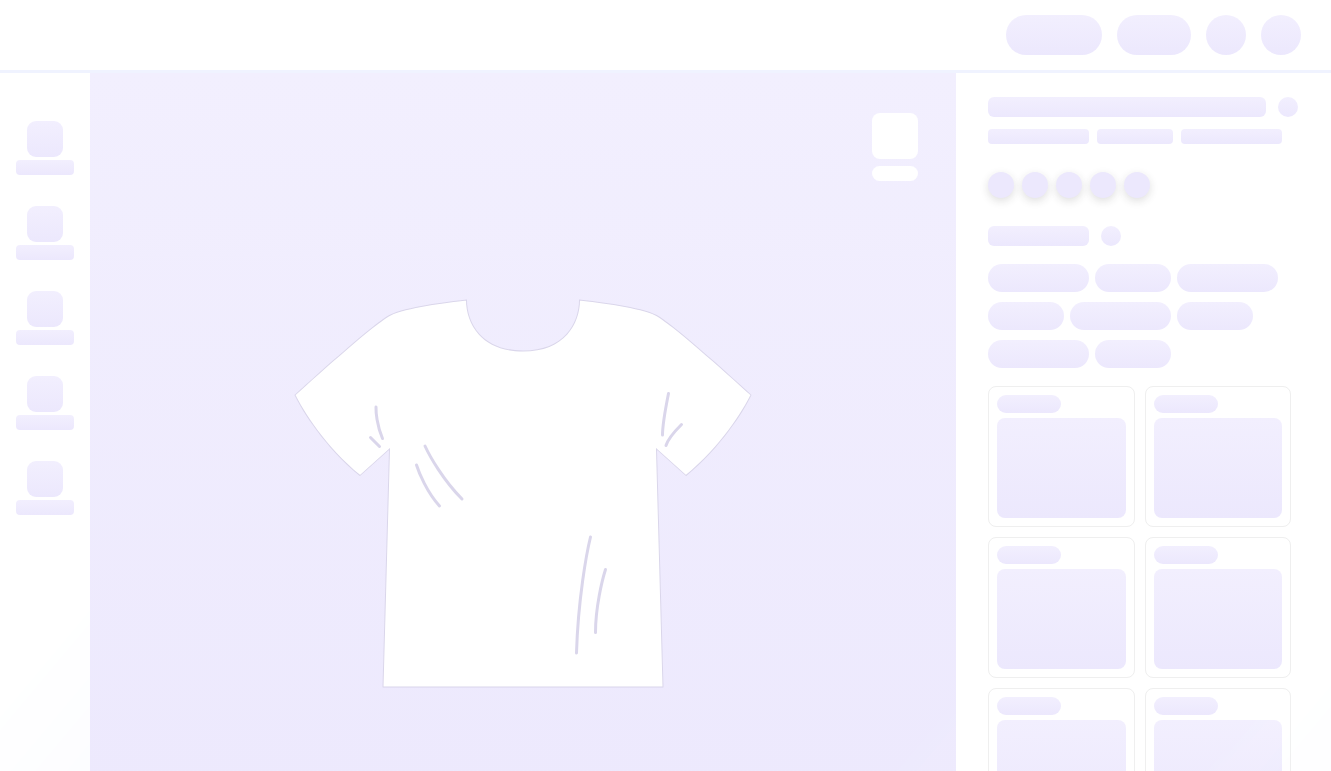 scroll, scrollTop: 0, scrollLeft: 0, axis: both 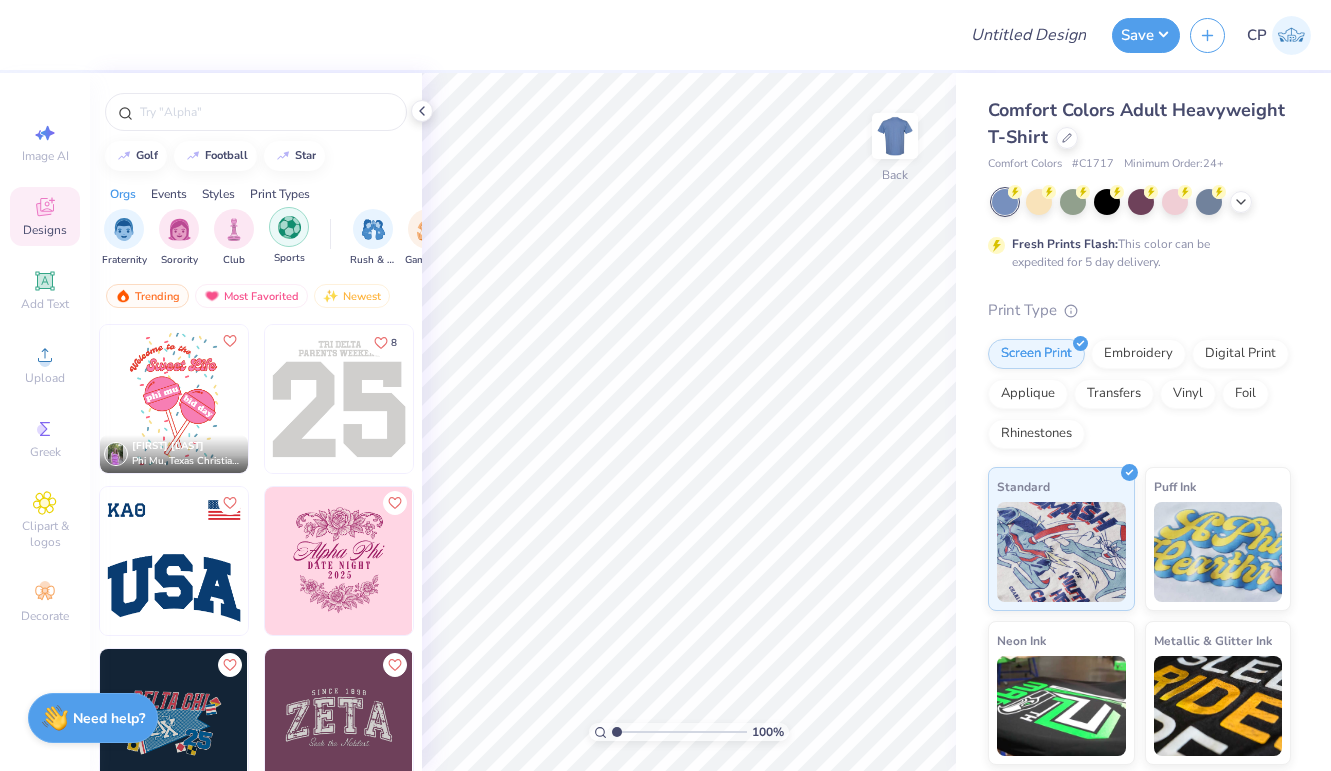 click at bounding box center [289, 227] 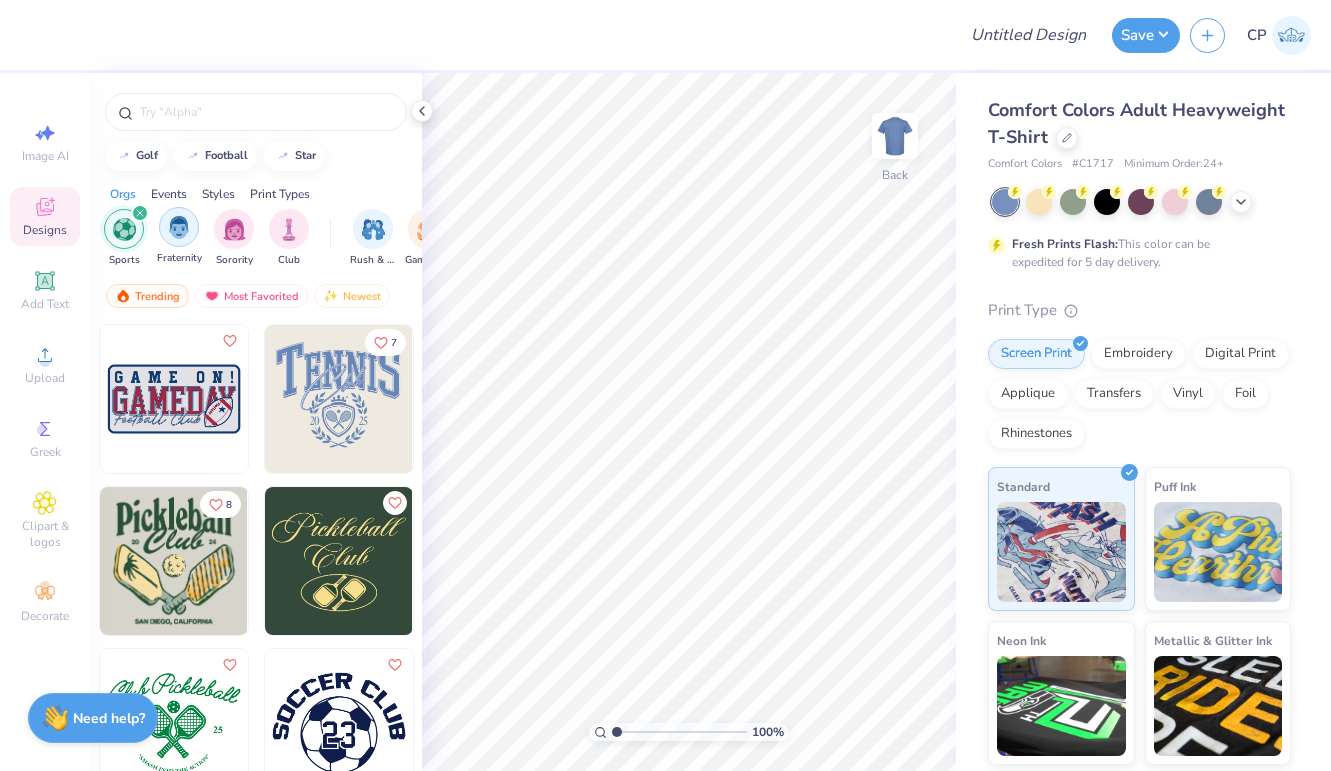 click at bounding box center (179, 227) 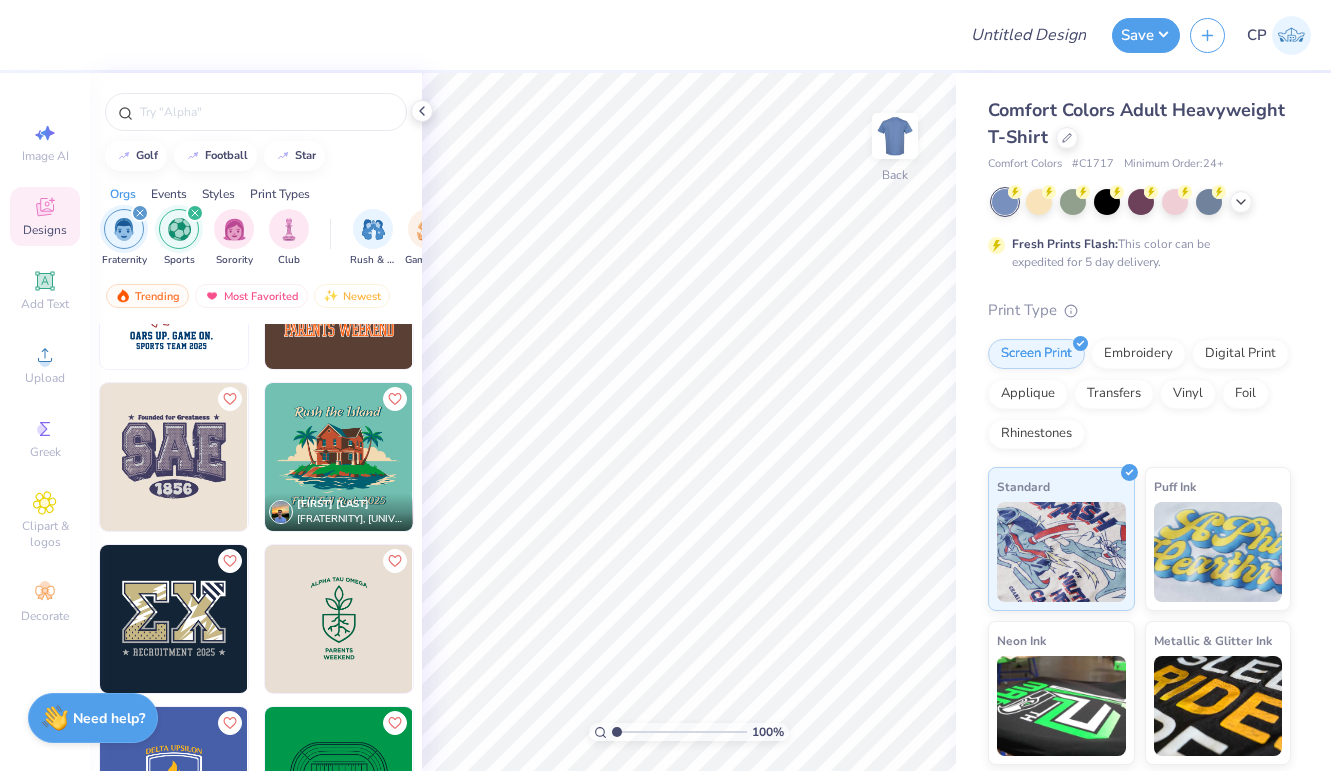 scroll, scrollTop: 13711, scrollLeft: 0, axis: vertical 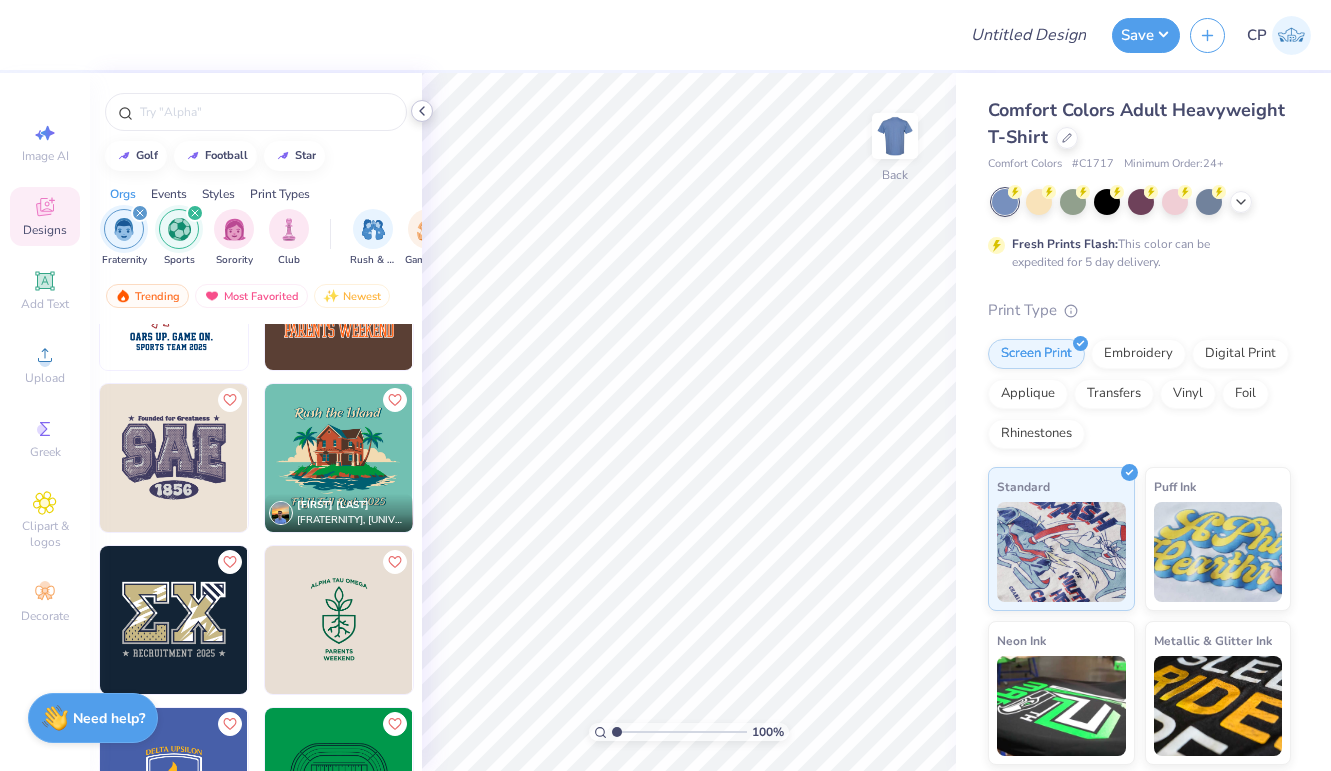 click at bounding box center (422, 111) 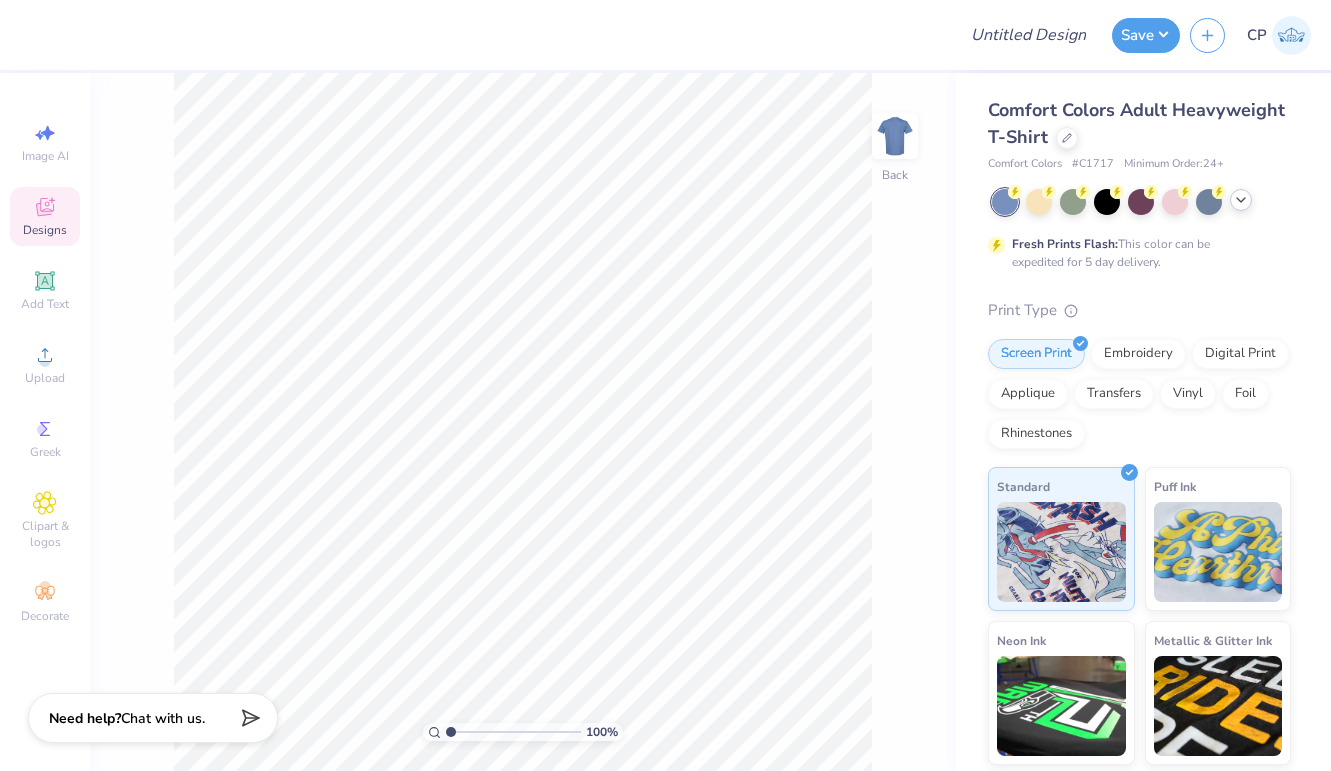 click 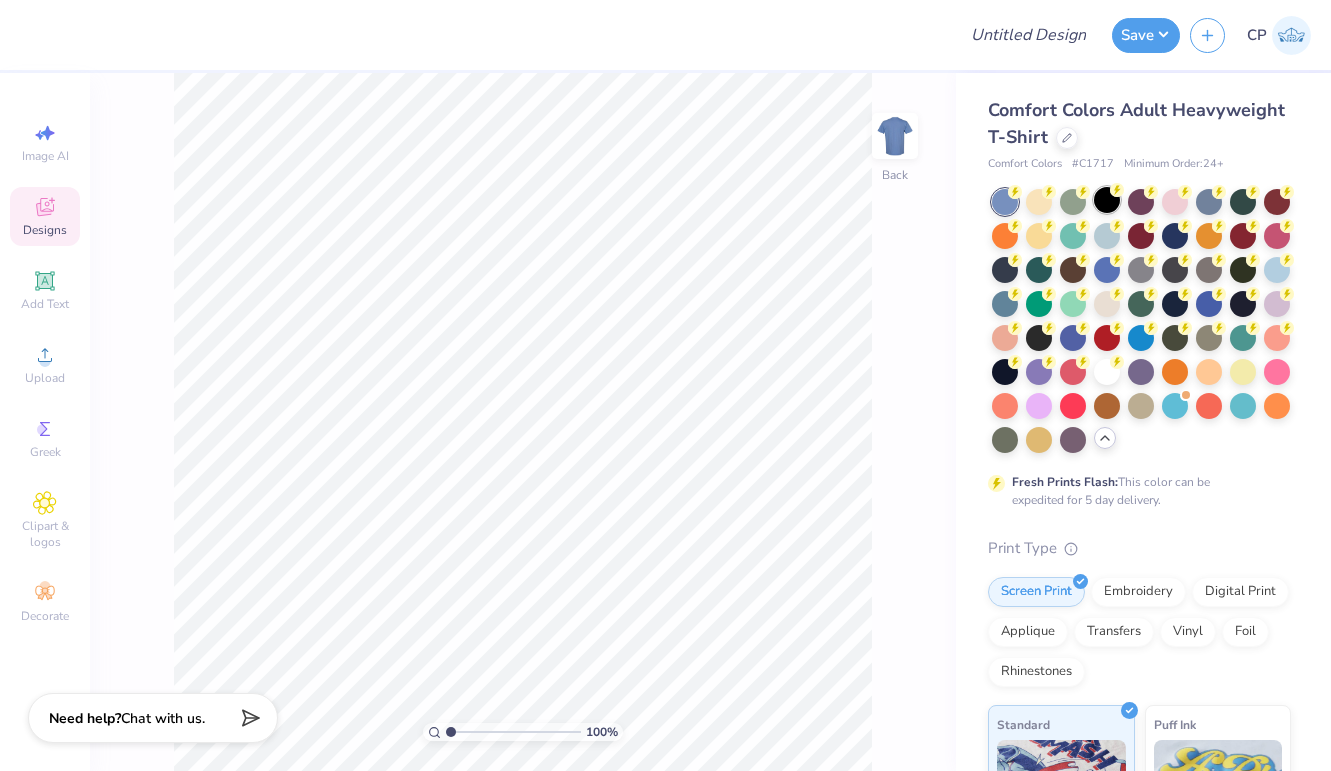 click at bounding box center (1107, 200) 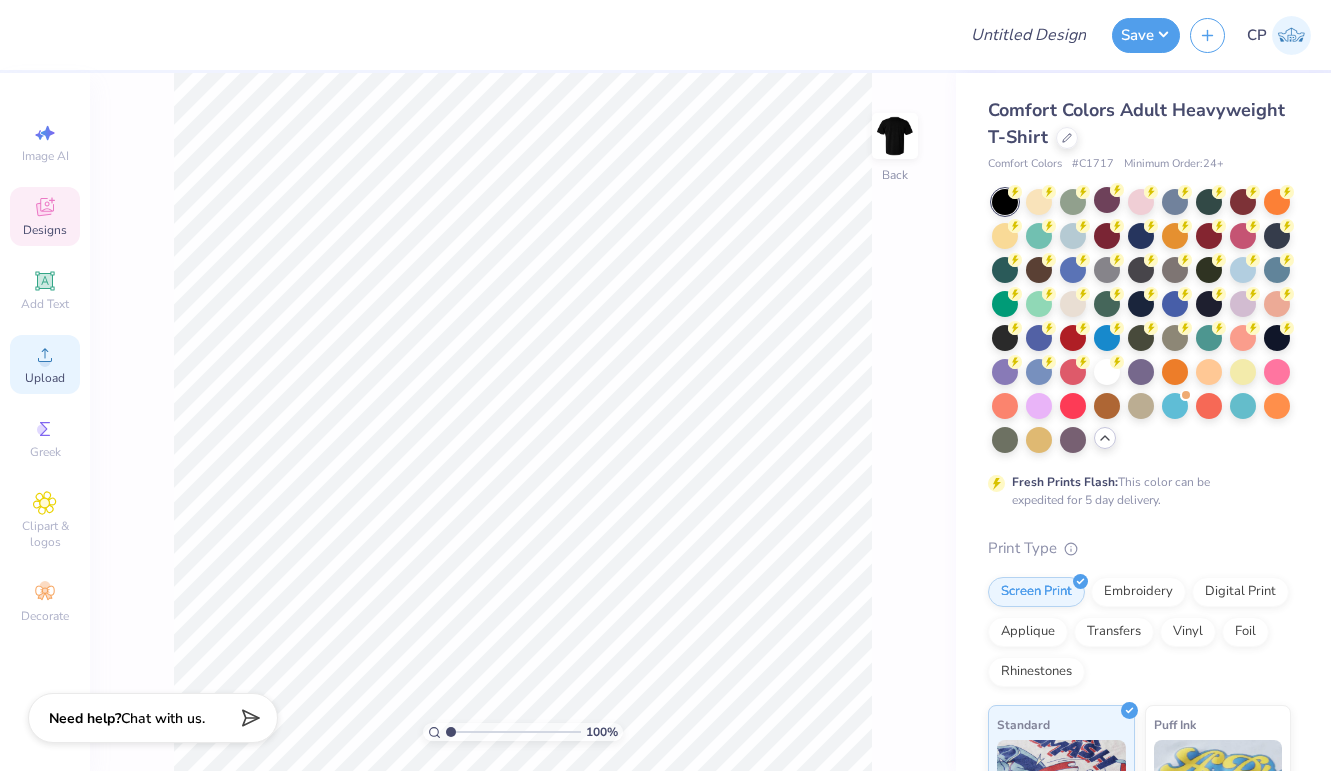click on "Upload" at bounding box center [45, 364] 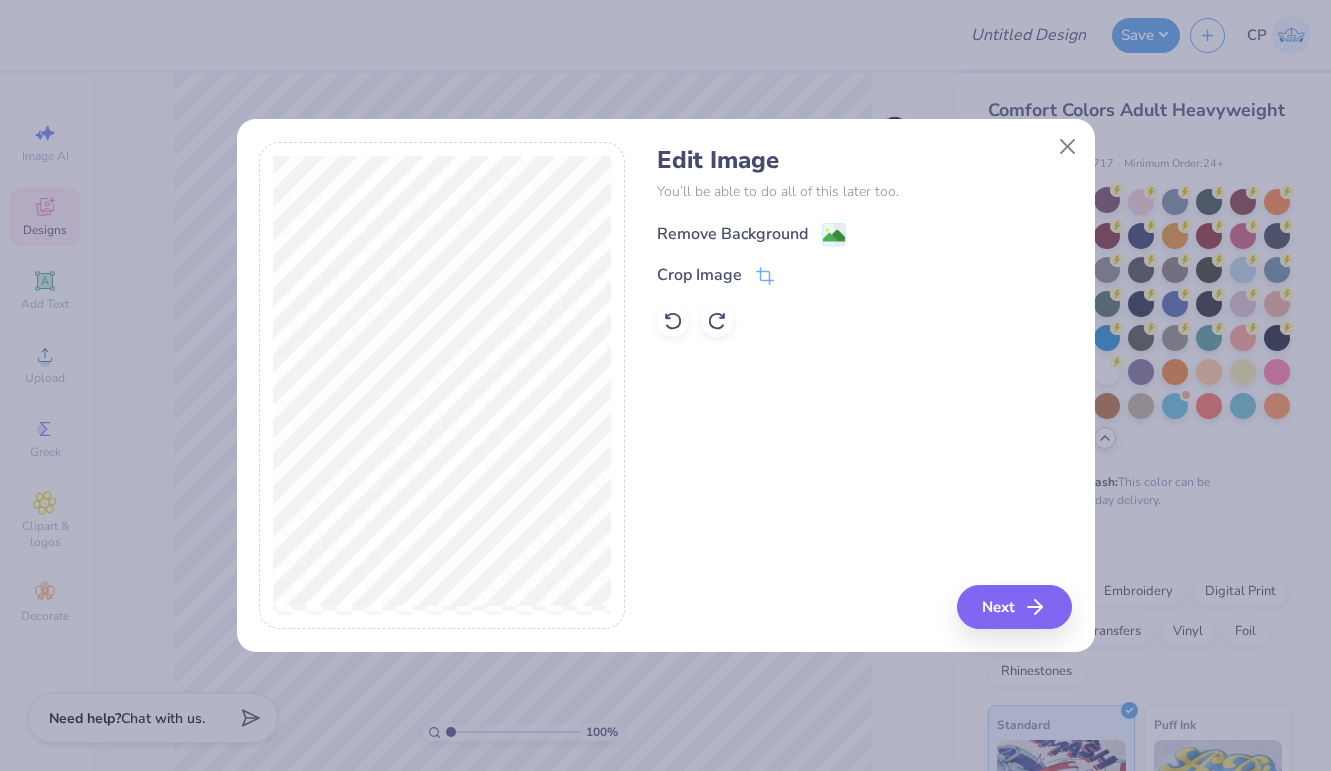 click on "Remove Background" at bounding box center [732, 234] 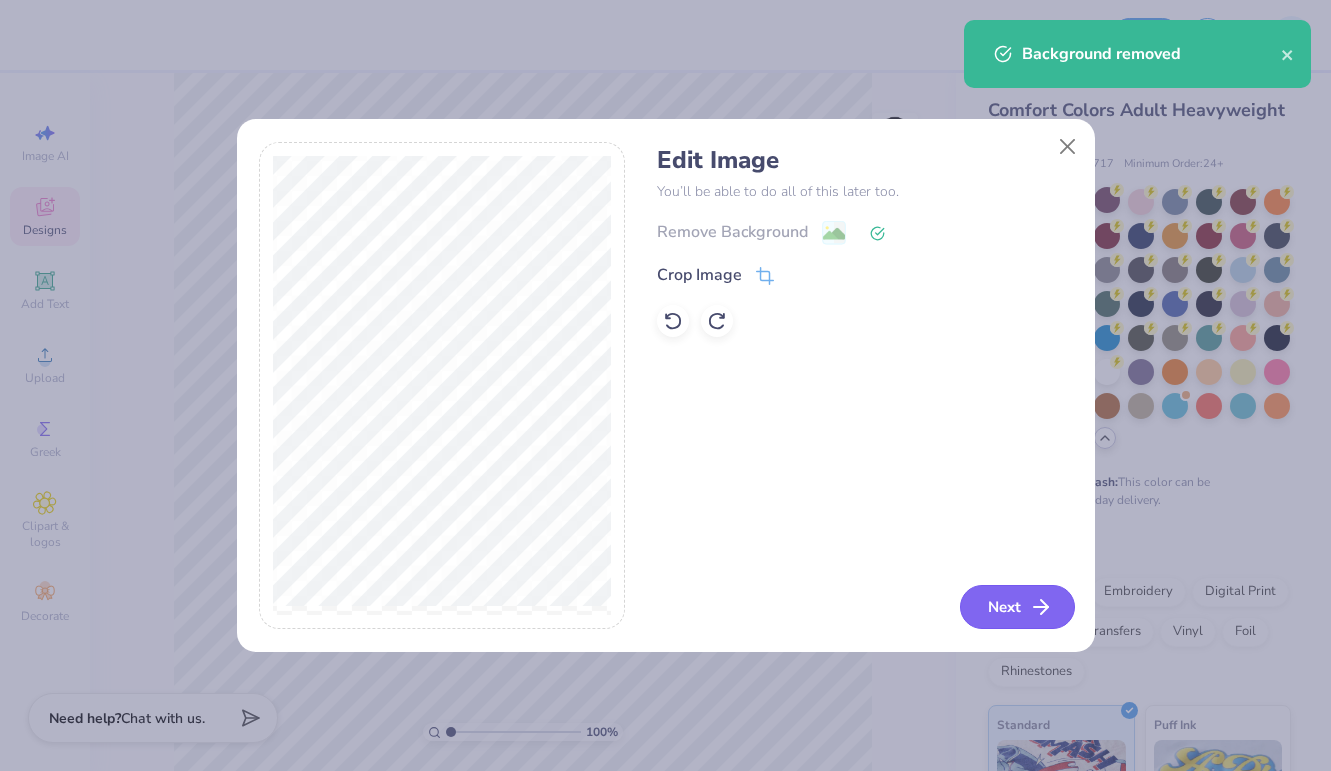 click on "Next" at bounding box center [1017, 607] 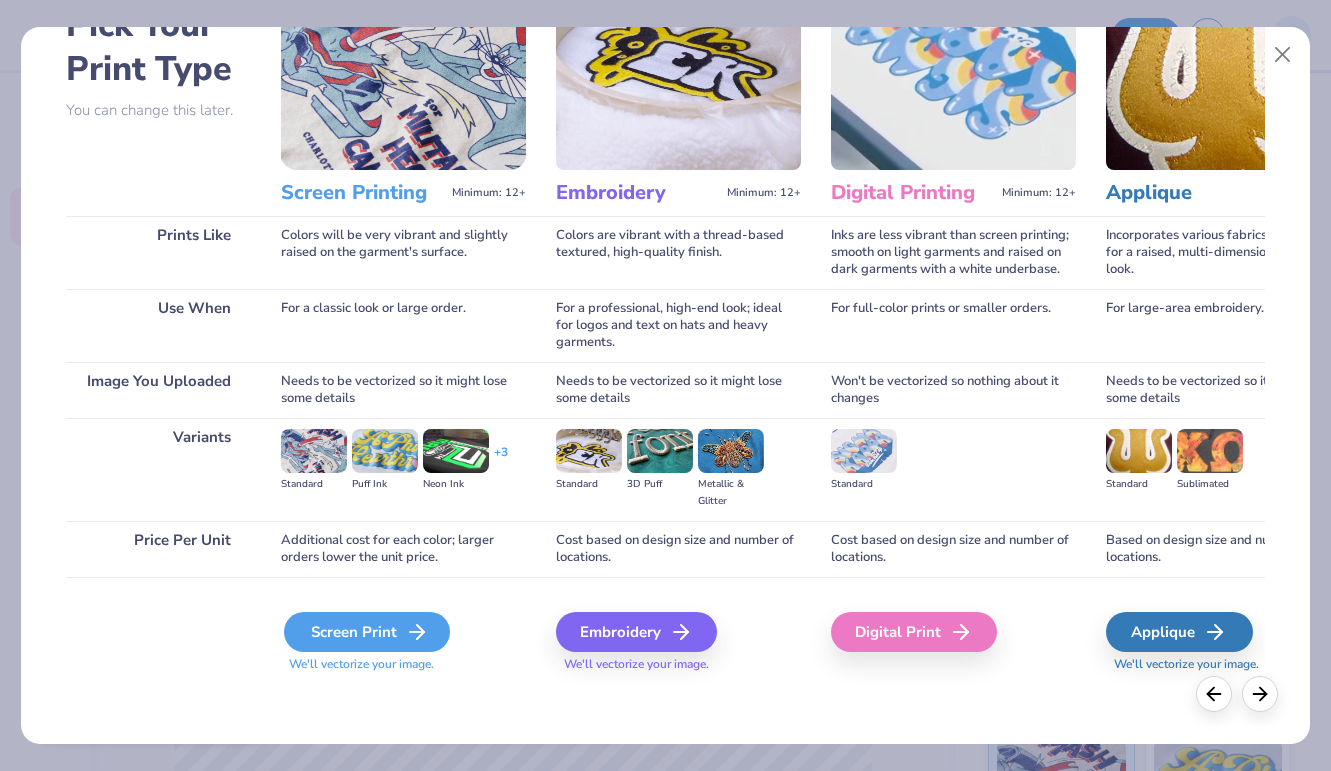 scroll, scrollTop: 126, scrollLeft: 0, axis: vertical 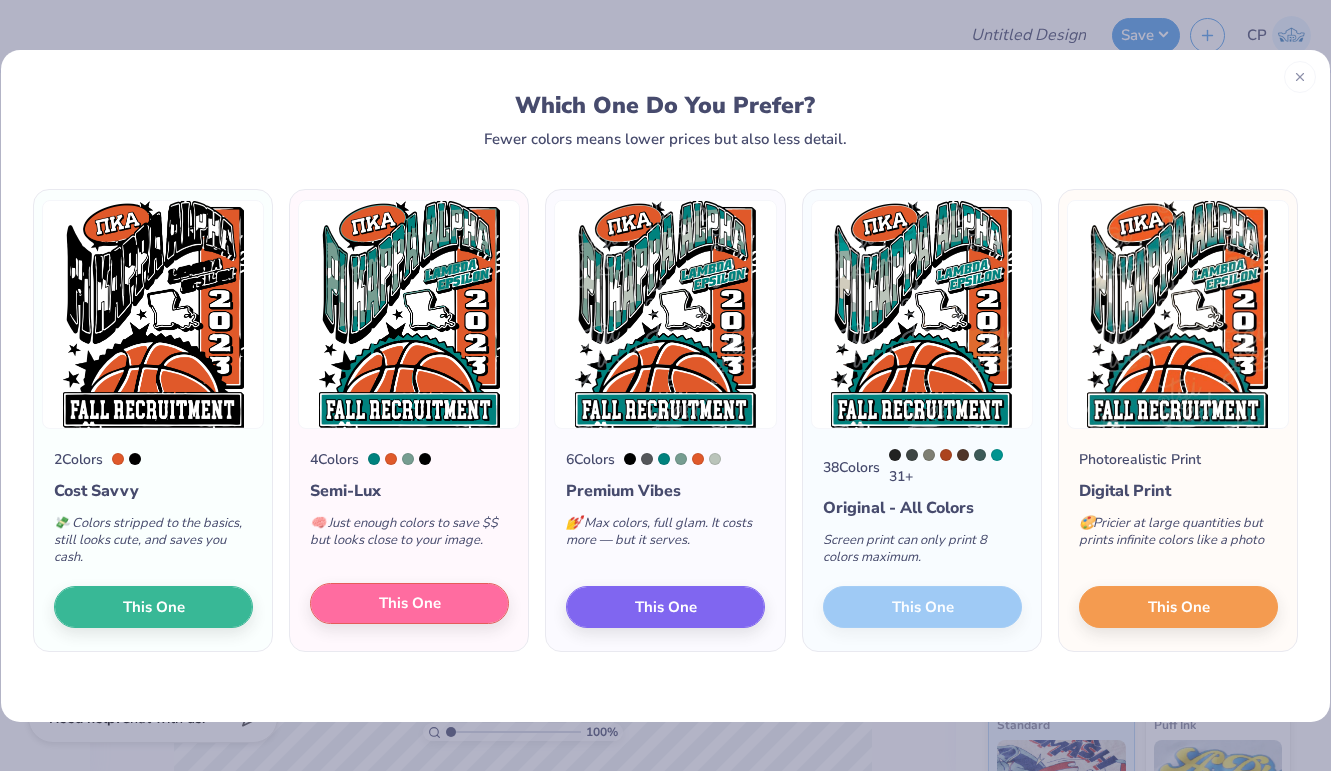 click on "This One" at bounding box center (410, 603) 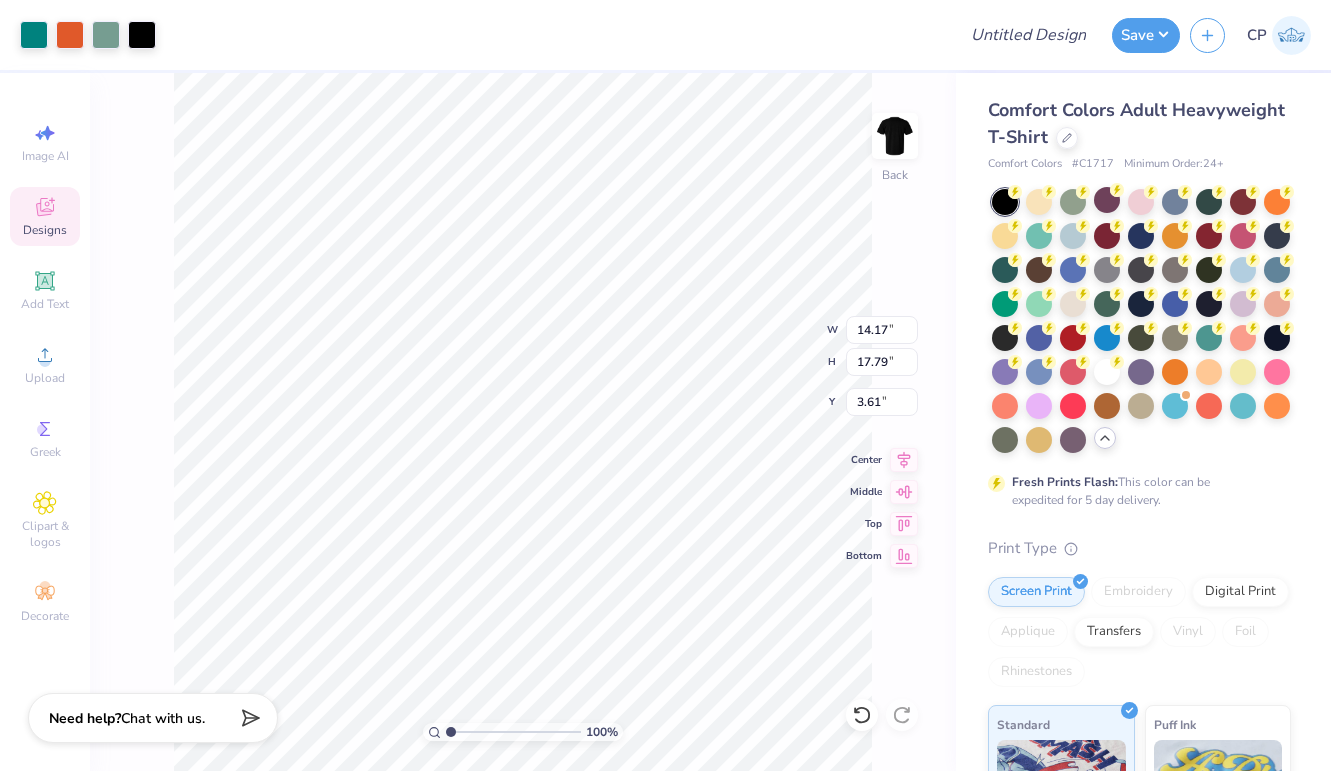type on "1.95" 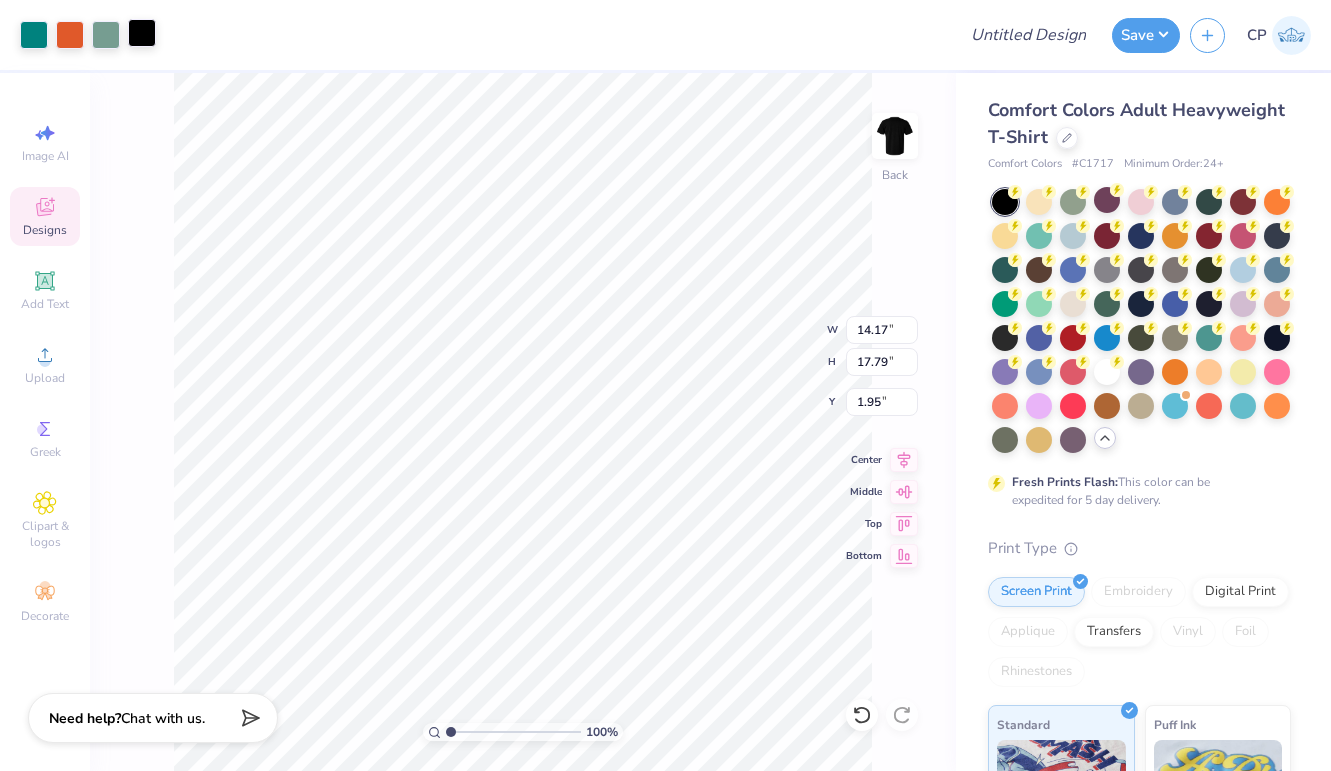 click at bounding box center (142, 33) 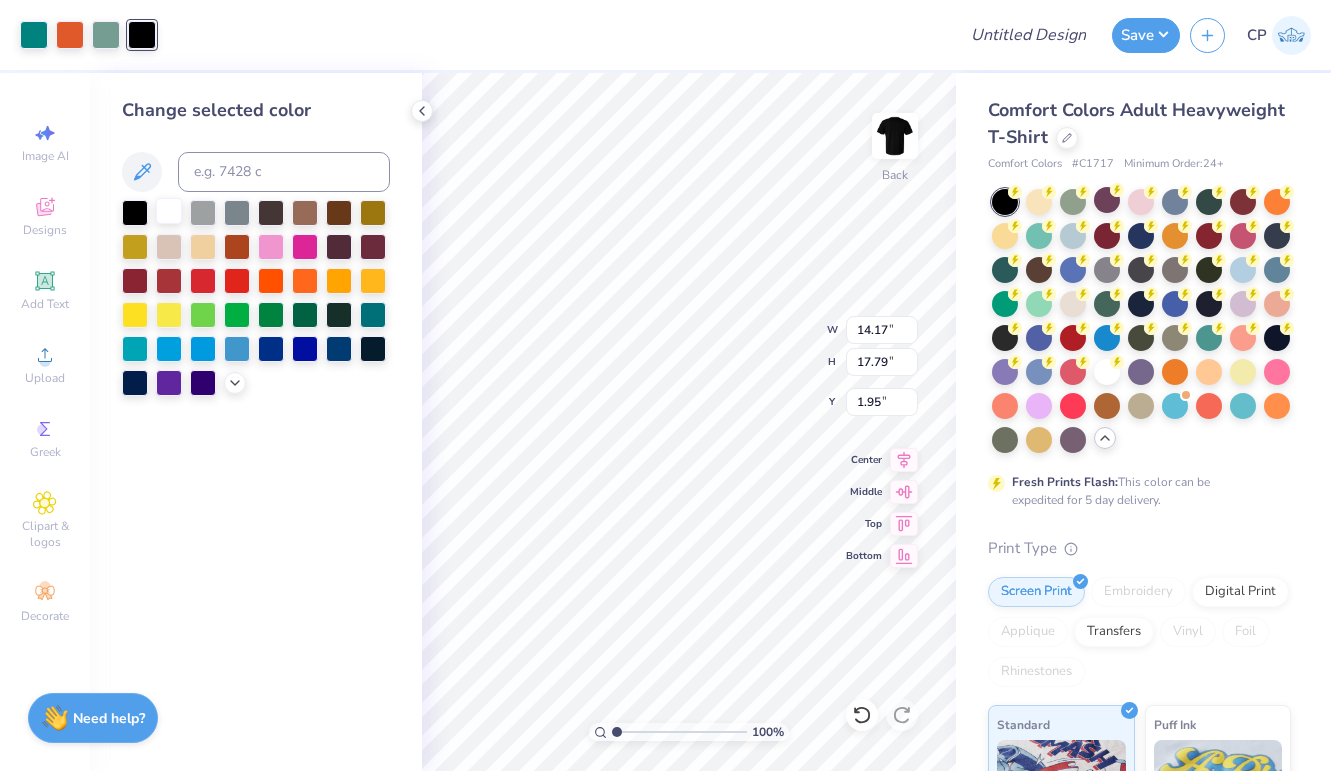 click at bounding box center (169, 211) 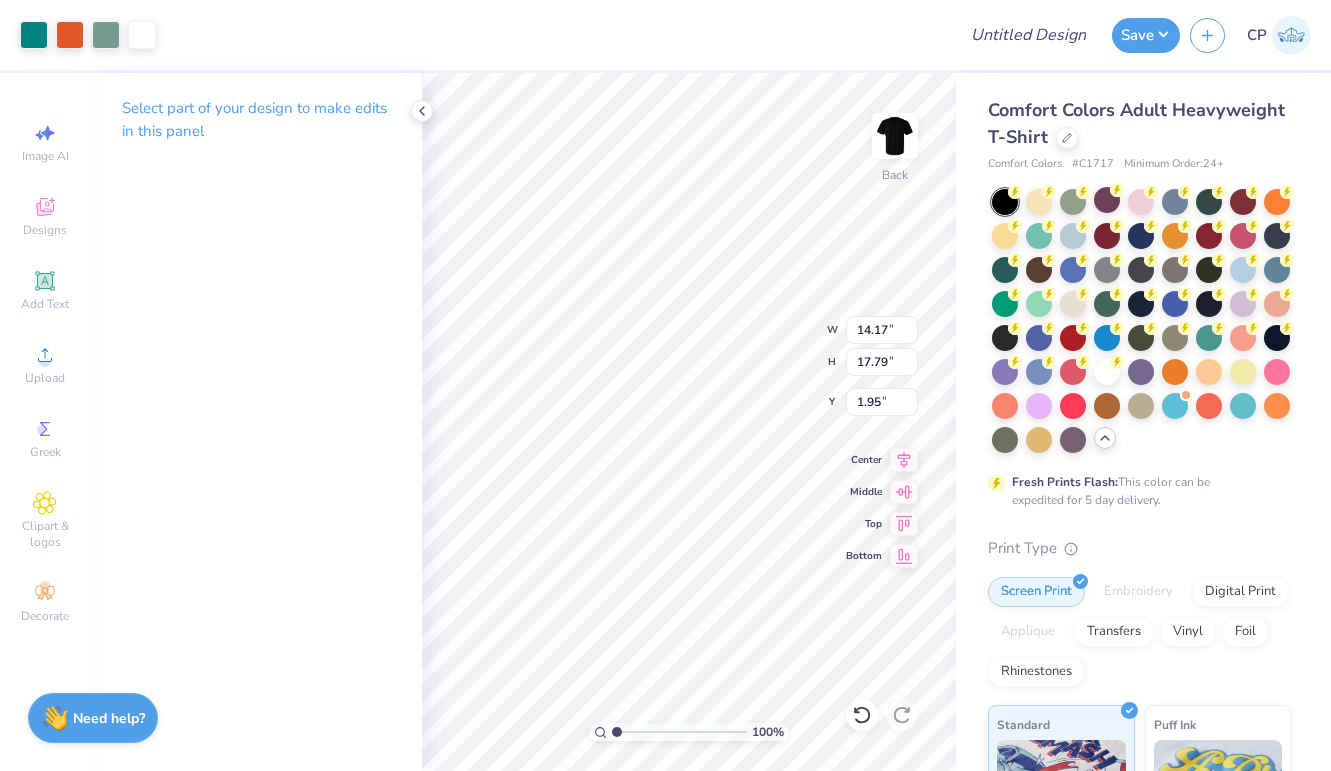 type on "11.02" 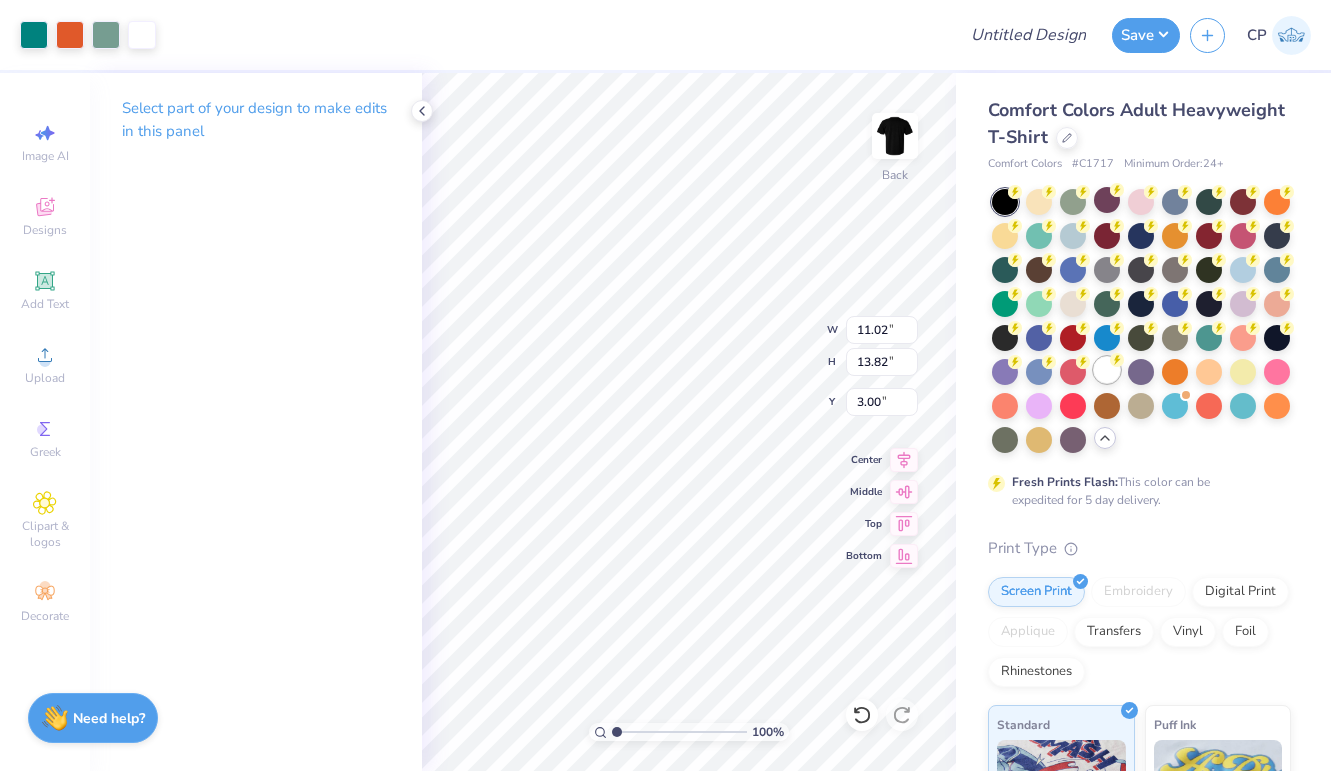 click at bounding box center [1107, 370] 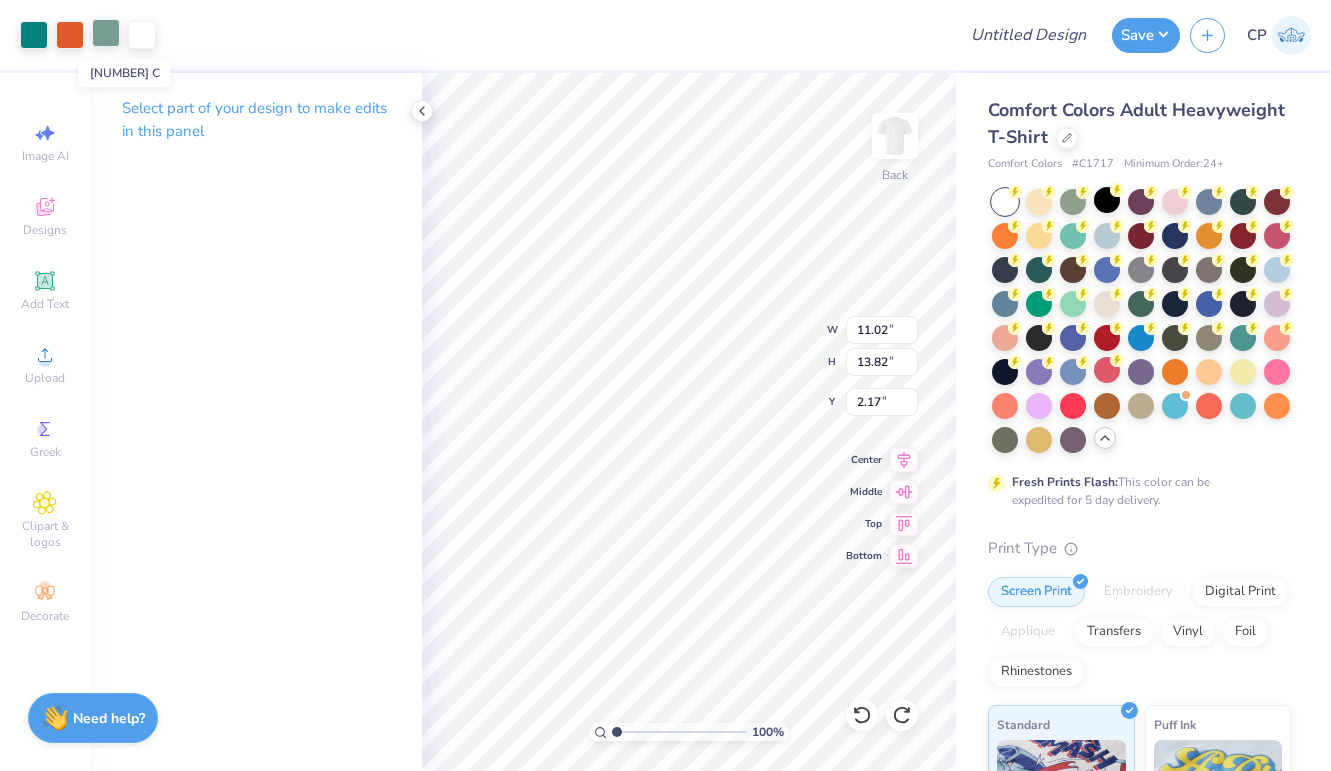 type on "1.95" 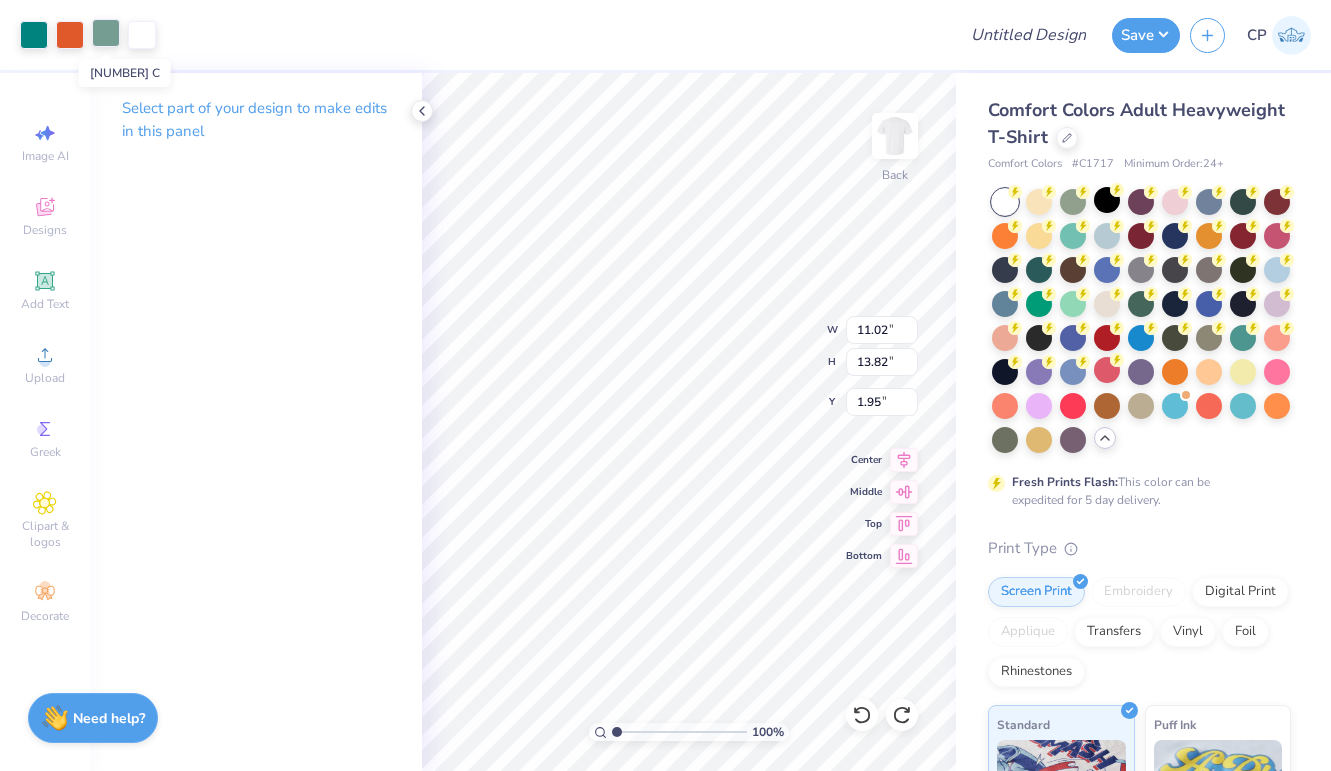 type on "14.17" 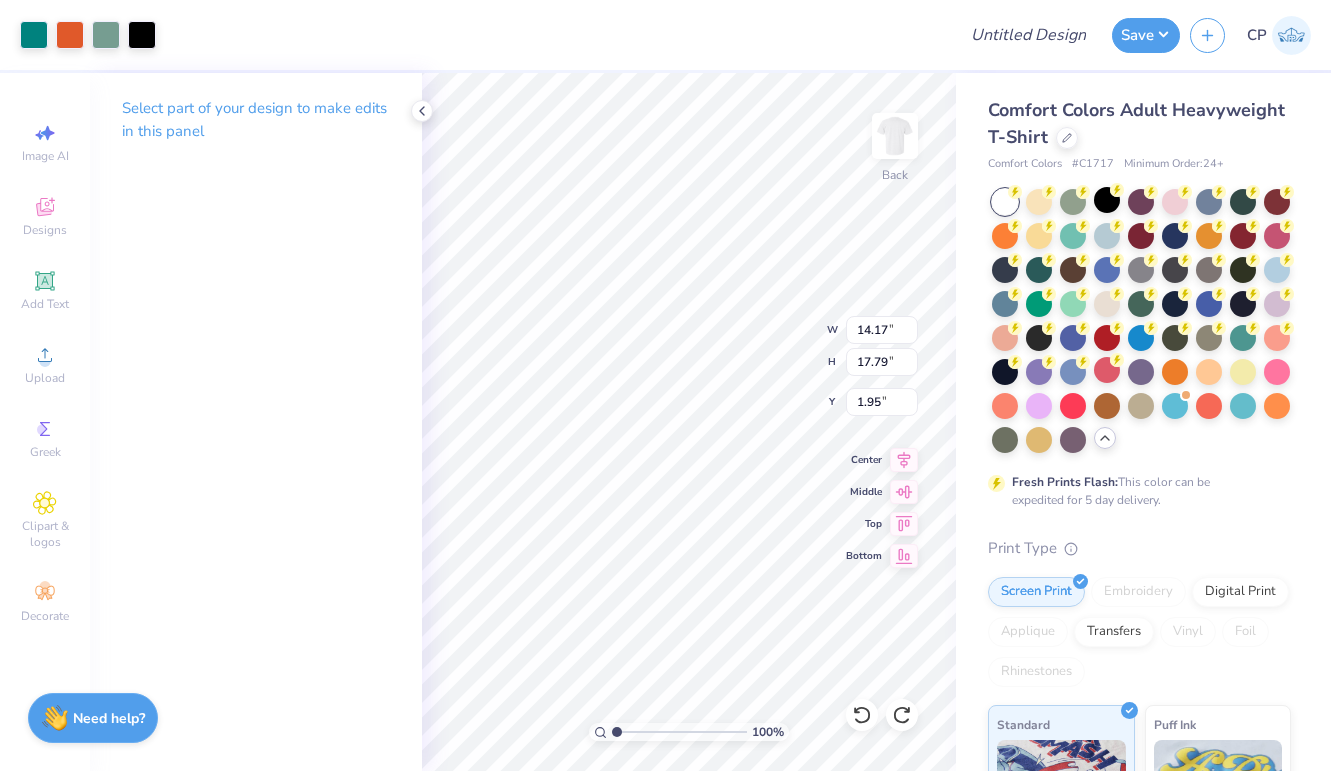 type on "11.95" 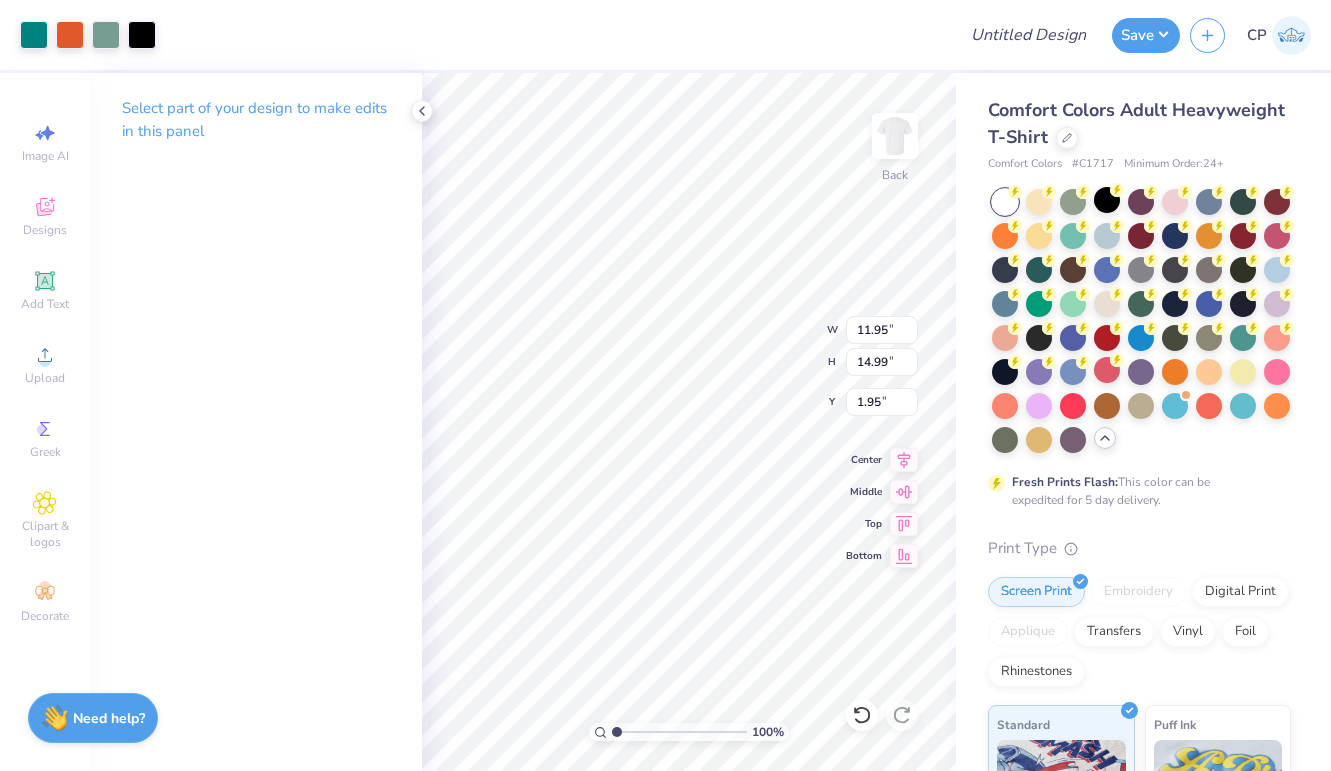 type on "3.00" 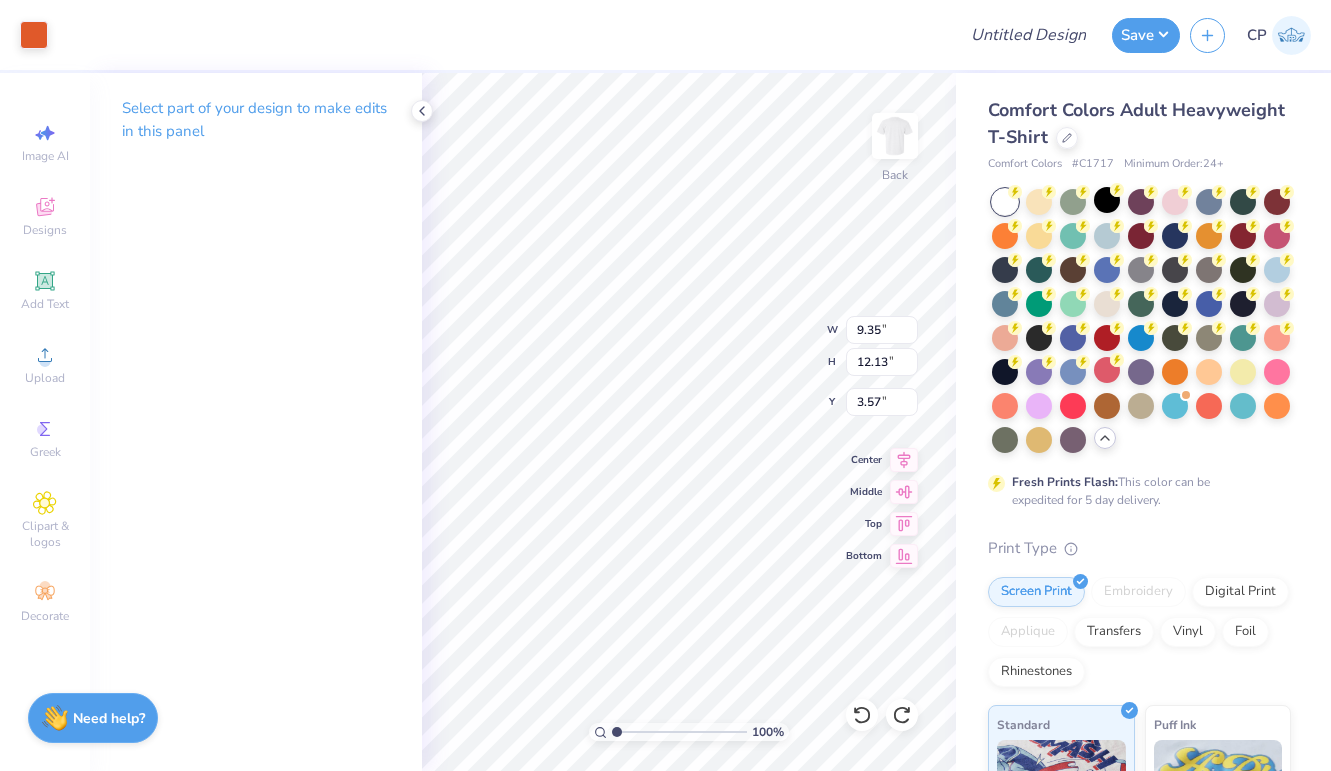 type on "3.49" 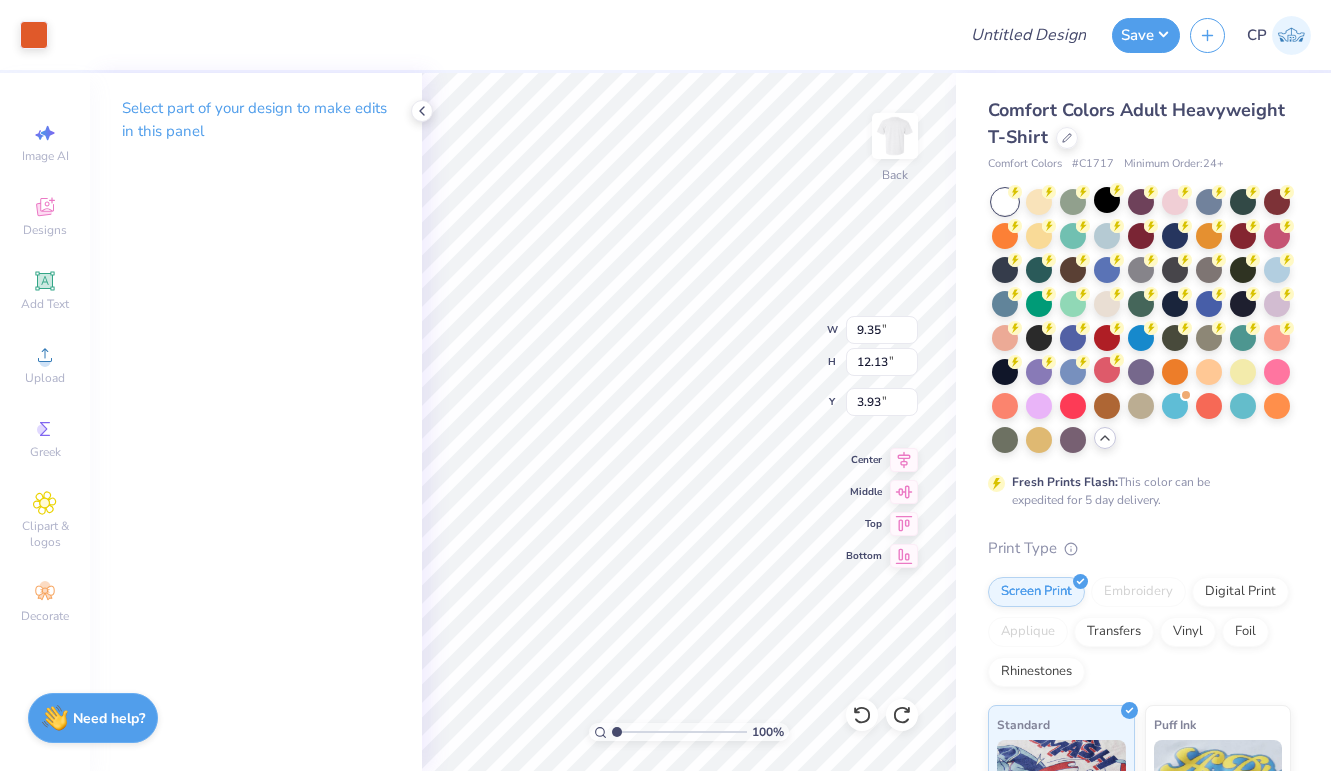 type on "3.49" 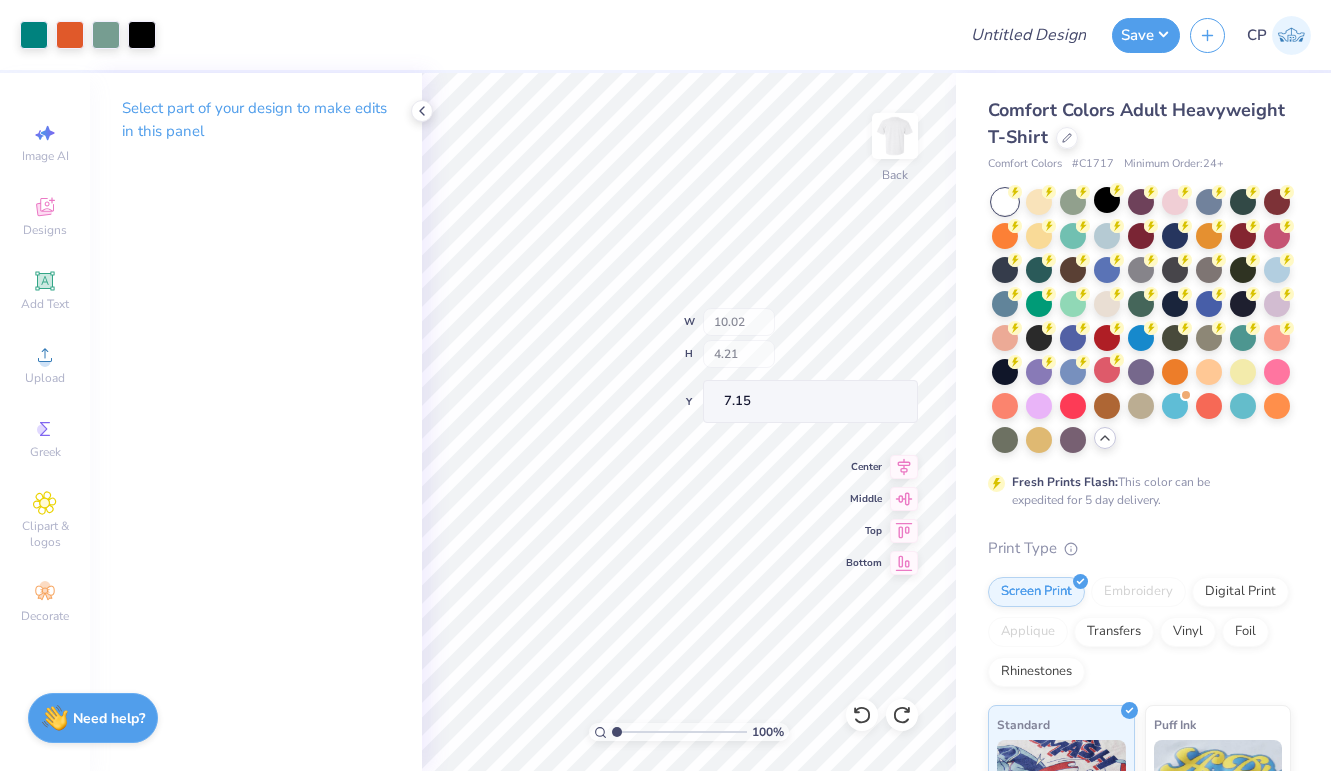 click on "[NUMBER]  % Back W [NUMBER] H [NUMBER] Y [NUMBER] Center Middle Top Bottom" at bounding box center (689, 422) 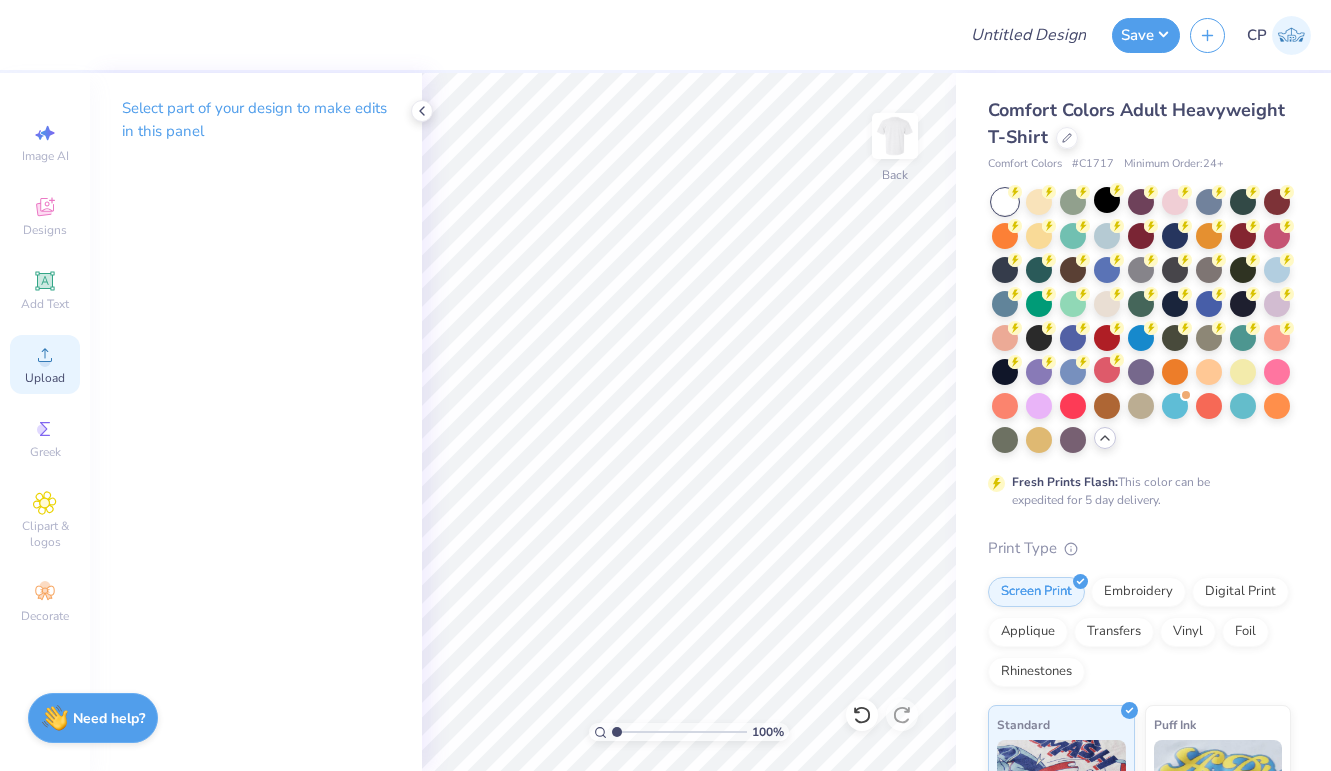 click on "Upload" at bounding box center (45, 378) 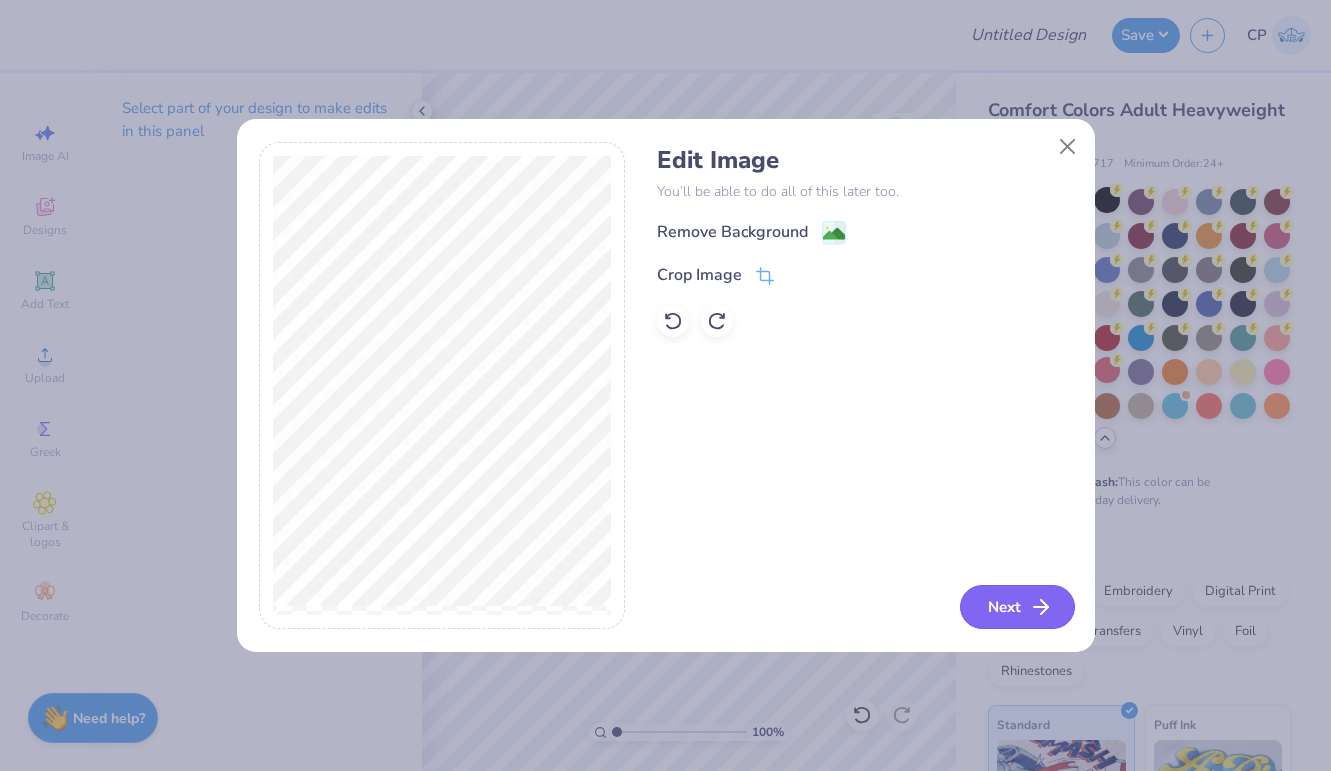 click on "Next" at bounding box center [1017, 607] 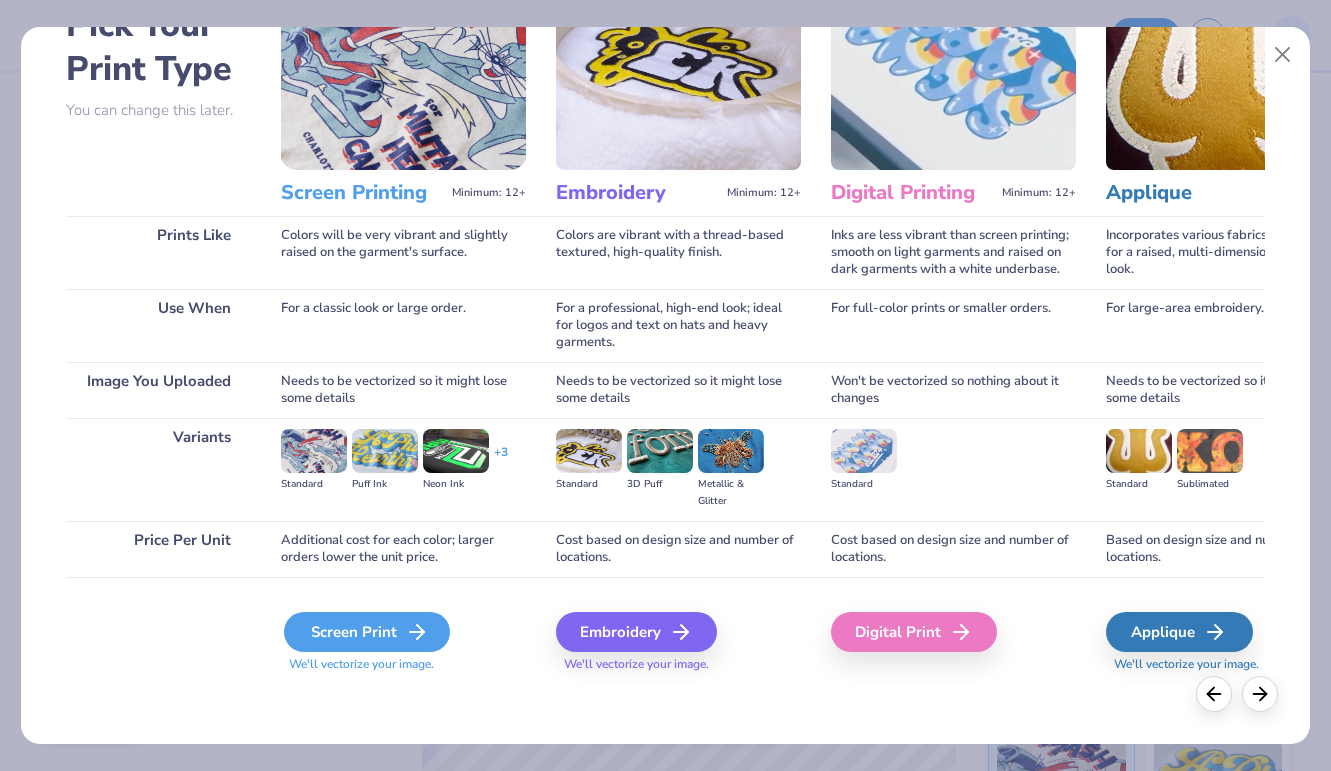 scroll, scrollTop: 126, scrollLeft: 0, axis: vertical 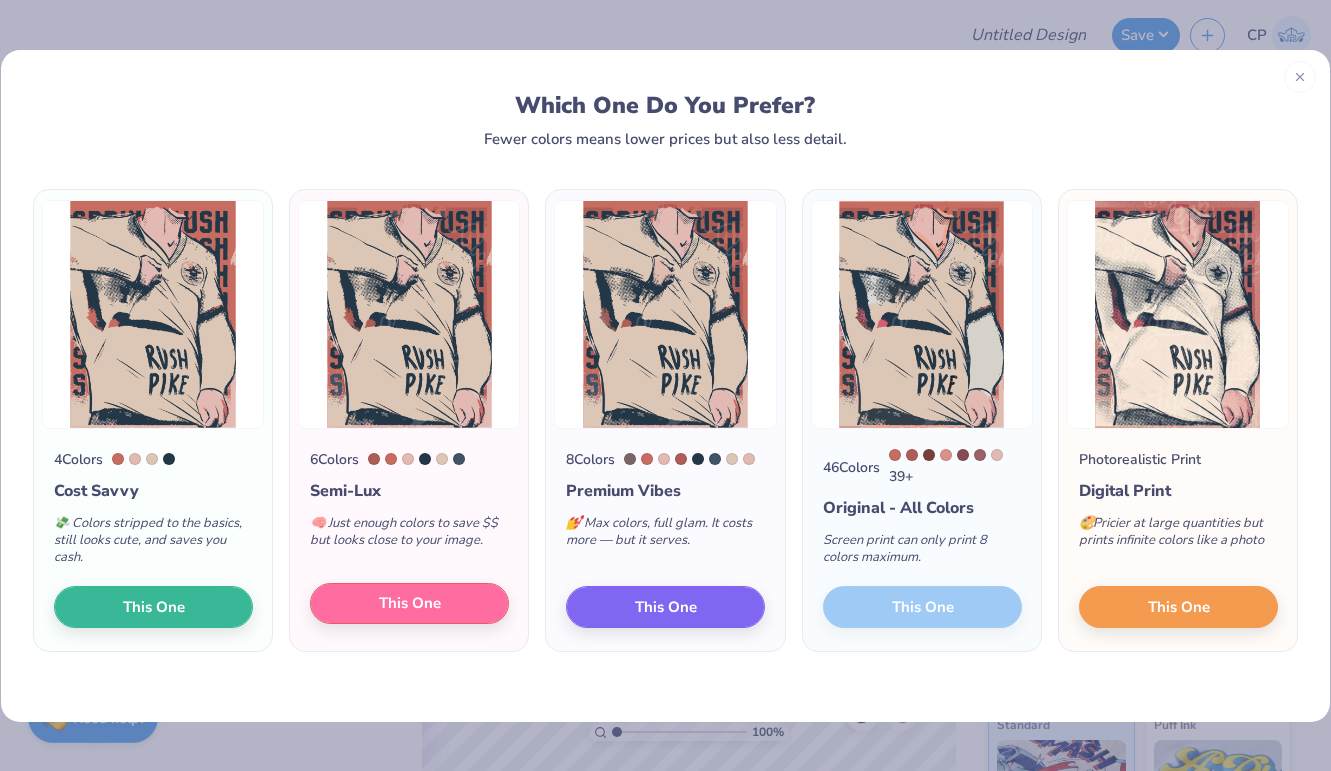 click on "This One" at bounding box center [410, 603] 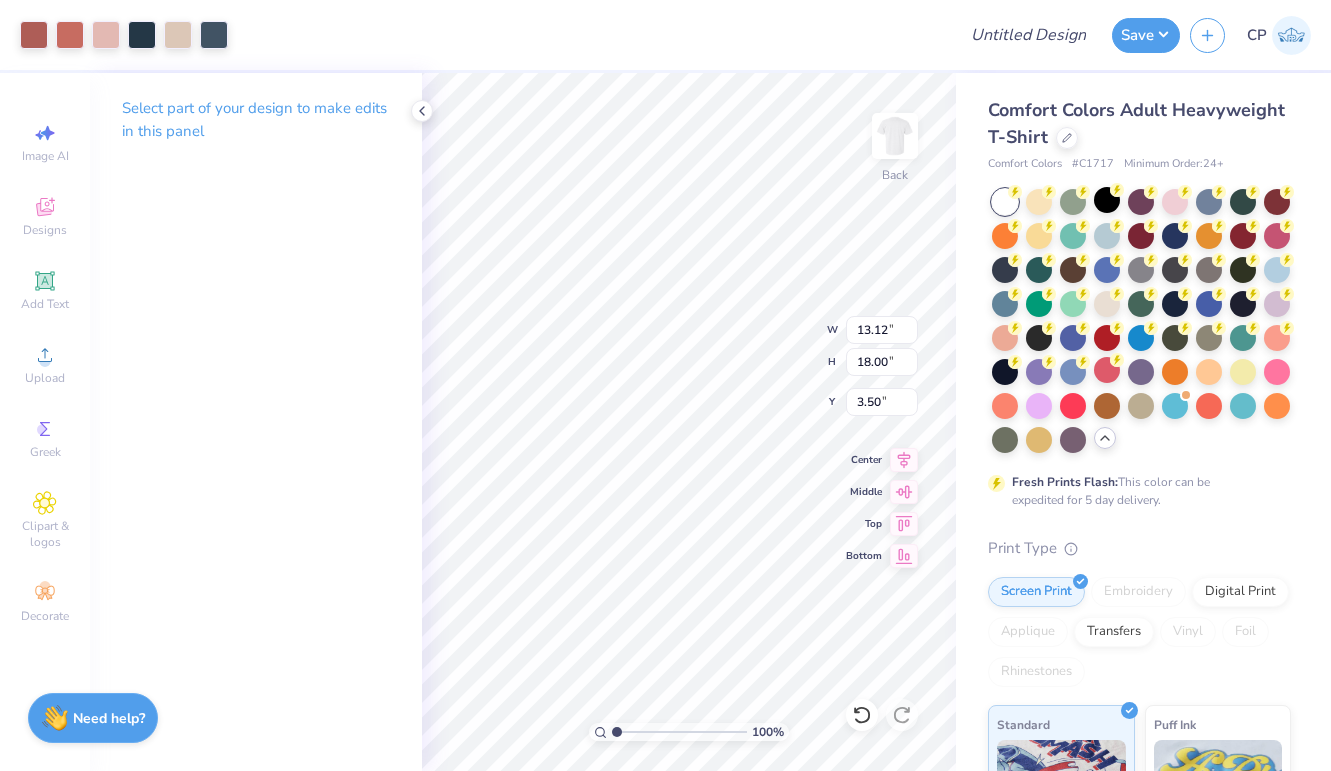 type on "3.00" 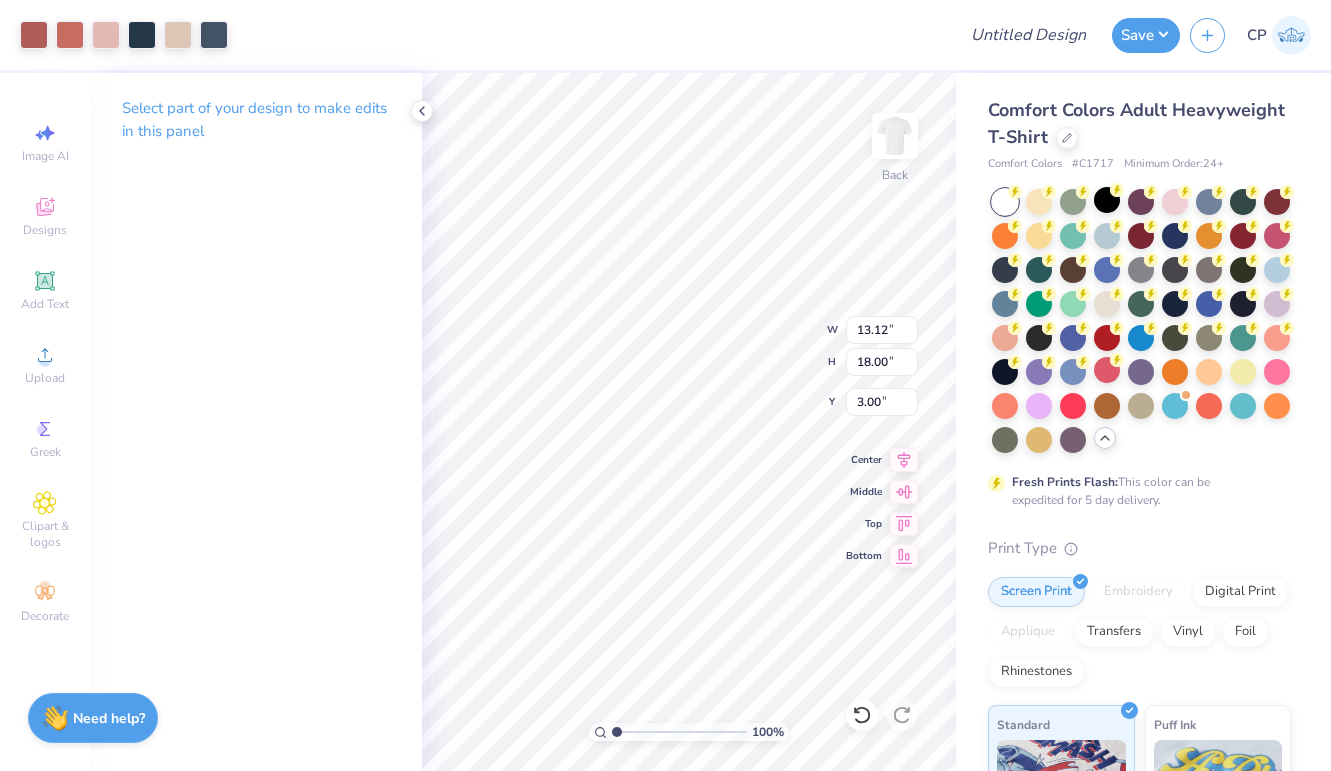 type on "10.76" 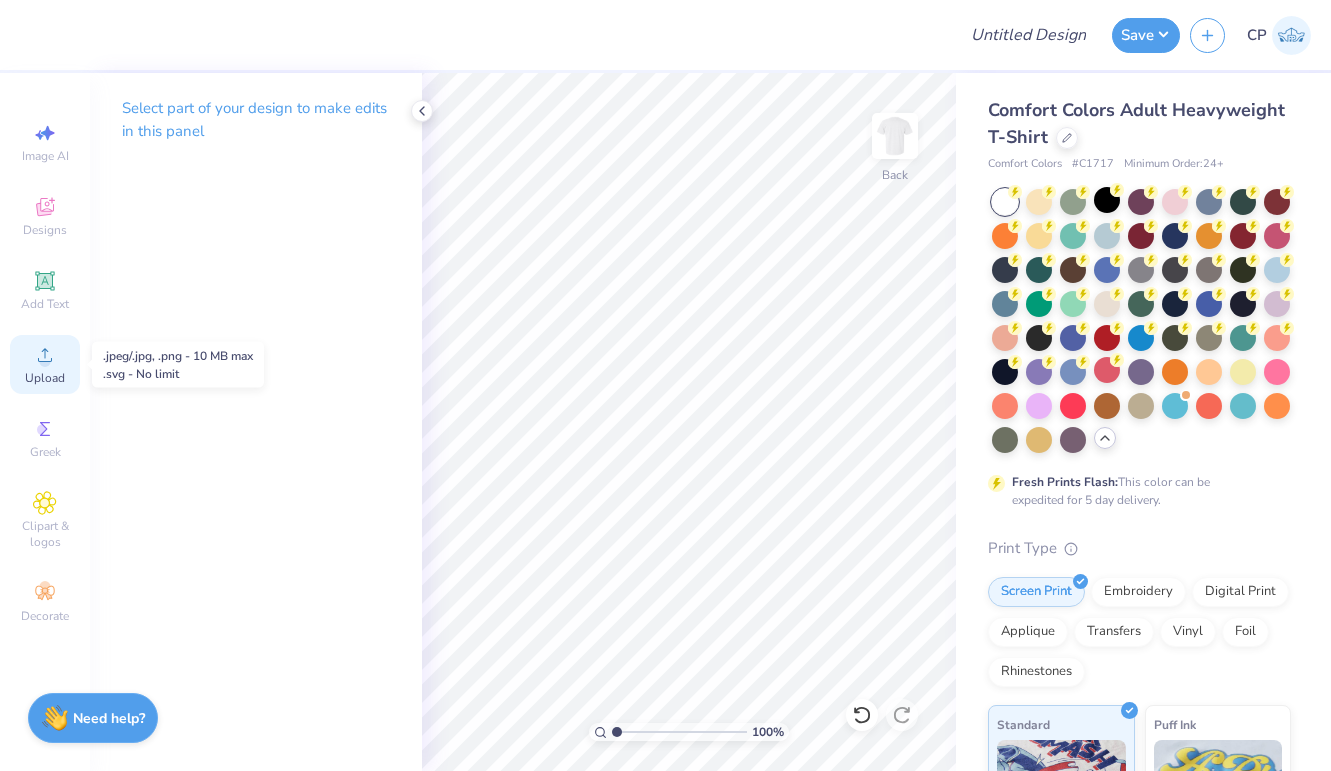 click 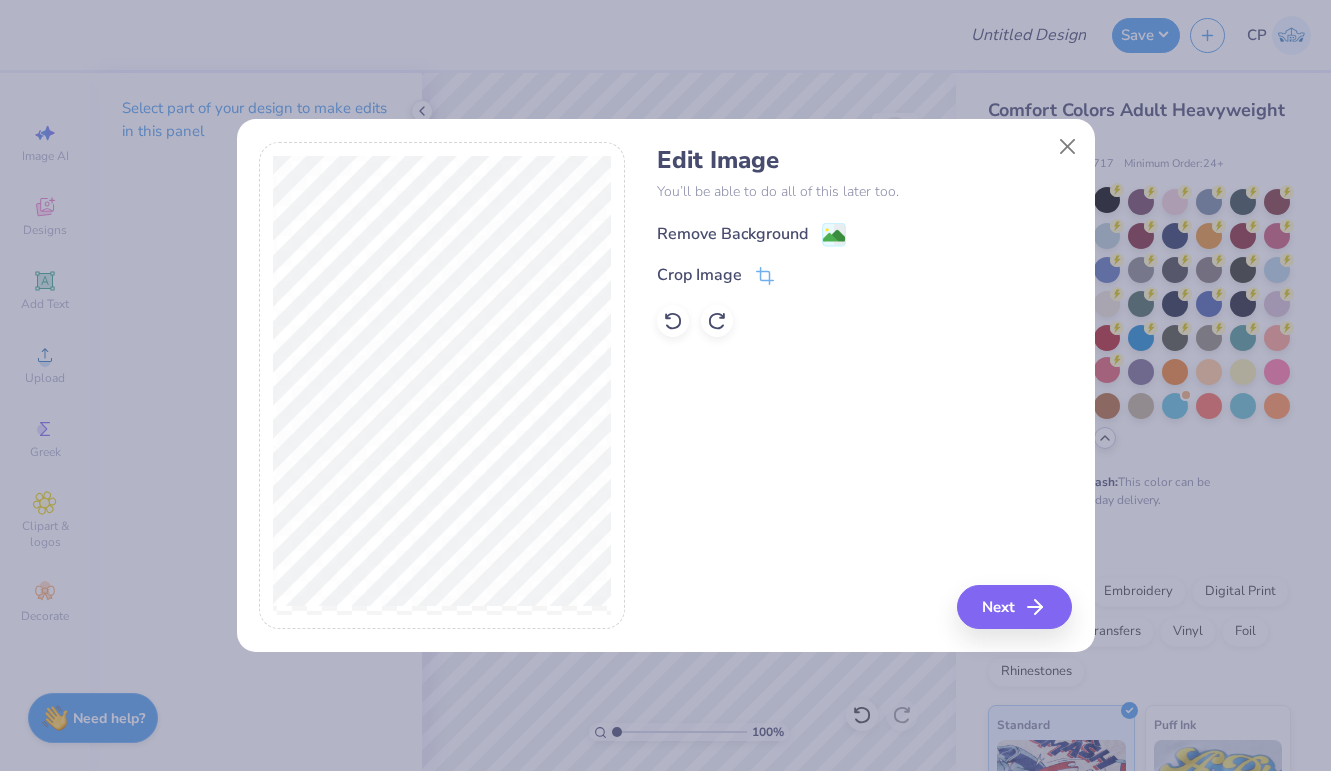 click on "Remove Background" at bounding box center (732, 234) 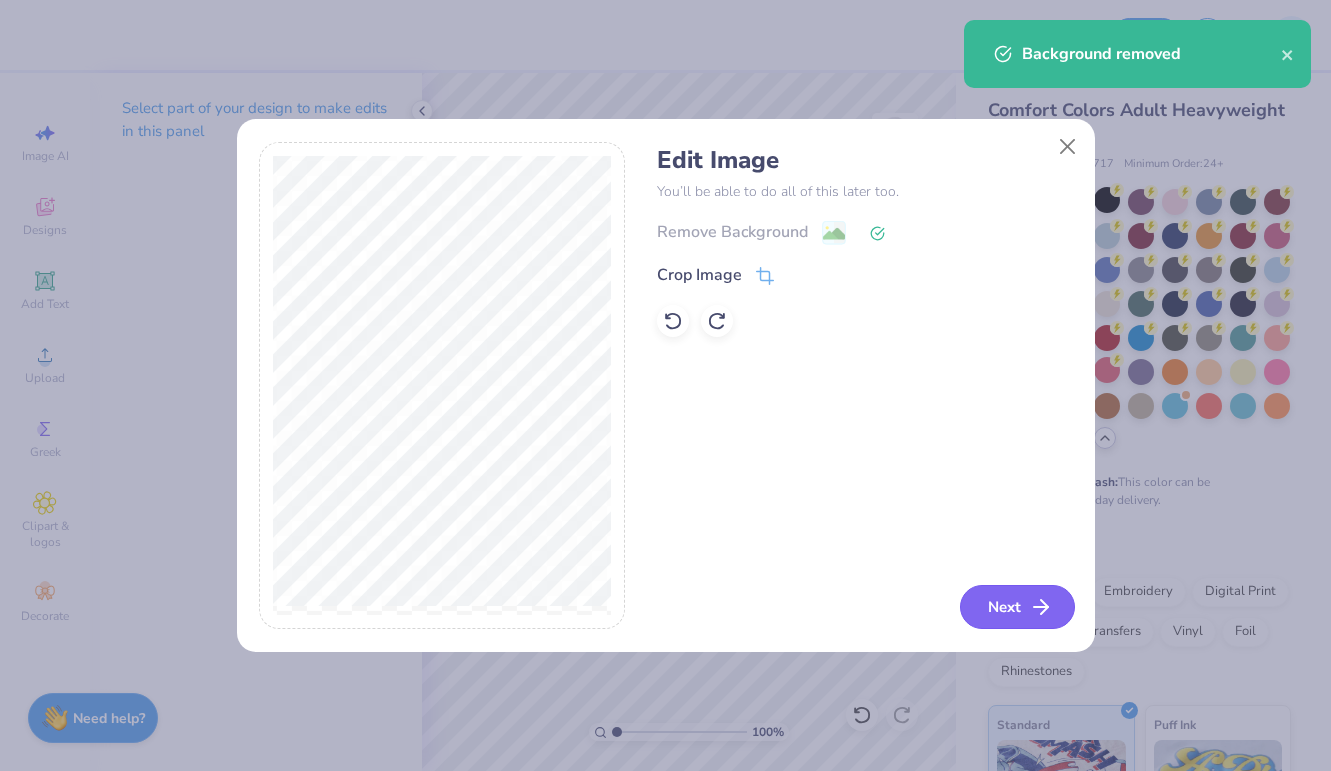 click on "Next" at bounding box center (1017, 607) 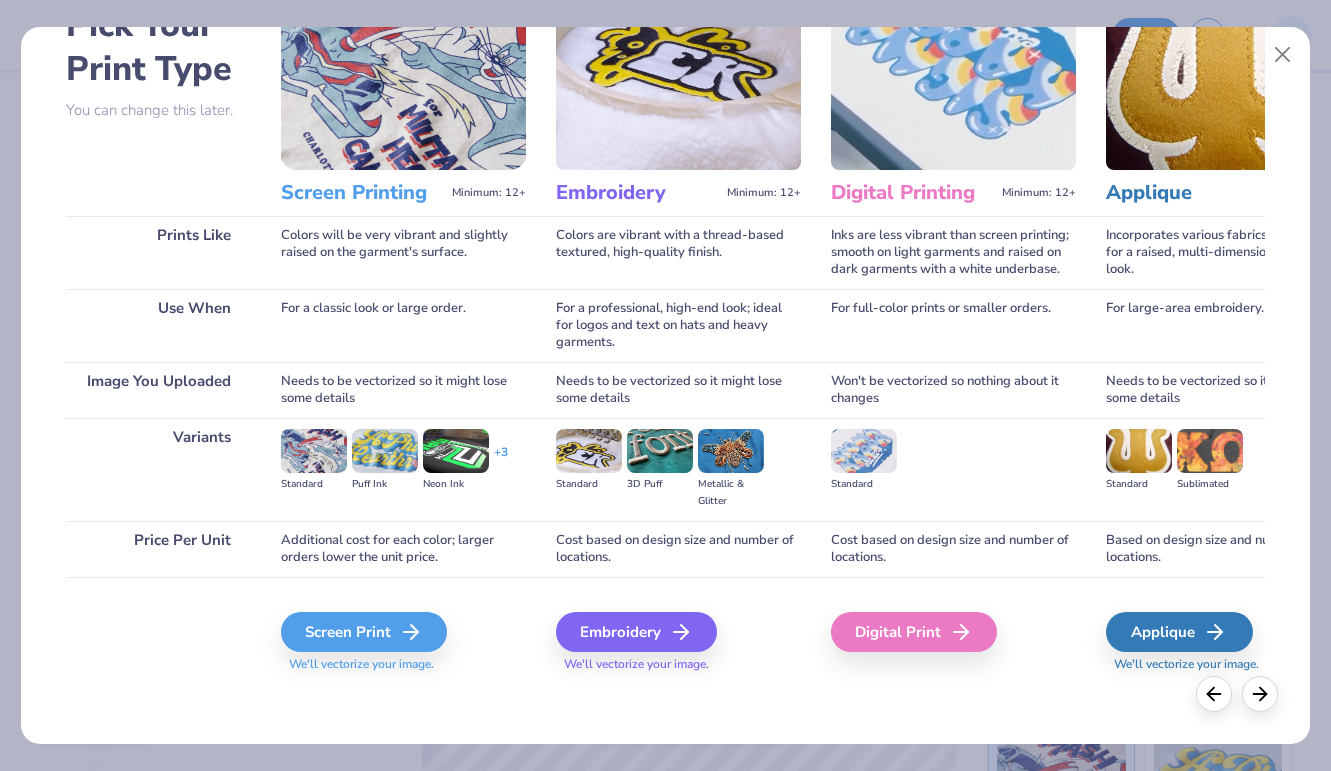 scroll, scrollTop: 126, scrollLeft: 0, axis: vertical 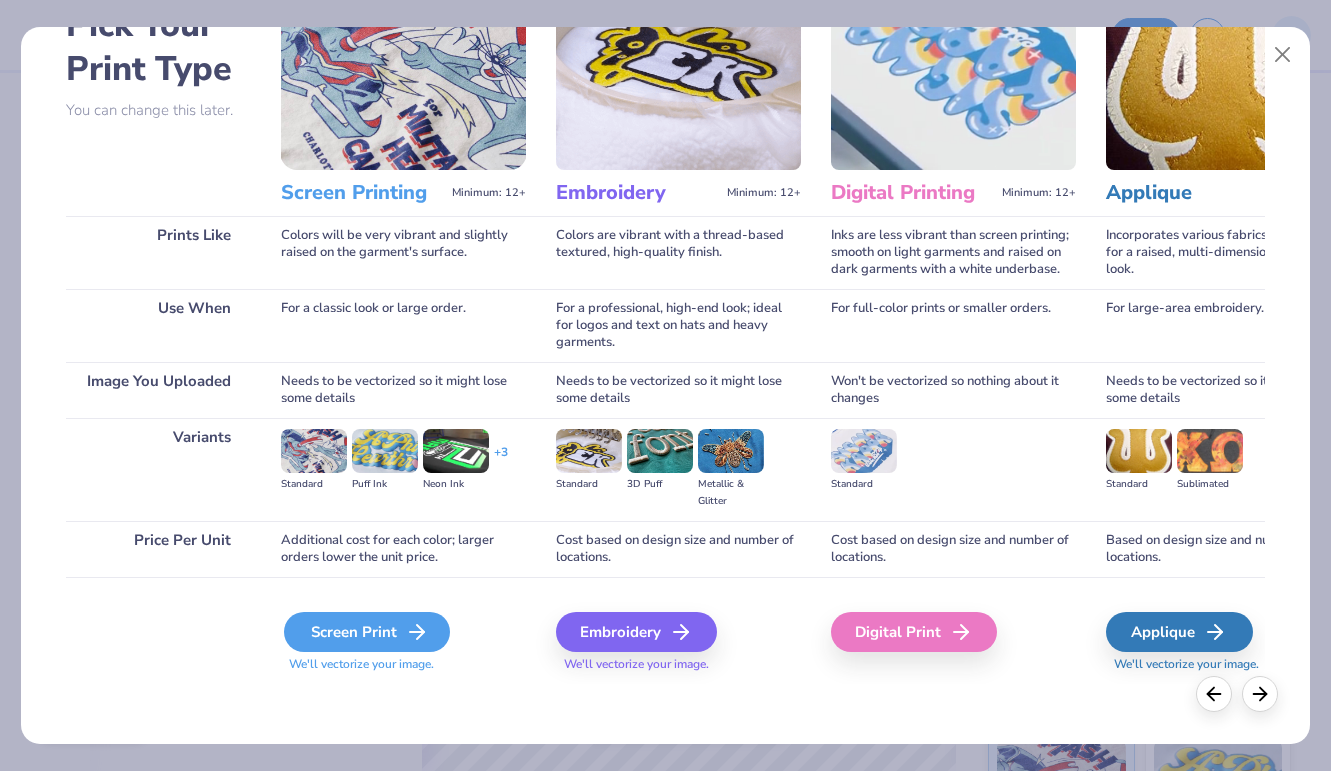 click on "Screen Print" at bounding box center [367, 632] 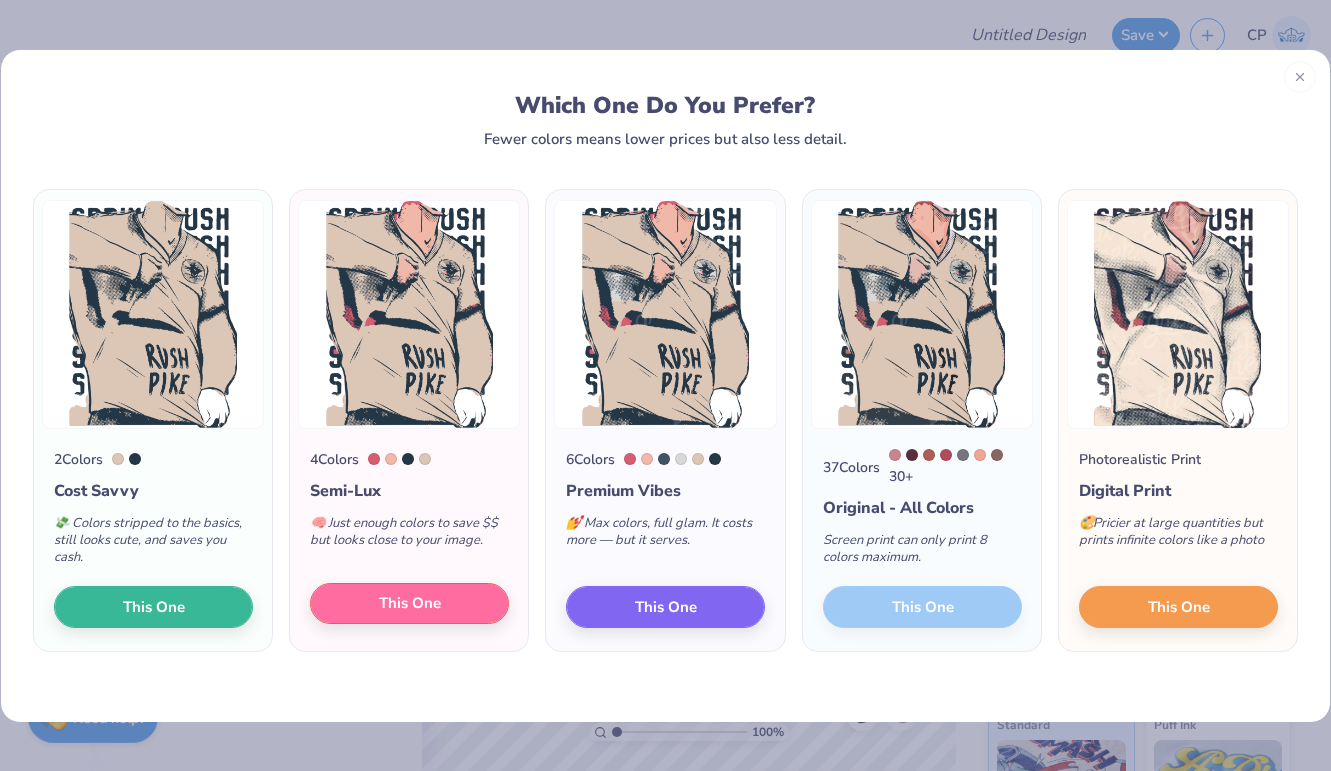 click on "This One" at bounding box center [410, 603] 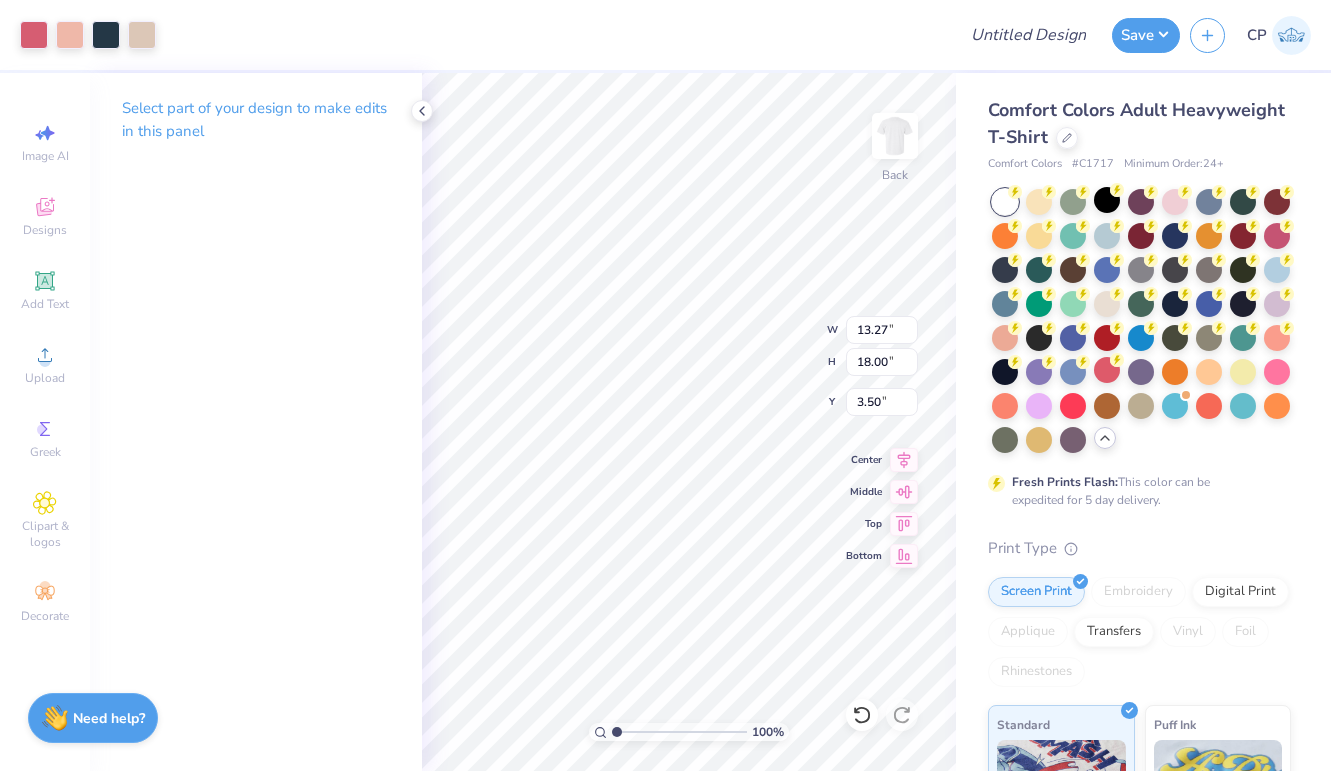 type on "2.67" 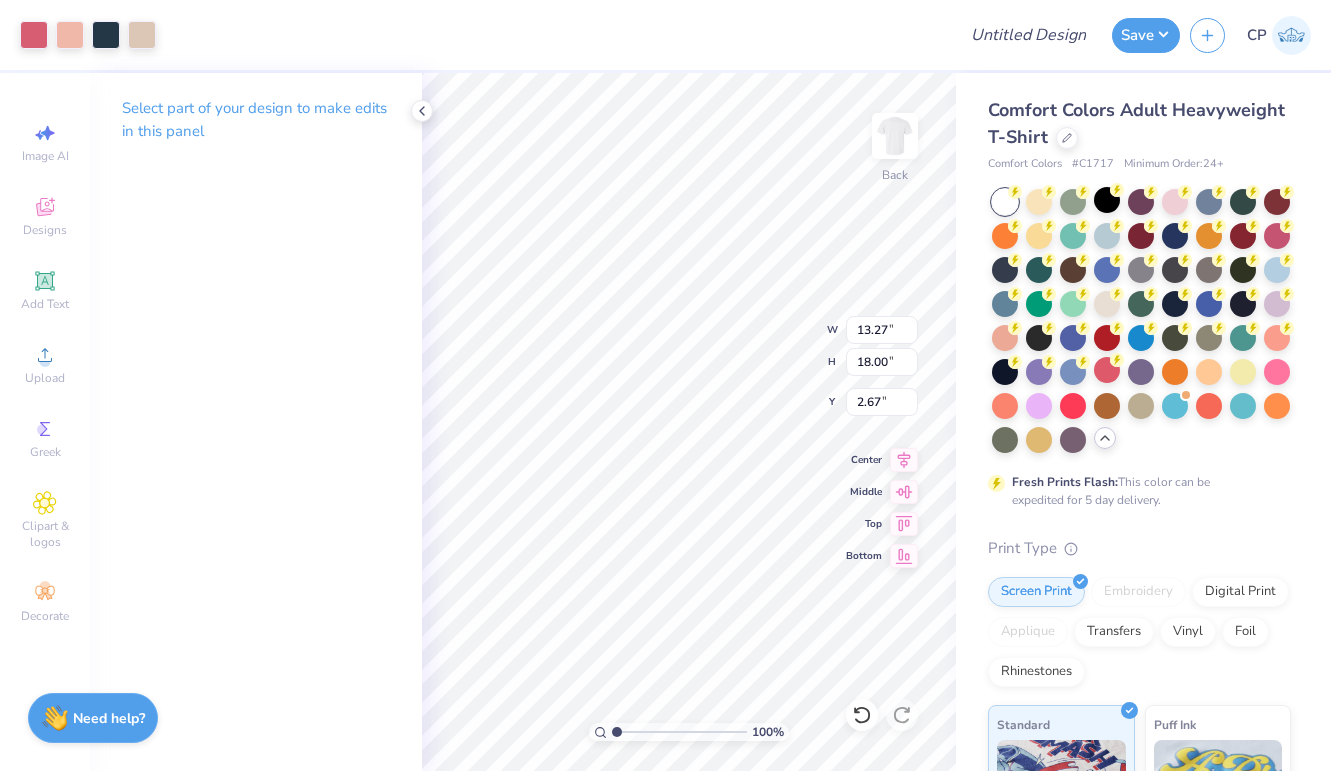 type on "11.06" 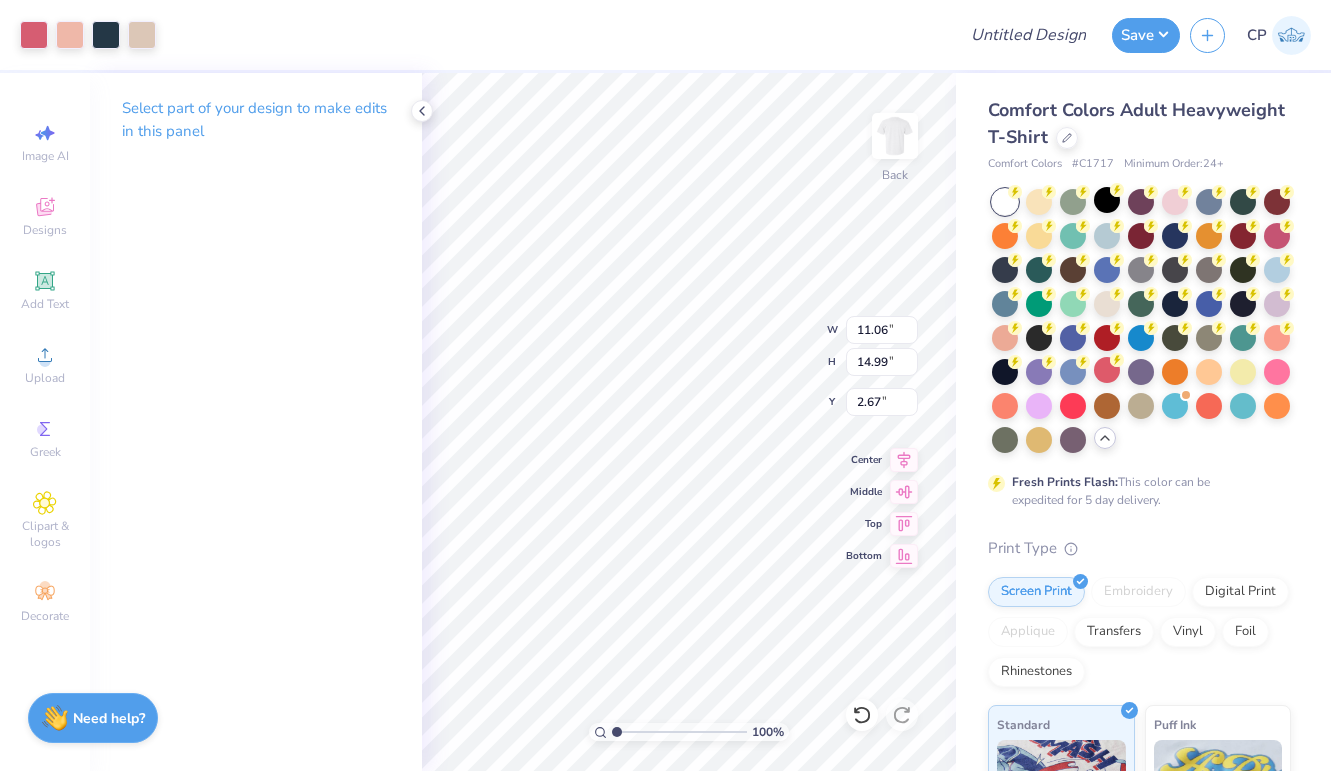 type on "3.00" 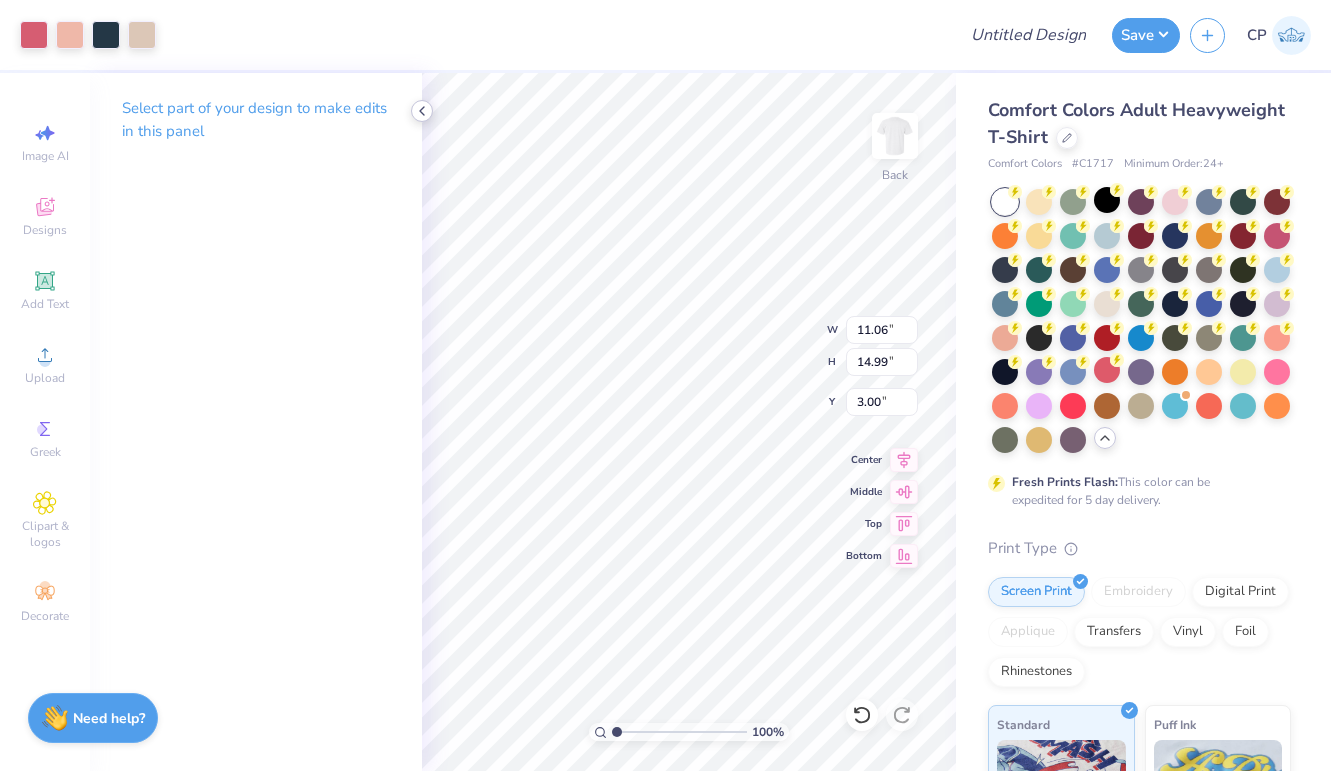 click 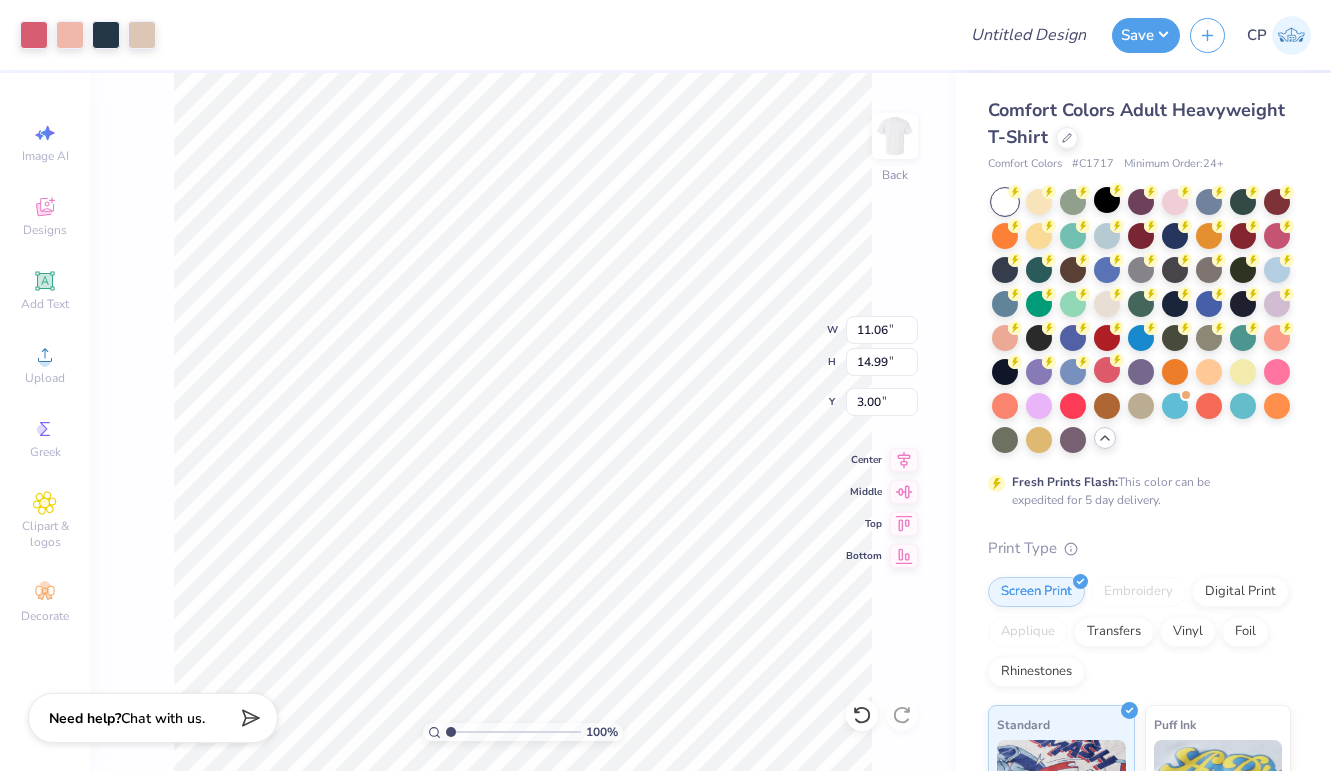 type on "5.00" 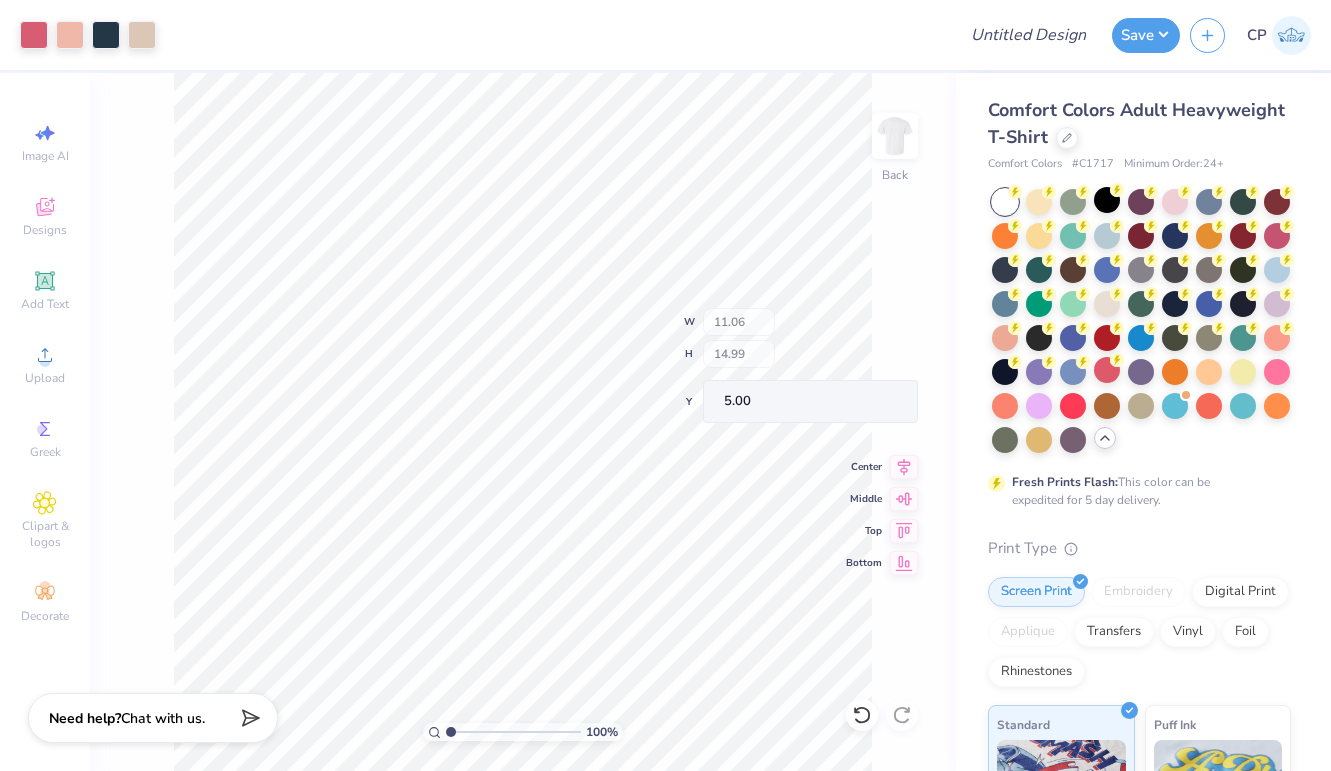type on "4.75" 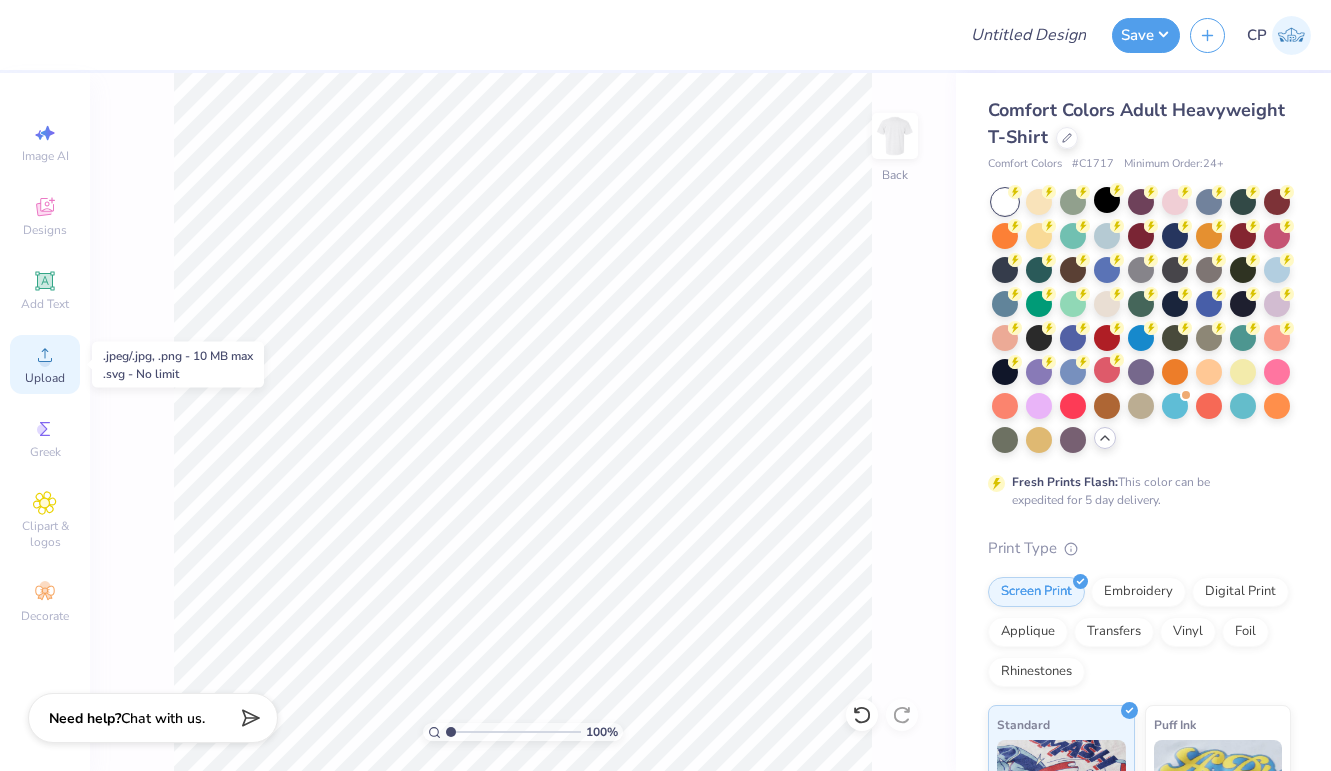 click on "Upload" at bounding box center (45, 378) 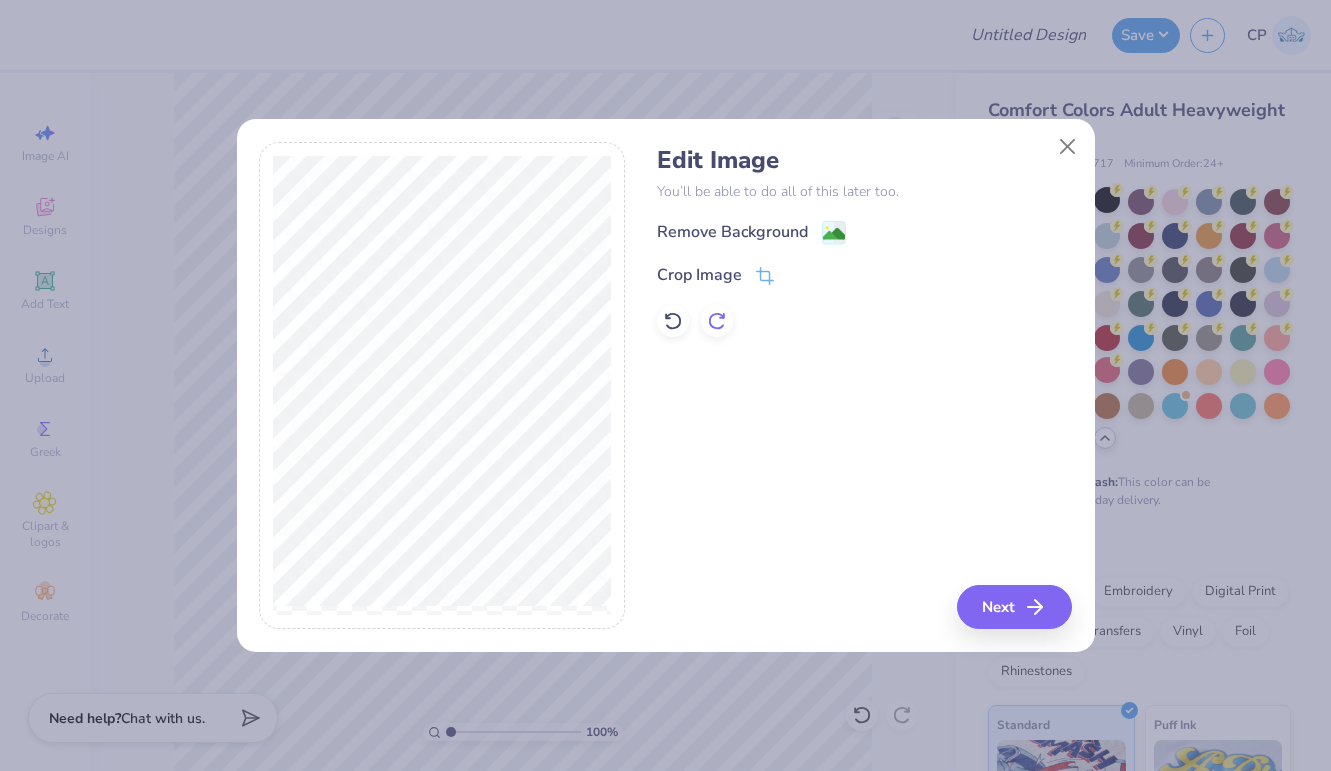 click 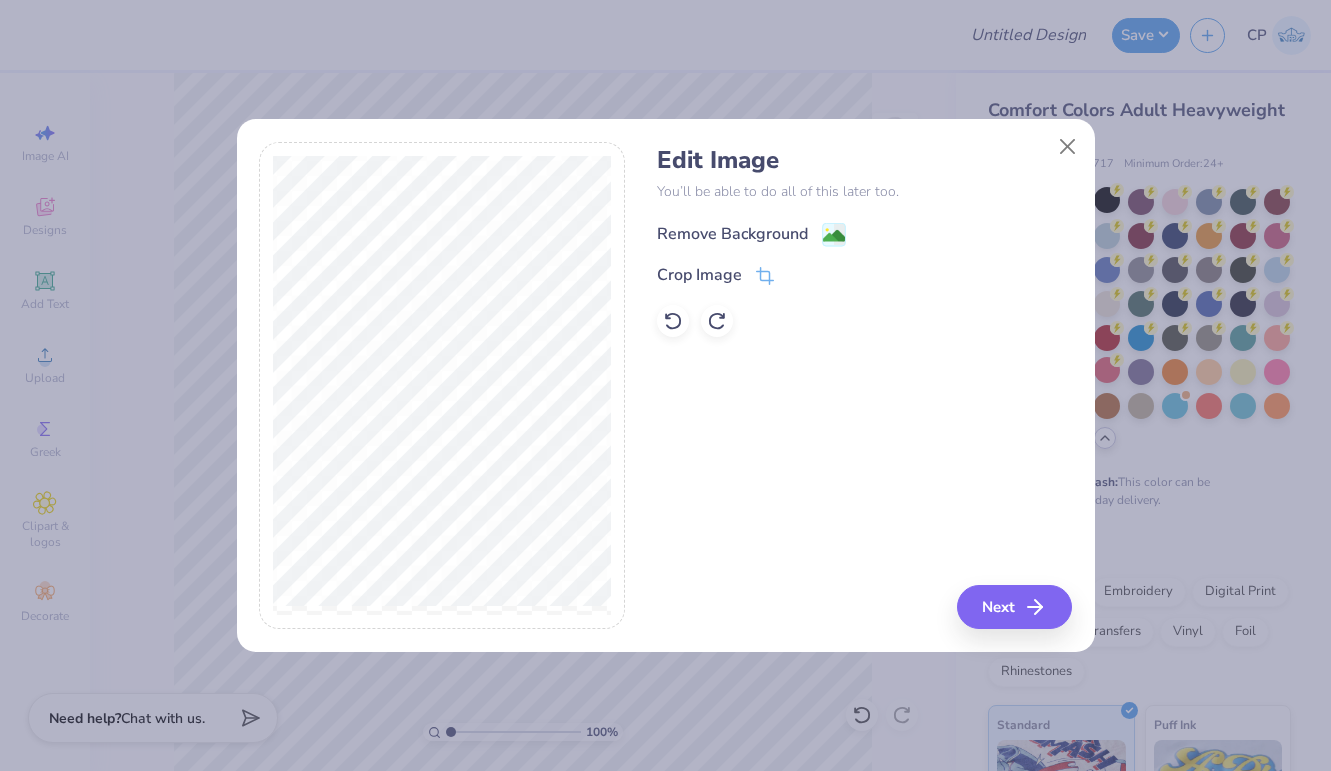 click on "Remove Background" at bounding box center (732, 234) 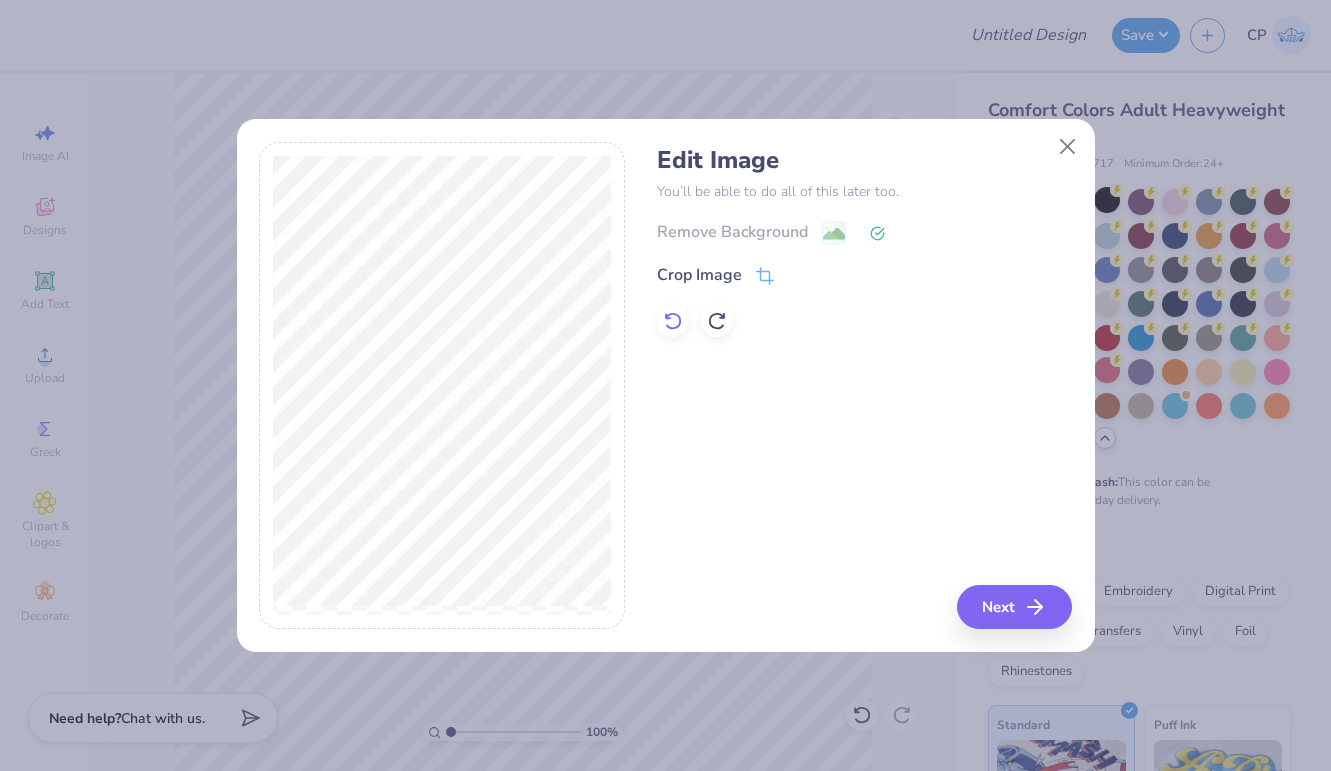 click 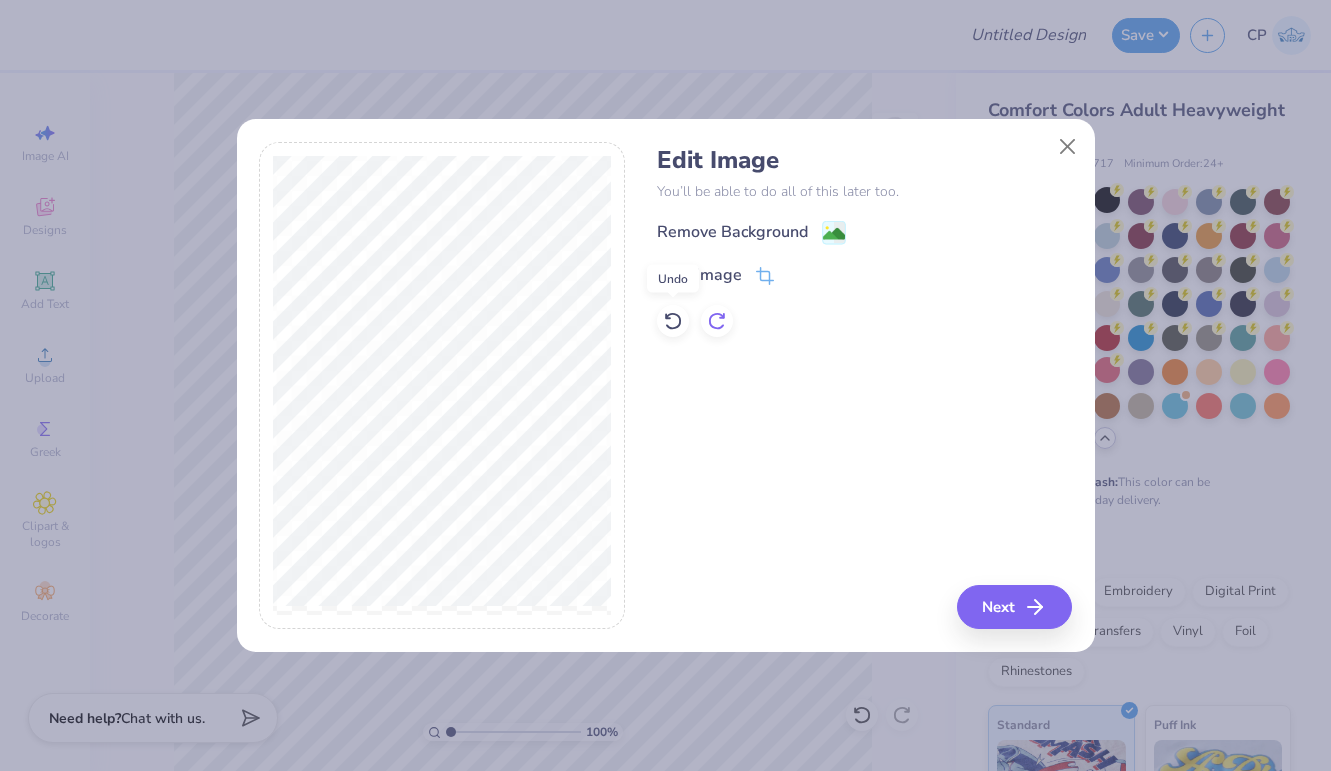 click 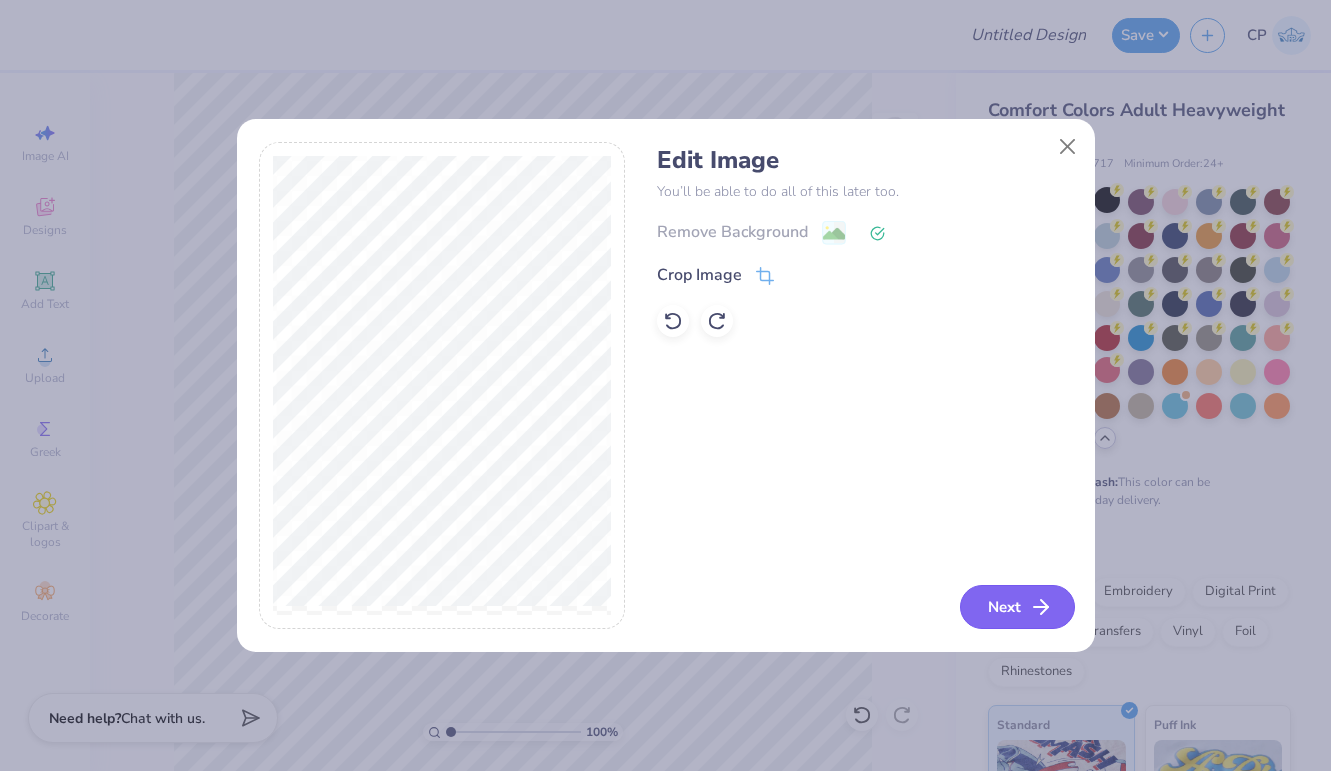 click on "Next" at bounding box center (1017, 607) 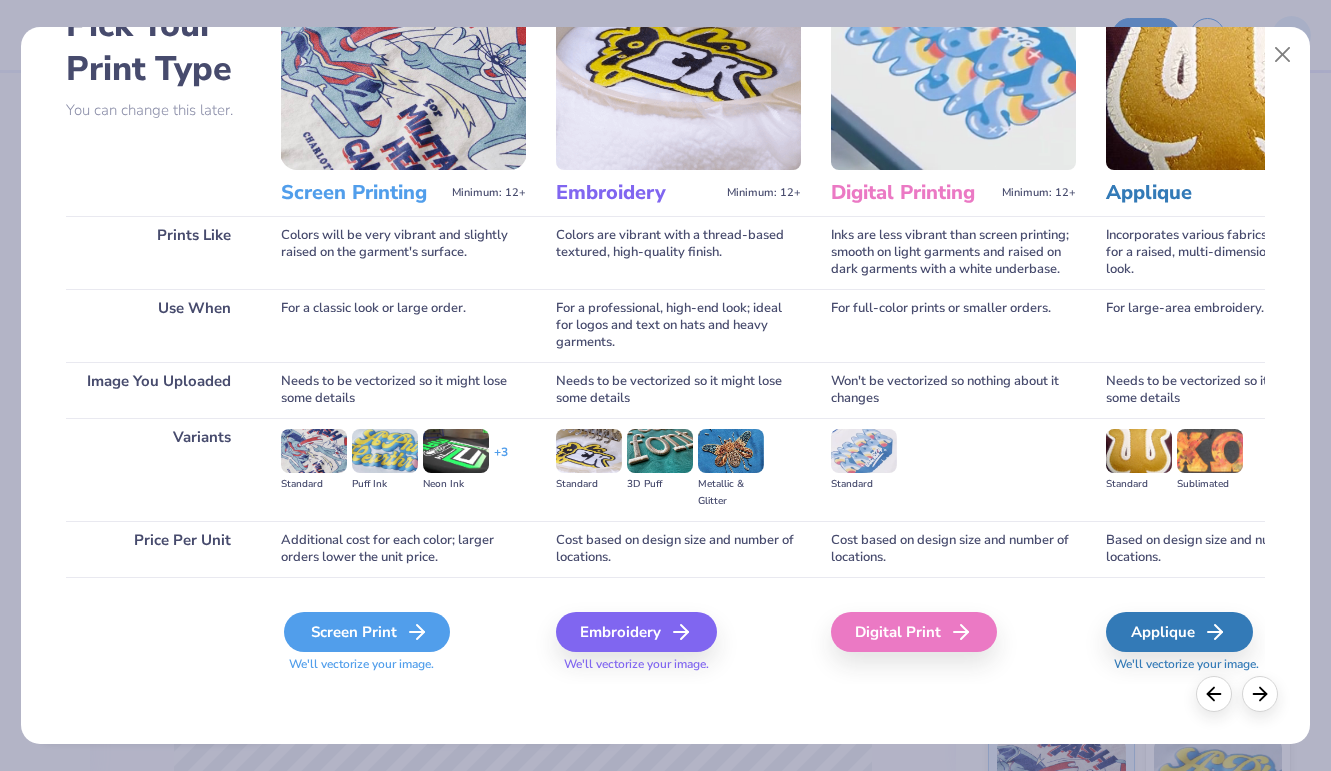 scroll, scrollTop: 126, scrollLeft: 0, axis: vertical 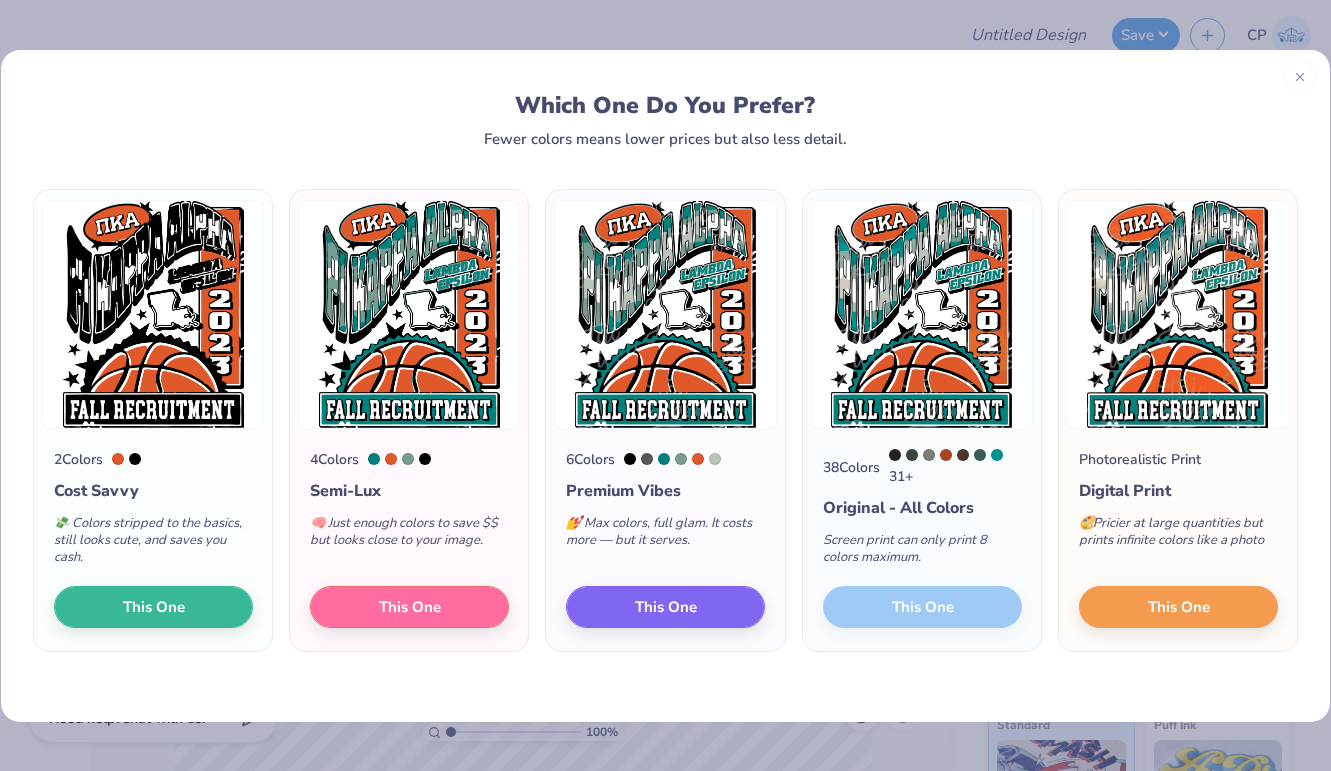 click on "This One" at bounding box center (409, 607) 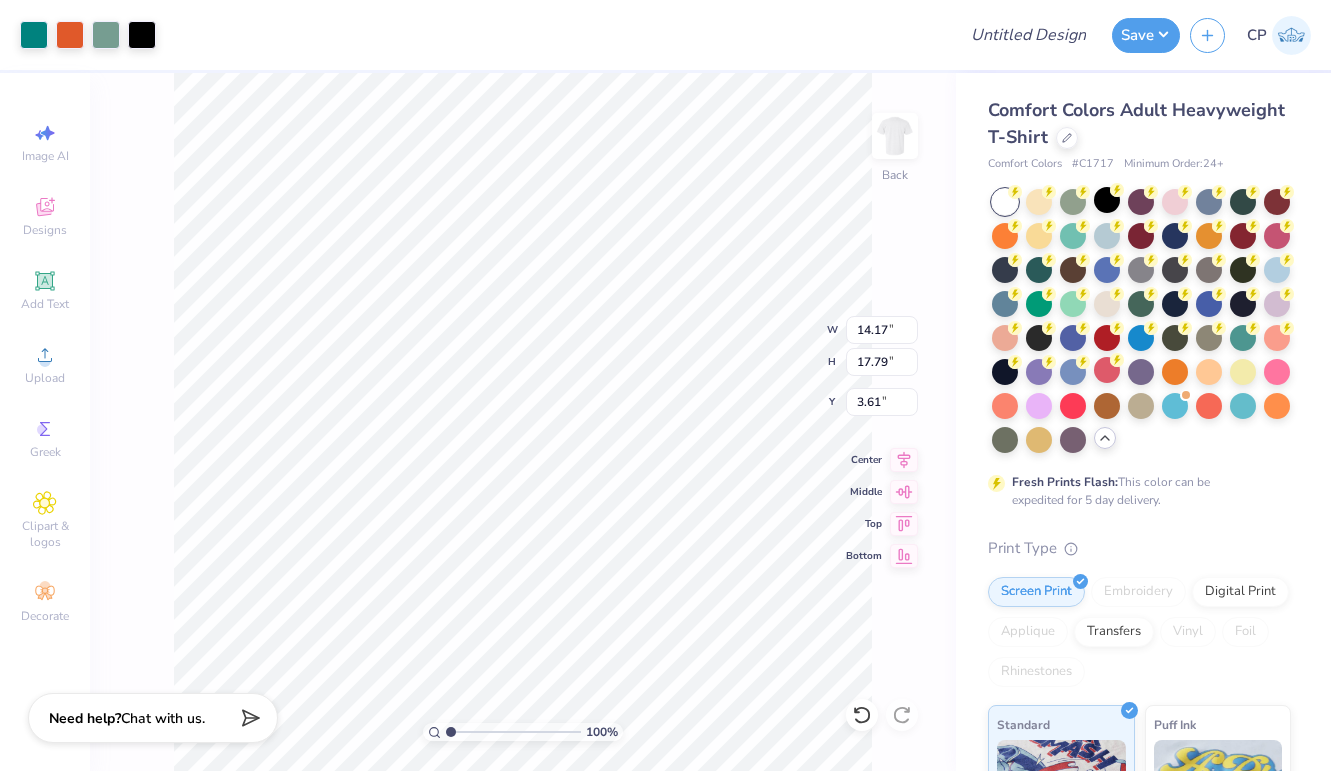 type on "1.34" 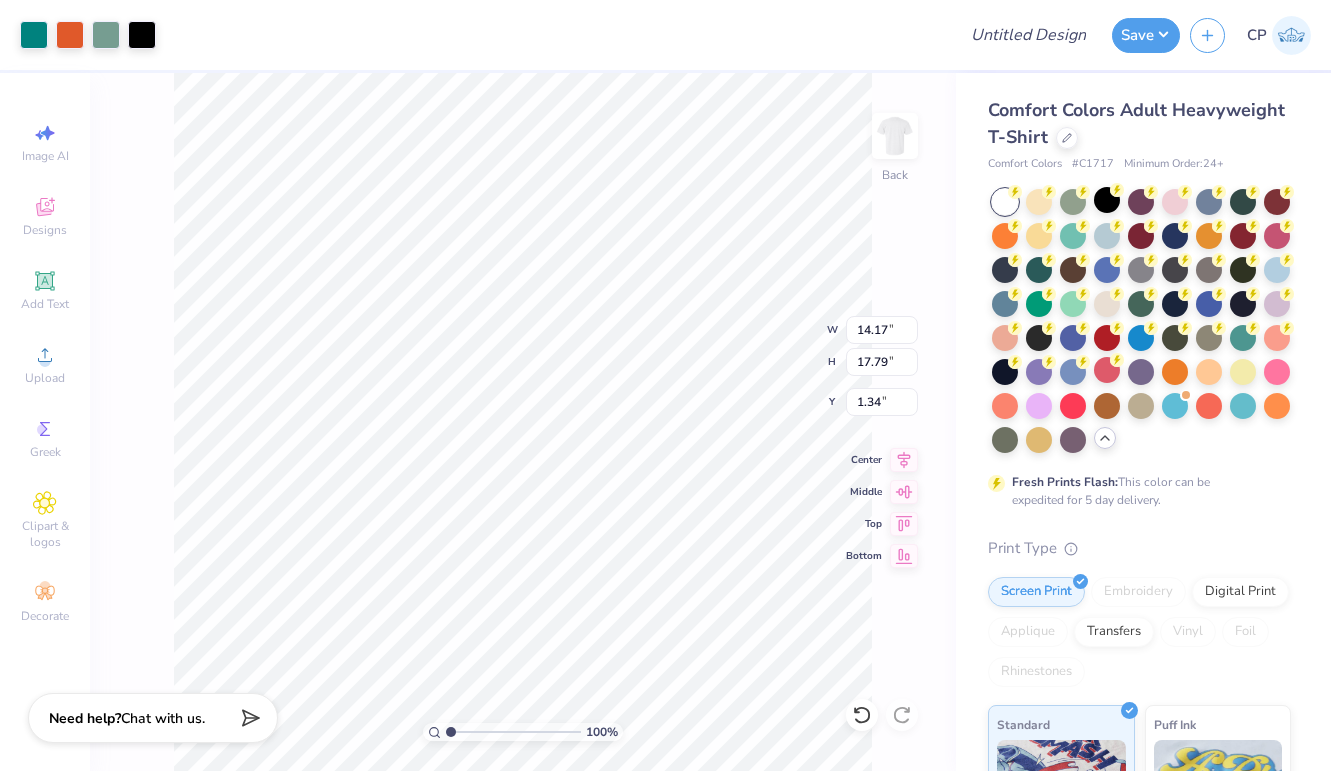 type on "11.98" 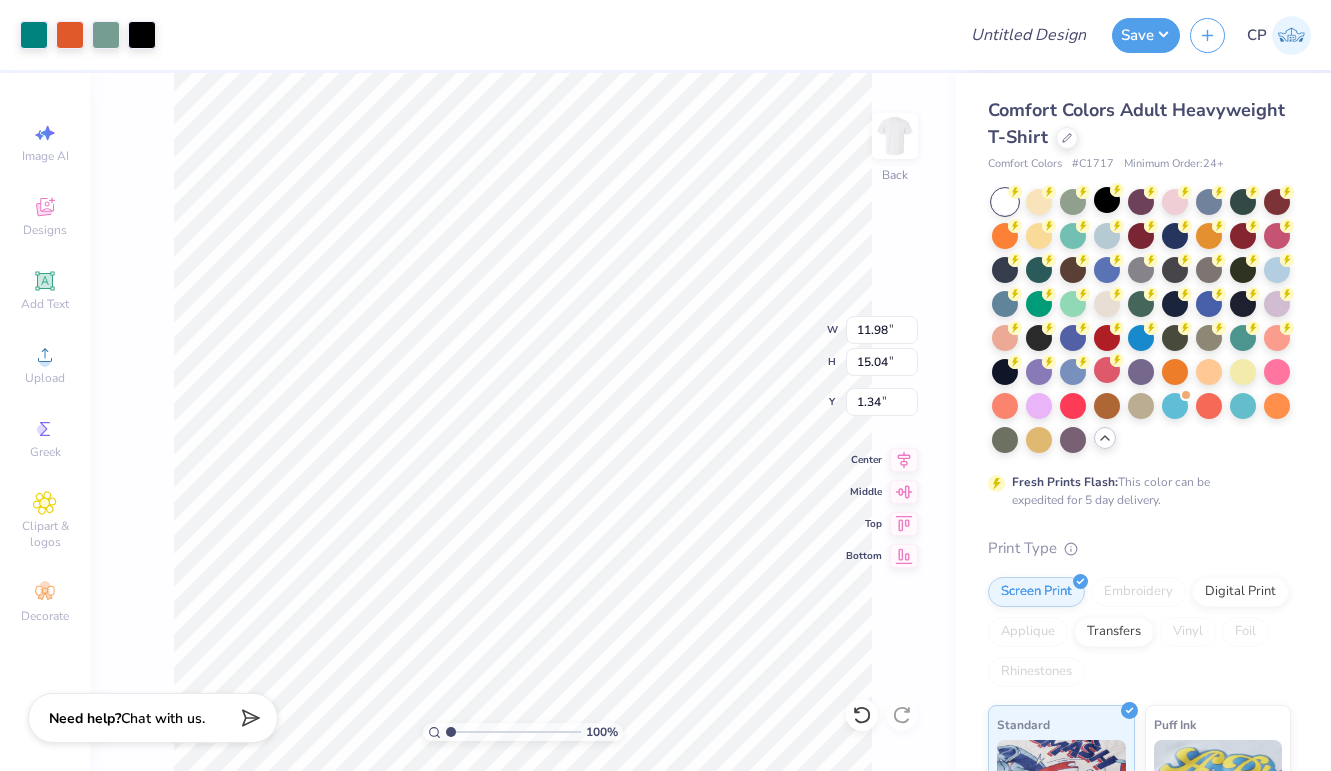 type on "3.00" 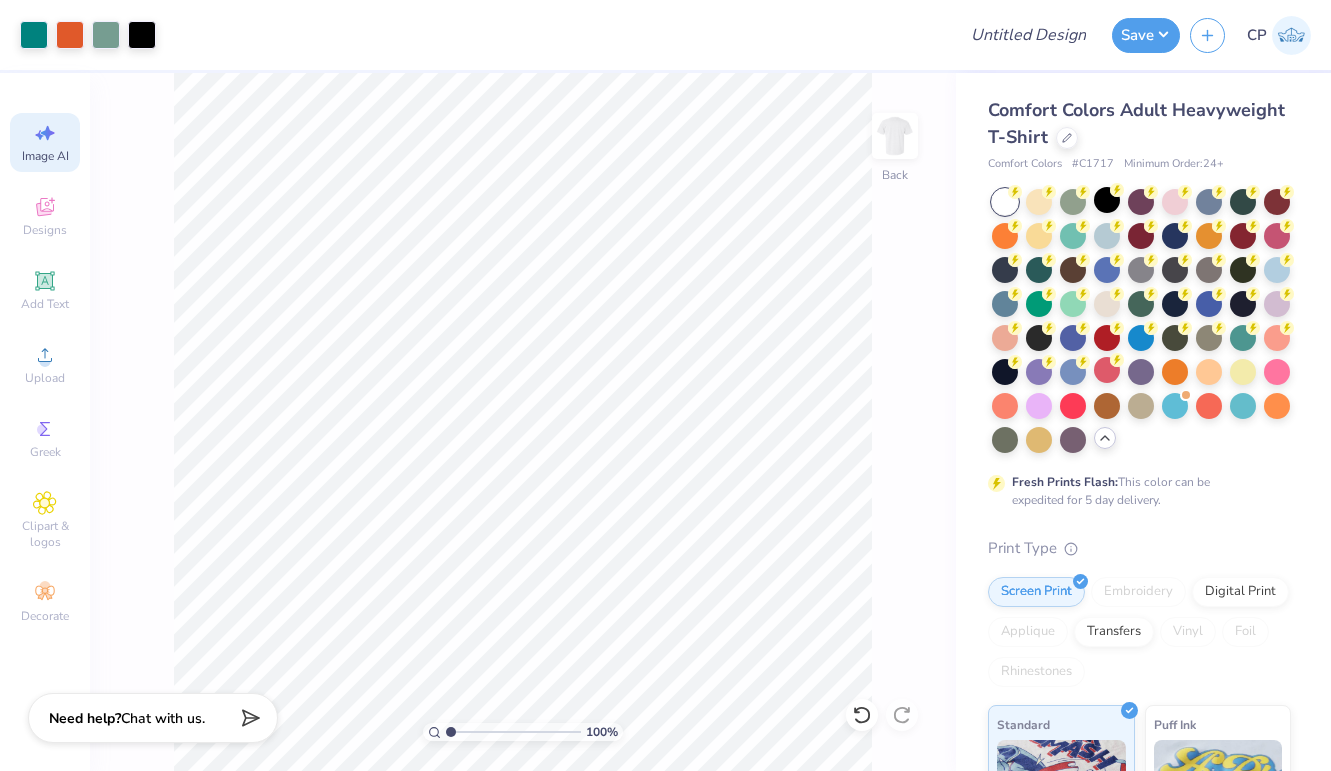 click on "Image AI" at bounding box center (45, 156) 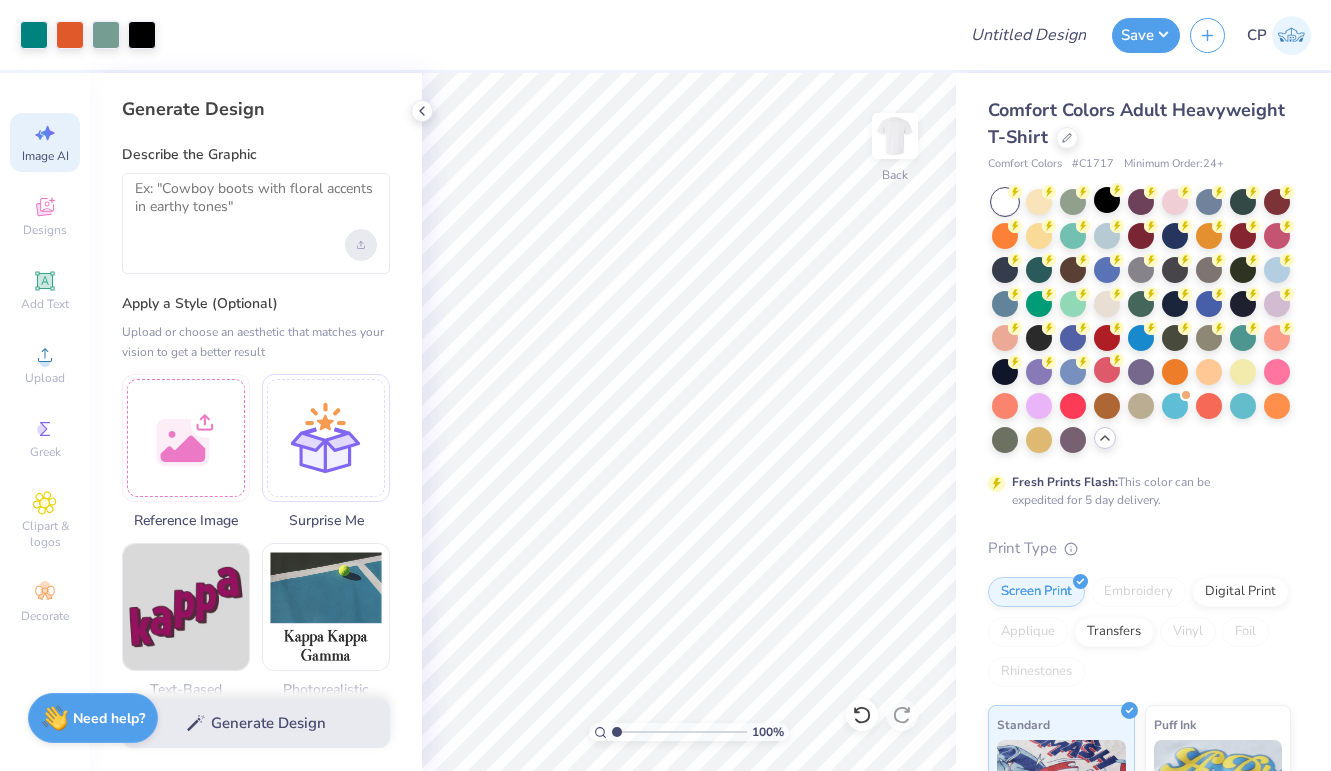 click at bounding box center (361, 245) 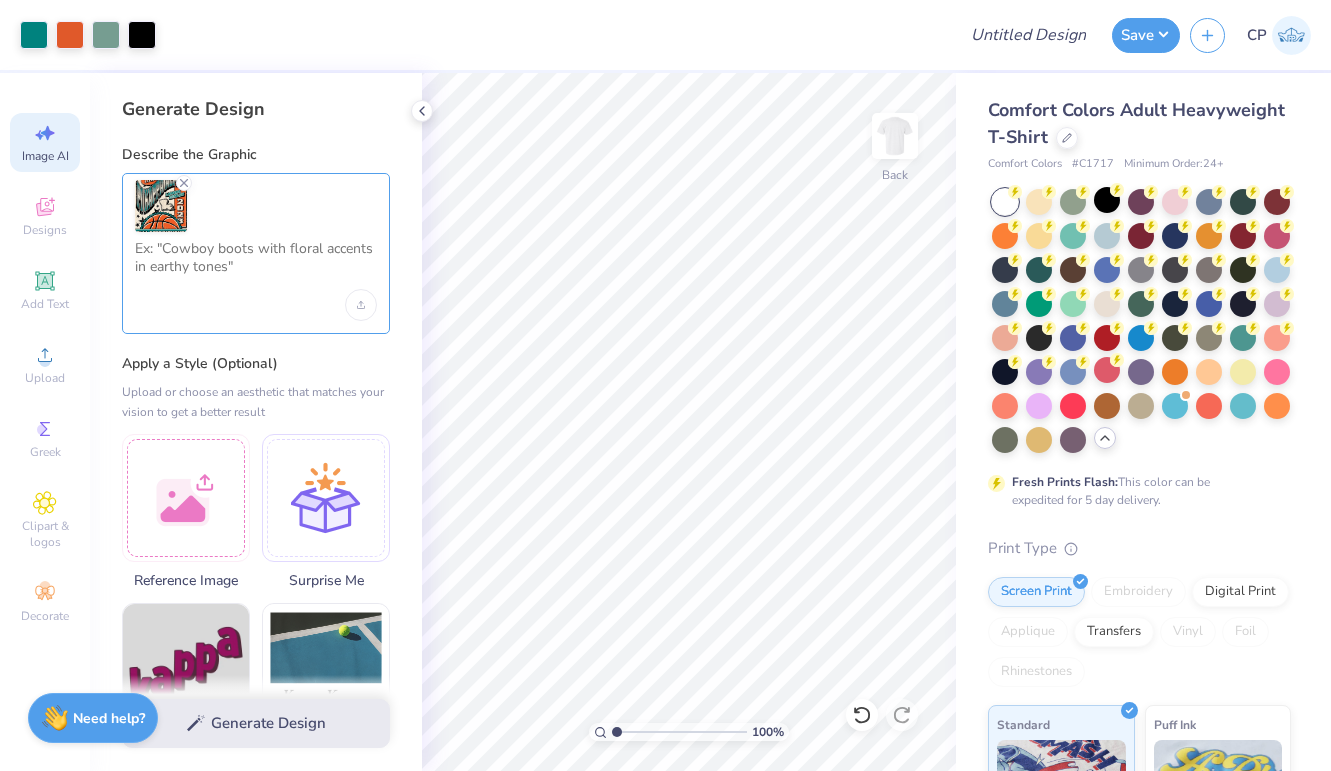 click at bounding box center [256, 265] 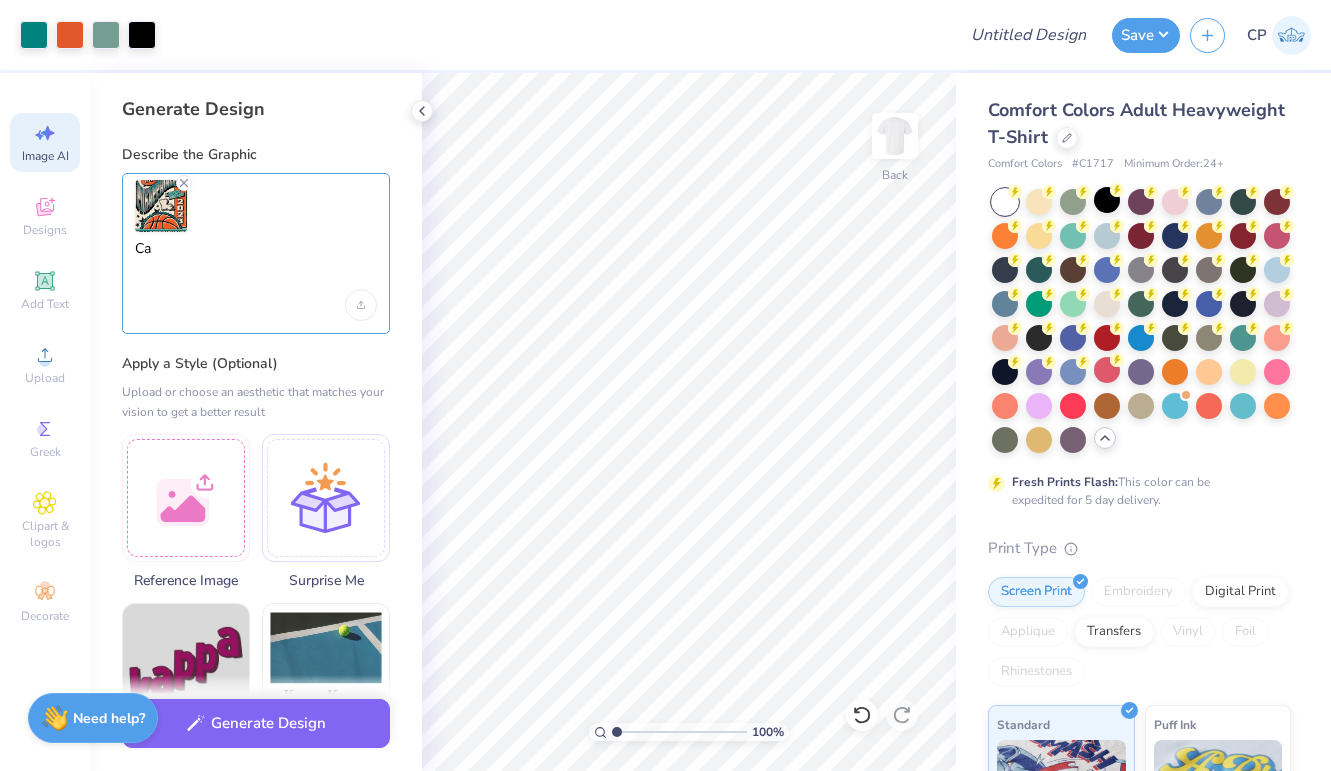 type on "C" 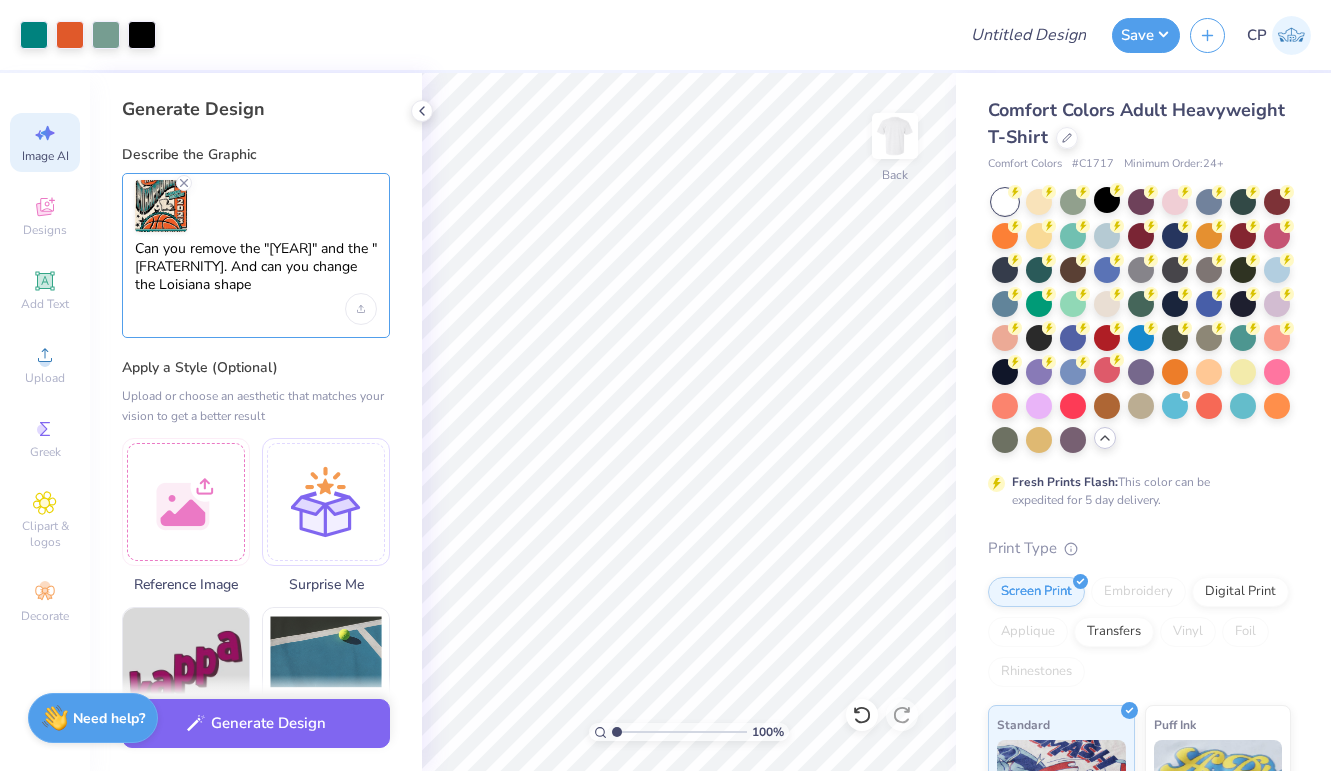 click on "Can you remove the "[YEAR]" and the "[FRATERNITY]. And can you change the Loisiana shape" at bounding box center (256, 267) 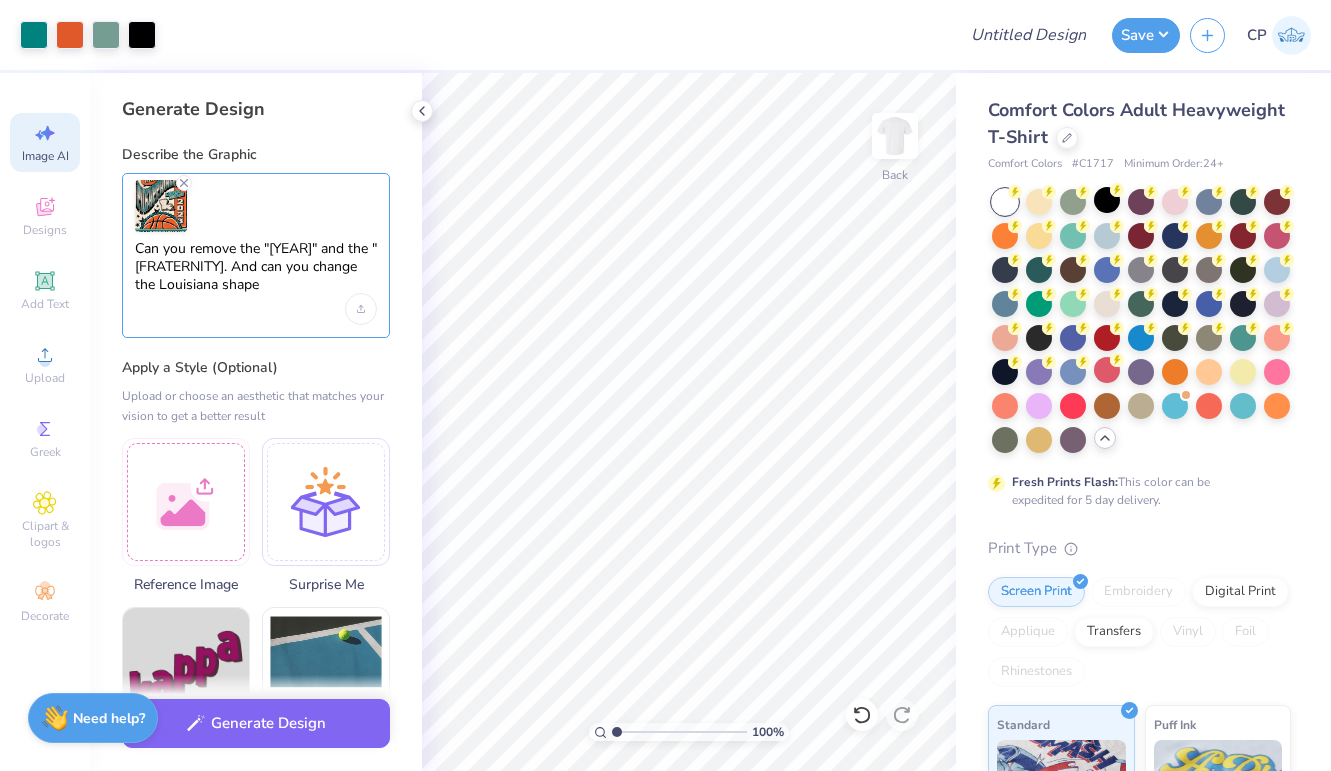 click on "Can you remove the "[YEAR]" and the "[FRATERNITY]. And can you change the Louisiana shape" at bounding box center (256, 267) 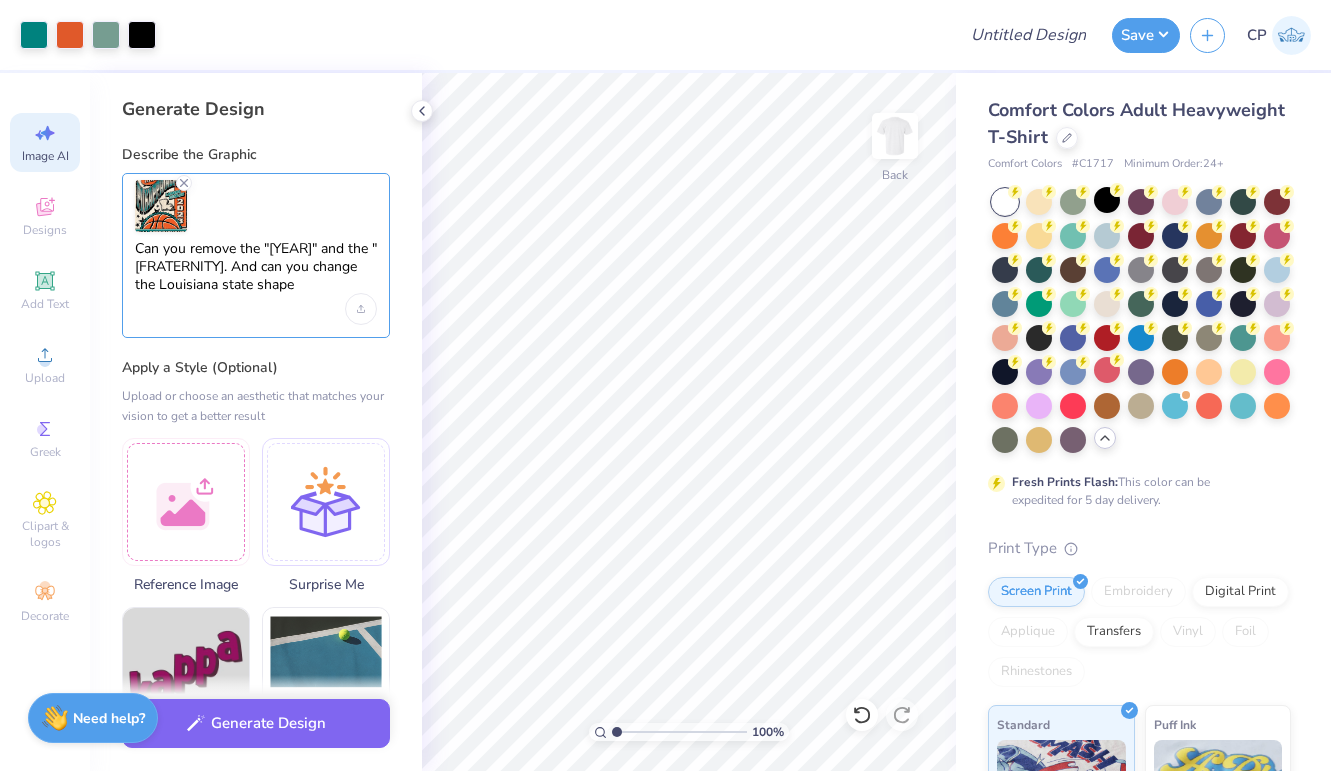 click on "Can you remove the "[YEAR]" and the "[FRATERNITY]. And can you change the Louisiana state shape" at bounding box center [256, 267] 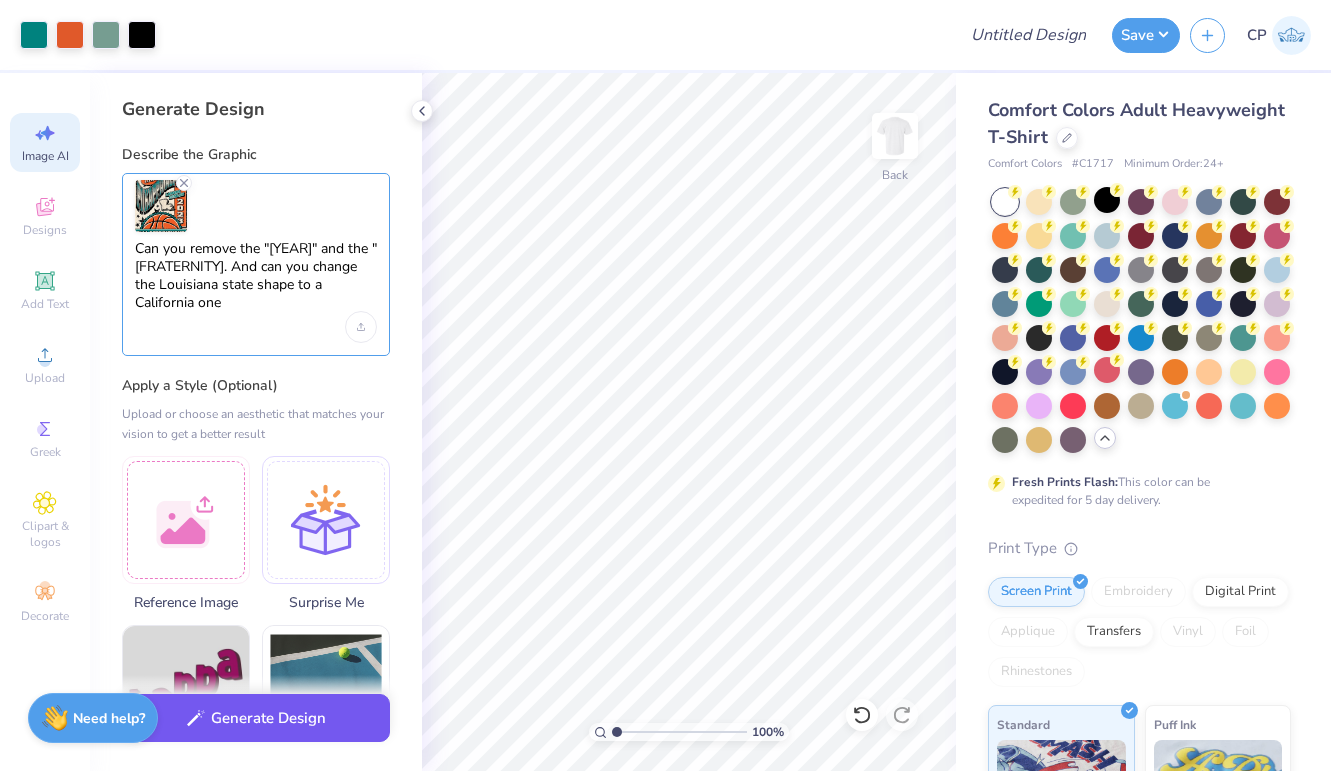 type on "Can you remove the "[YEAR]" and the "[FRATERNITY]. And can you change the Louisiana state shape to a California one" 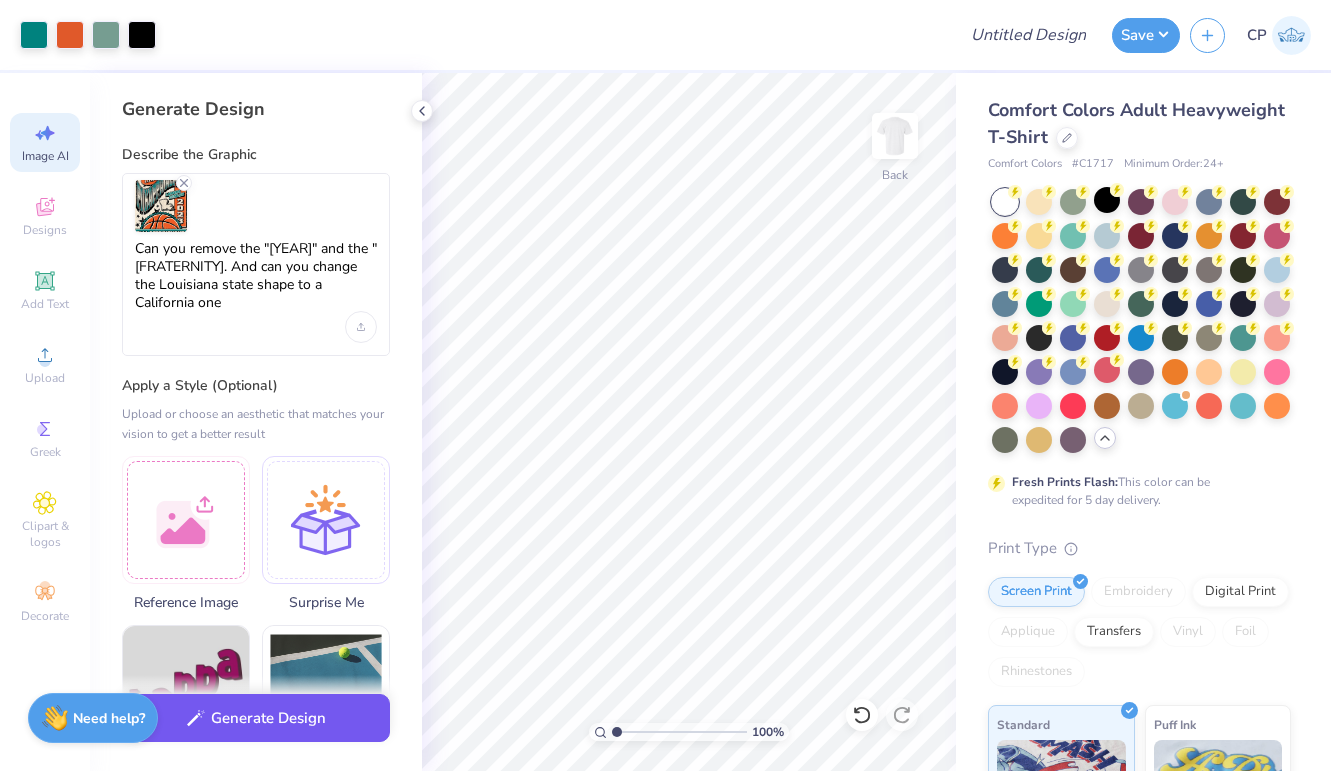 click on "Generate Design" at bounding box center (256, 718) 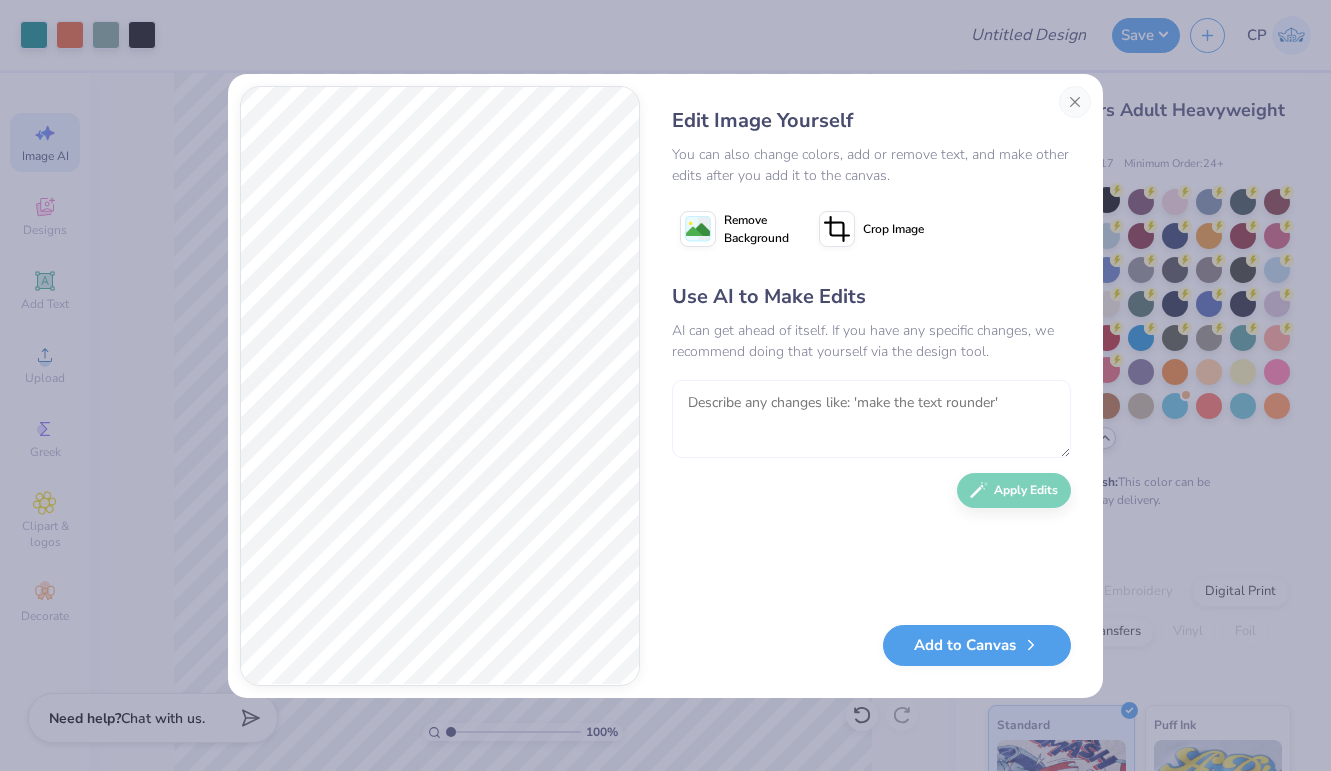 click at bounding box center [871, 419] 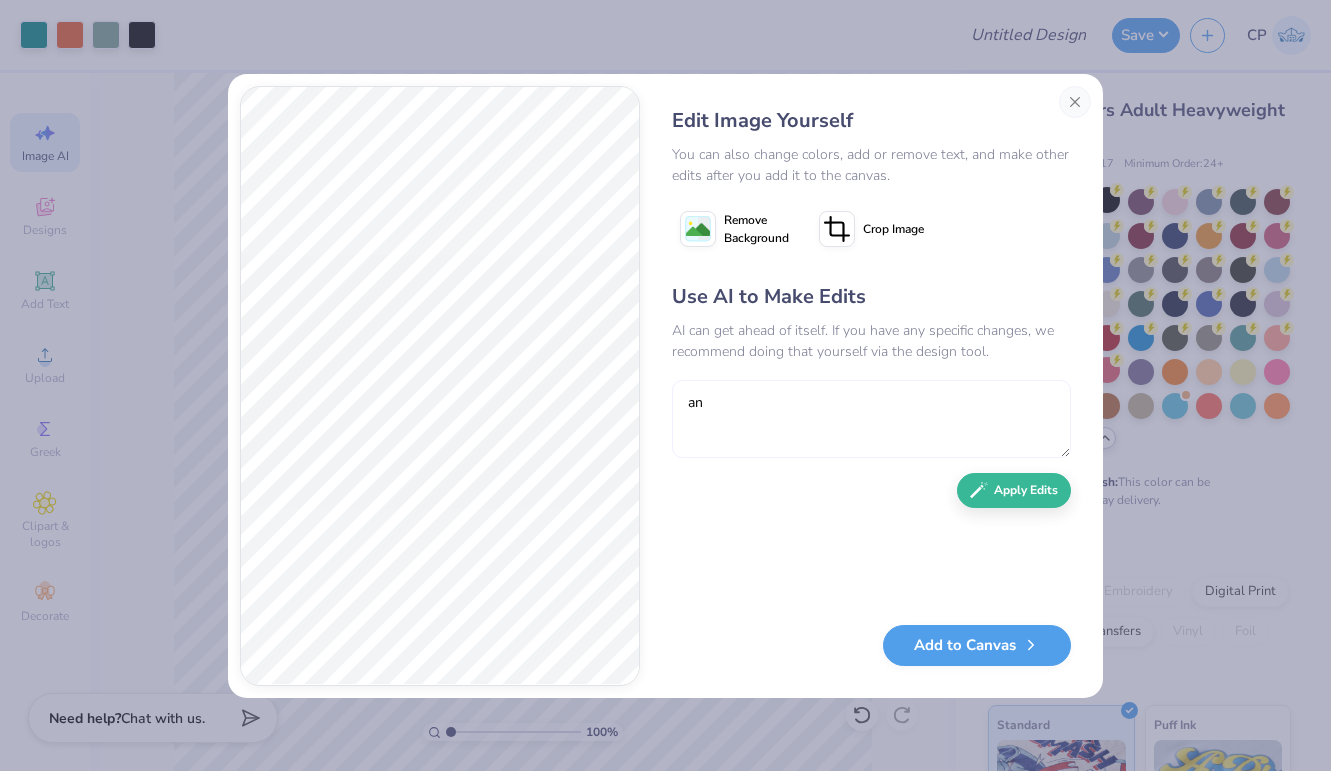 type on "a" 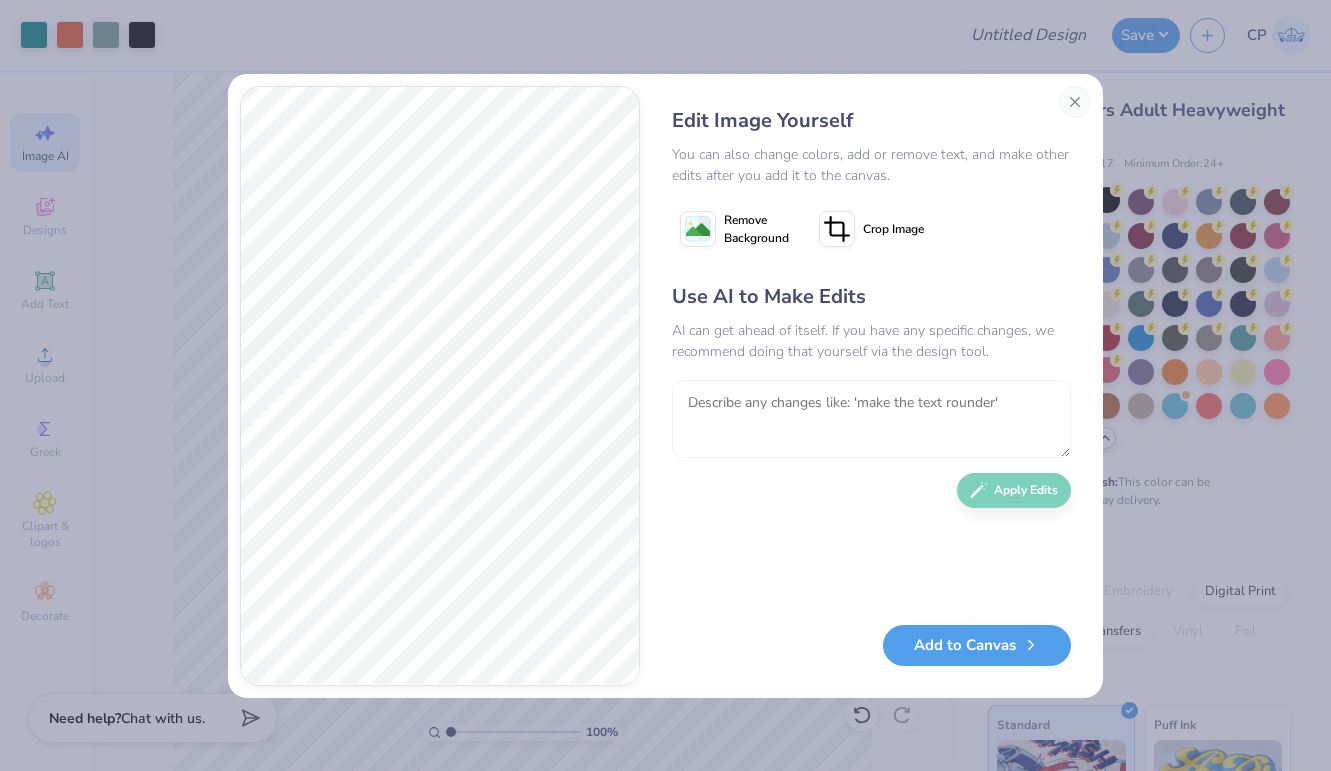 type on "C" 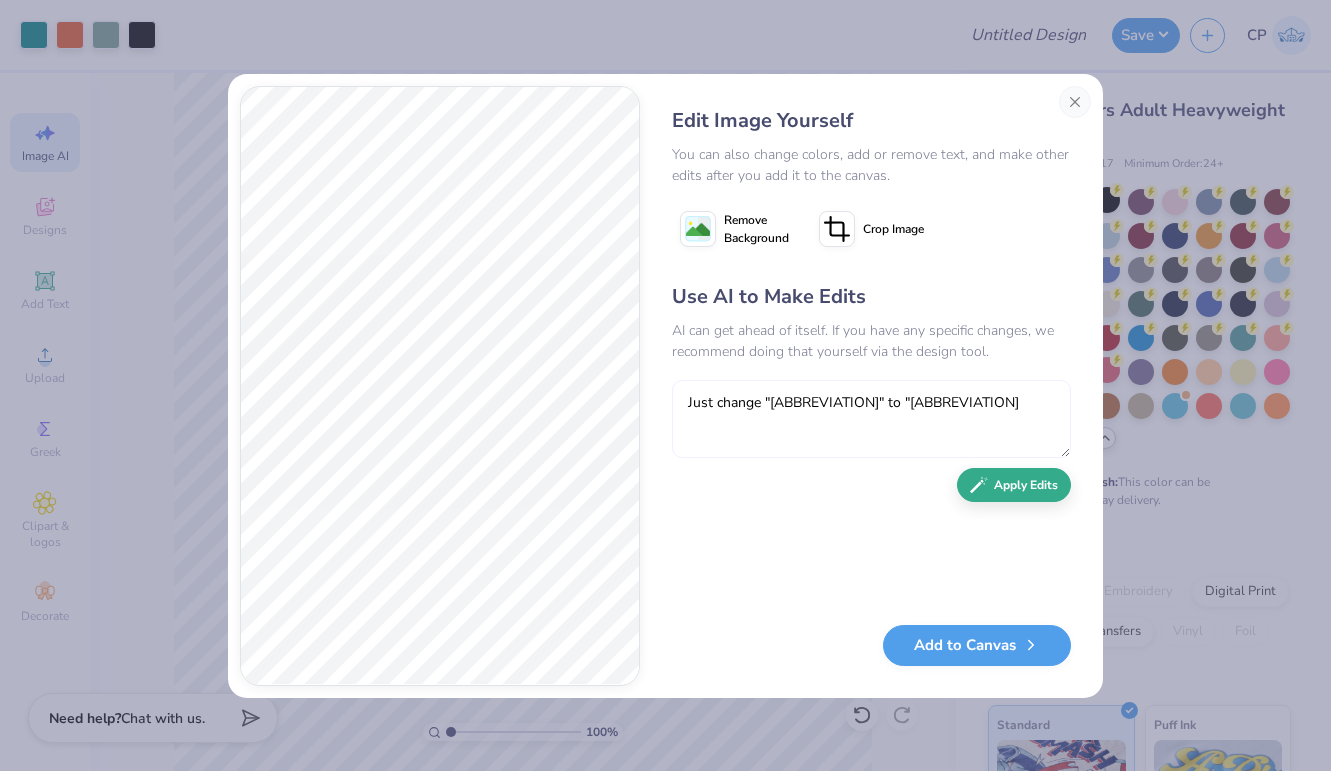 type on "Just change "[ABBREVIATION]" to "[ABBREVIATION]" 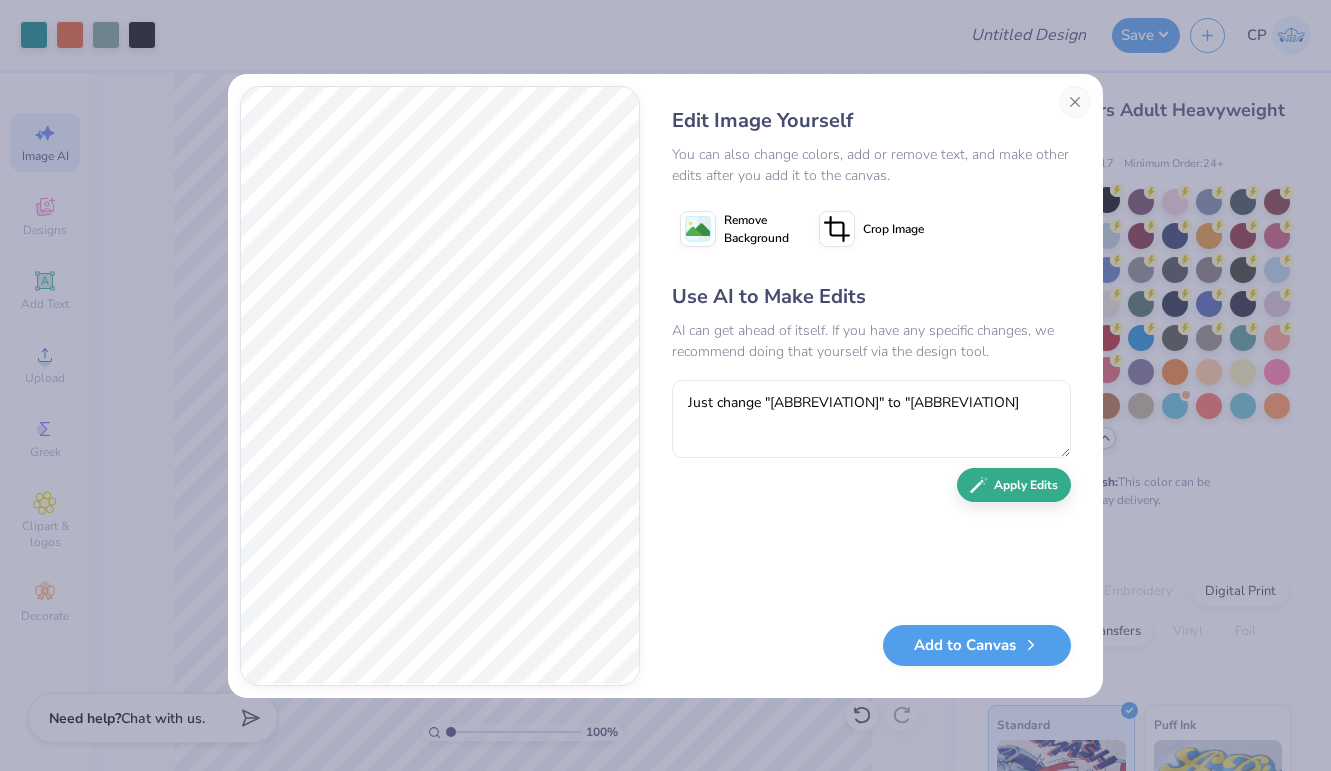 click on "Apply Edits" at bounding box center [1014, 485] 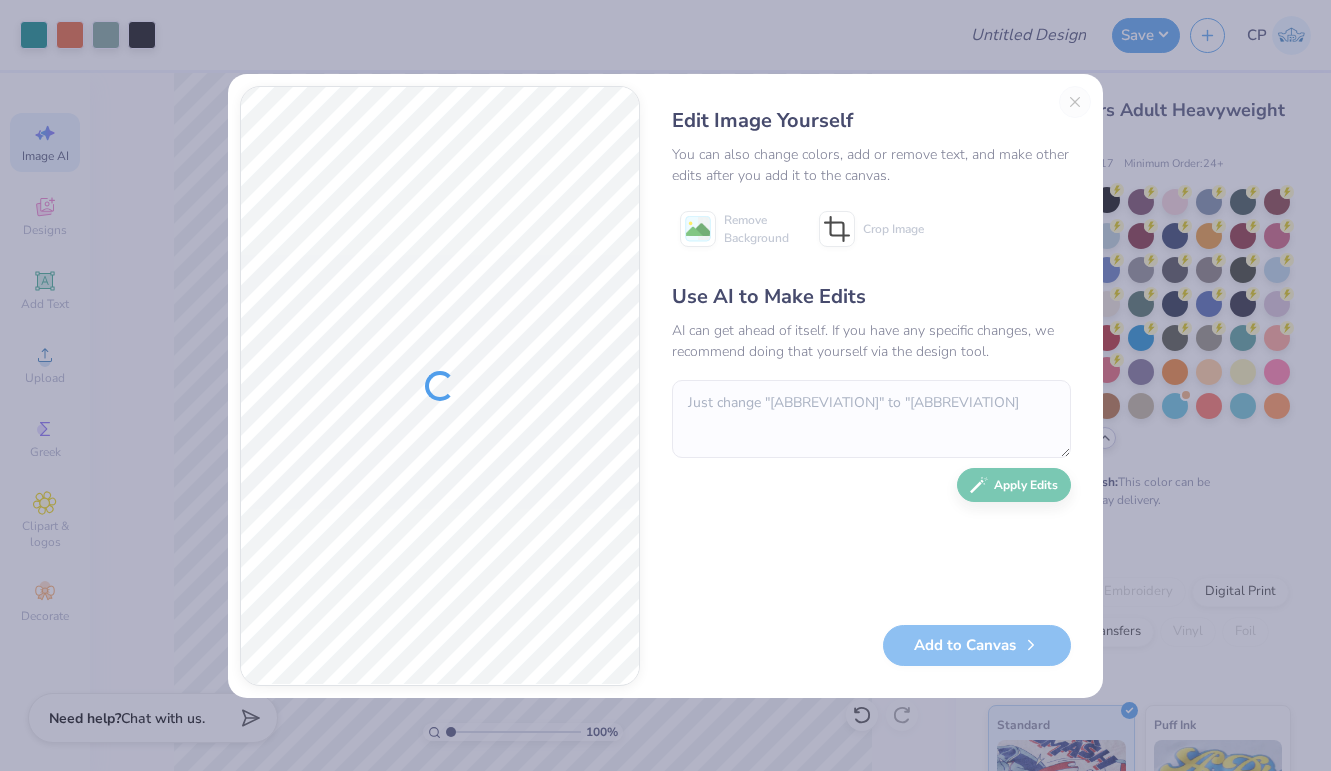 type 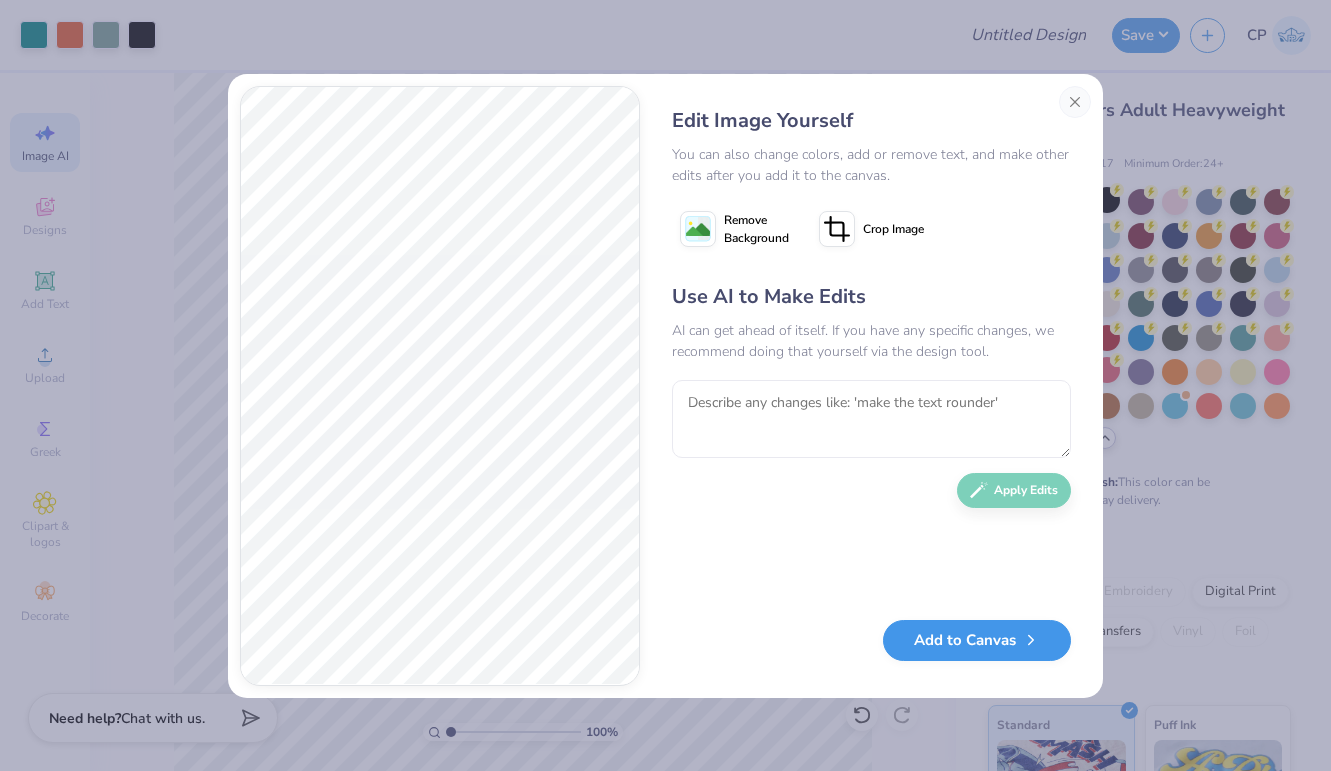 click on "Add to Canvas" at bounding box center [977, 640] 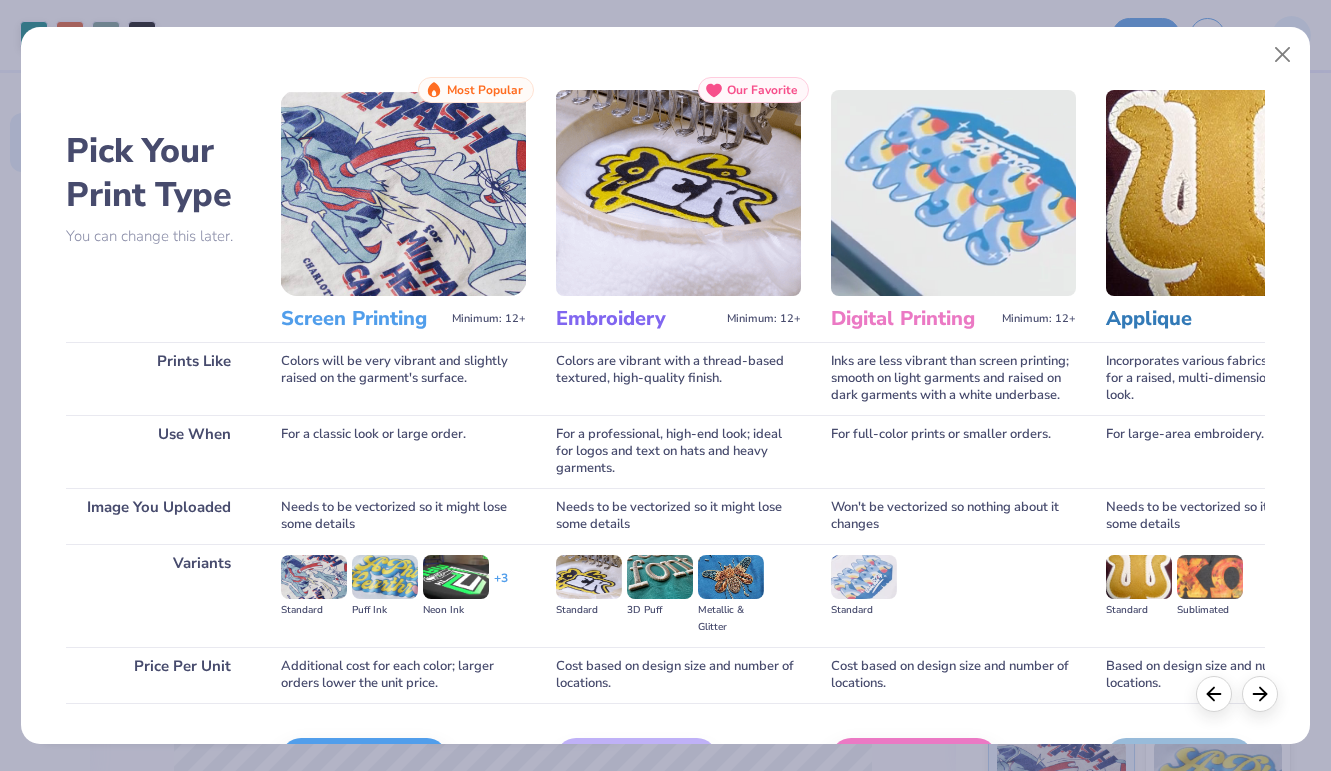 scroll, scrollTop: 48, scrollLeft: 0, axis: vertical 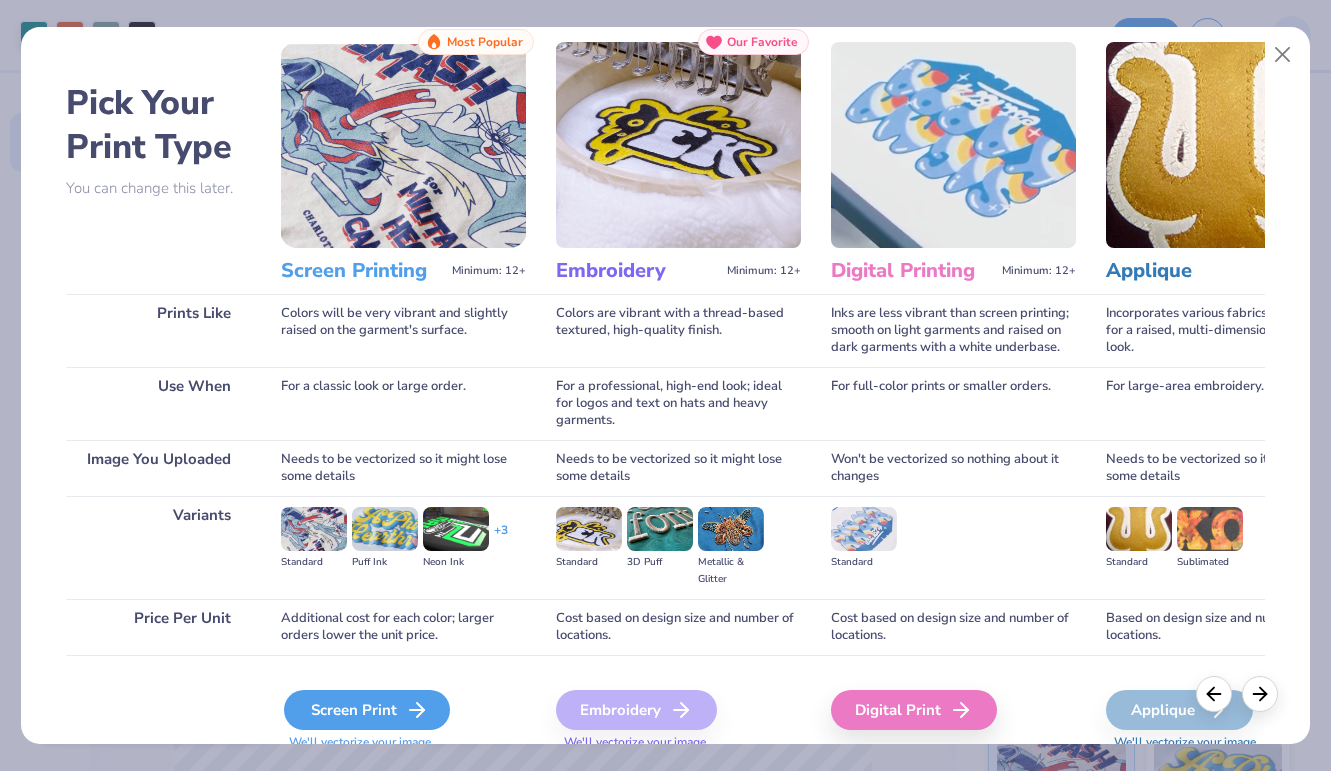 click 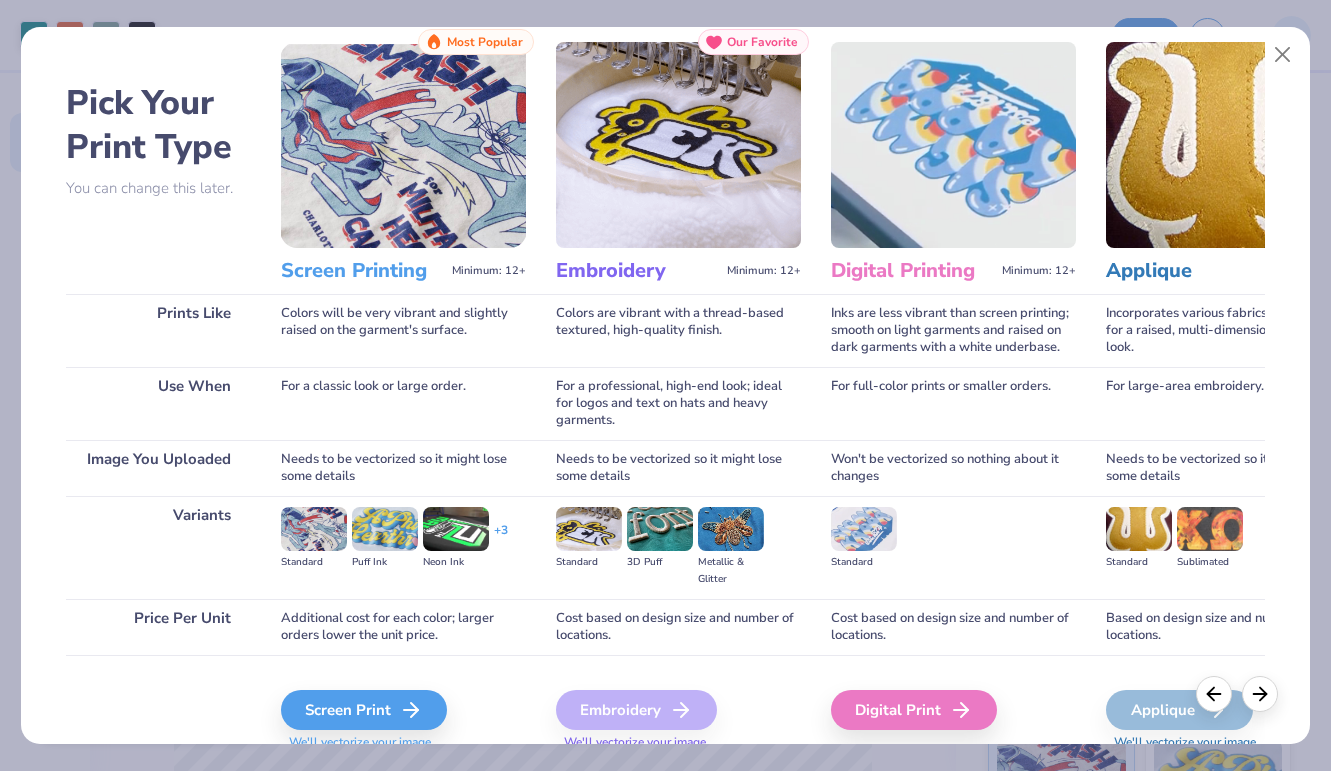 scroll, scrollTop: 122, scrollLeft: 0, axis: vertical 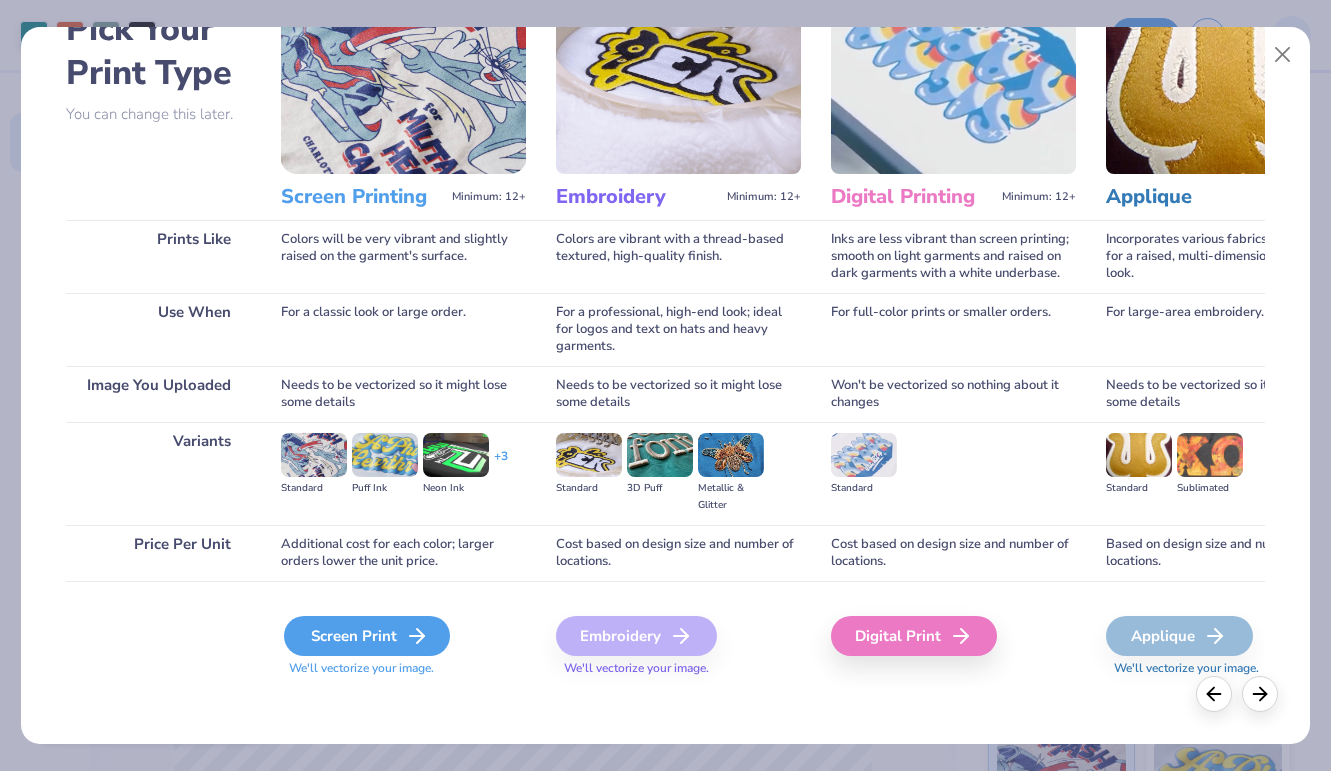 click on "Screen Print" at bounding box center [367, 636] 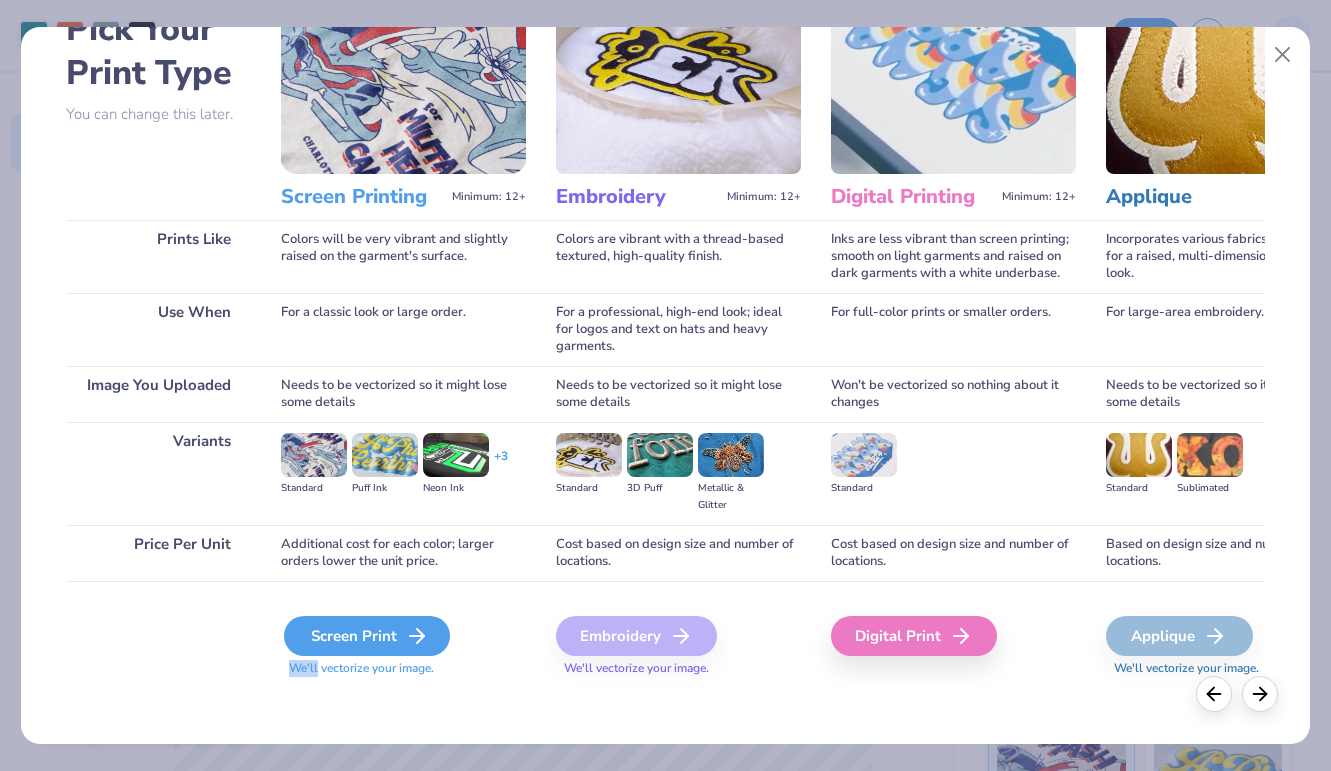 click on "Screen Print" at bounding box center [367, 636] 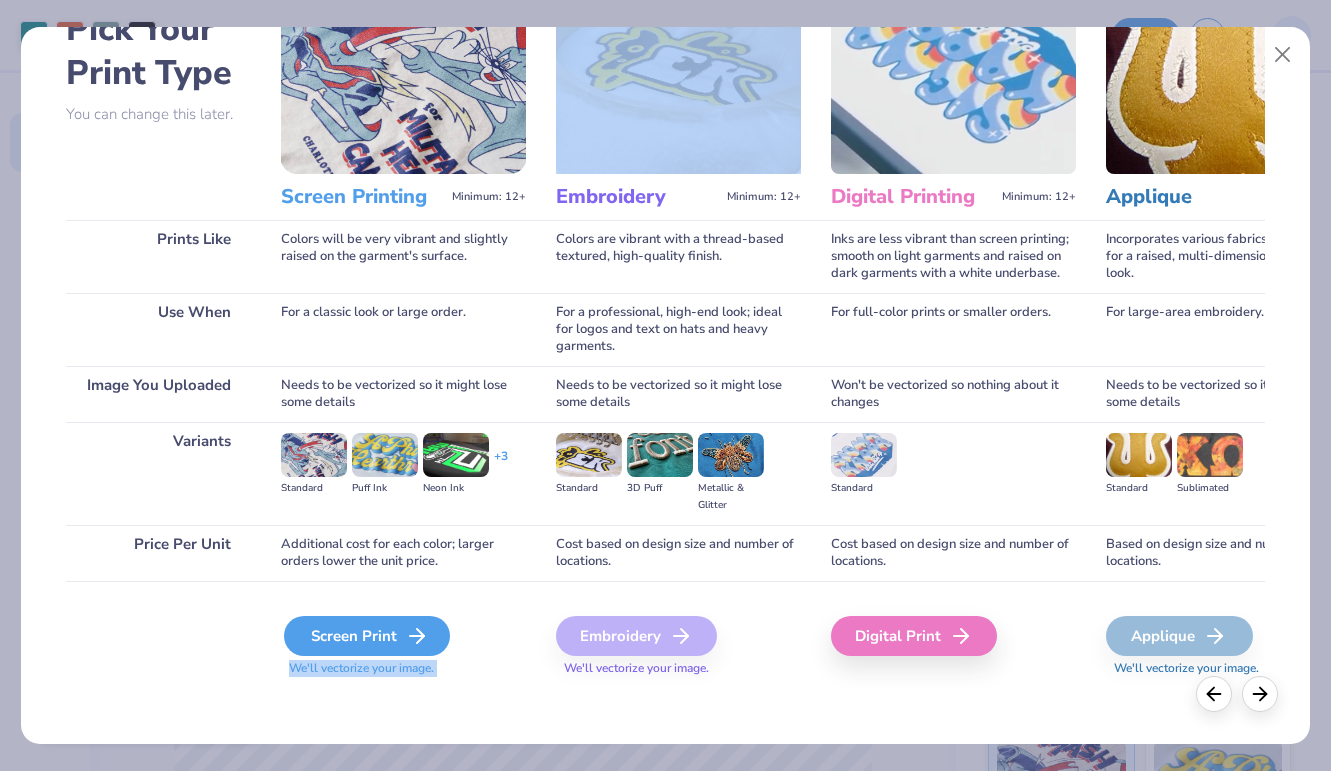 click on "Screen Print" at bounding box center [367, 636] 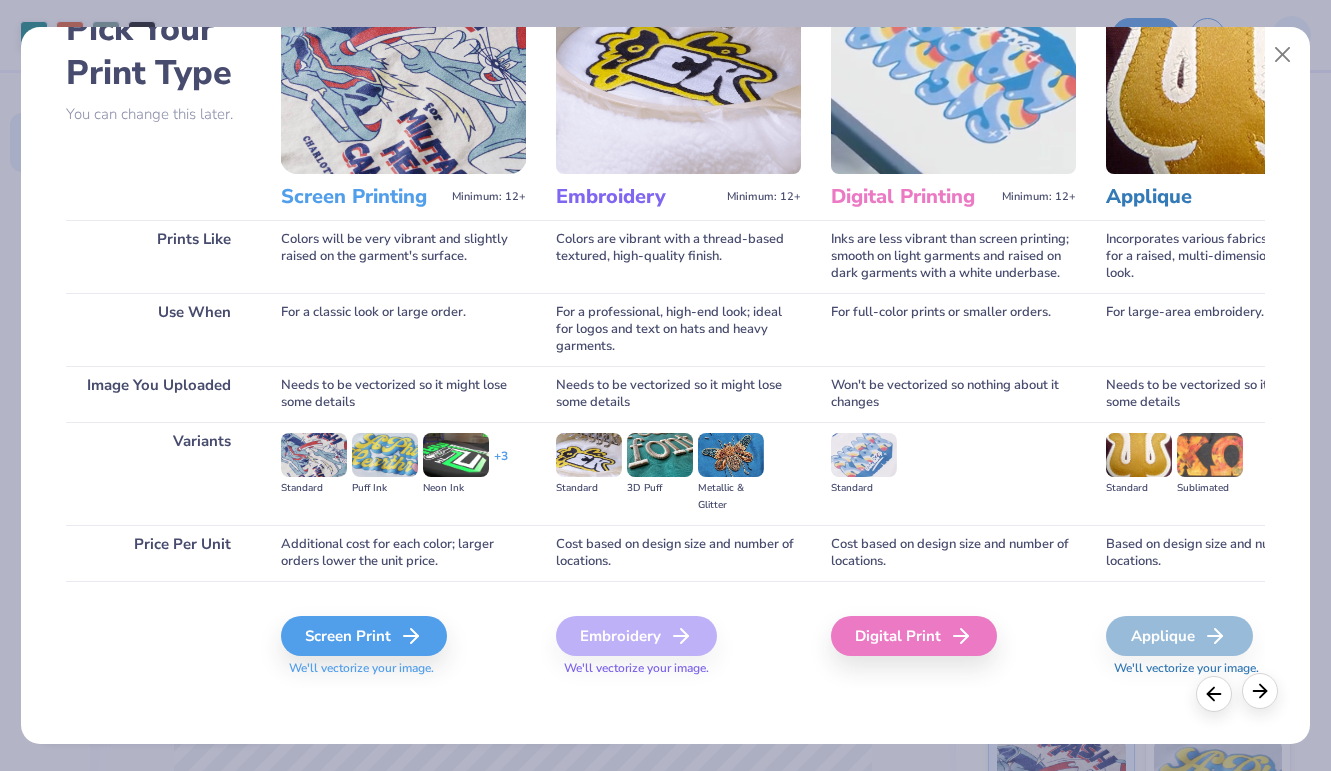 click 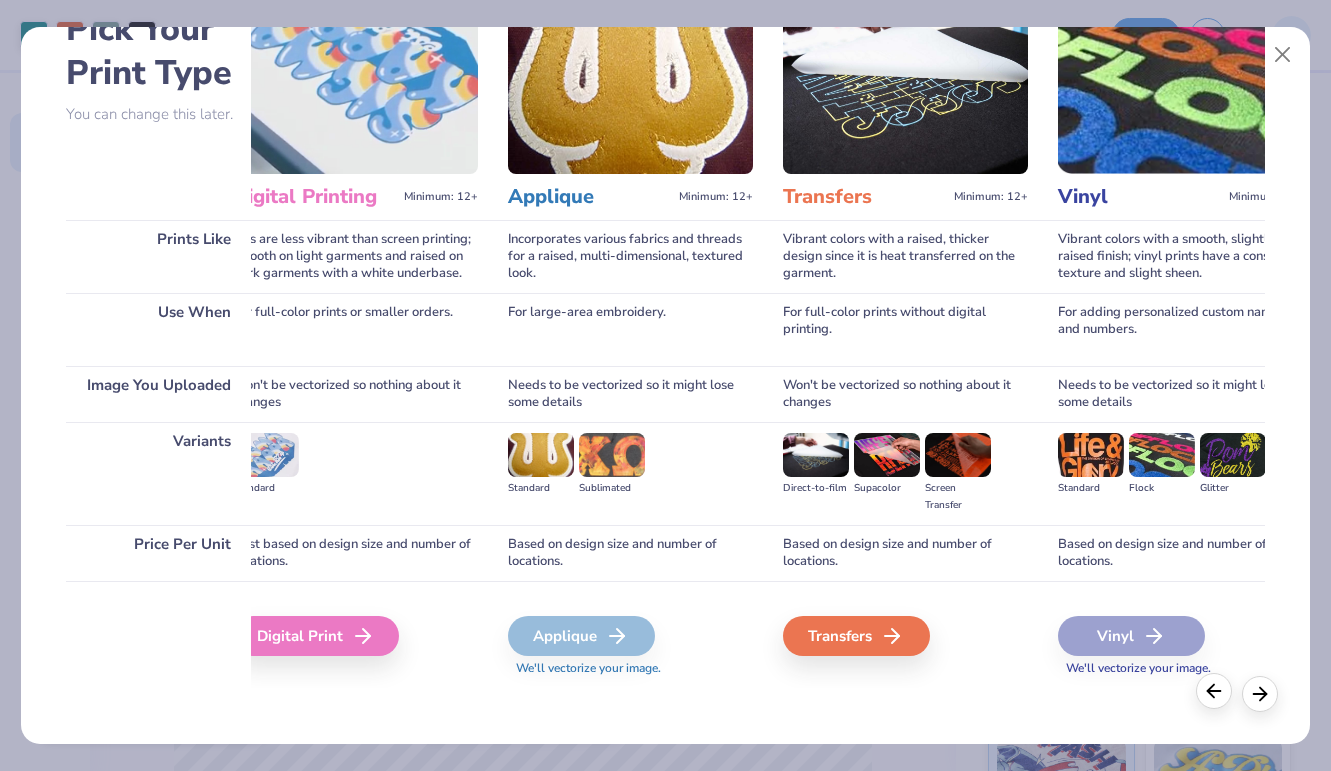 scroll, scrollTop: 0, scrollLeft: 600, axis: horizontal 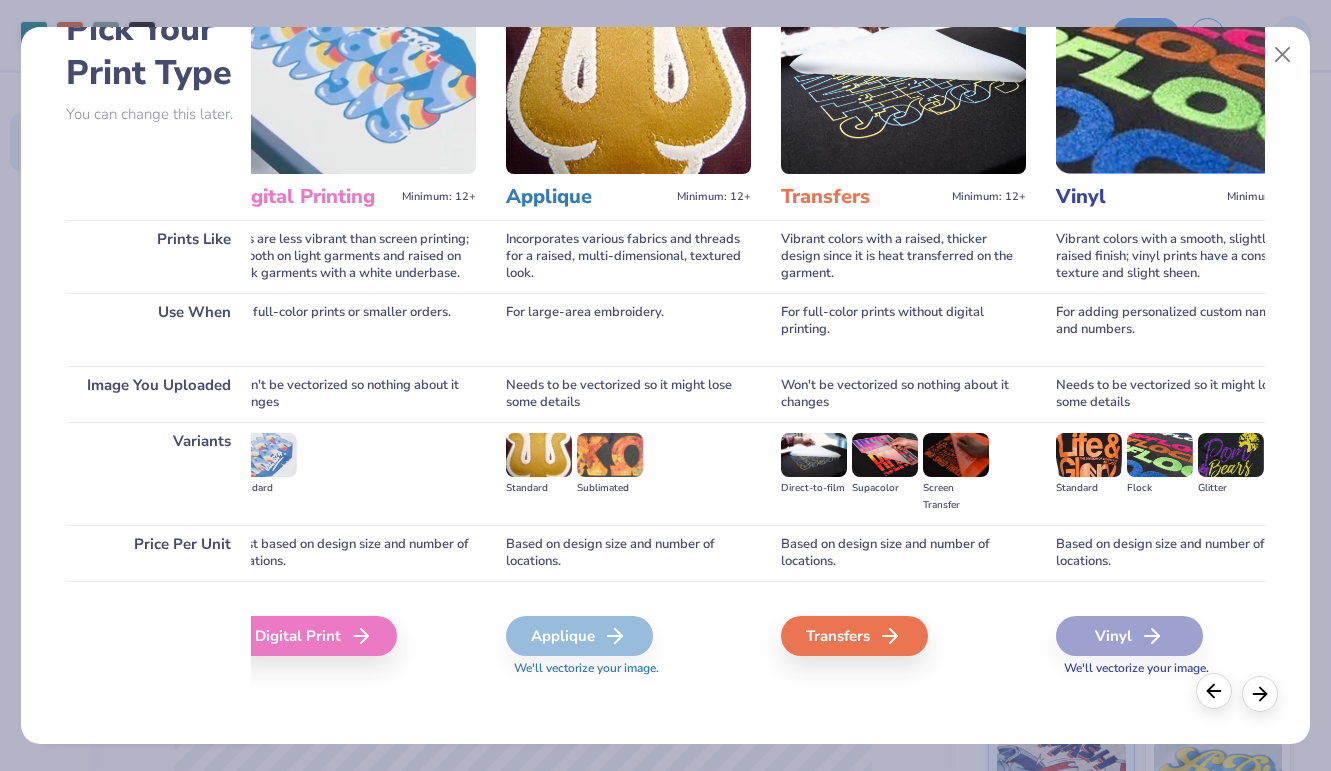 click 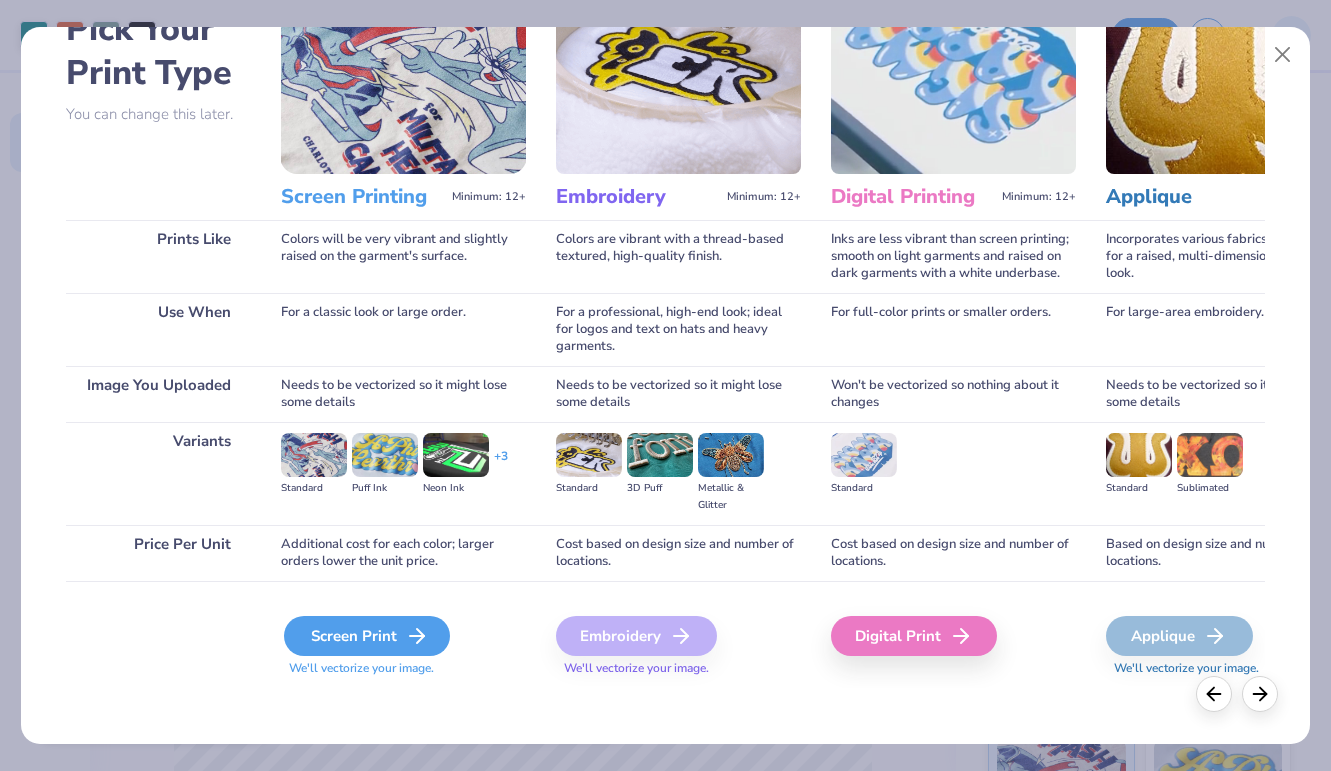 click 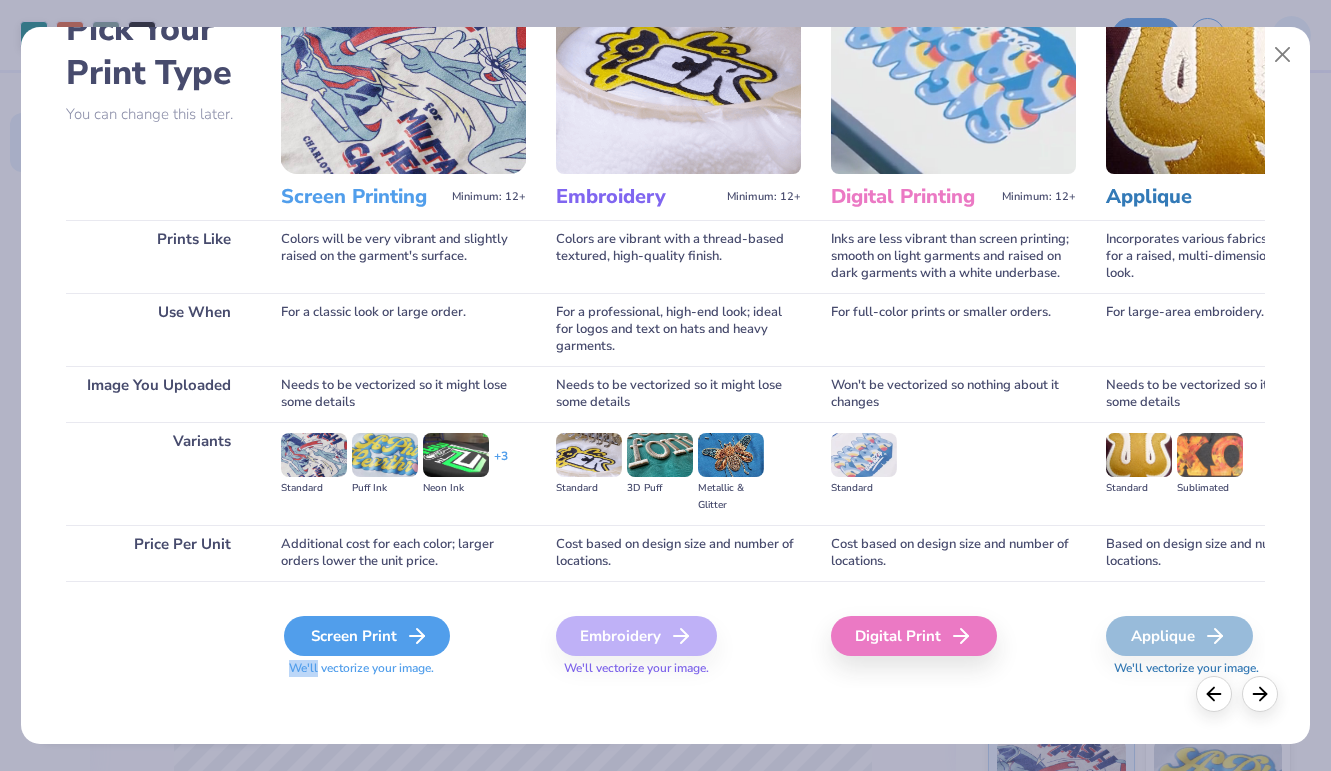 click 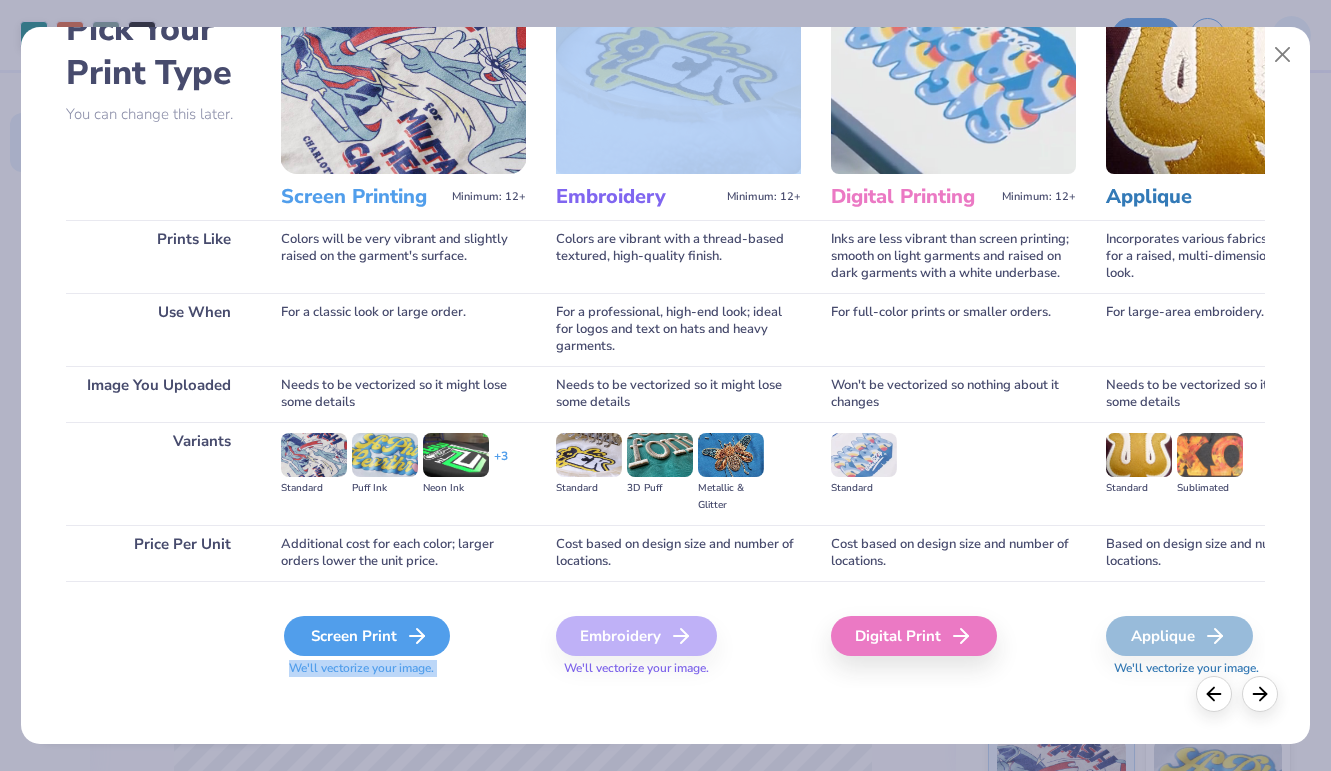 click 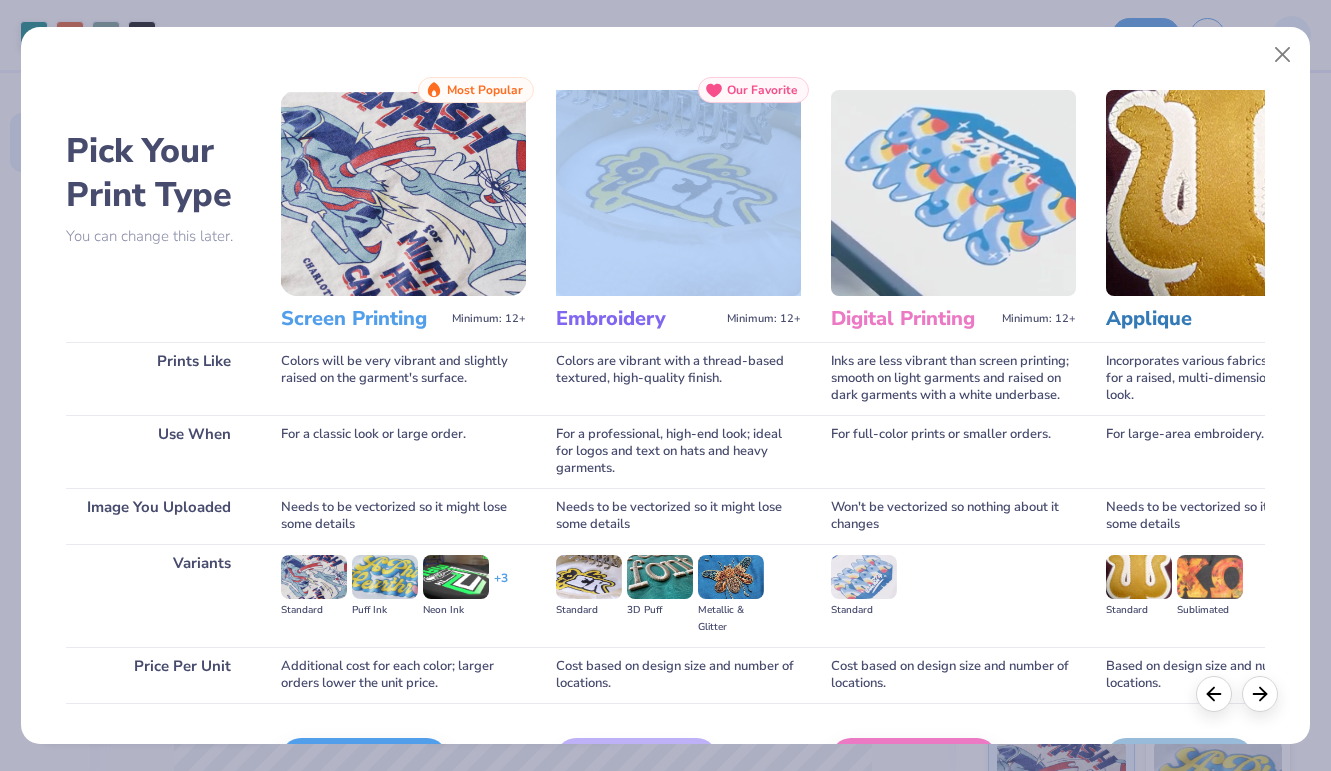 scroll, scrollTop: 0, scrollLeft: 0, axis: both 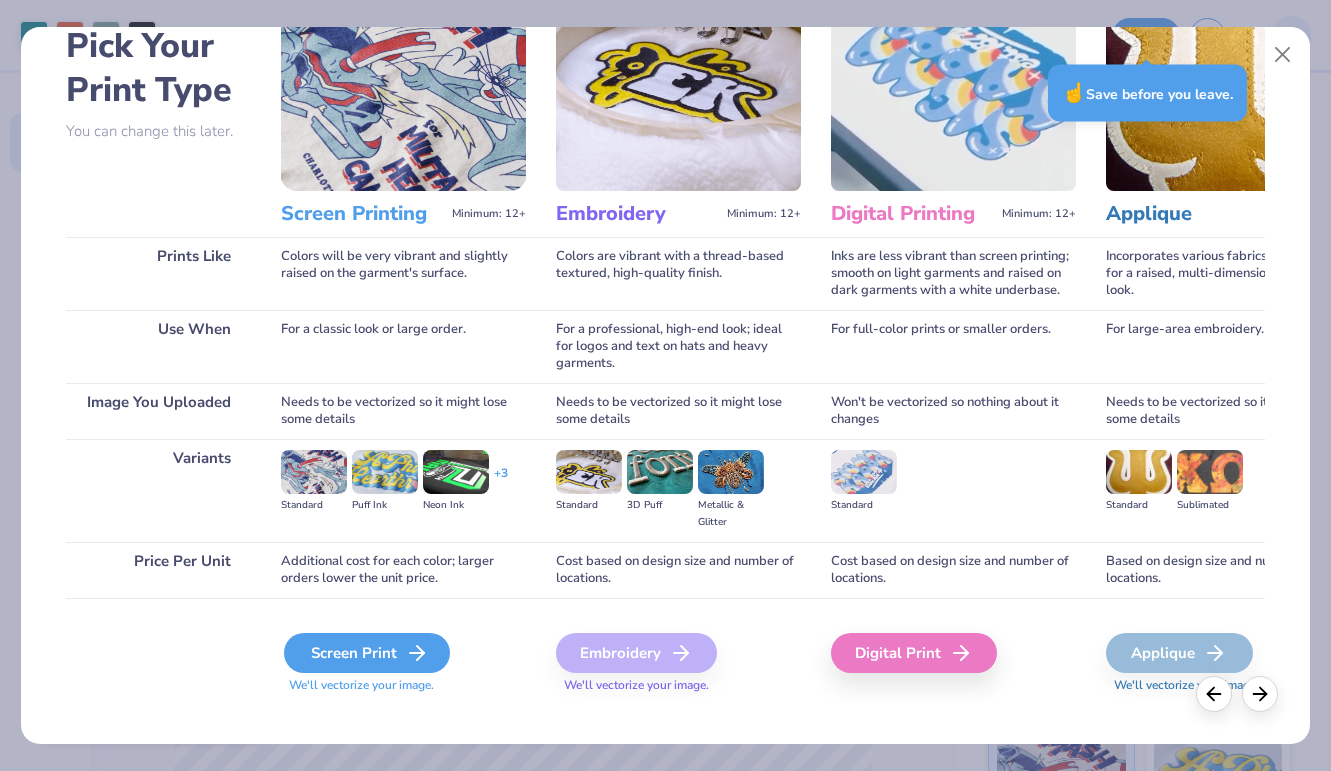 click on "Screen Print" at bounding box center [367, 653] 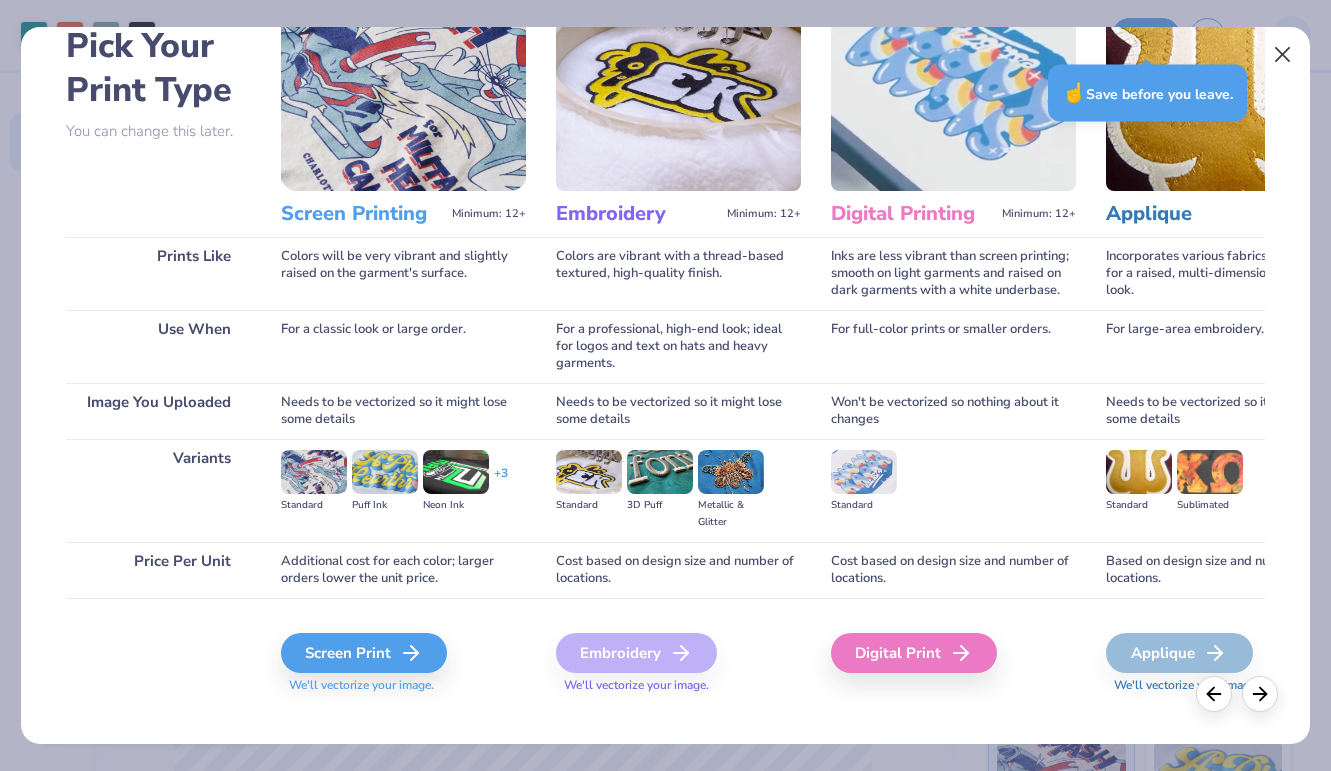 click at bounding box center [1283, 55] 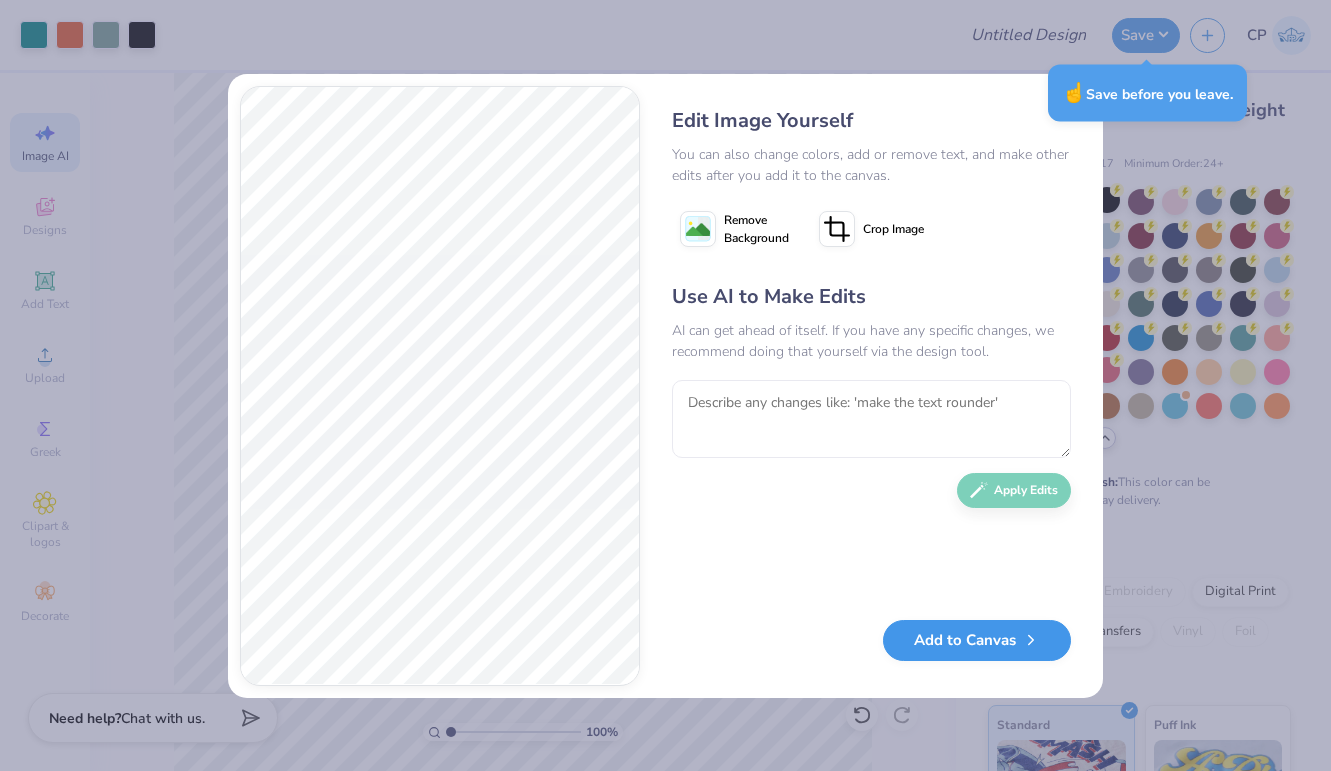 click on "Add to Canvas" at bounding box center (977, 640) 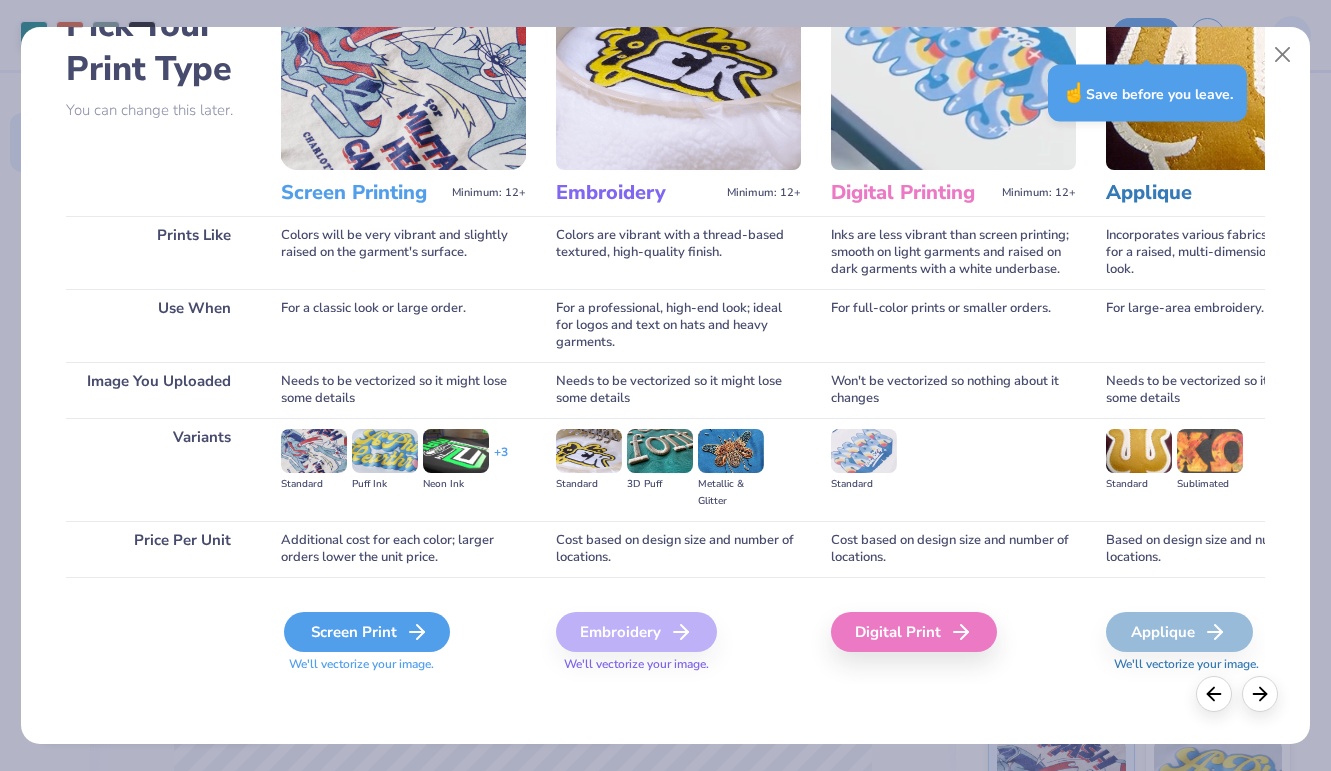scroll, scrollTop: 126, scrollLeft: 0, axis: vertical 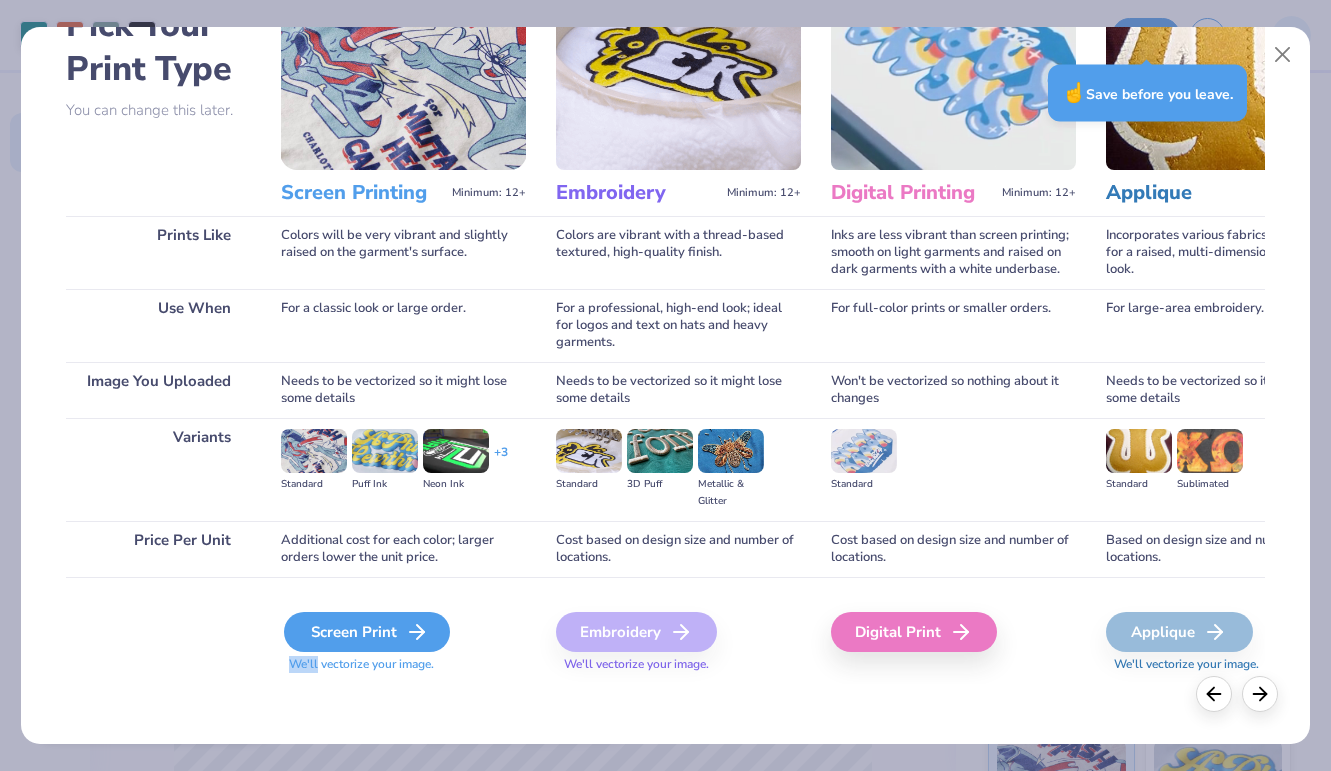 click 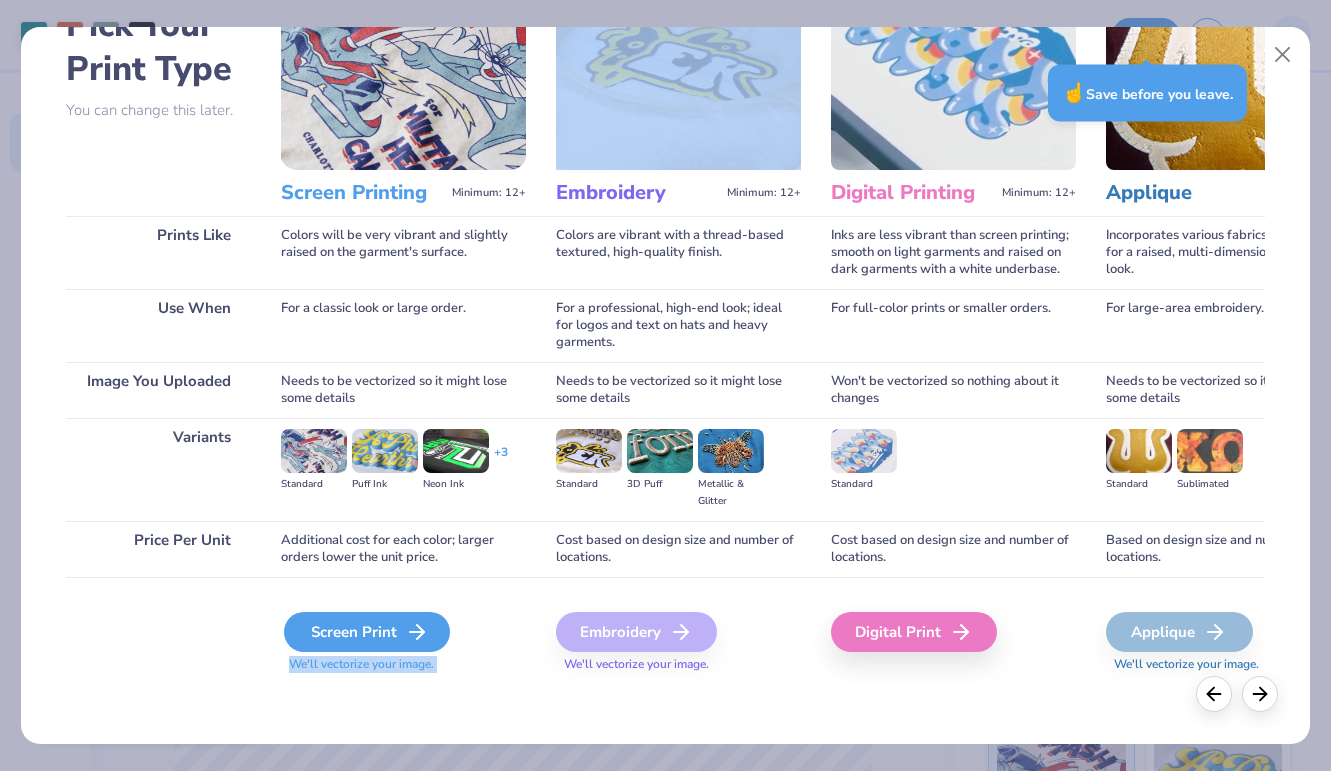 click 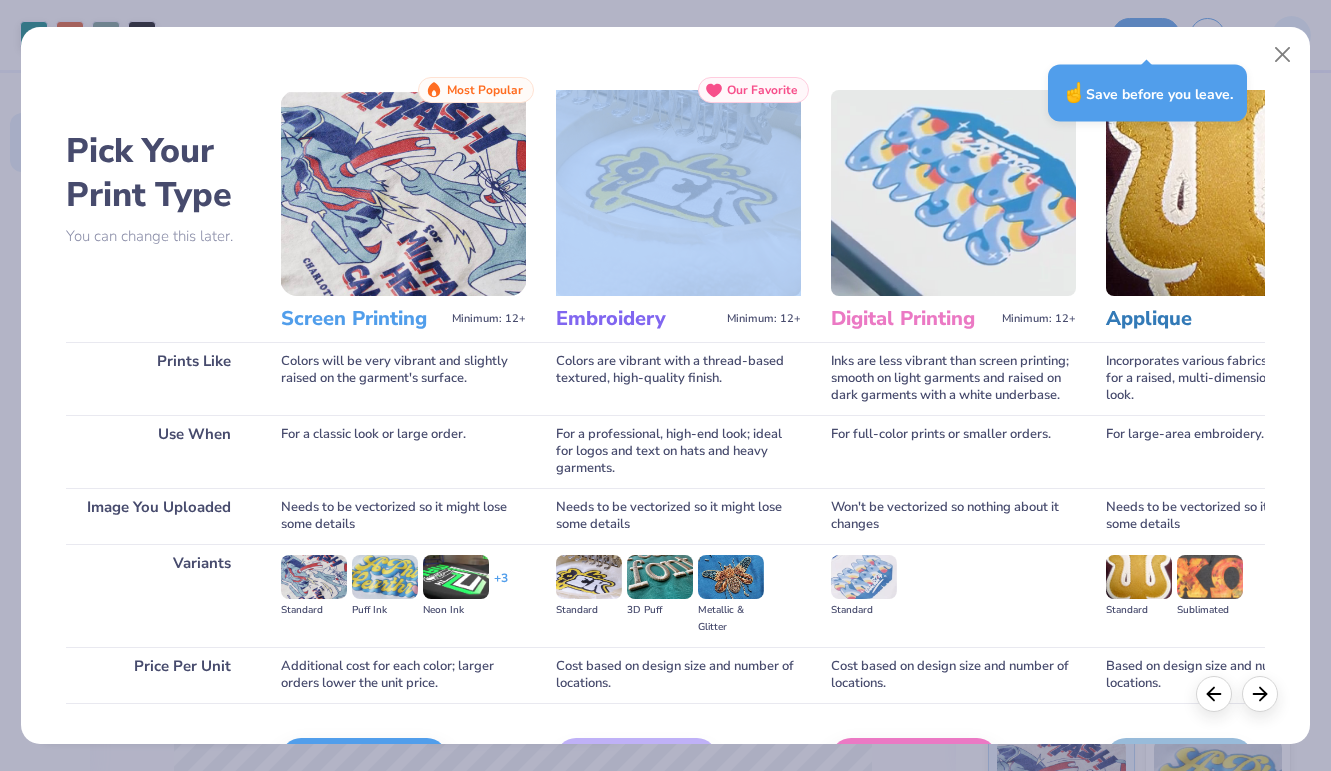scroll, scrollTop: 0, scrollLeft: 0, axis: both 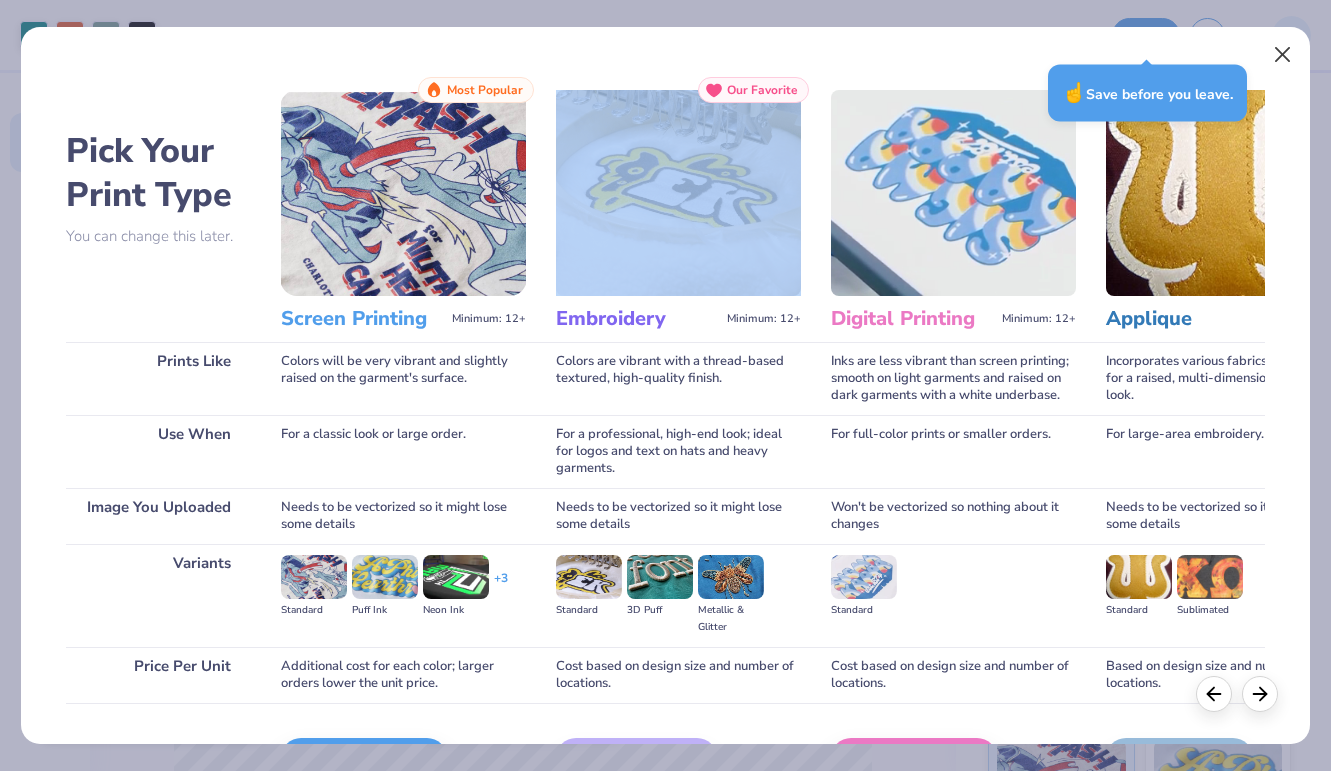 click at bounding box center (1283, 55) 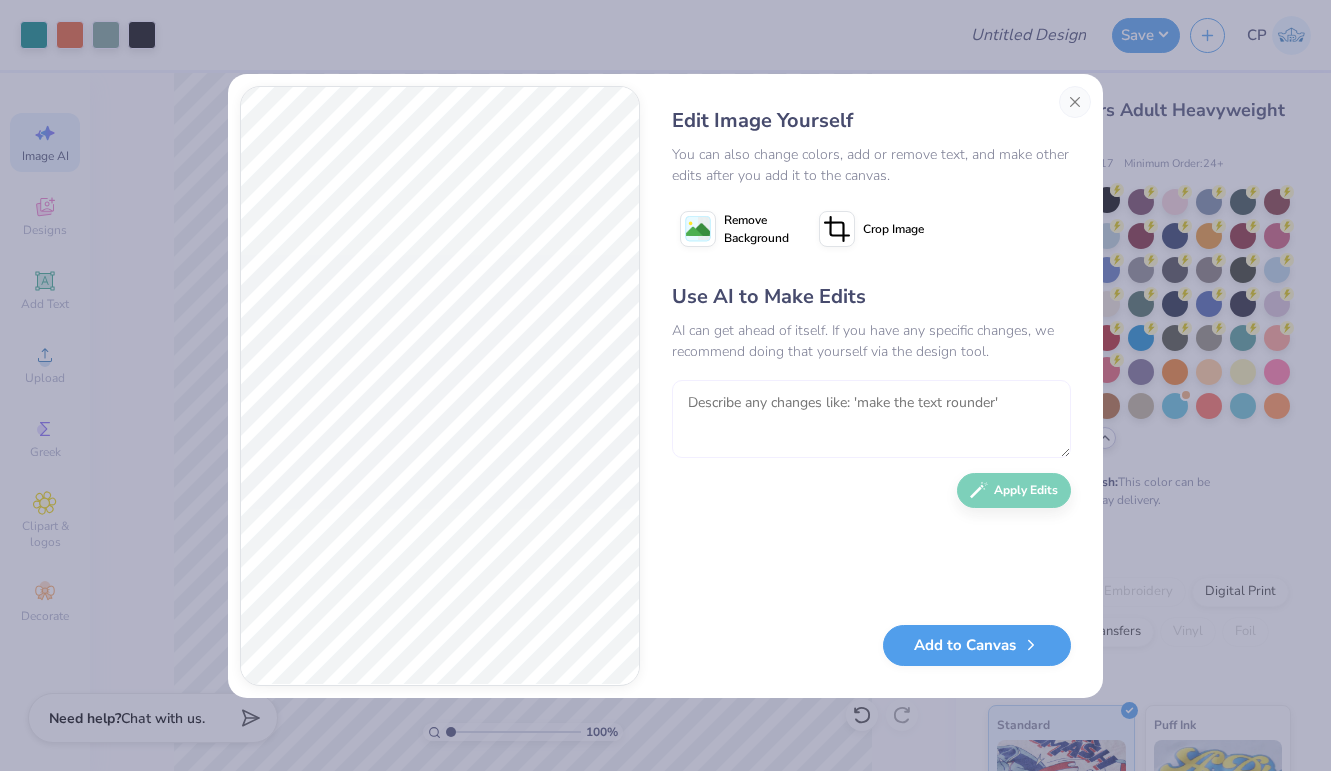 click at bounding box center [871, 419] 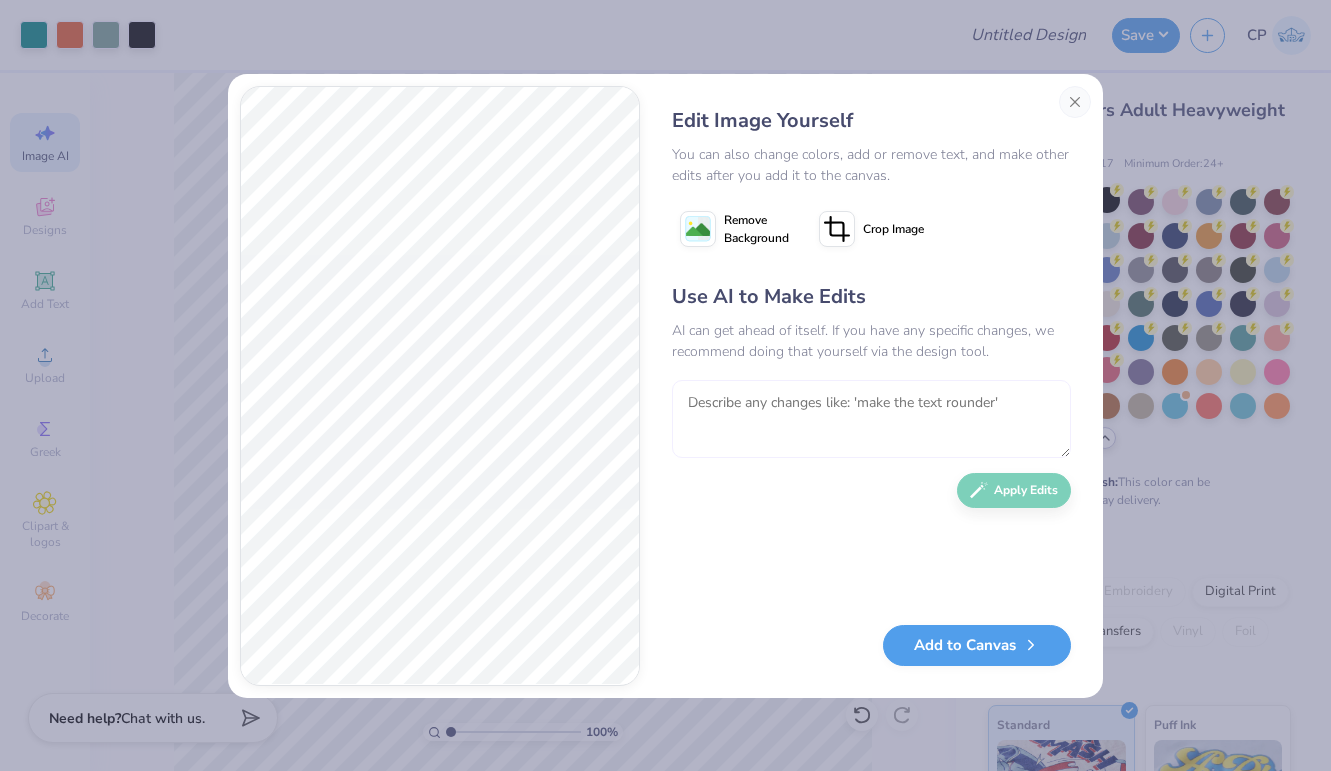type on "h" 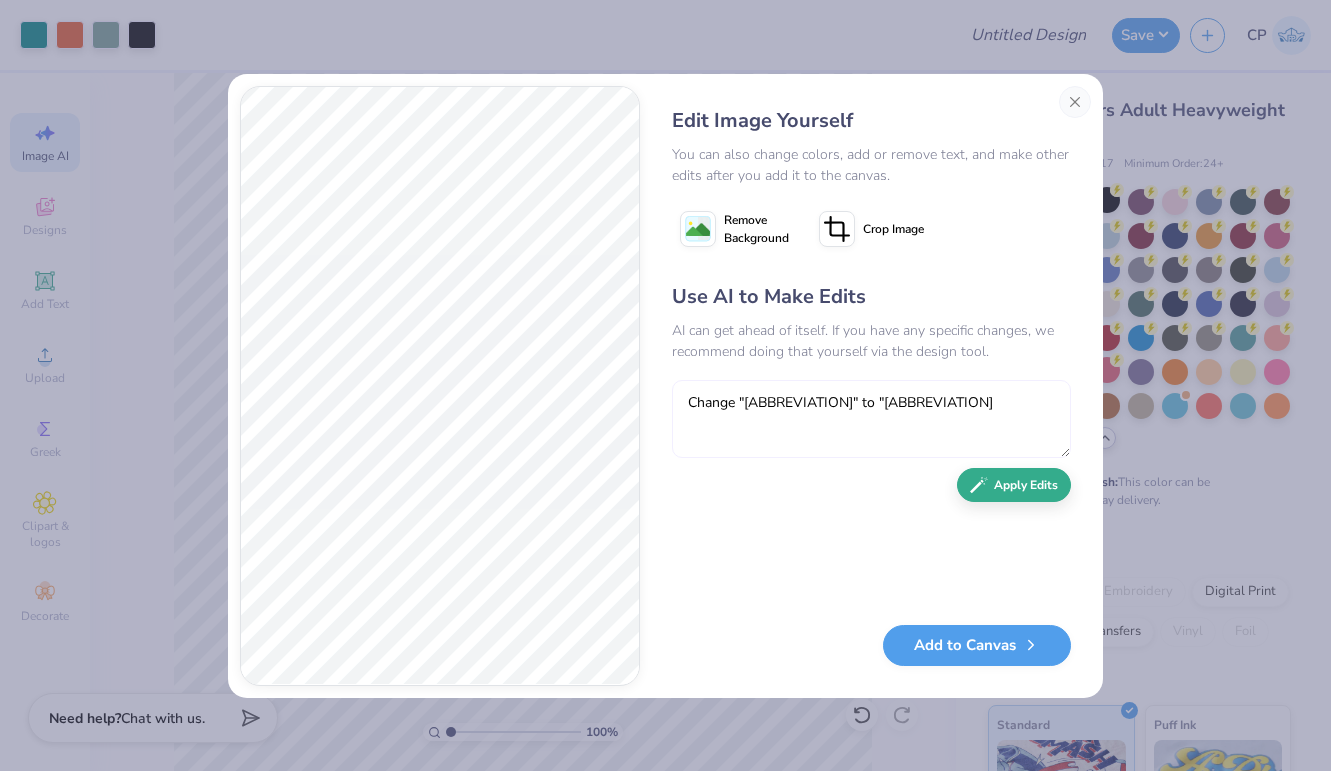 type on "Change "KAPA" to "KAPPA"" 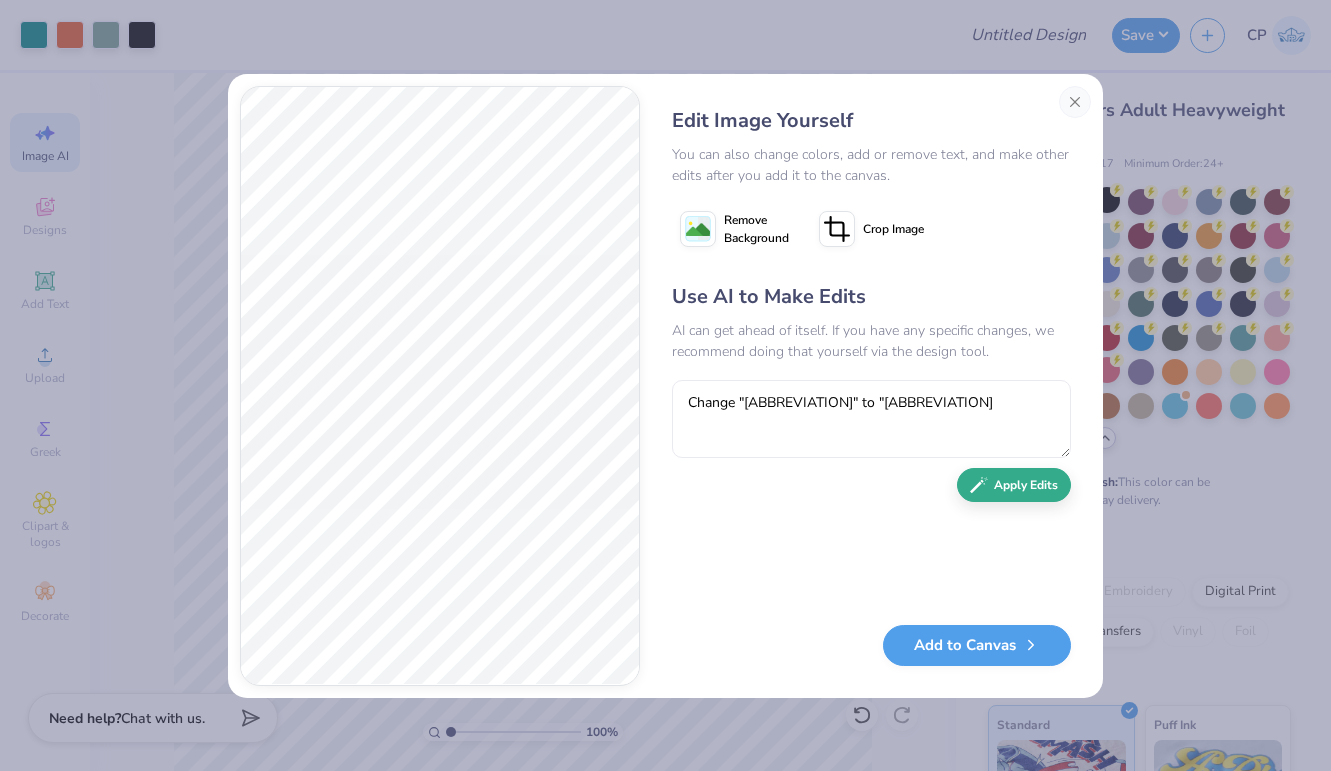 click on "Apply Edits" at bounding box center (1014, 485) 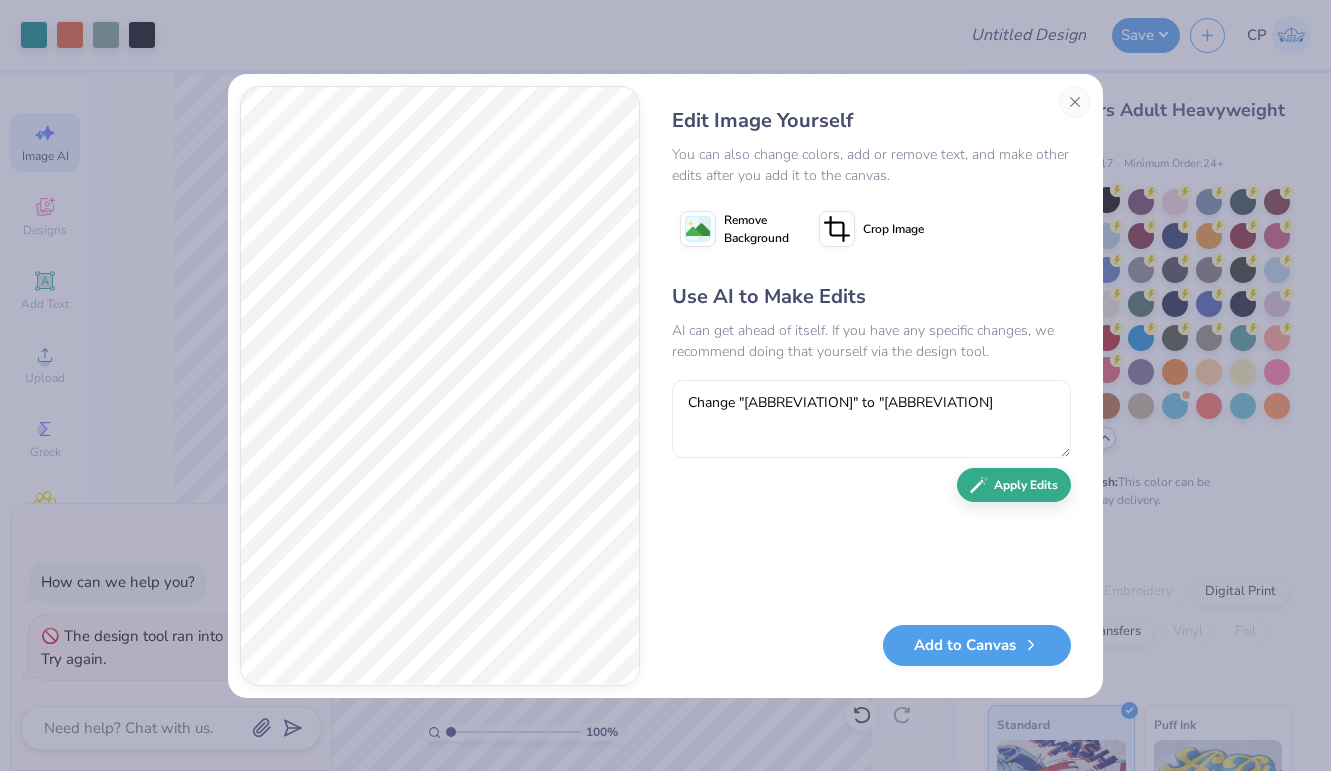 click on "Apply Edits" at bounding box center (1014, 485) 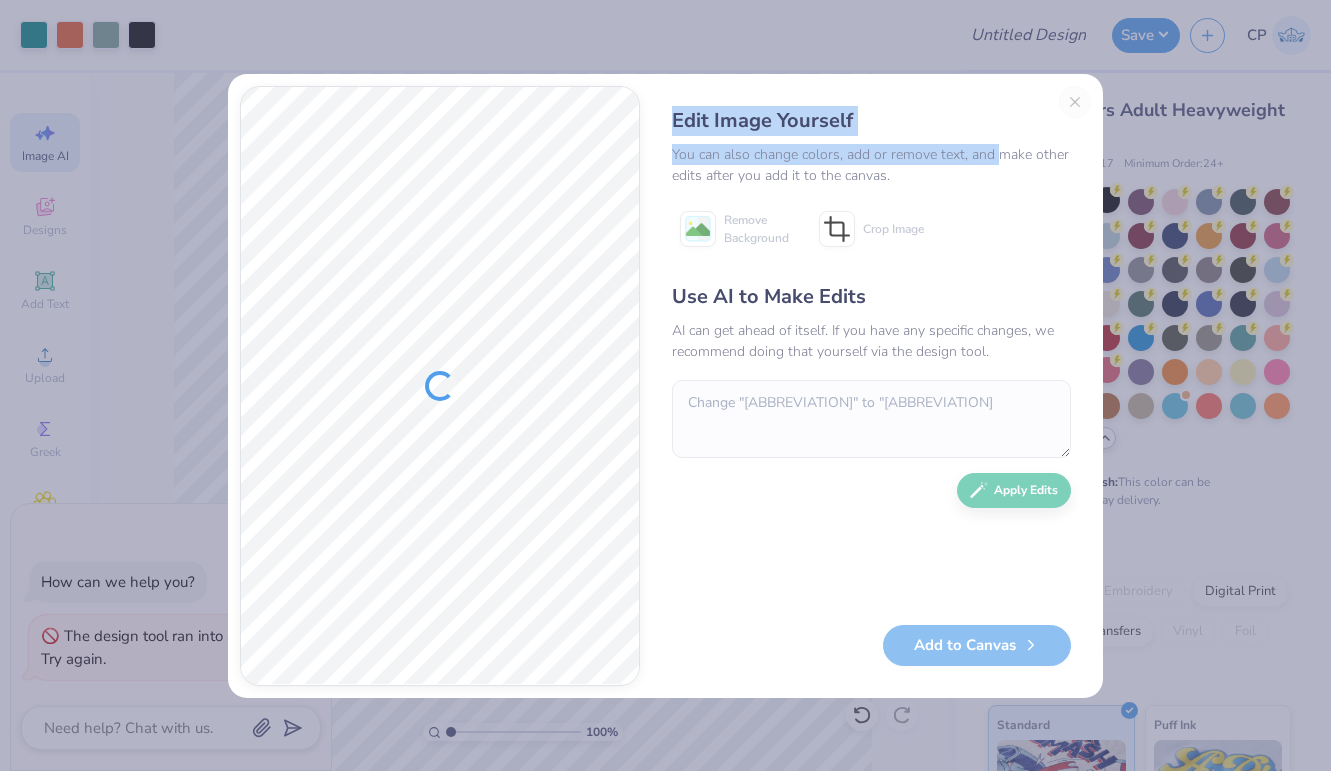 drag, startPoint x: 814, startPoint y: 82, endPoint x: 996, endPoint y: 163, distance: 199.21094 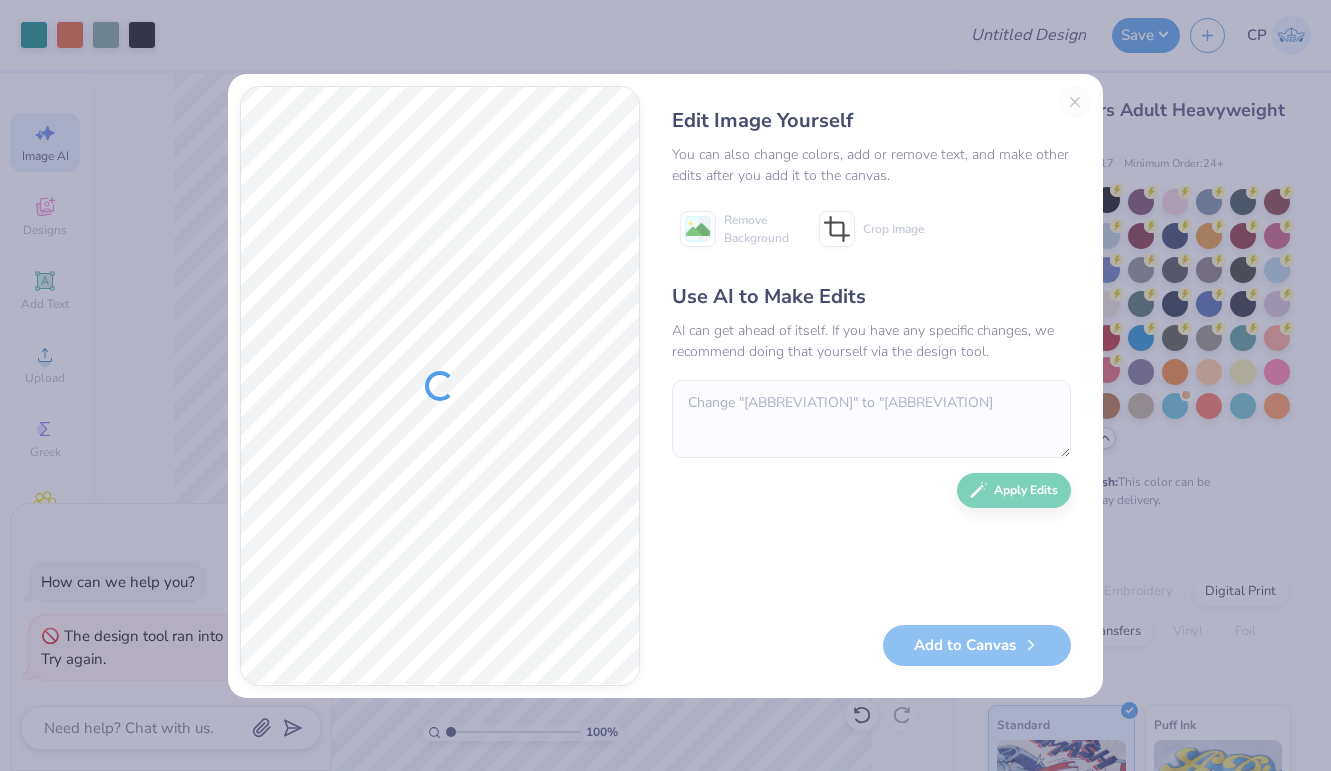 type 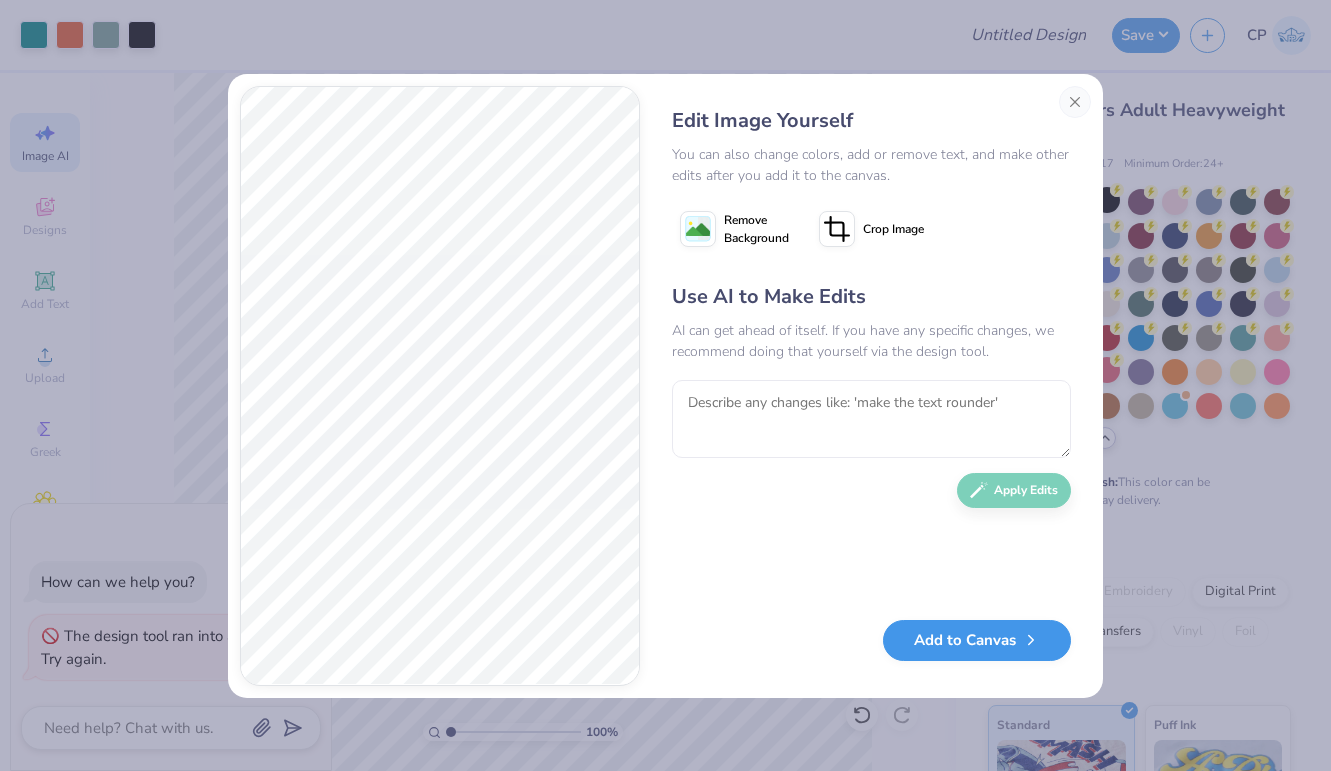 click on "Add to Canvas" at bounding box center (977, 640) 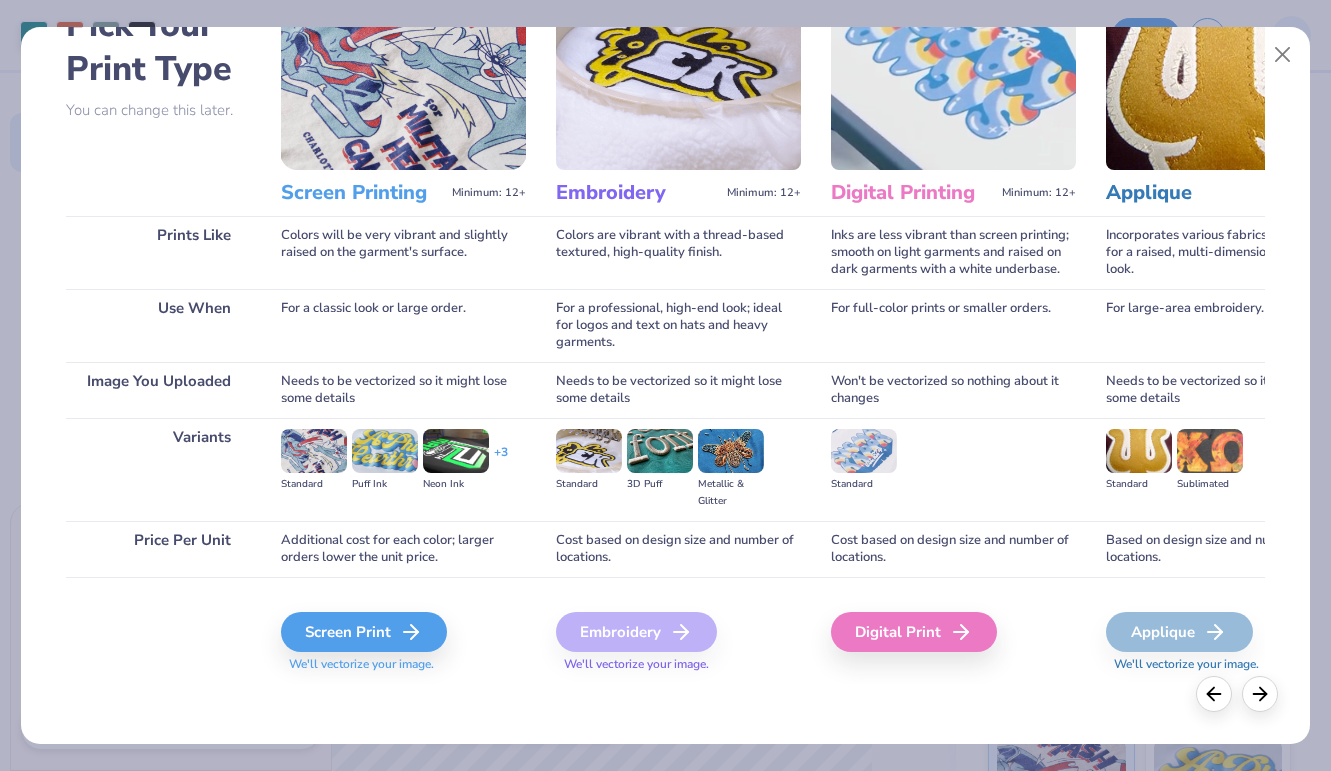 scroll, scrollTop: 126, scrollLeft: 0, axis: vertical 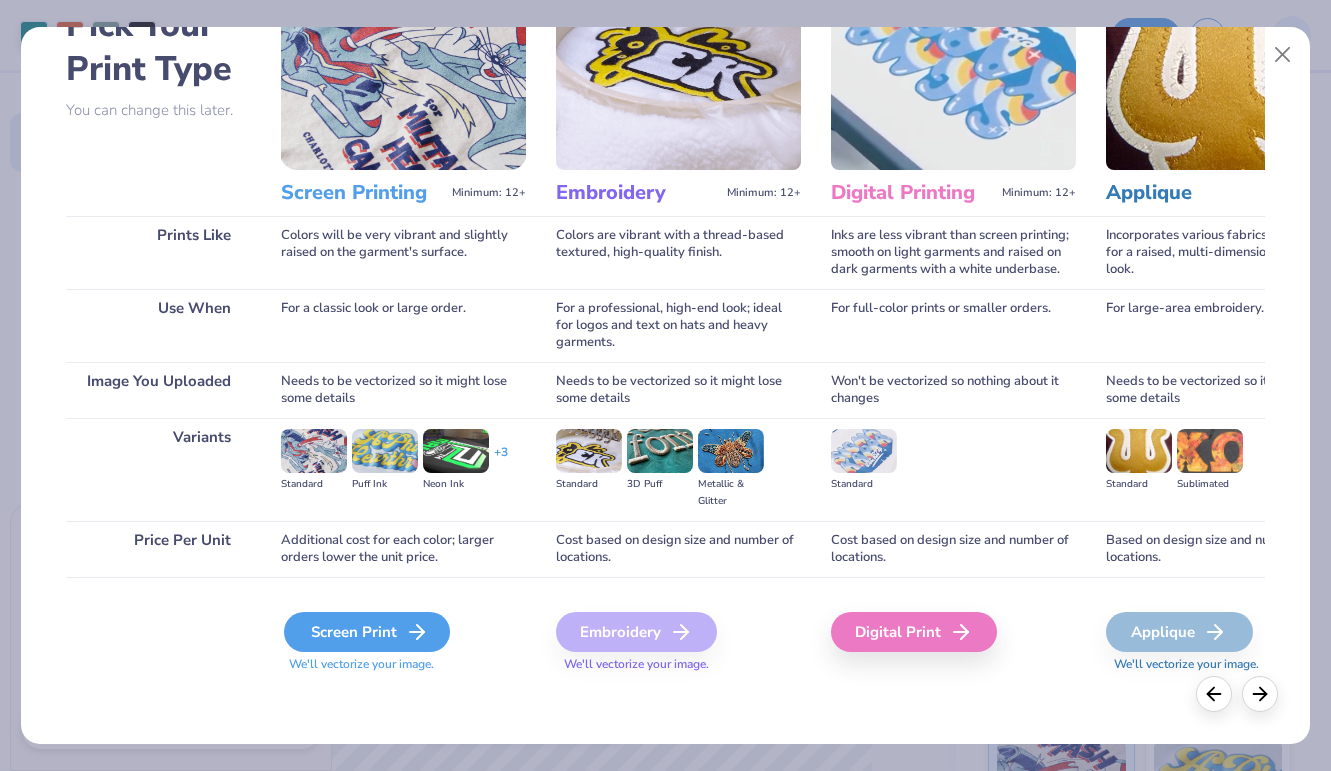 click on "Screen Print" at bounding box center (367, 632) 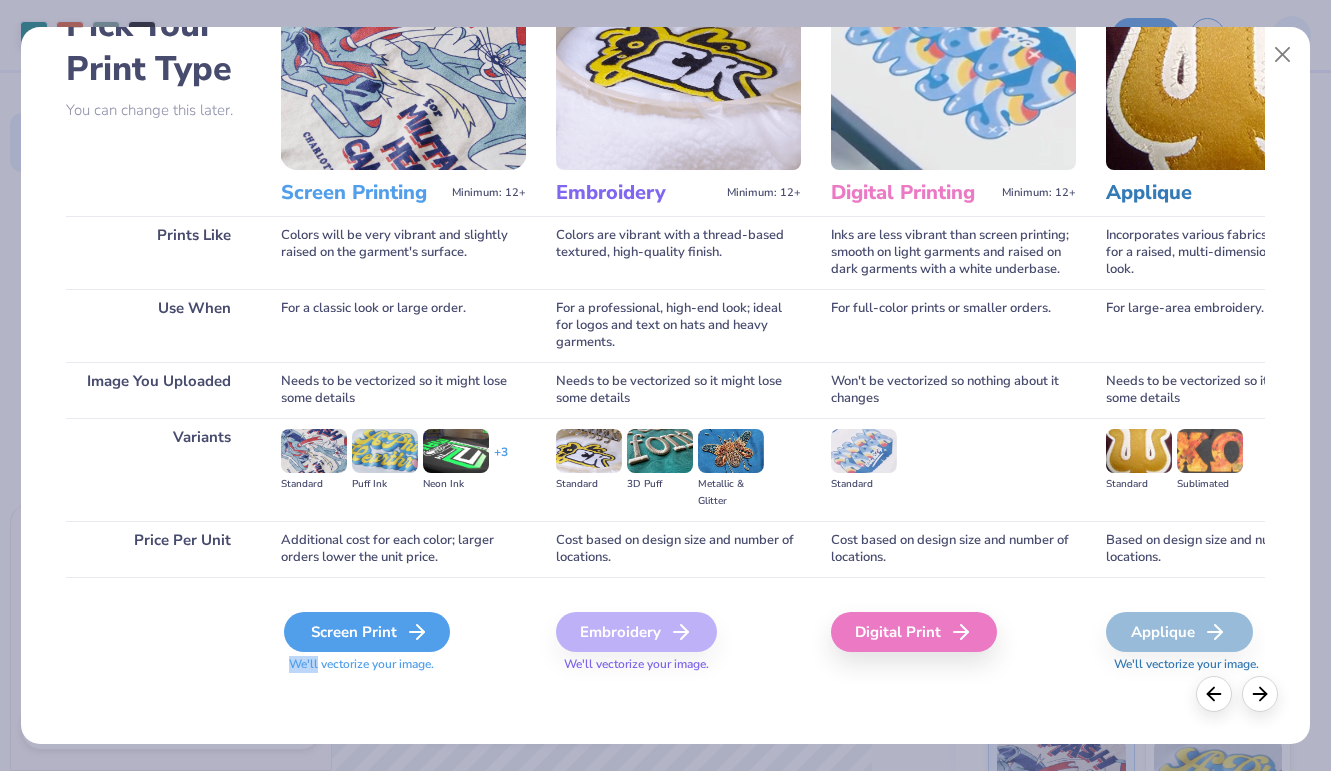 click 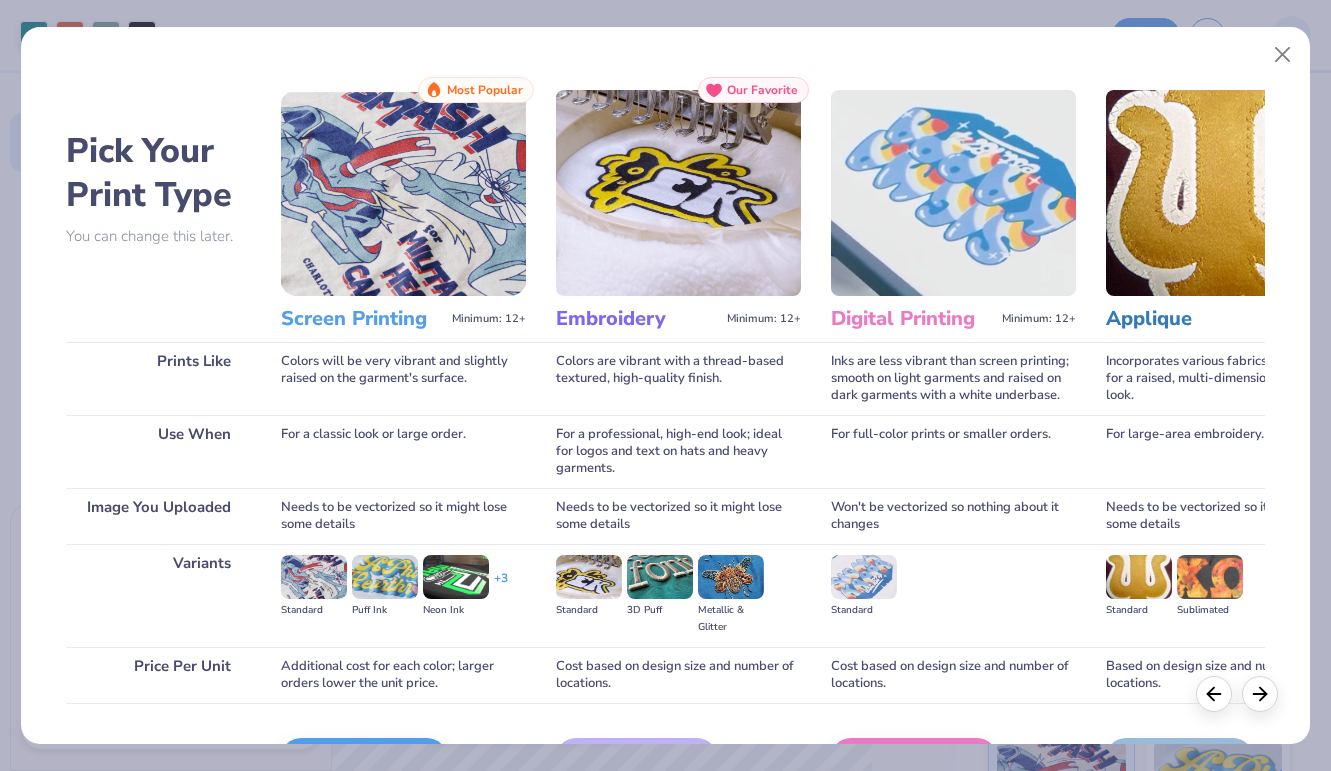 scroll, scrollTop: 0, scrollLeft: 0, axis: both 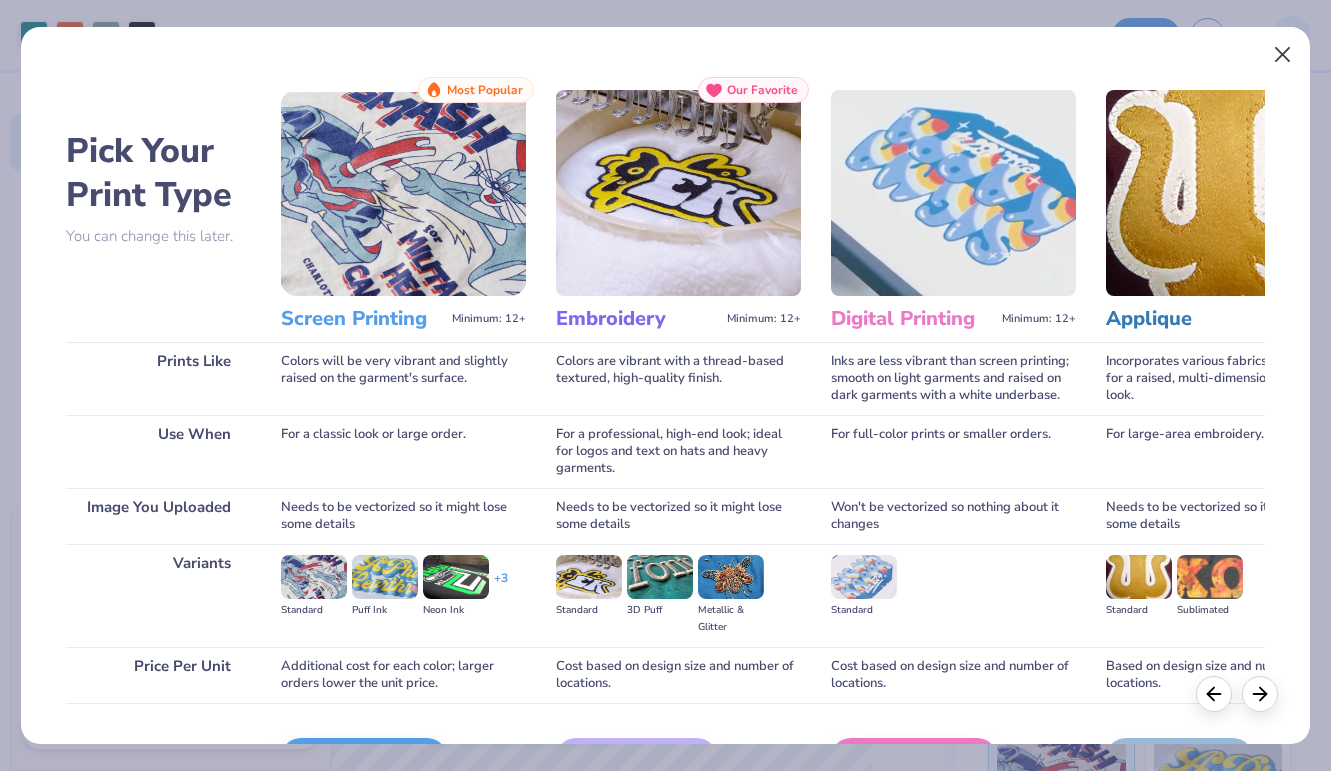 click at bounding box center (1283, 55) 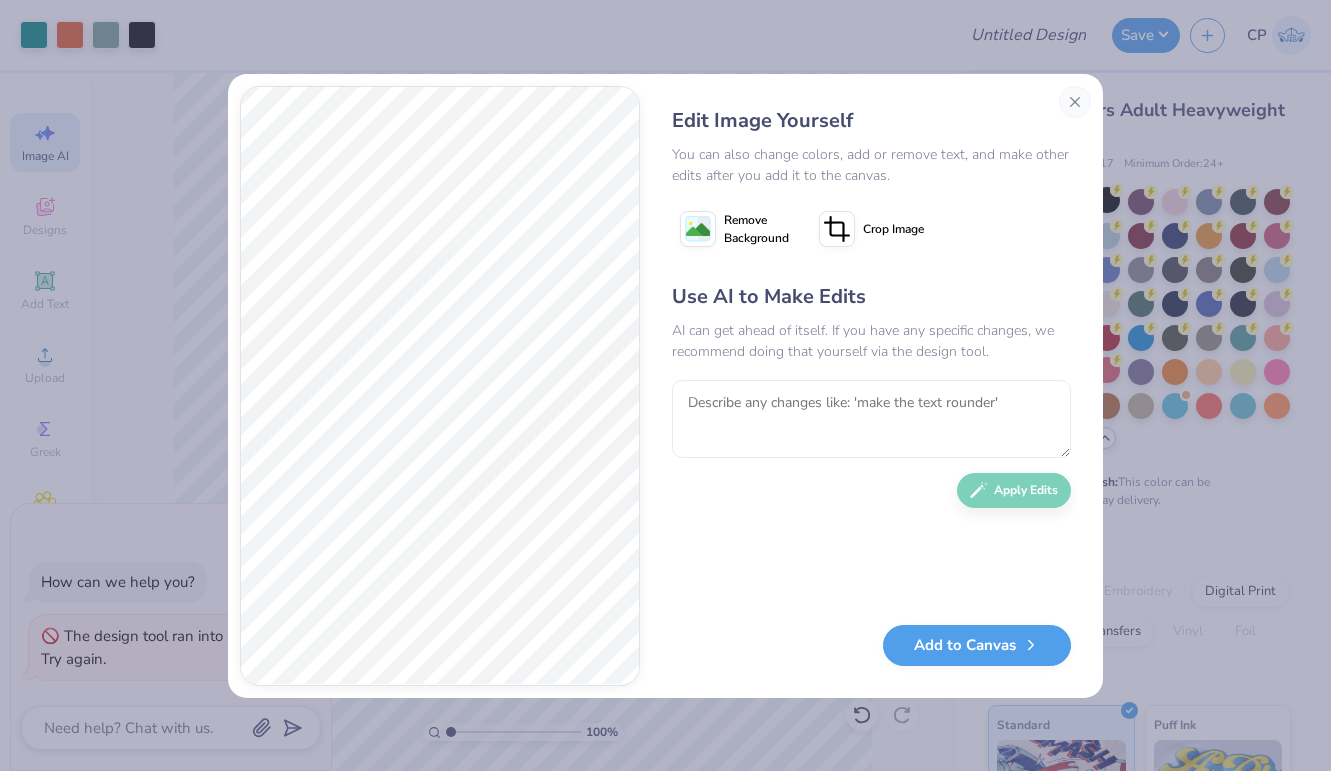 type 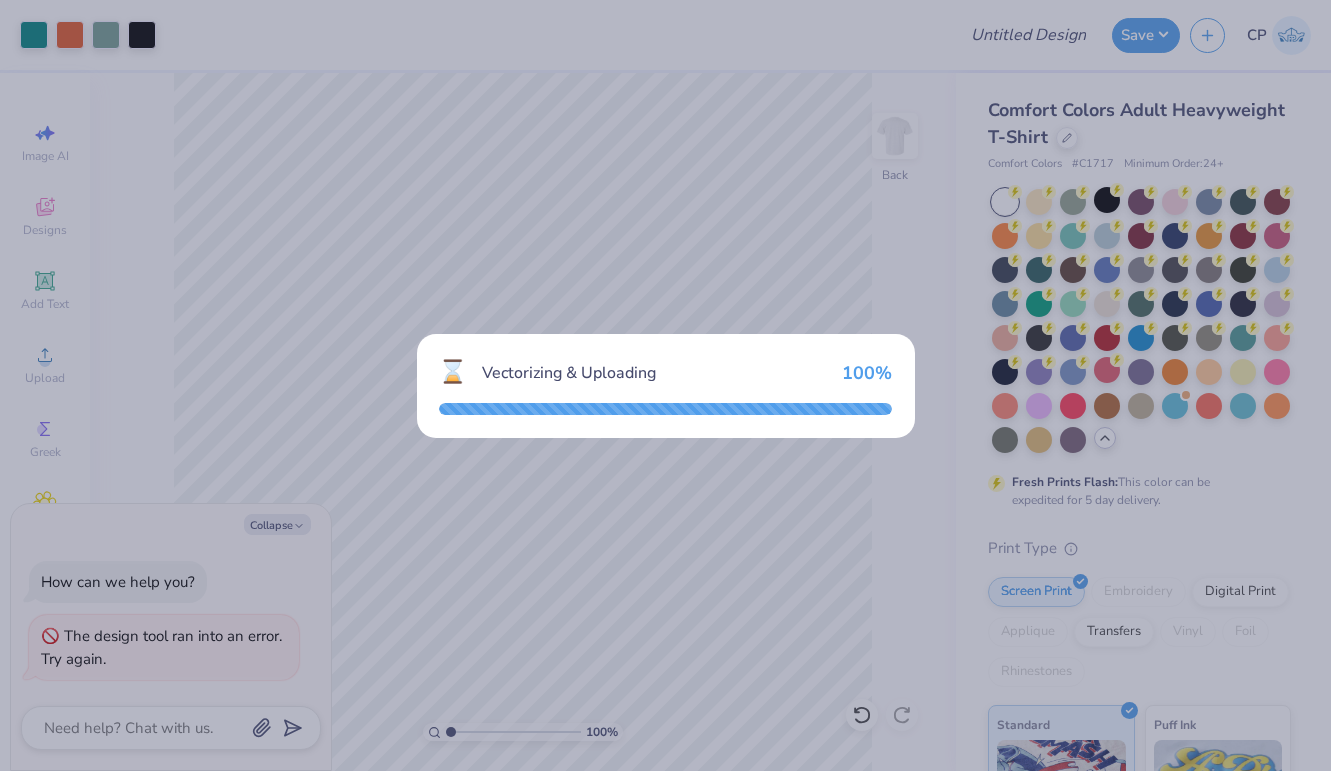 type on "x" 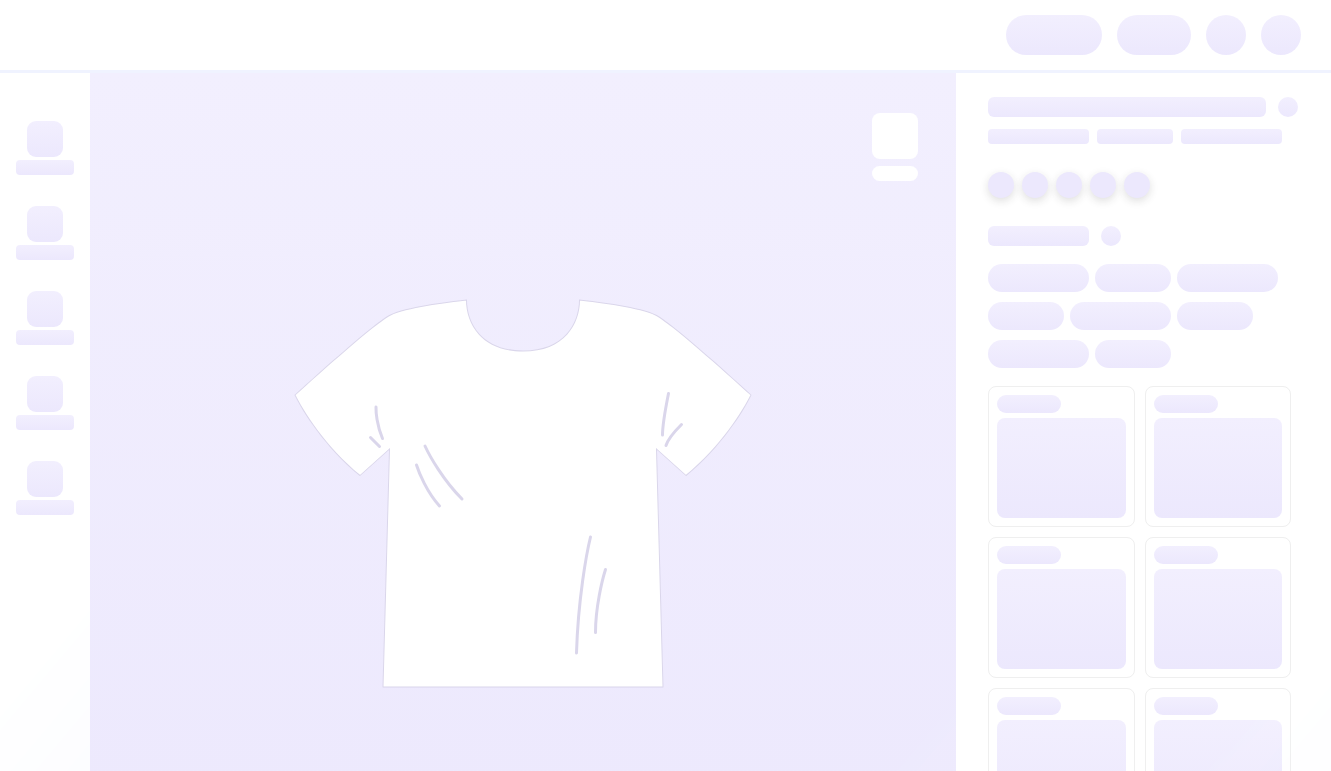 scroll, scrollTop: 0, scrollLeft: 0, axis: both 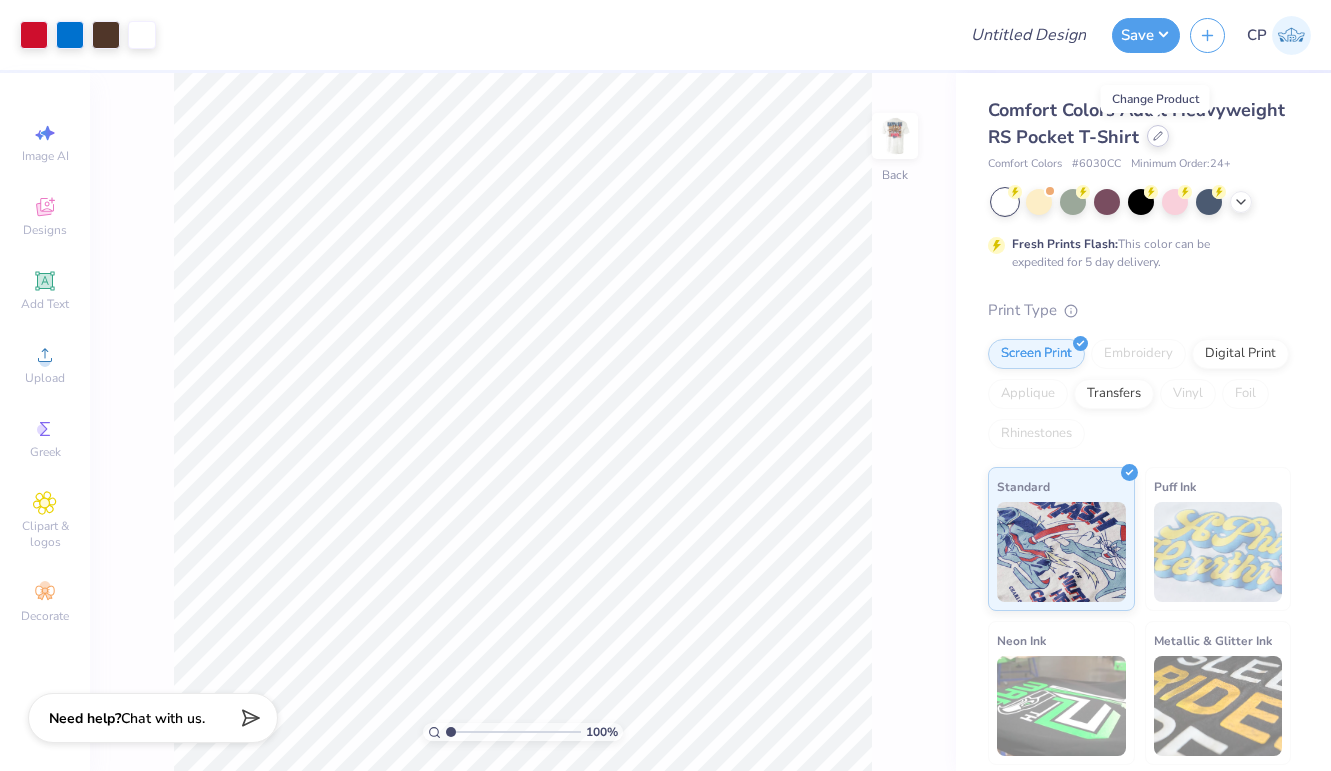 click at bounding box center (1158, 136) 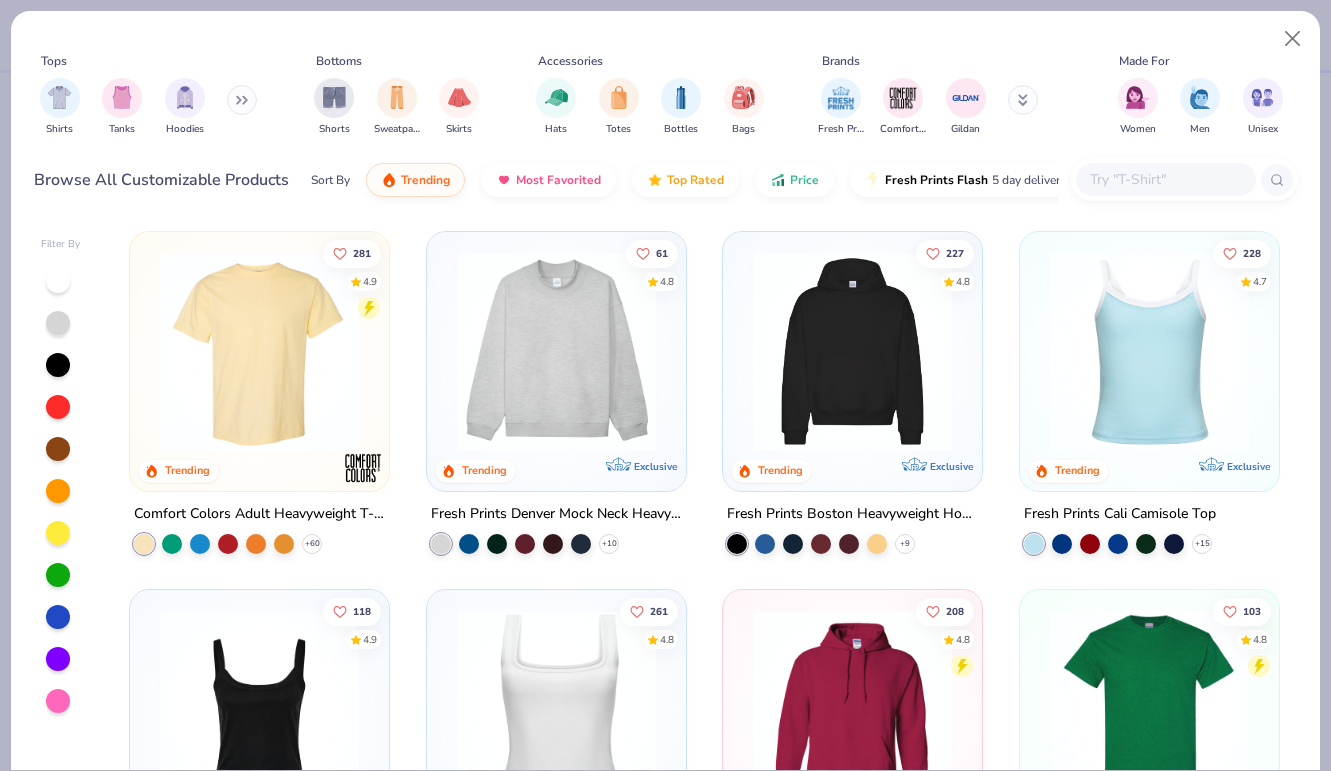 click at bounding box center (259, 351) 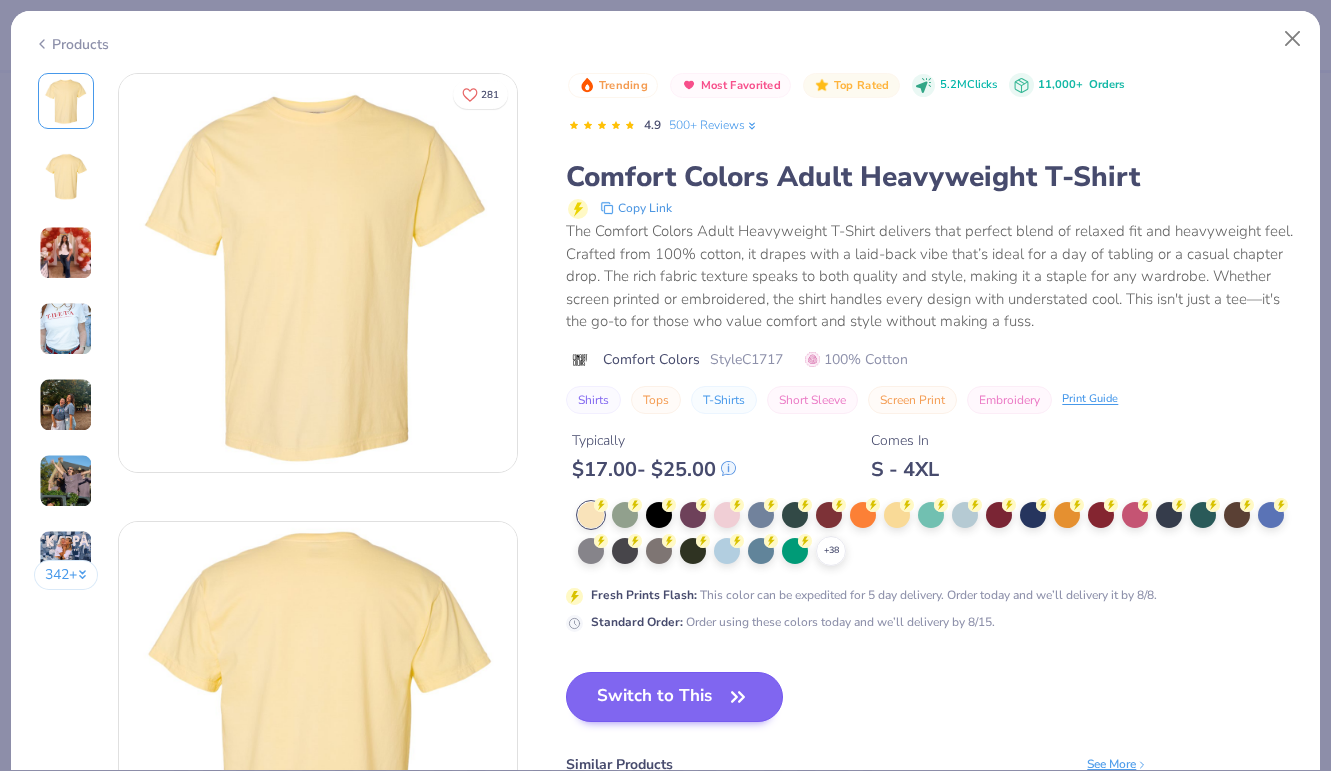 click on "Switch to This" at bounding box center [674, 697] 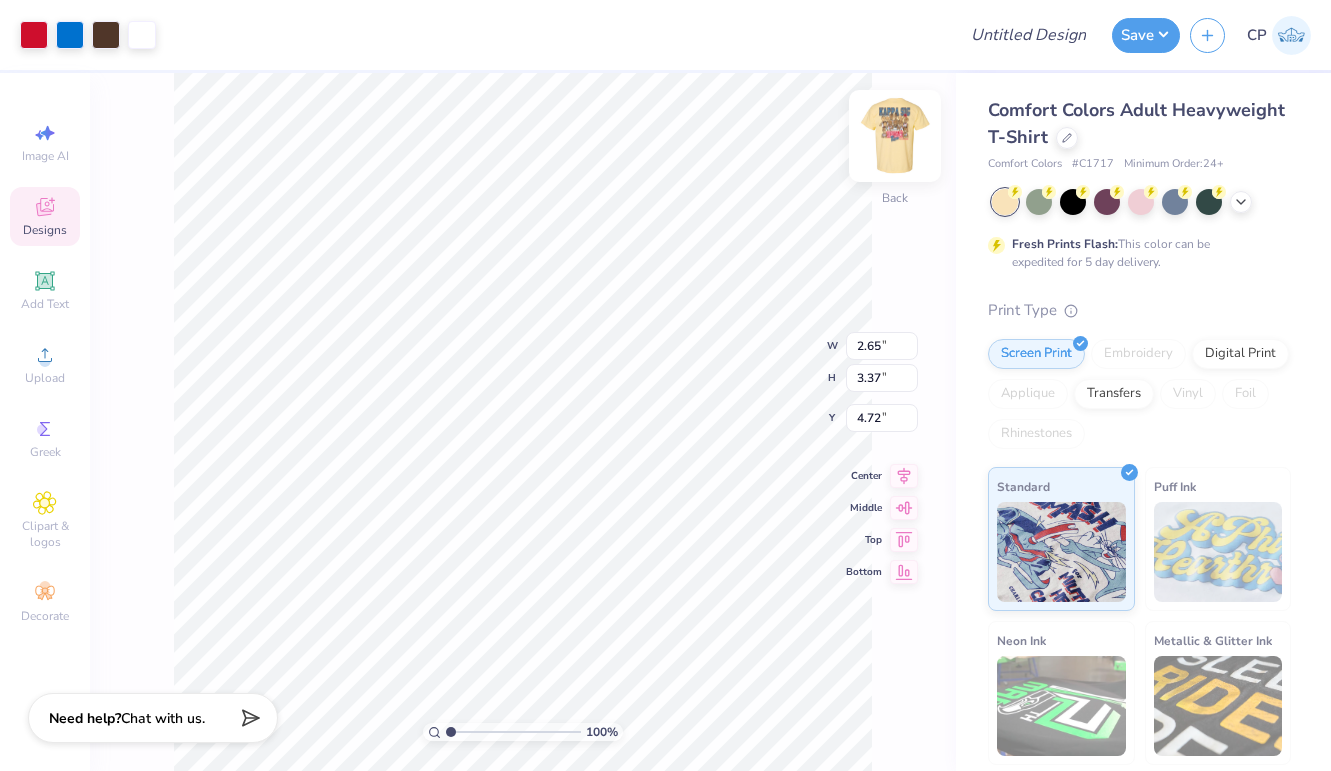 click at bounding box center [895, 136] 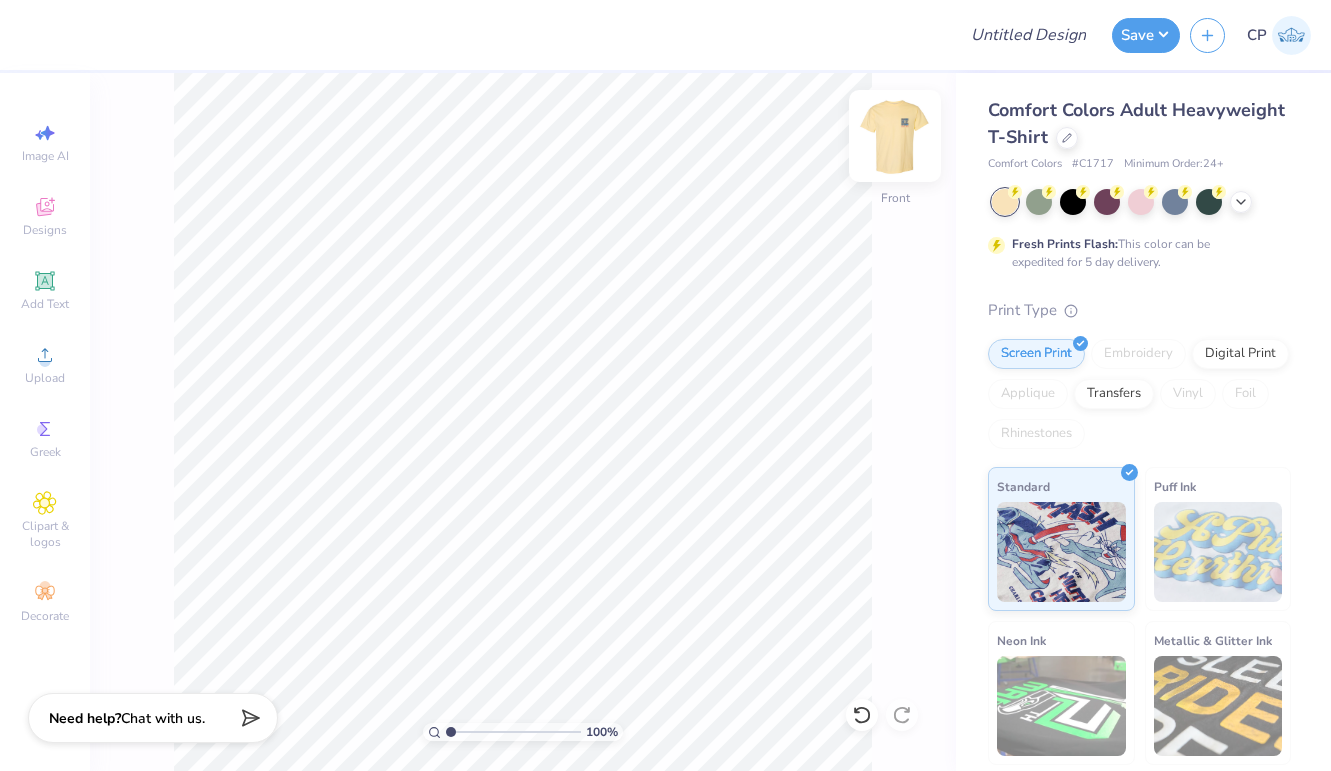 click at bounding box center [895, 136] 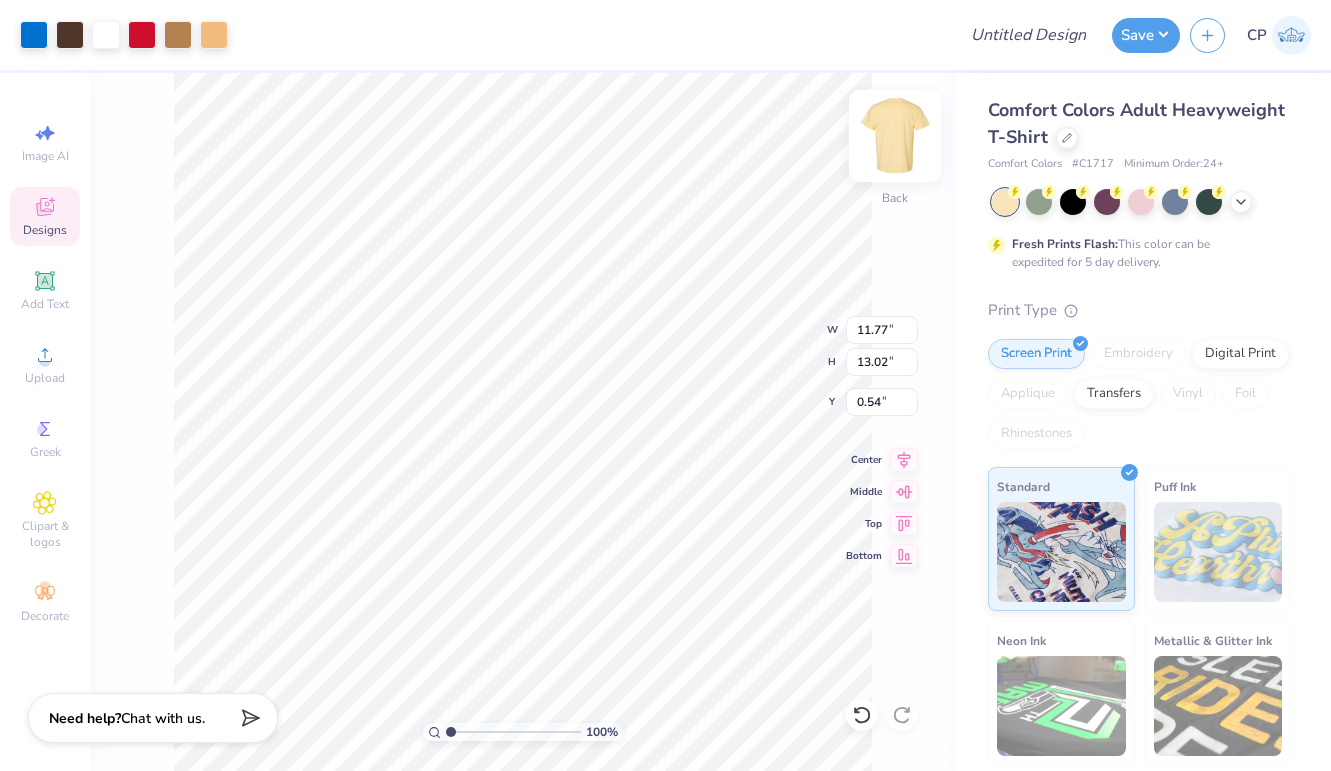 type on "3.00" 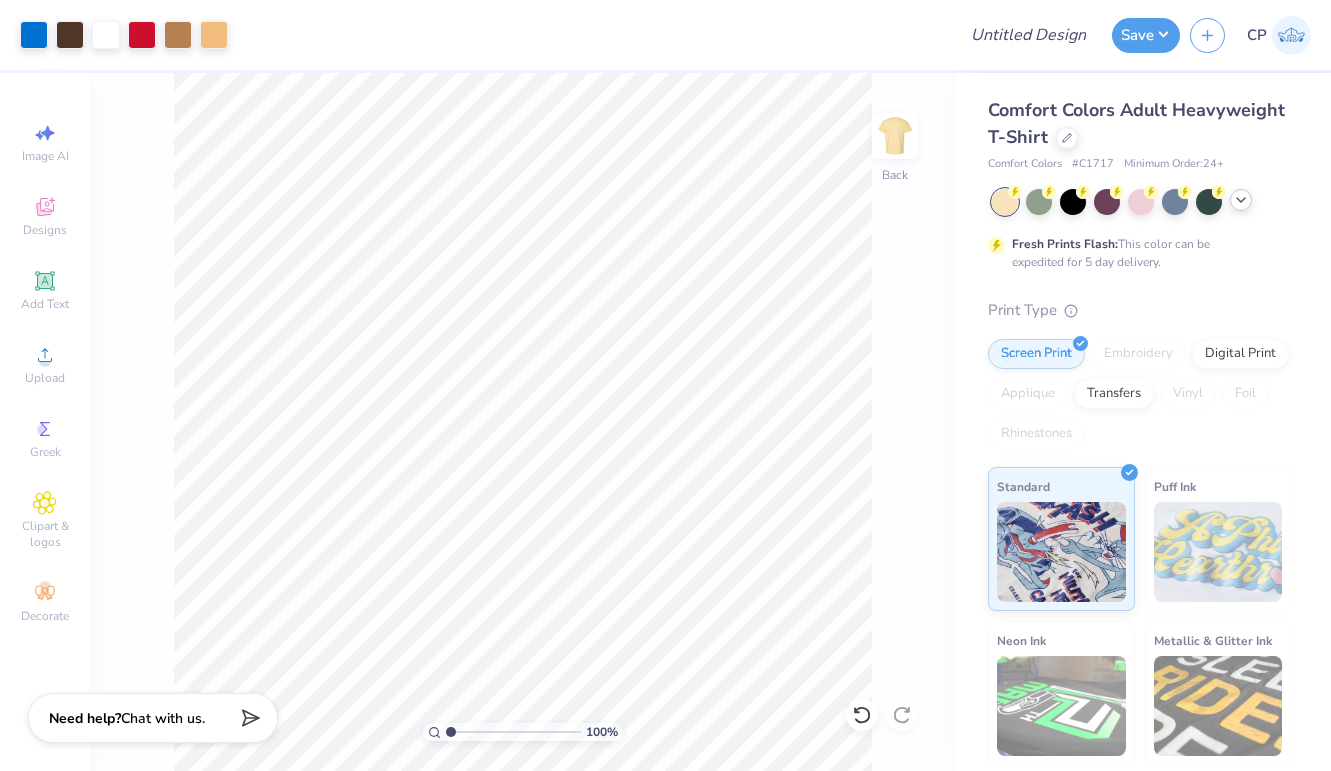 click 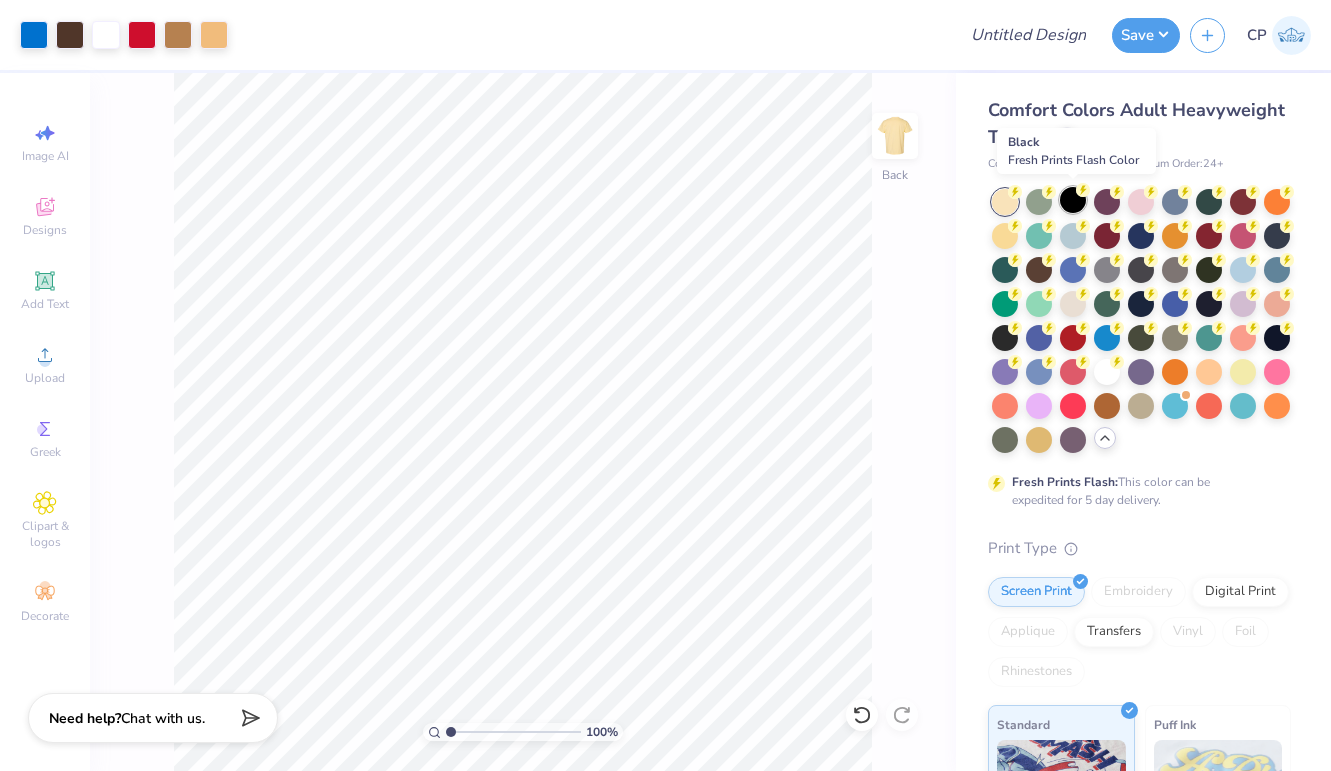 click at bounding box center [1073, 200] 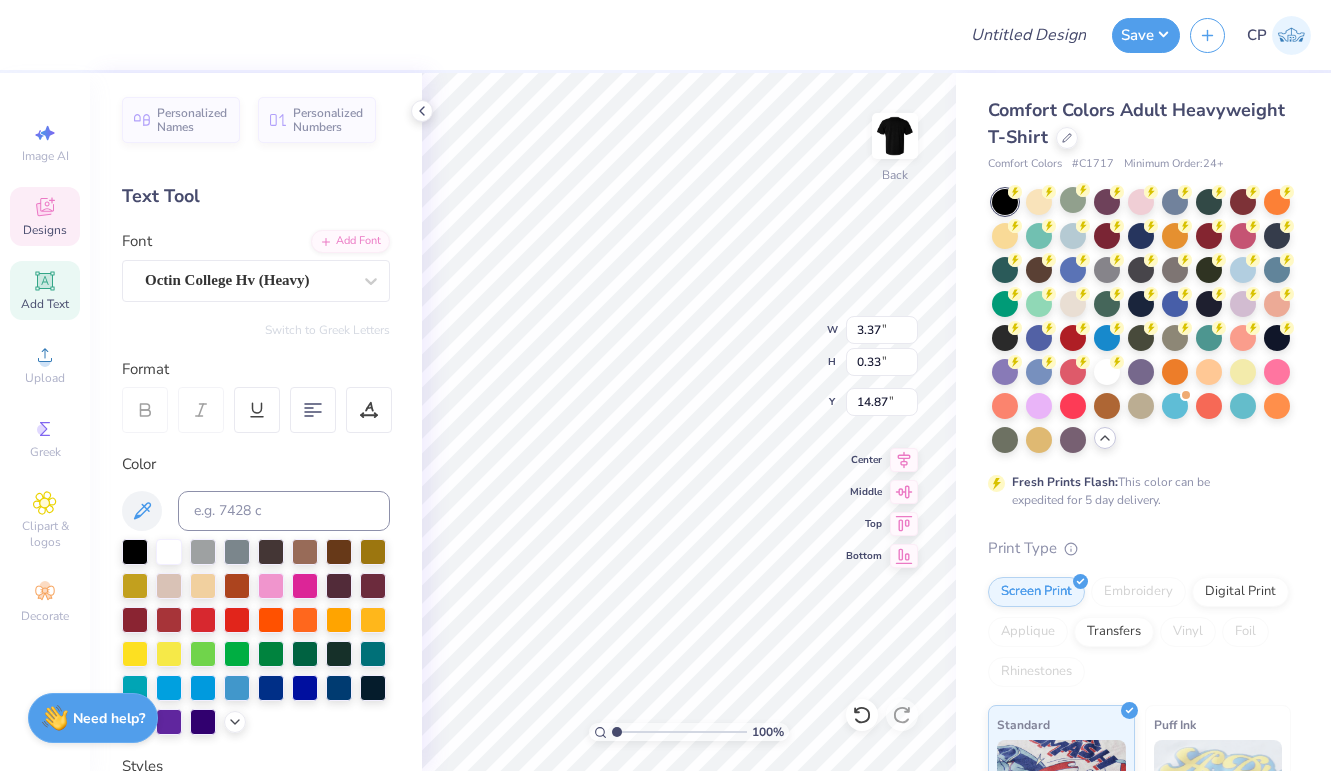 type on "FALL RUSH" 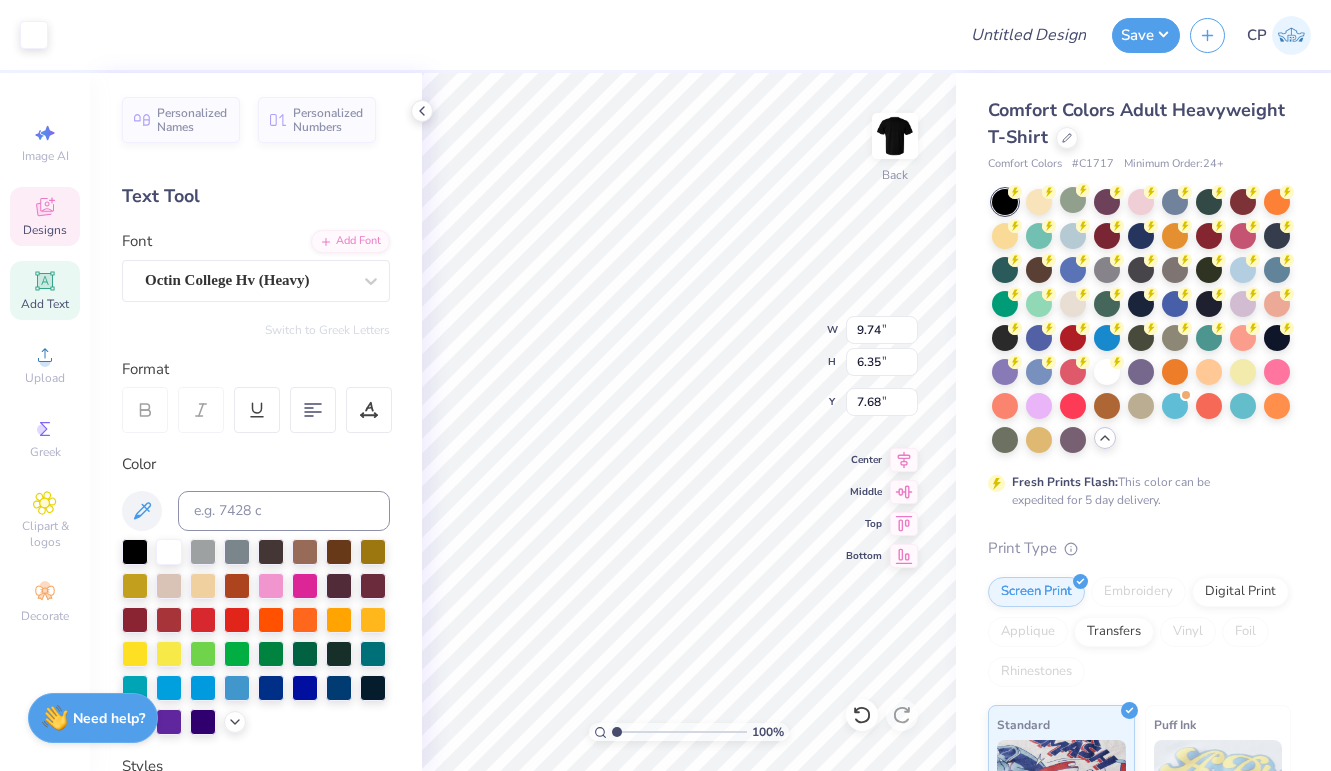type on "7.61" 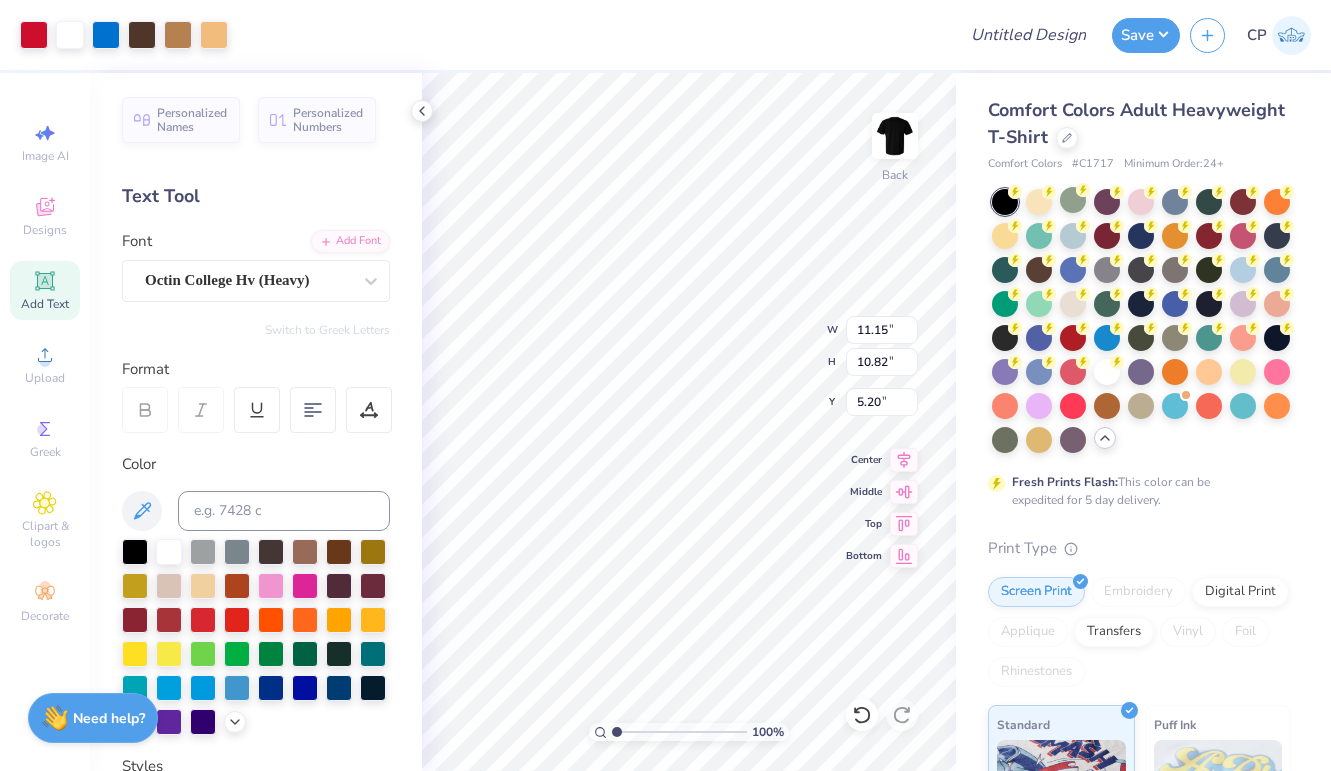 type on "10.60" 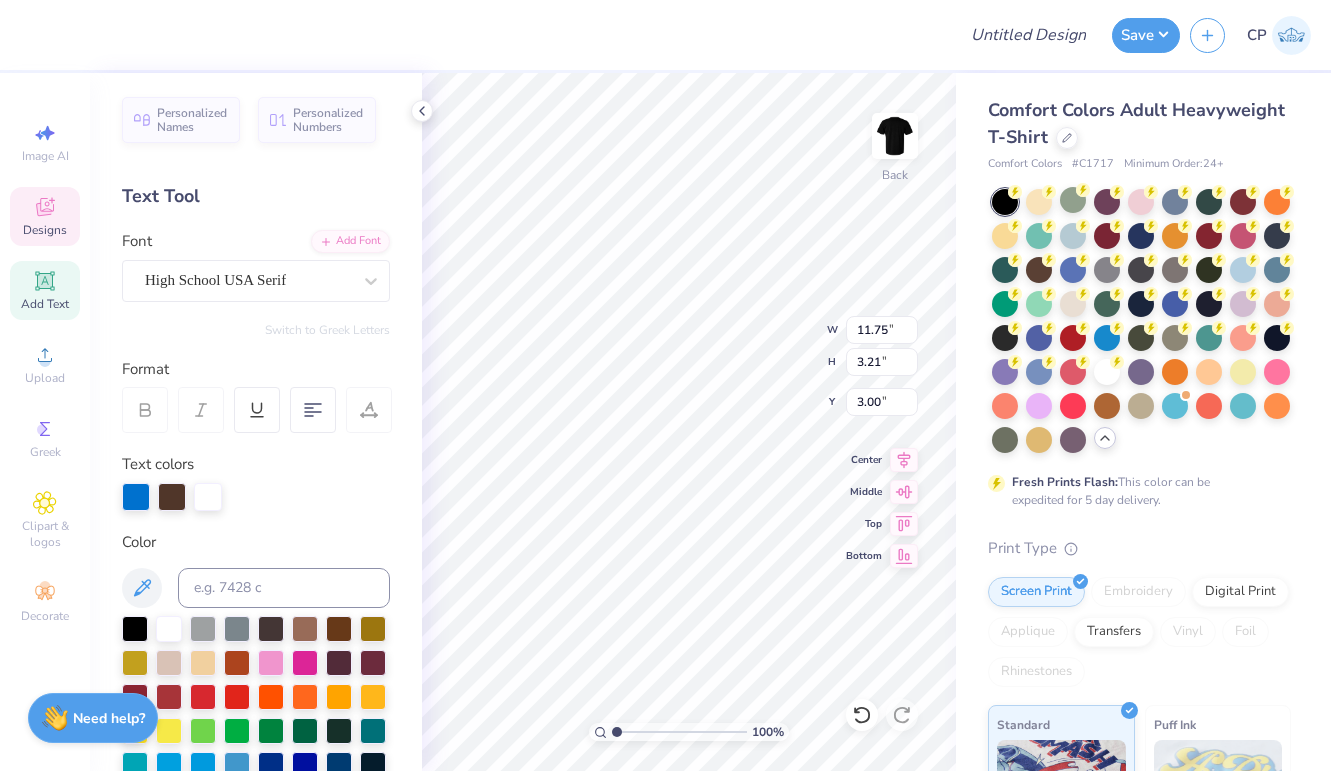 scroll, scrollTop: 0, scrollLeft: 3, axis: horizontal 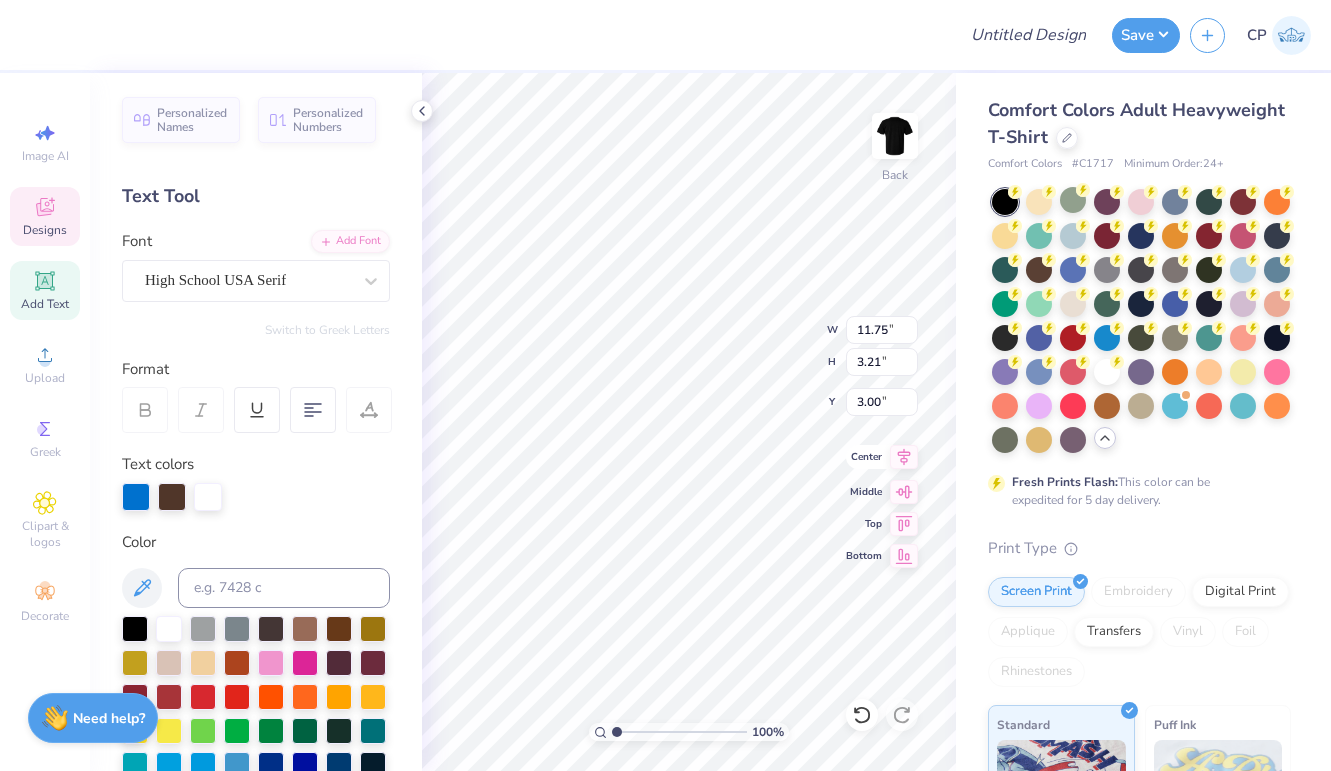 type on "PIKE" 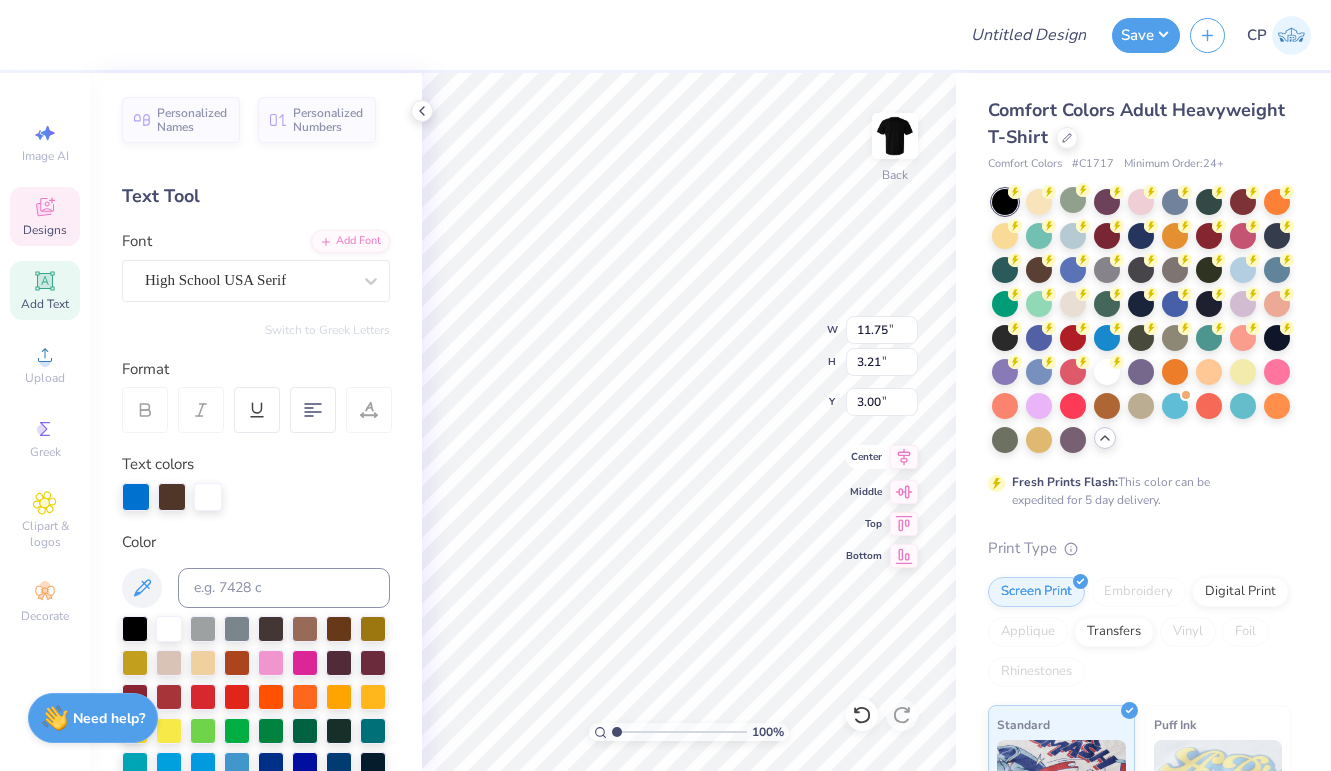 click 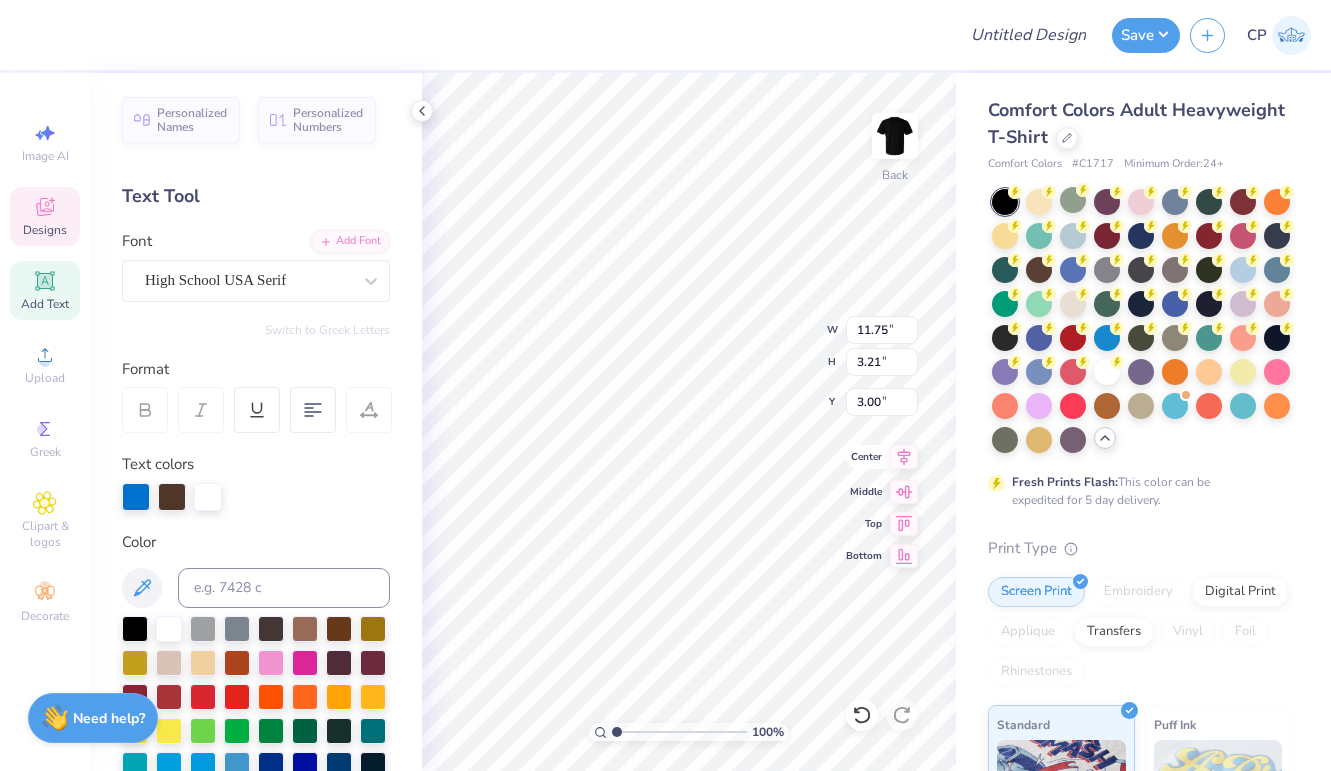 type on "3.22" 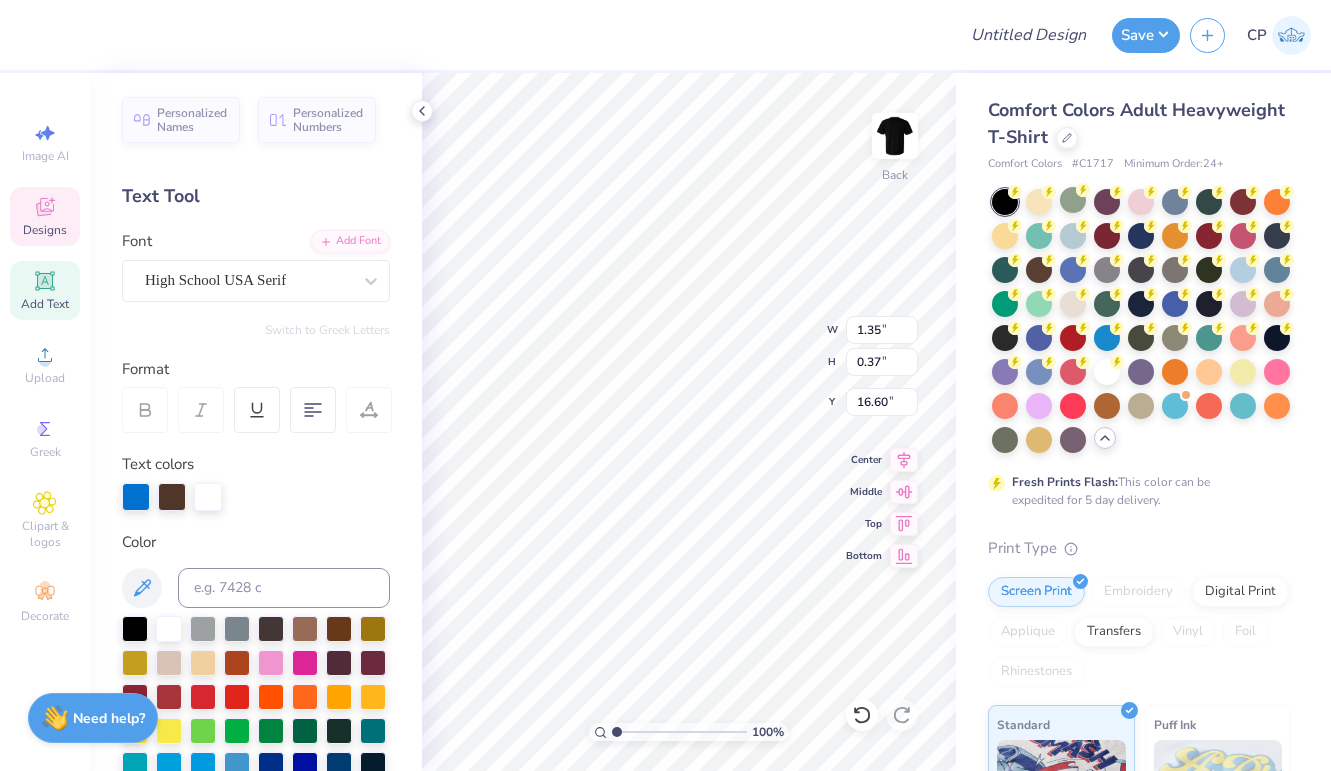 scroll, scrollTop: 0, scrollLeft: 3, axis: horizontal 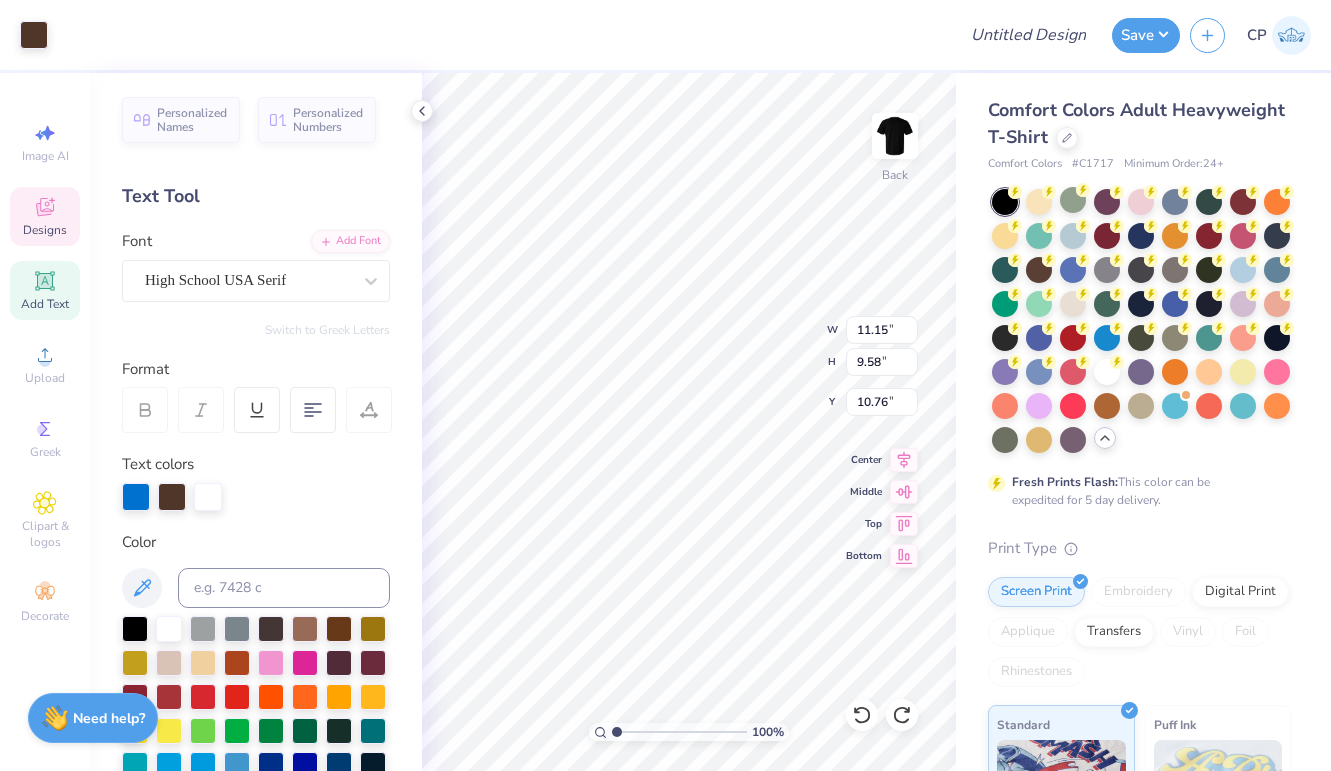 type on "10.60" 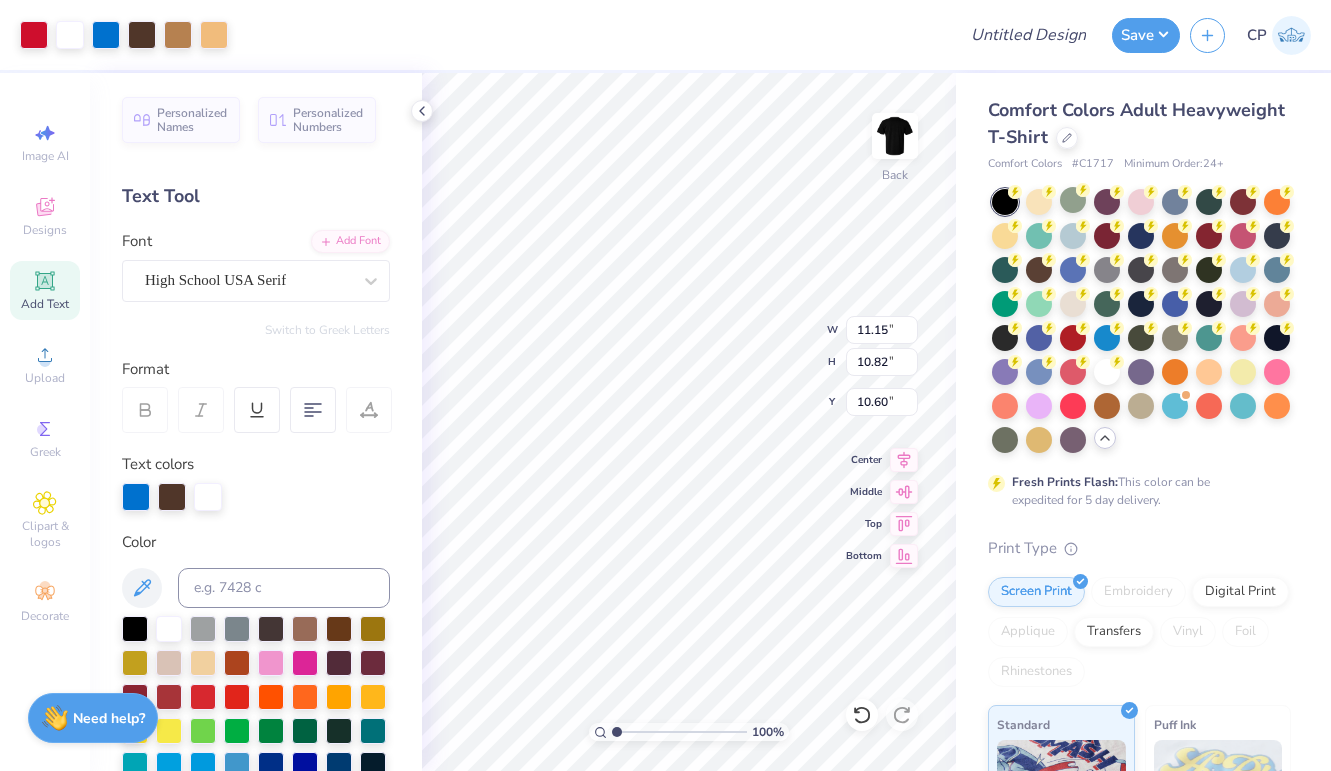 type on "6.03" 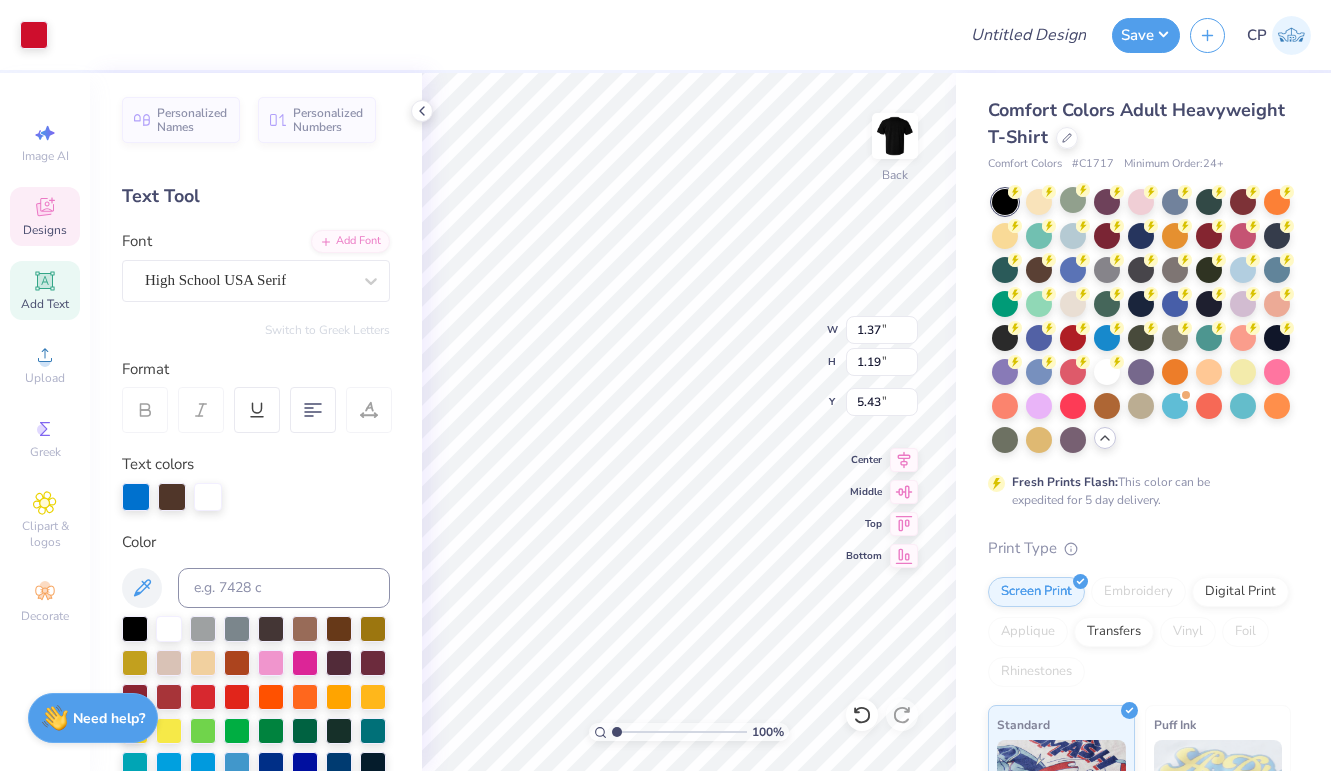 type on "6.18" 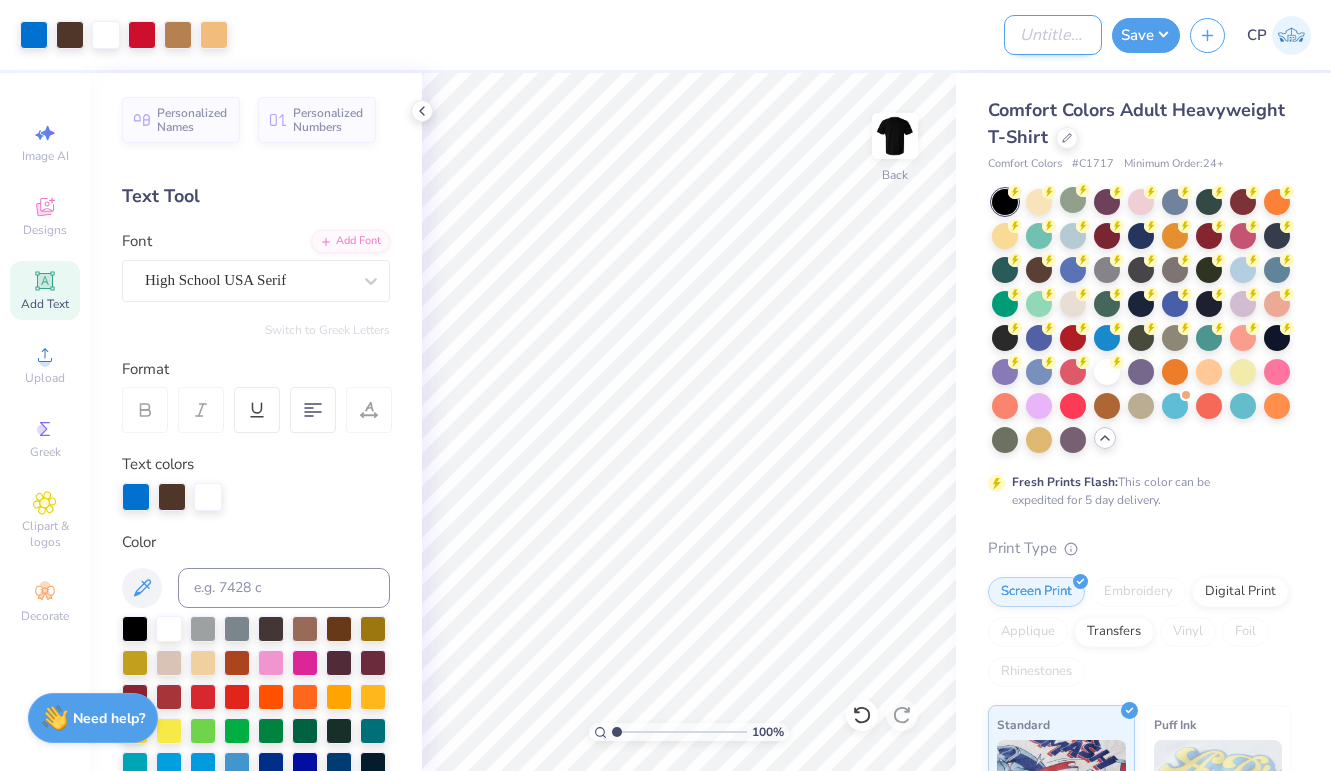 click on "Design Title" at bounding box center (1053, 35) 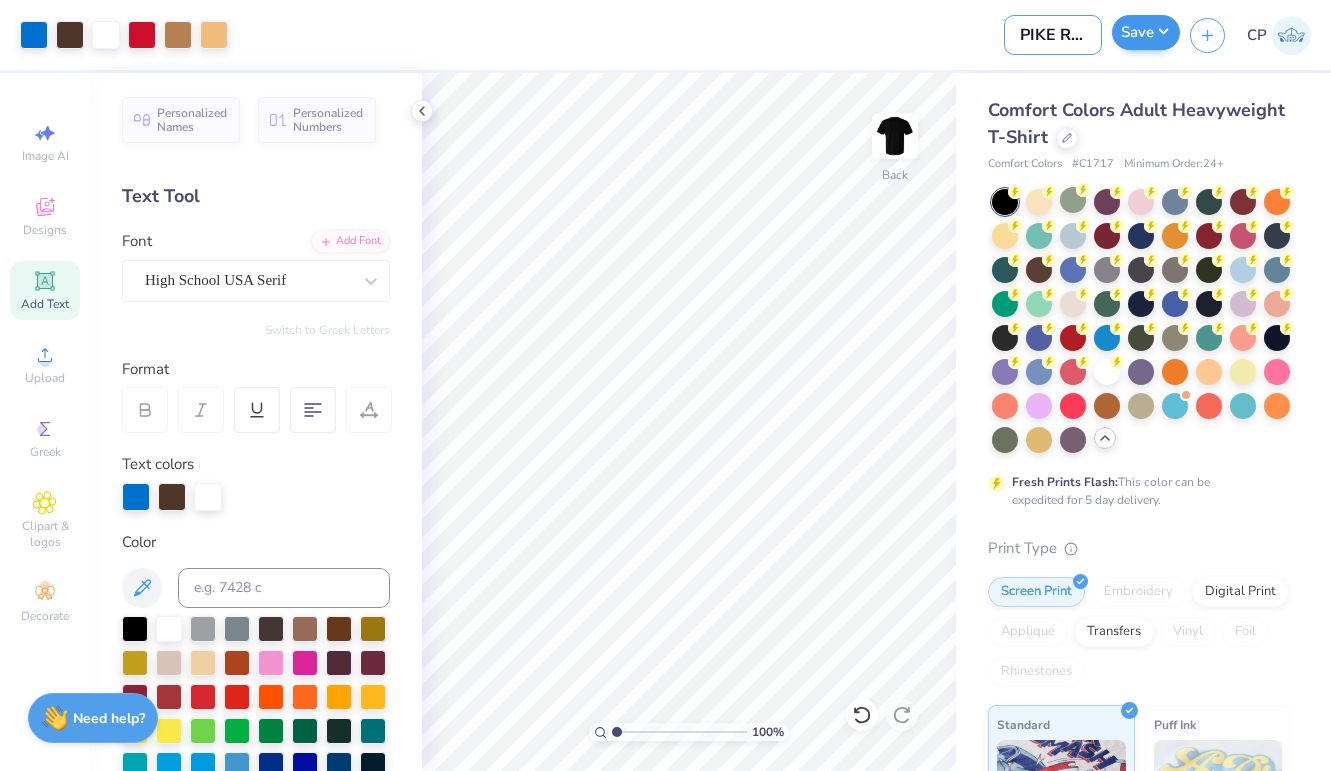 type on "PIKE Rush Shirt" 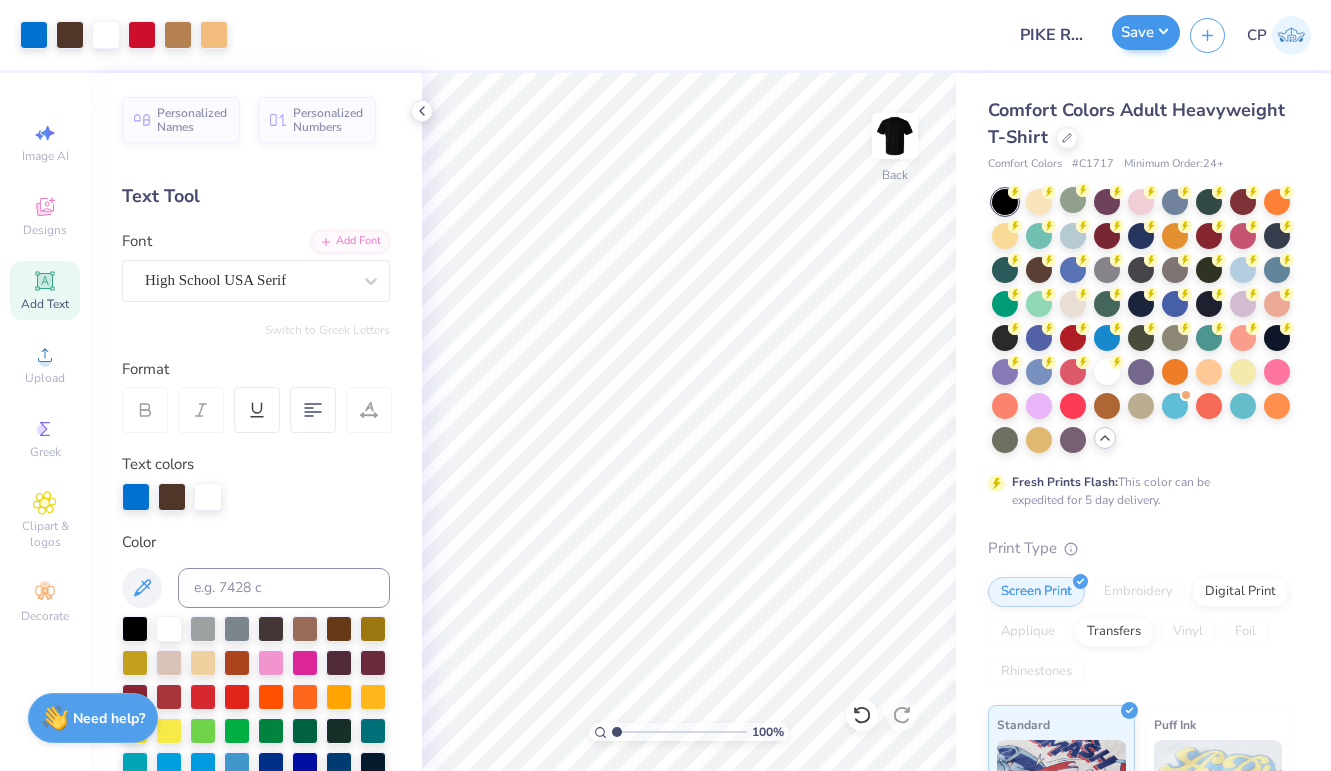 click on "Save" at bounding box center [1146, 32] 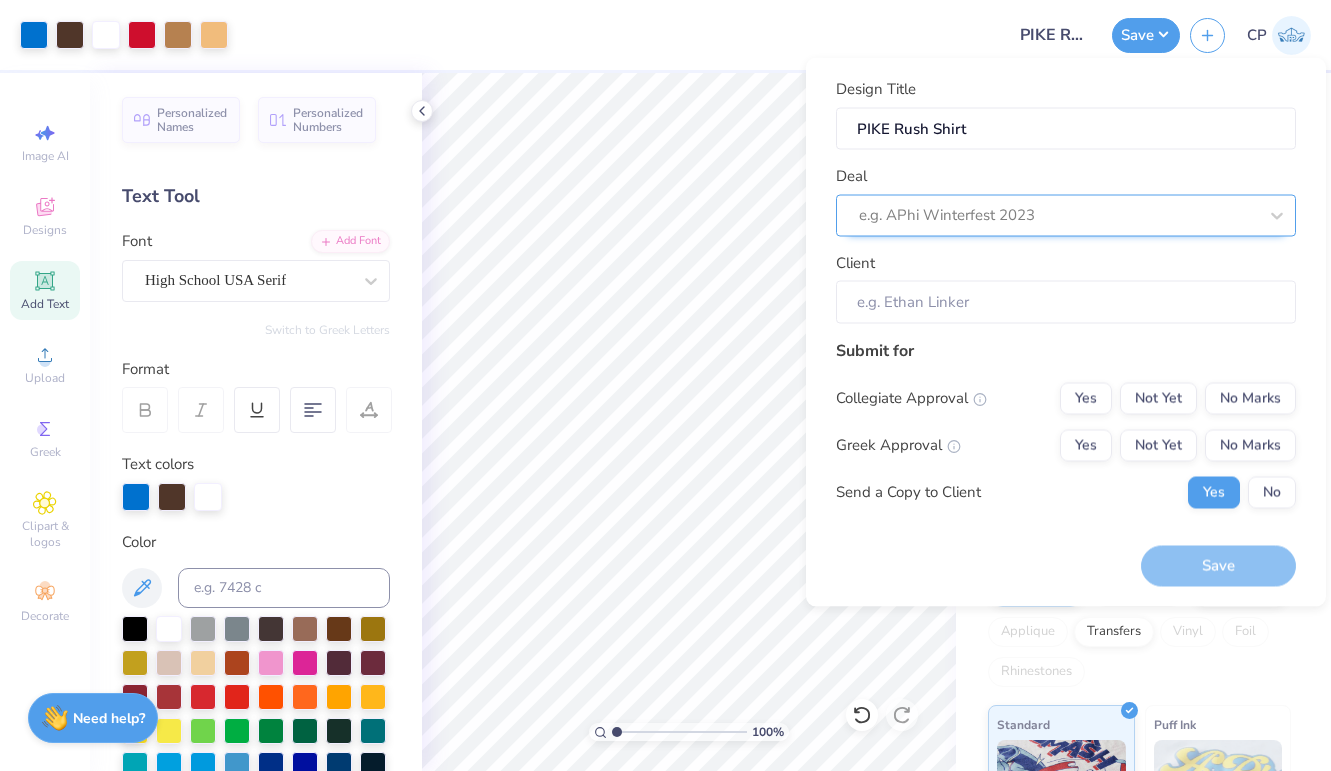 click at bounding box center (1058, 215) 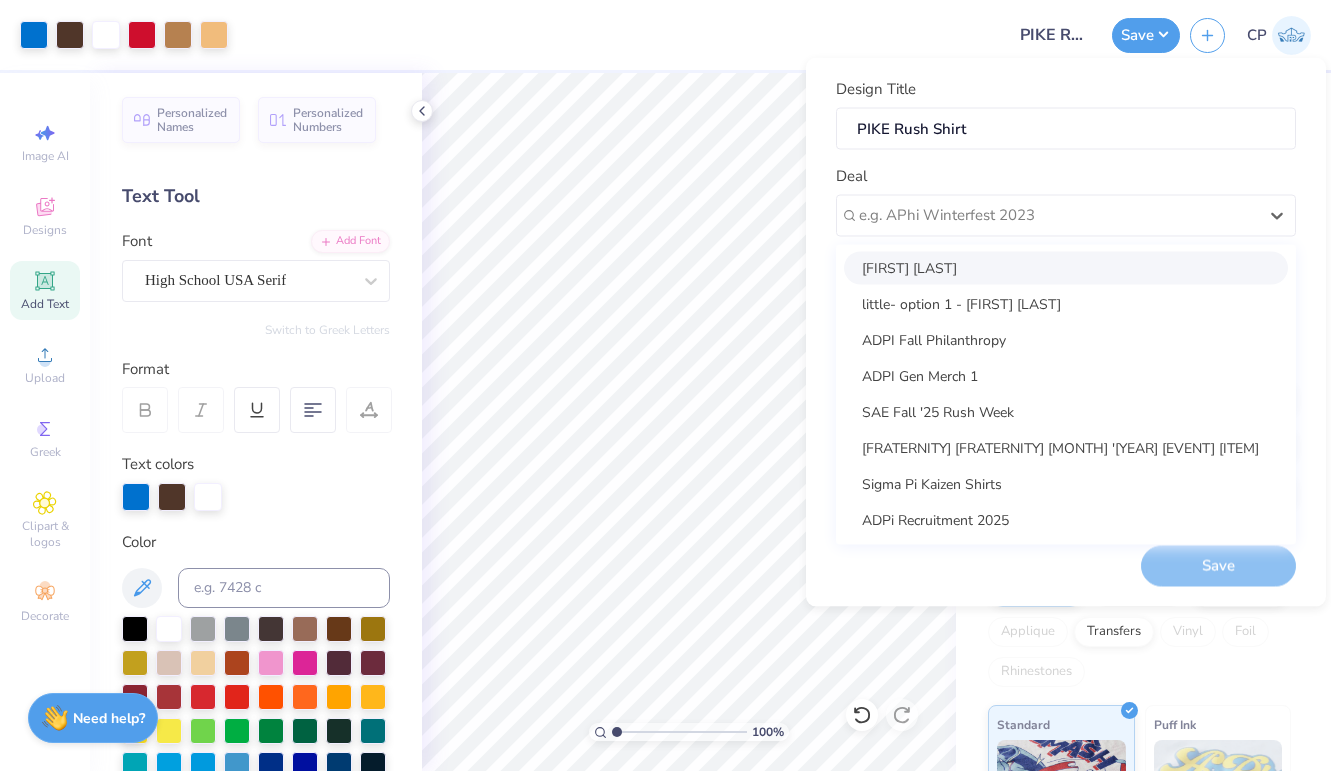 scroll, scrollTop: 145, scrollLeft: 0, axis: vertical 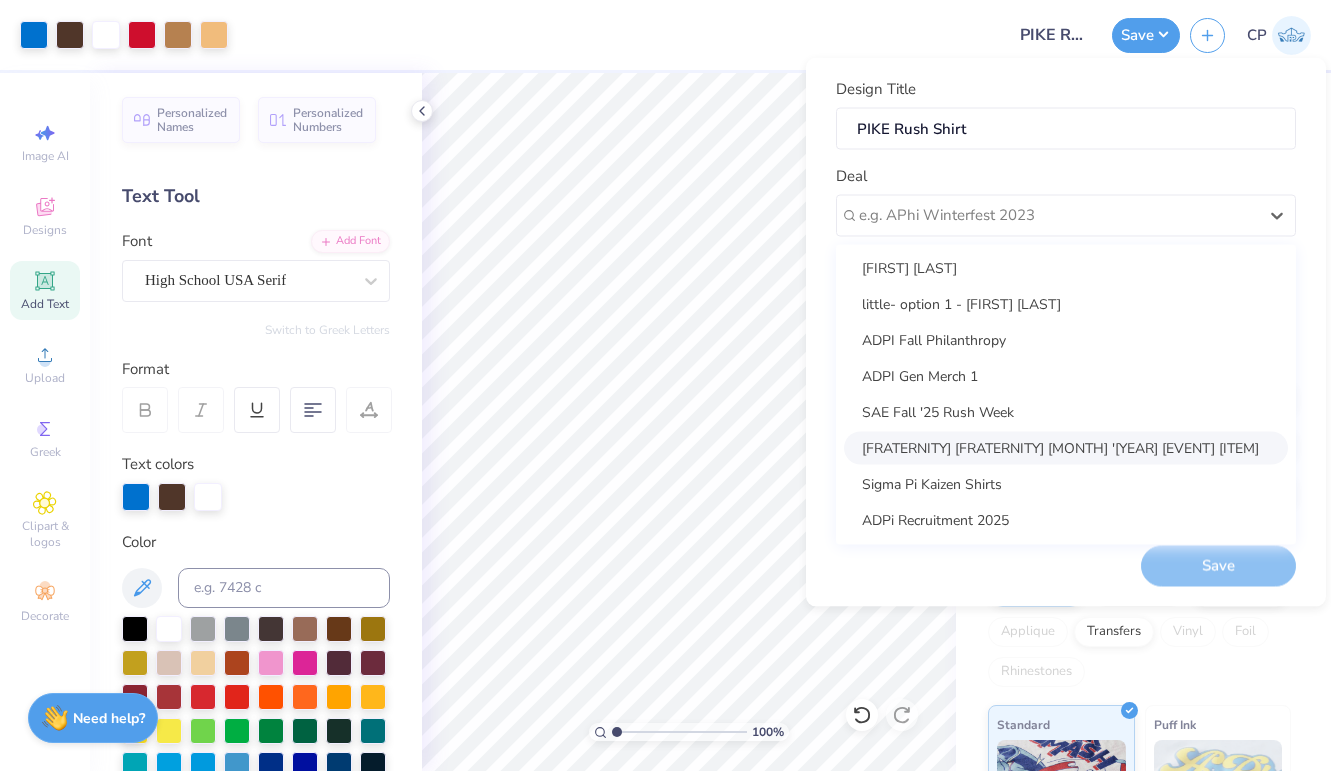 click on "Pi Kappa Phi Fall '25 Rush Week Shirts" at bounding box center [1066, 447] 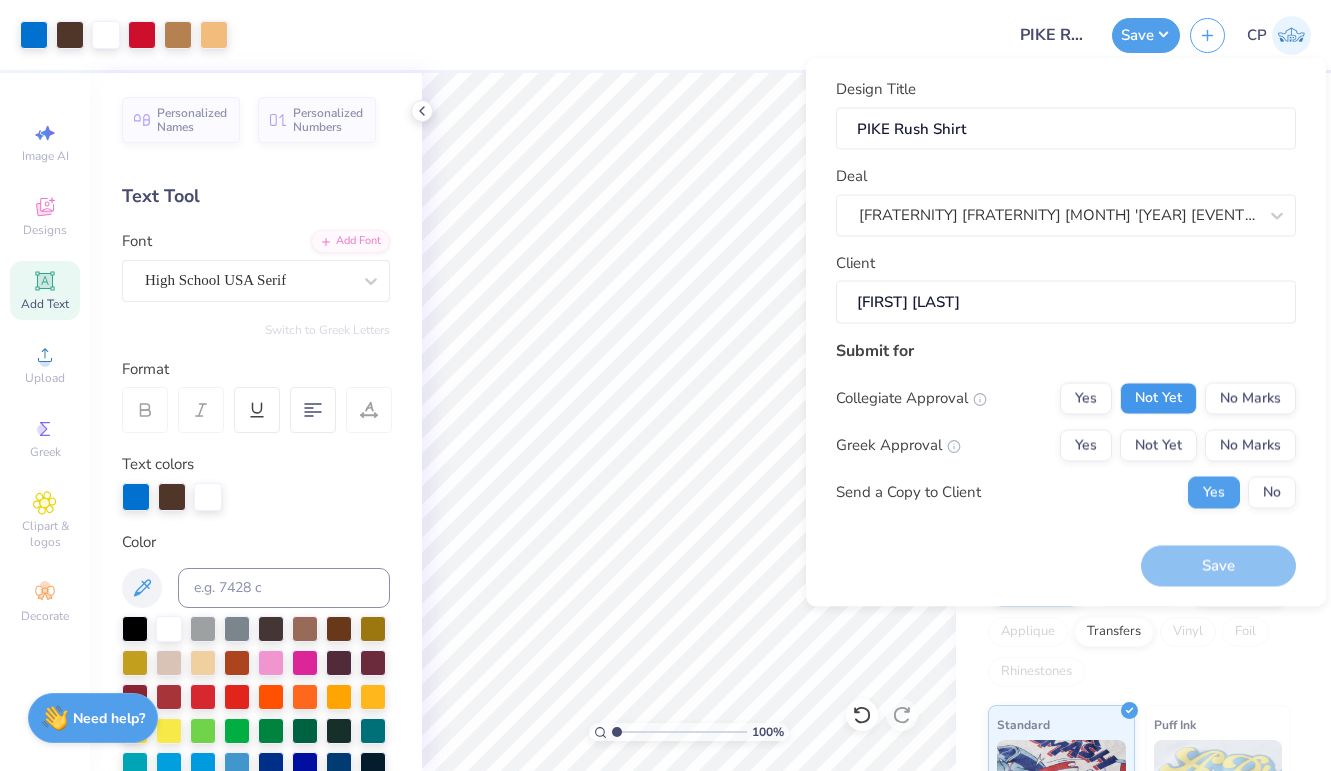 click on "Not Yet" at bounding box center [1158, 398] 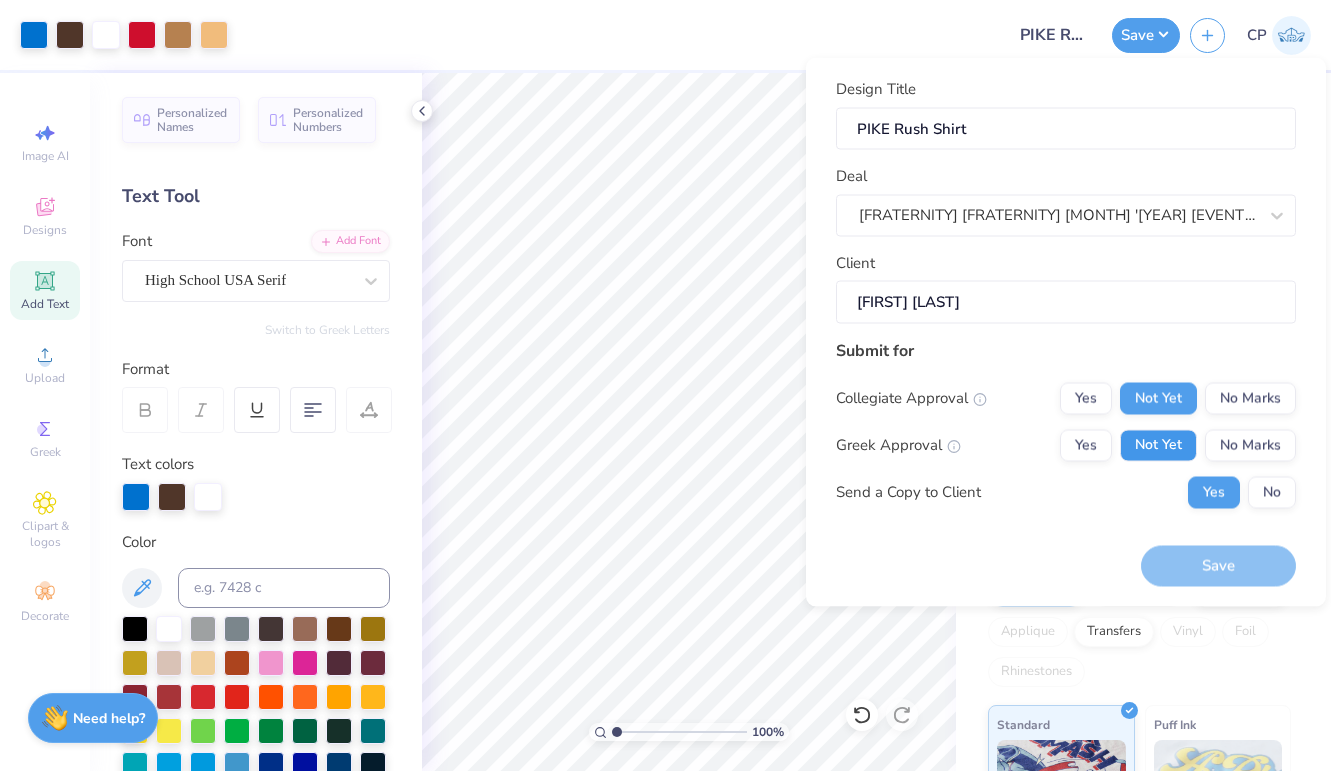 click on "Not Yet" at bounding box center [1158, 445] 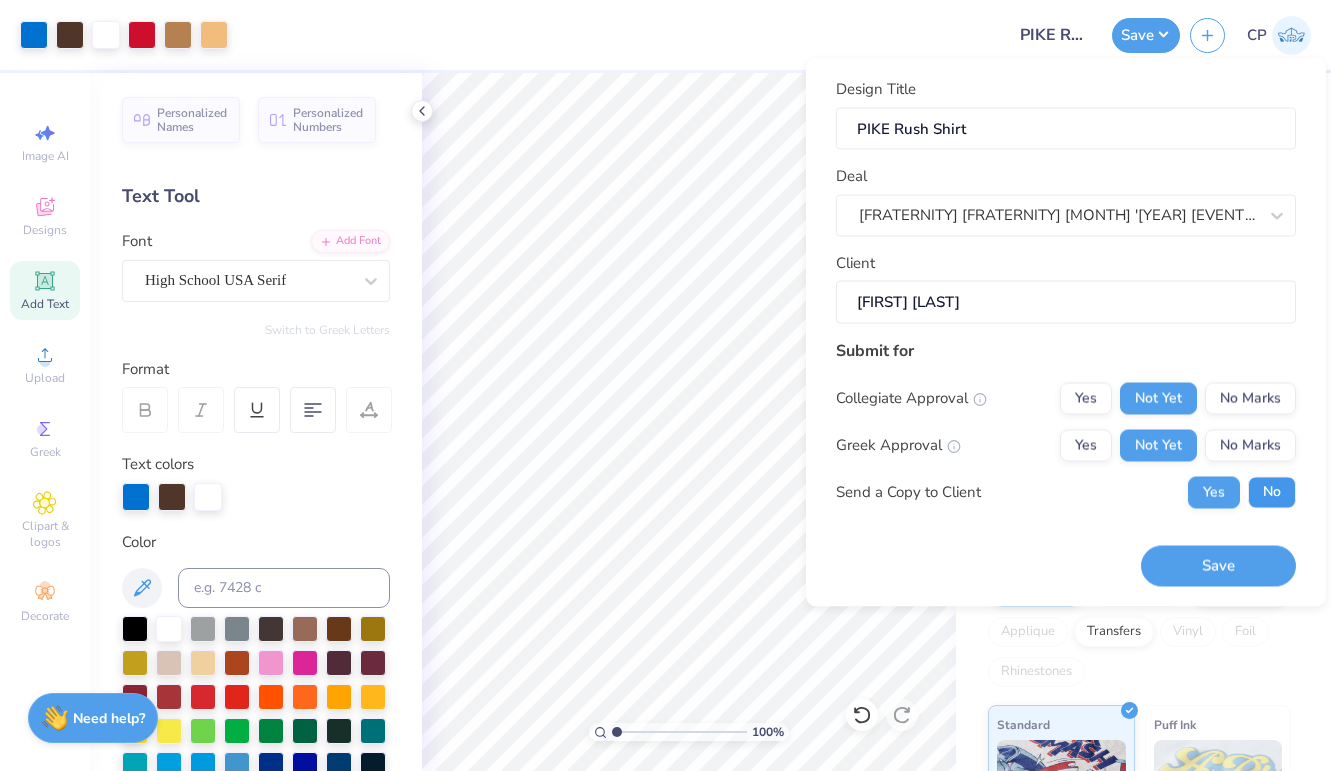 click on "No" at bounding box center (1272, 492) 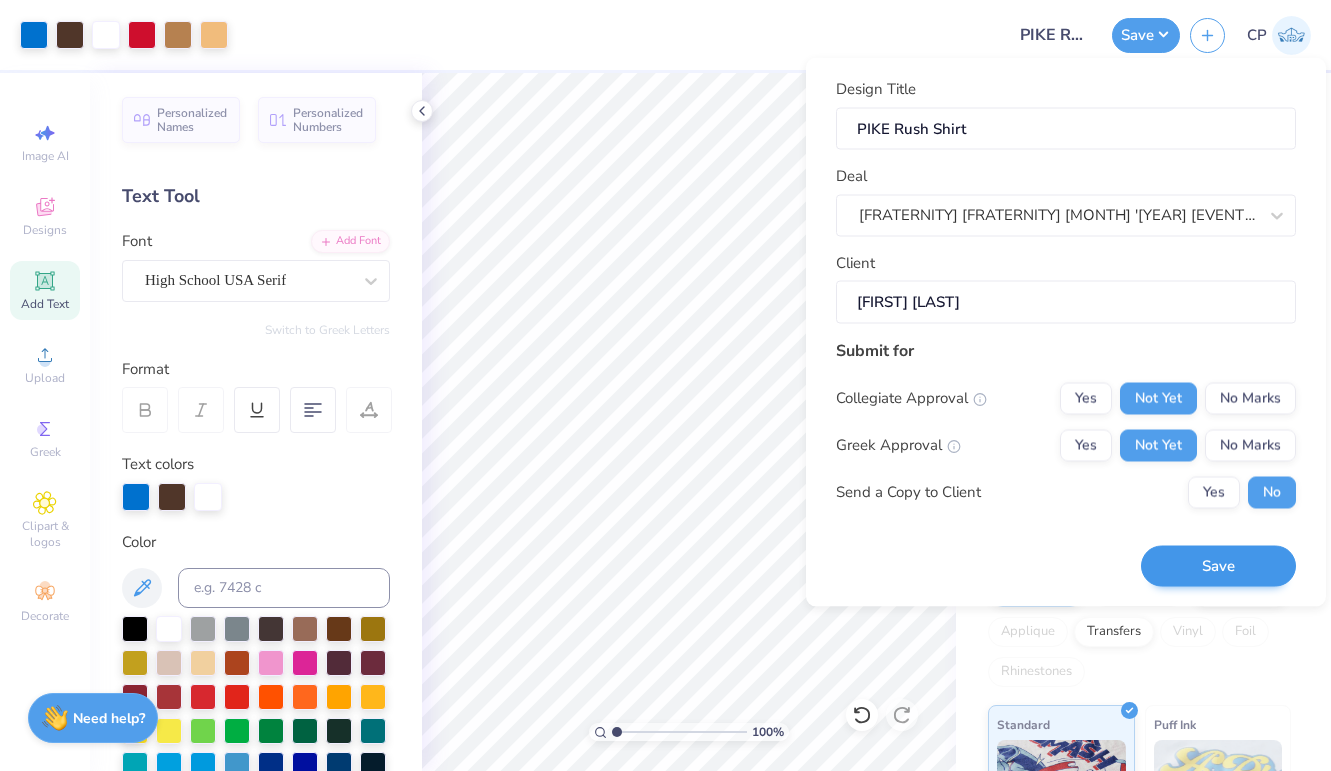 click on "Save" at bounding box center (1218, 566) 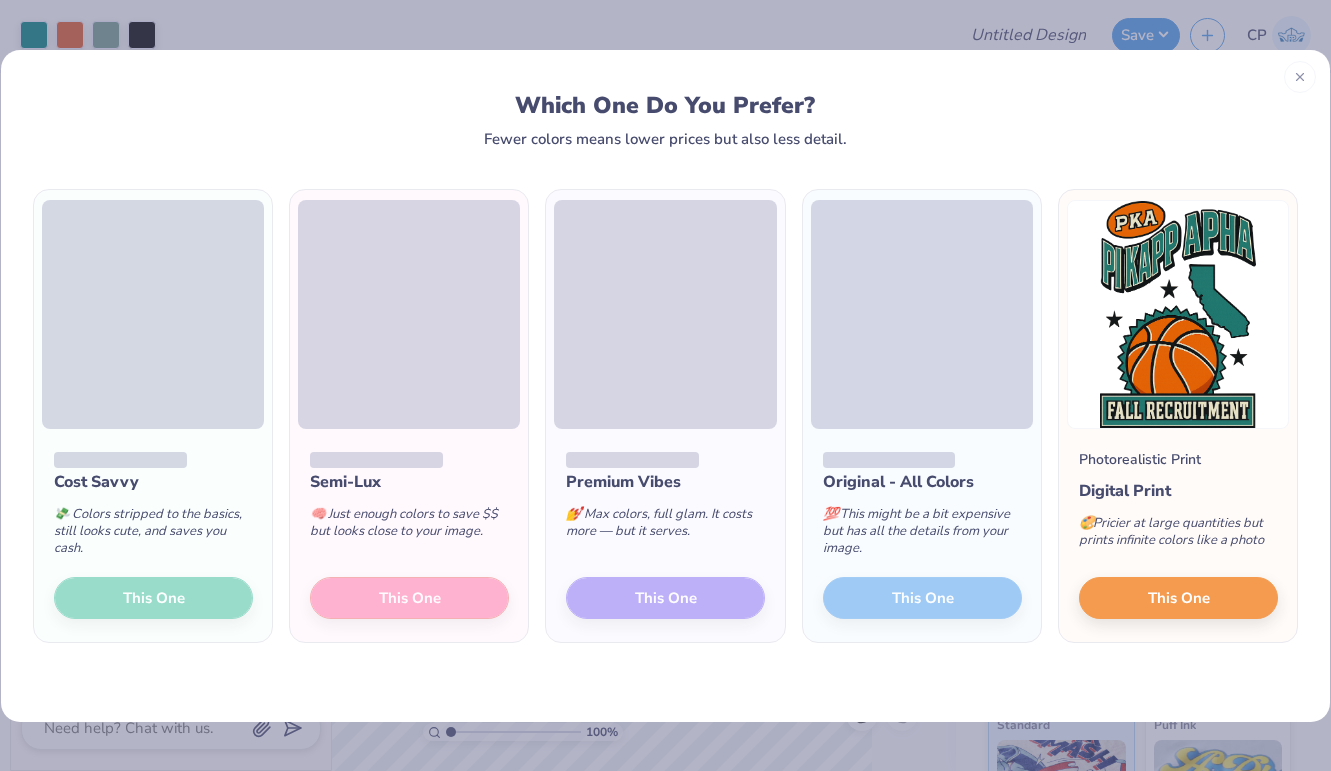 scroll, scrollTop: 0, scrollLeft: 0, axis: both 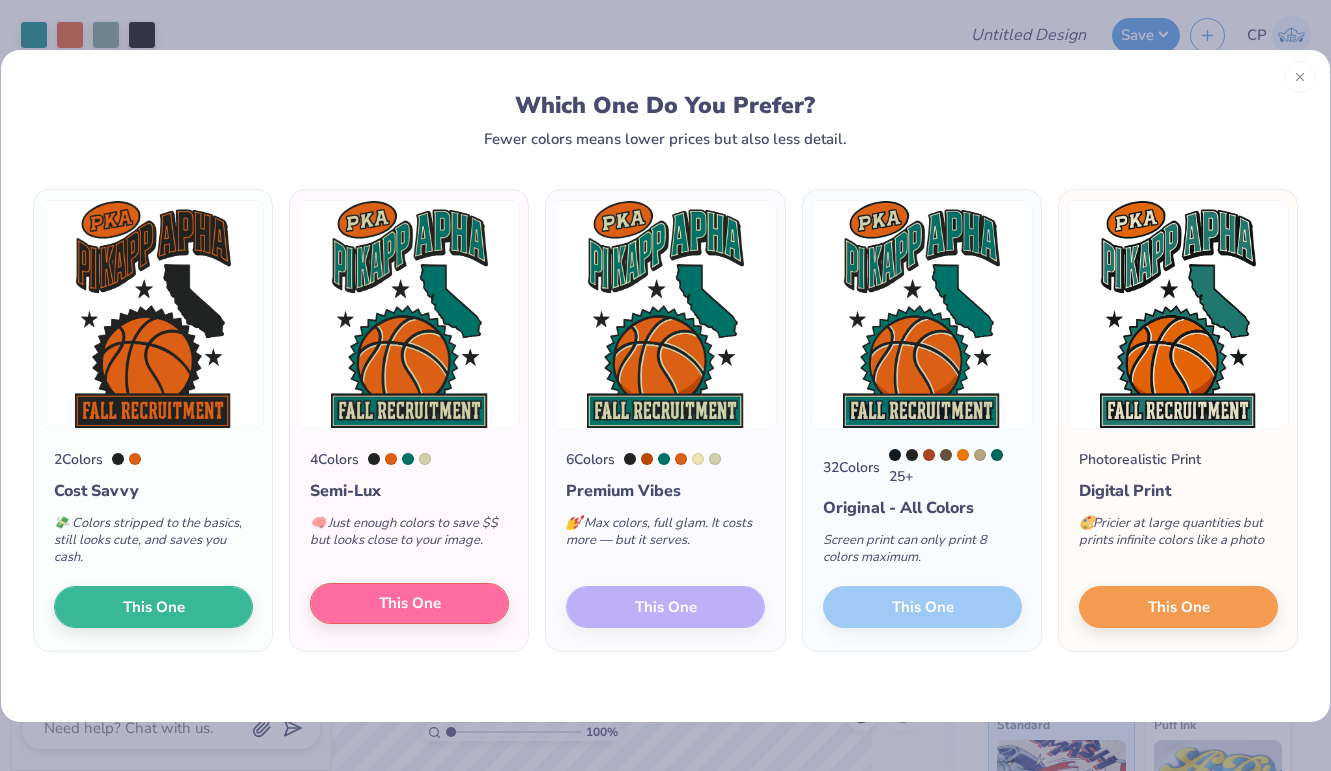click on "This One" at bounding box center [409, 604] 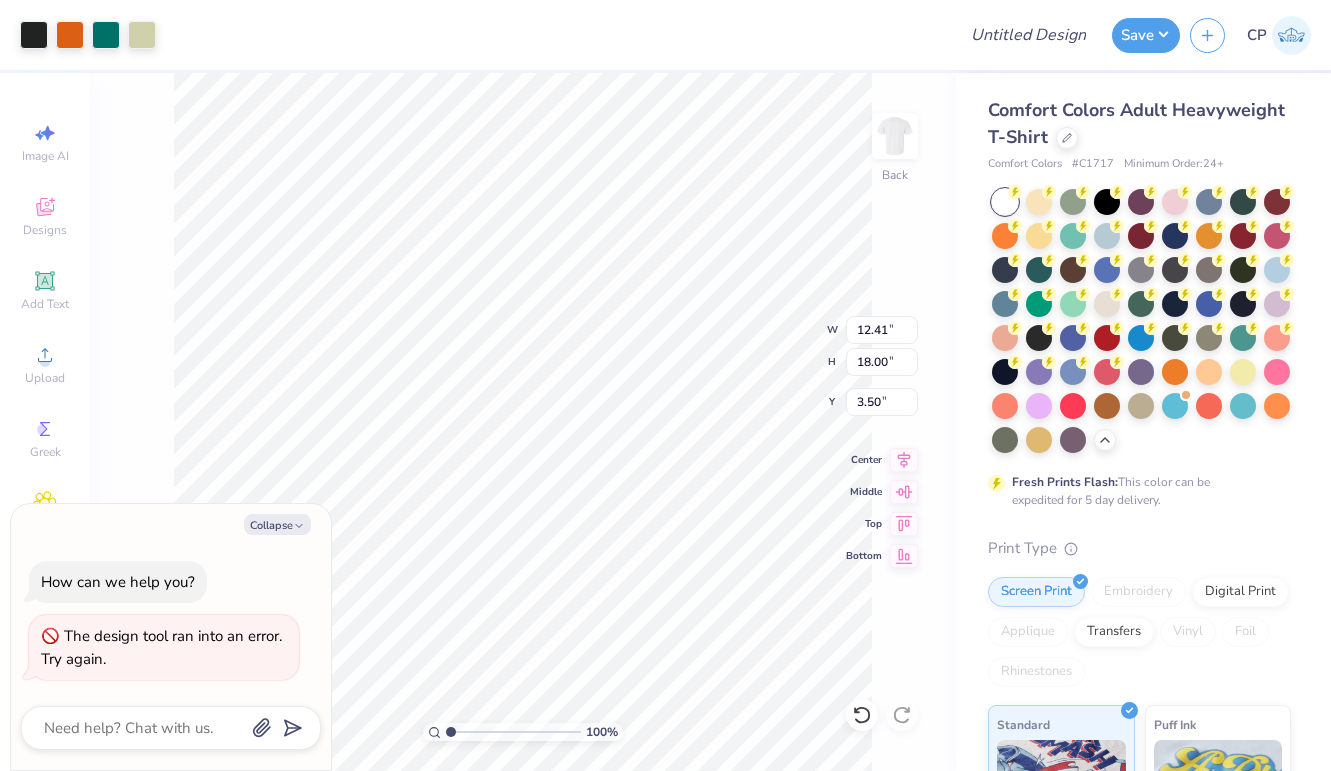 type on "x" 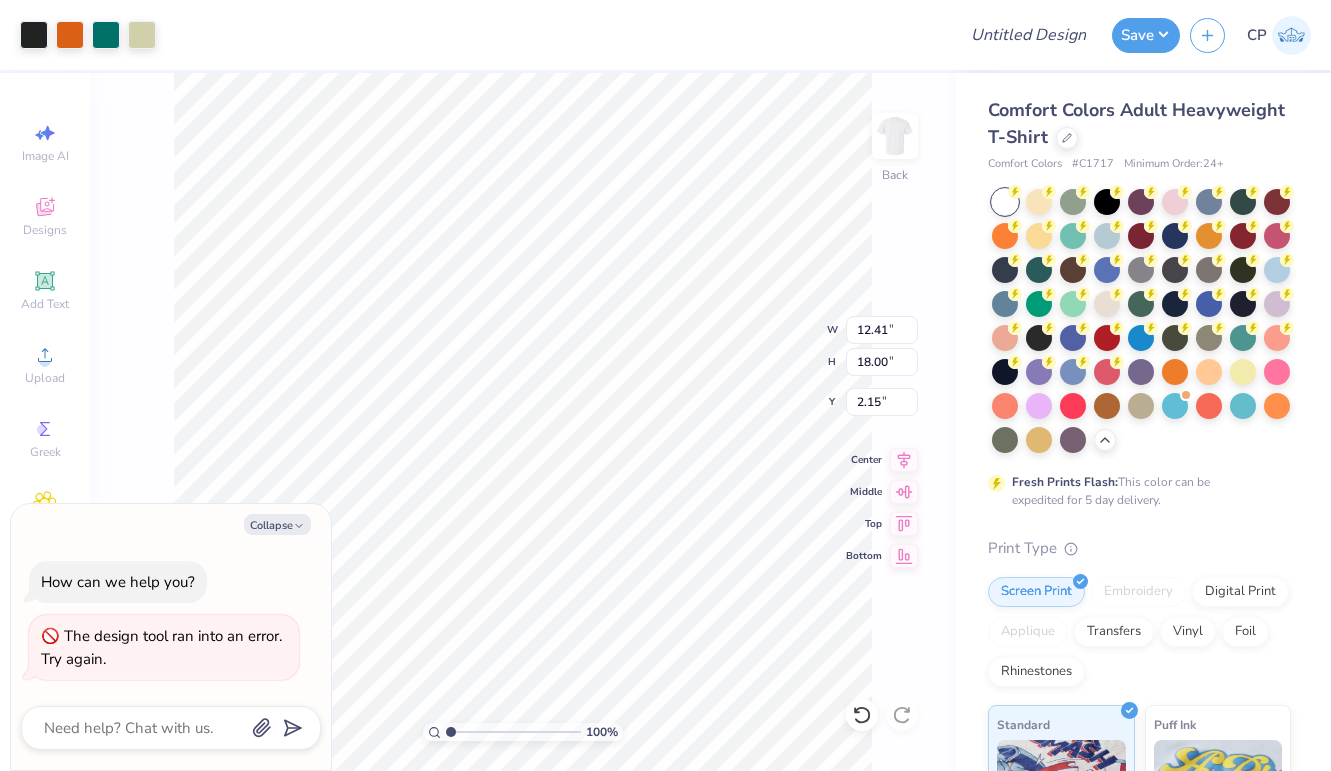 type on "x" 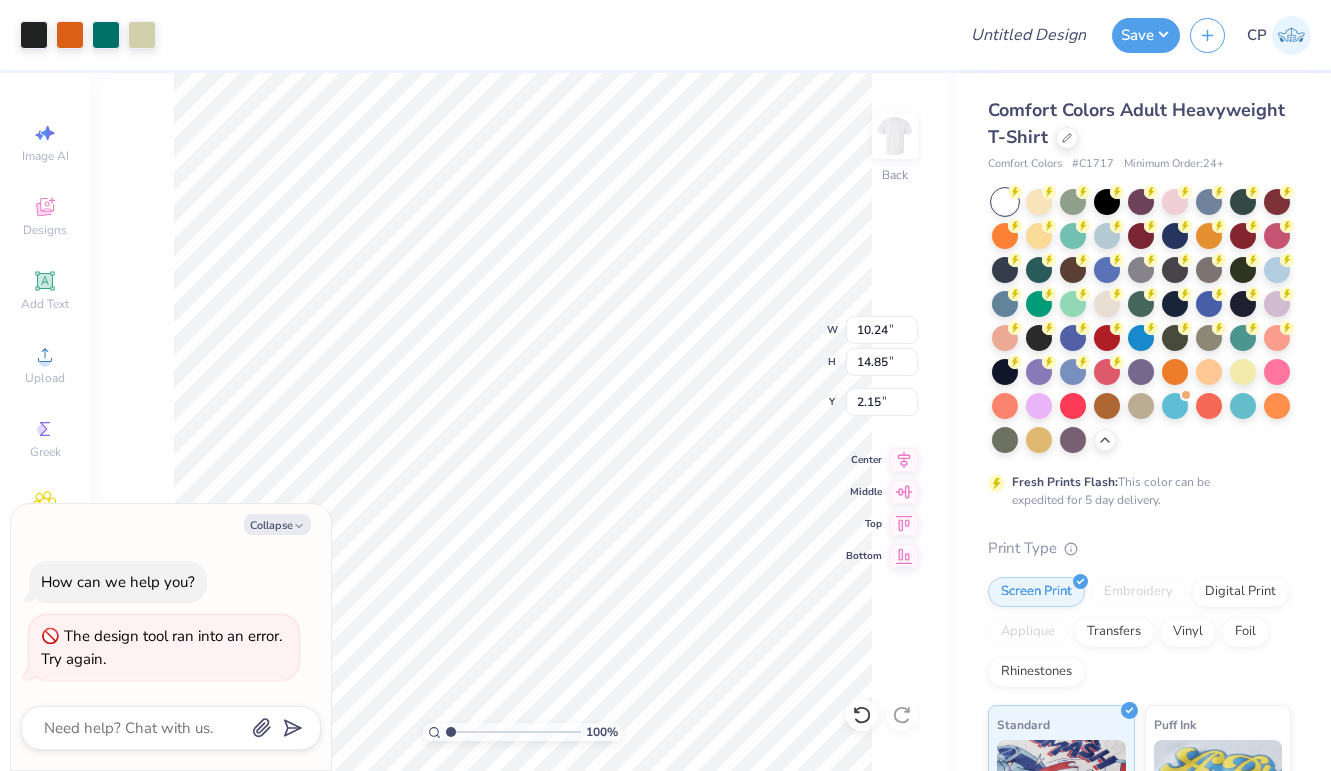 type on "x" 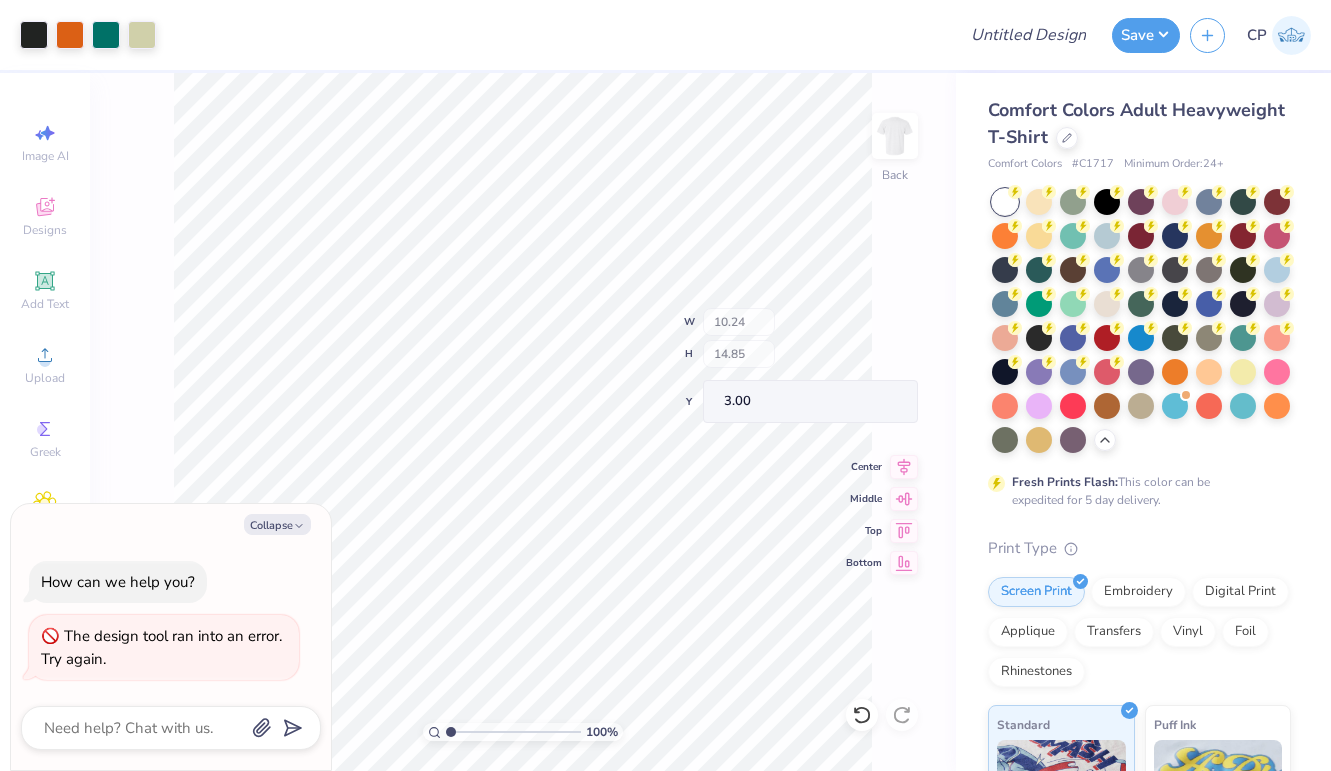 type on "x" 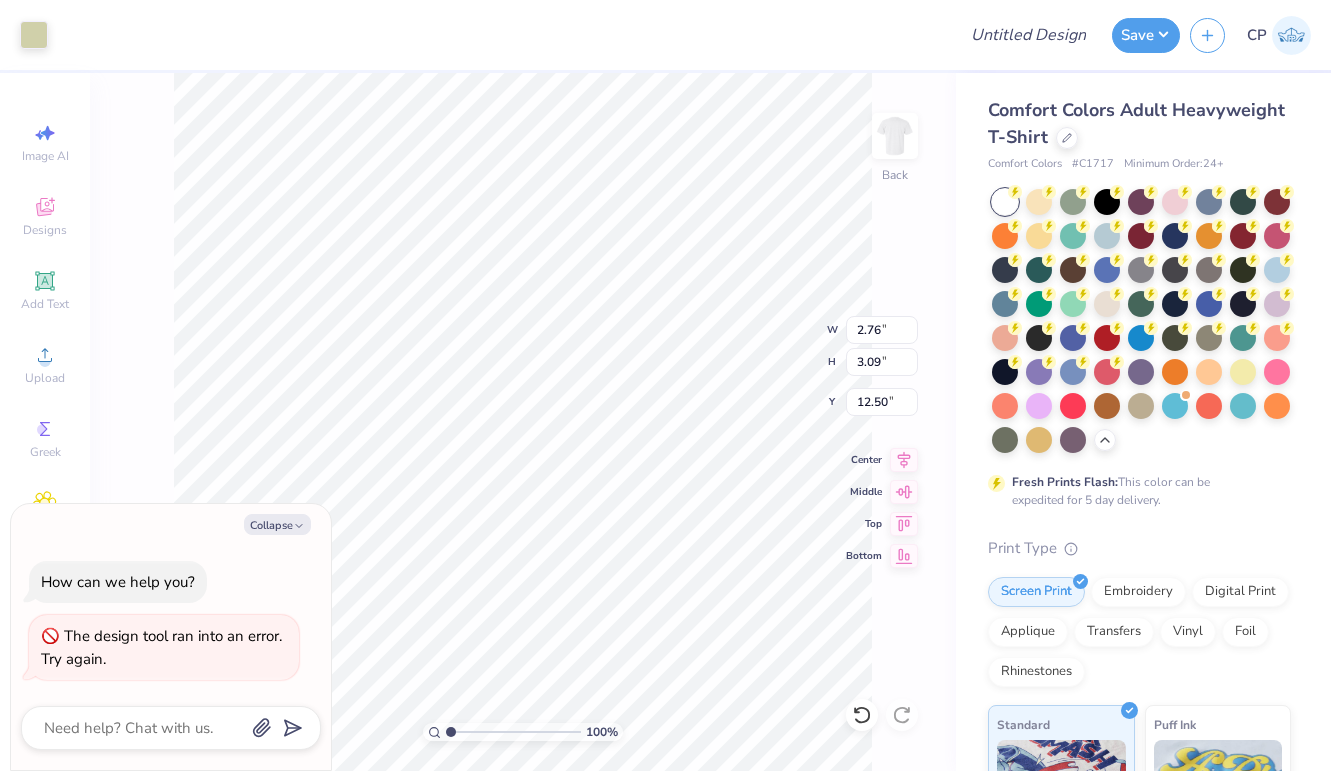 type on "x" 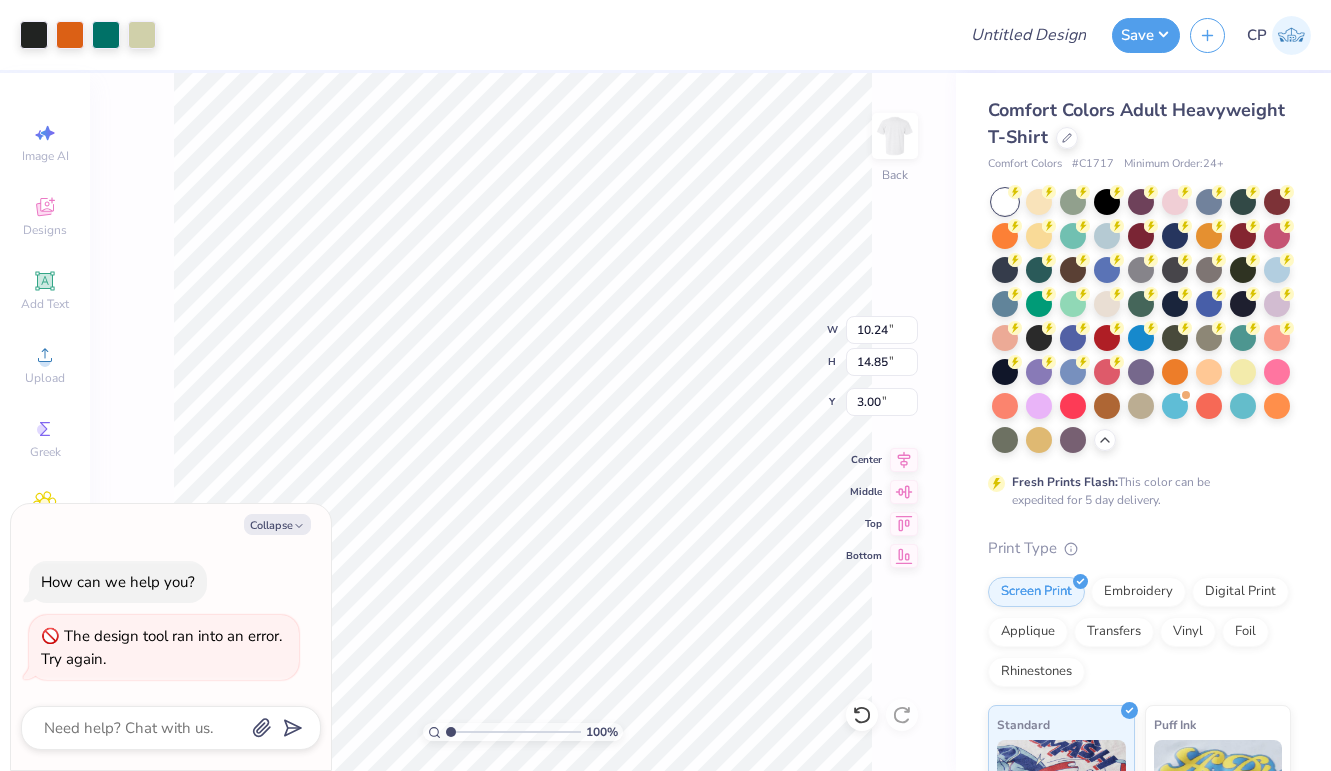 type on "x" 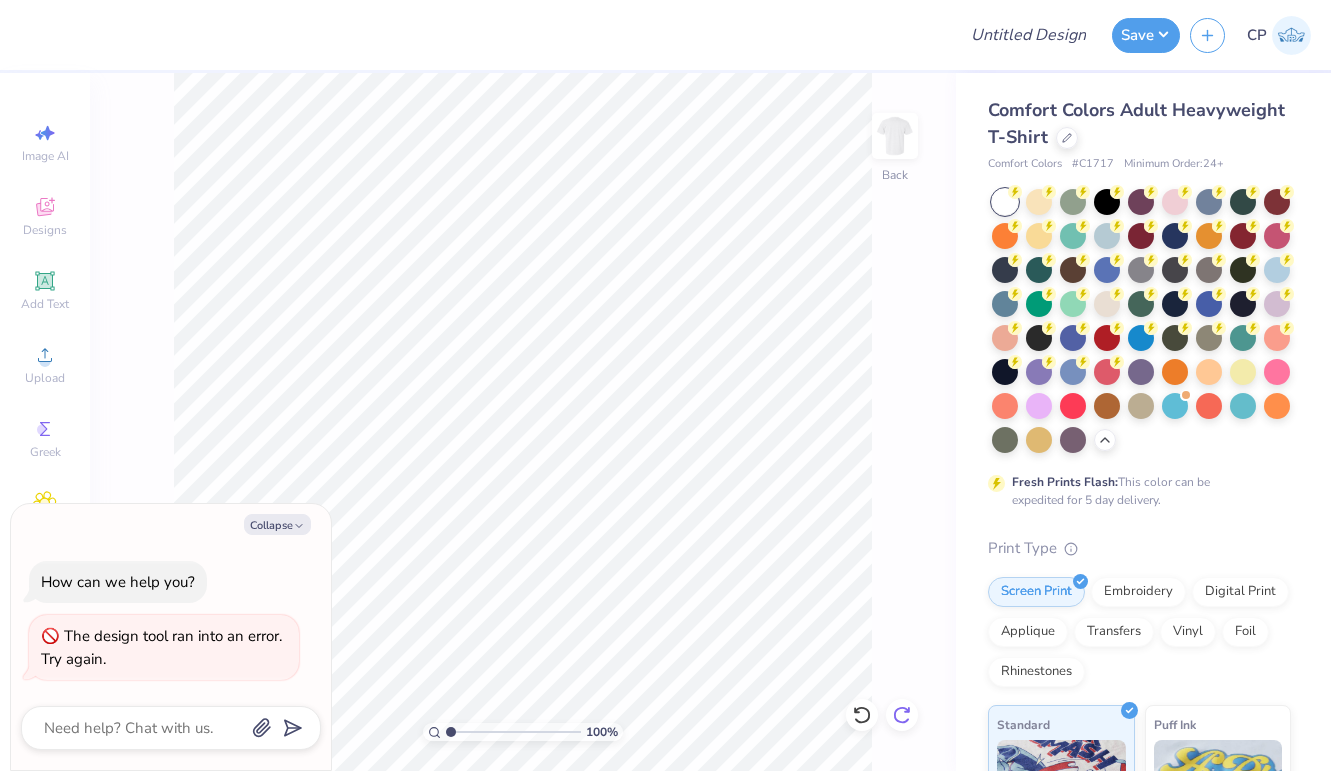 click 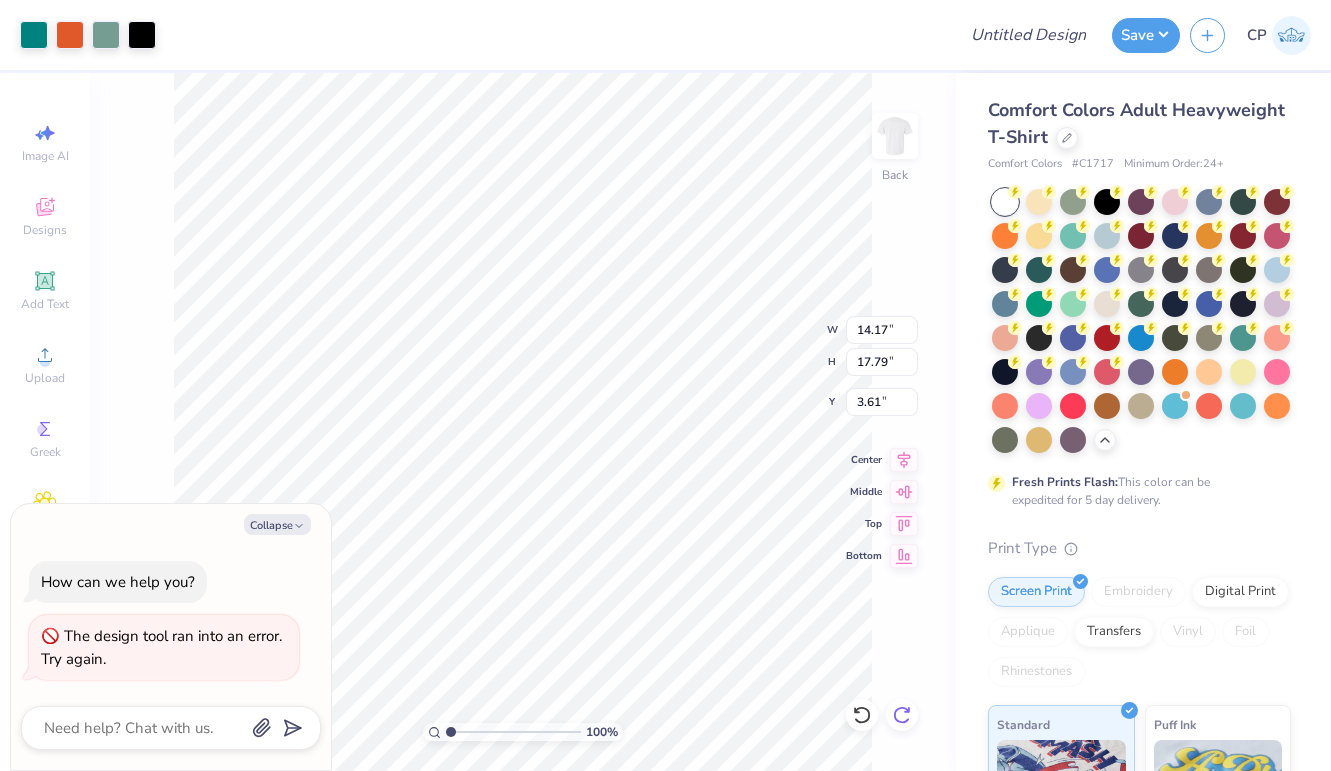 click 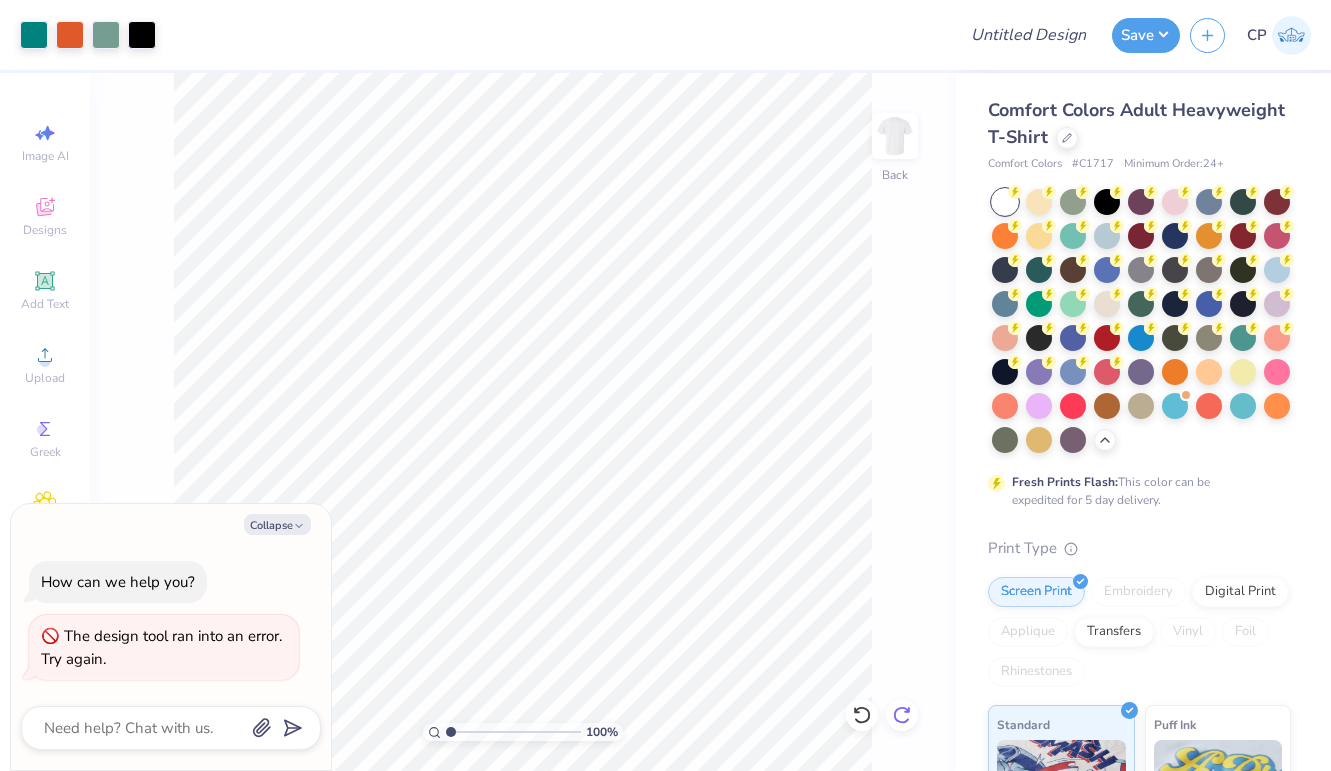 click 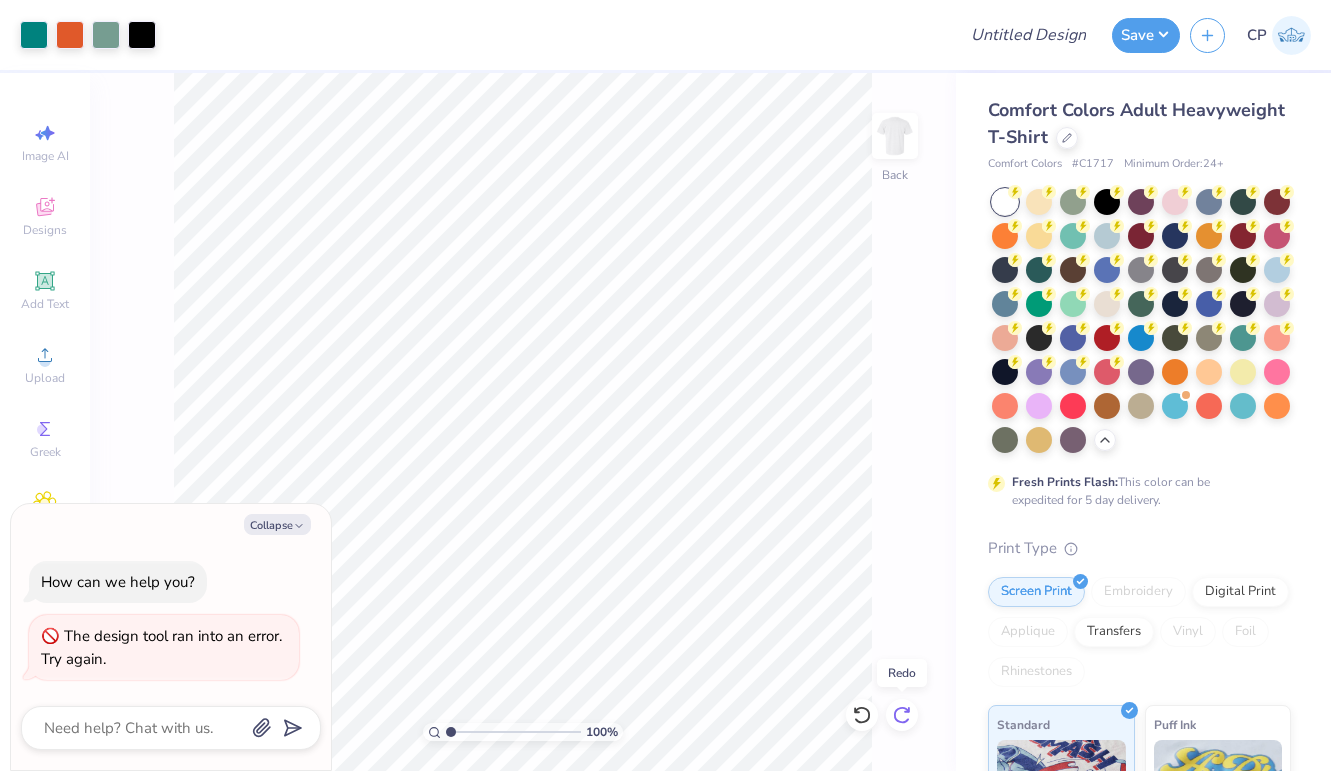 click 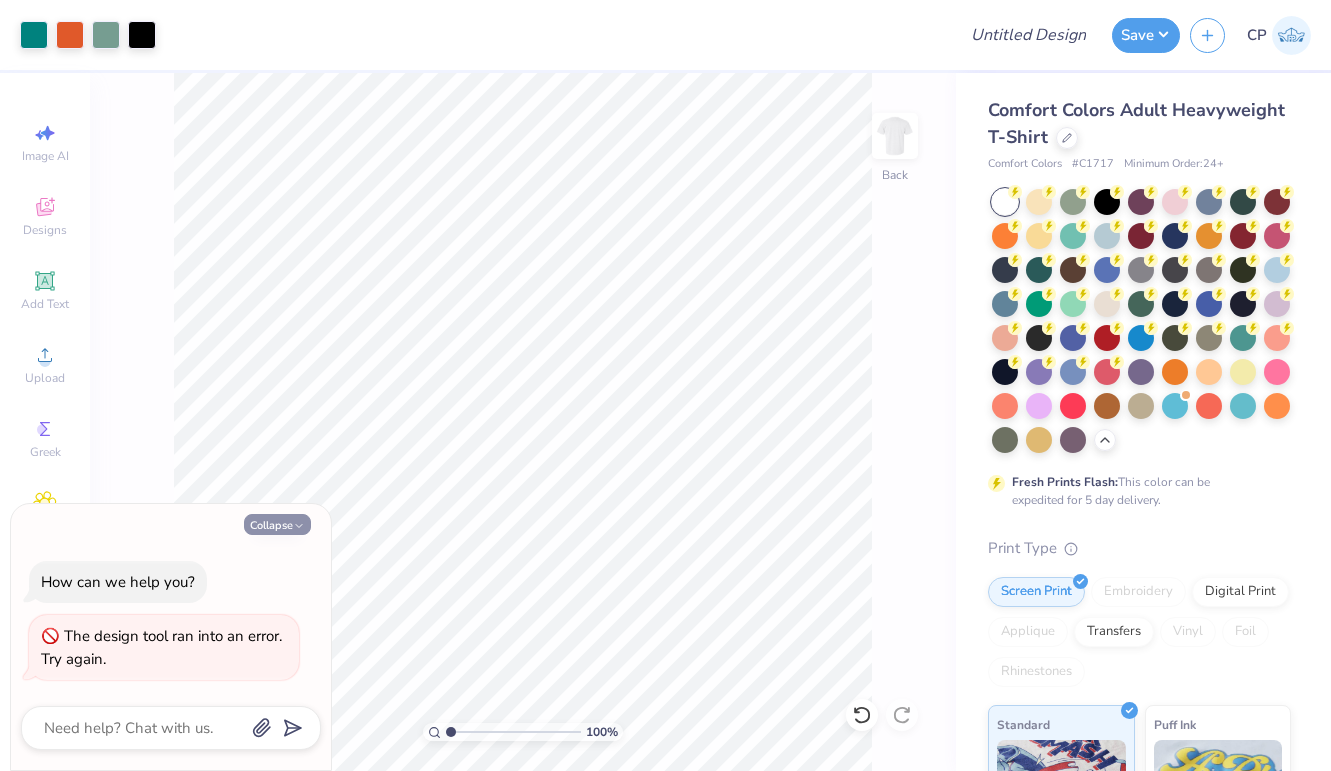 click on "Collapse" at bounding box center (277, 524) 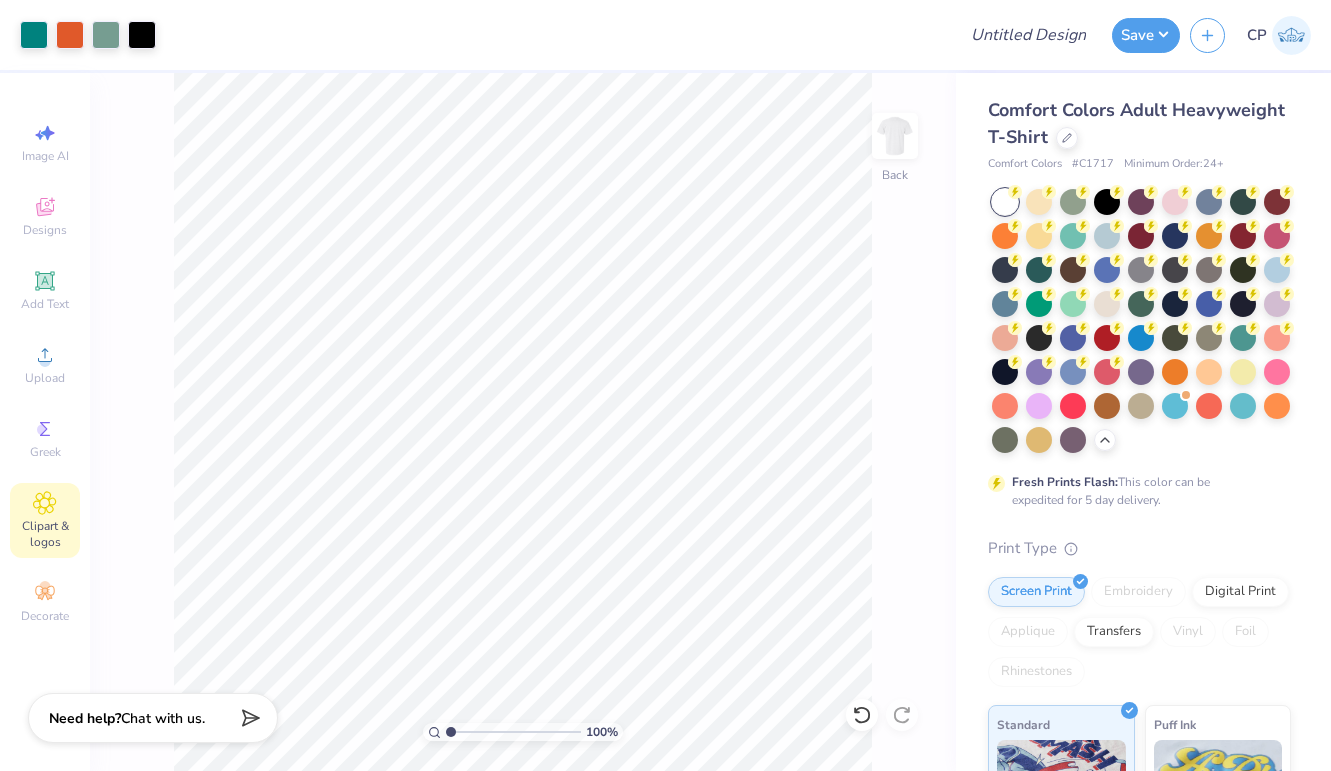 click on "Clipart & logos" at bounding box center (45, 534) 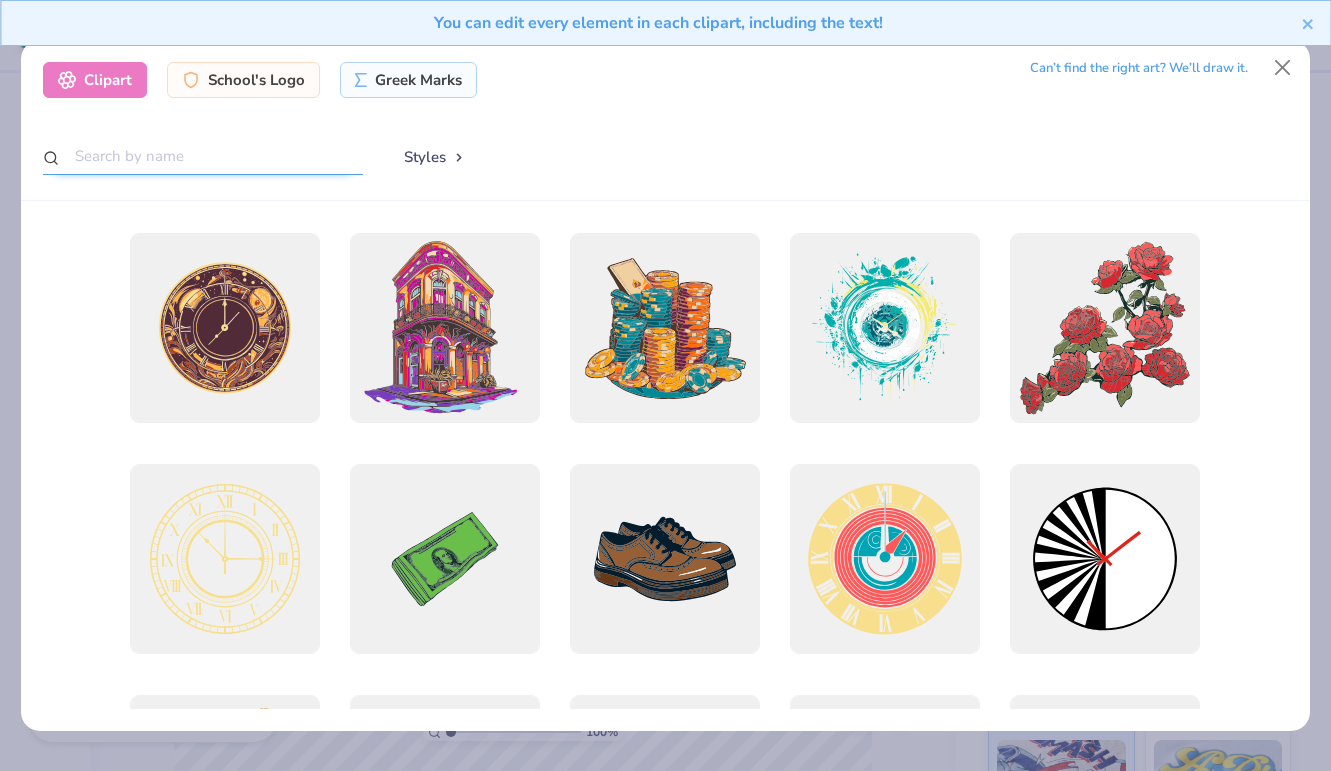 click at bounding box center [203, 156] 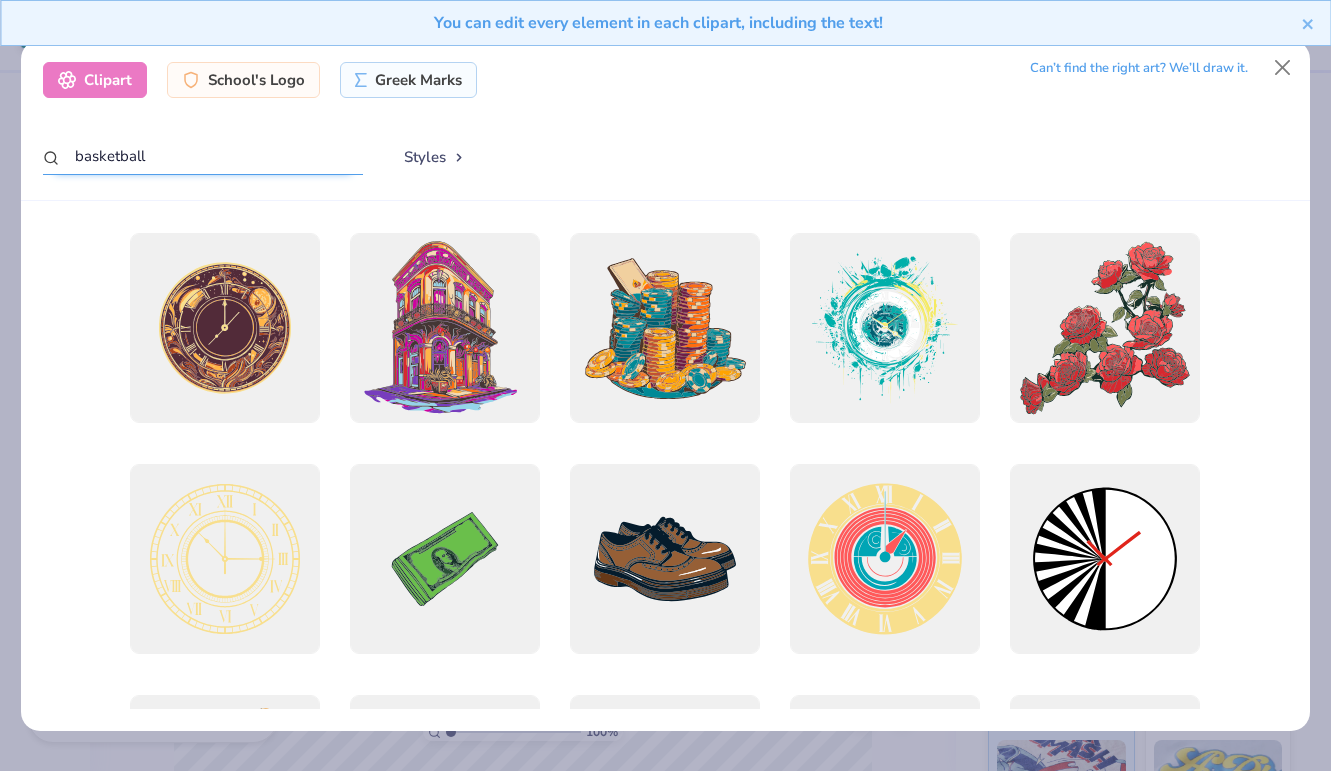 type on "basketball" 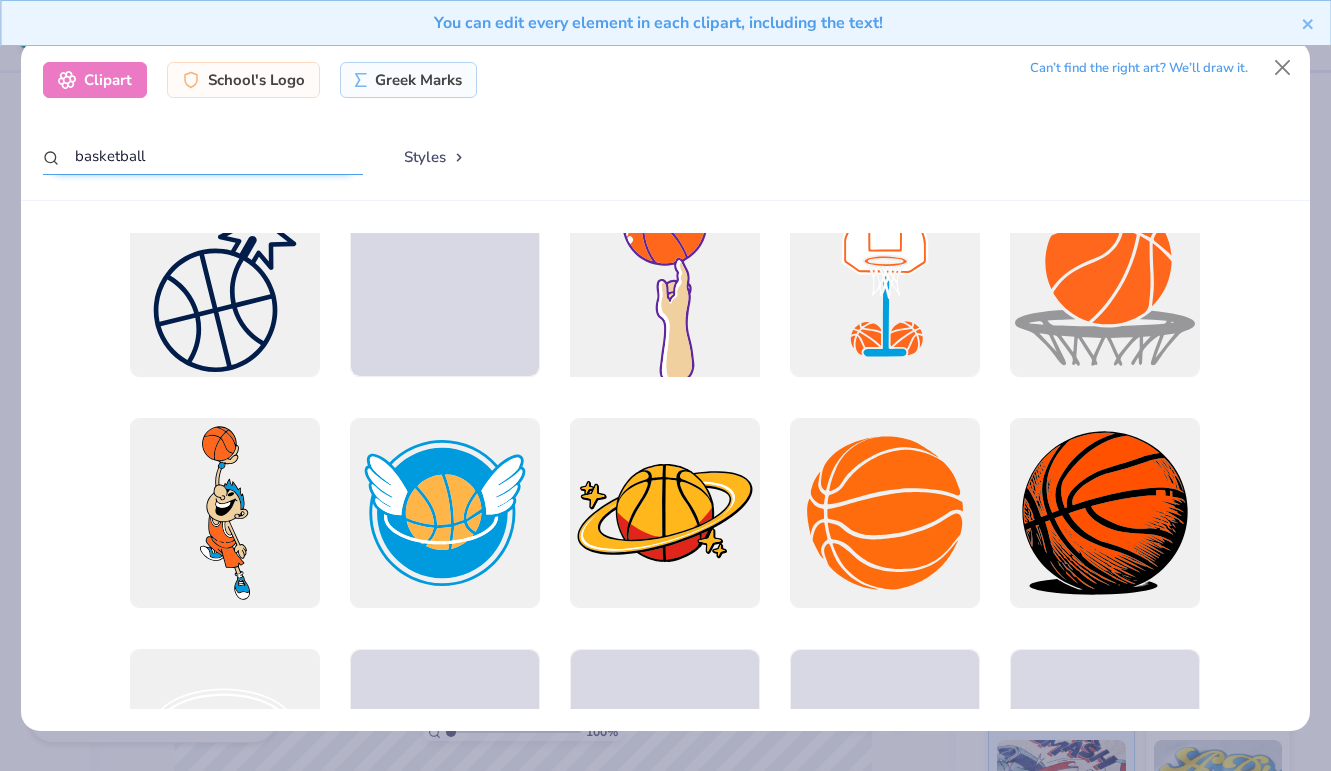 scroll, scrollTop: 1196, scrollLeft: 0, axis: vertical 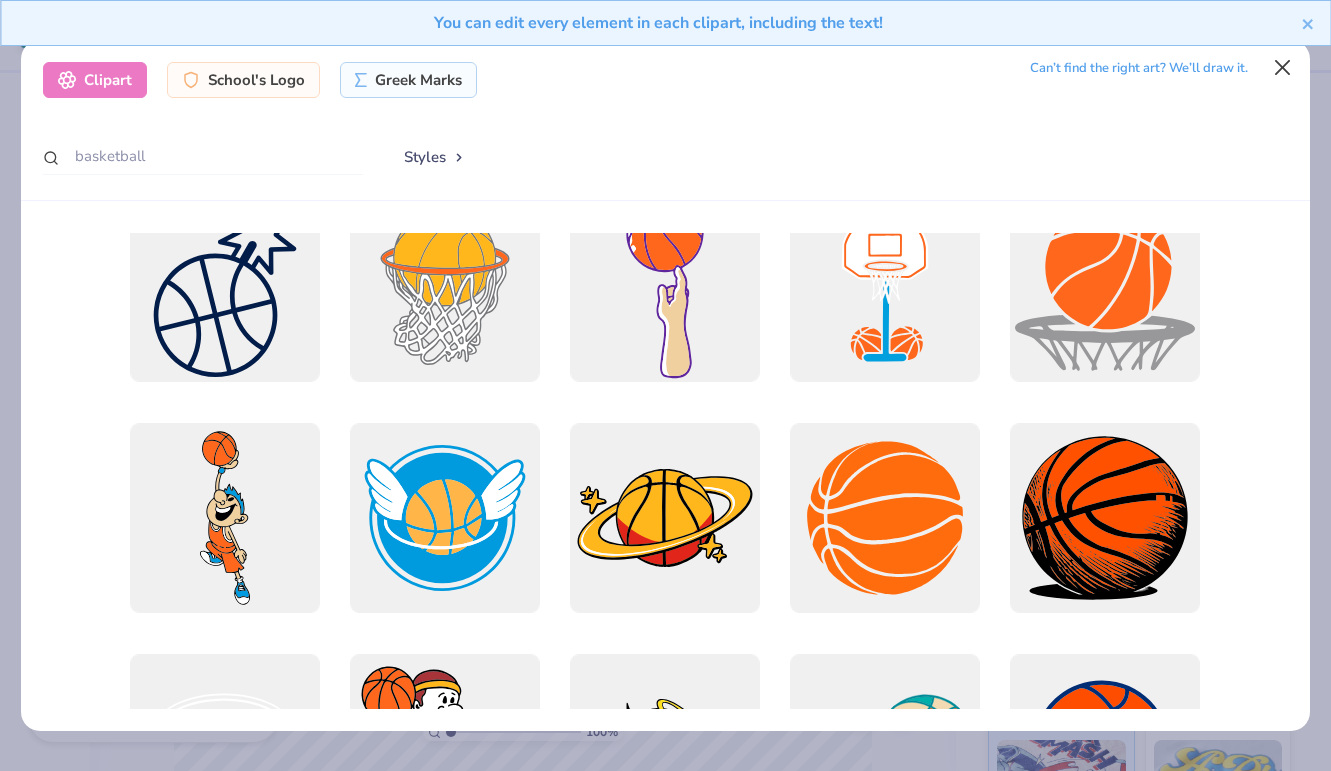 click at bounding box center (1283, 67) 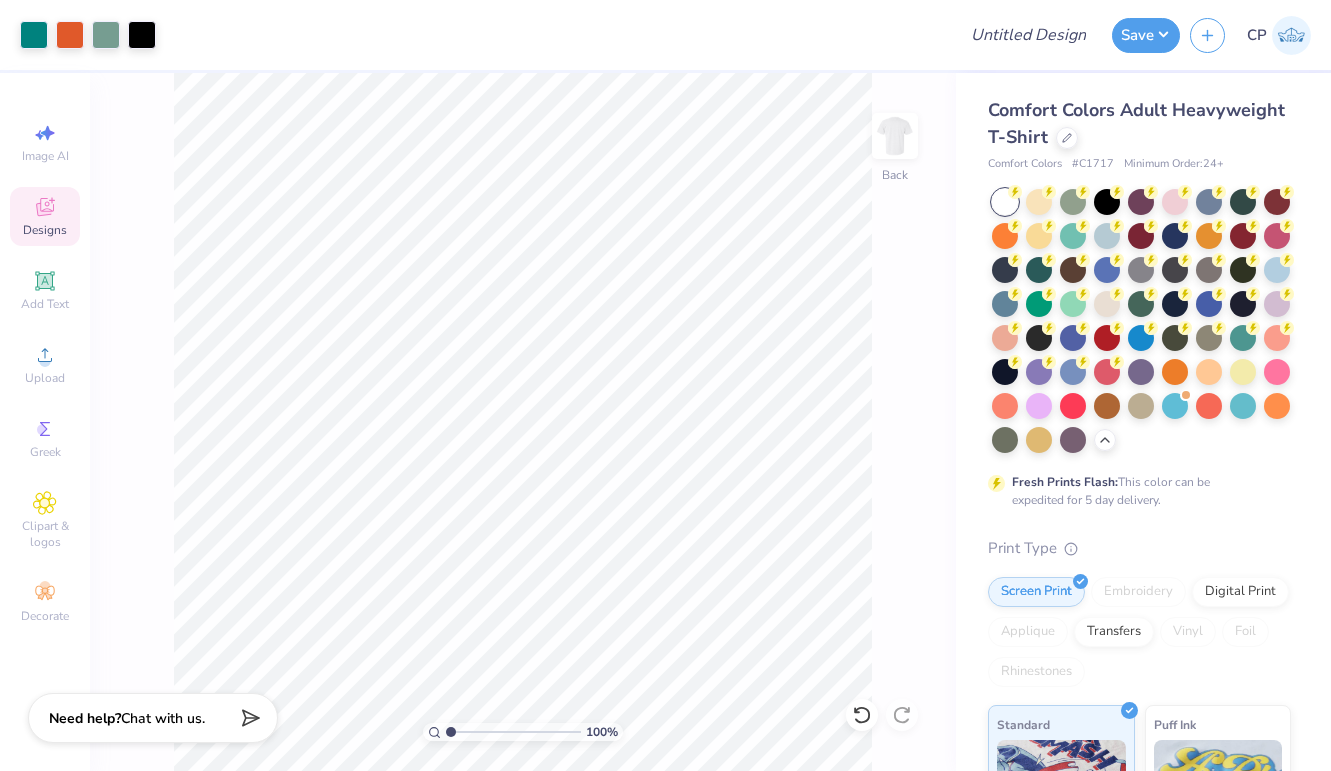 click on "Designs" at bounding box center [45, 230] 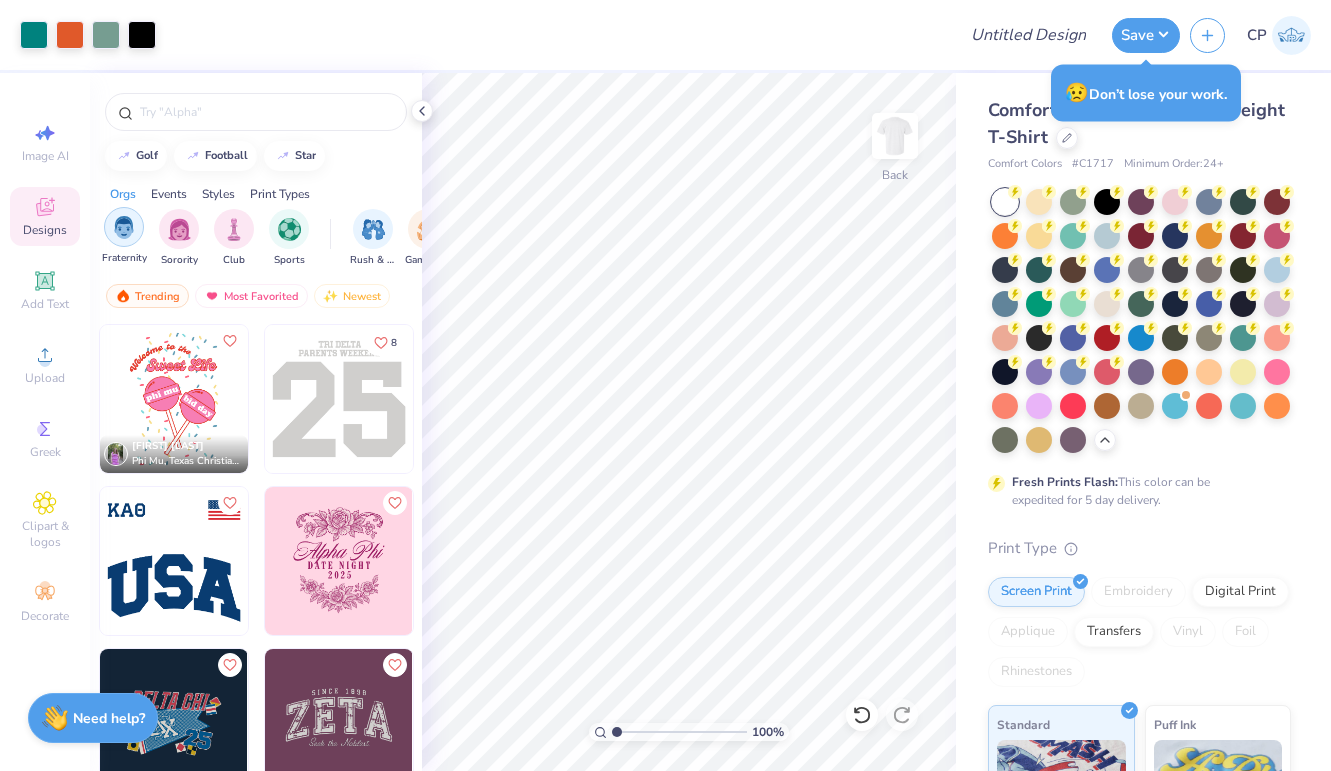 click at bounding box center [124, 227] 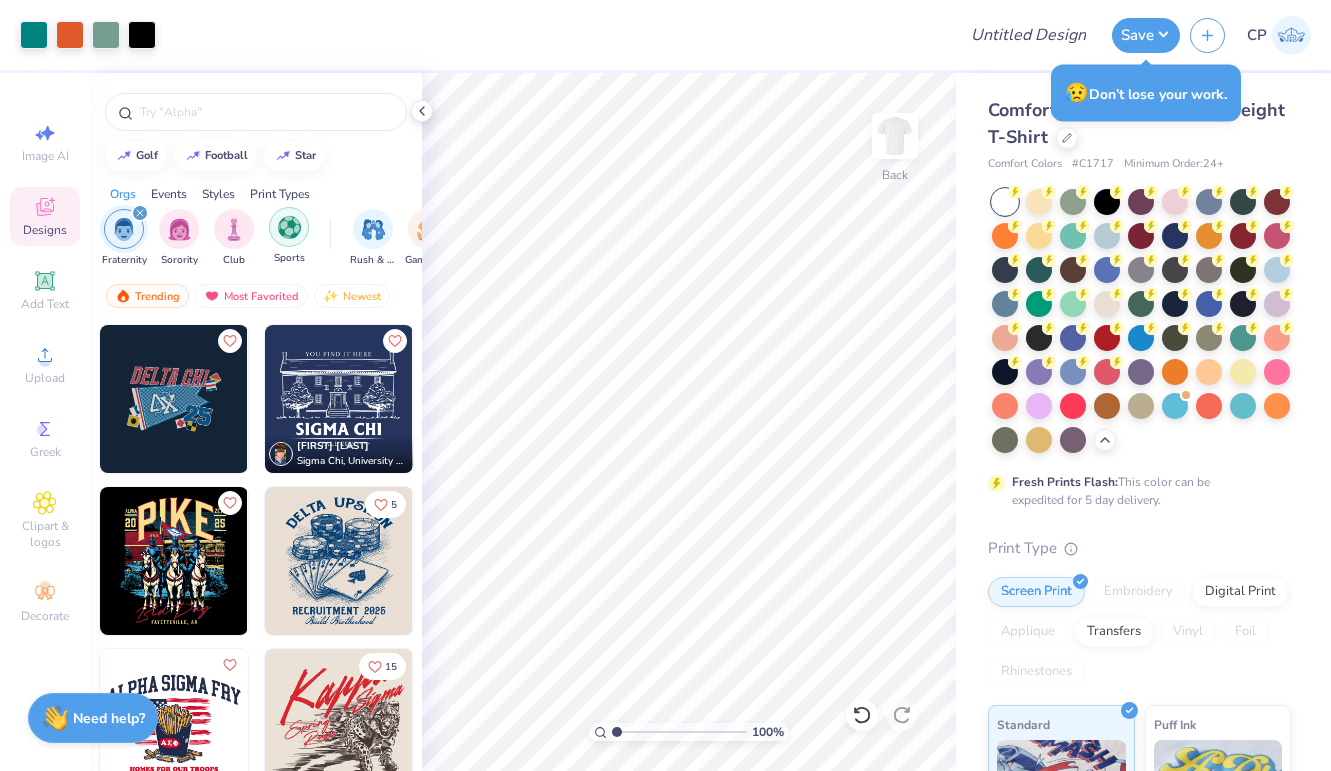 click at bounding box center [289, 227] 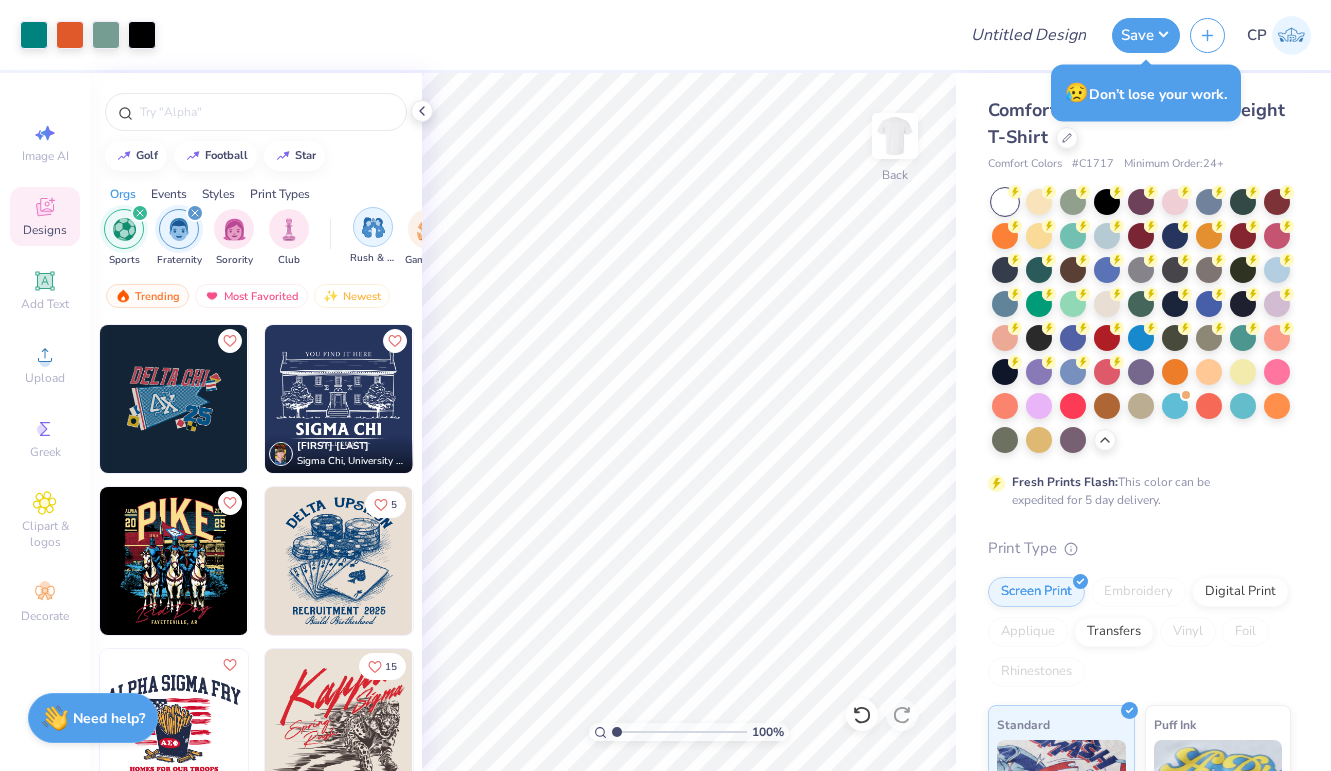 click at bounding box center (373, 227) 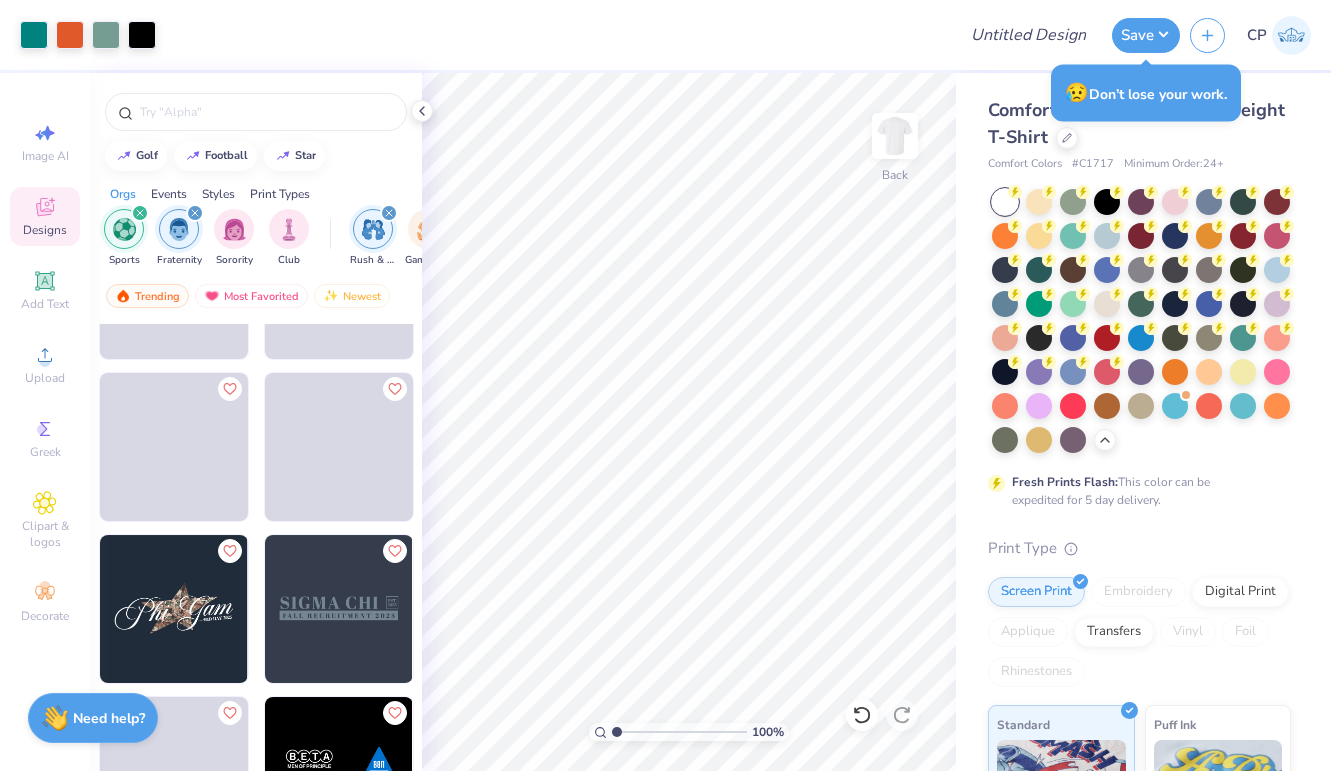 scroll, scrollTop: 5139, scrollLeft: 0, axis: vertical 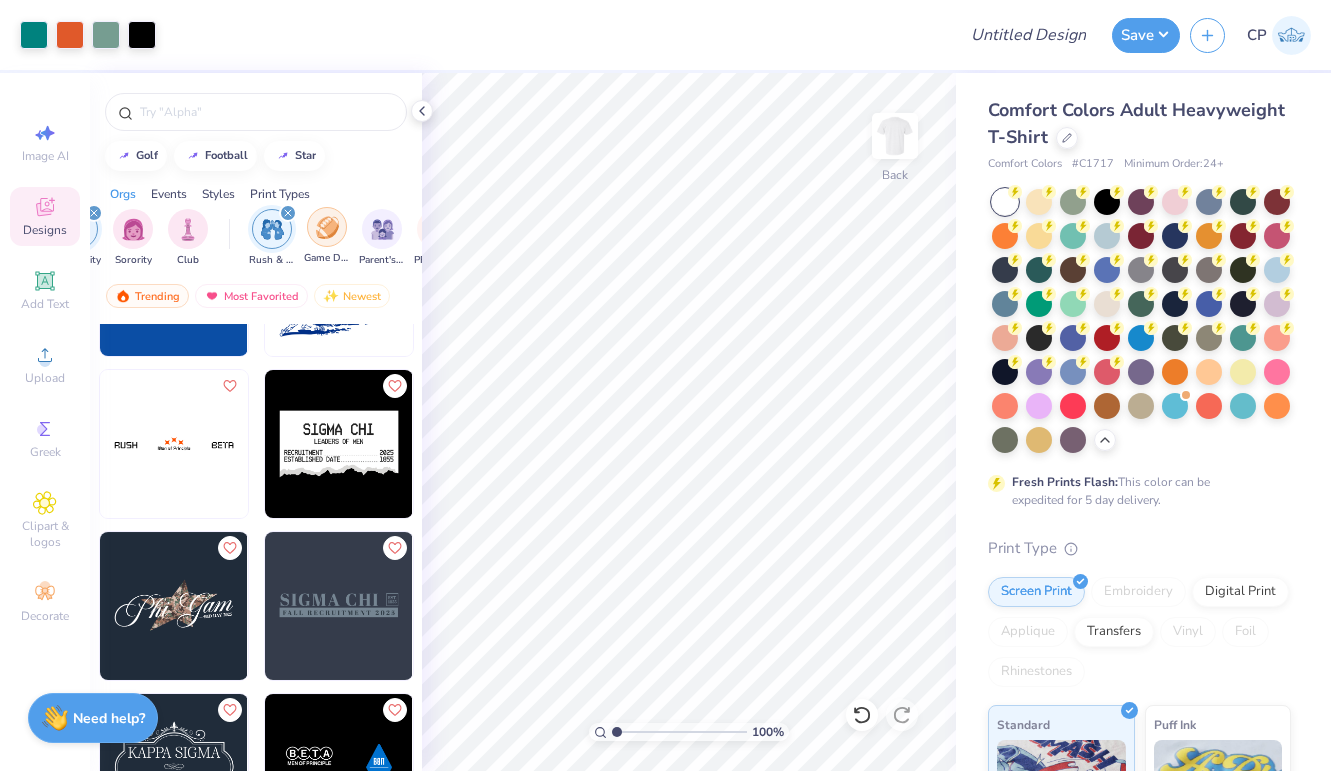click at bounding box center [327, 227] 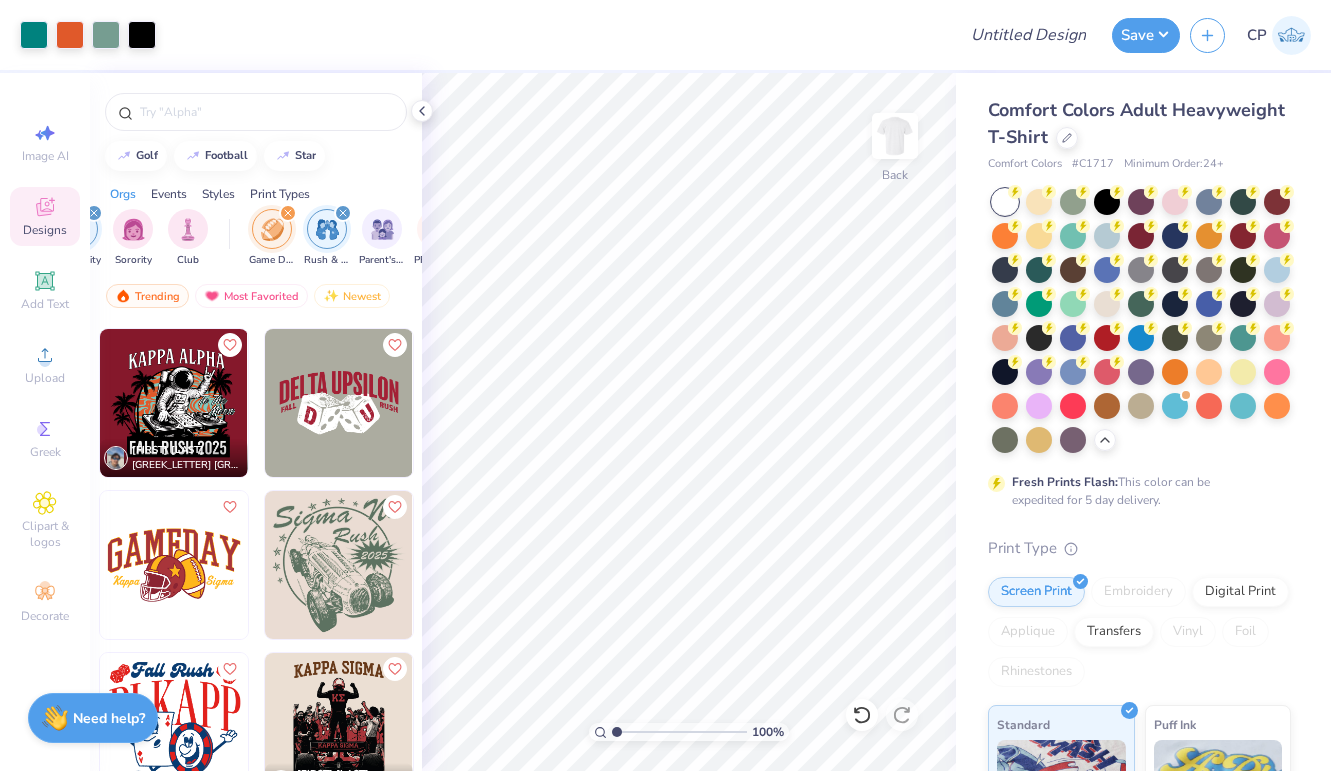 scroll, scrollTop: 1955, scrollLeft: 0, axis: vertical 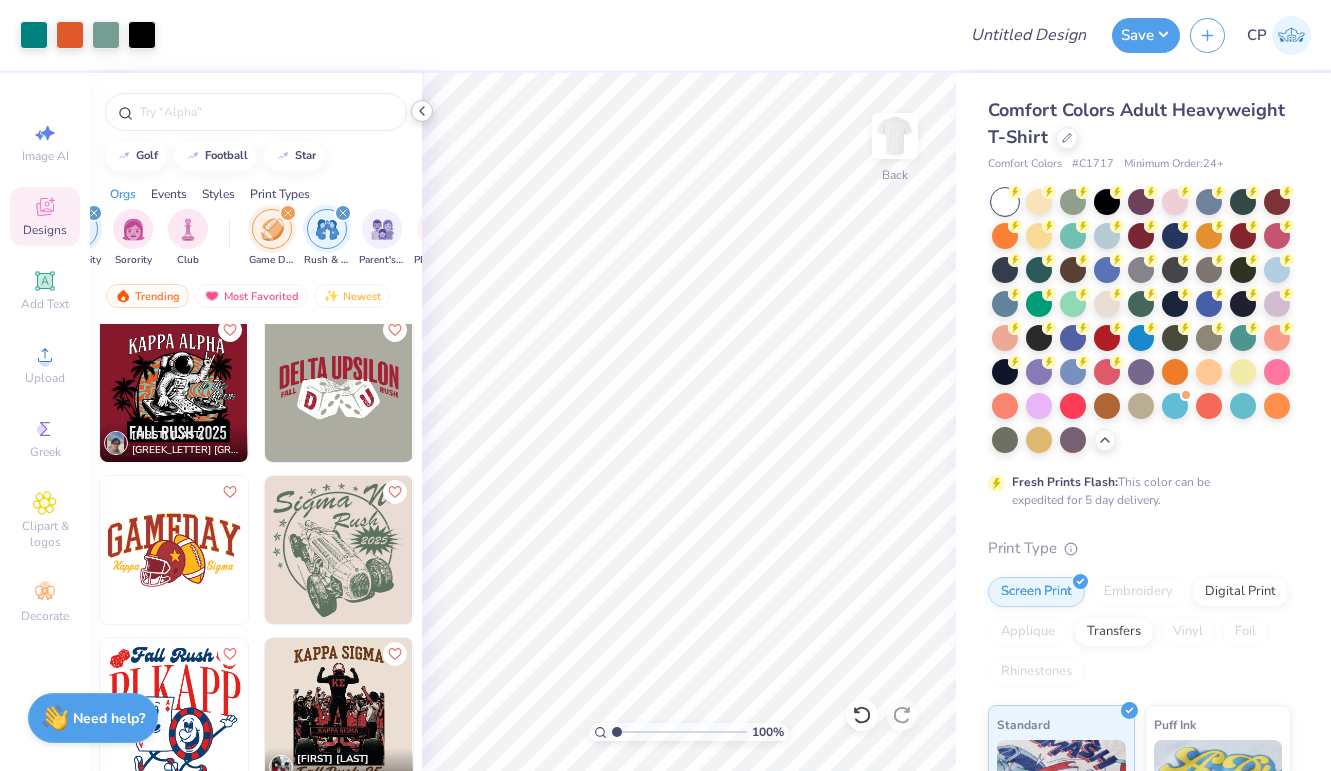 click 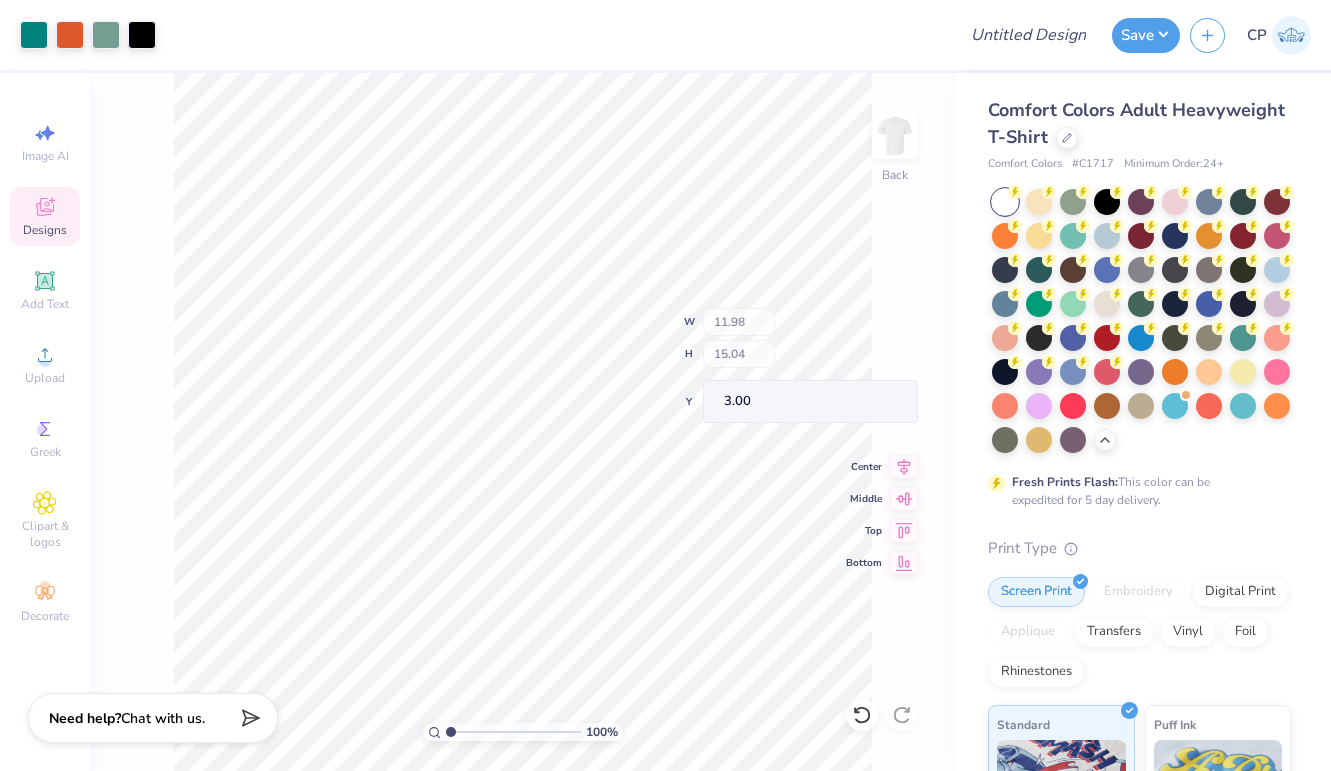 type on "7.42" 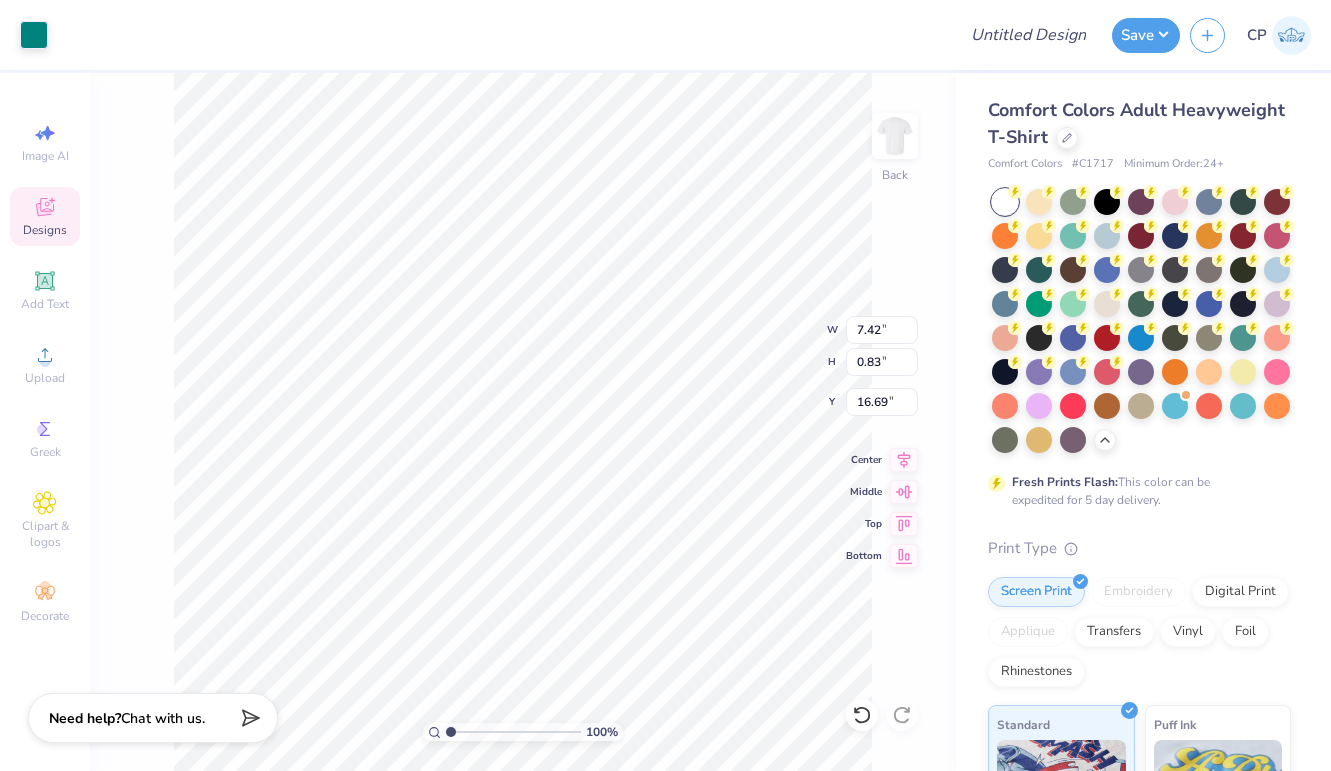 type on "8.02" 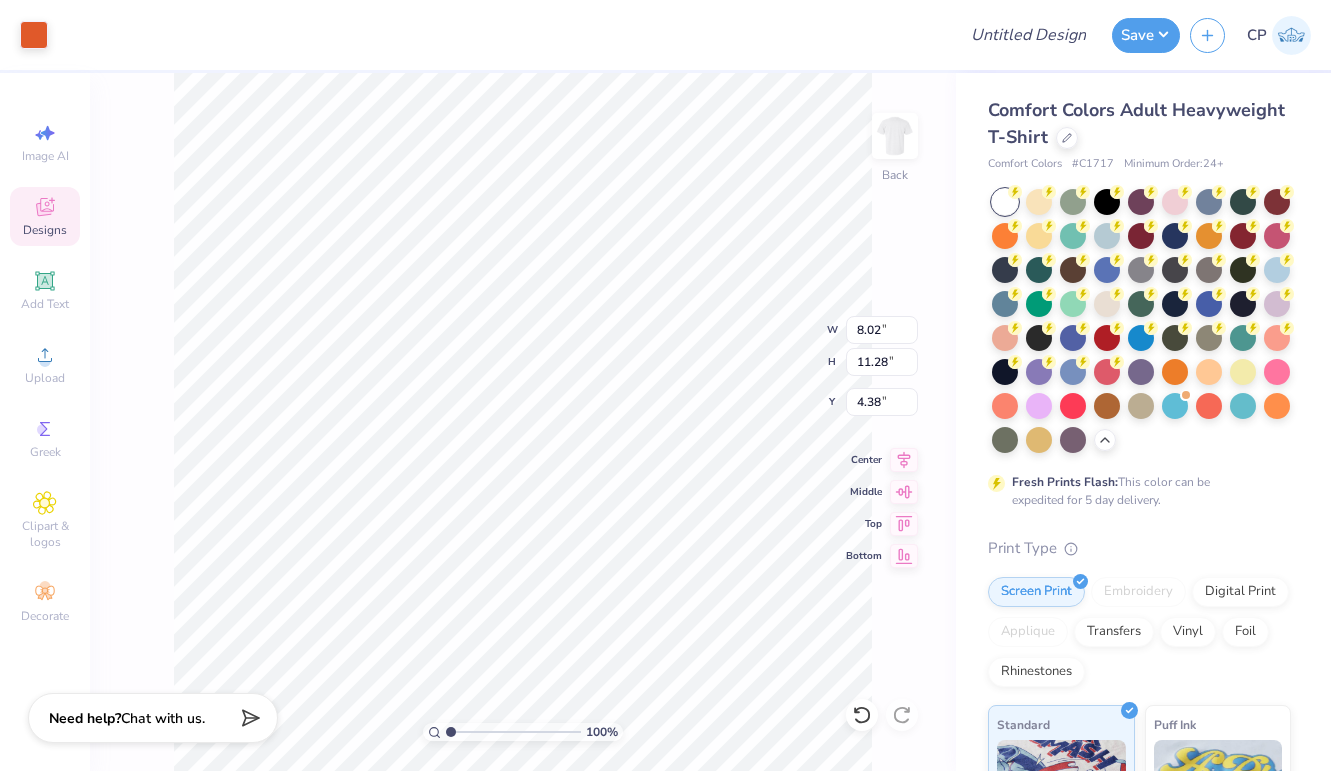 type on "4.16" 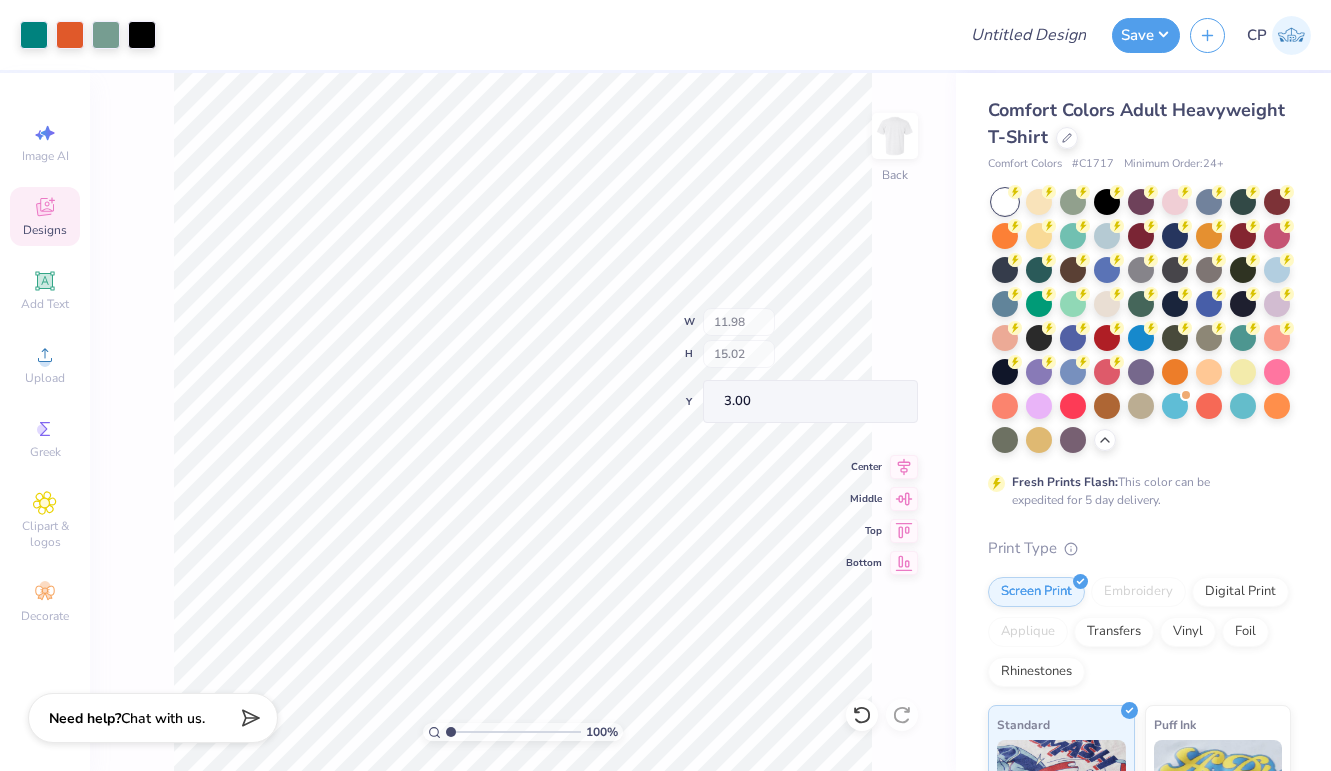 click on "100  % Back W 11.98 H 15.02 Y 3.00 Center Middle Top Bottom" at bounding box center (523, 422) 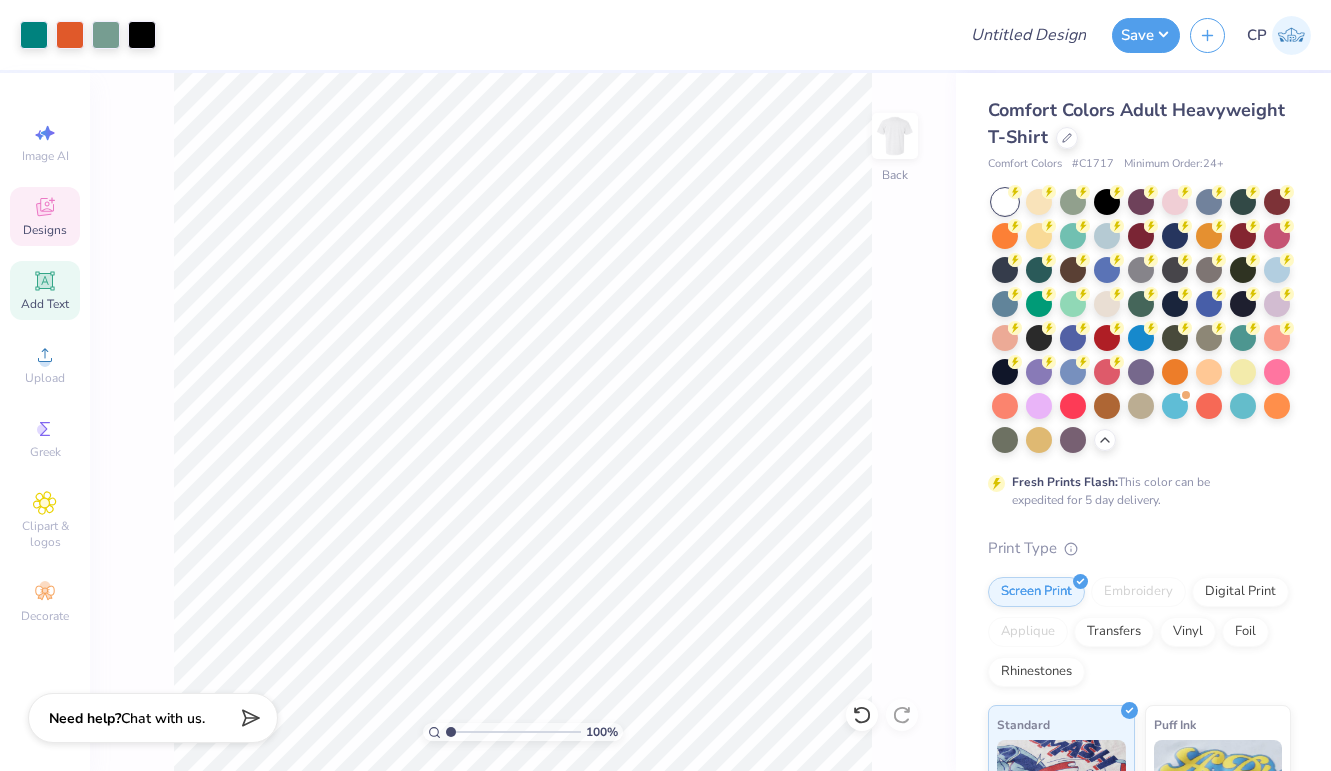 click on "Add Text" at bounding box center [45, 304] 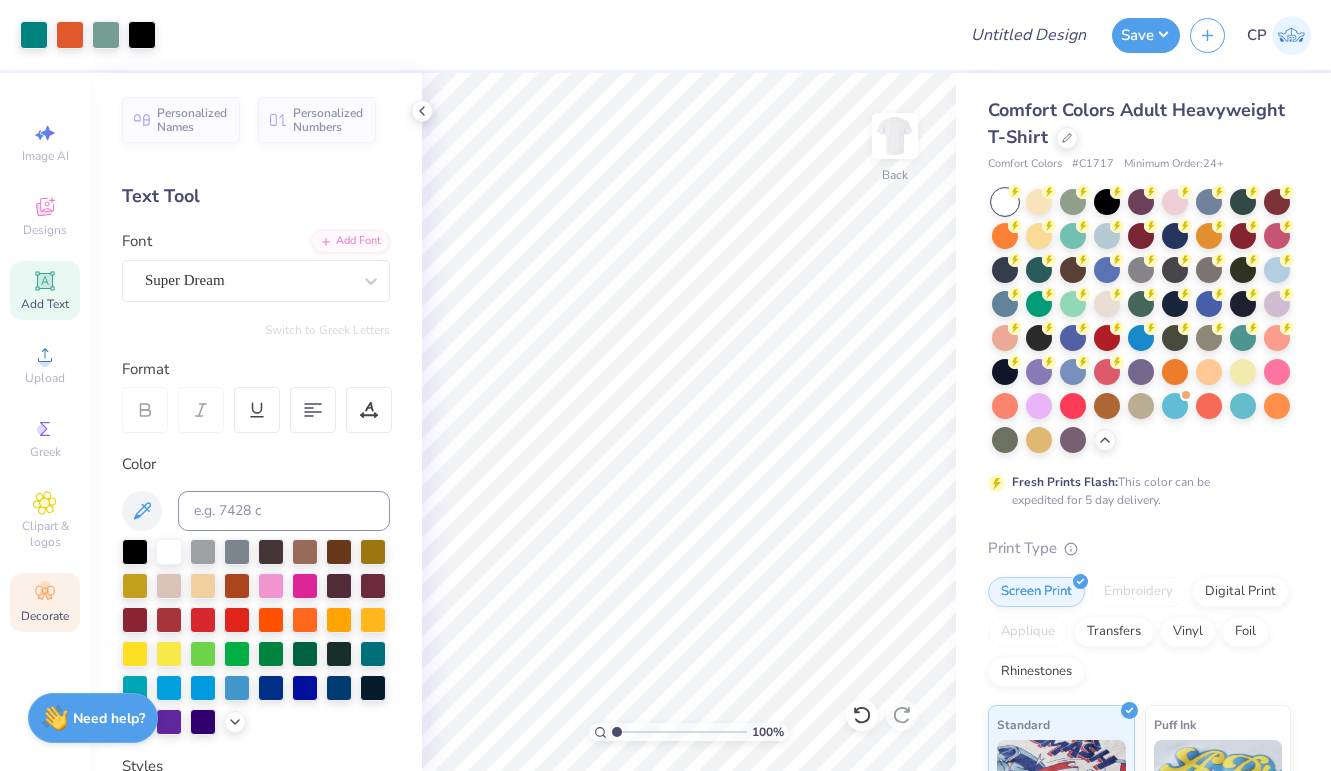 click 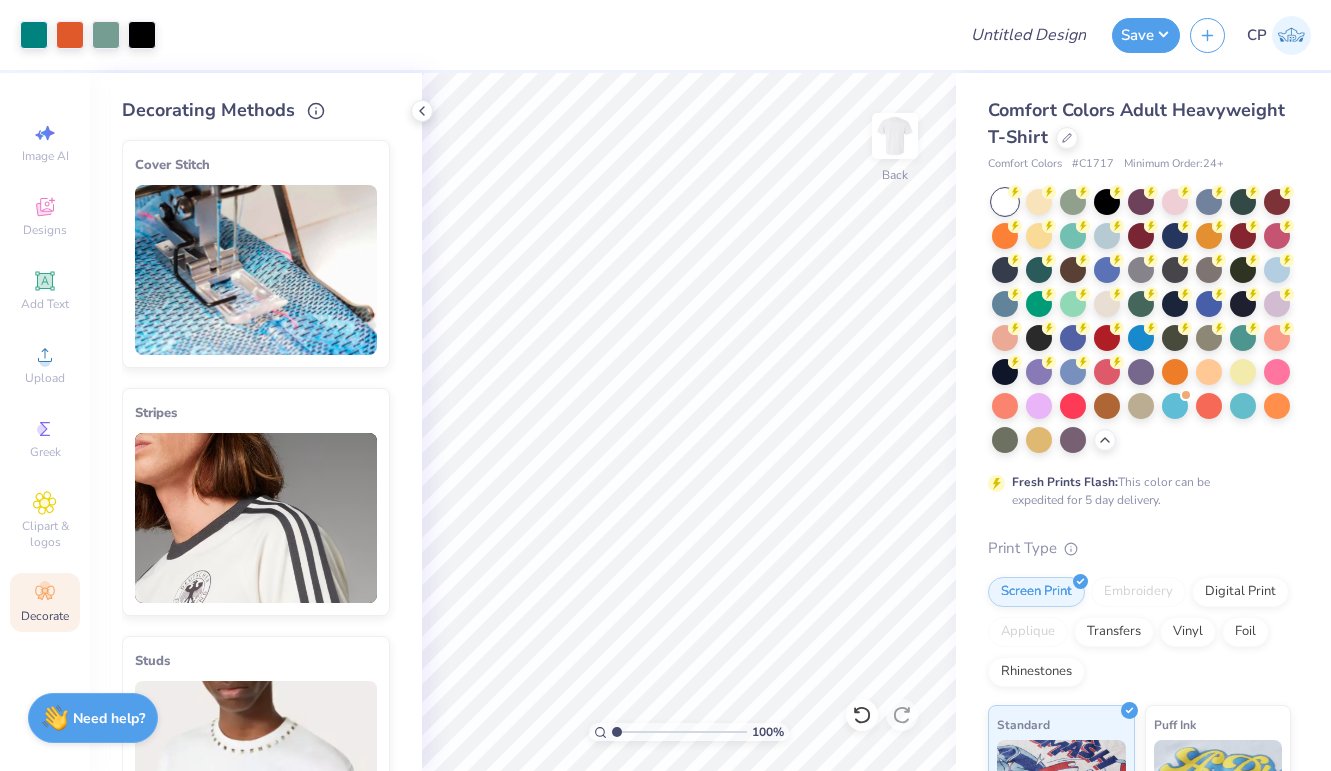 scroll, scrollTop: 0, scrollLeft: 0, axis: both 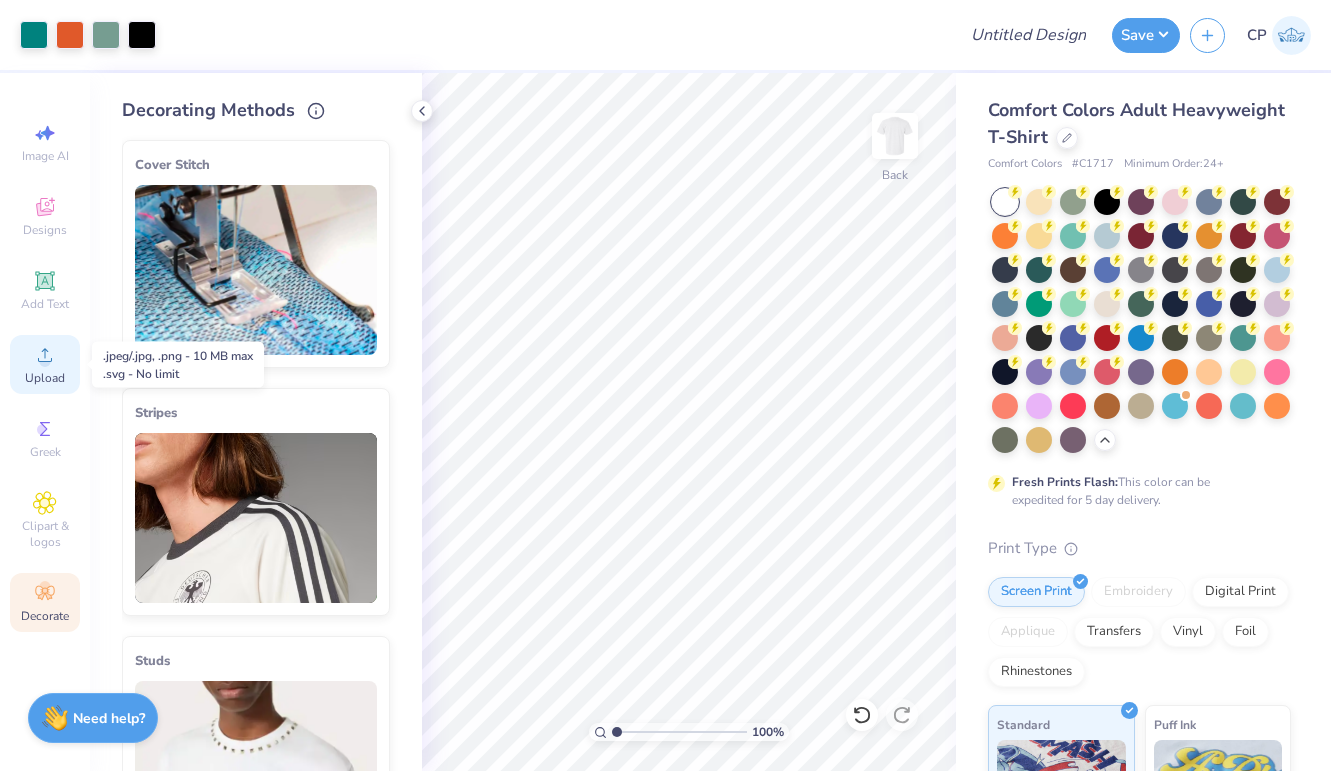 click on "Upload" at bounding box center (45, 378) 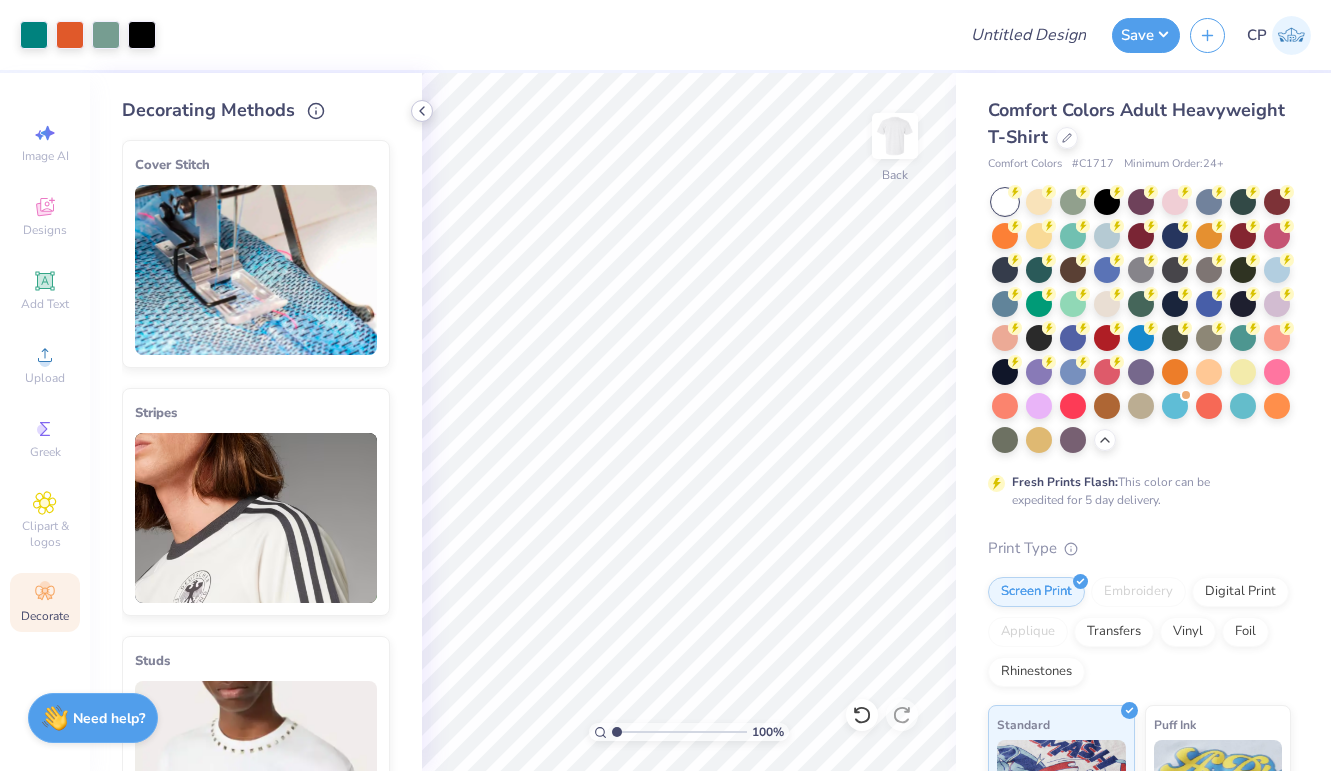 click 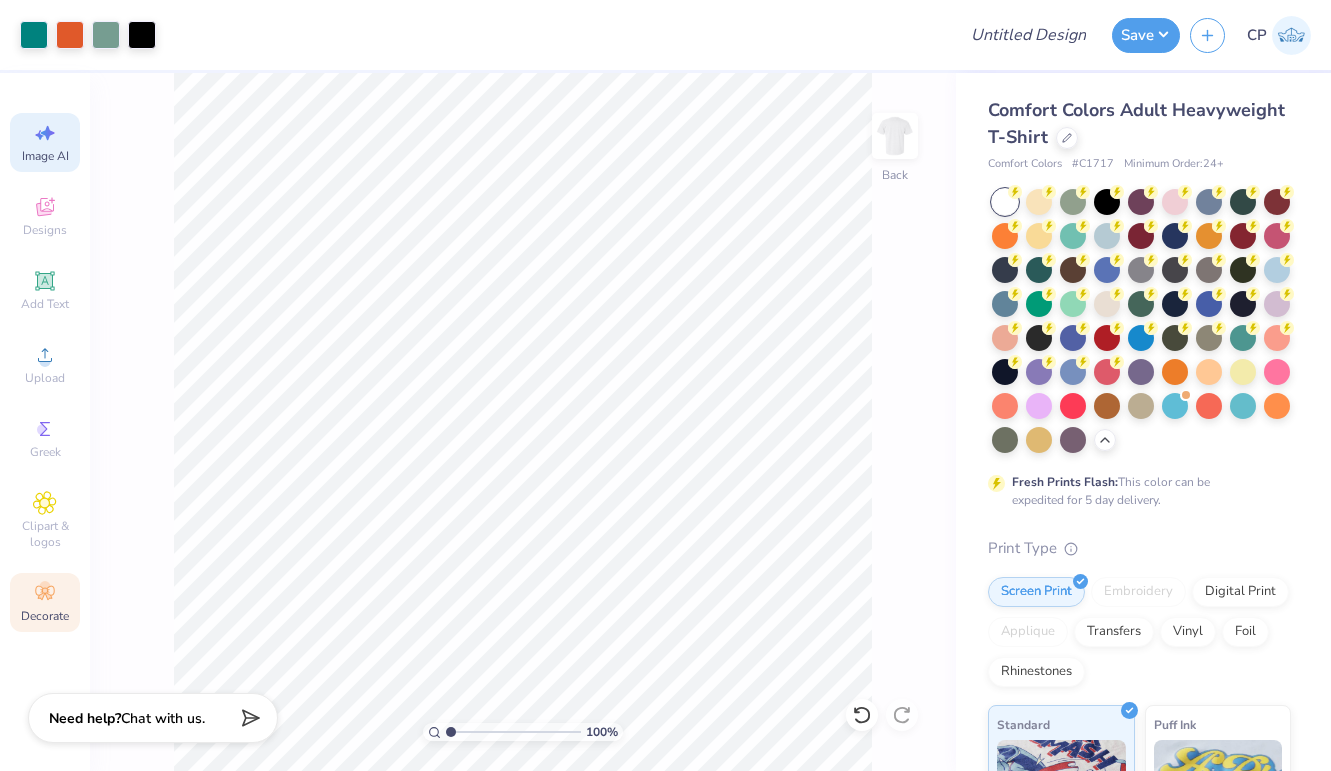click 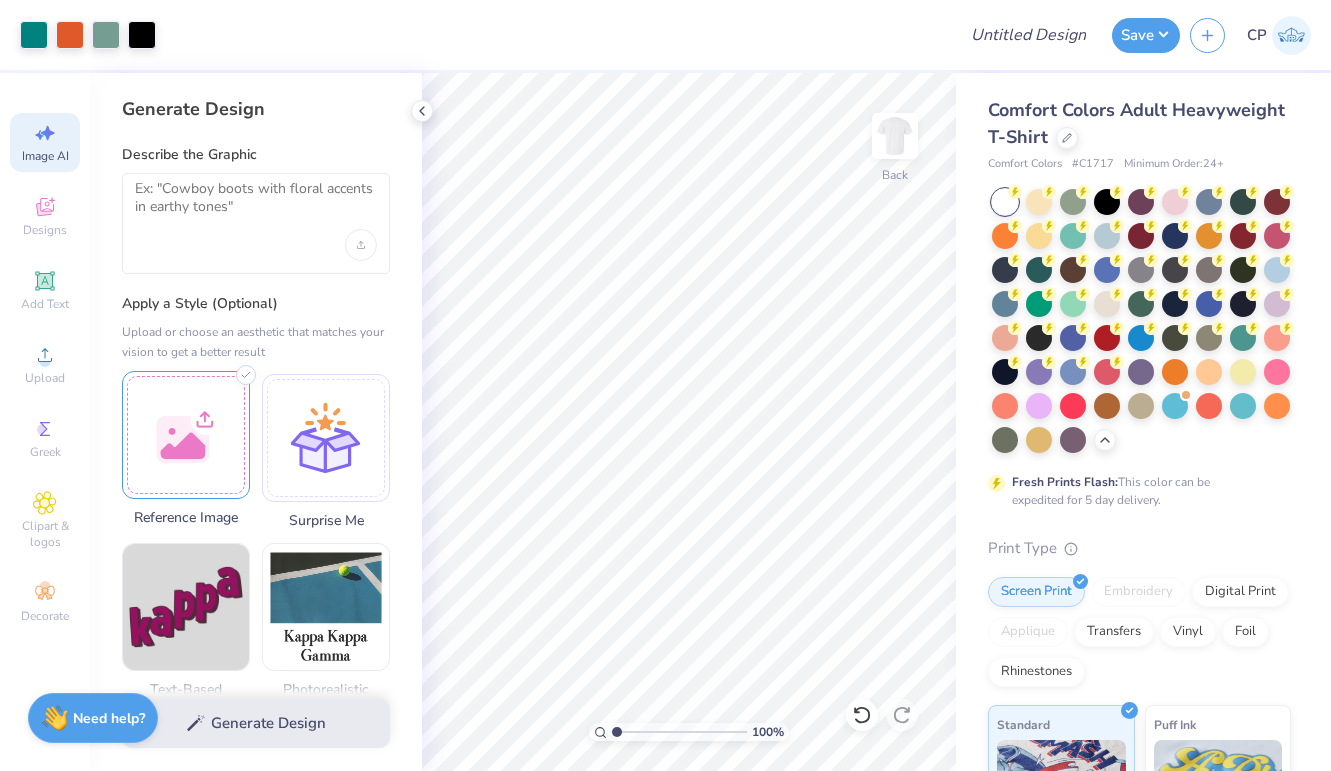 click at bounding box center (186, 435) 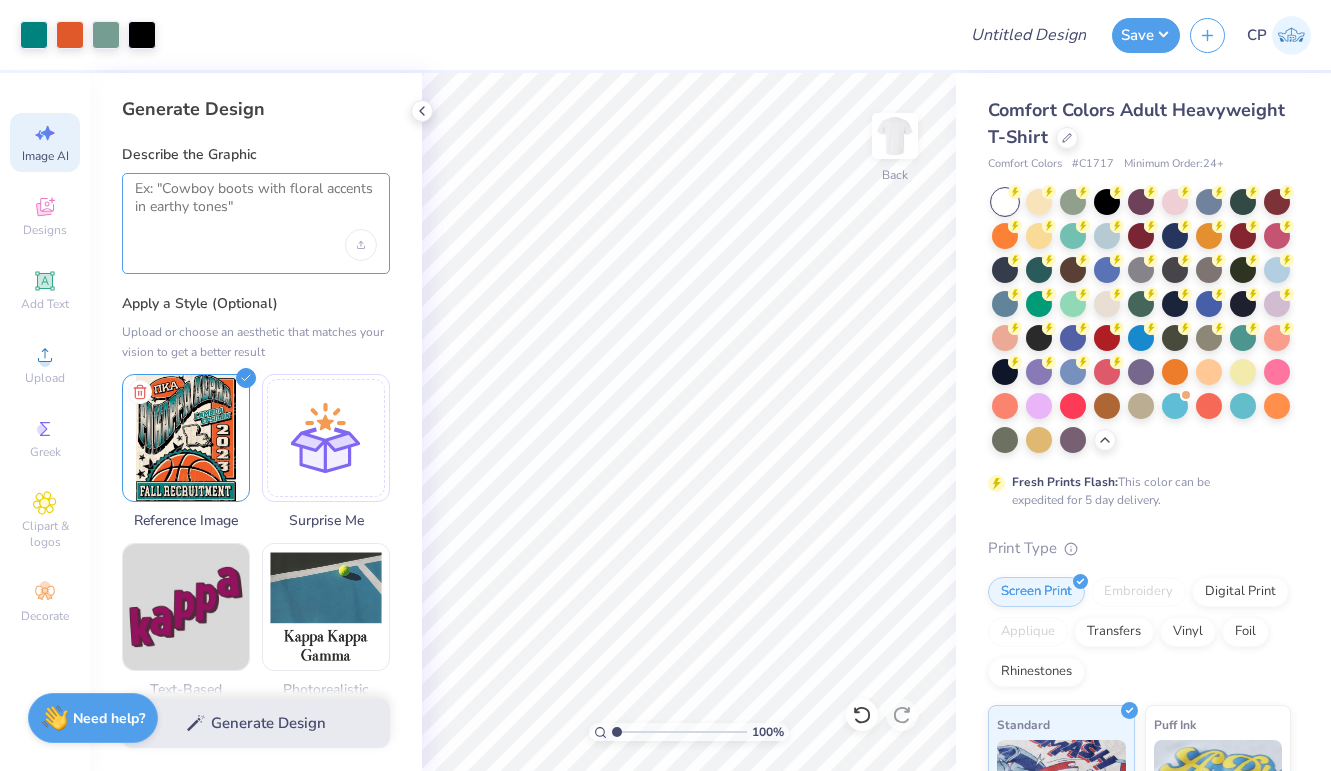 click at bounding box center [256, 205] 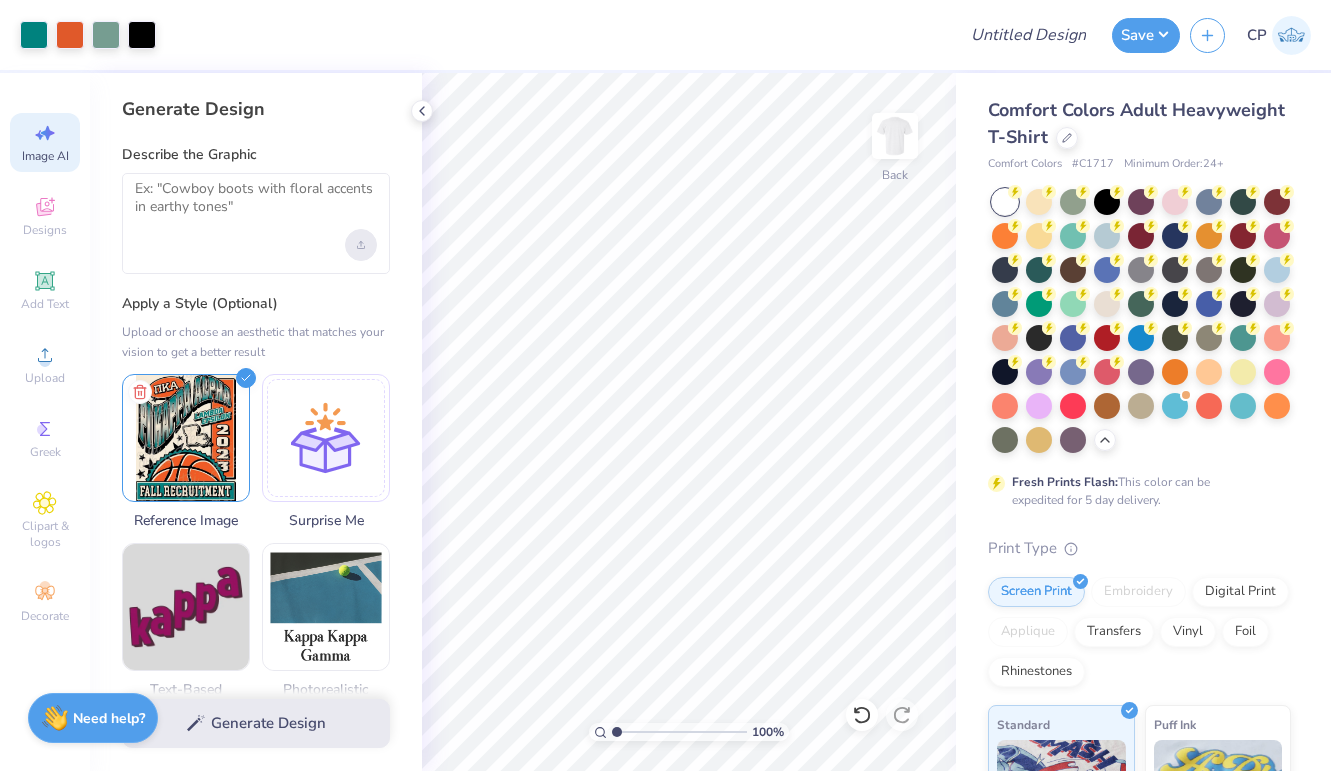 click 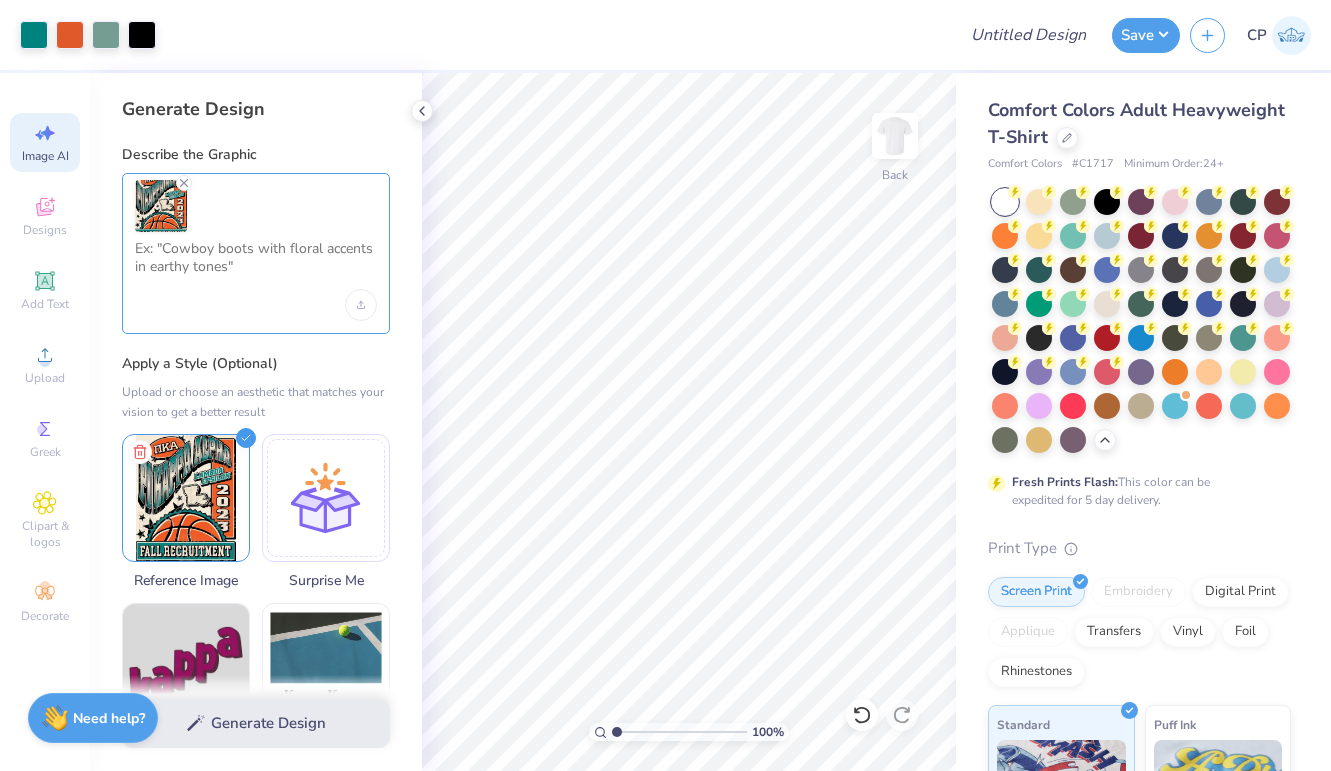 click at bounding box center [256, 265] 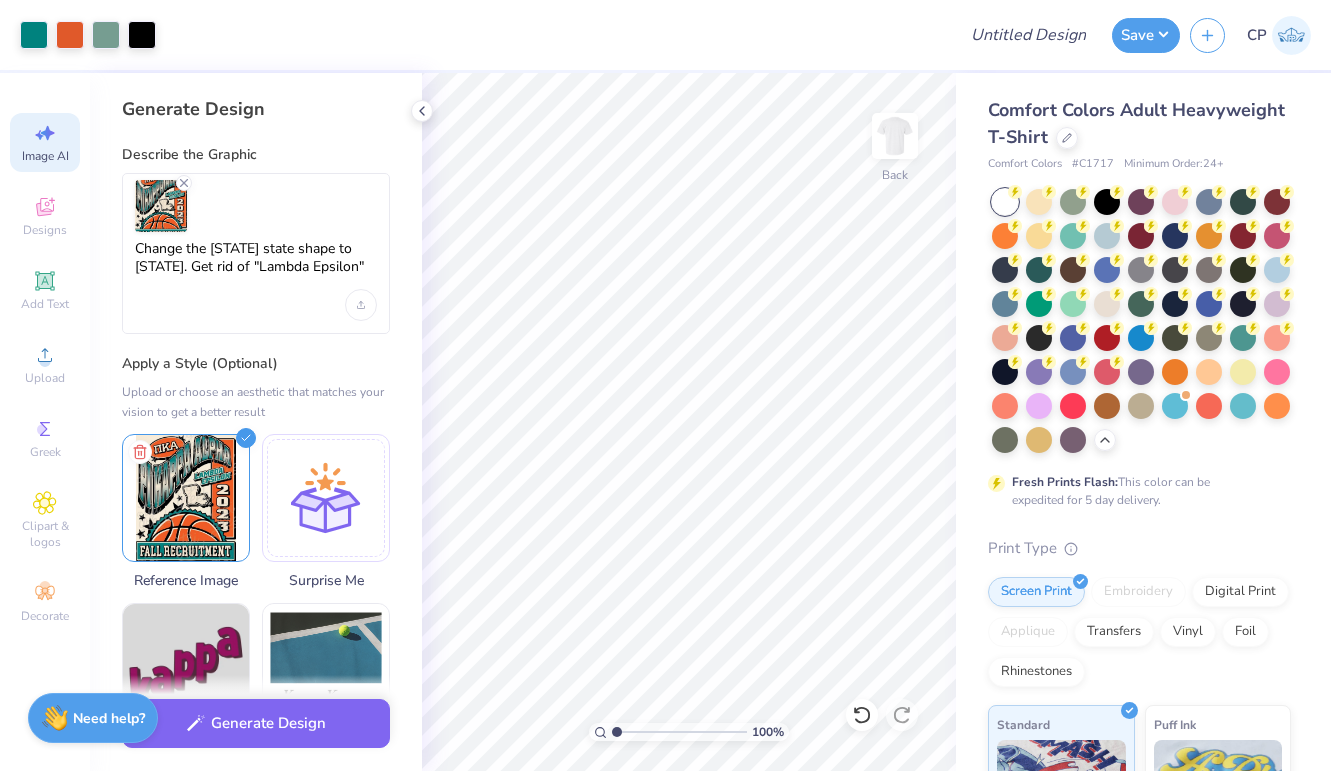 click on "Change the Louisiana state shape to California. Get rid of "Lambda Epsilon"" at bounding box center (256, 253) 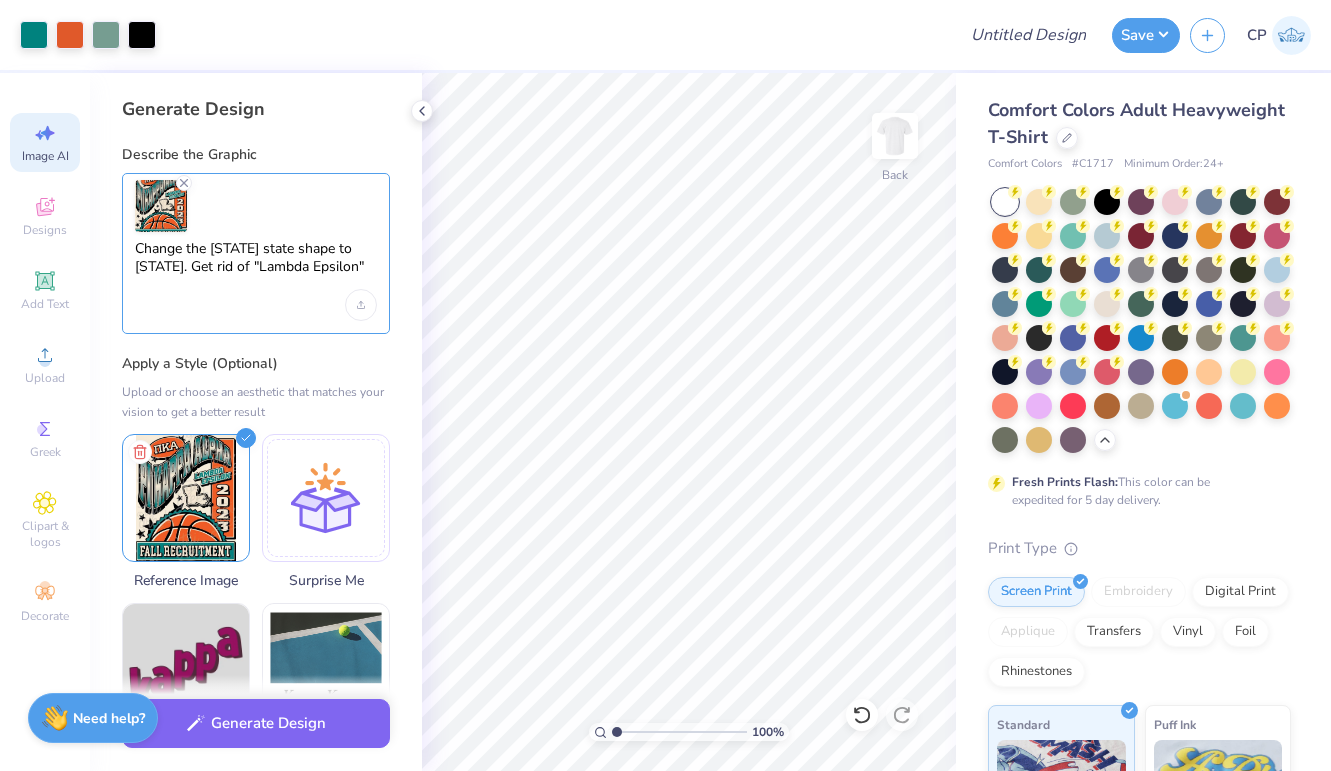 click on "Change the Louisiana state shape to California. Get rid of "Lambda Epsilon"" at bounding box center (256, 265) 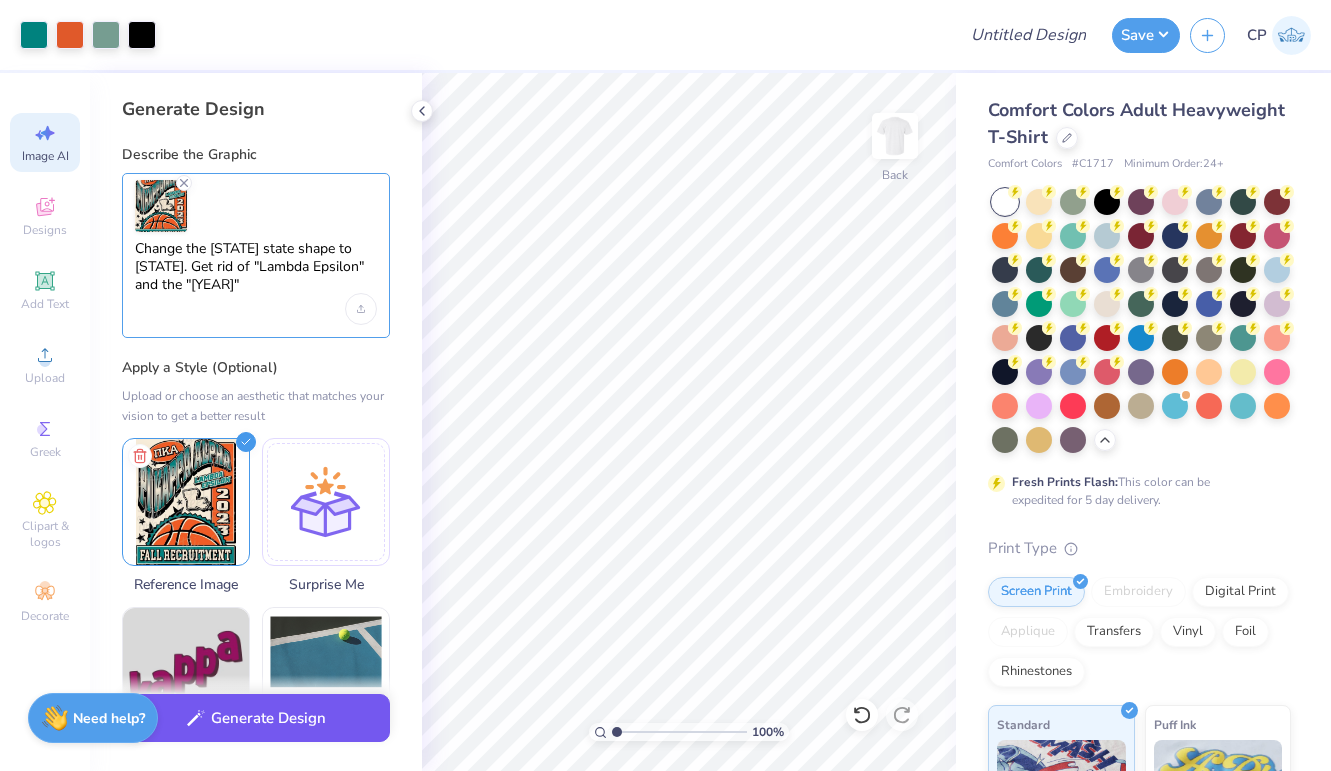 type on "Change the Louisiana state shape to California. Get rid of "Lambda Epsilon" and the "2023"" 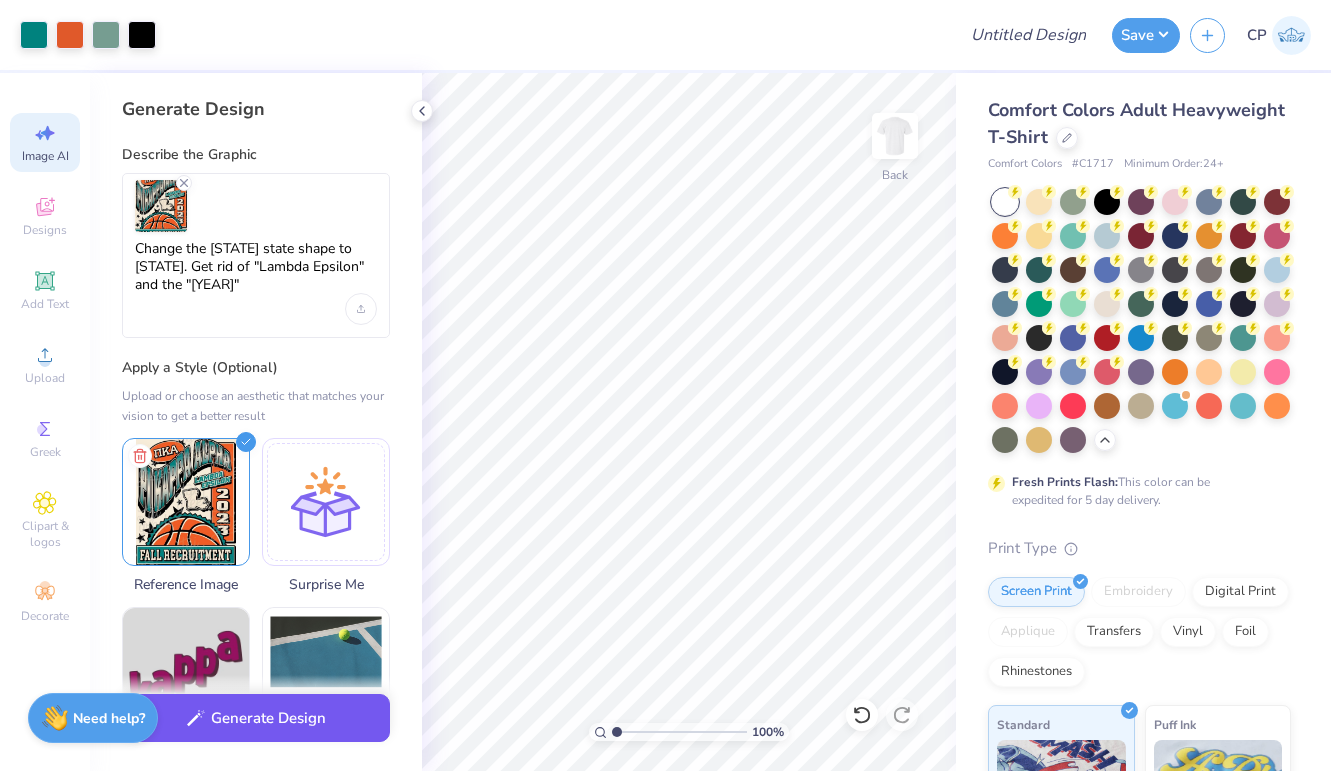 click on "Generate Design" at bounding box center [256, 718] 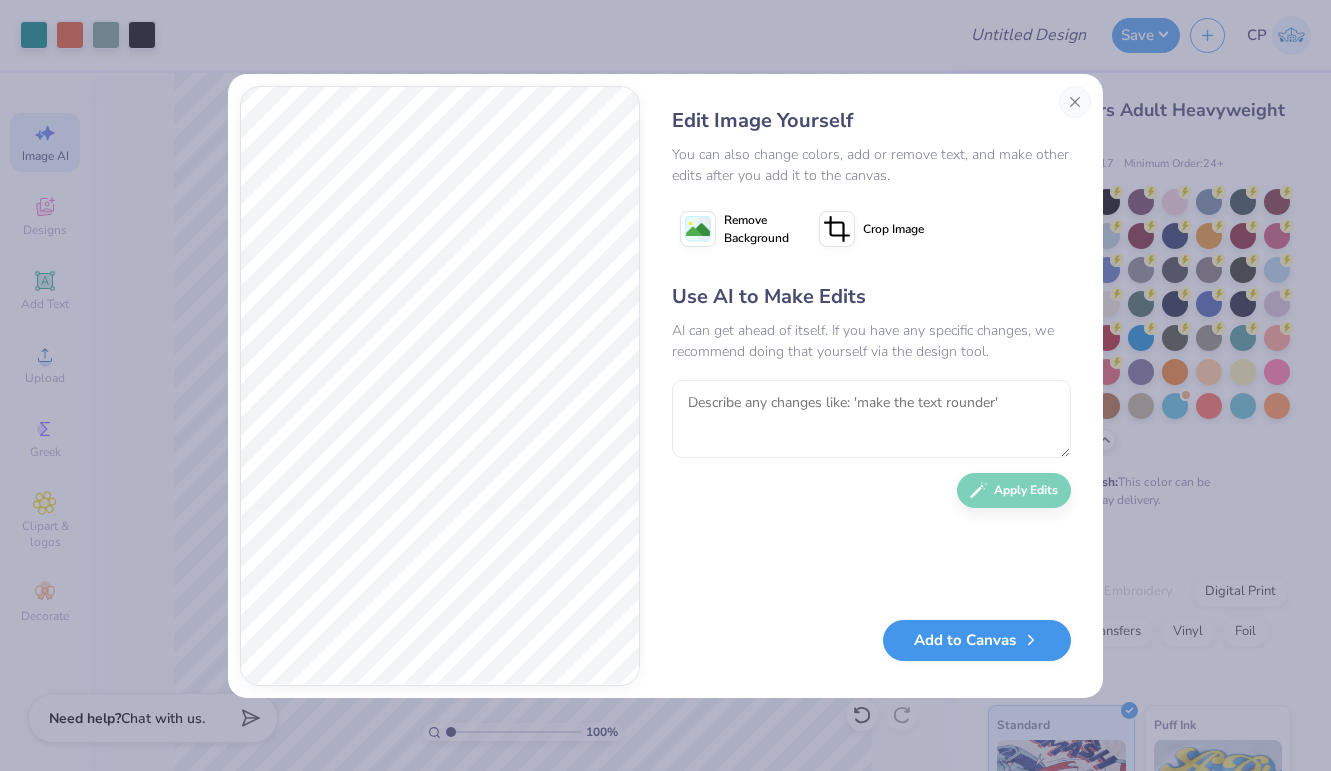 click on "Add to Canvas" at bounding box center (977, 640) 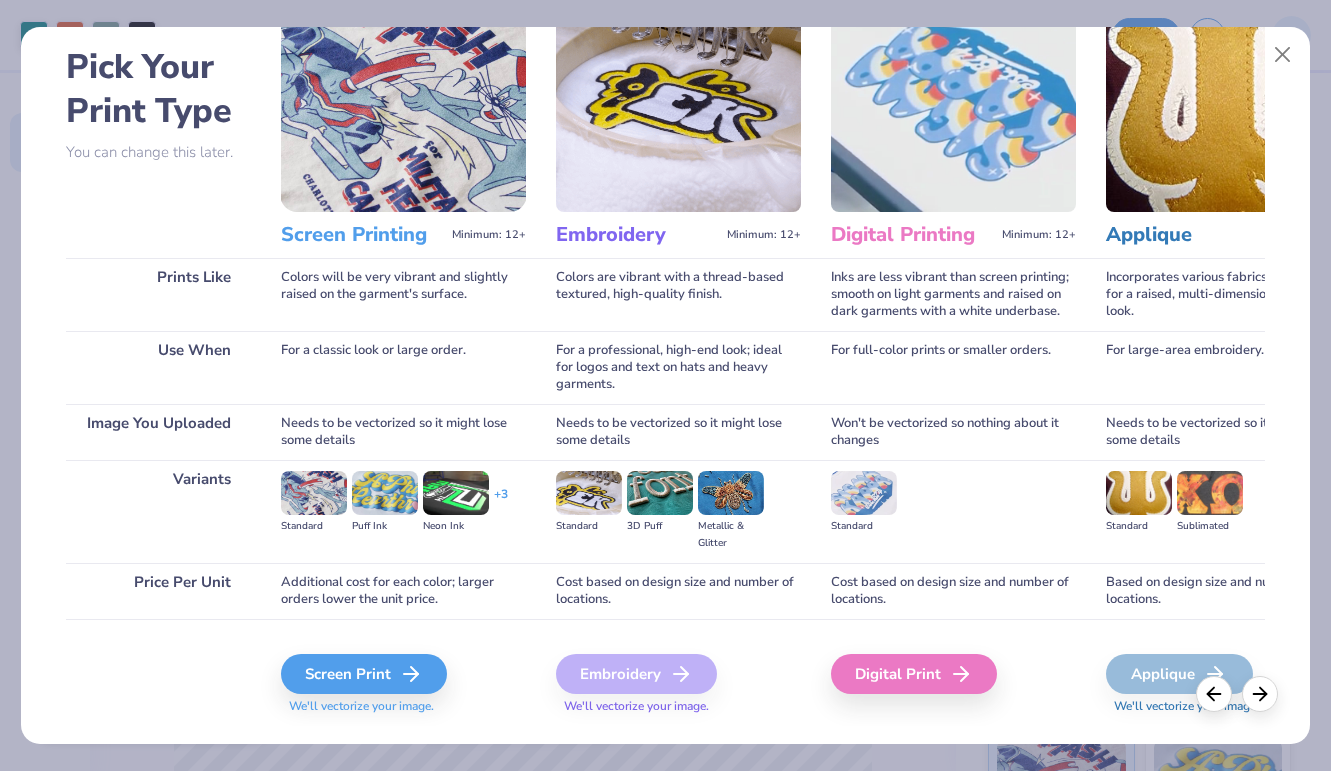 scroll, scrollTop: 83, scrollLeft: 0, axis: vertical 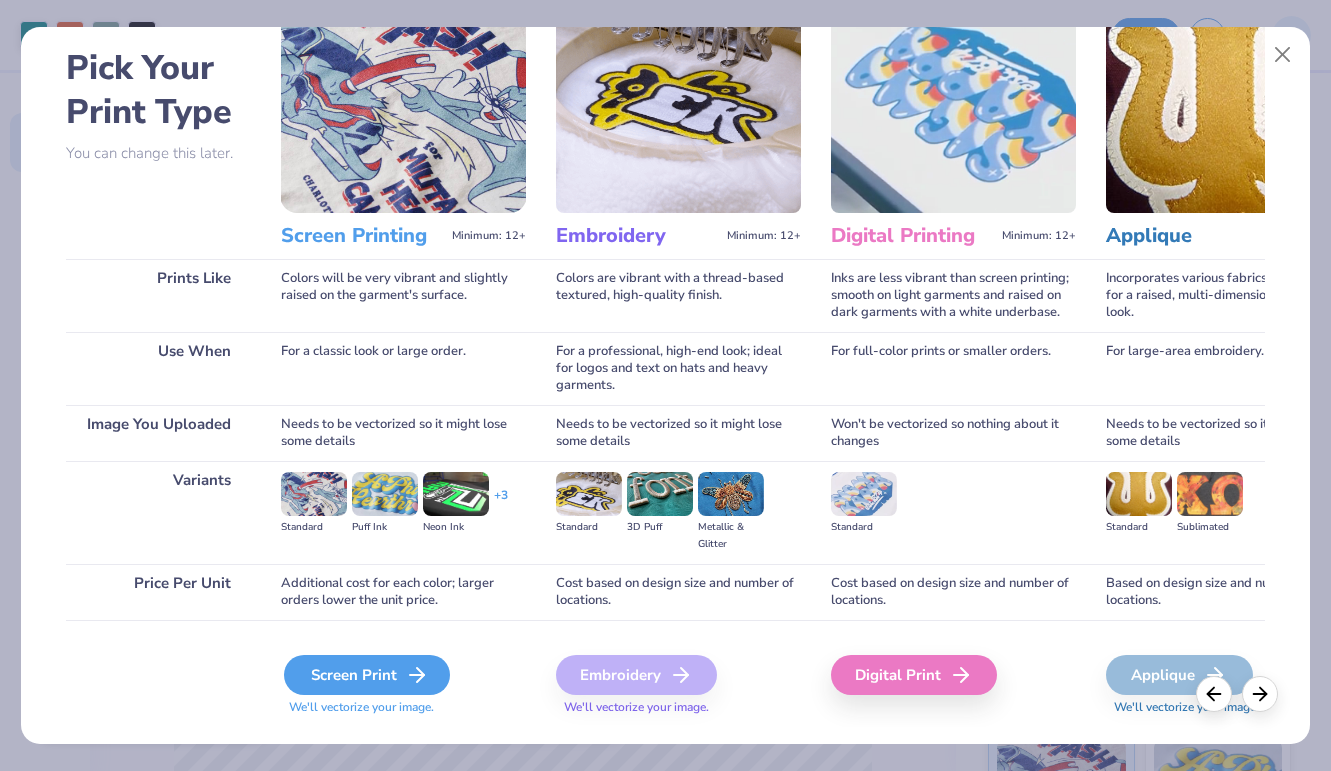 click on "Screen Print" at bounding box center [367, 675] 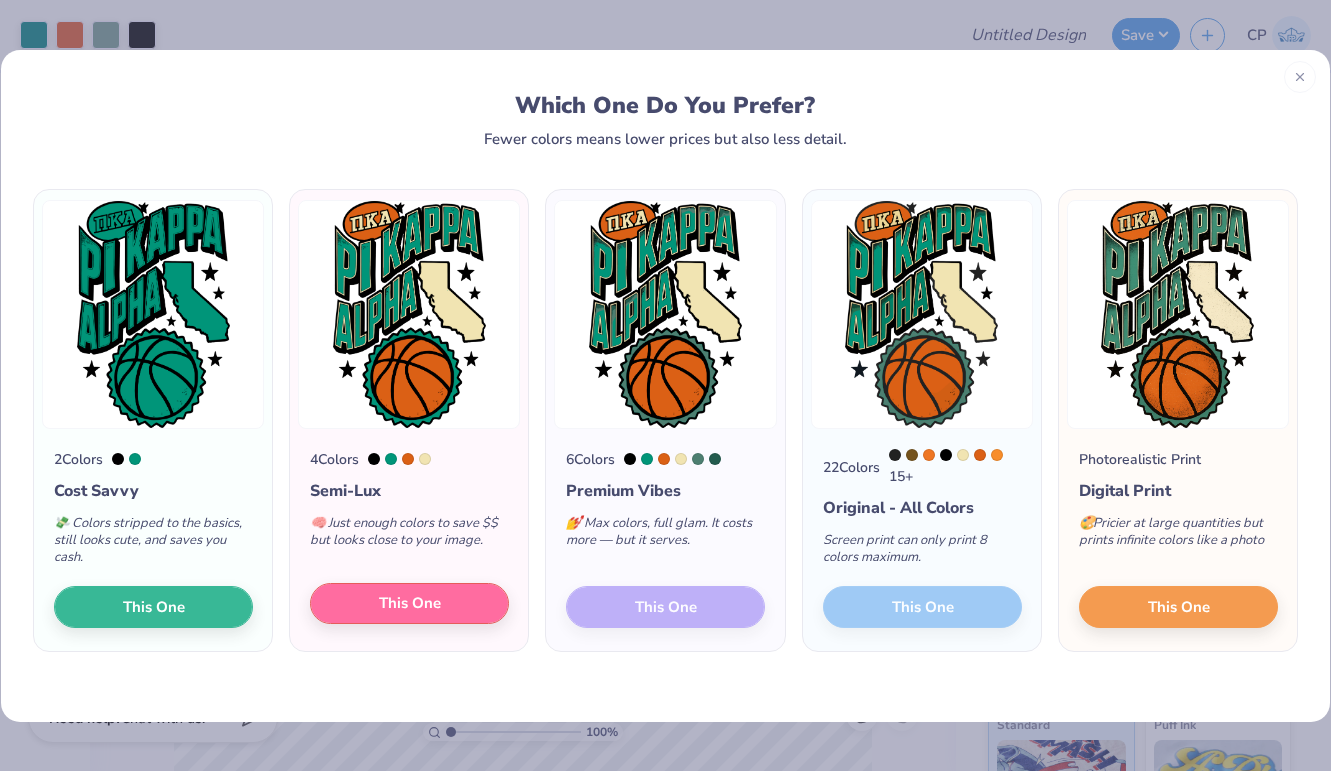 click on "This One" at bounding box center [410, 603] 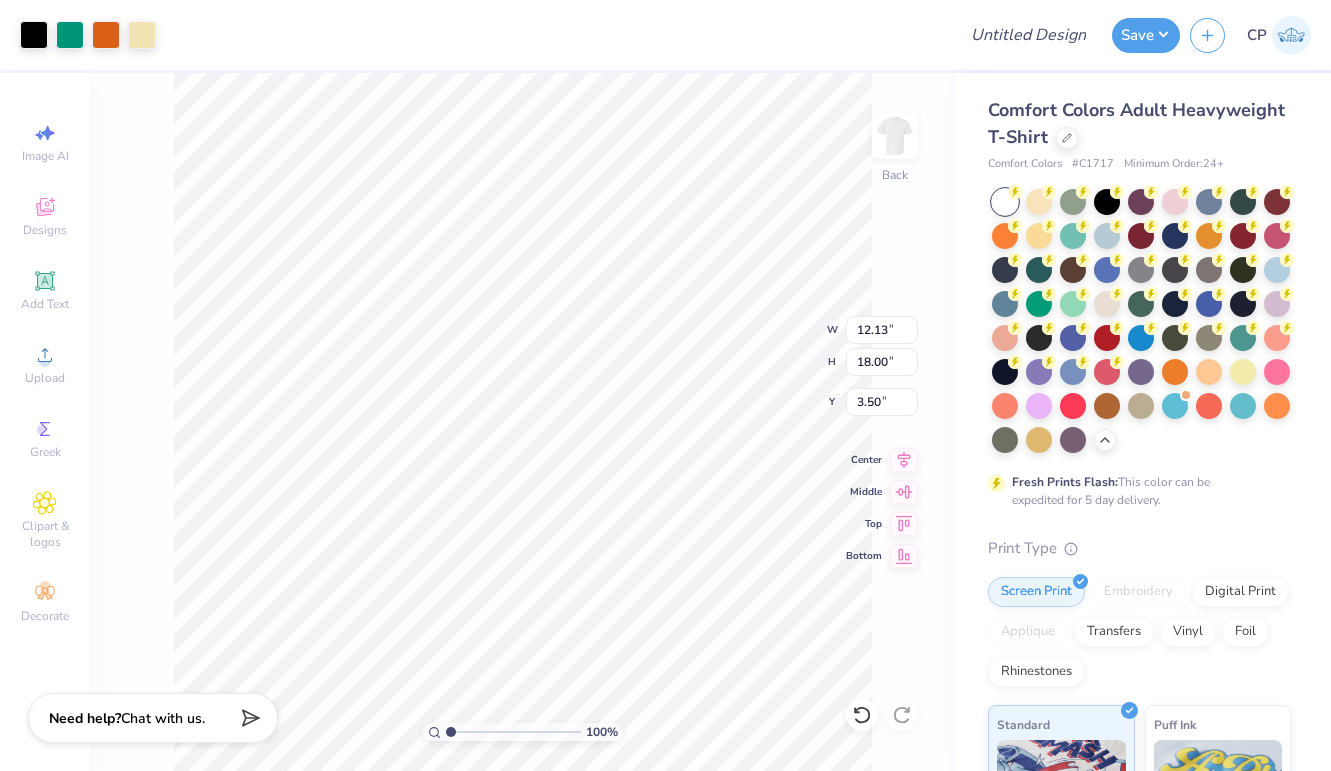 type on "9.05" 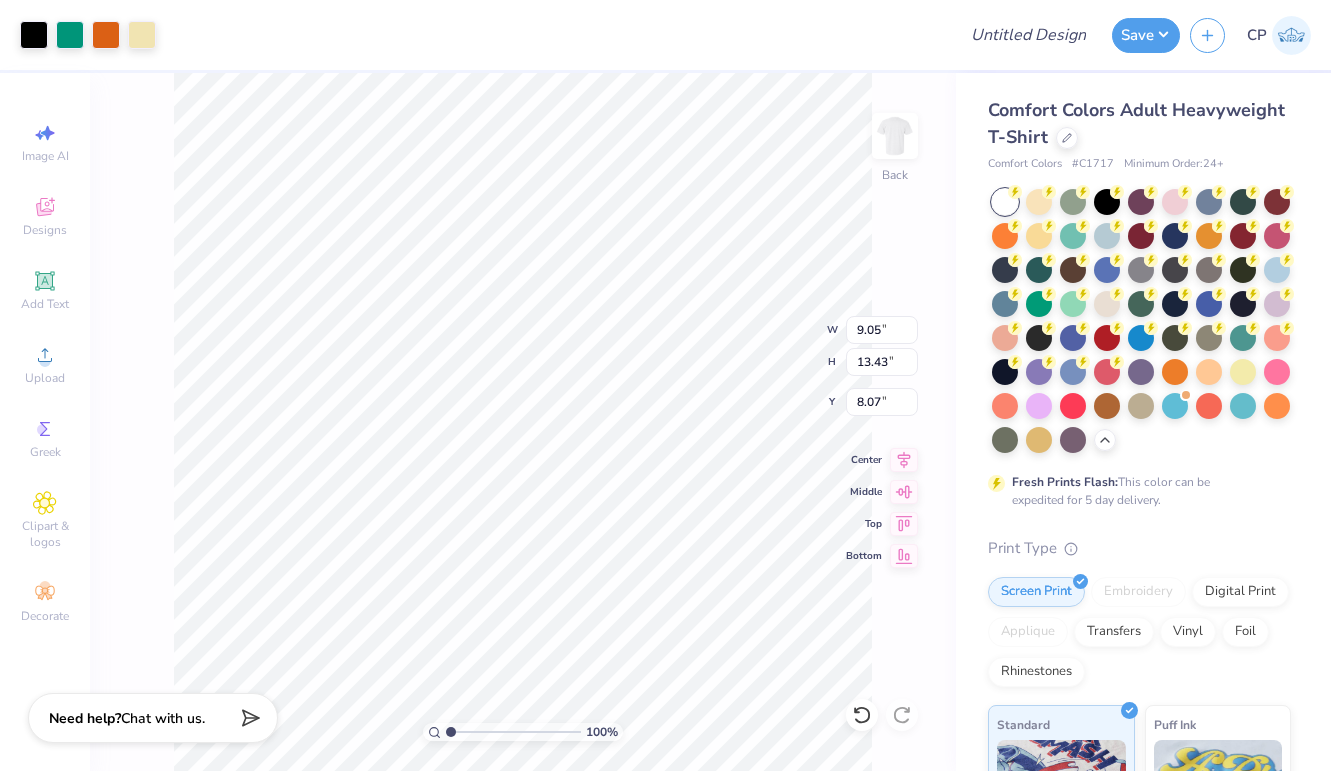 type on "4.68" 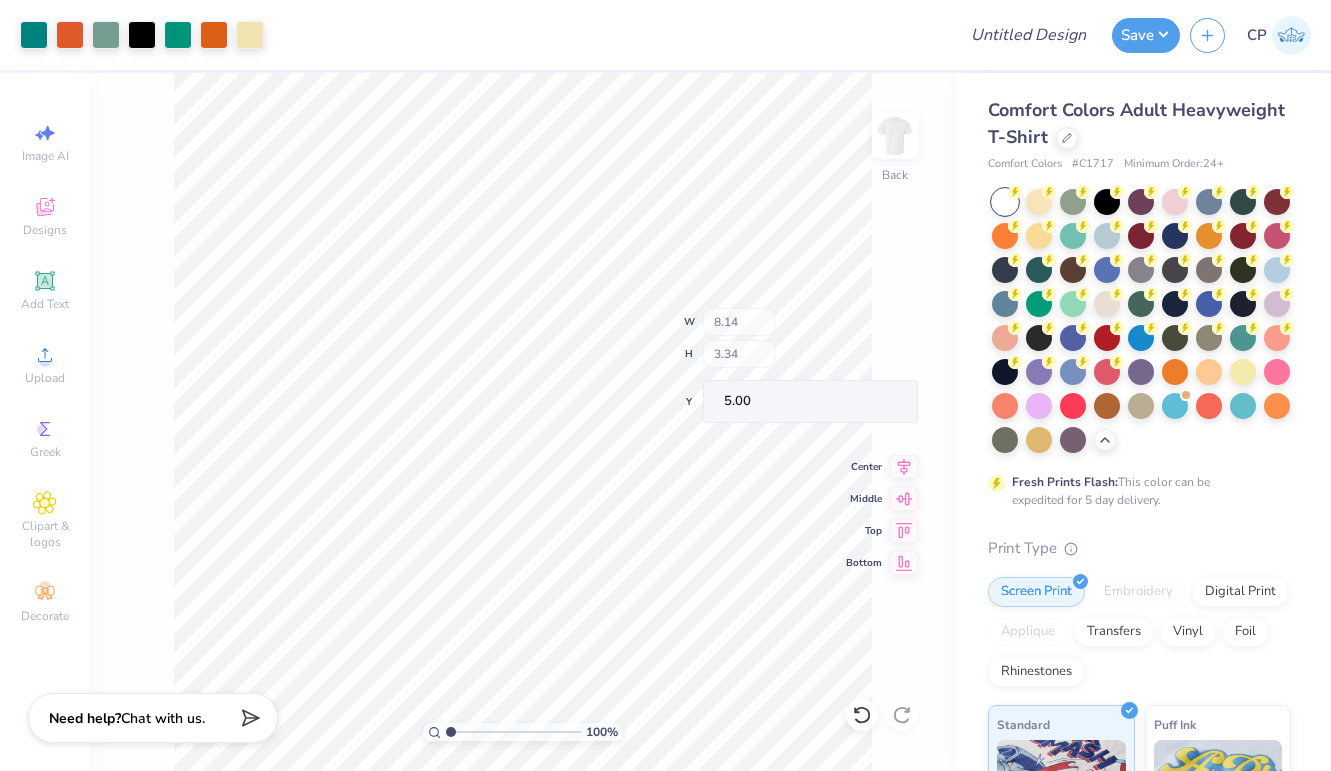 type on "5.00" 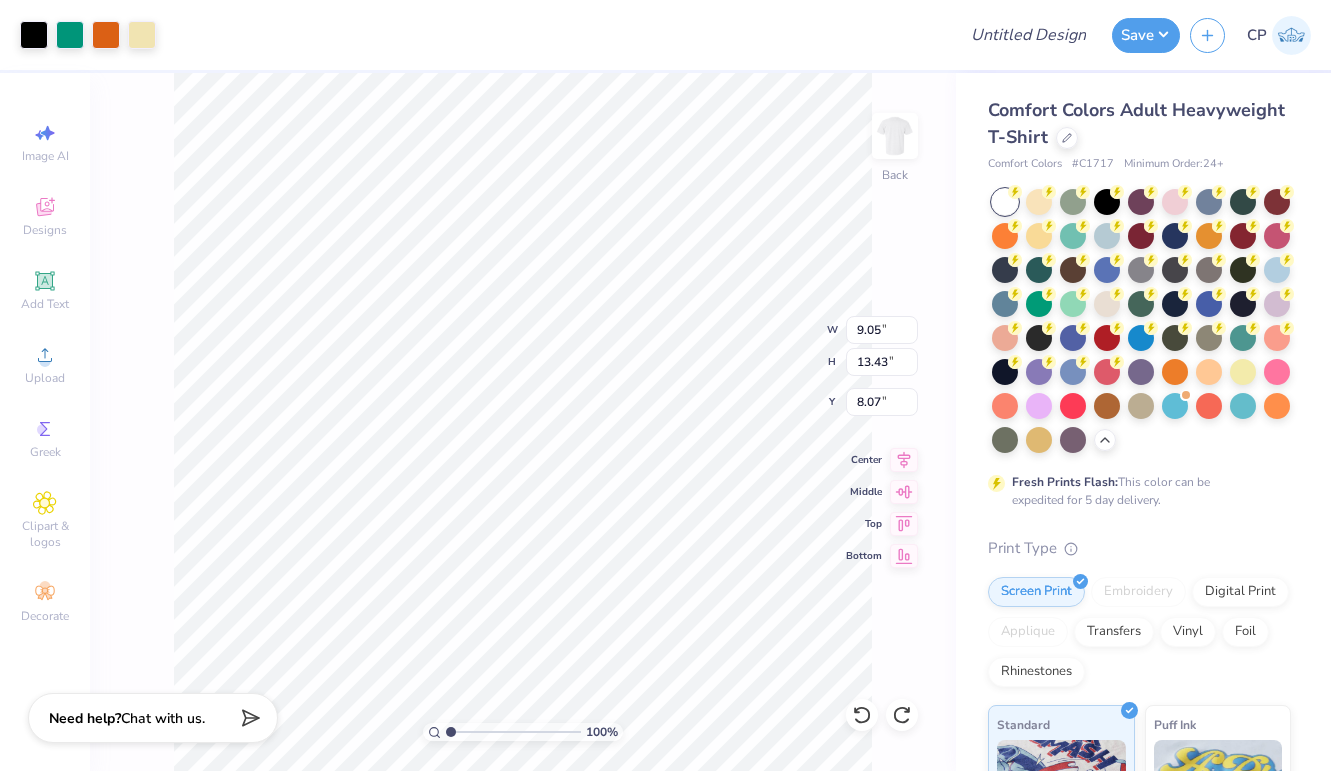 click on "Art colors Design Title Save CP Image AI Designs Add Text Upload Greek Clipart & logos Decorate 100  % Back W 9.05 9.05 " H 13.43 13.43 " Y 8.07 8.07 " Center Middle Top Bottom Comfort Colors Adult Heavyweight T-Shirt Comfort Colors # C1717 Minimum Order:  24 +   Fresh Prints Flash:  This color can be expedited for 5 day delivery. Print Type Screen Print Embroidery Digital Print Applique Transfers Vinyl Foil Rhinestones Standard Puff Ink Neon Ink Metallic & Glitter Ink Glow in the Dark Ink Water based Ink Need help?  Chat with us." at bounding box center [665, 385] 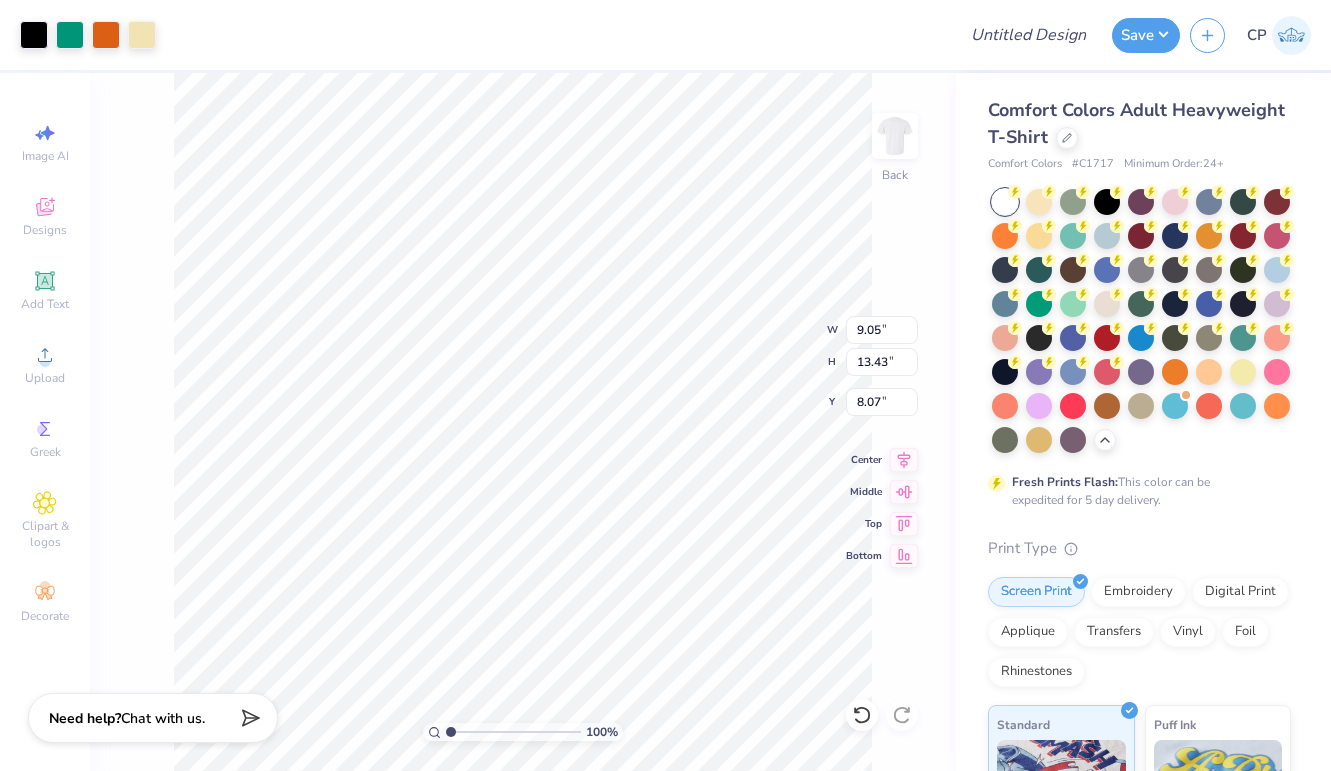 type on "4.13" 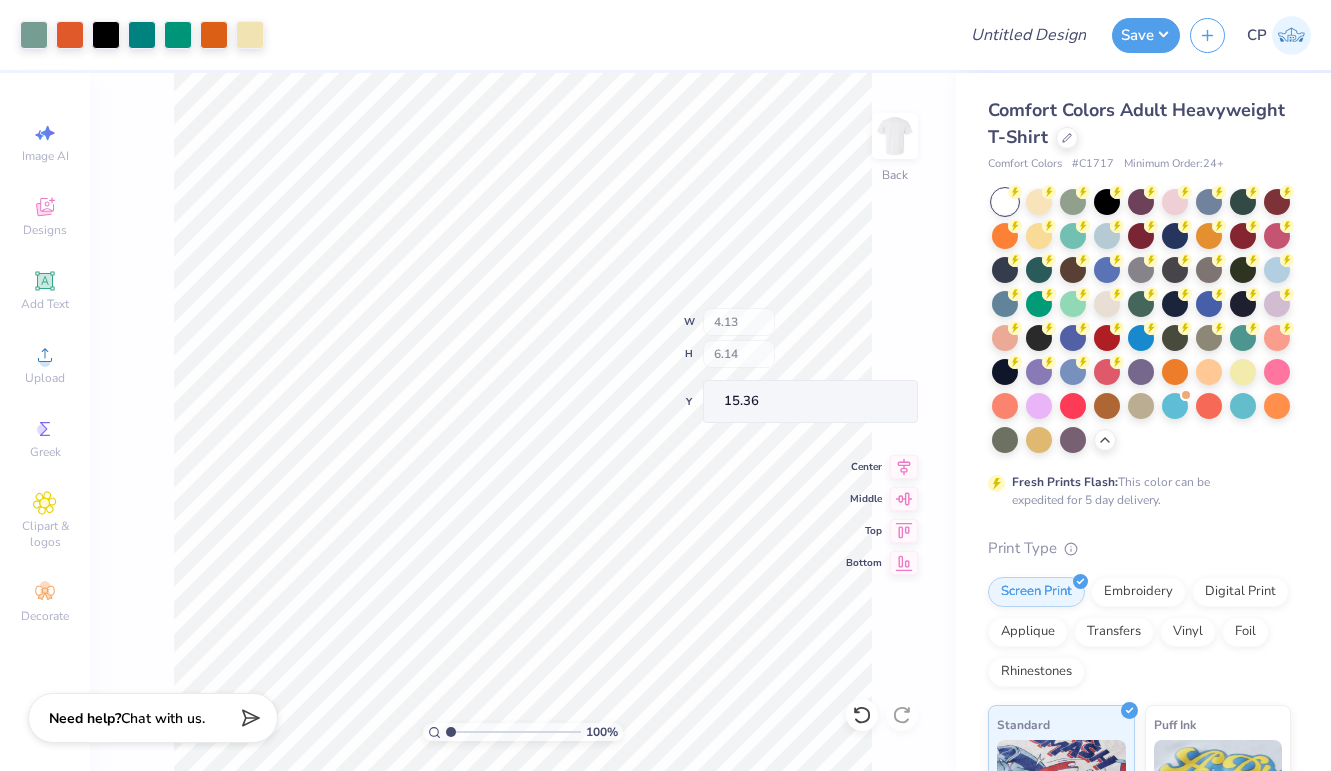 type on "9.54" 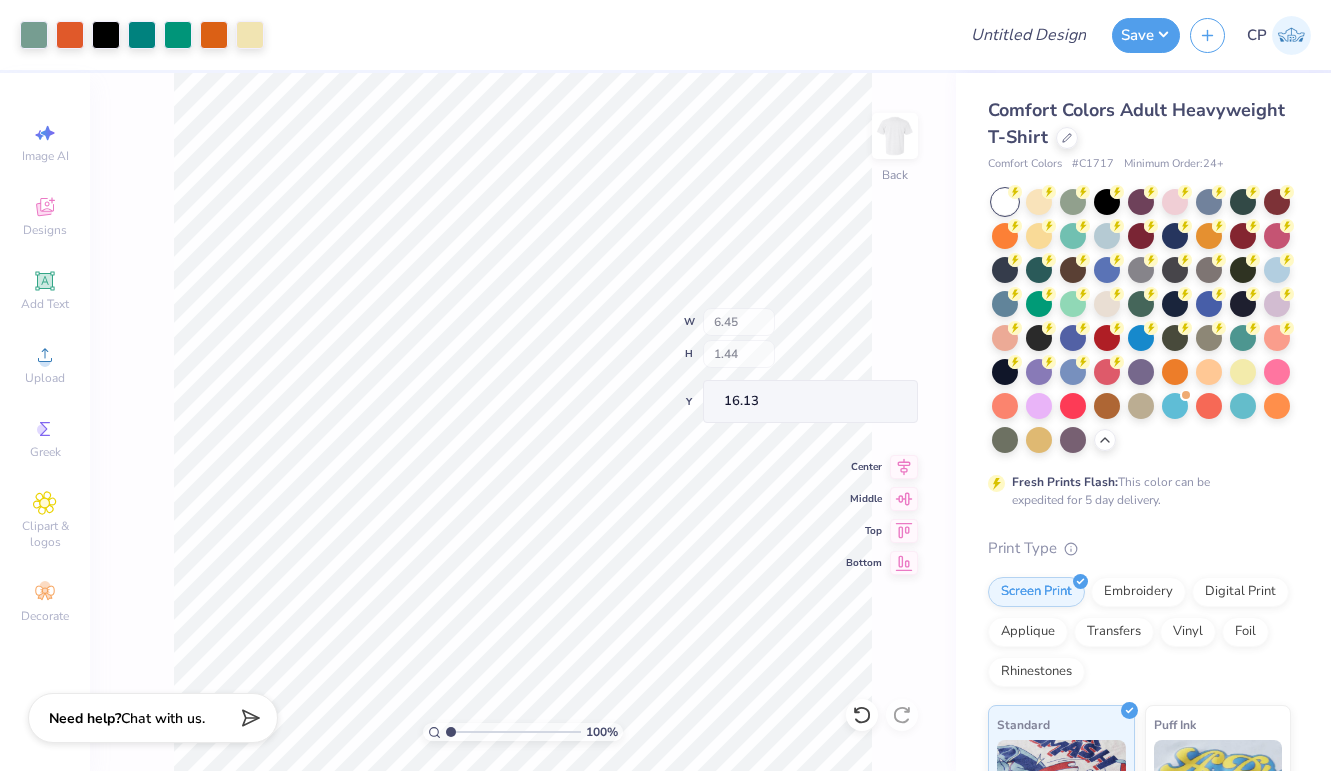 type on "7.42" 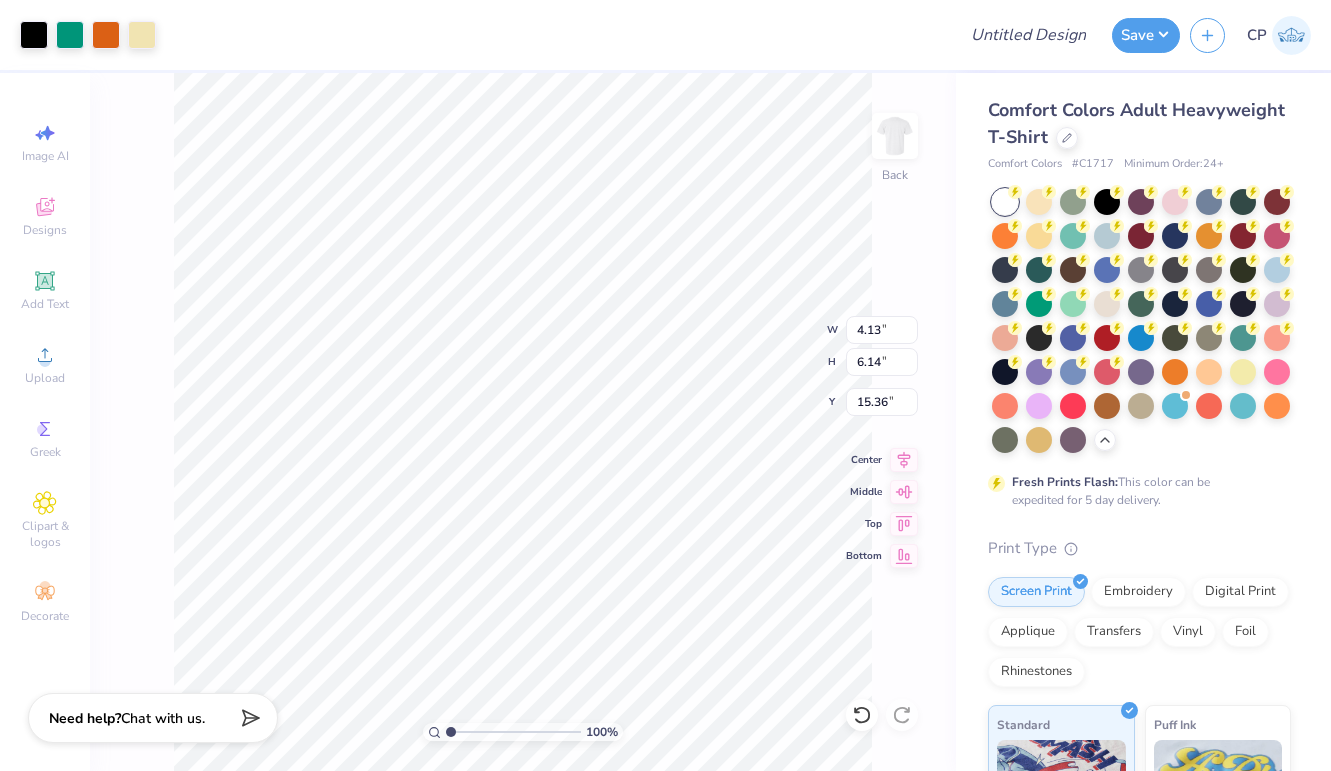 type on "3.00" 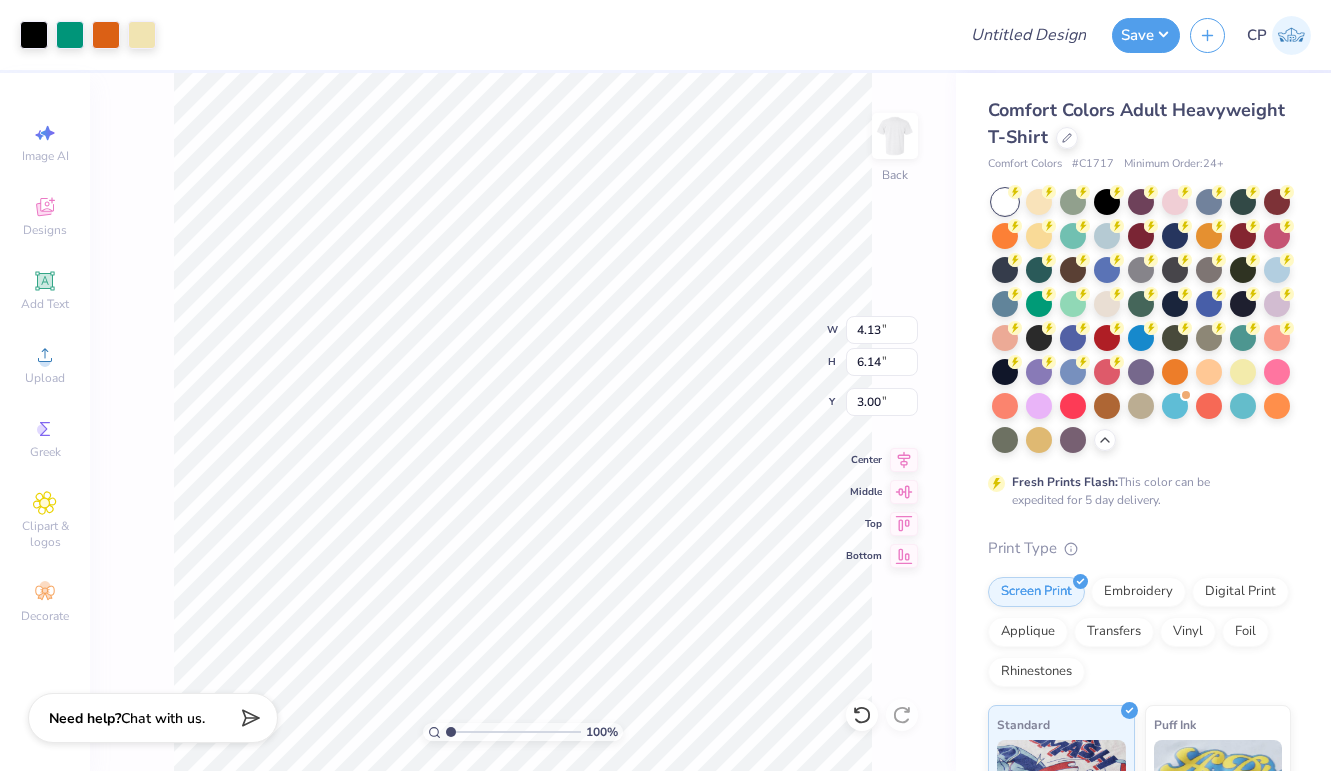 type on "7.75" 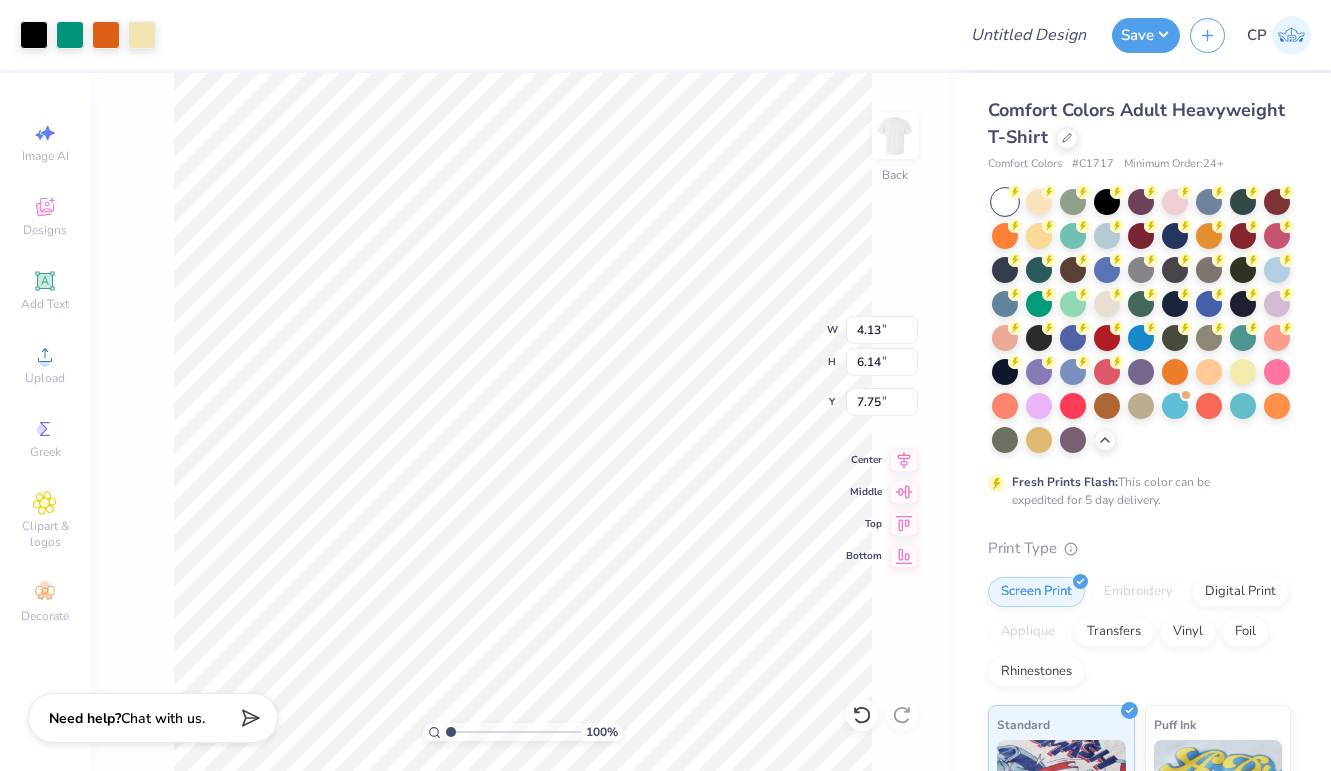 type on "9.01" 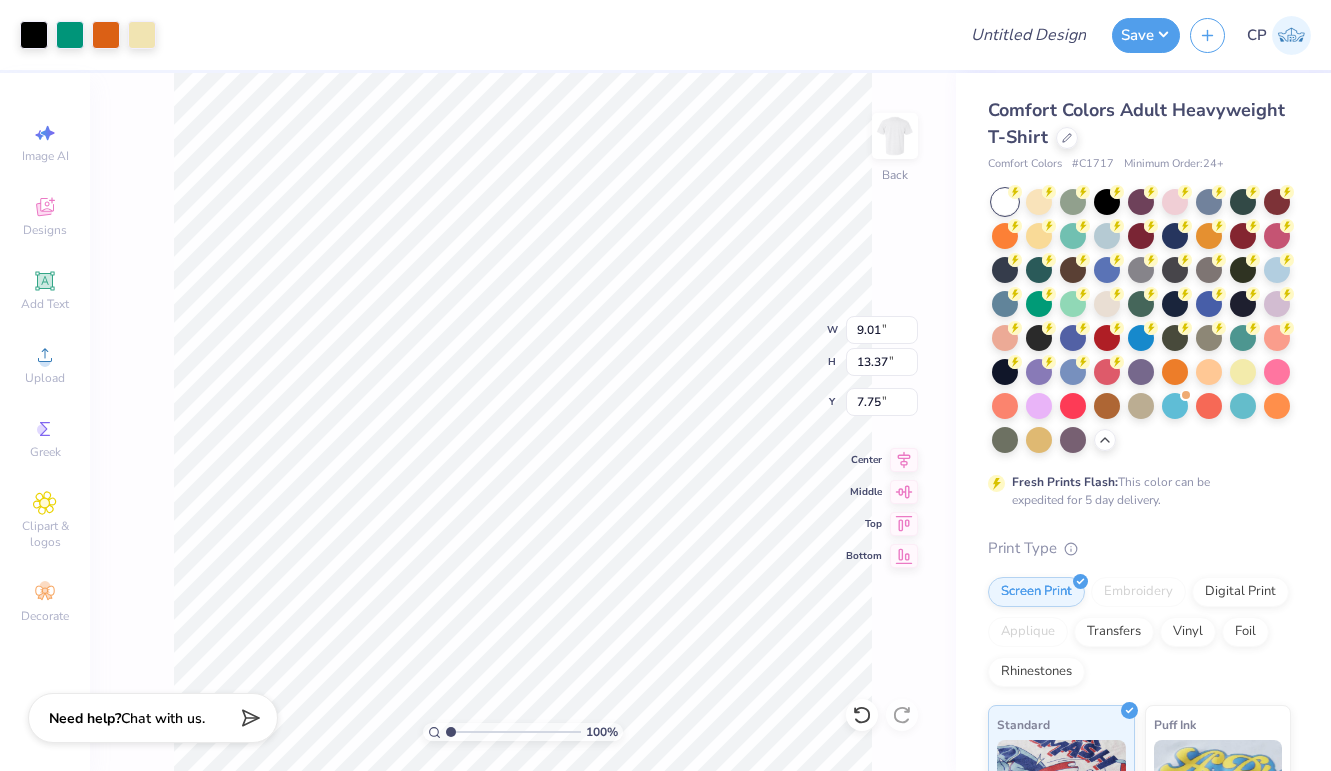 type on "3.00" 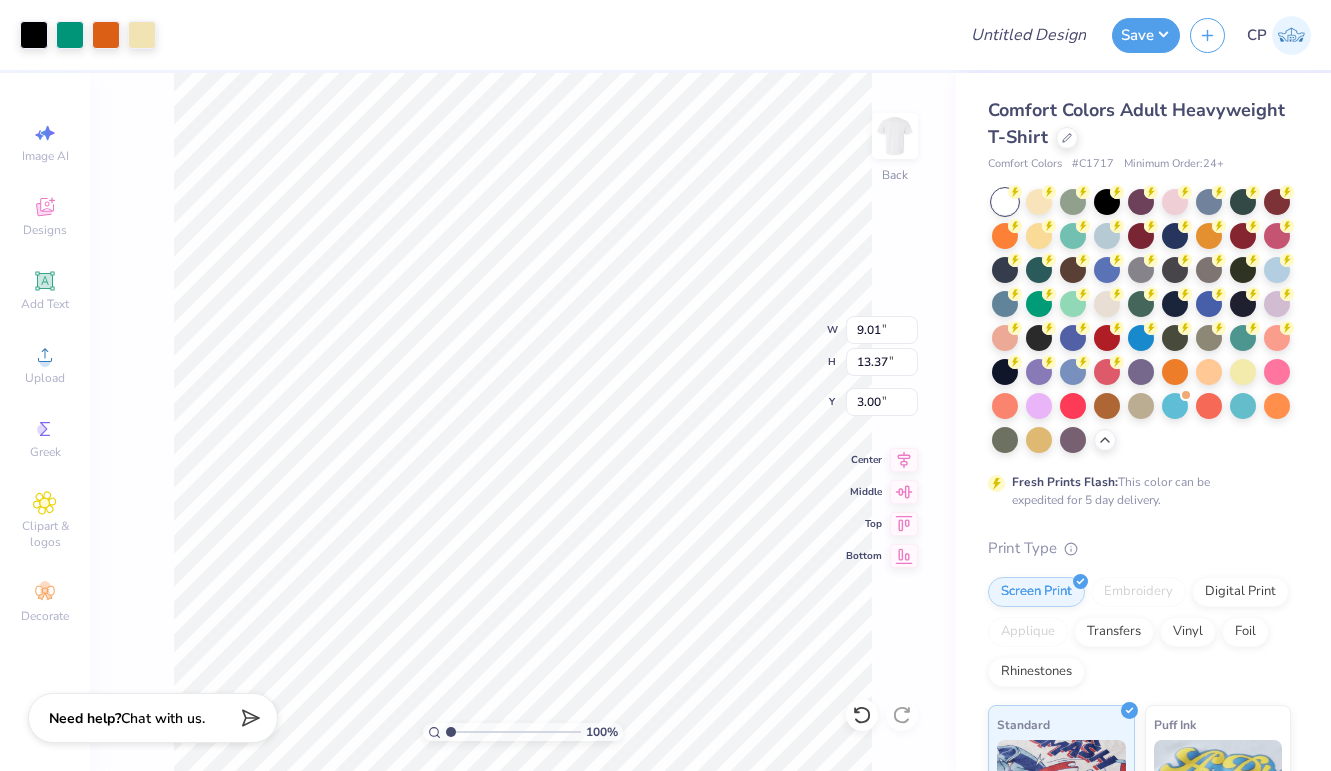type on "9.62" 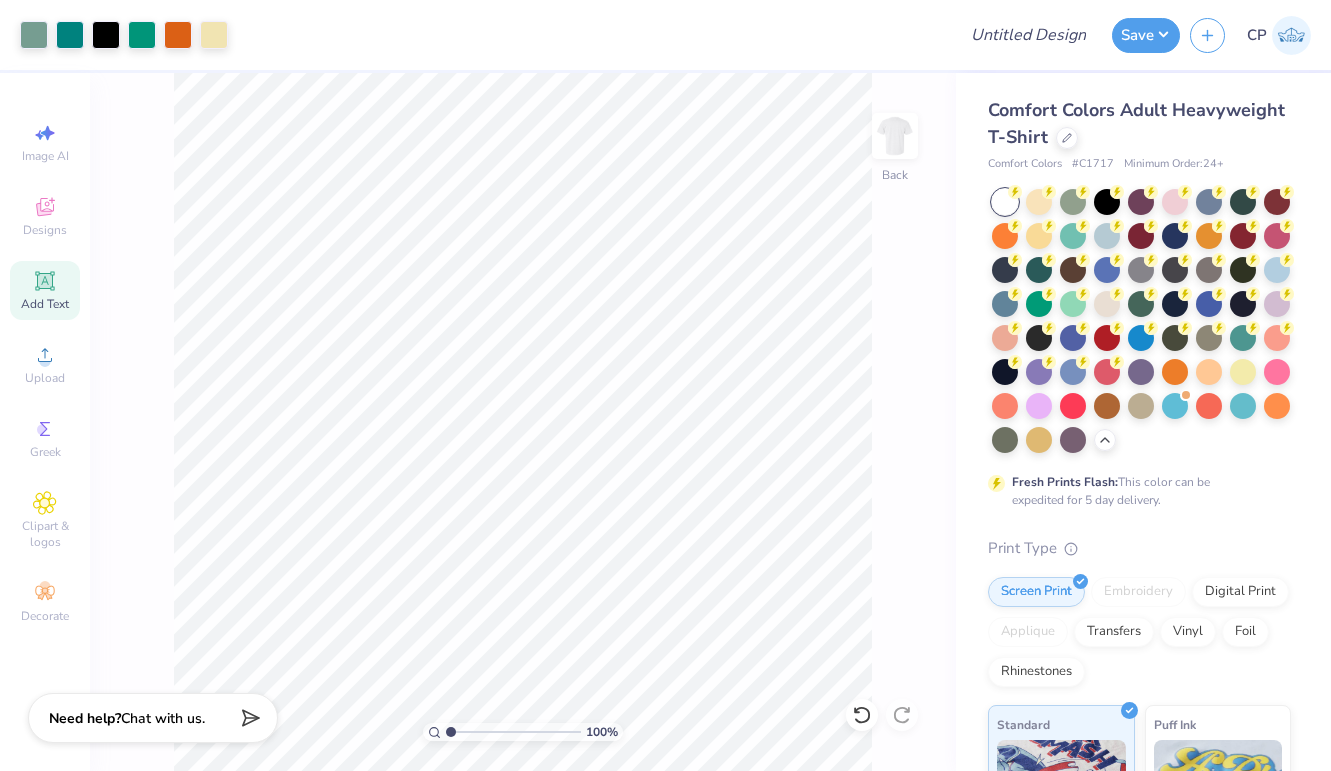 click on "Add Text" at bounding box center [45, 304] 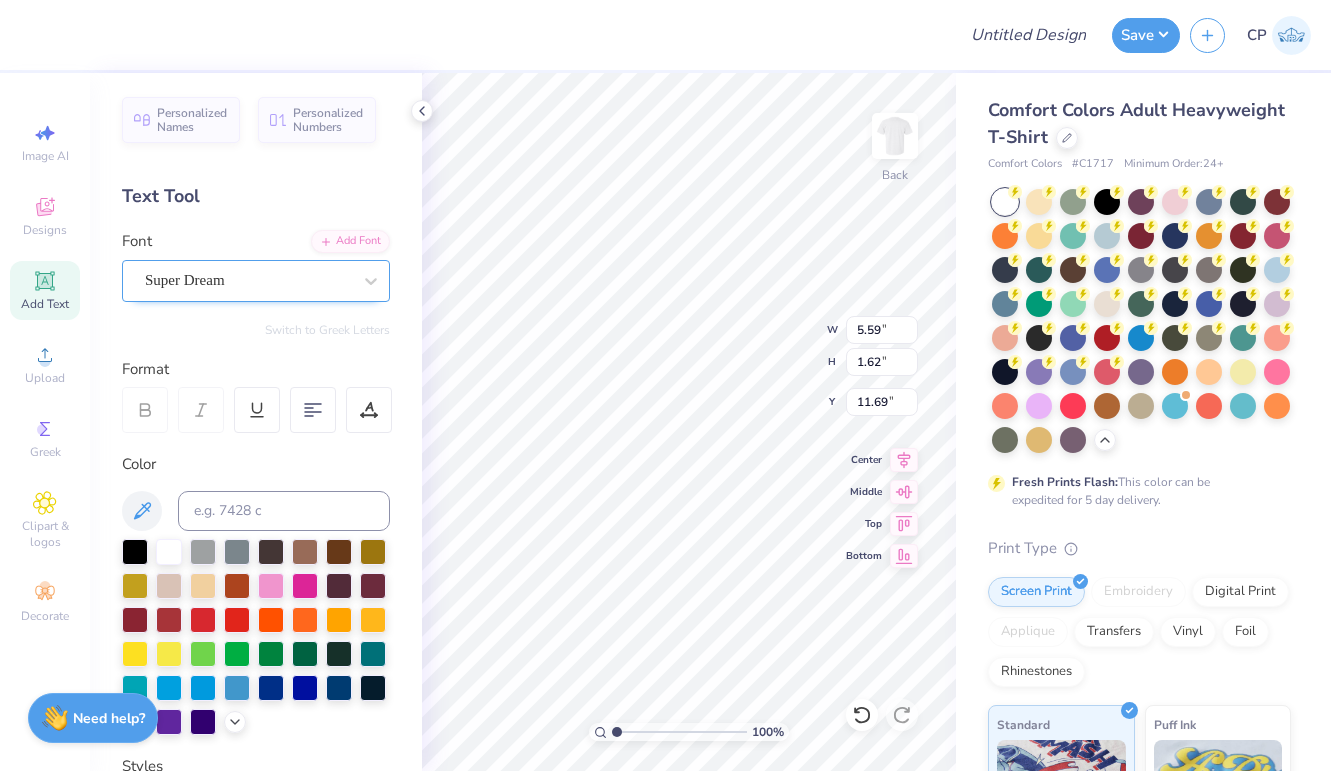 click on "Super Dream" at bounding box center [185, 280] 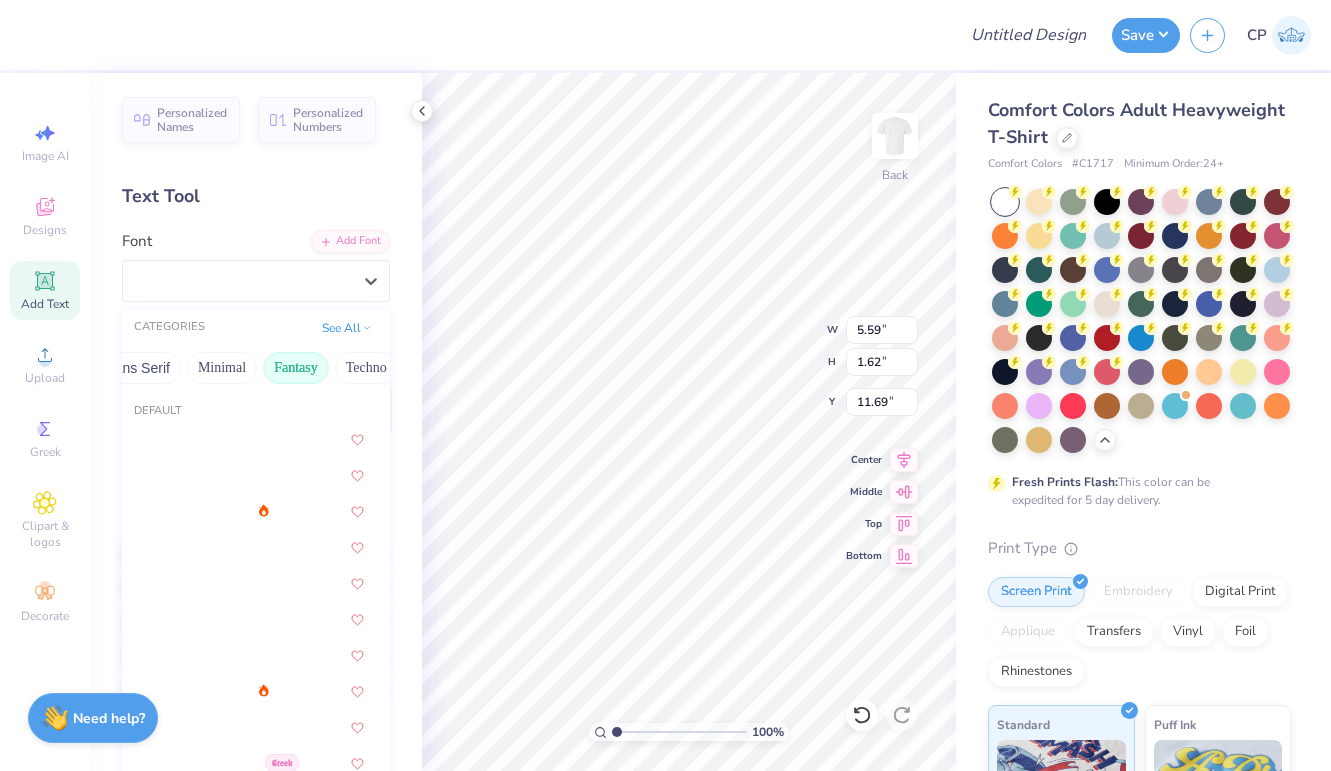 scroll, scrollTop: 0, scrollLeft: 499, axis: horizontal 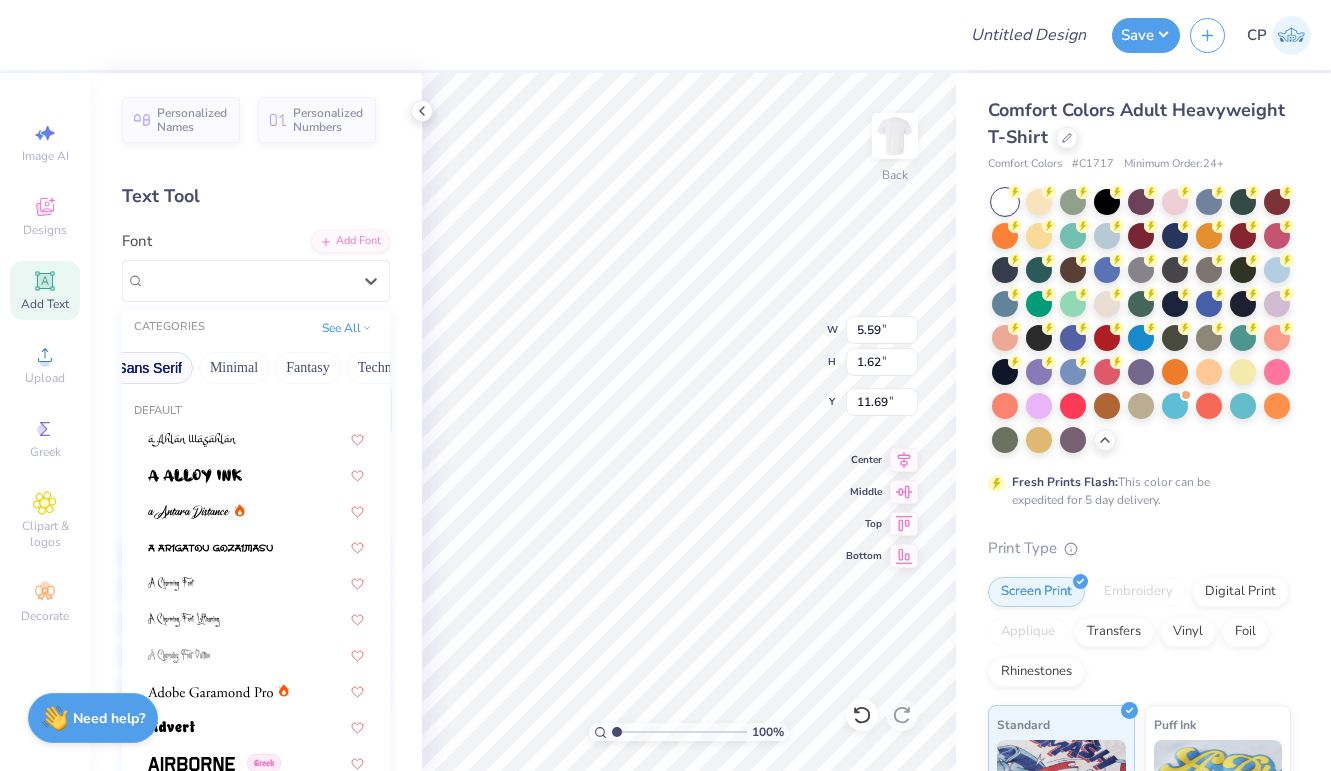 click on "Sans Serif" at bounding box center [149, 368] 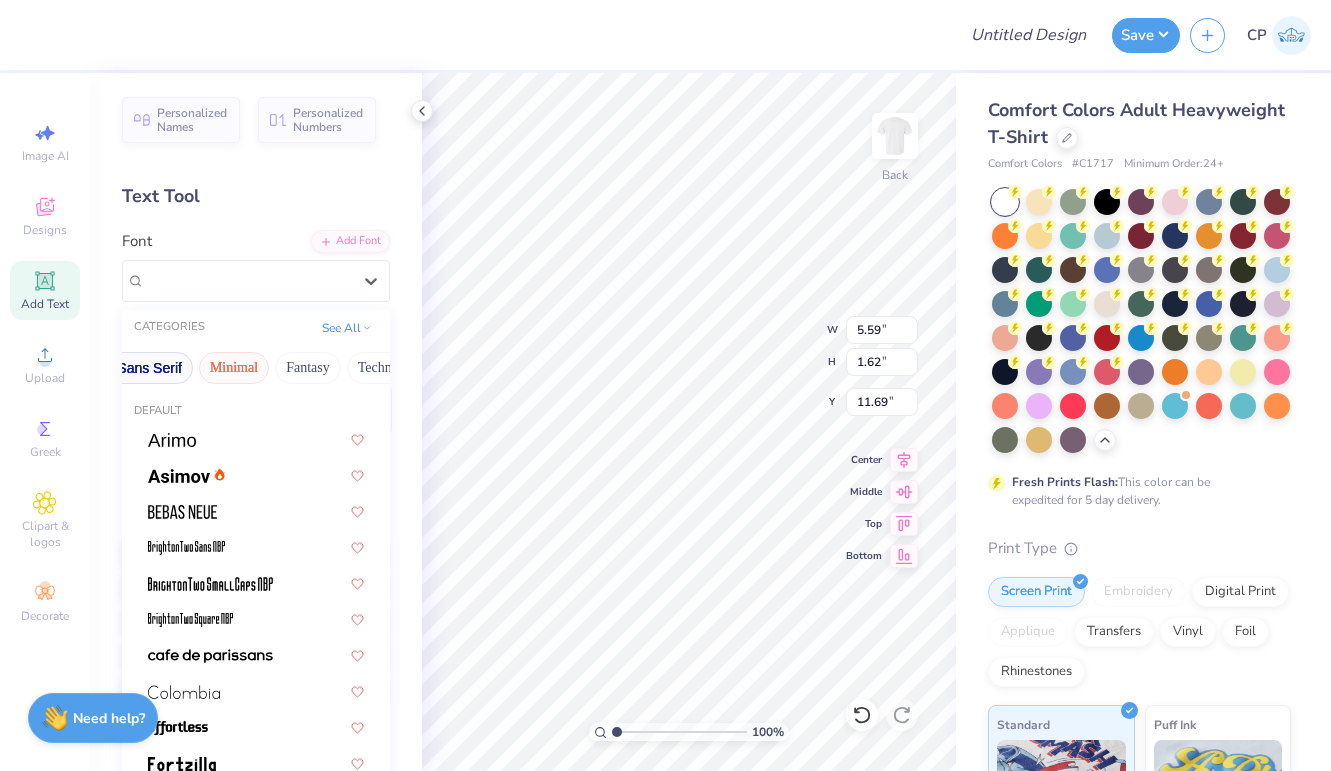 click on "Minimal" at bounding box center [234, 368] 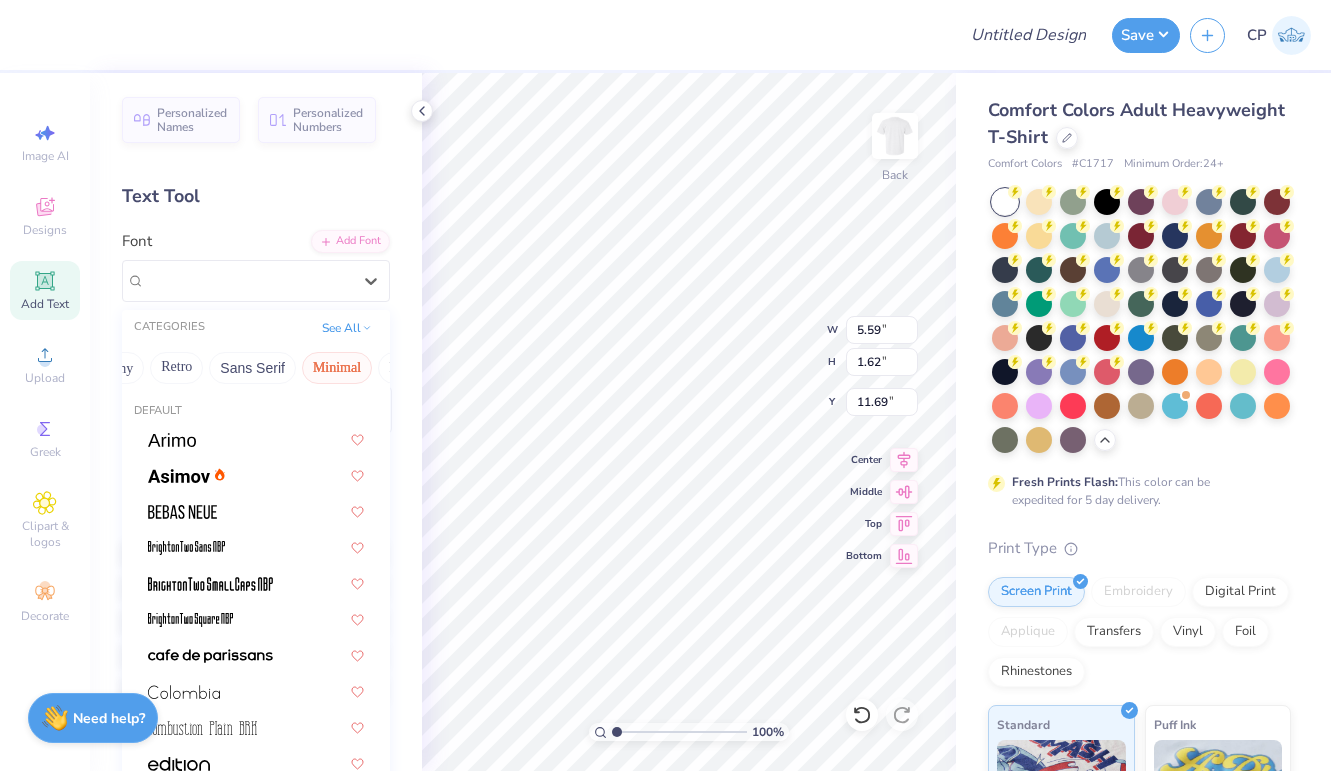 scroll, scrollTop: 0, scrollLeft: 390, axis: horizontal 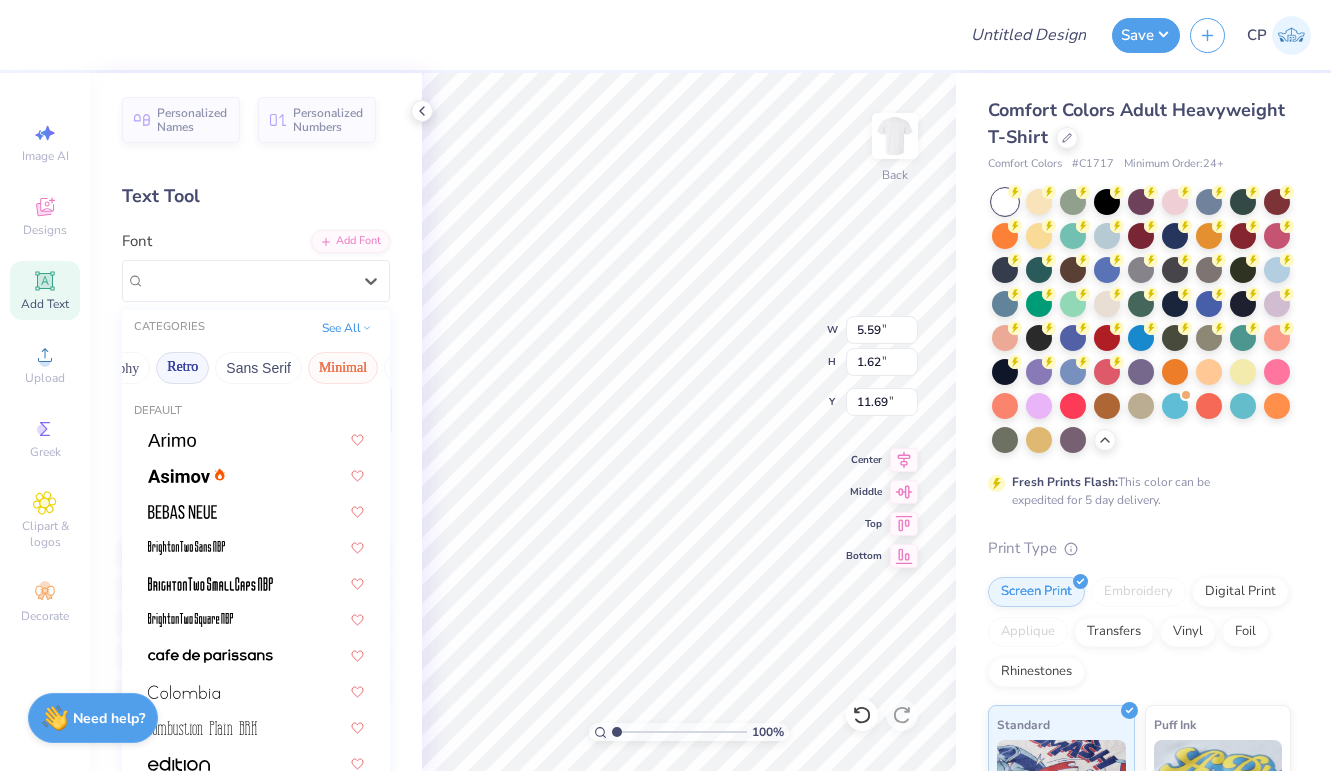click on "Retro" at bounding box center [182, 368] 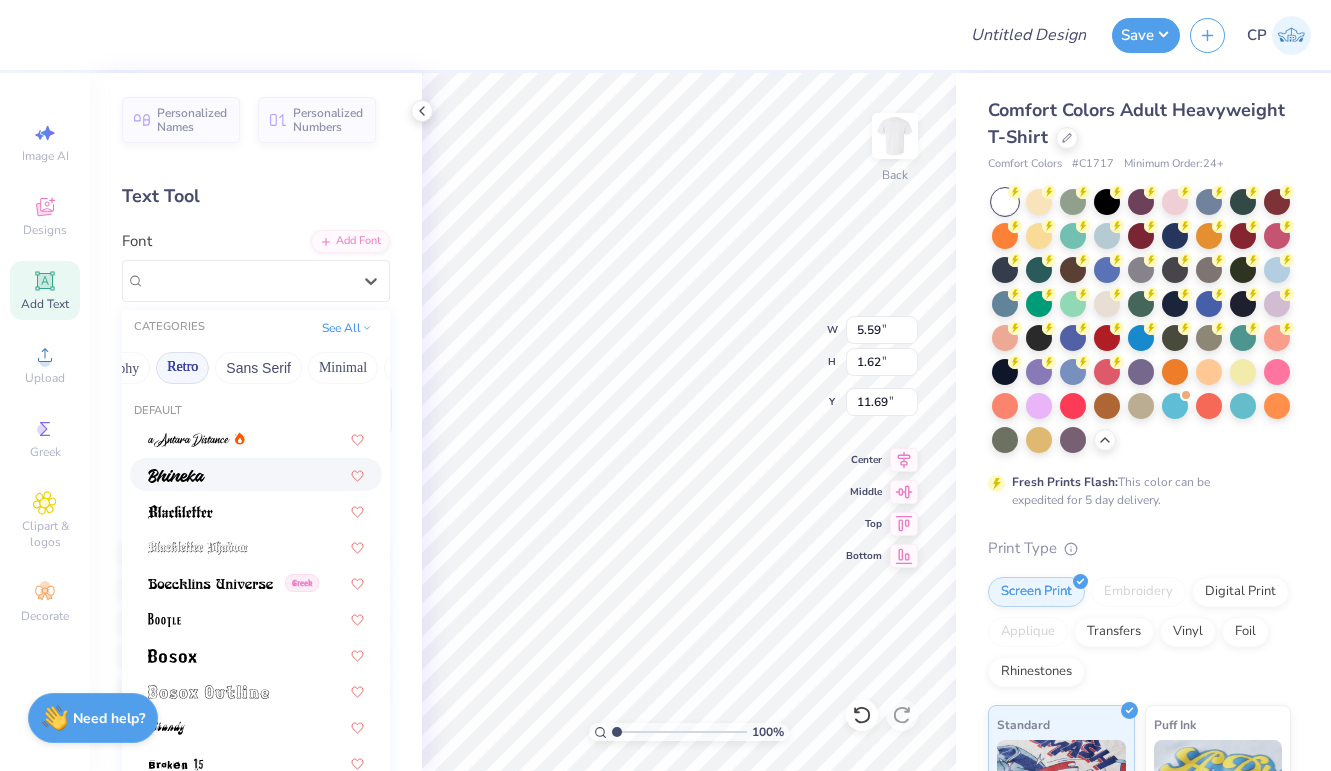 click at bounding box center [256, 474] 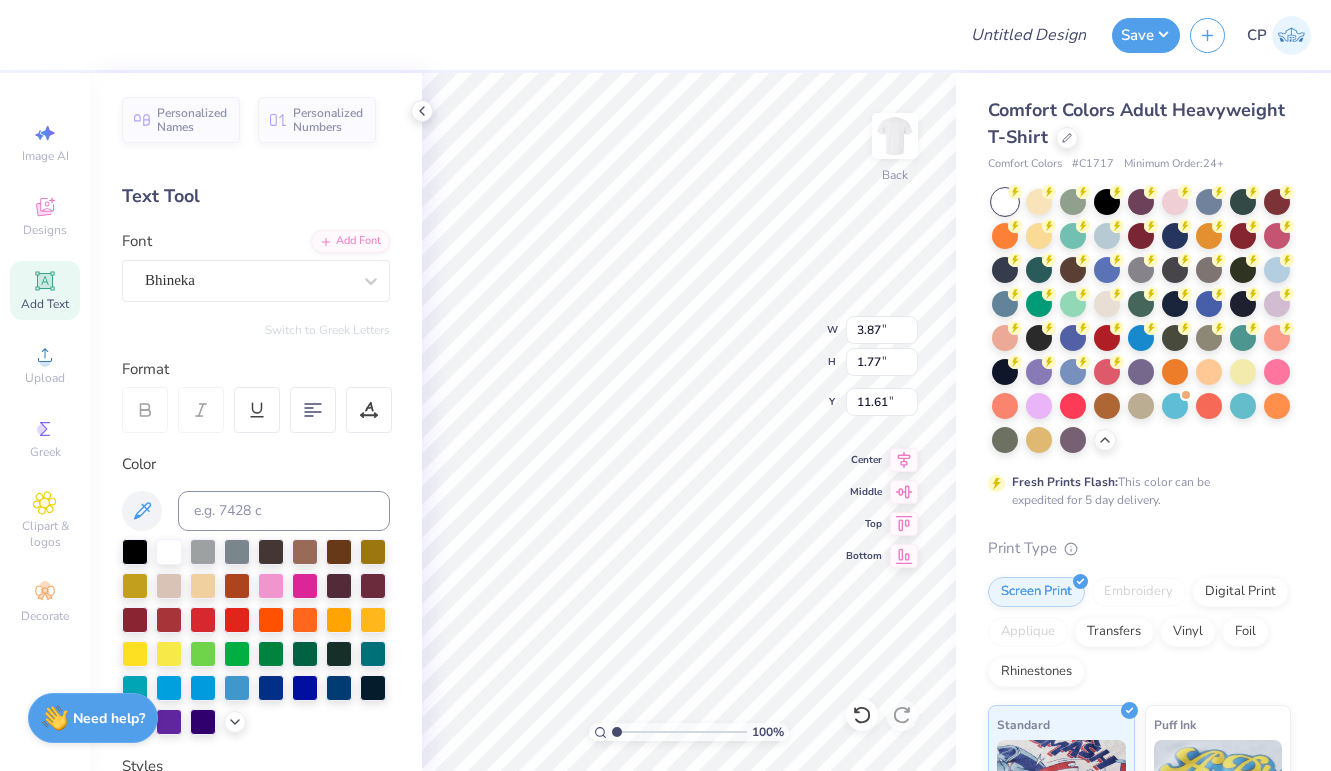type on "3.87" 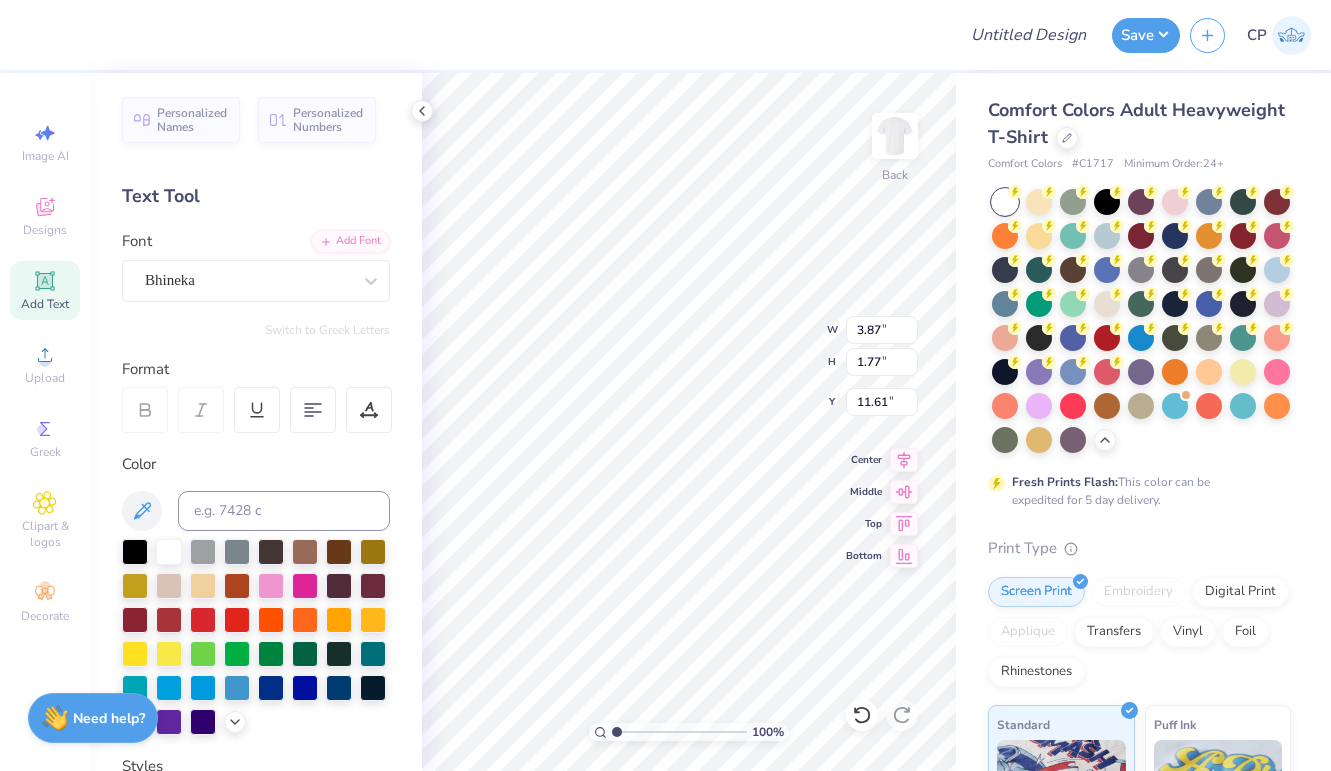 scroll, scrollTop: 0, scrollLeft: 2, axis: horizontal 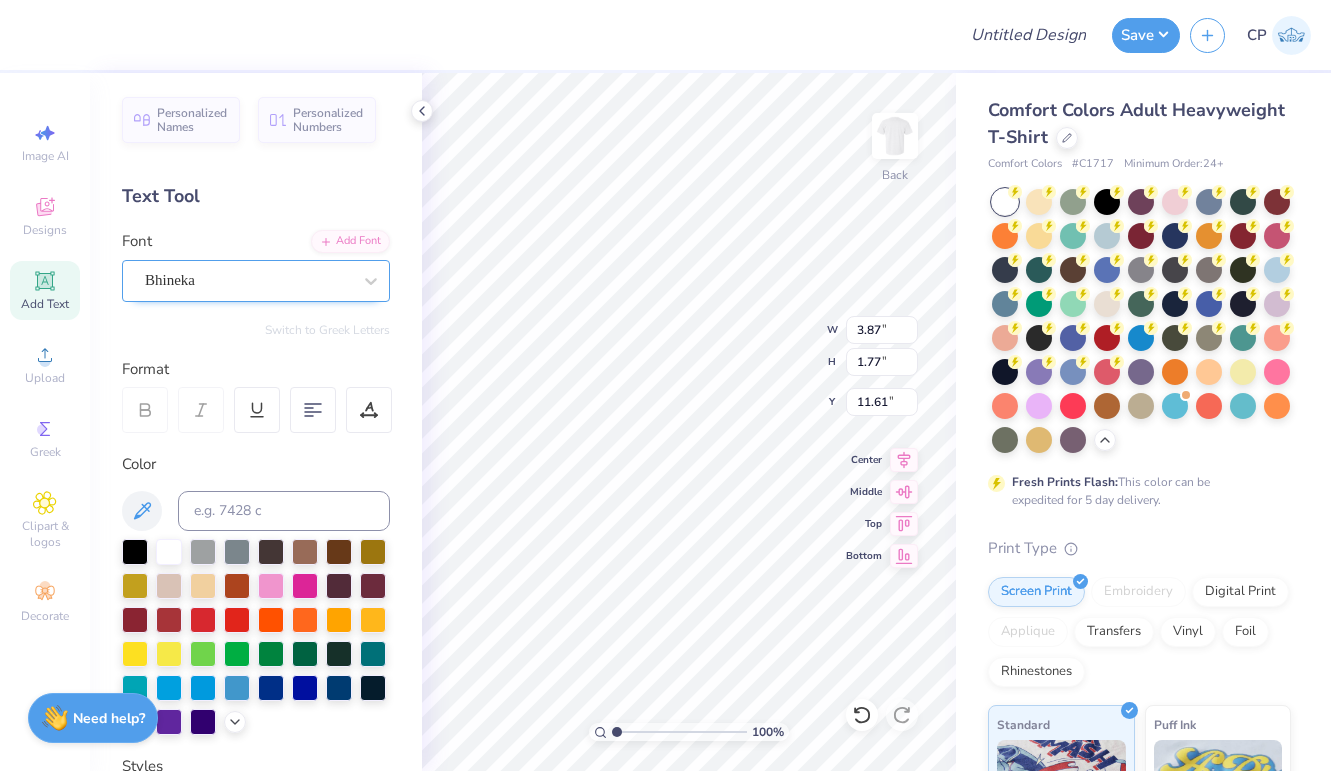 type on "Fall Rush" 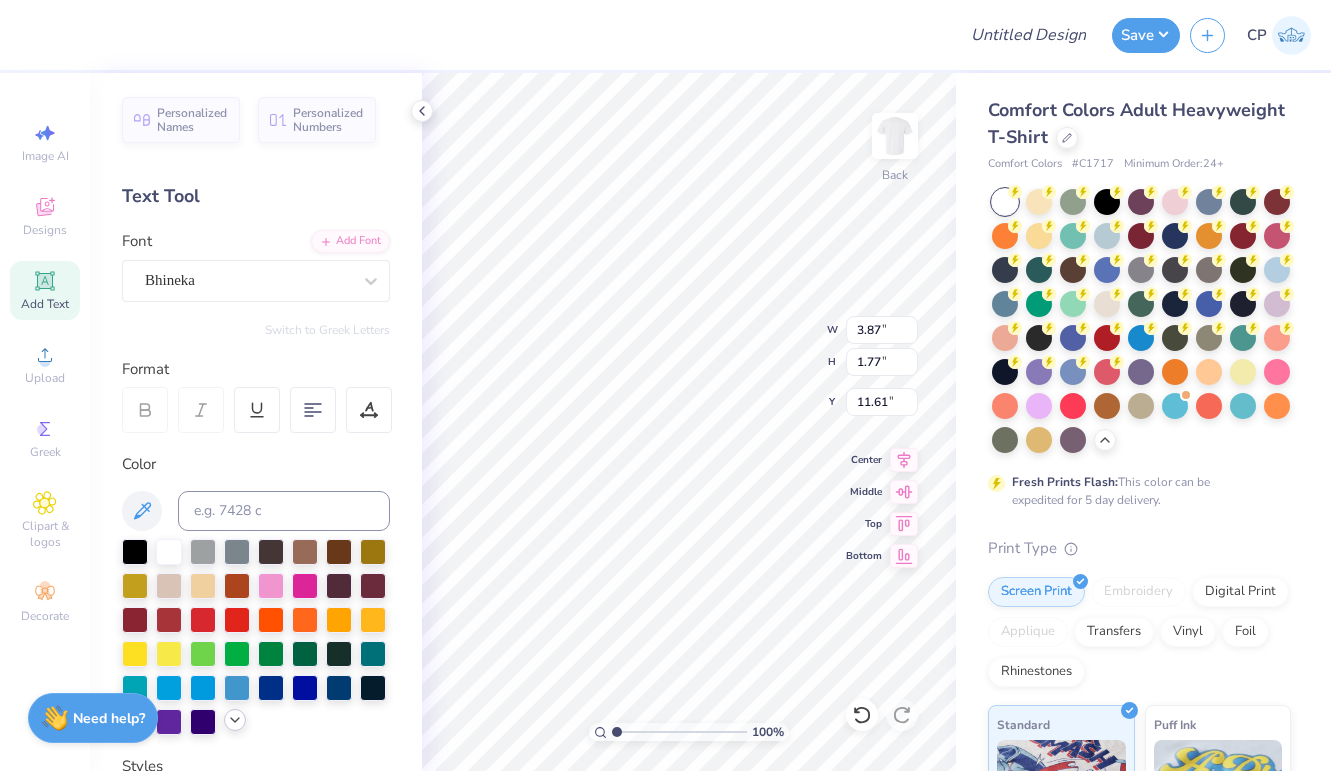 click 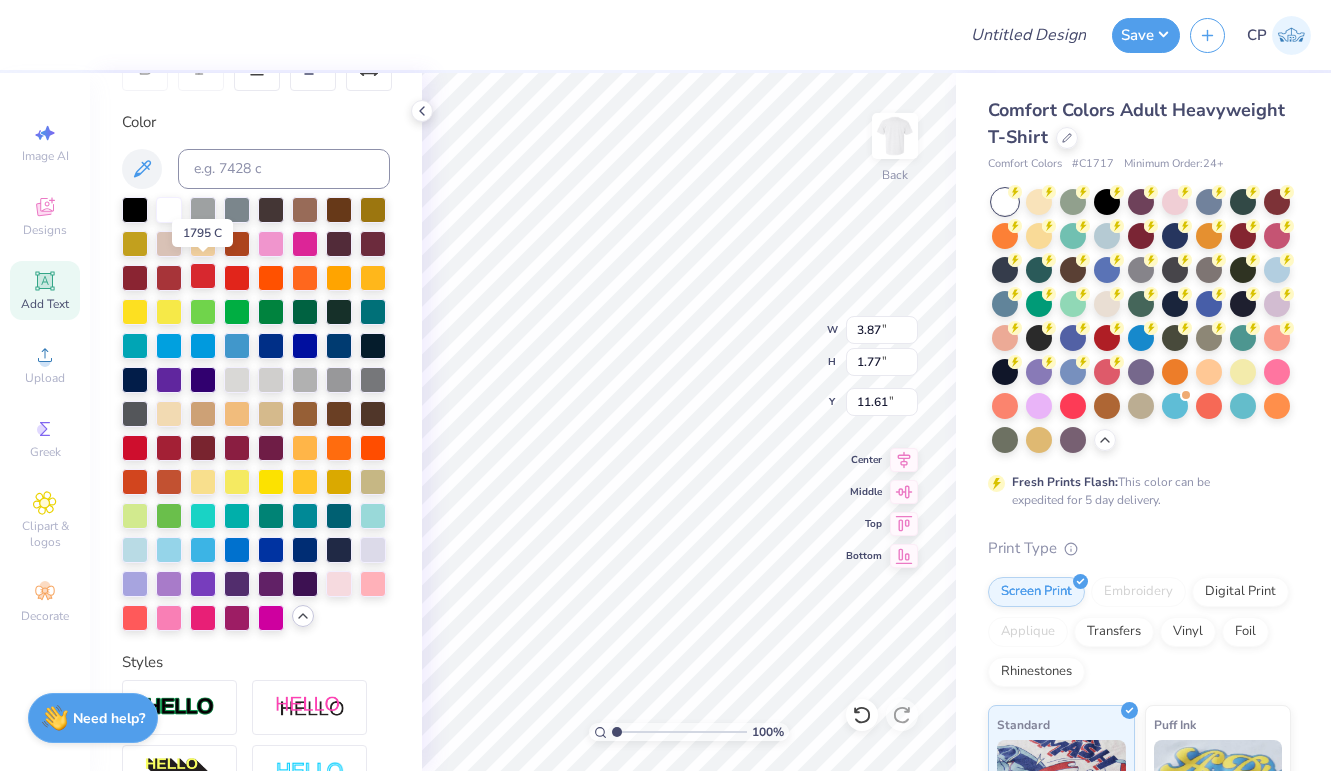 scroll, scrollTop: 347, scrollLeft: 0, axis: vertical 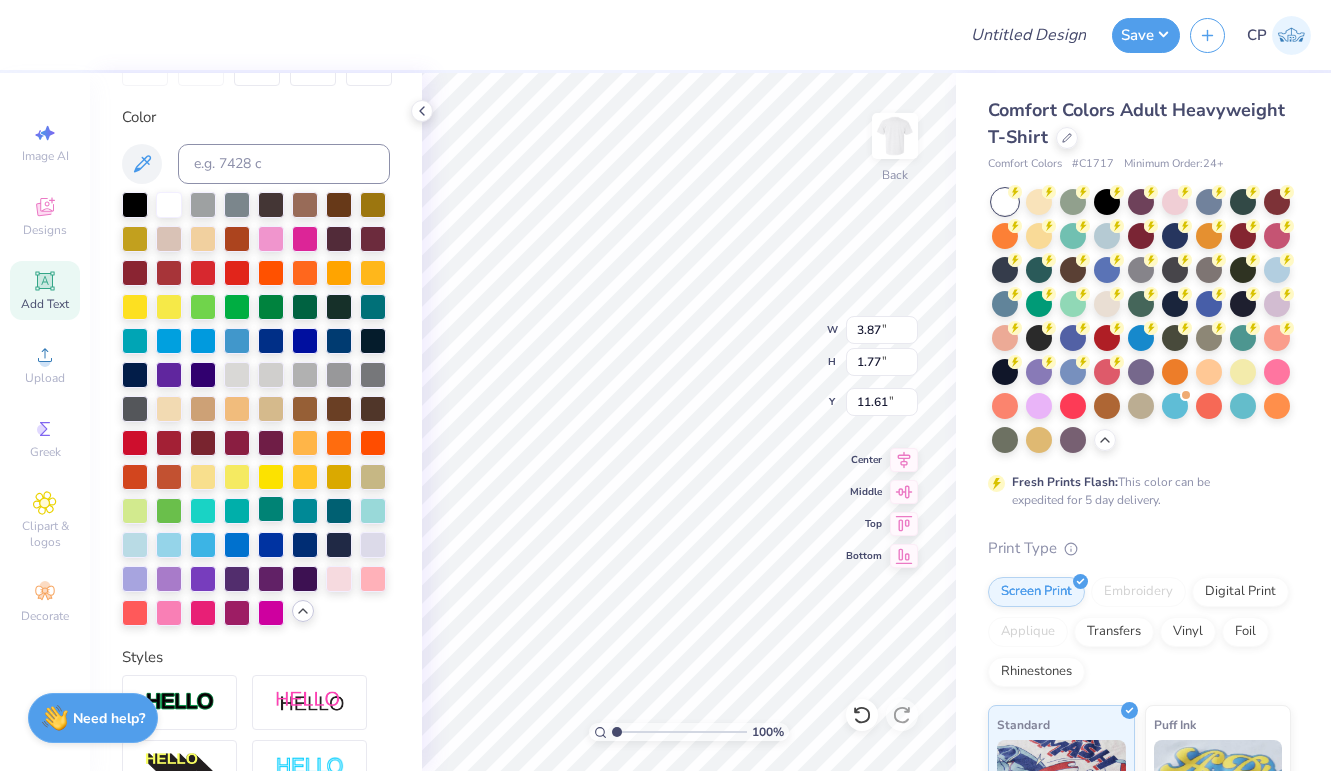 click at bounding box center [271, 509] 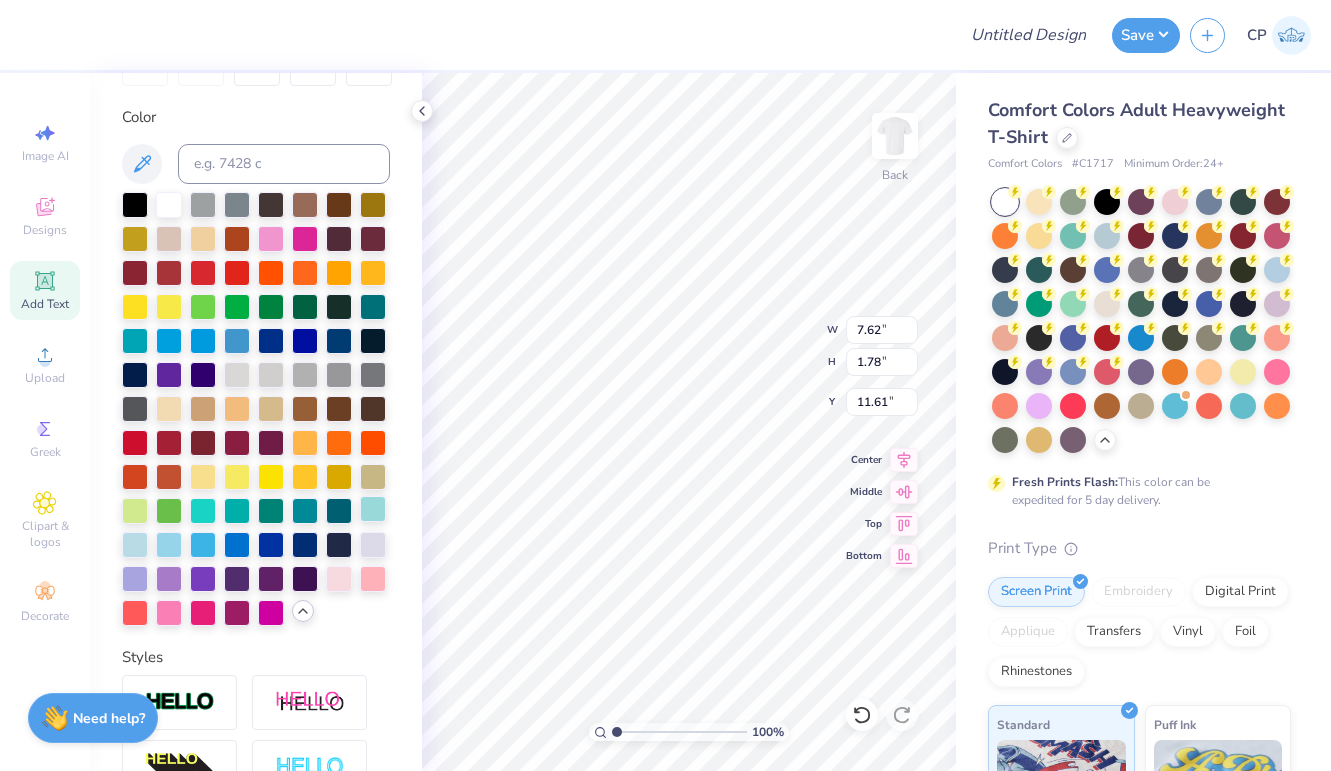 type on "17.28" 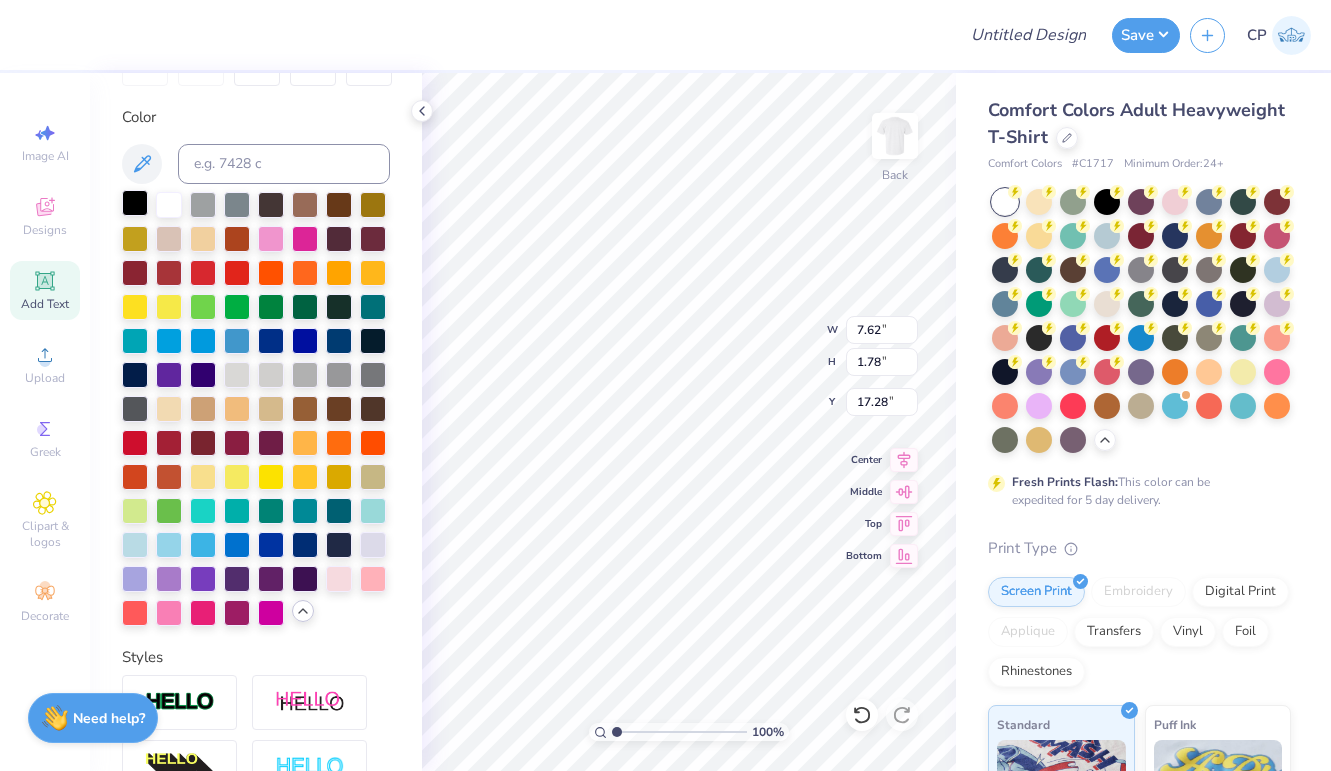 click at bounding box center (135, 203) 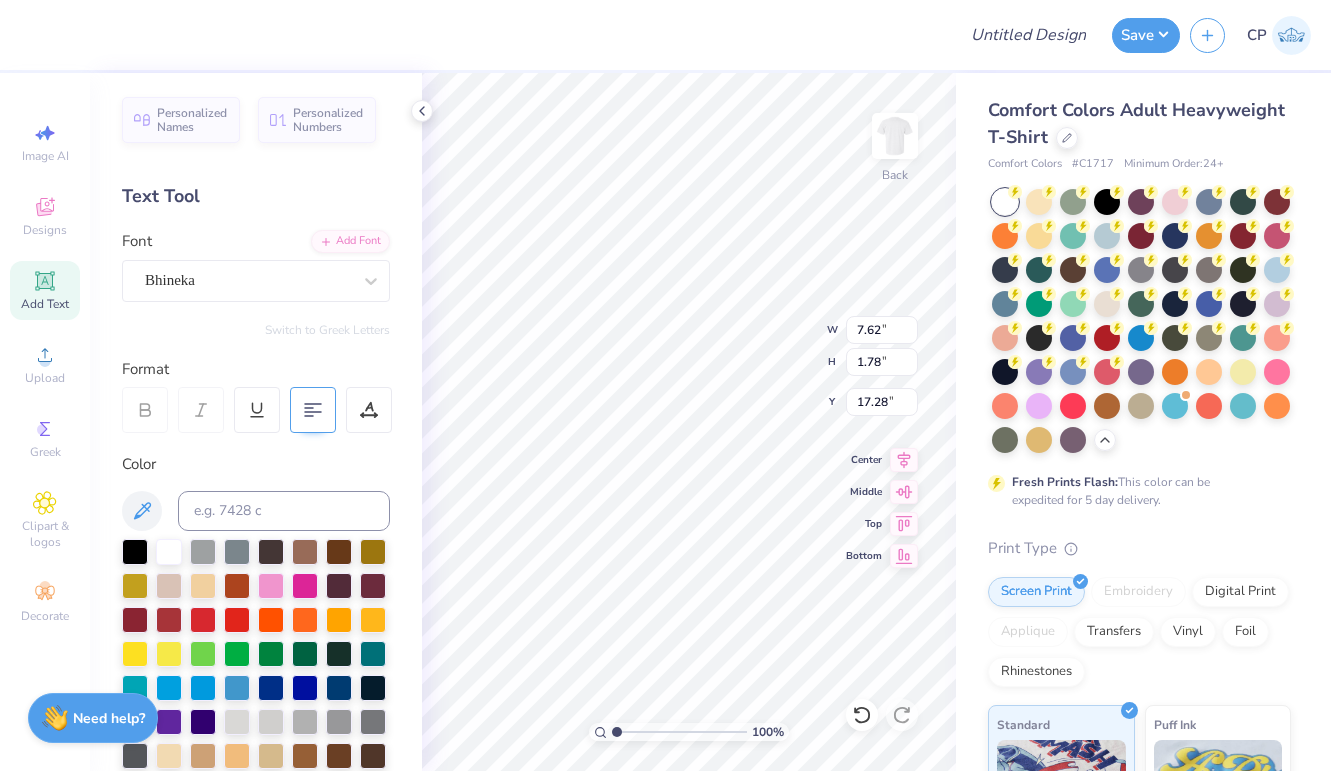 scroll, scrollTop: 0, scrollLeft: 0, axis: both 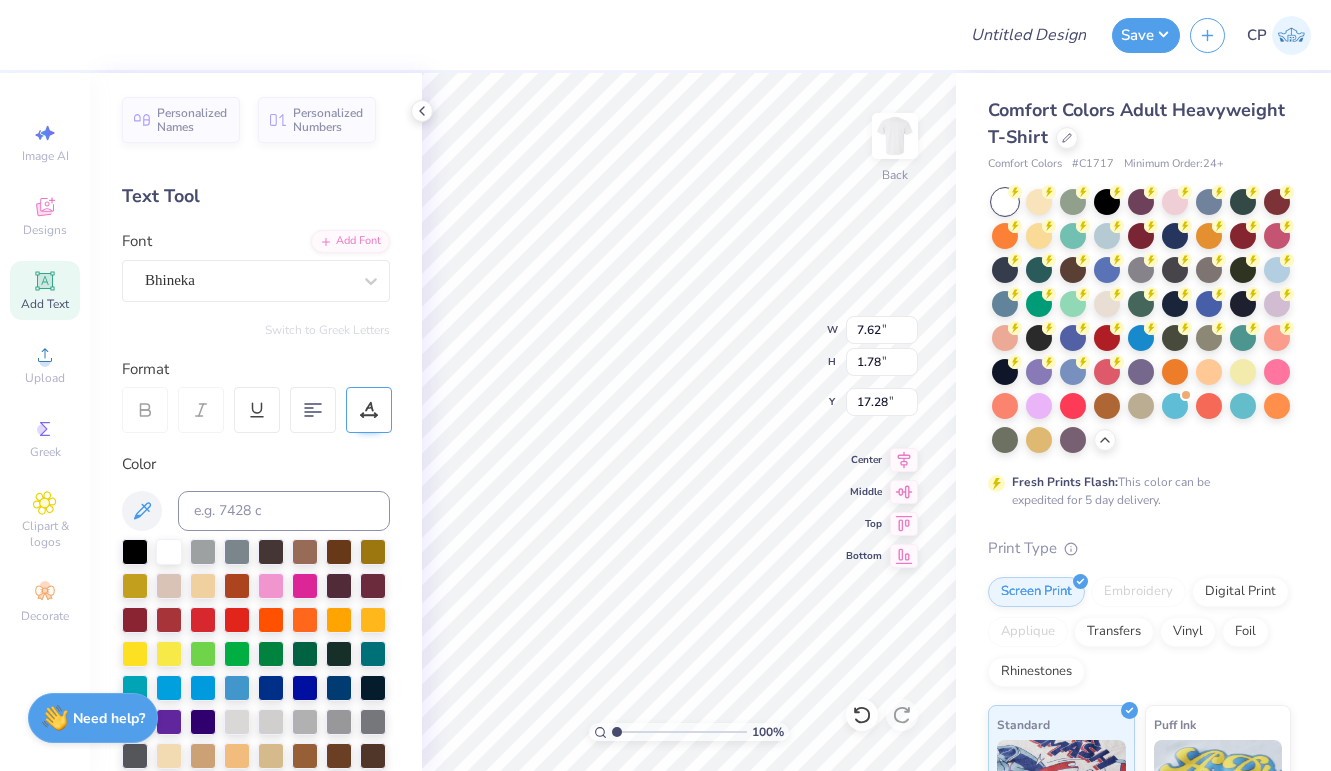 click 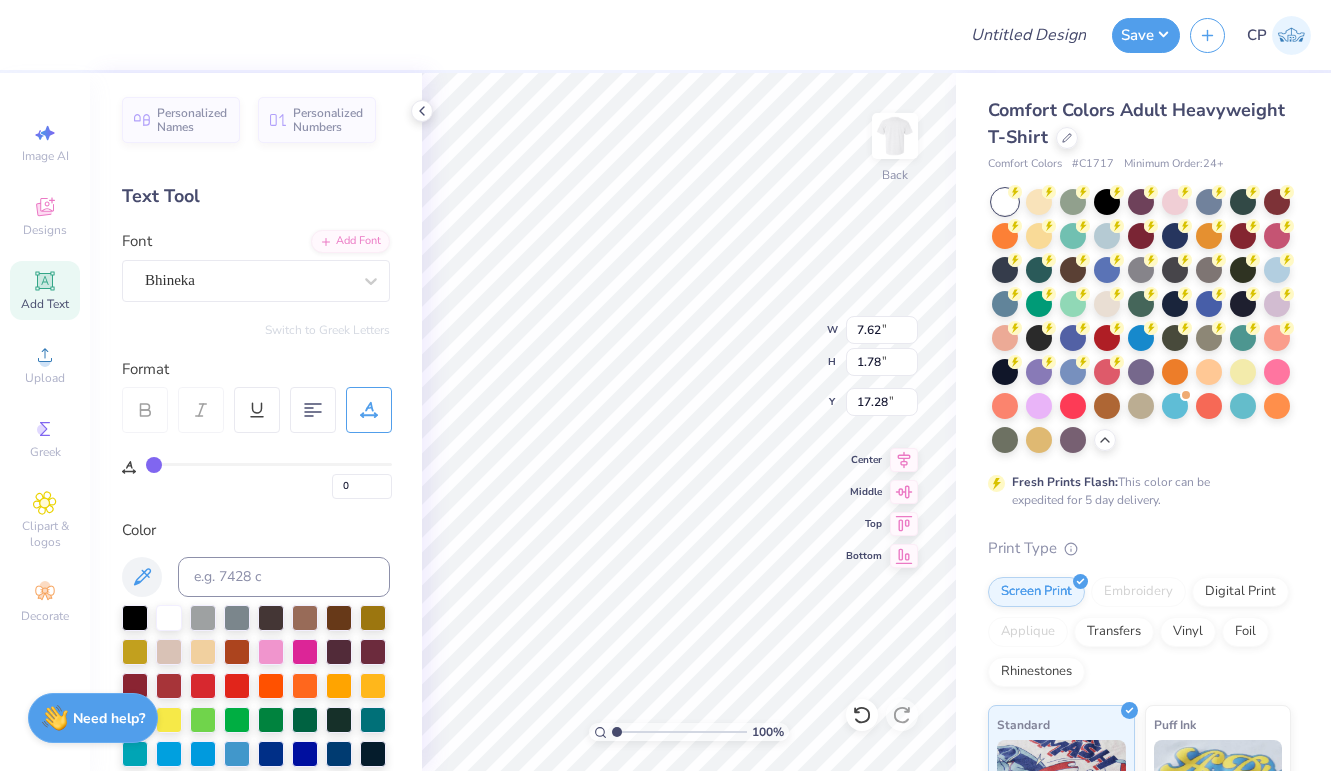 type on "3" 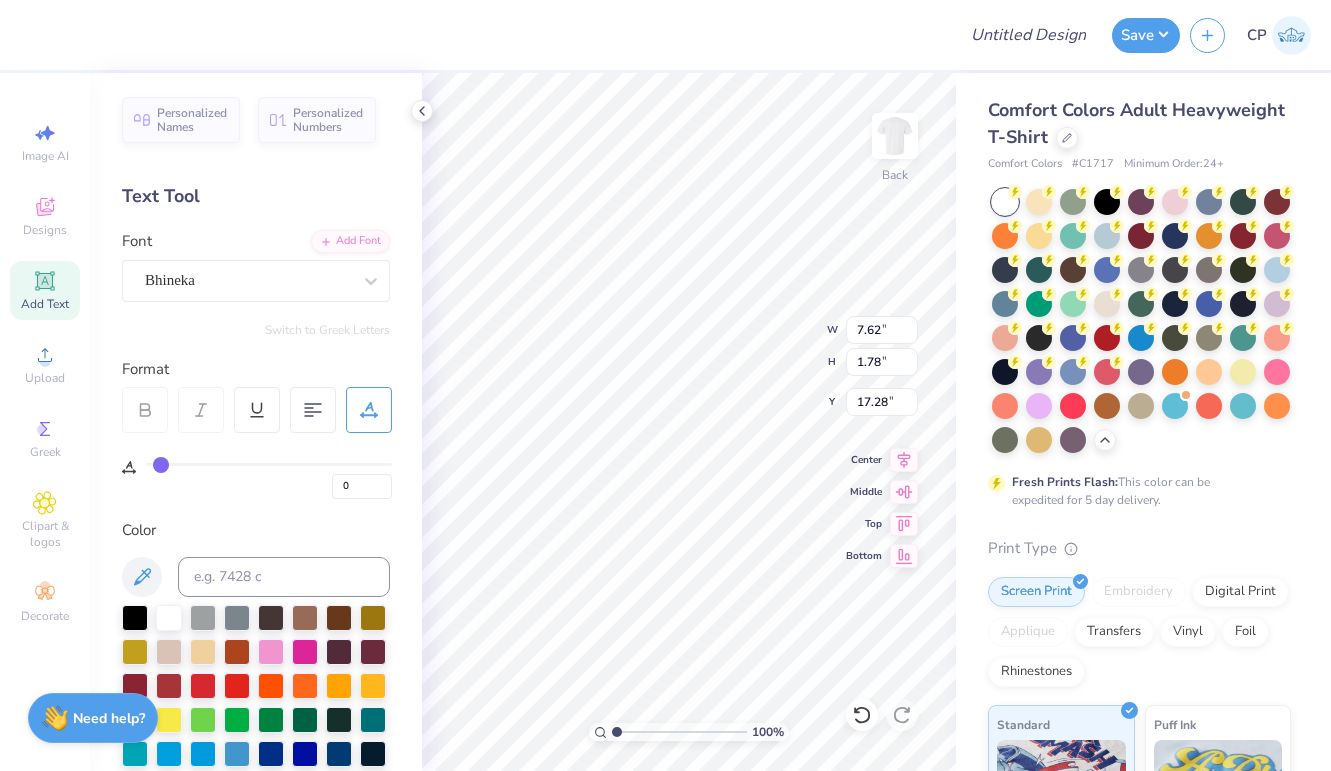 type on "3" 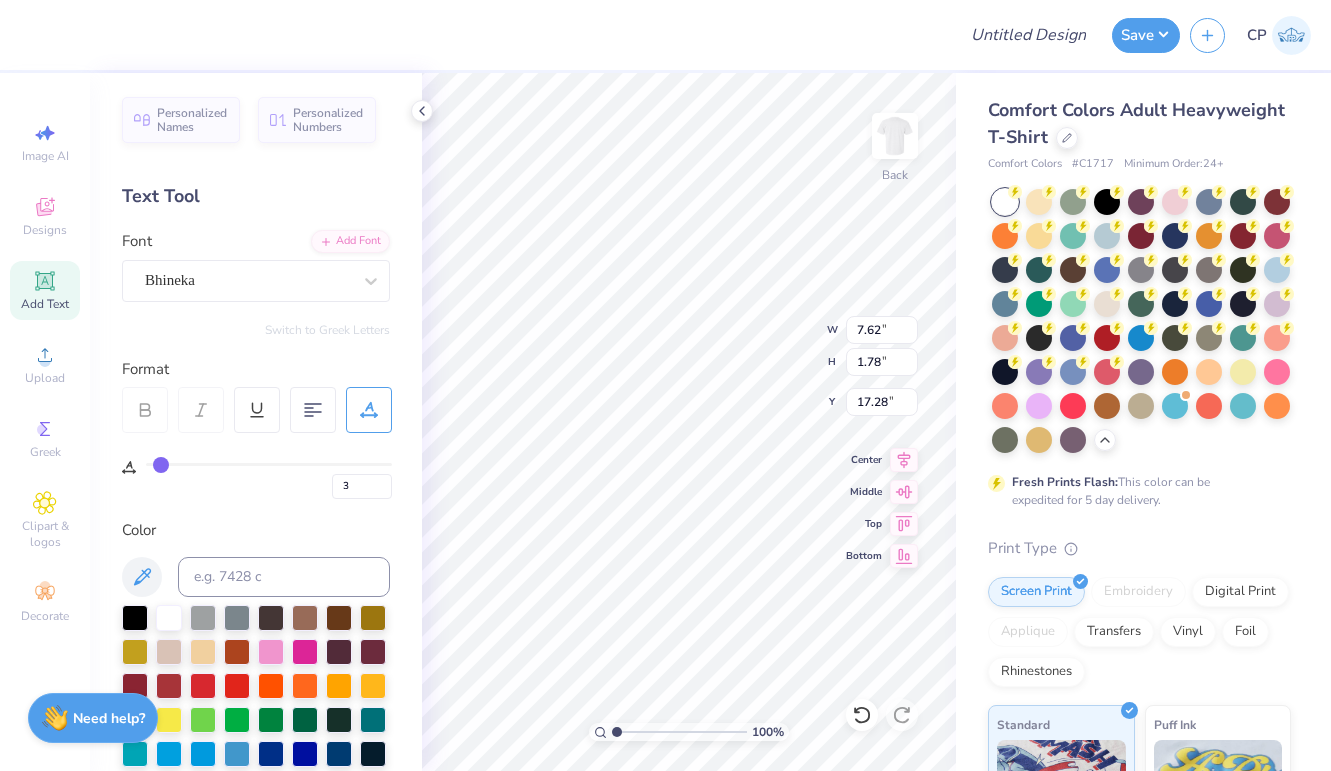 type on "8" 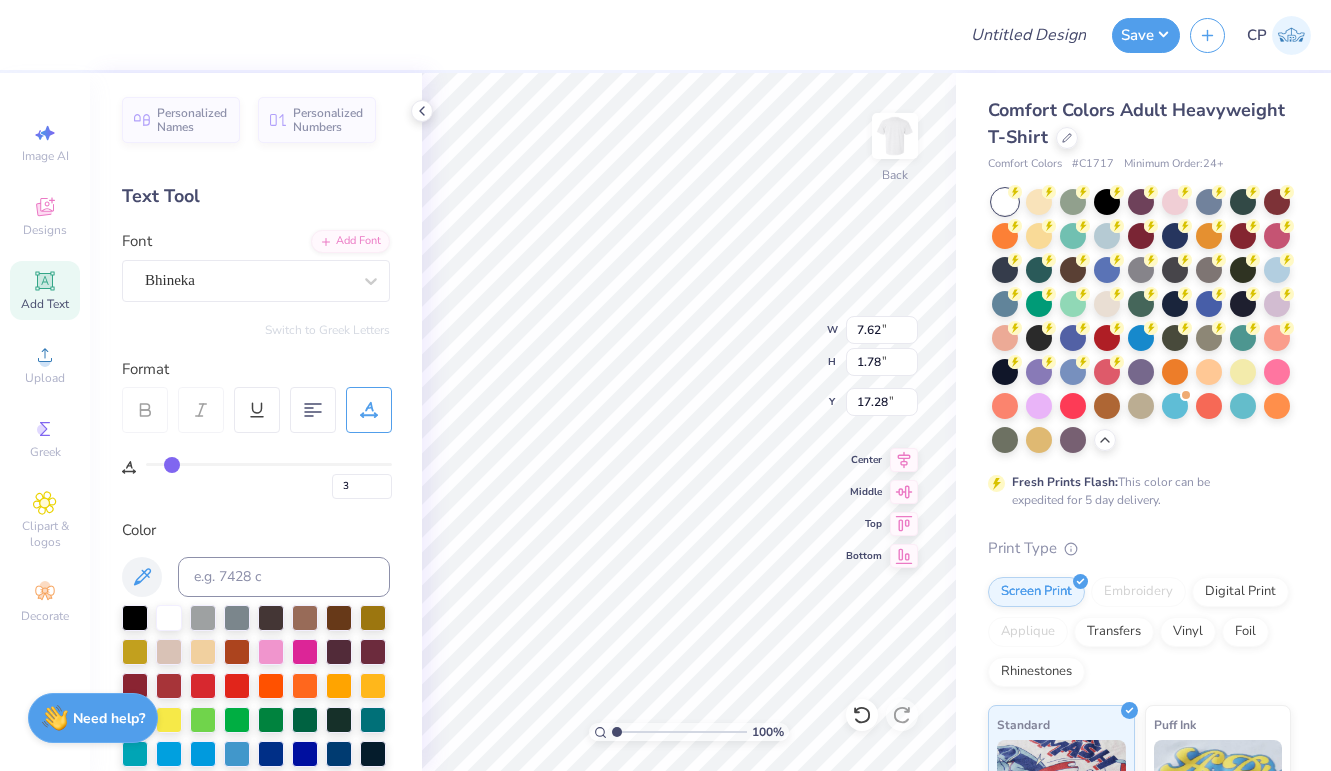 type on "8" 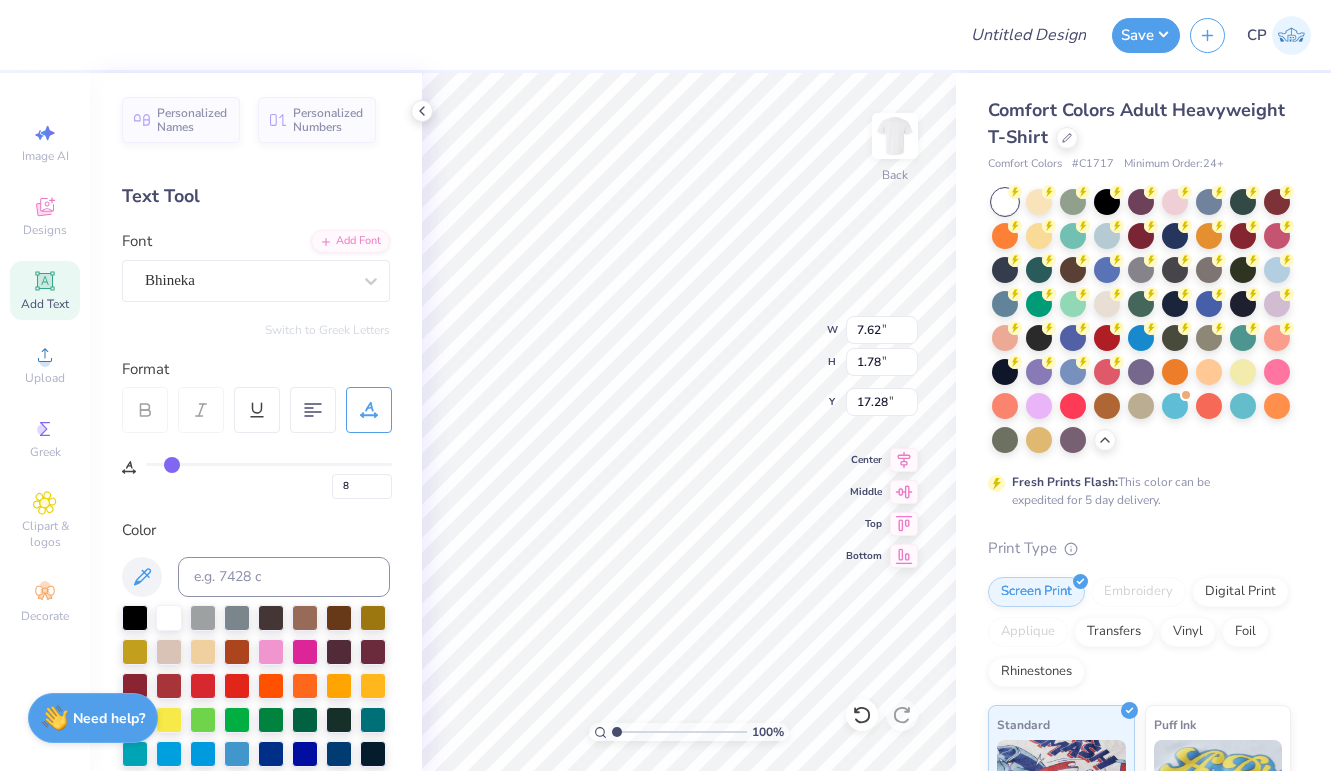 type on "14" 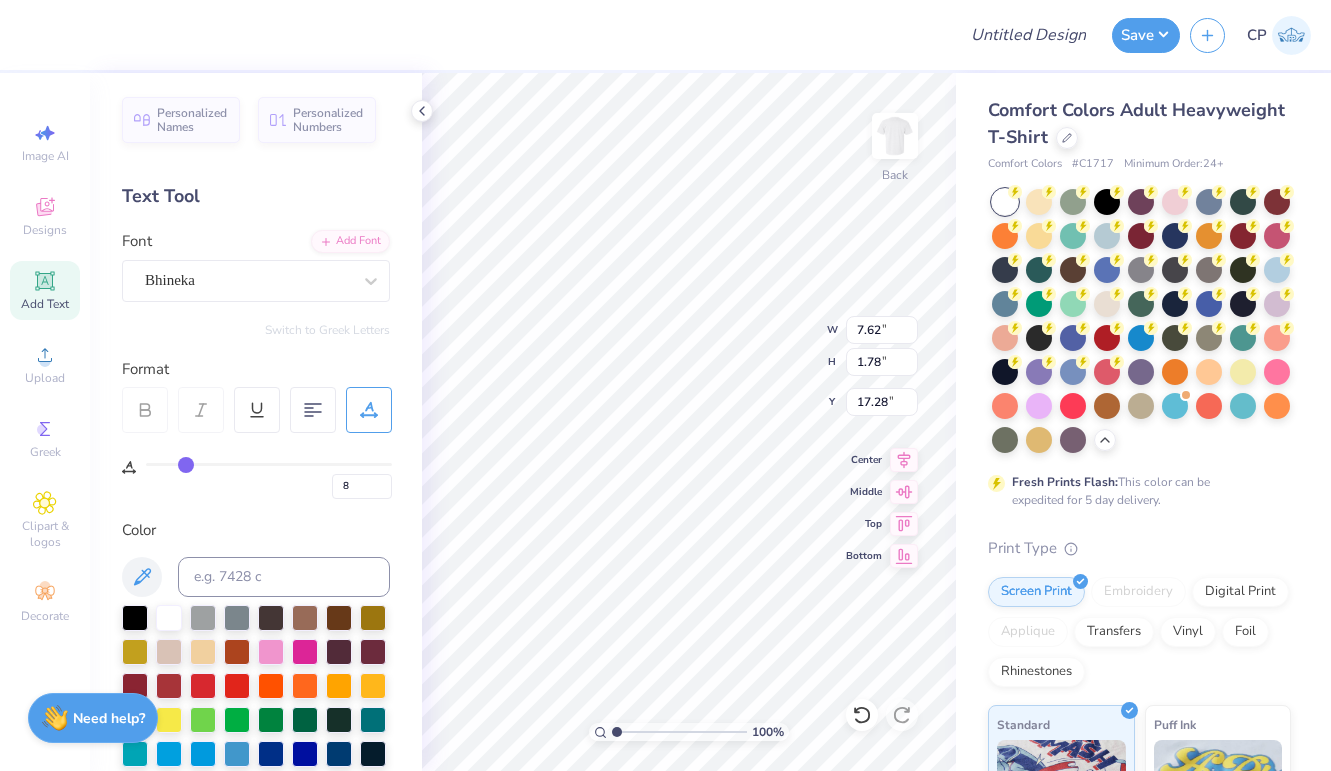 type on "14" 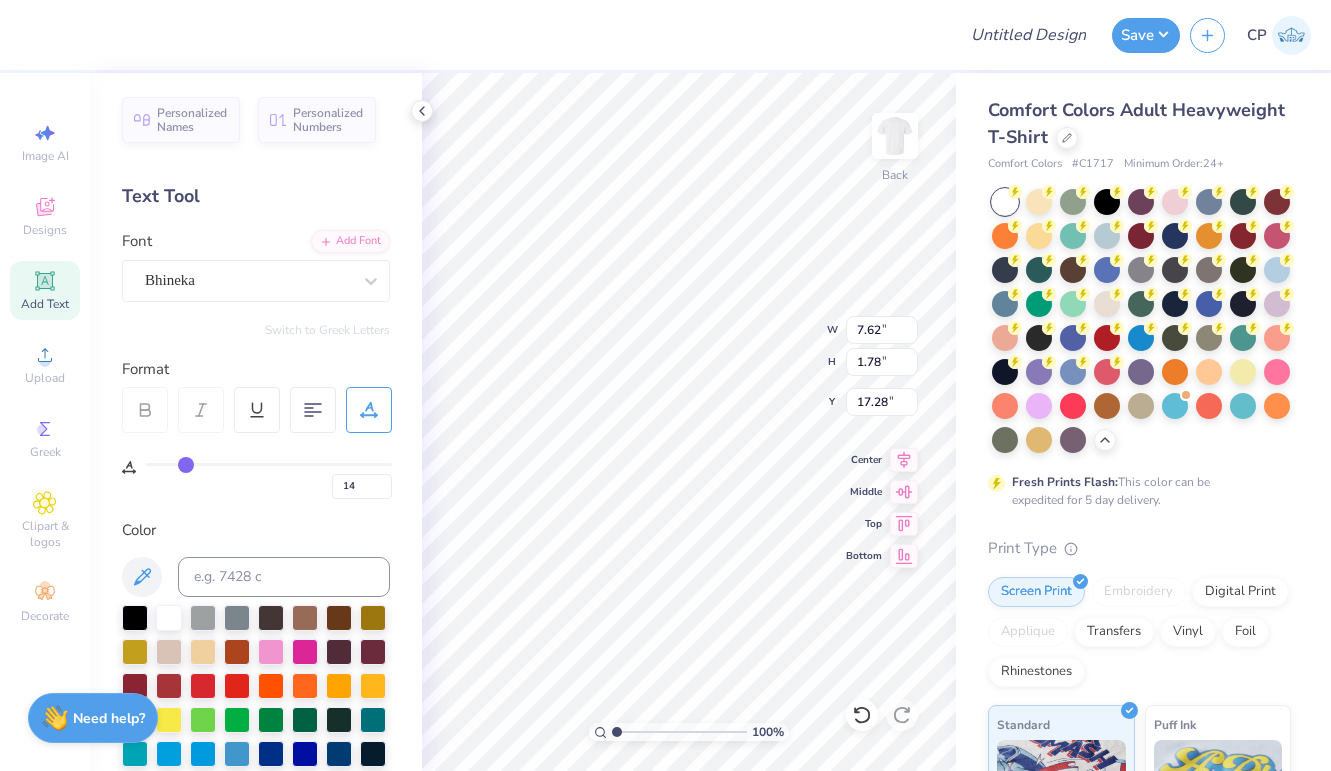 type on "21" 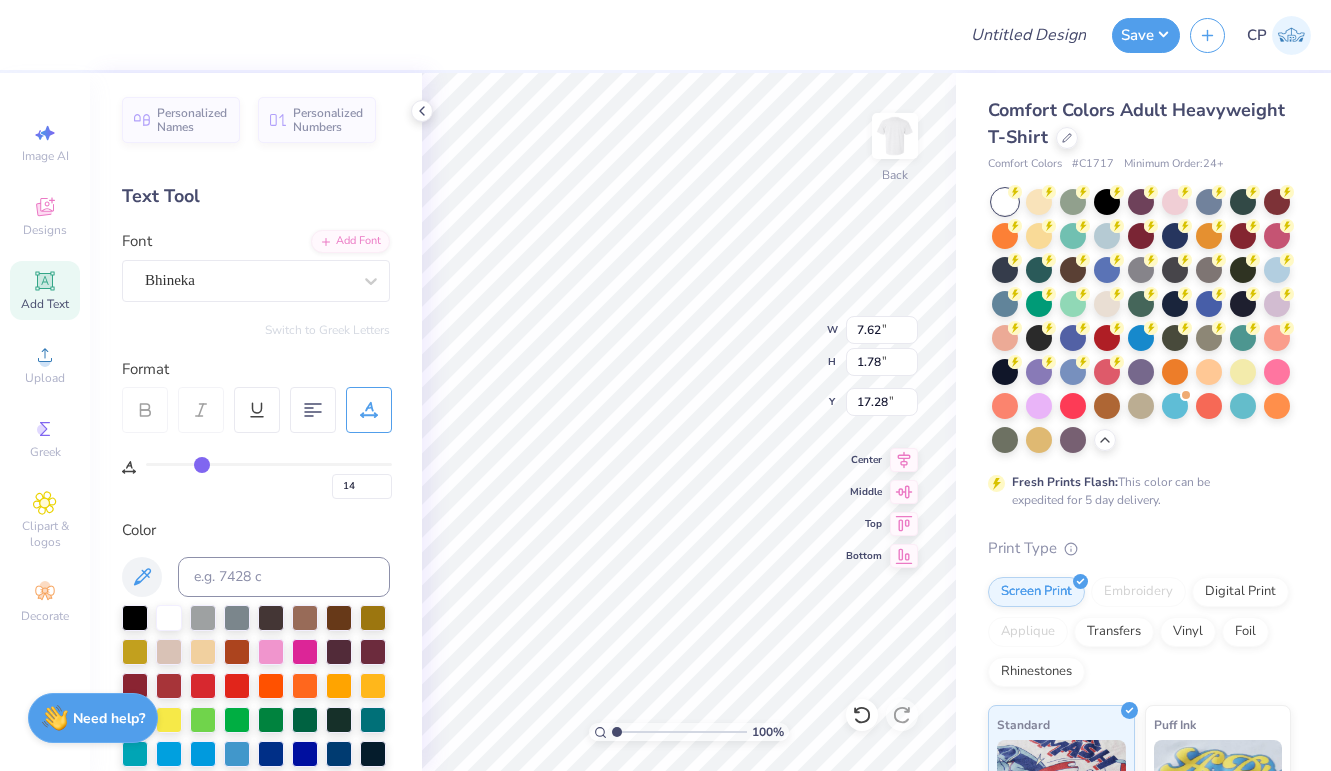 type on "21" 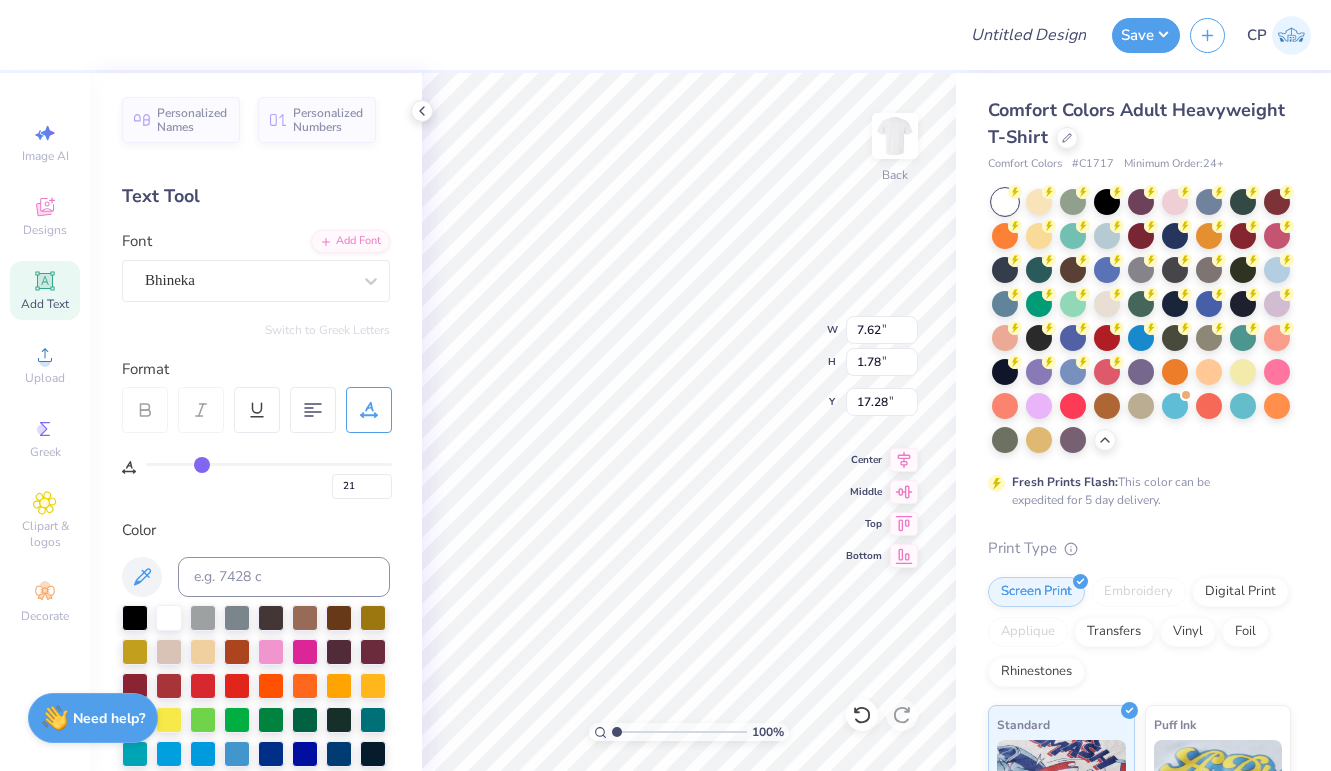type on "27" 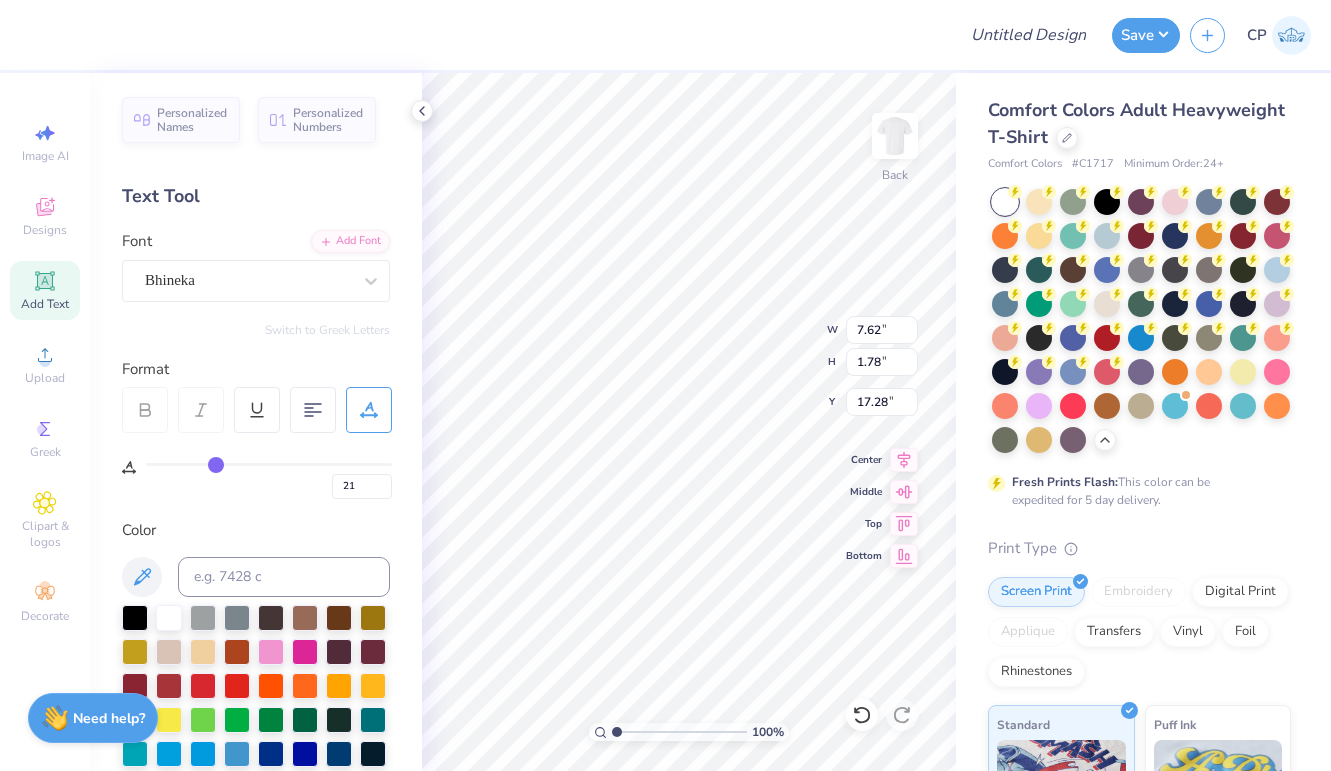 type on "27" 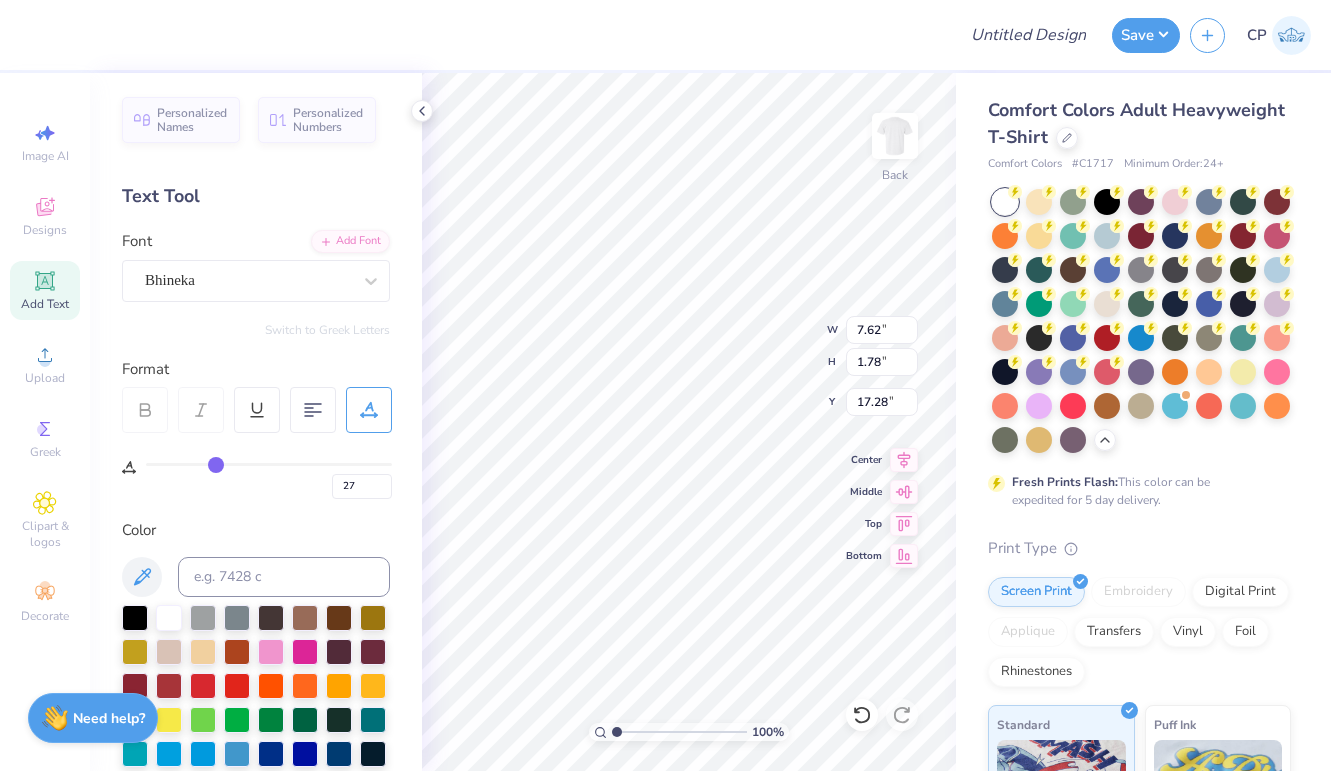 type on "33" 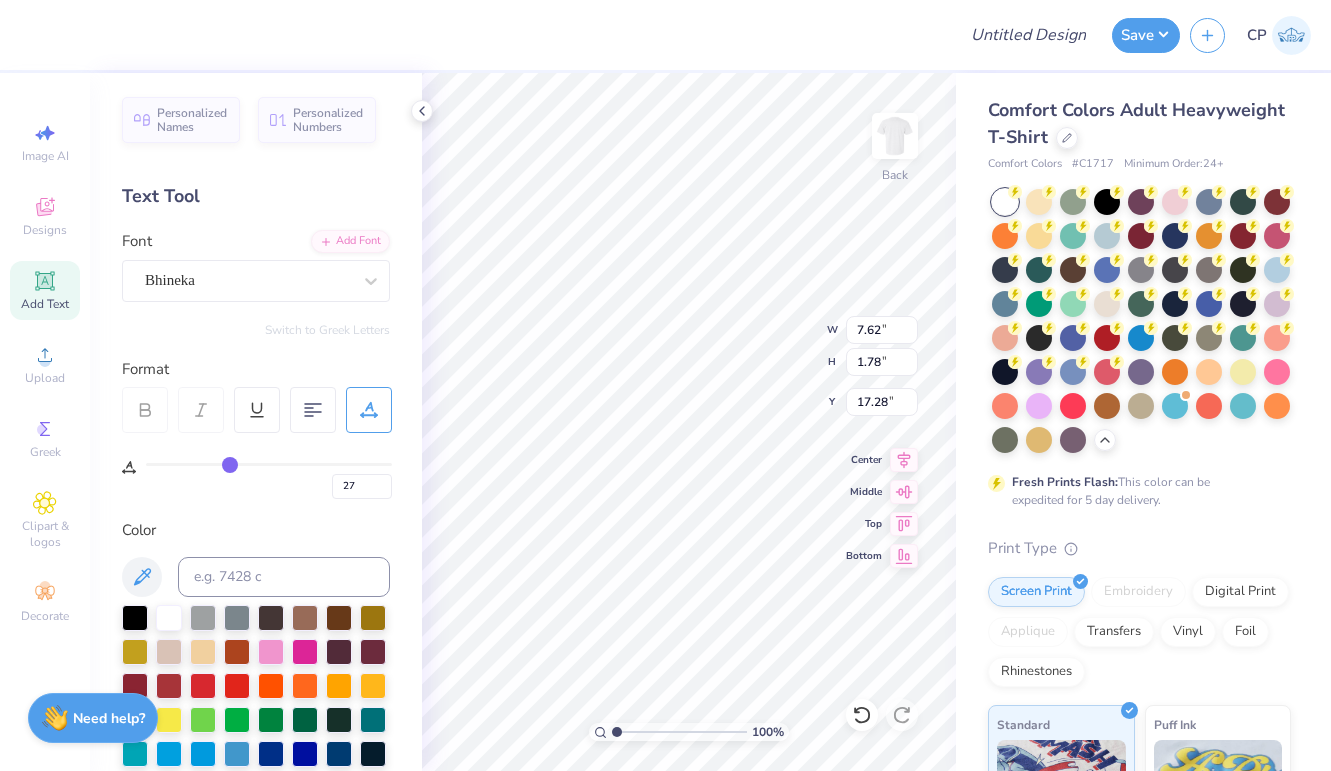 type on "33" 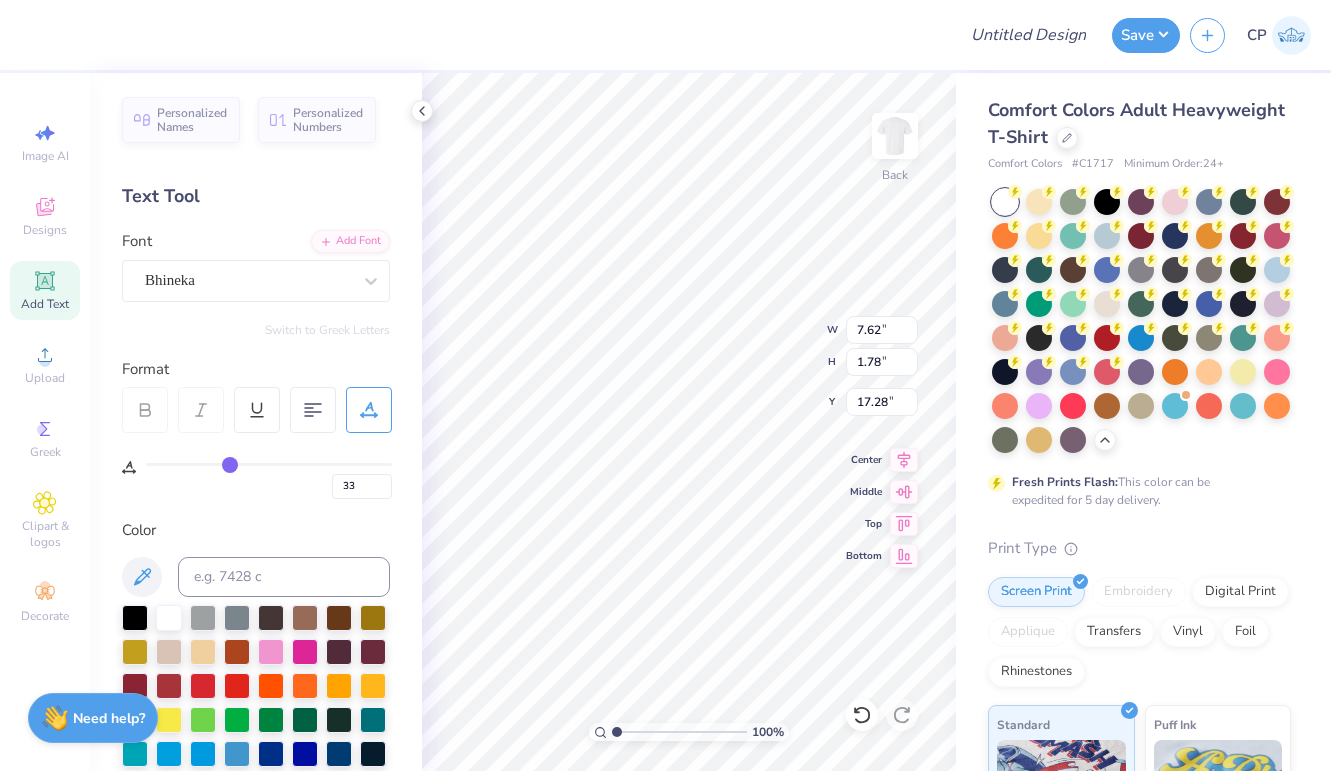 type on "38" 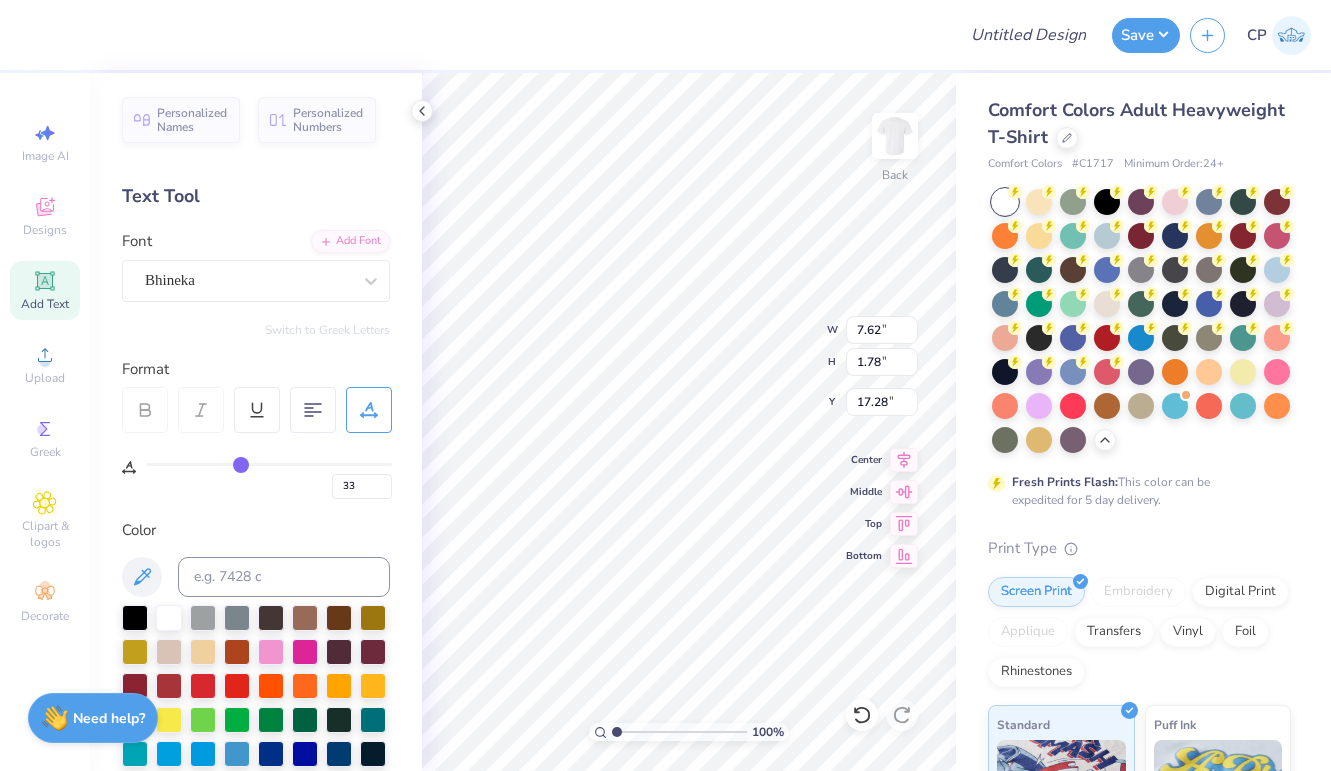 type on "38" 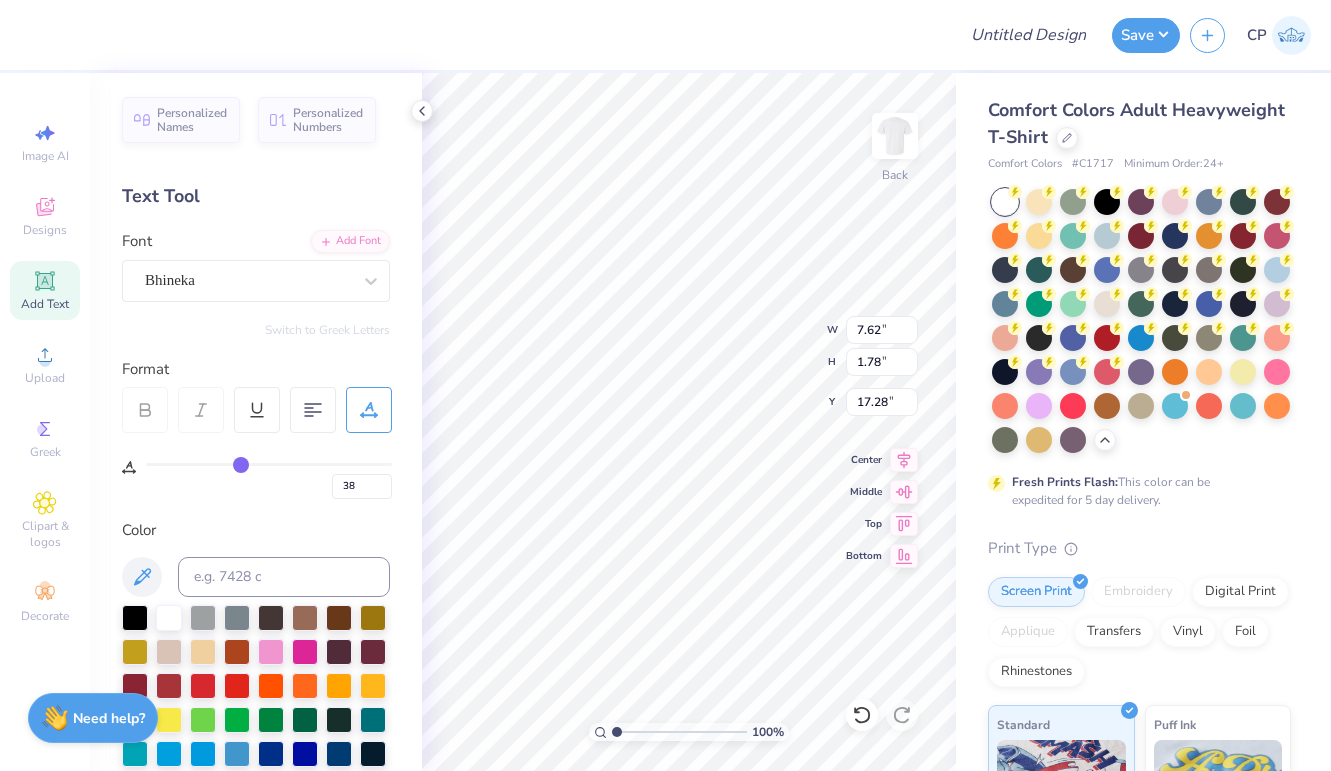 type on "43" 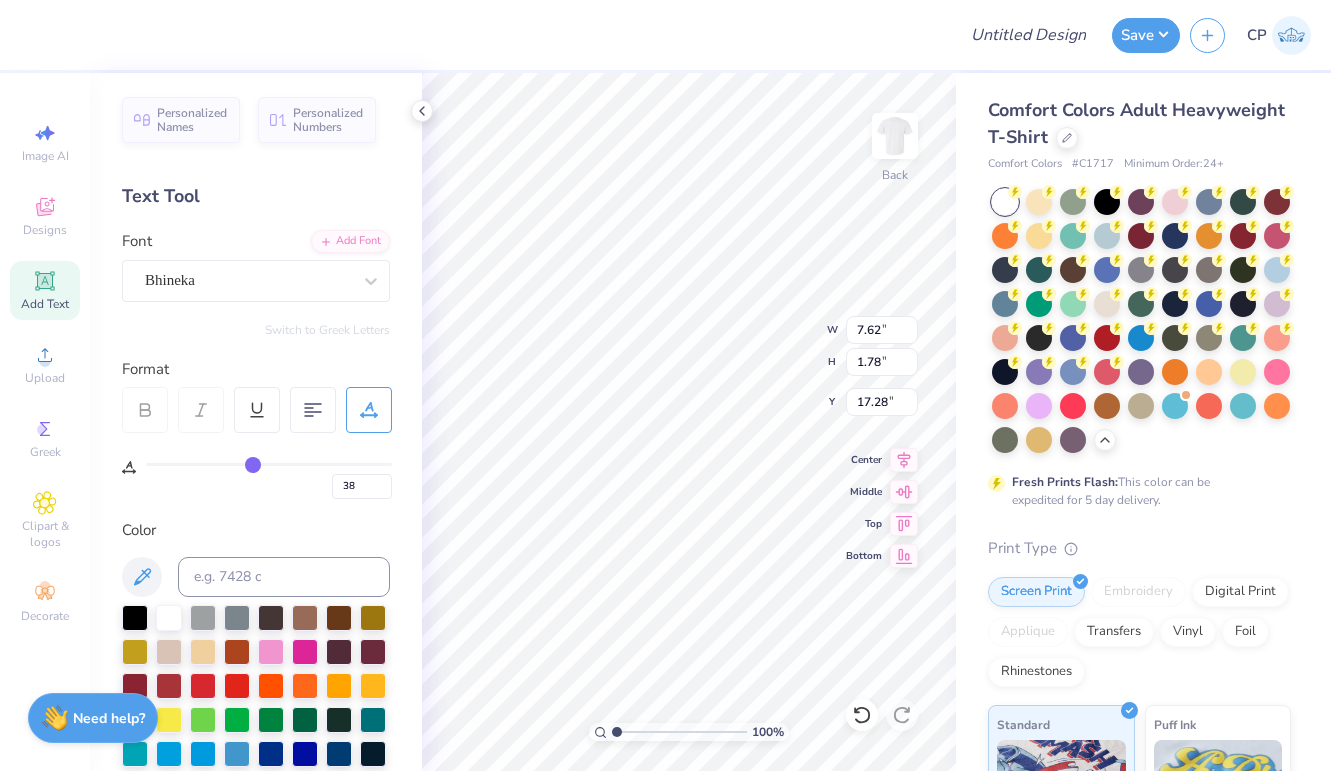 type on "43" 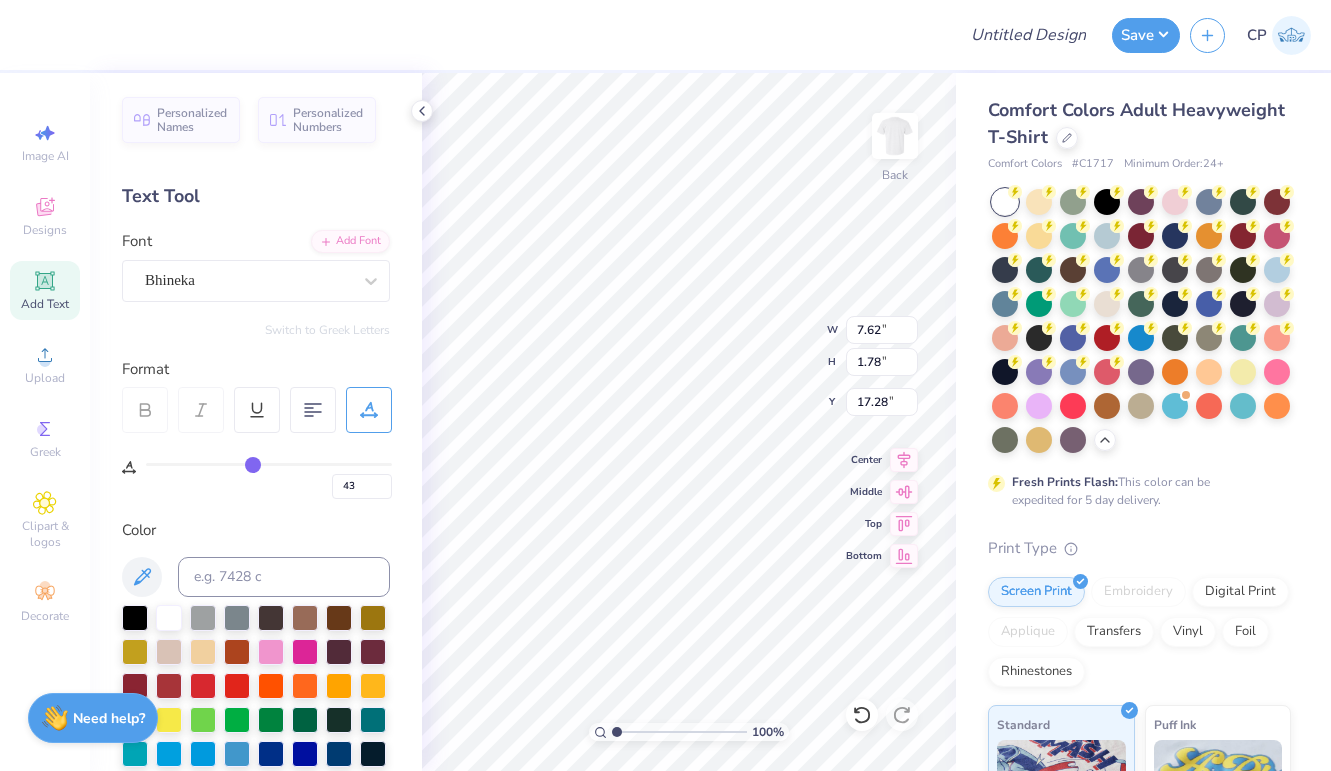 type on "46" 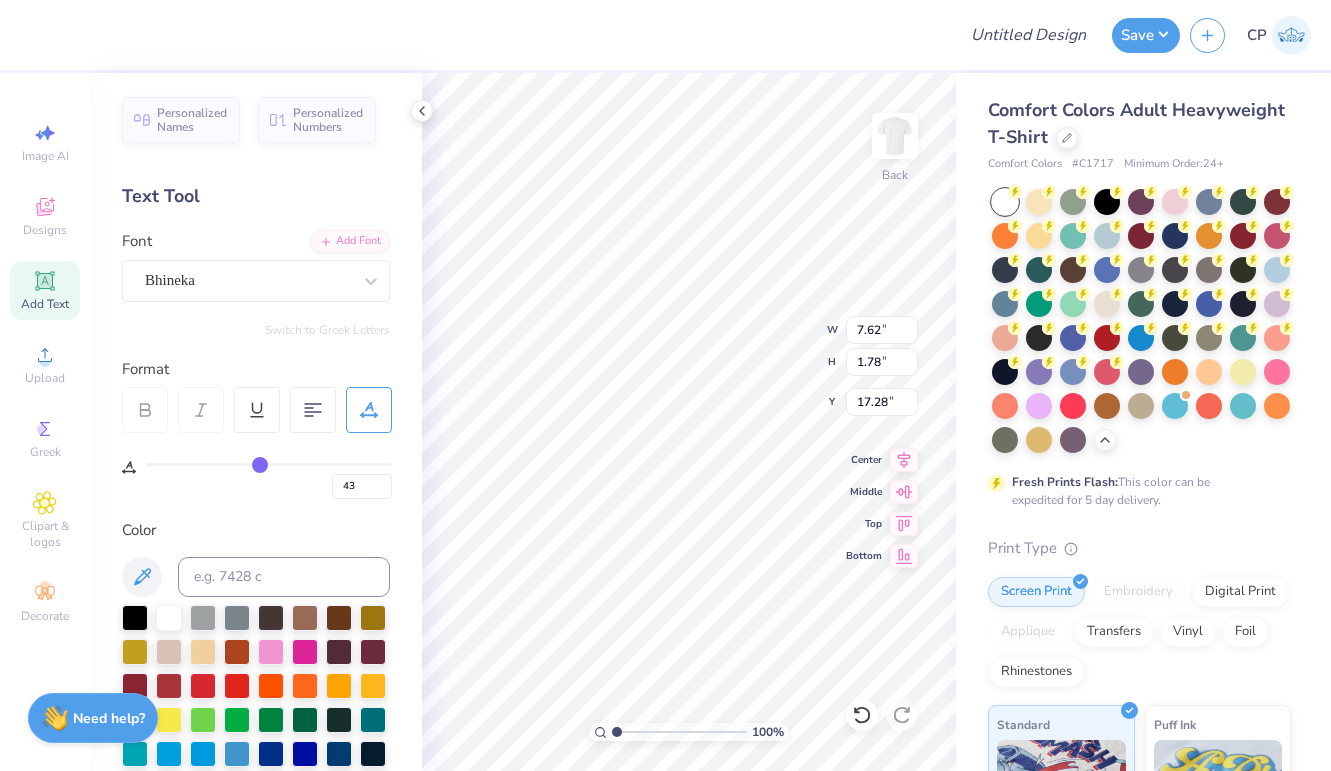 type on "46" 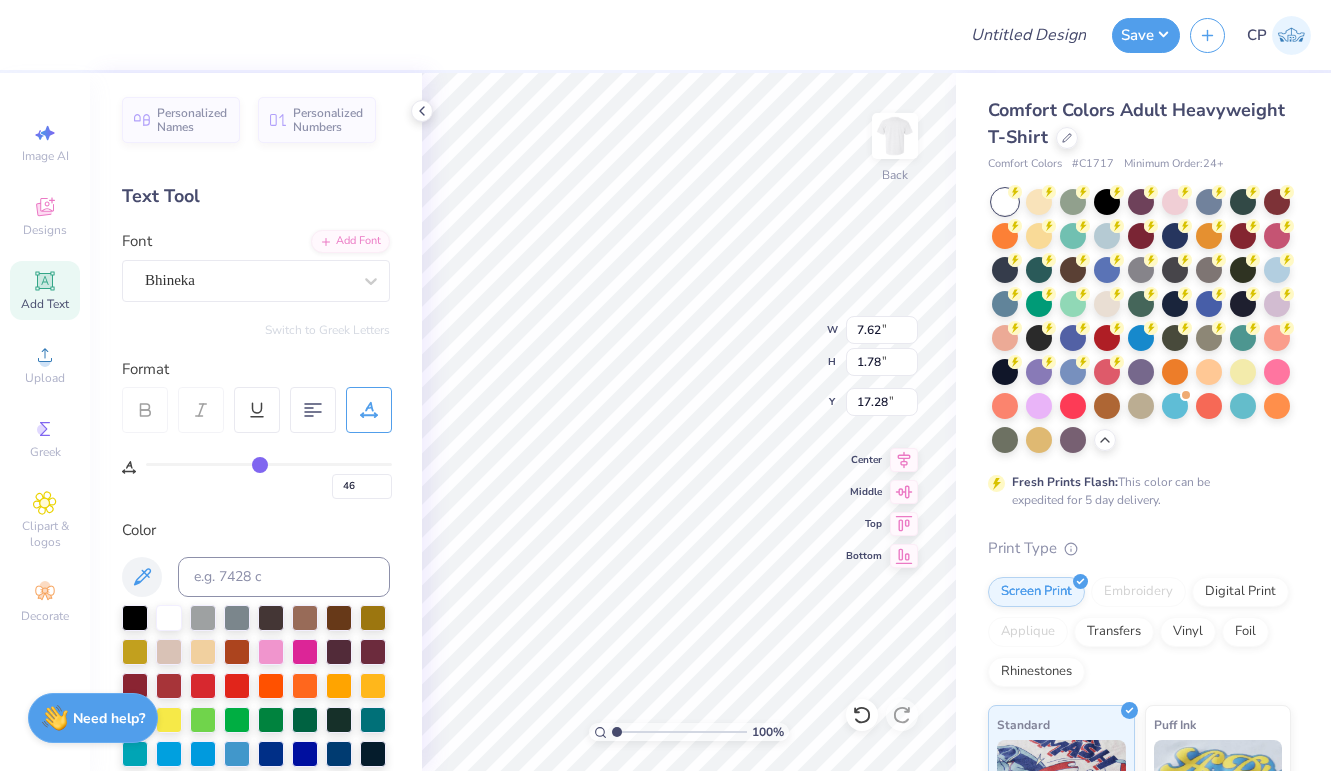 type on "49" 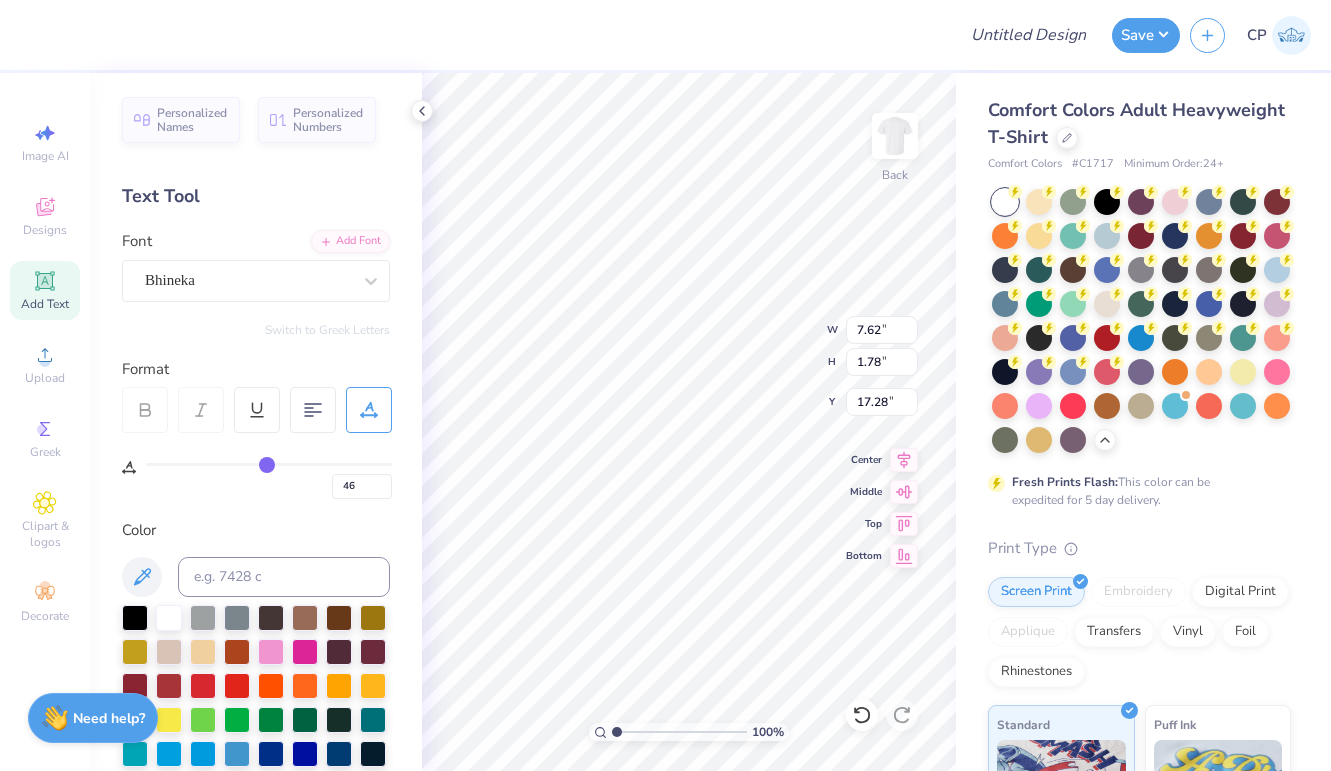 type on "49" 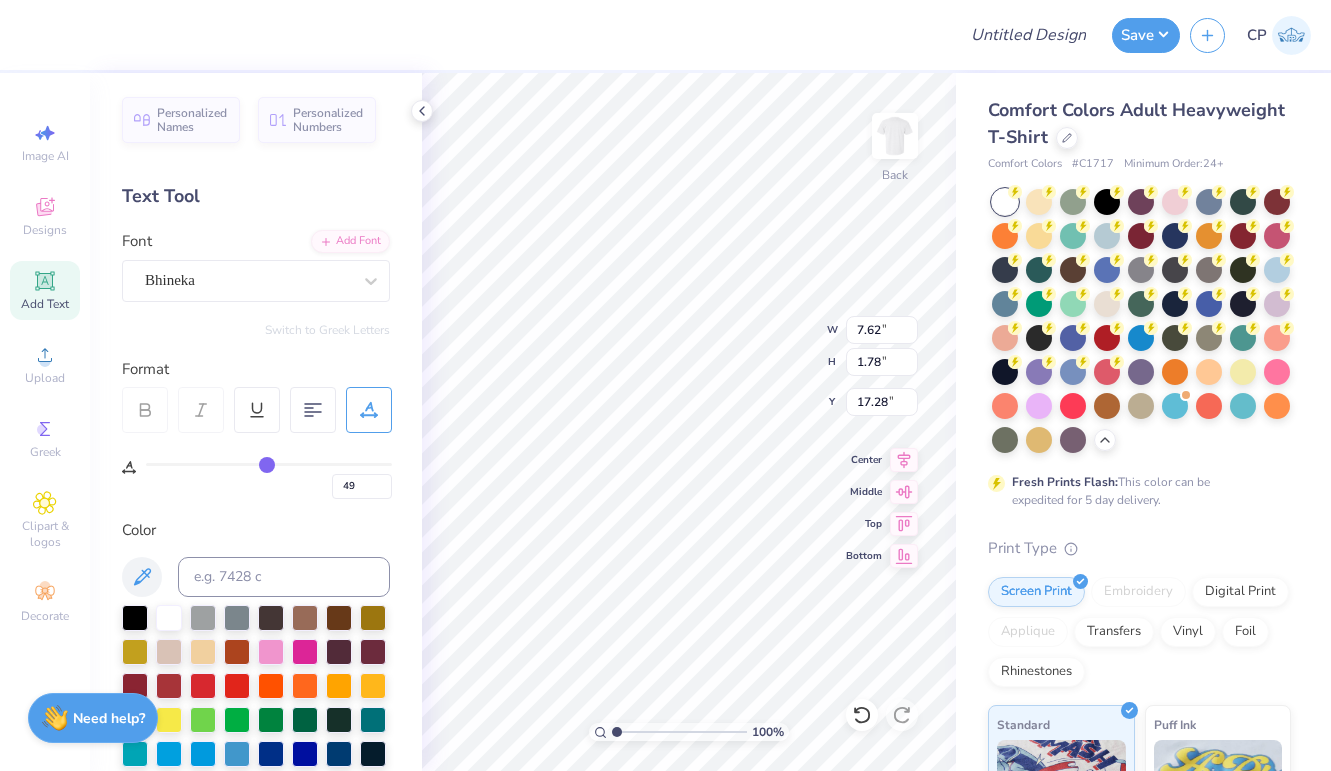 type on "51" 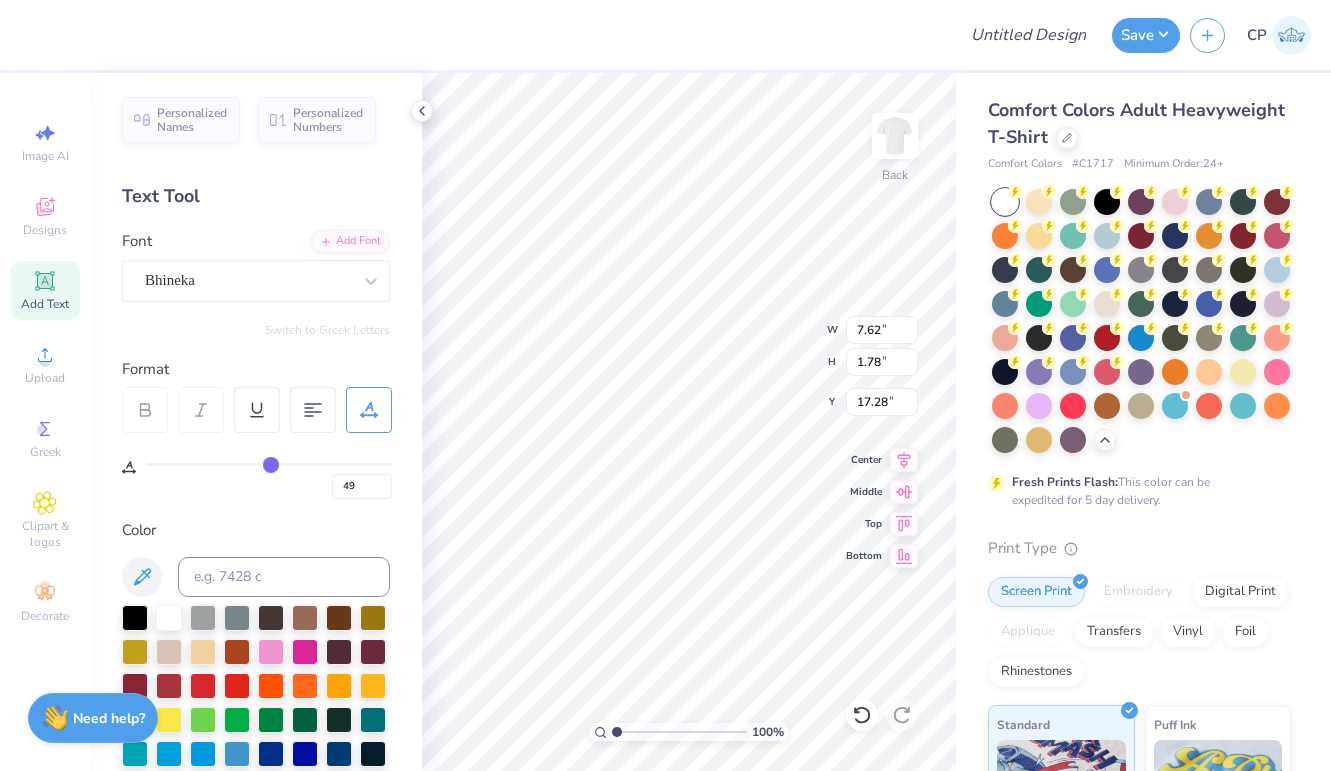 type on "51" 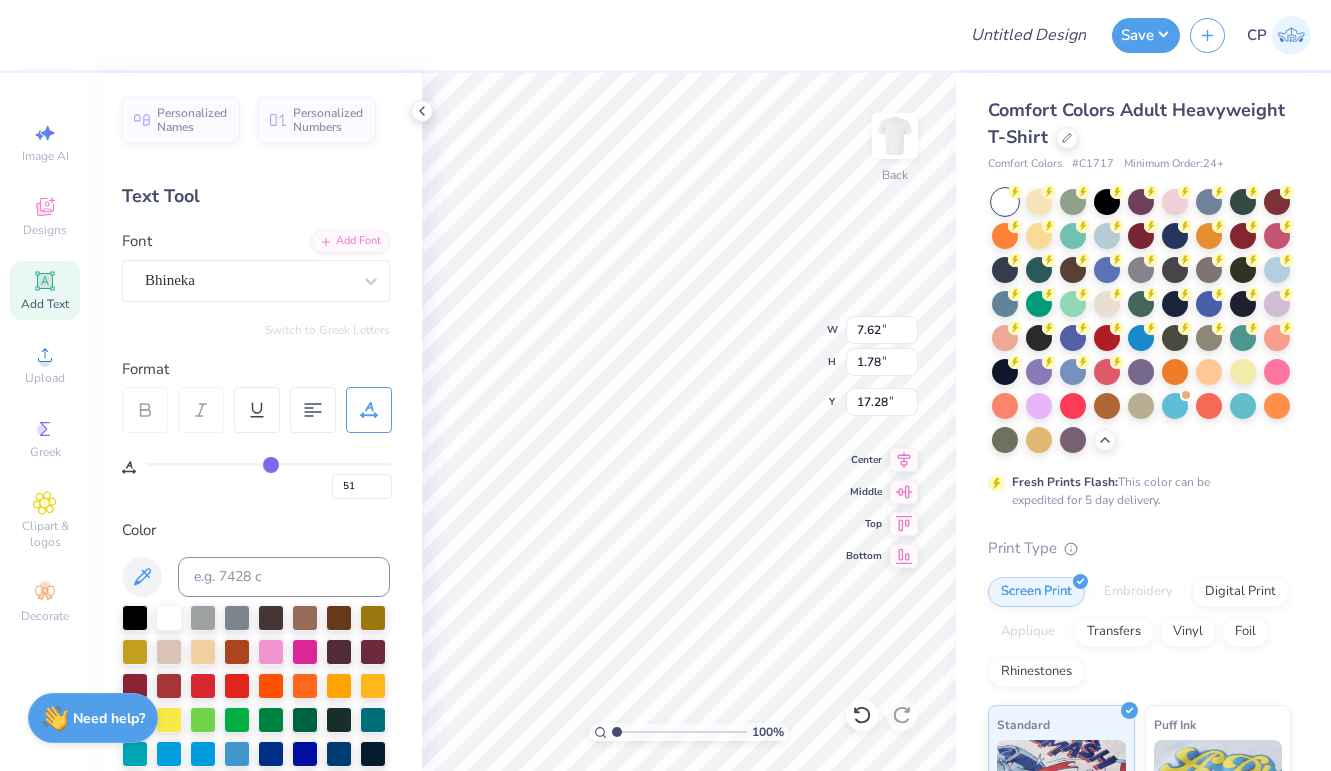 type on "53" 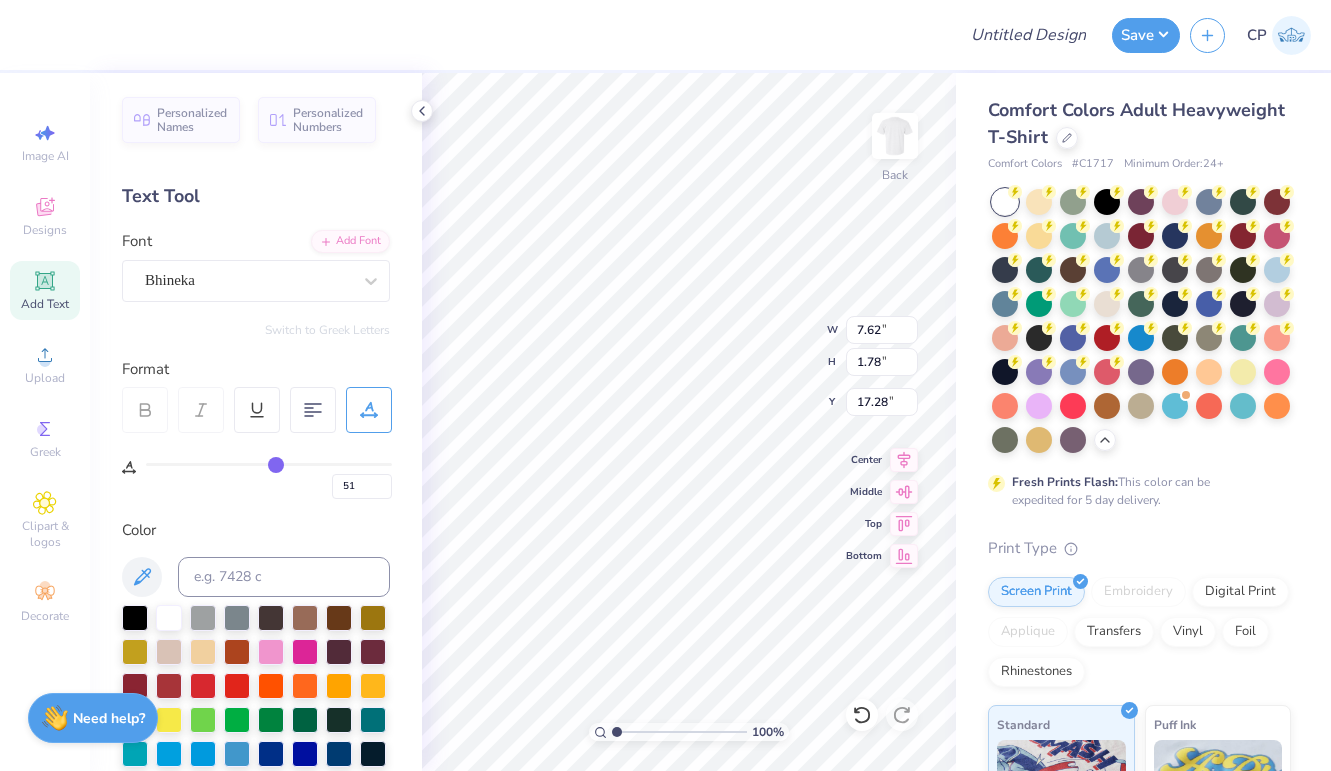 type on "53" 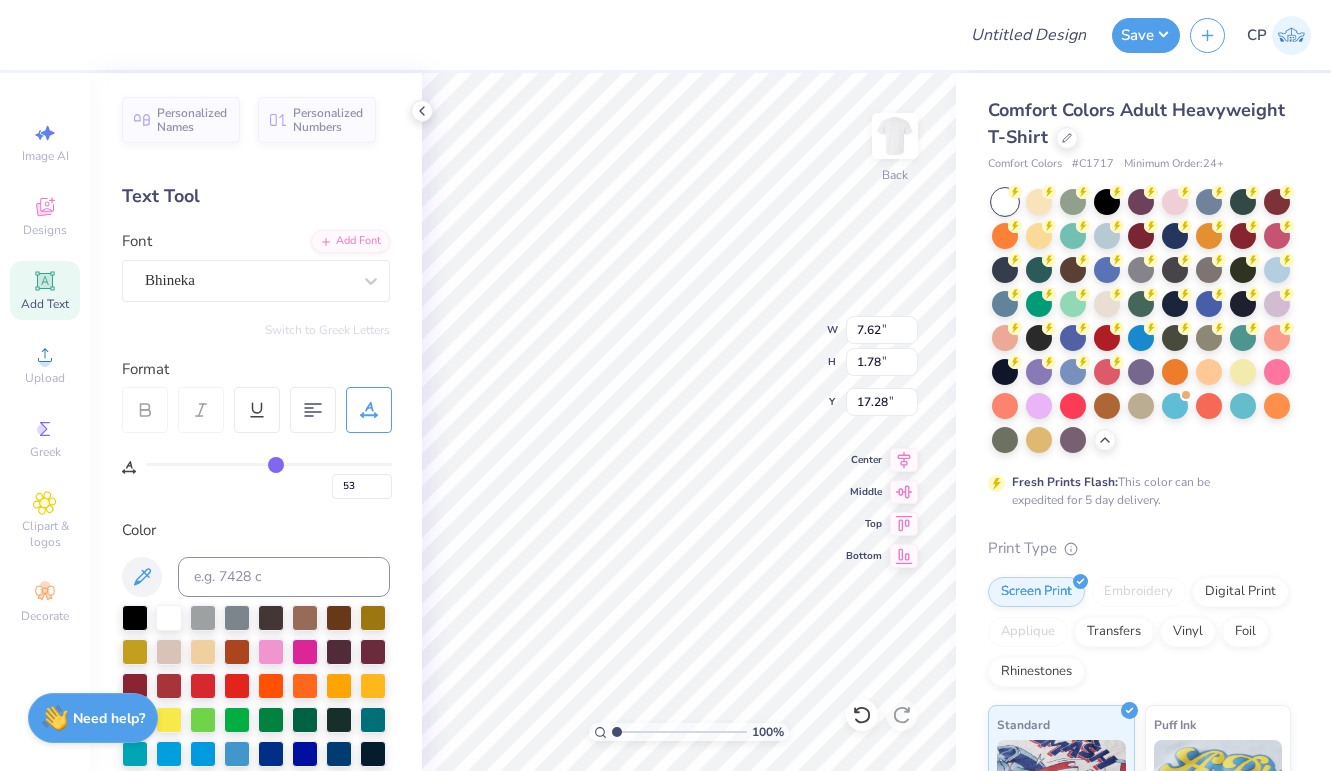type on "55" 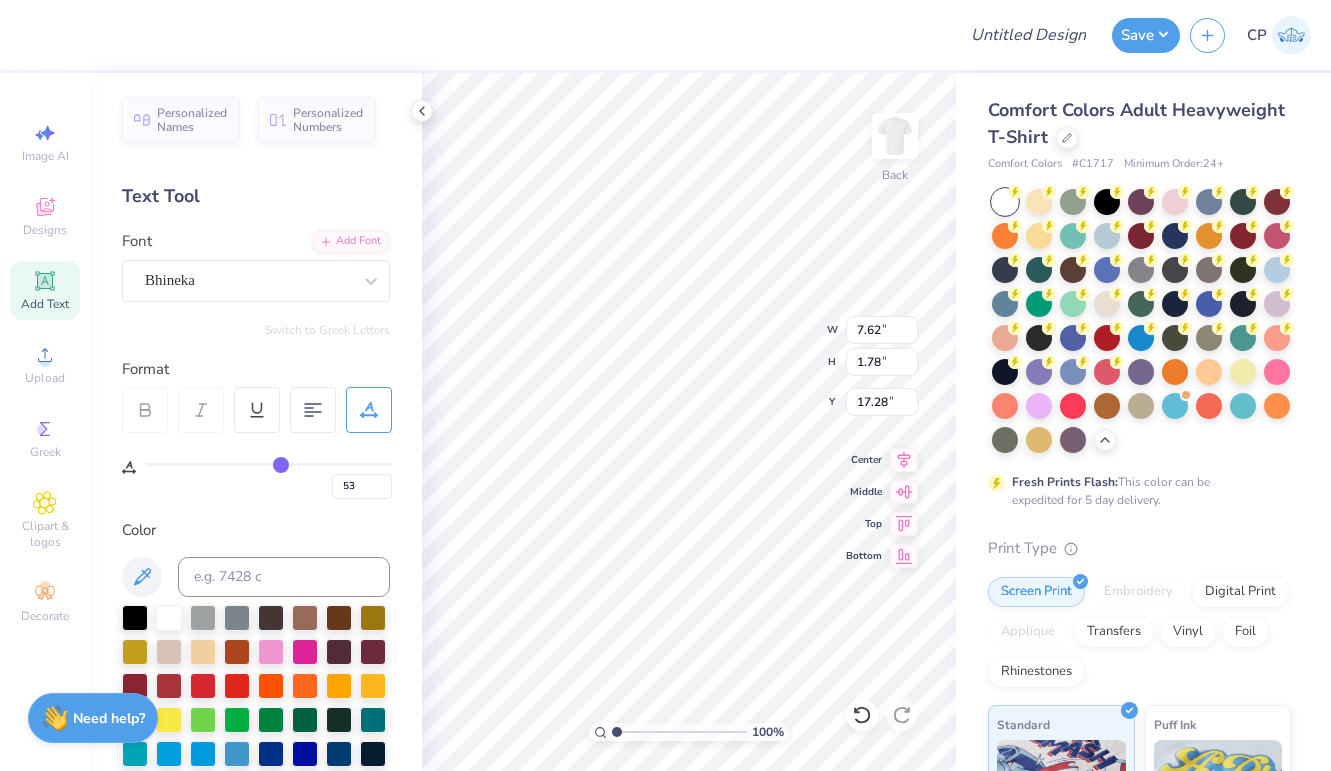 type on "55" 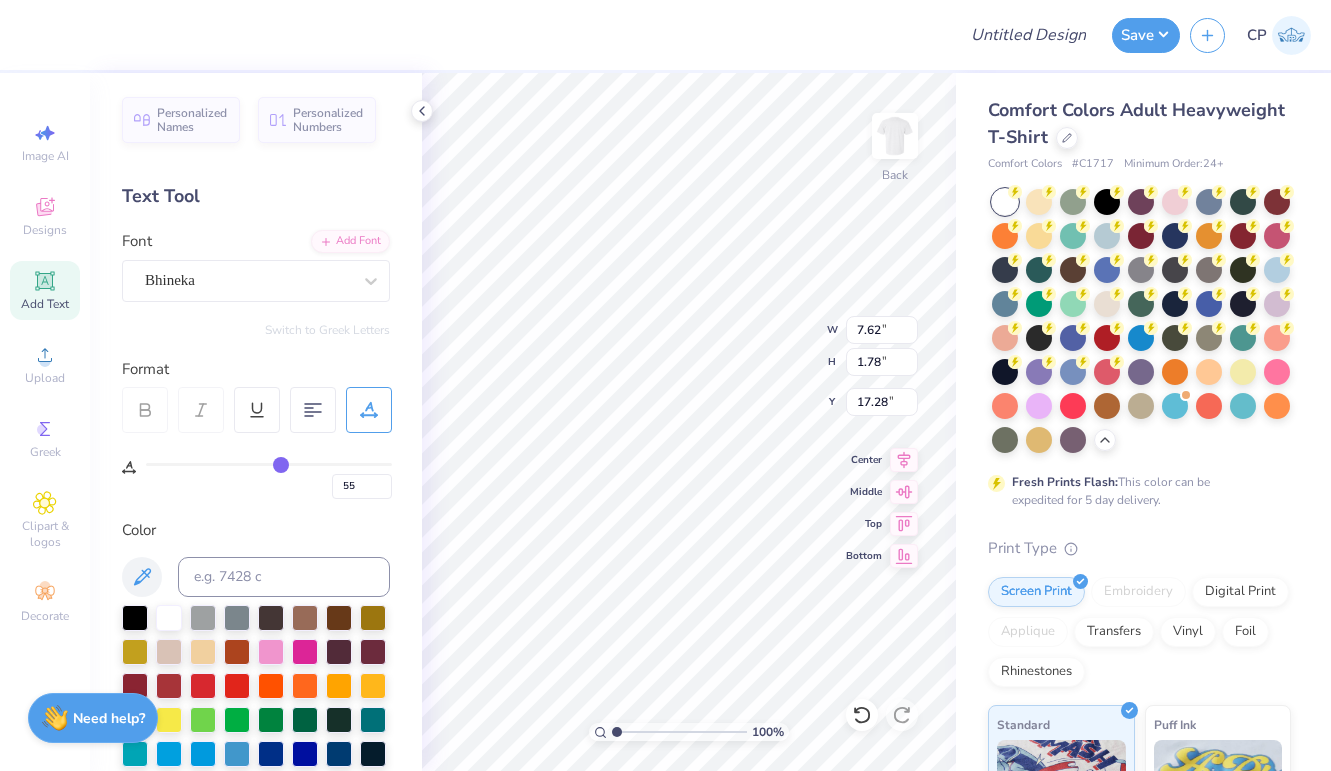type on "56" 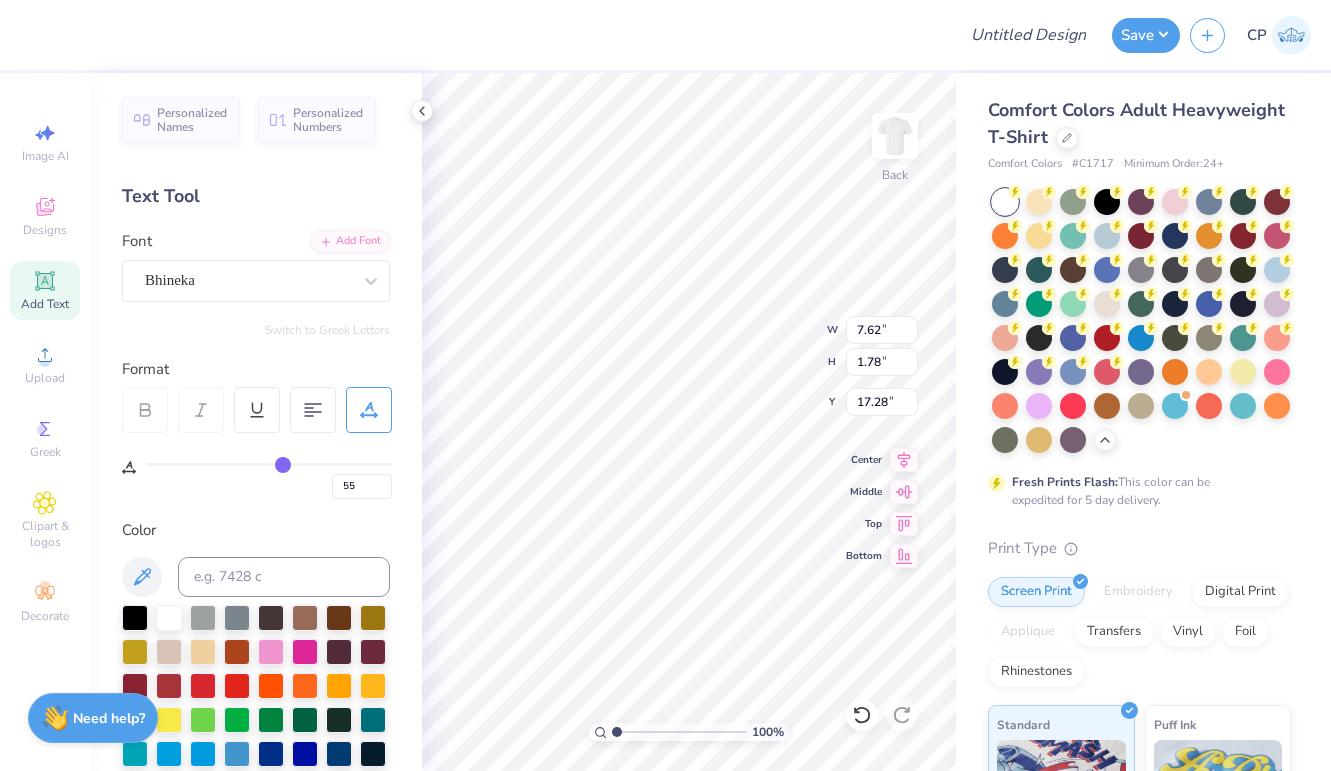 type on "56" 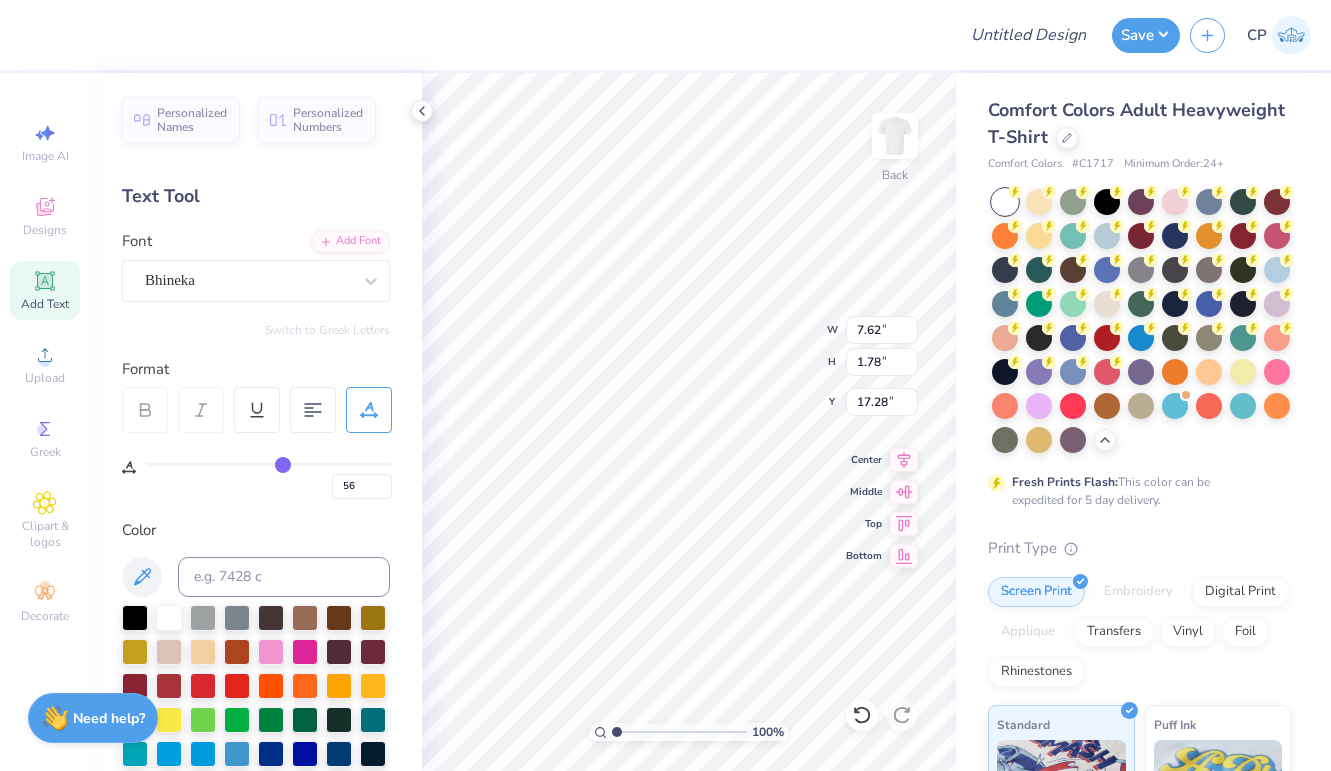 type on "57" 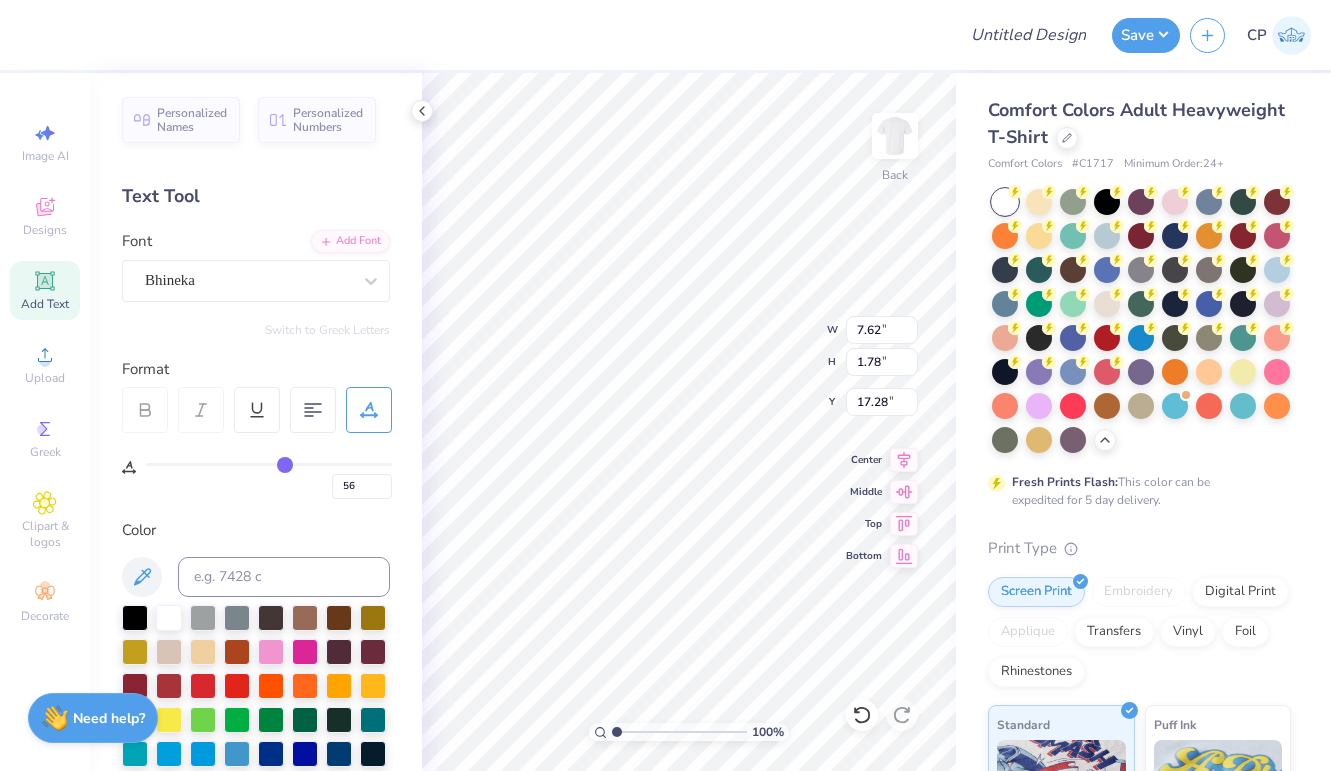 type on "57" 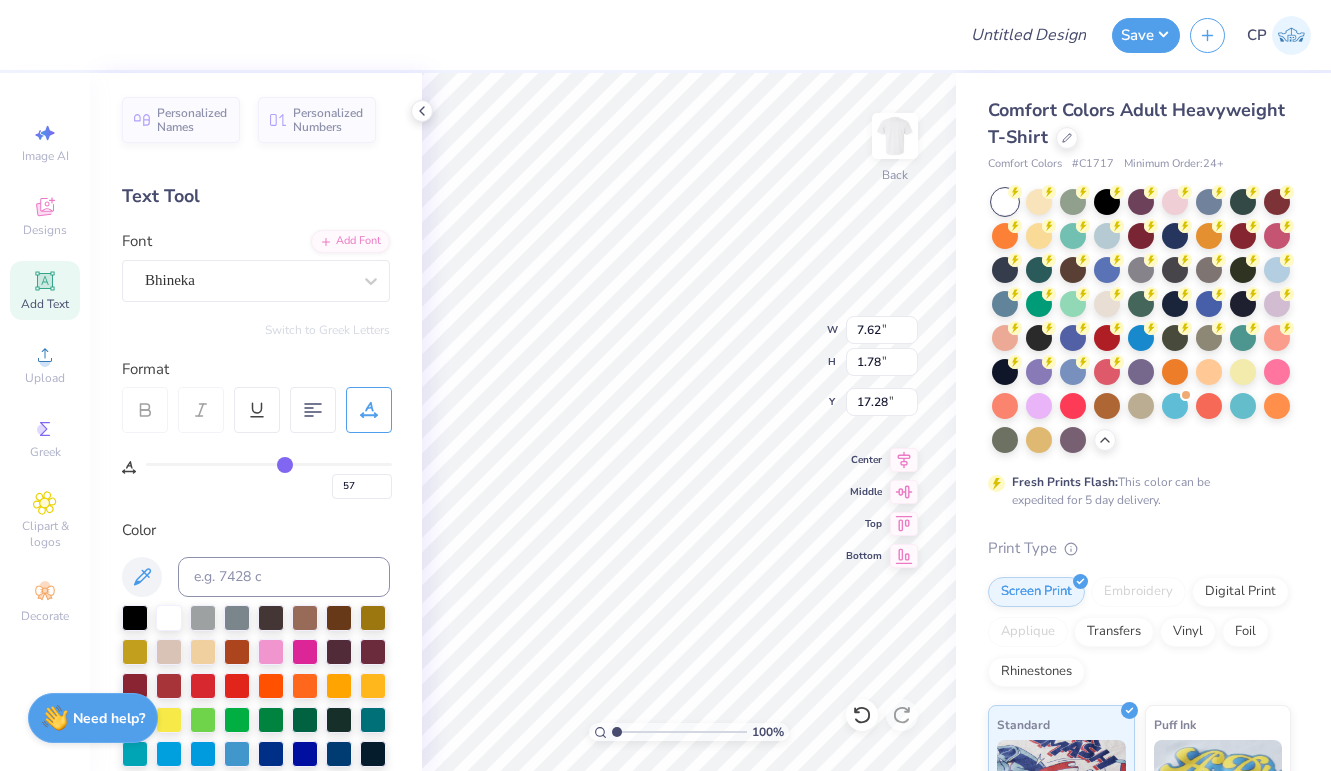 type on "58" 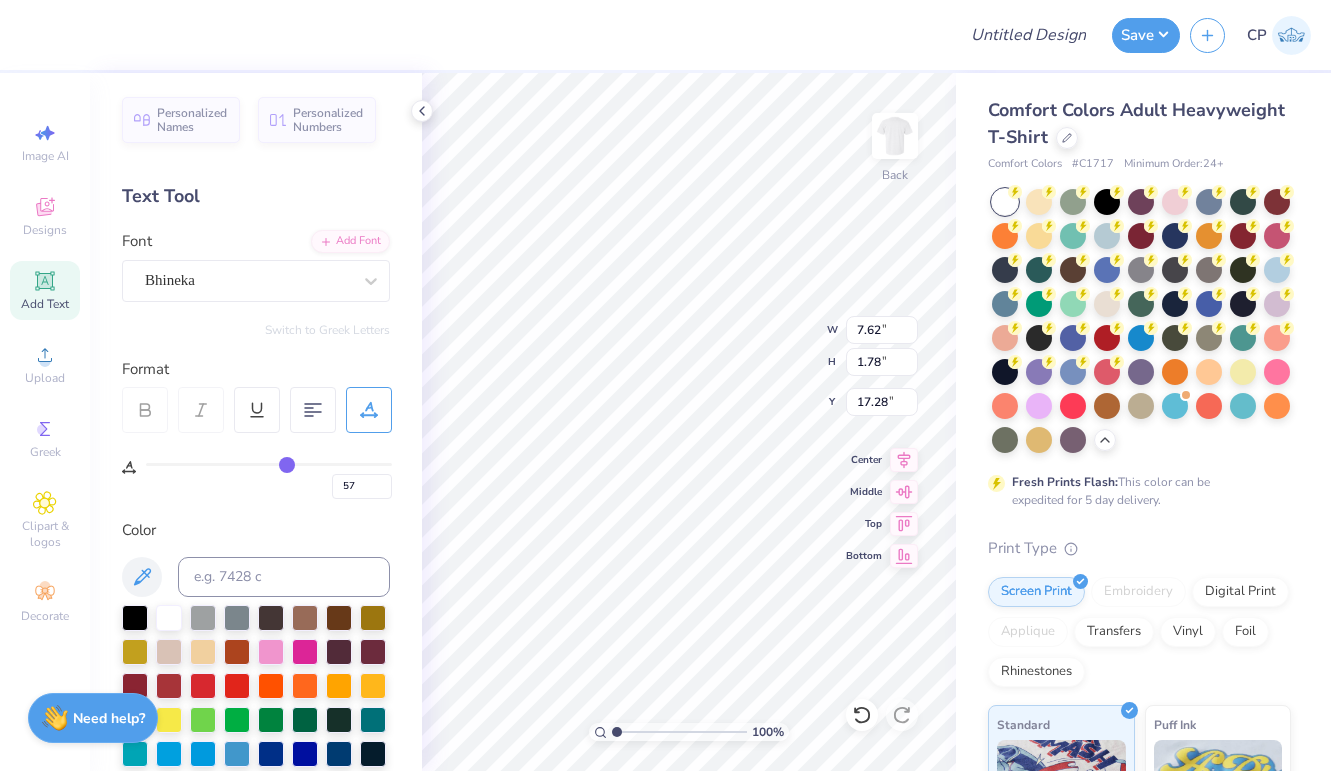 type on "58" 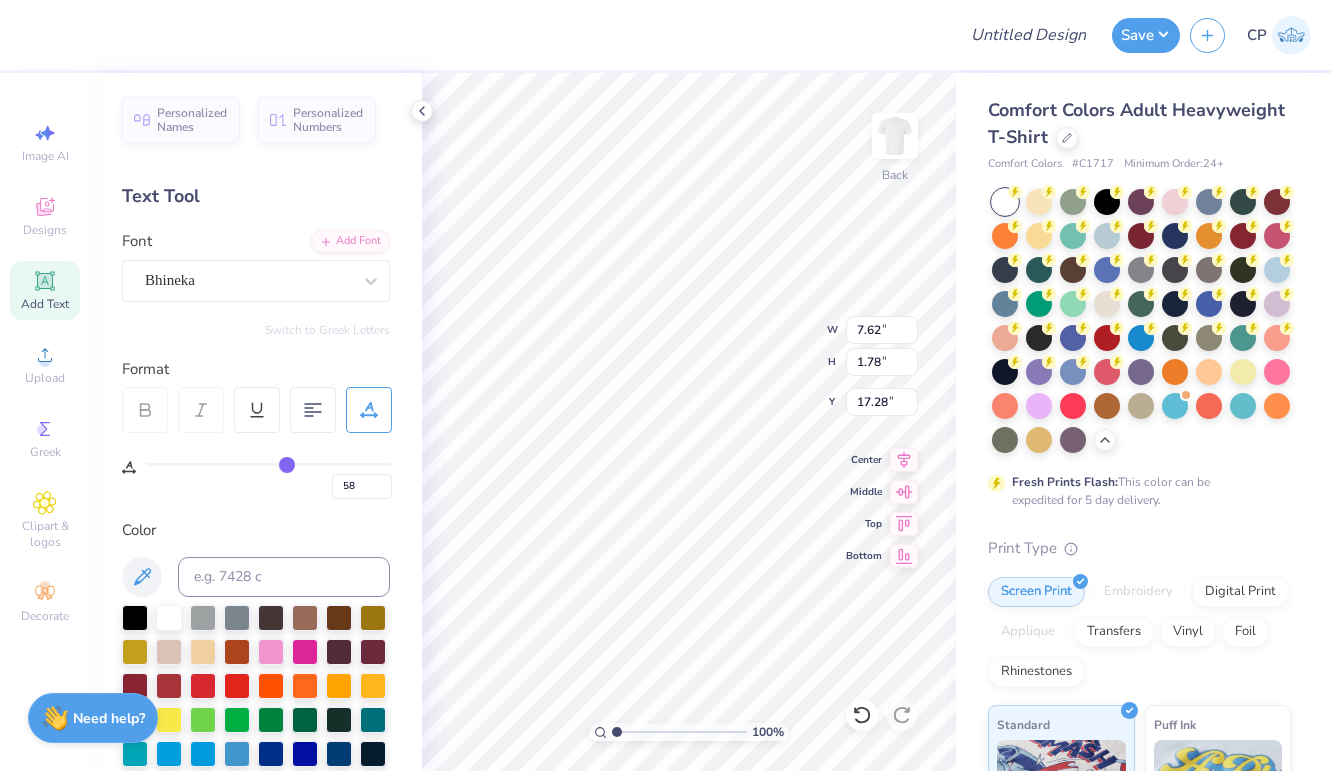 type on "59" 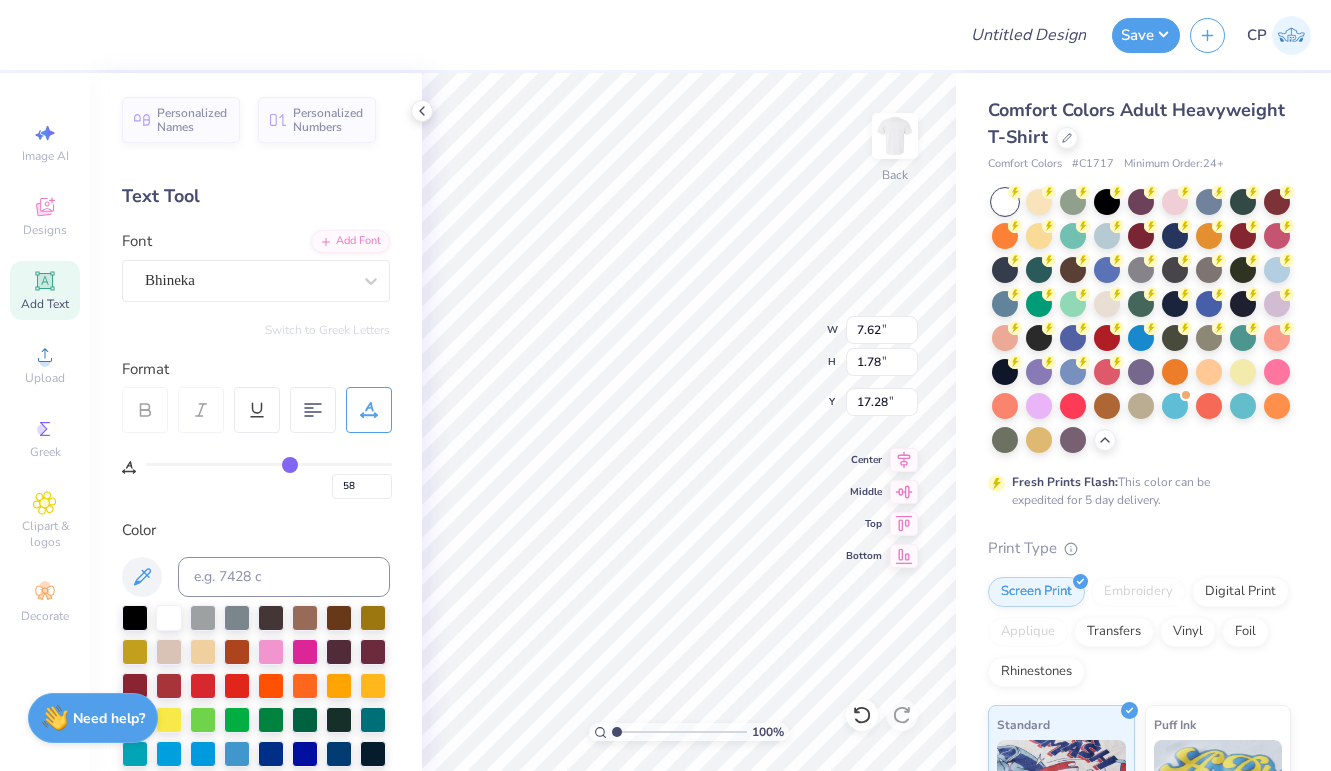 type on "59" 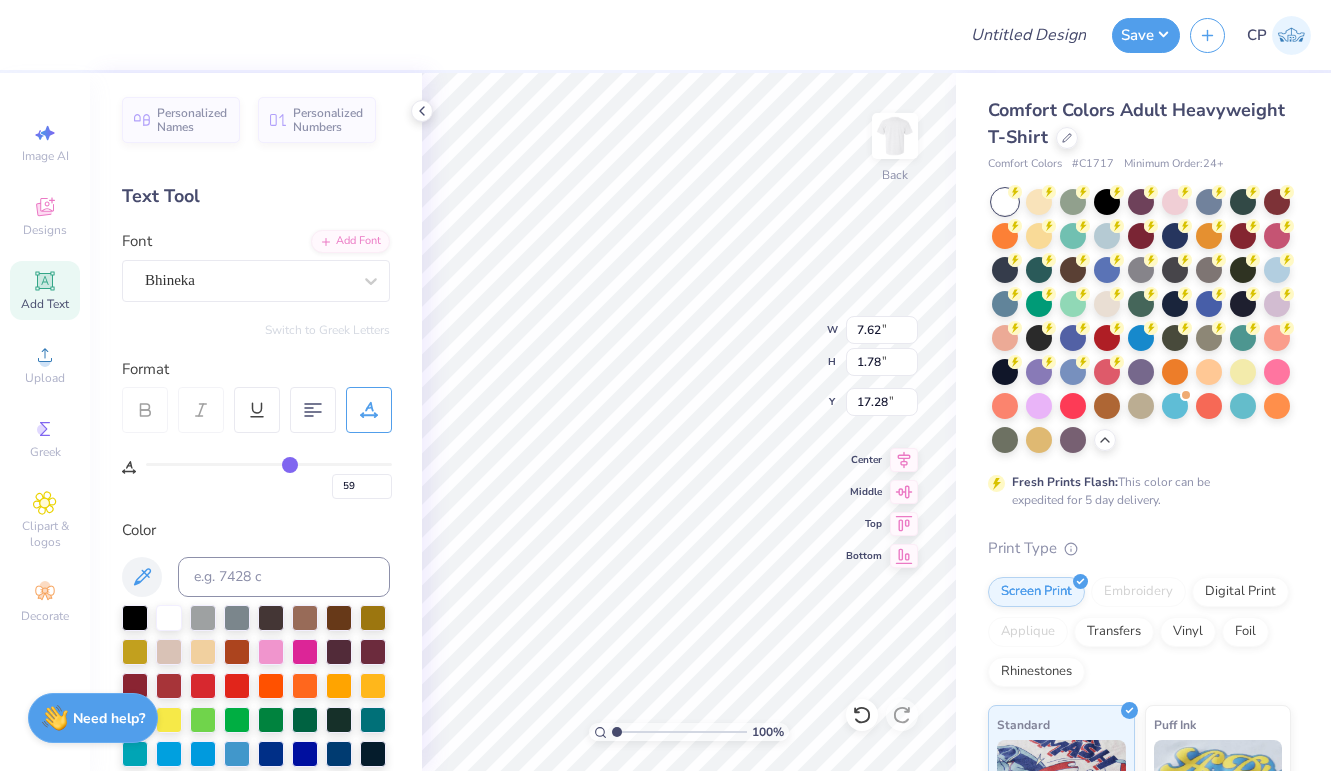 type on "60" 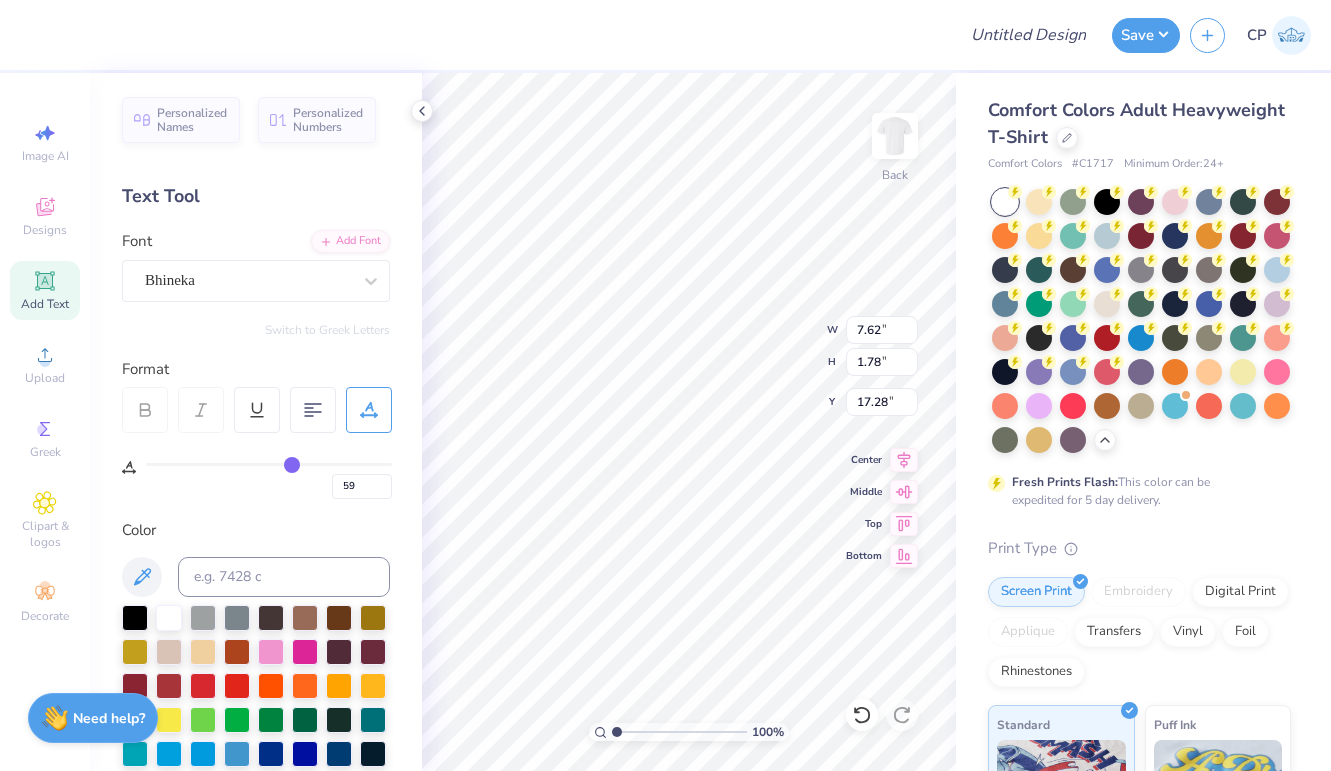 type on "60" 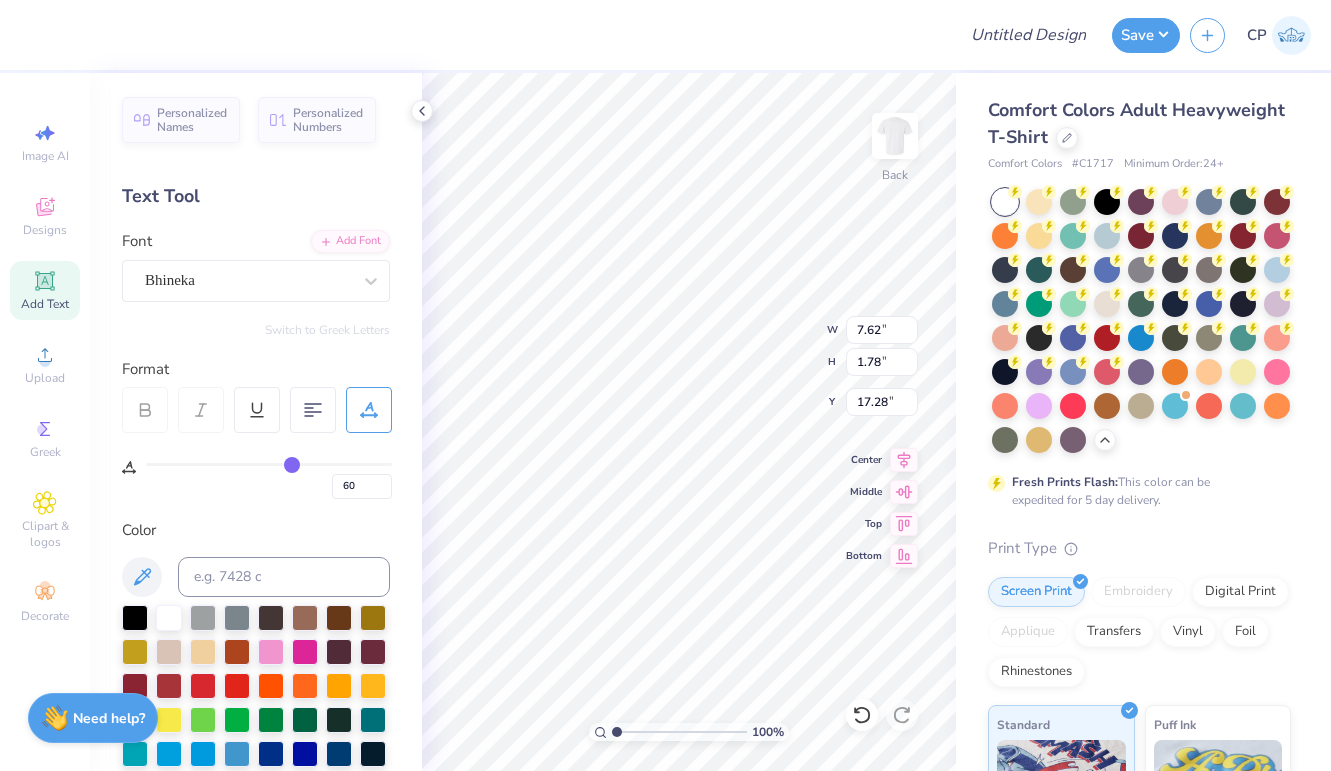 type on "62" 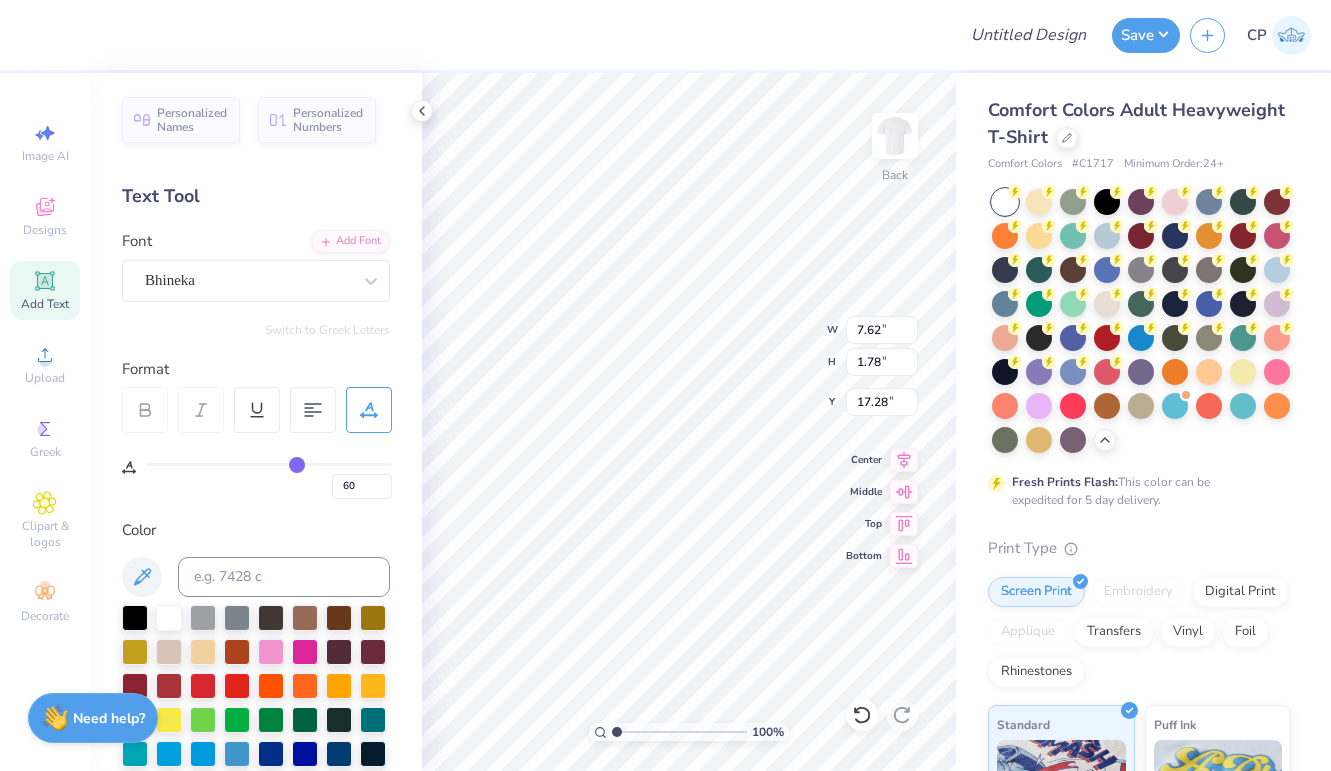 type on "62" 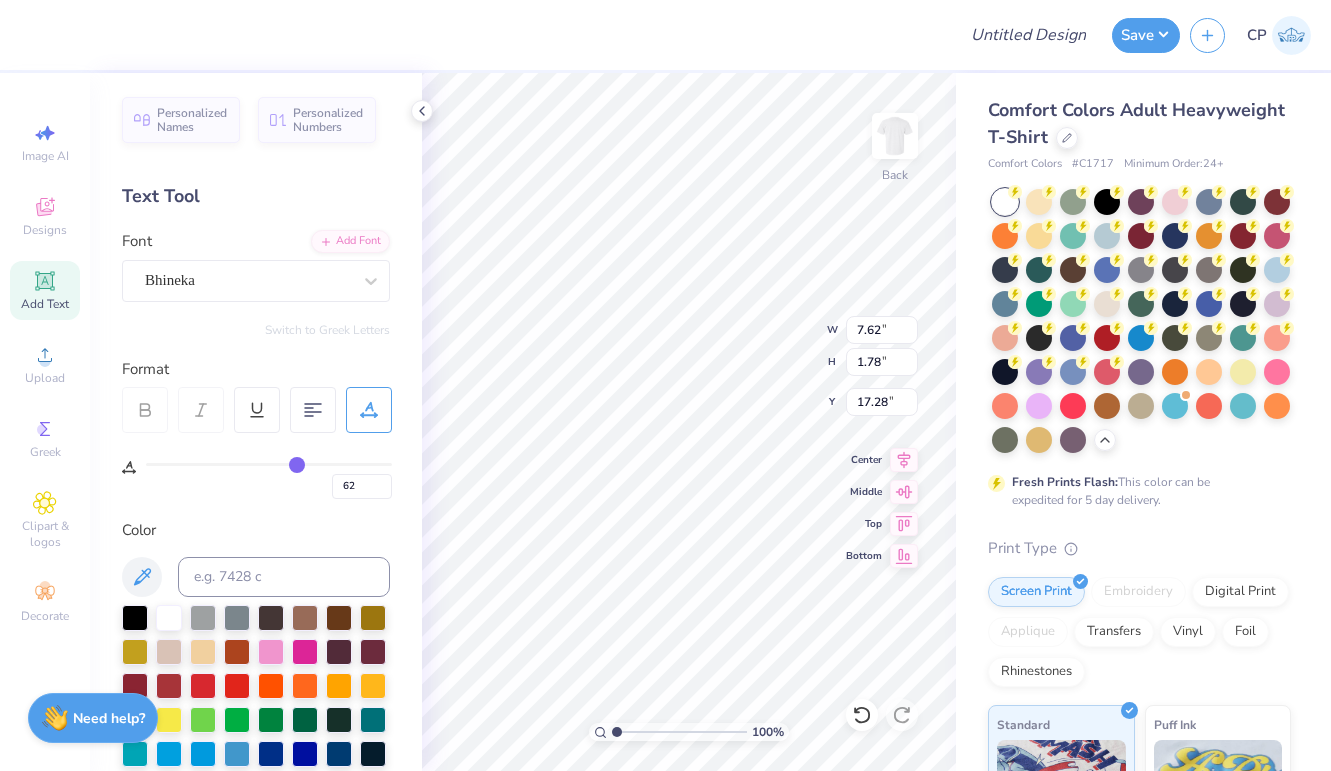 type on "63" 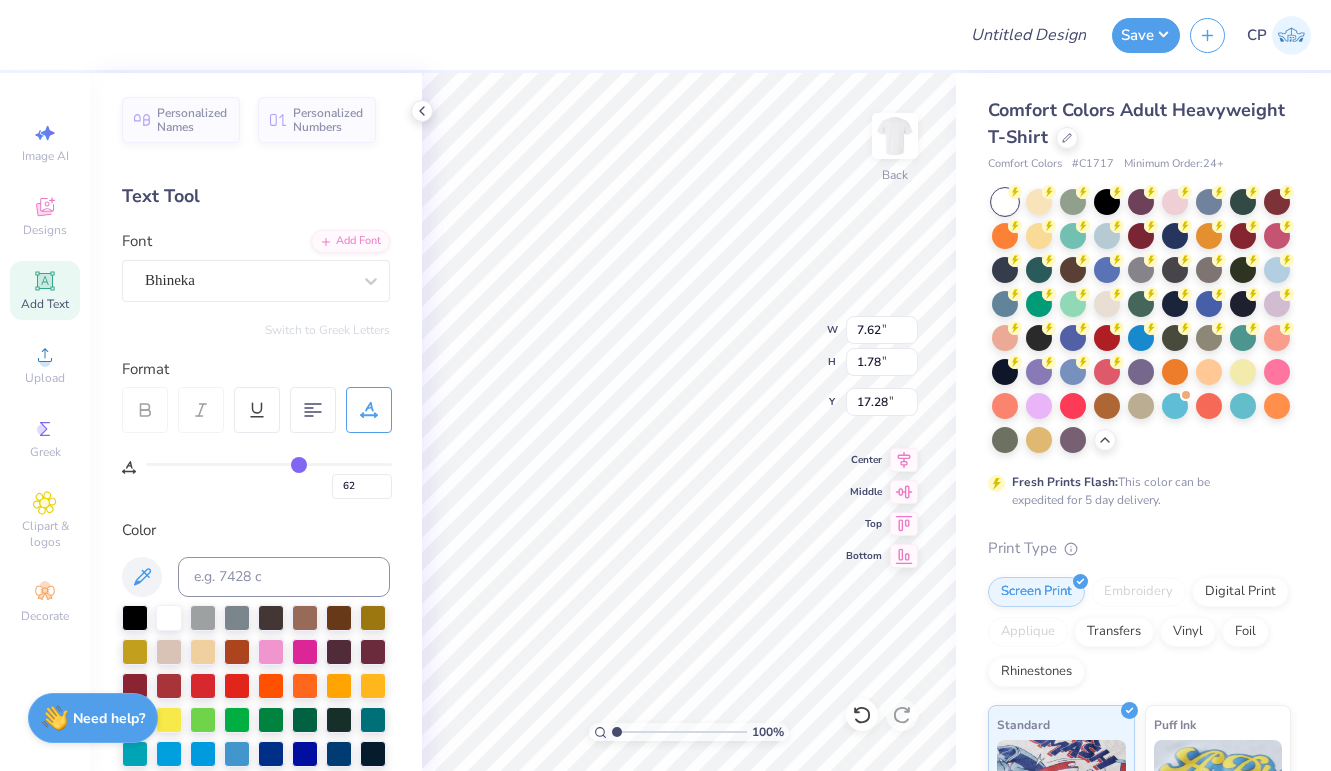 type on "63" 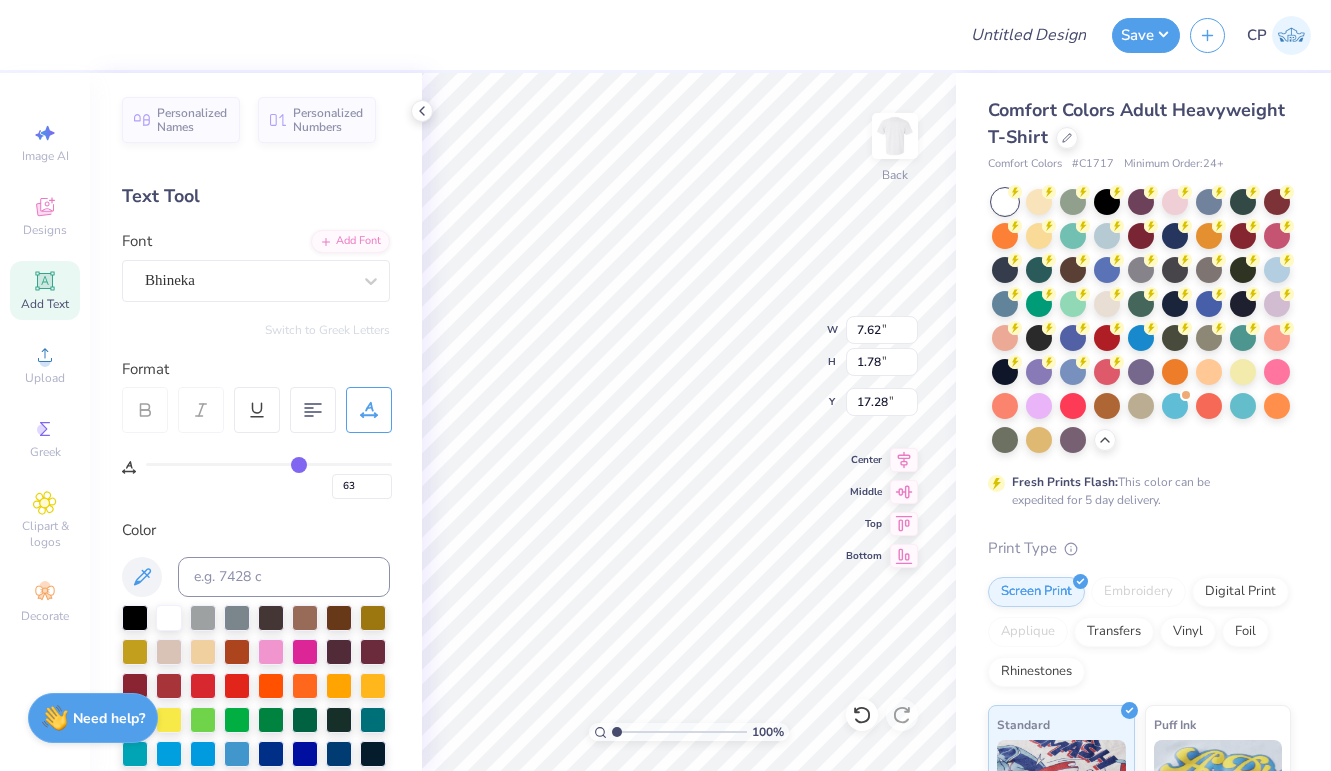 type on "65" 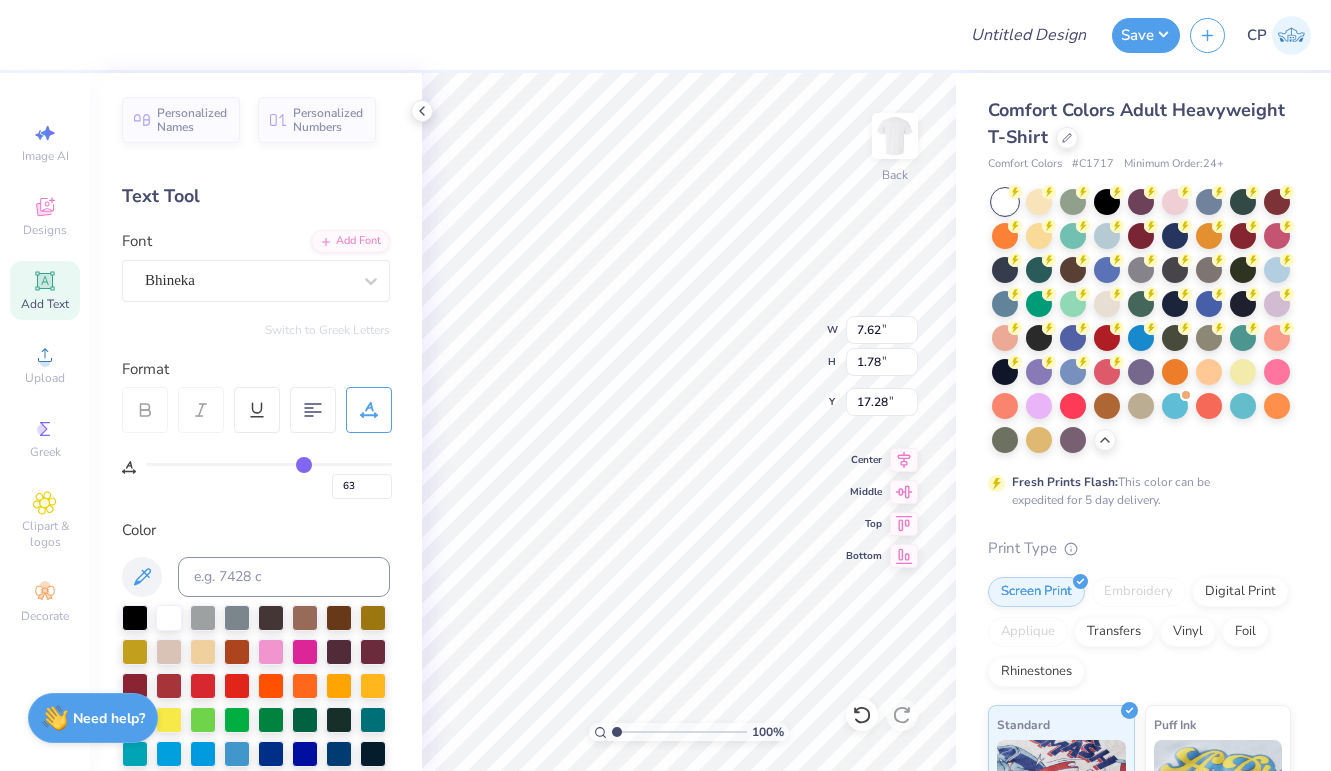 type on "65" 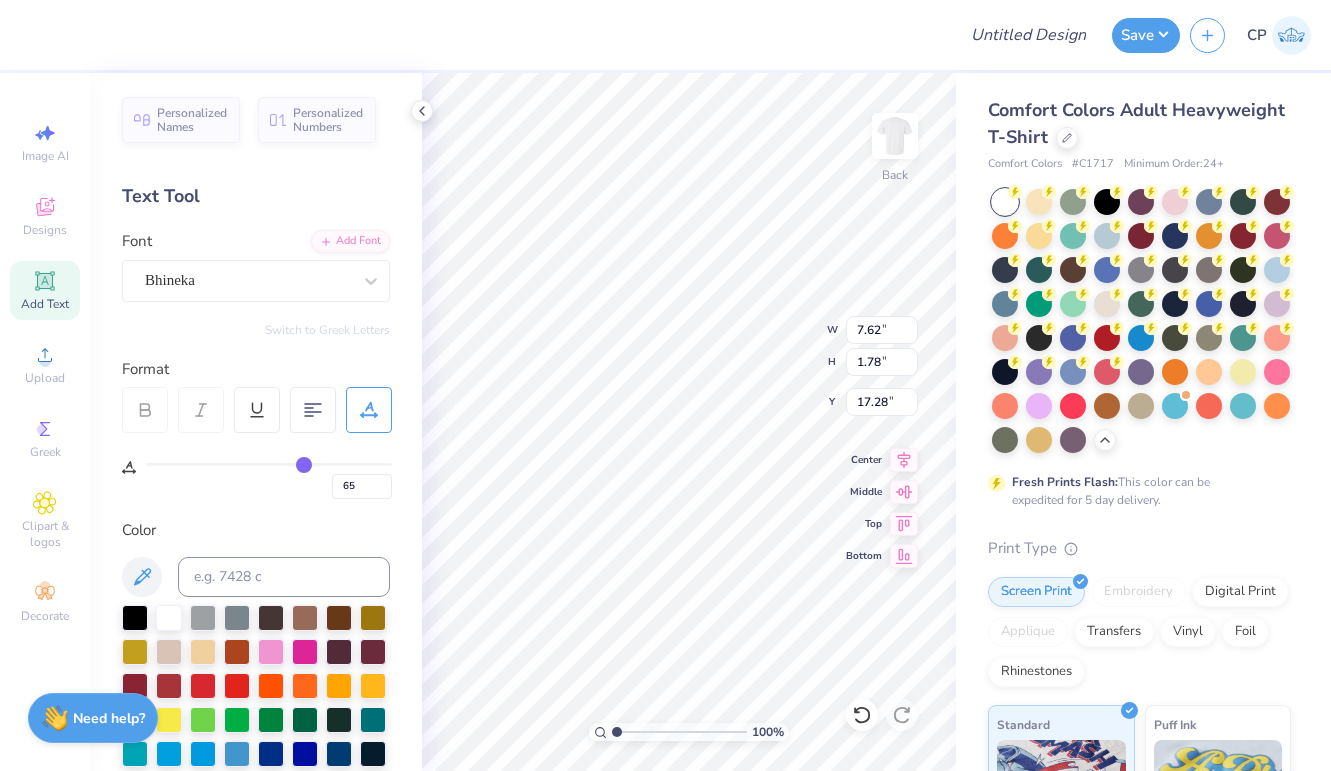 type on "67" 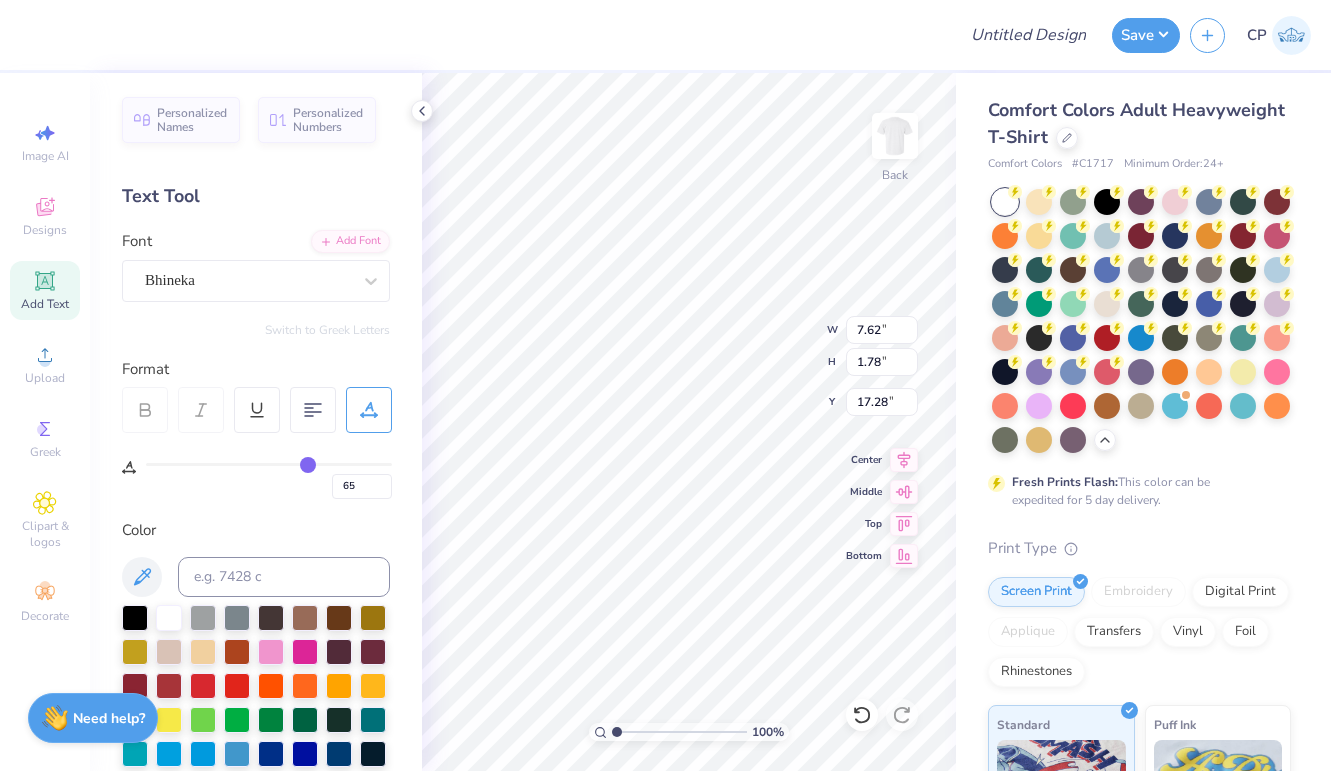 type on "67" 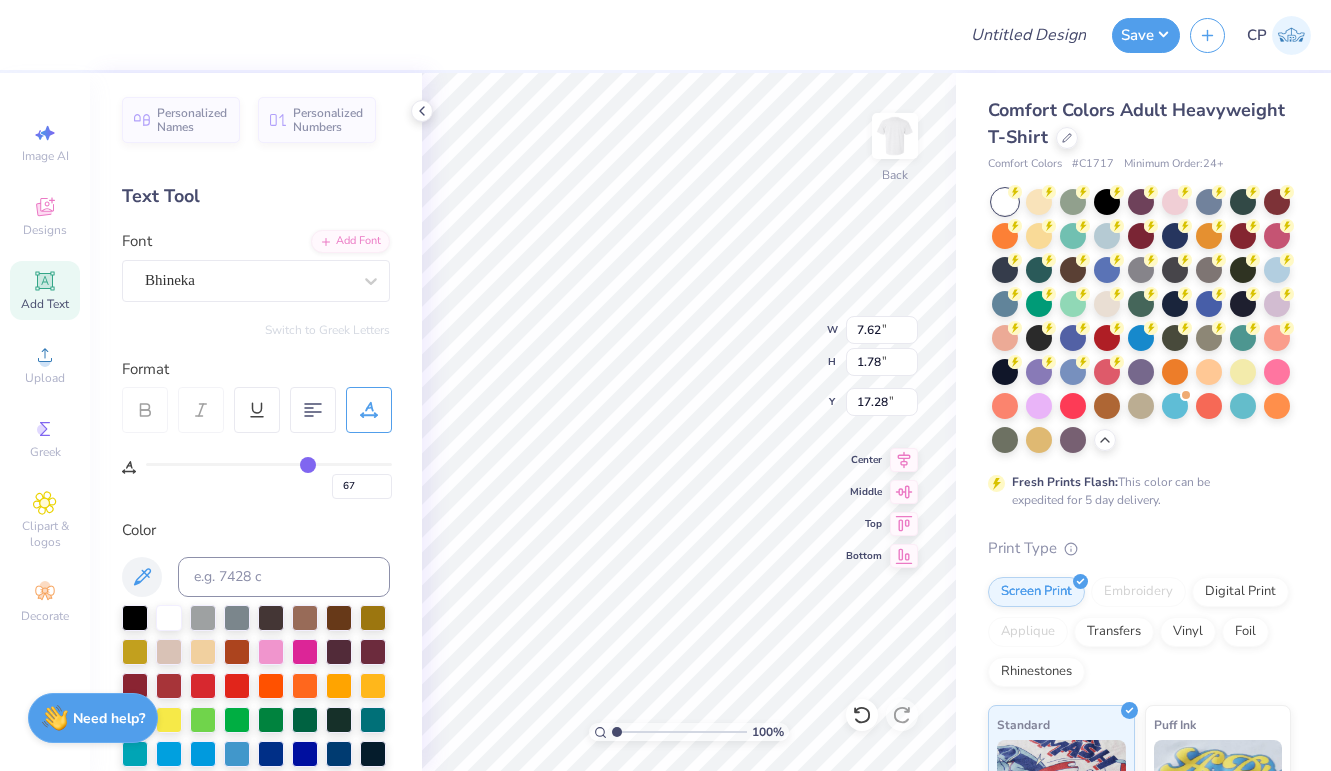 type on "70" 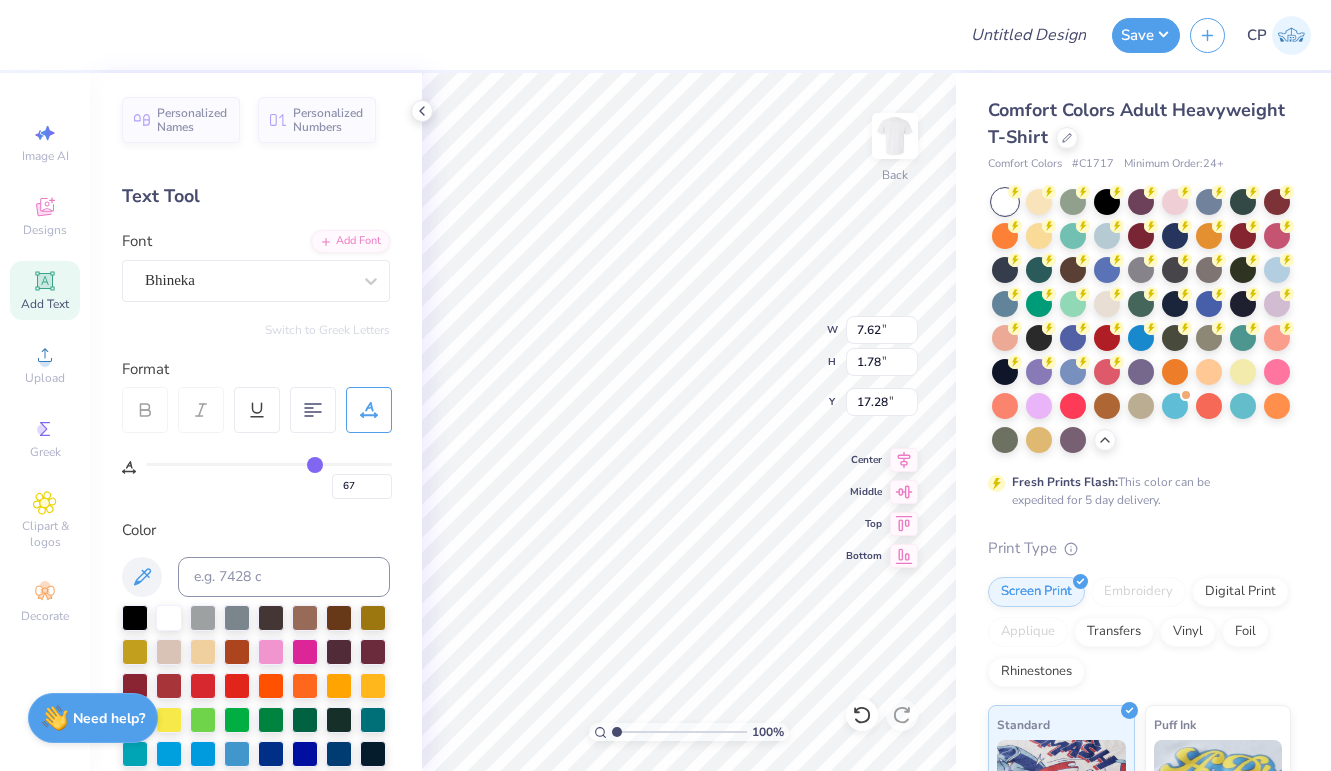 type on "70" 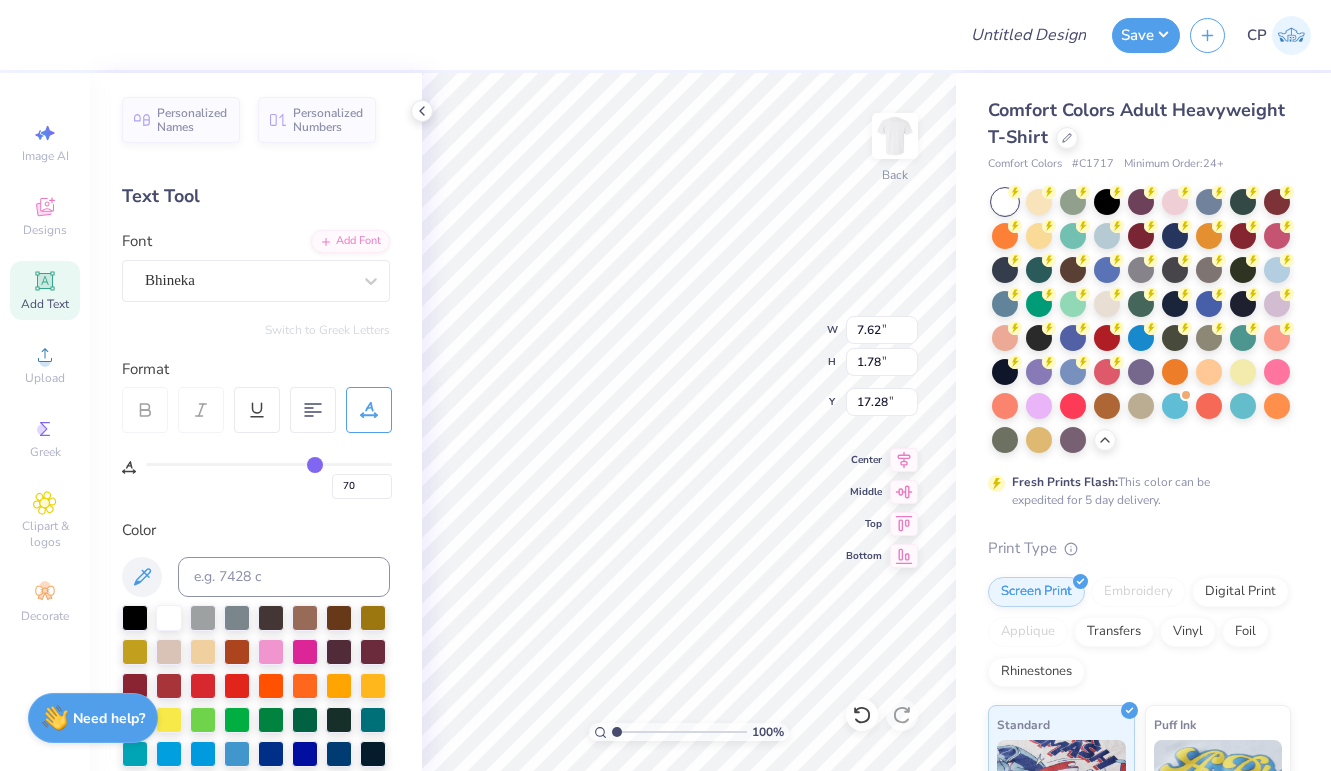 type on "72" 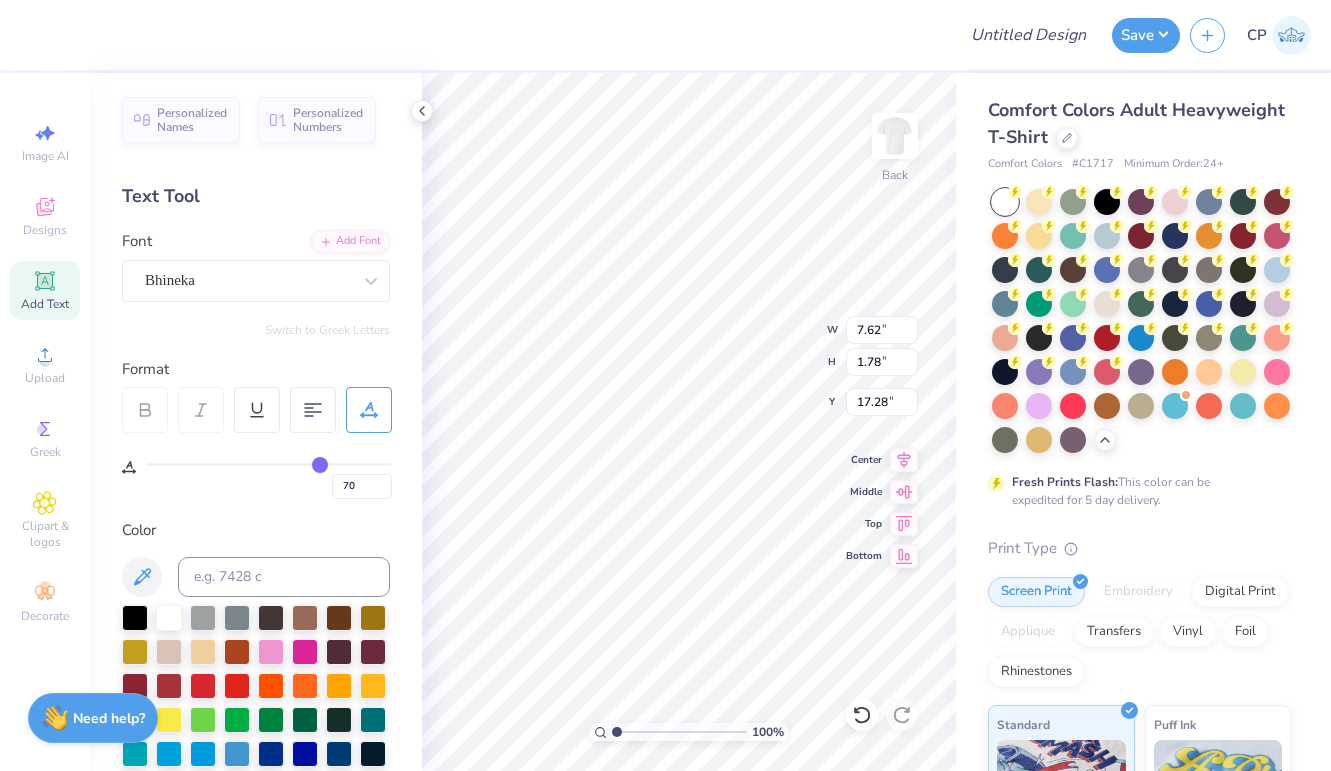 type on "72" 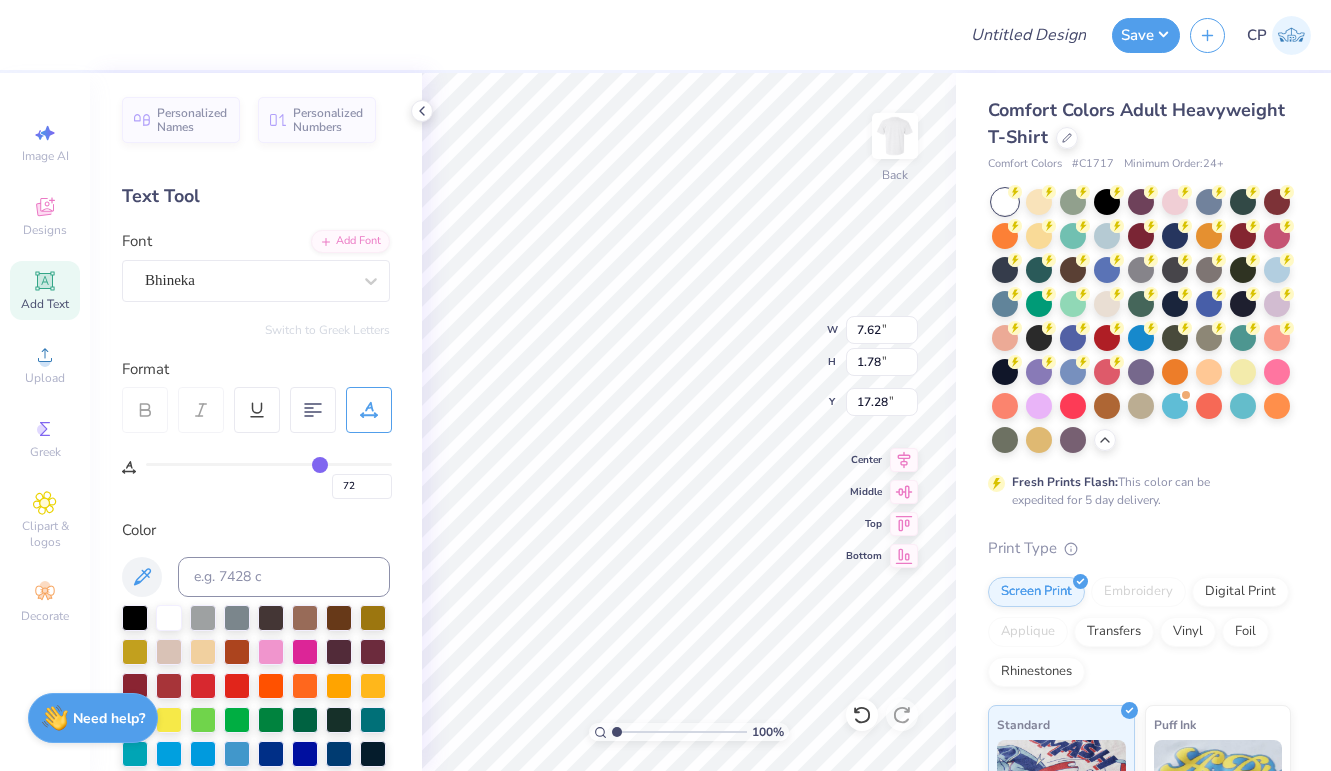 type on "74" 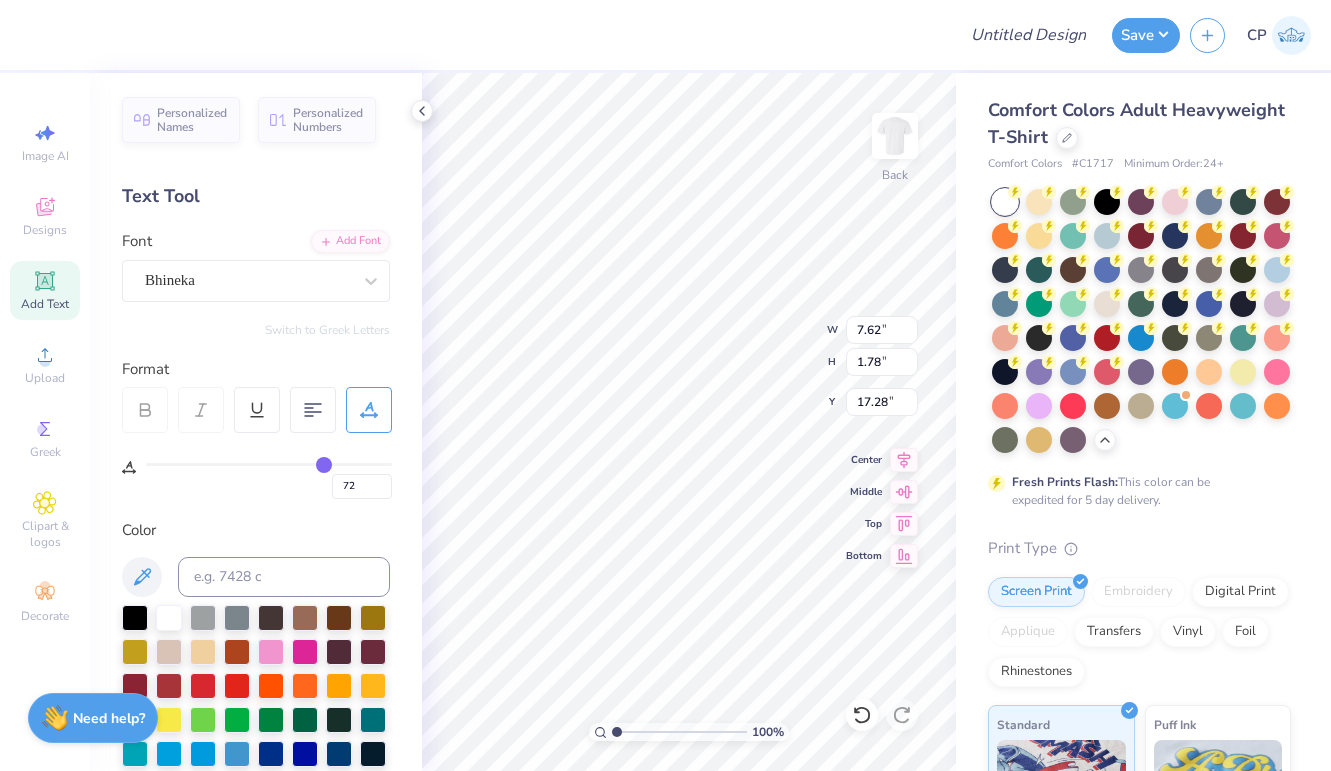 type on "74" 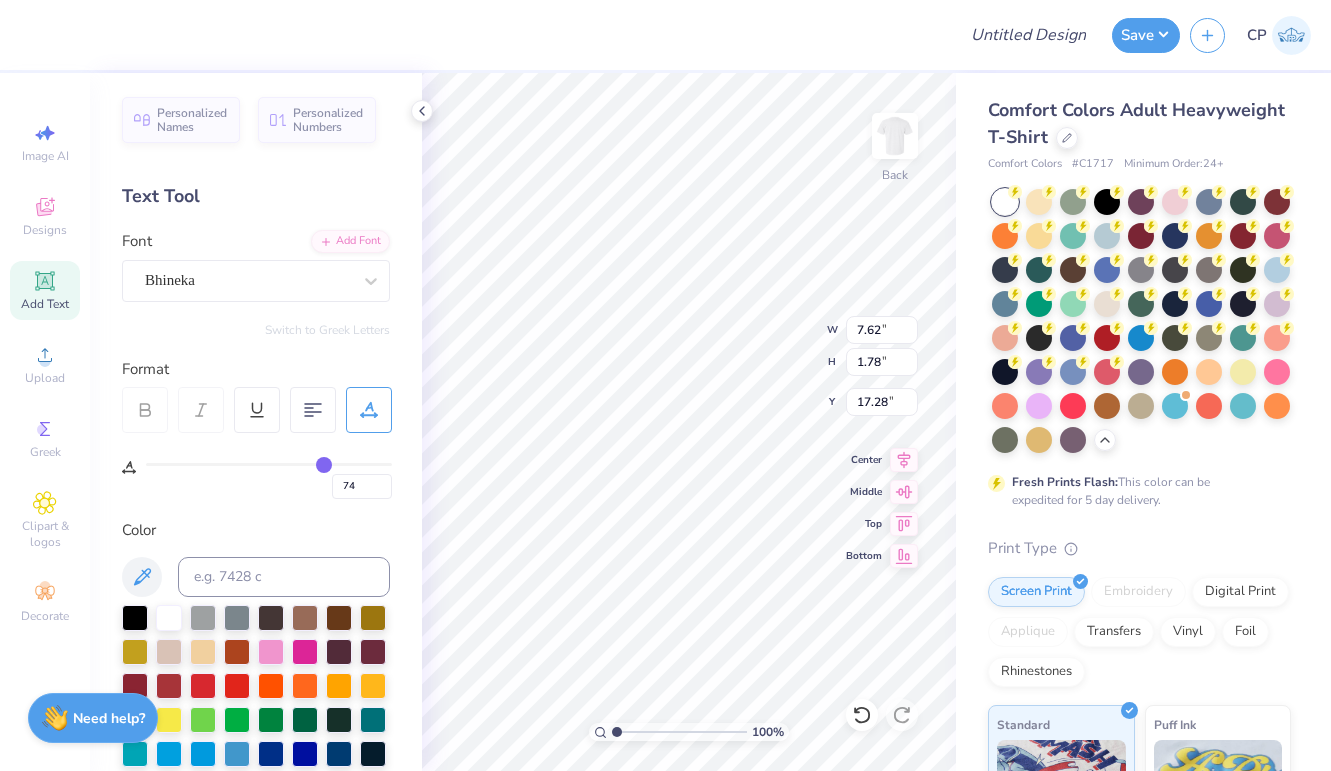 type on "77" 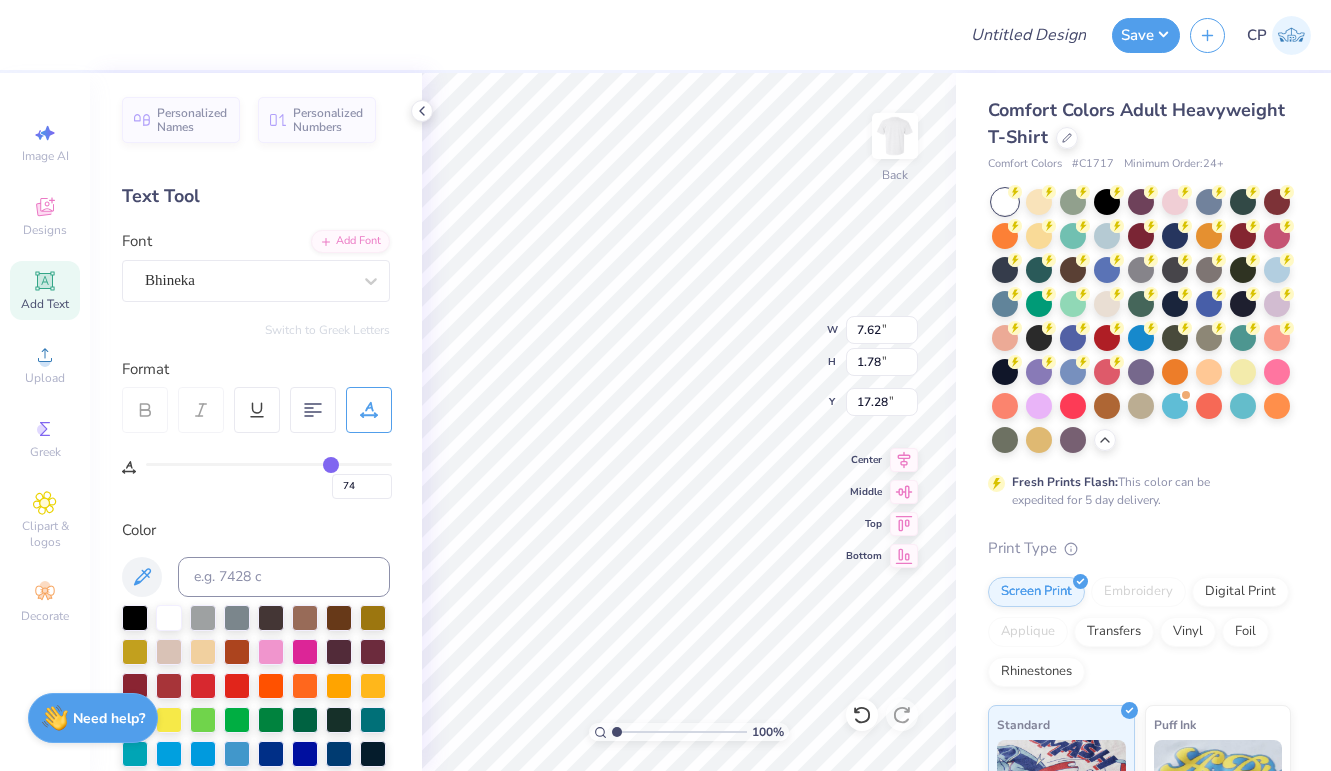 type on "77" 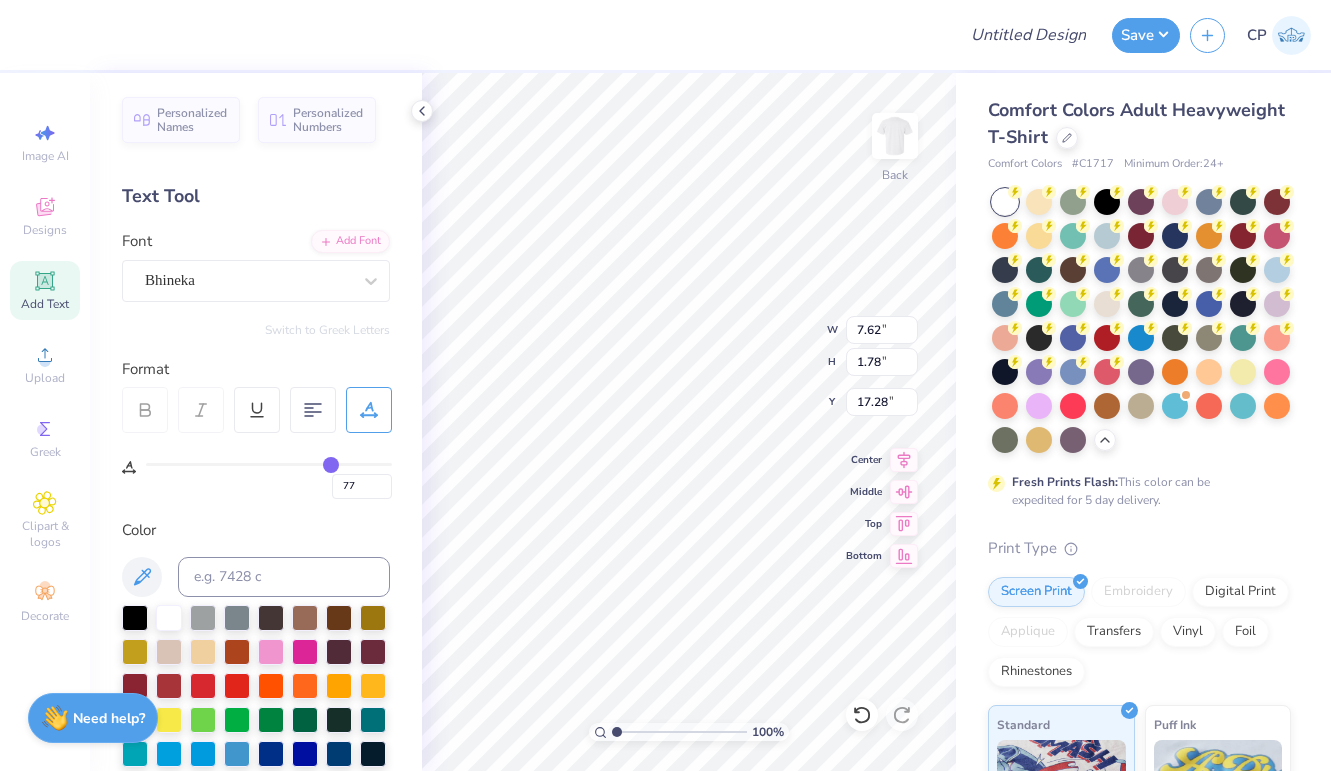 type on "78" 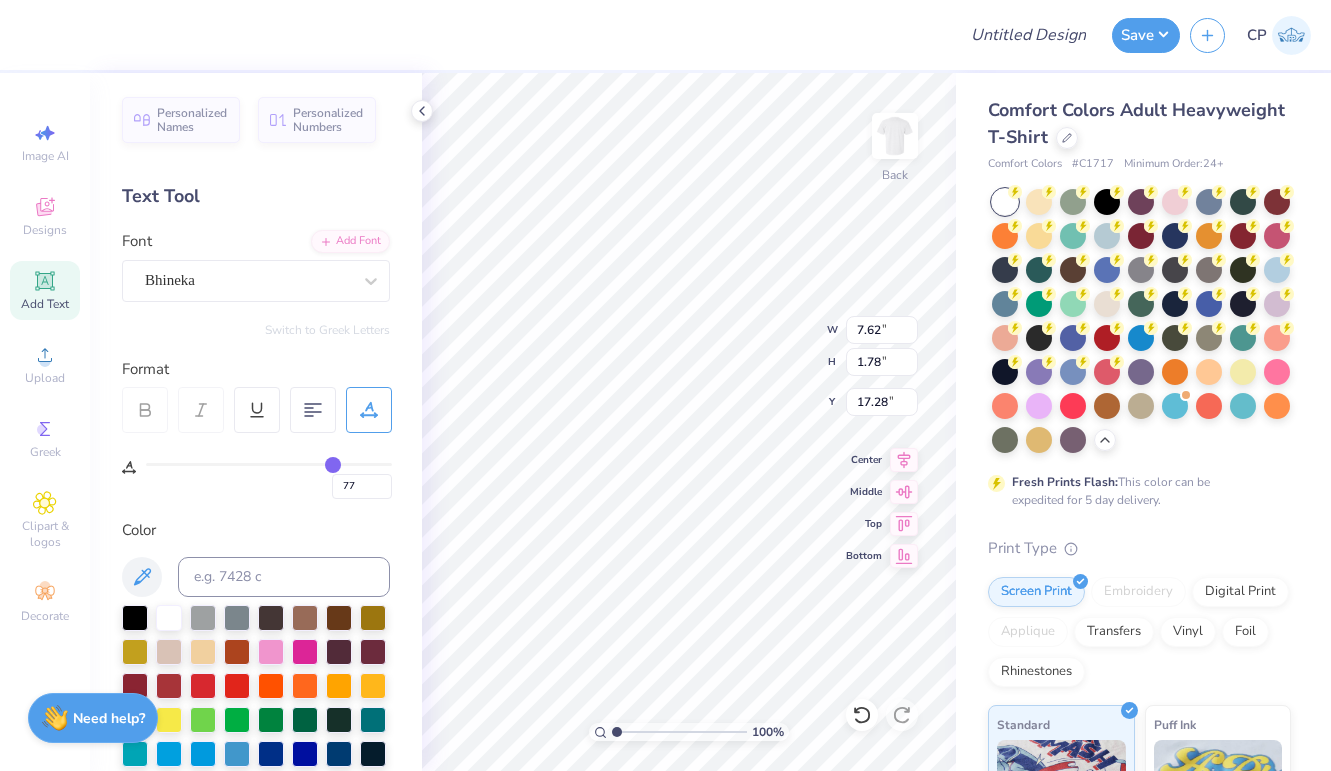 type on "78" 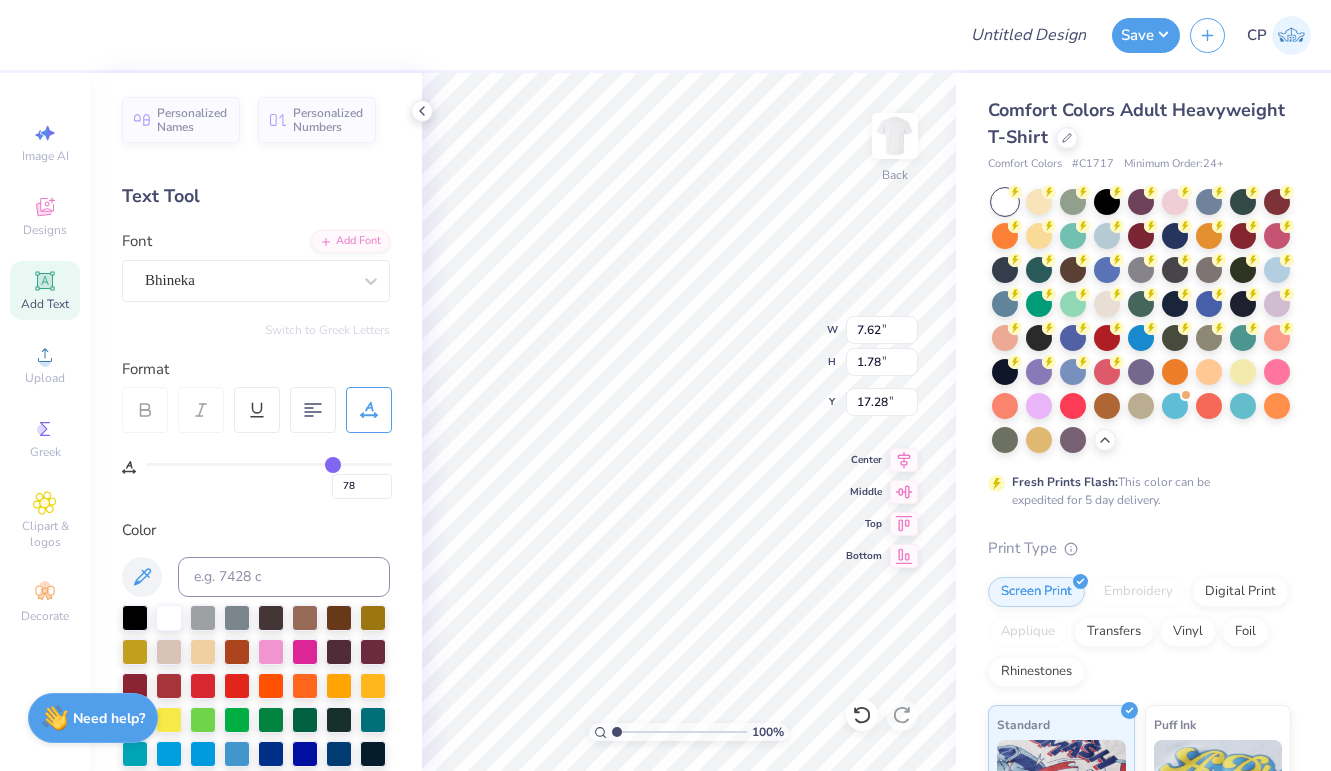 type on "80" 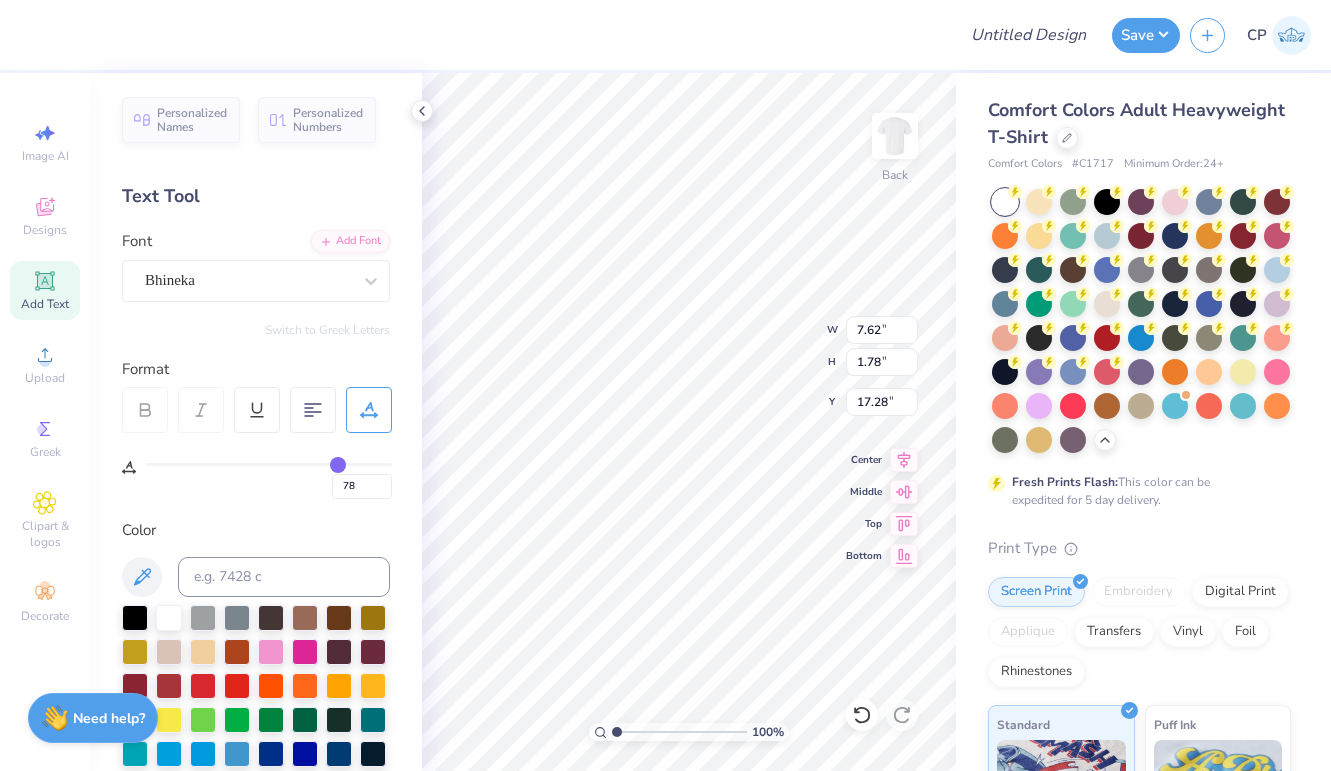 type on "80" 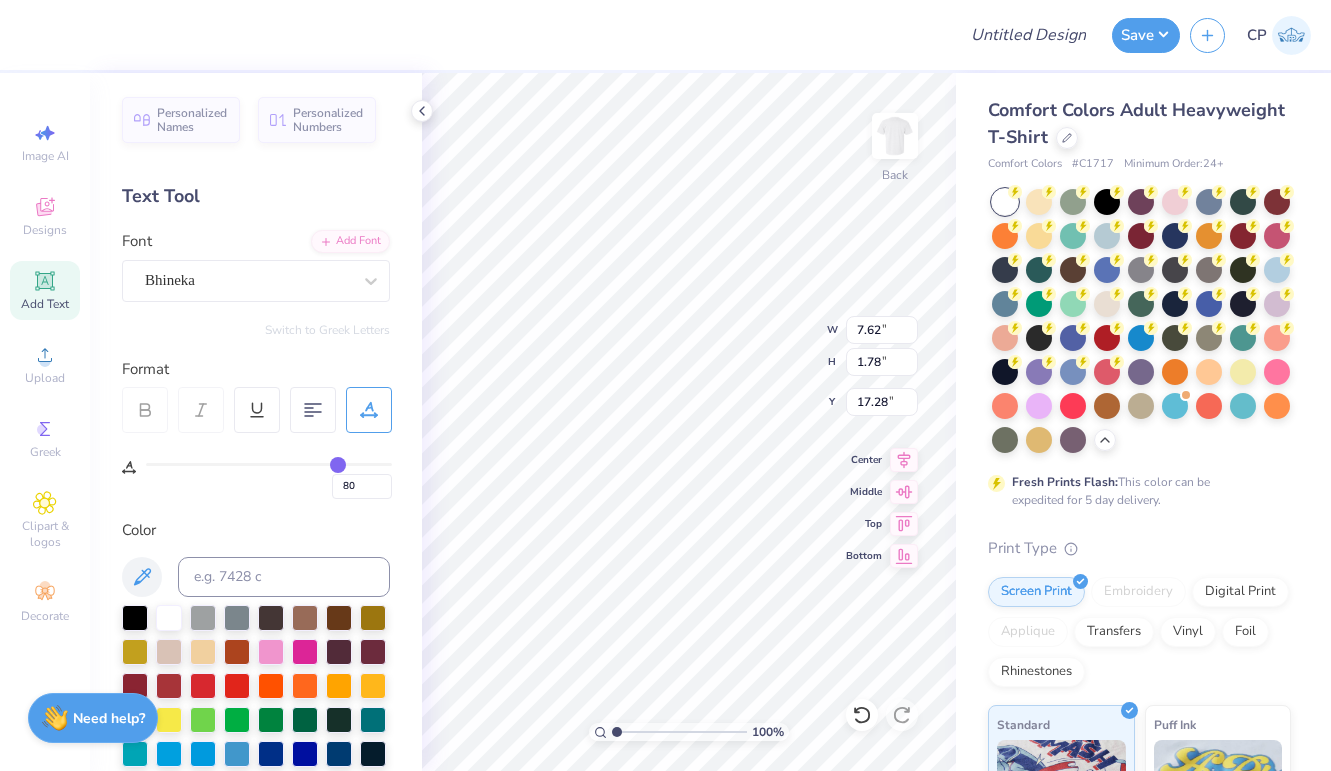 type on "81" 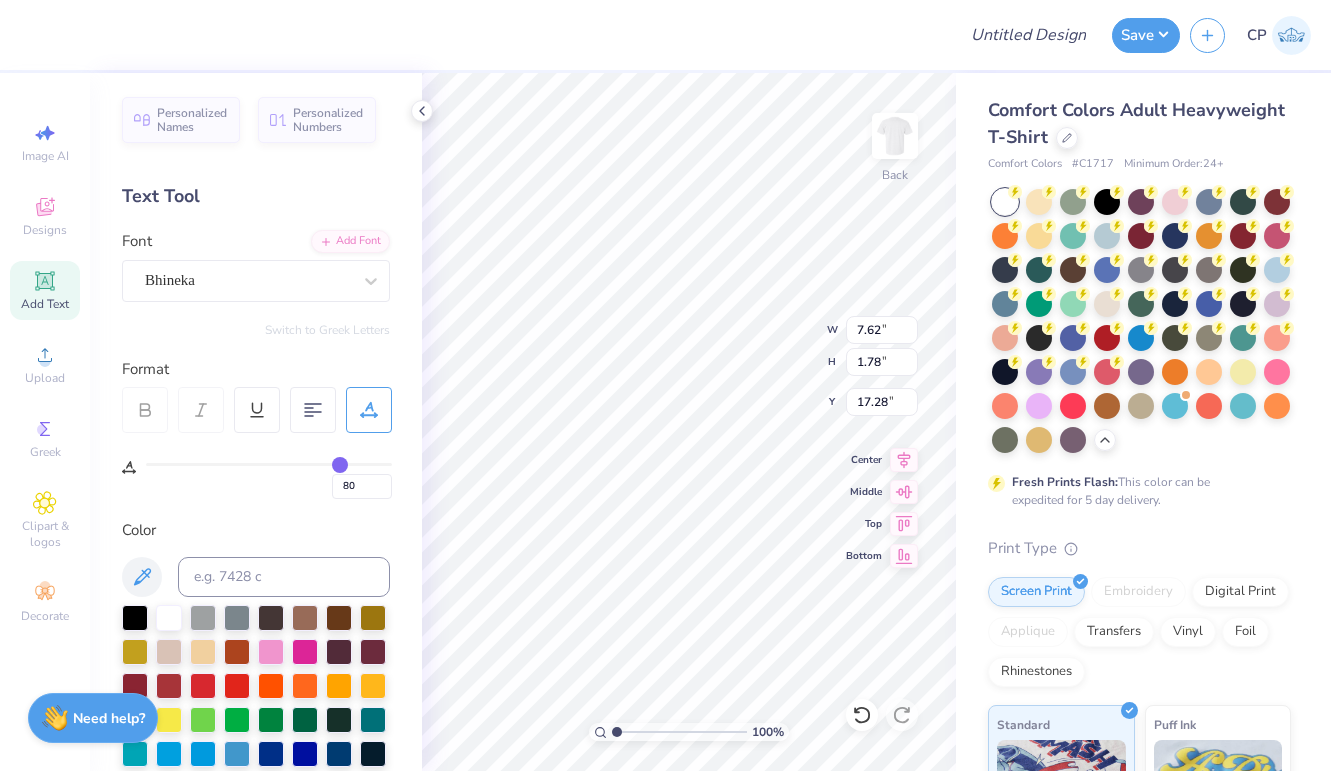 type on "81" 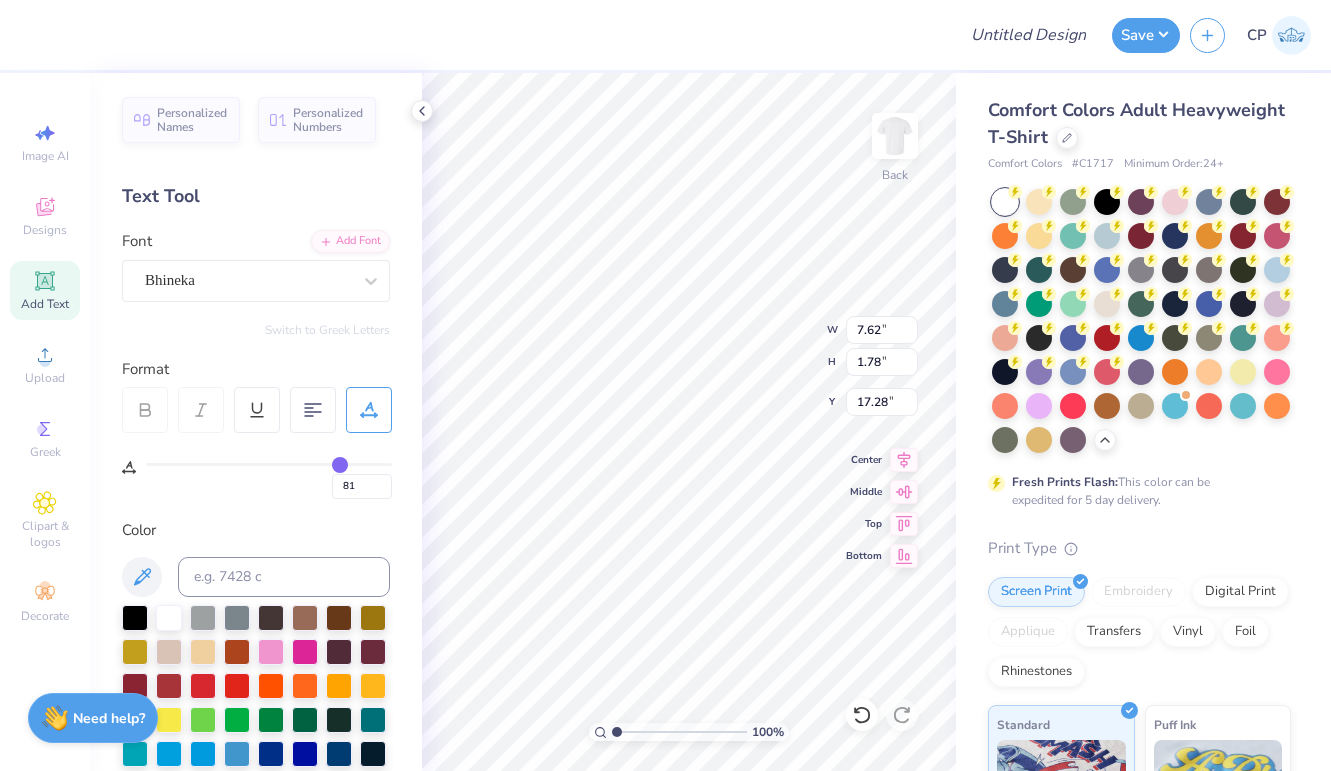 type on "83" 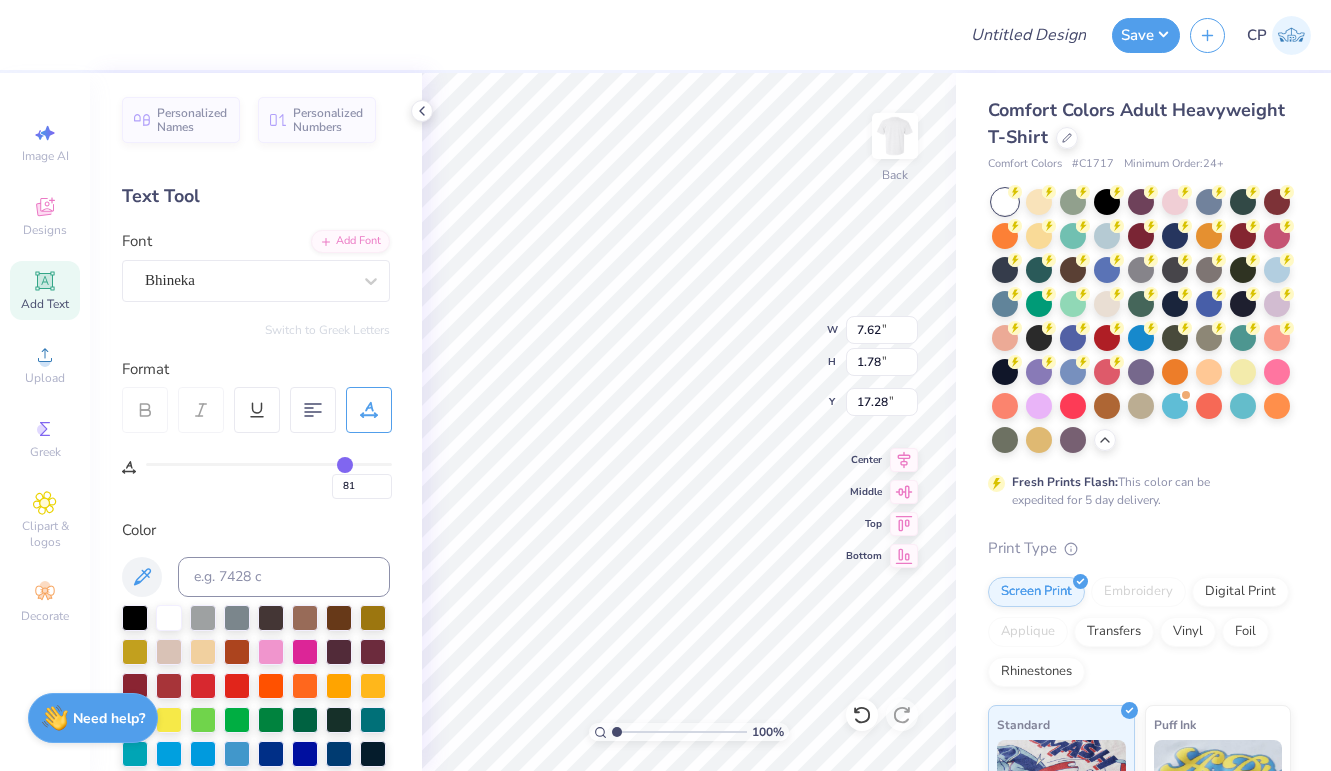 type on "83" 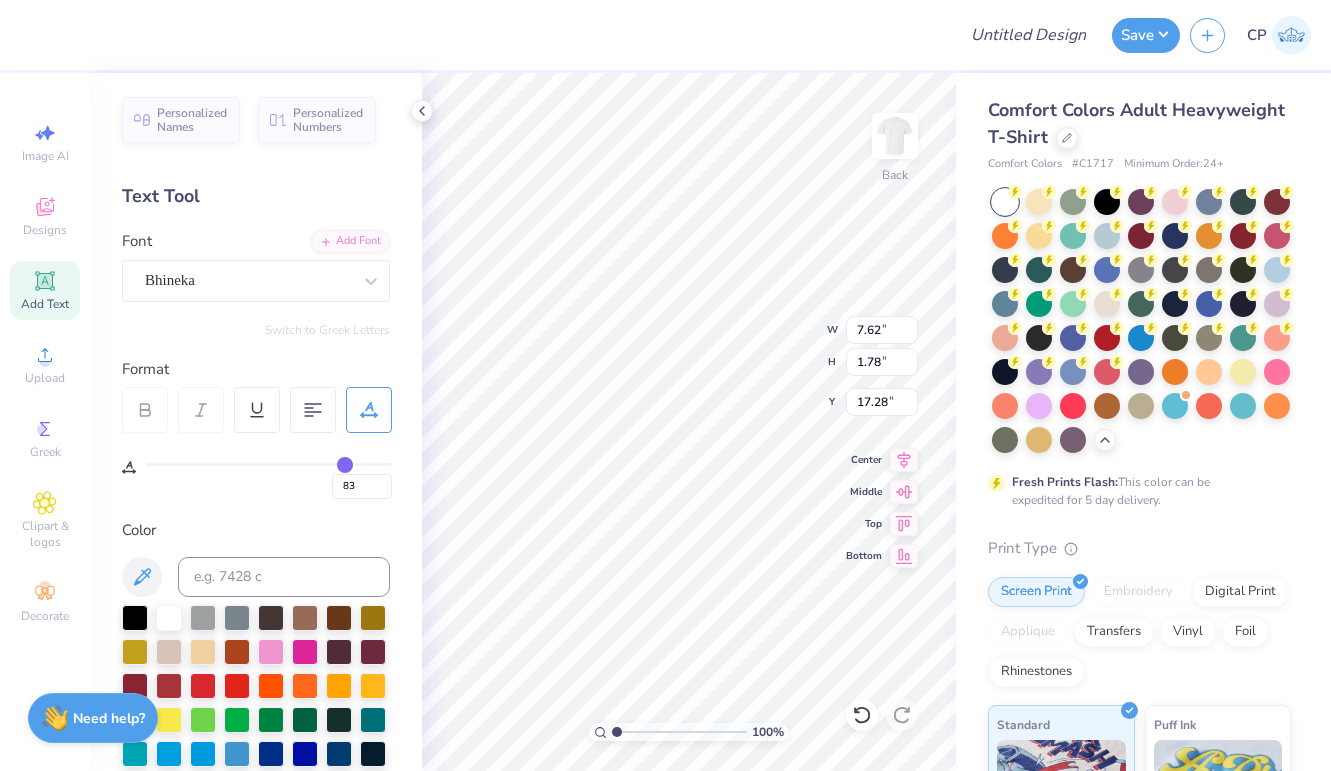 type on "84" 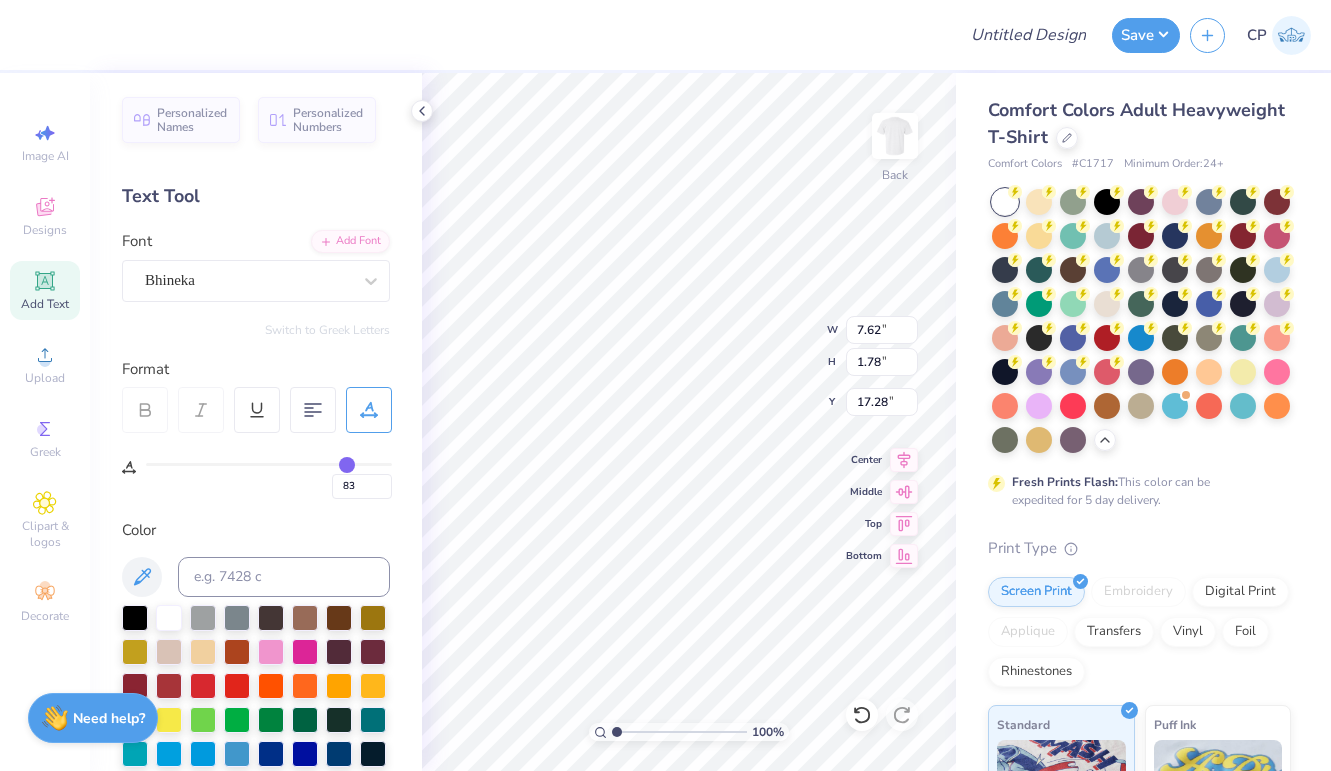 type on "84" 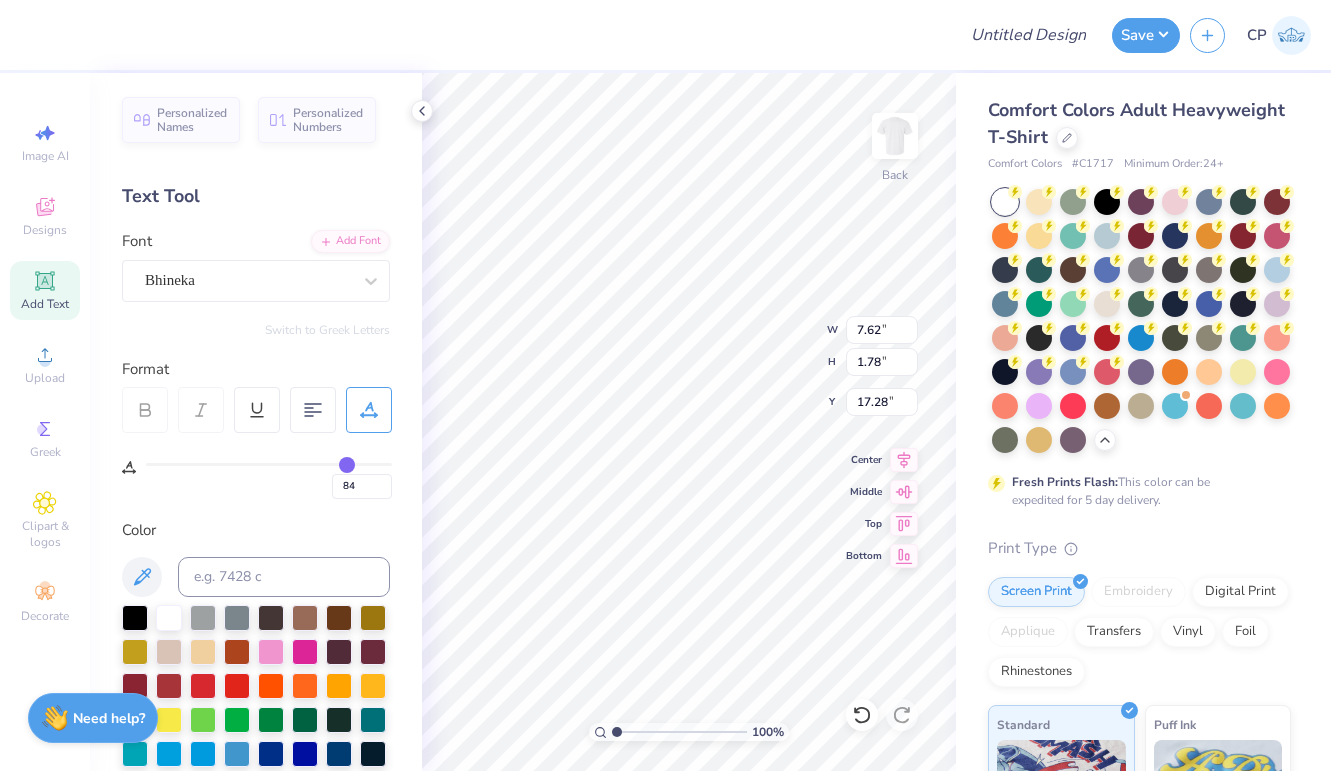 type on "86" 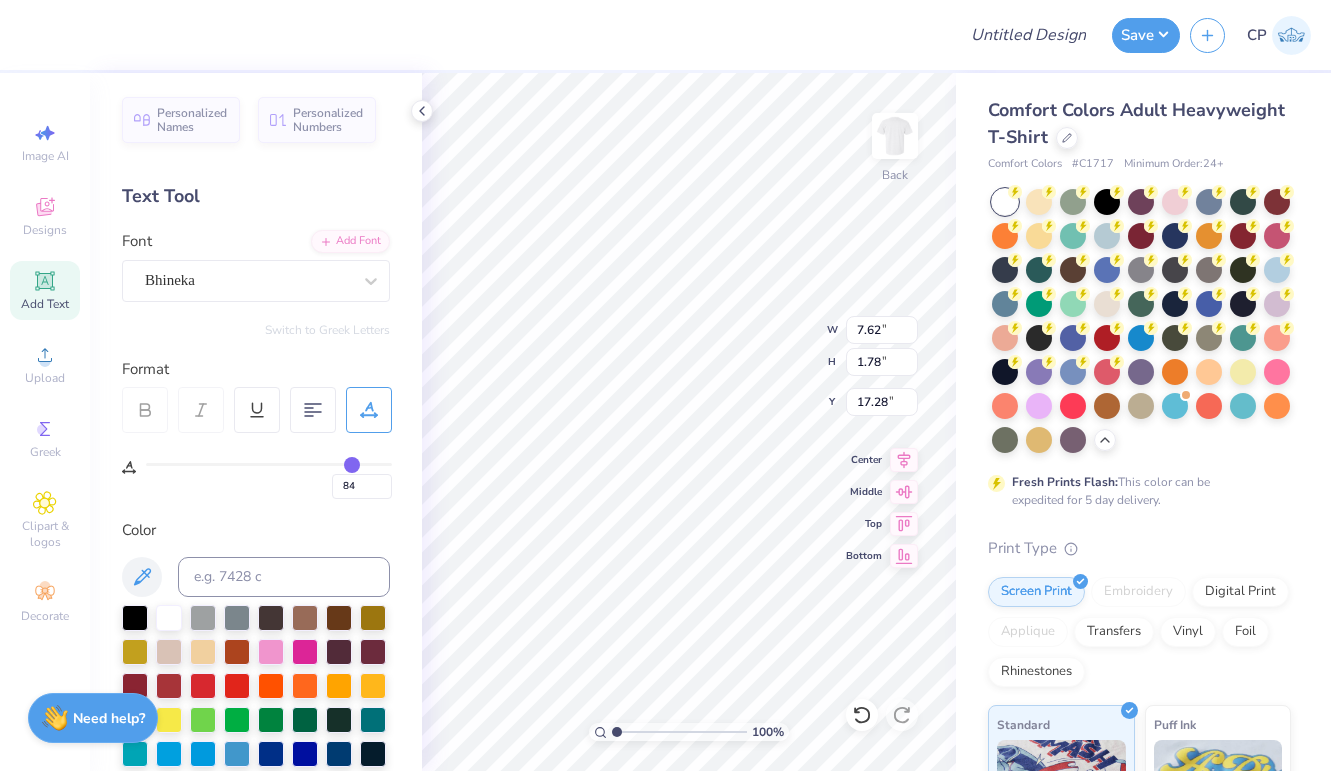 type on "86" 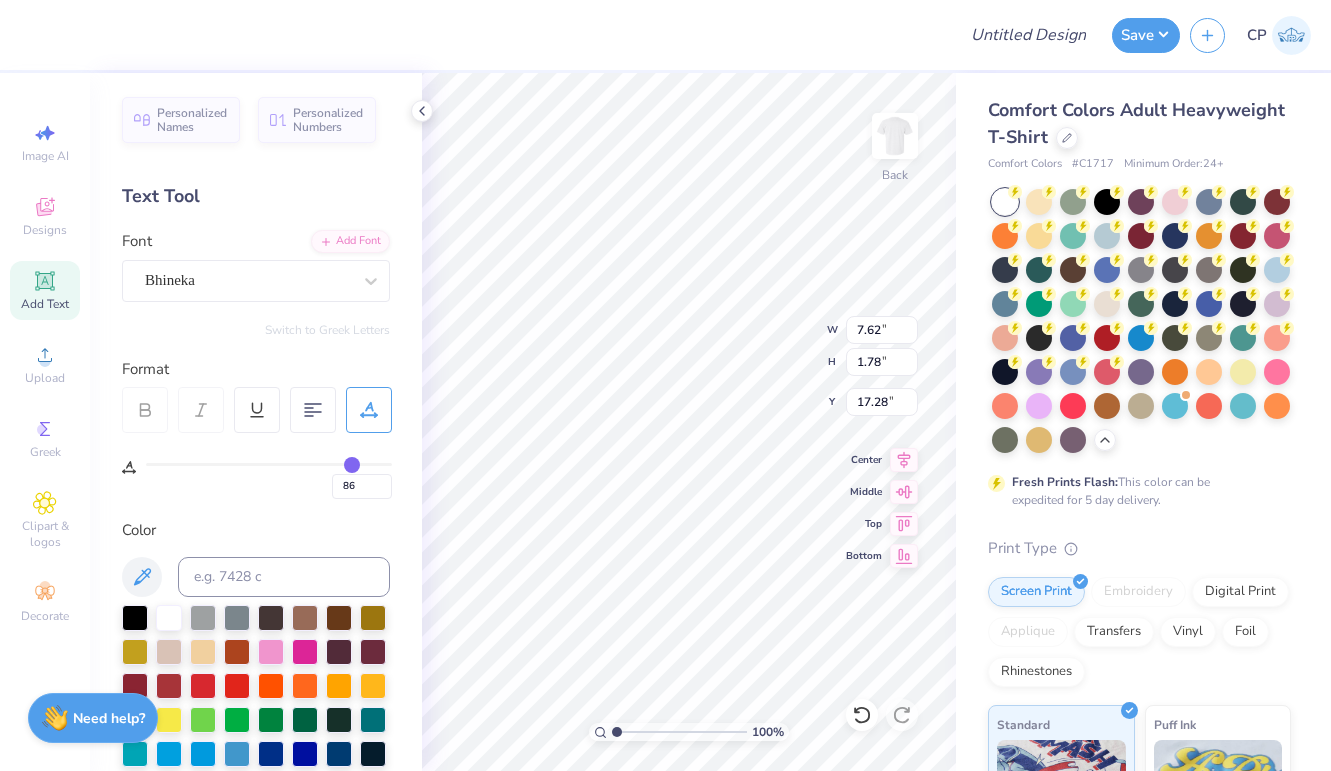 type on "87" 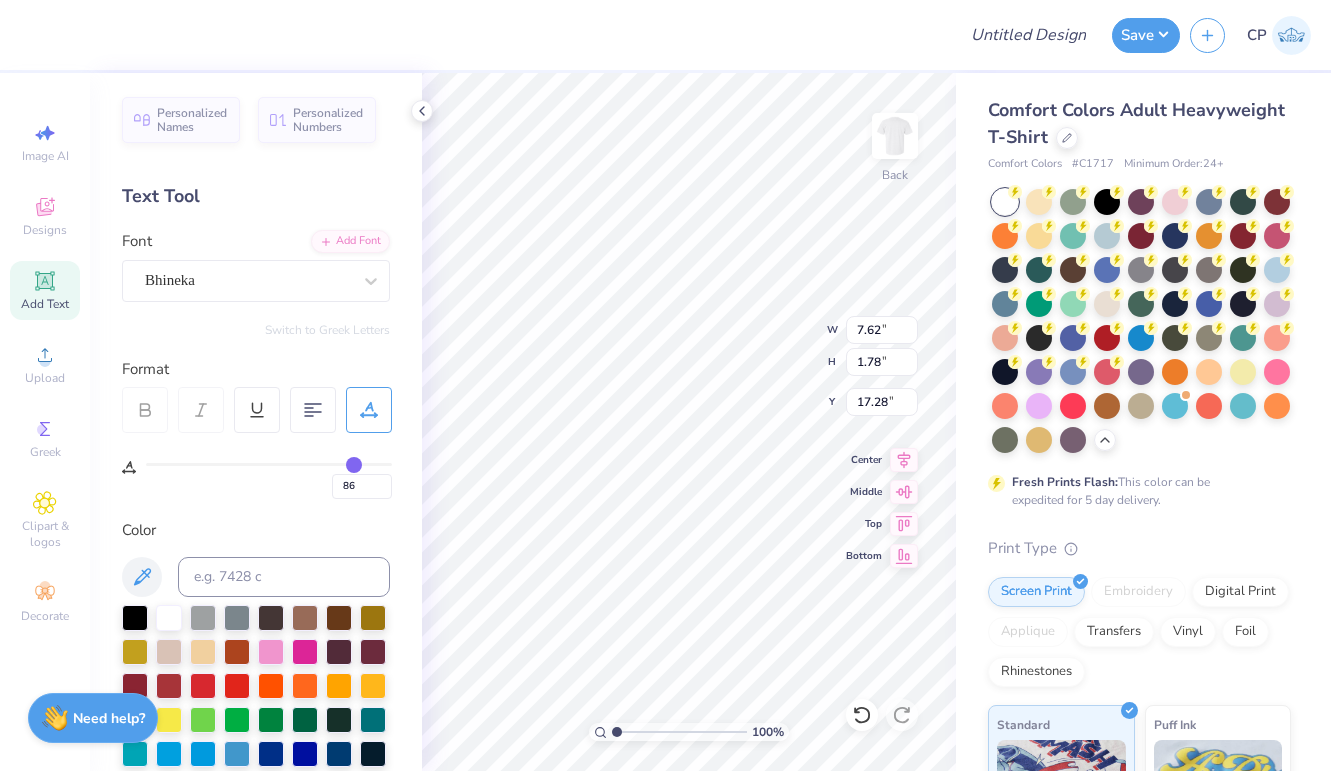 type on "87" 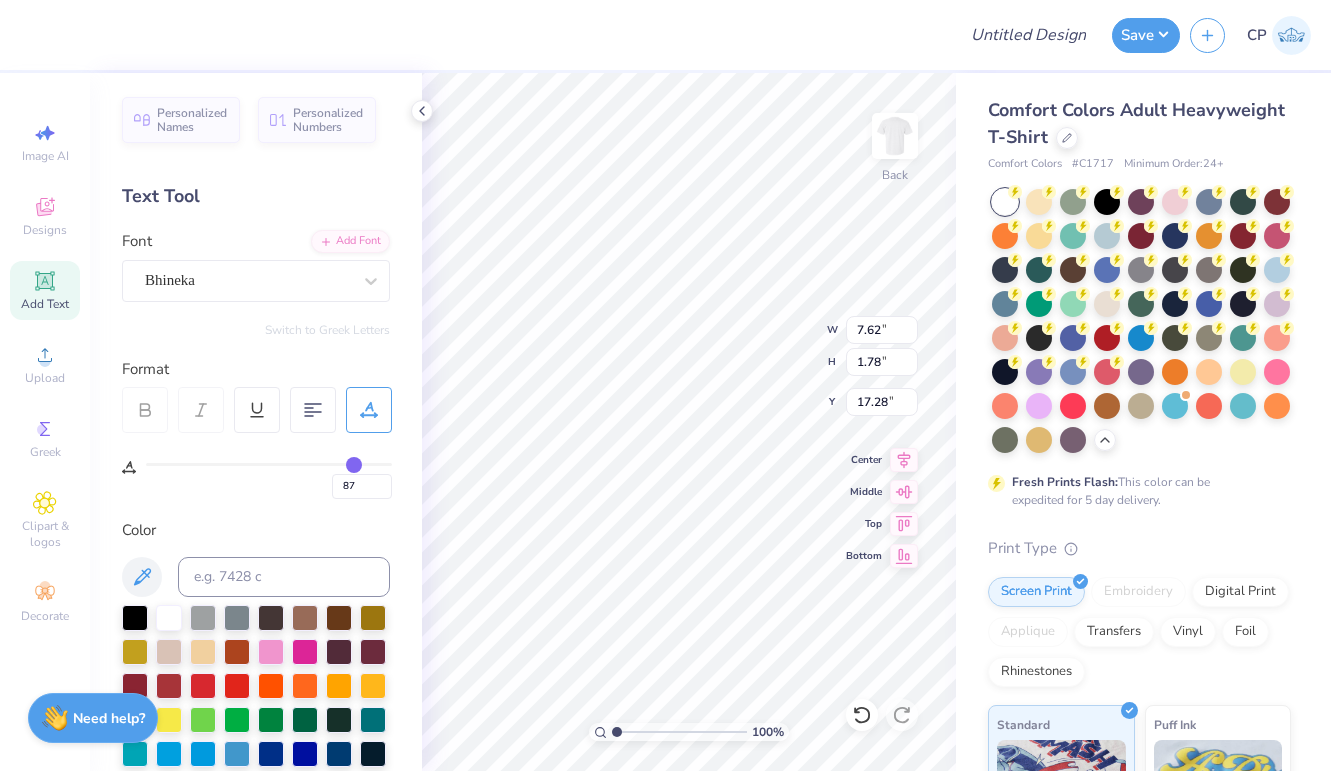 type on "88" 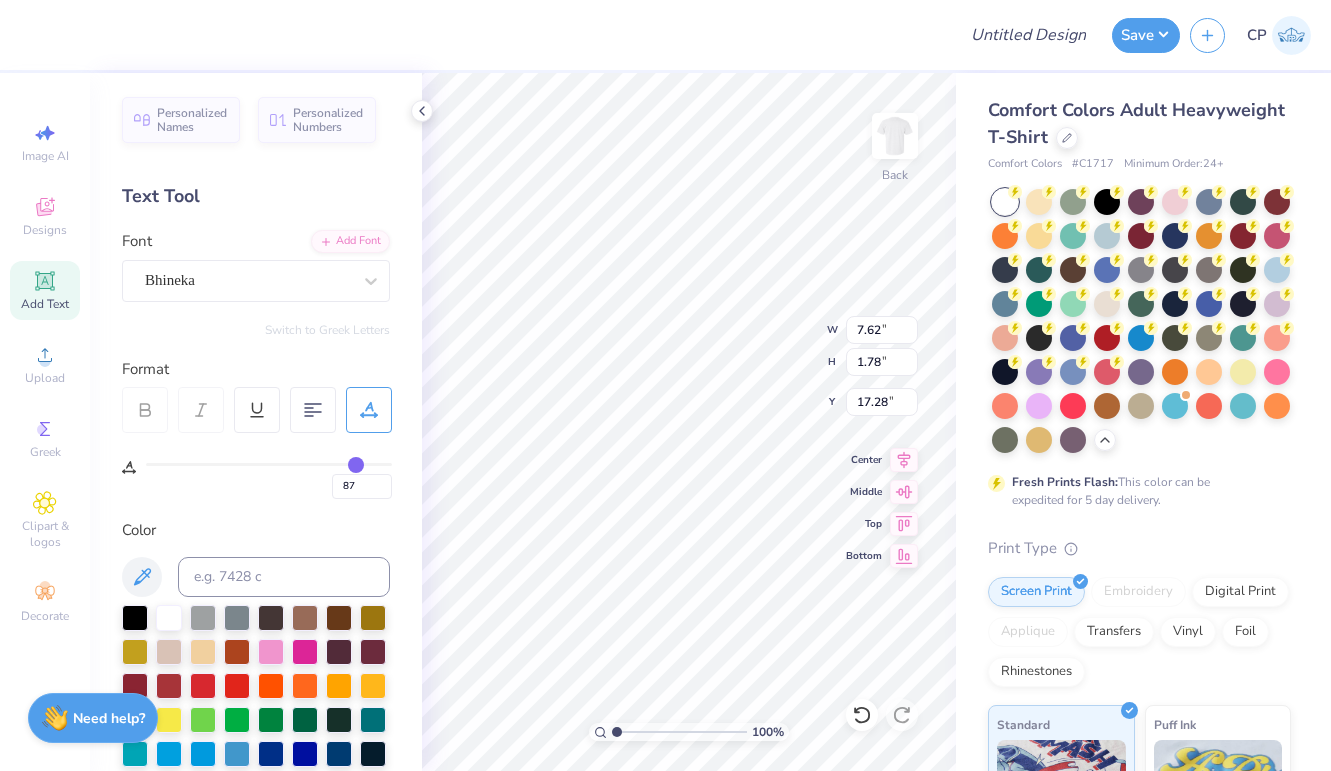 type on "88" 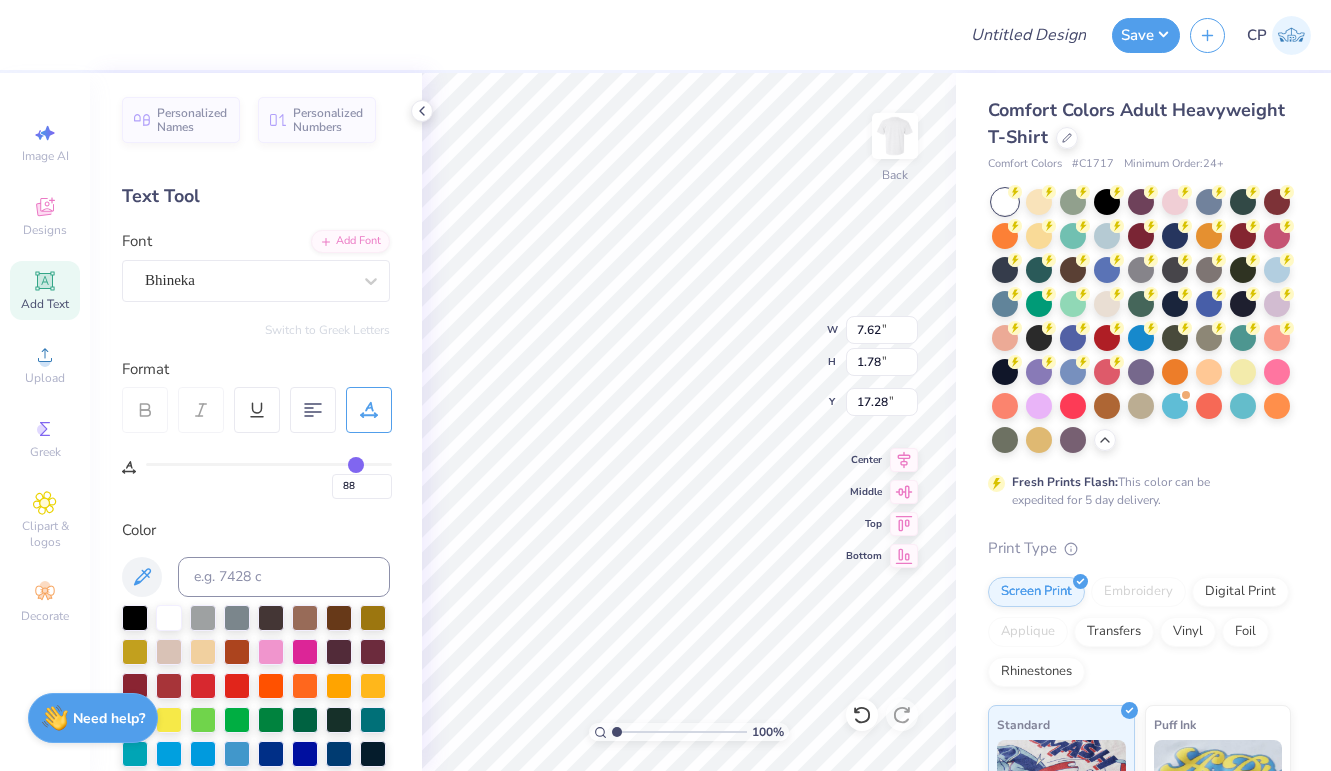 type on "90" 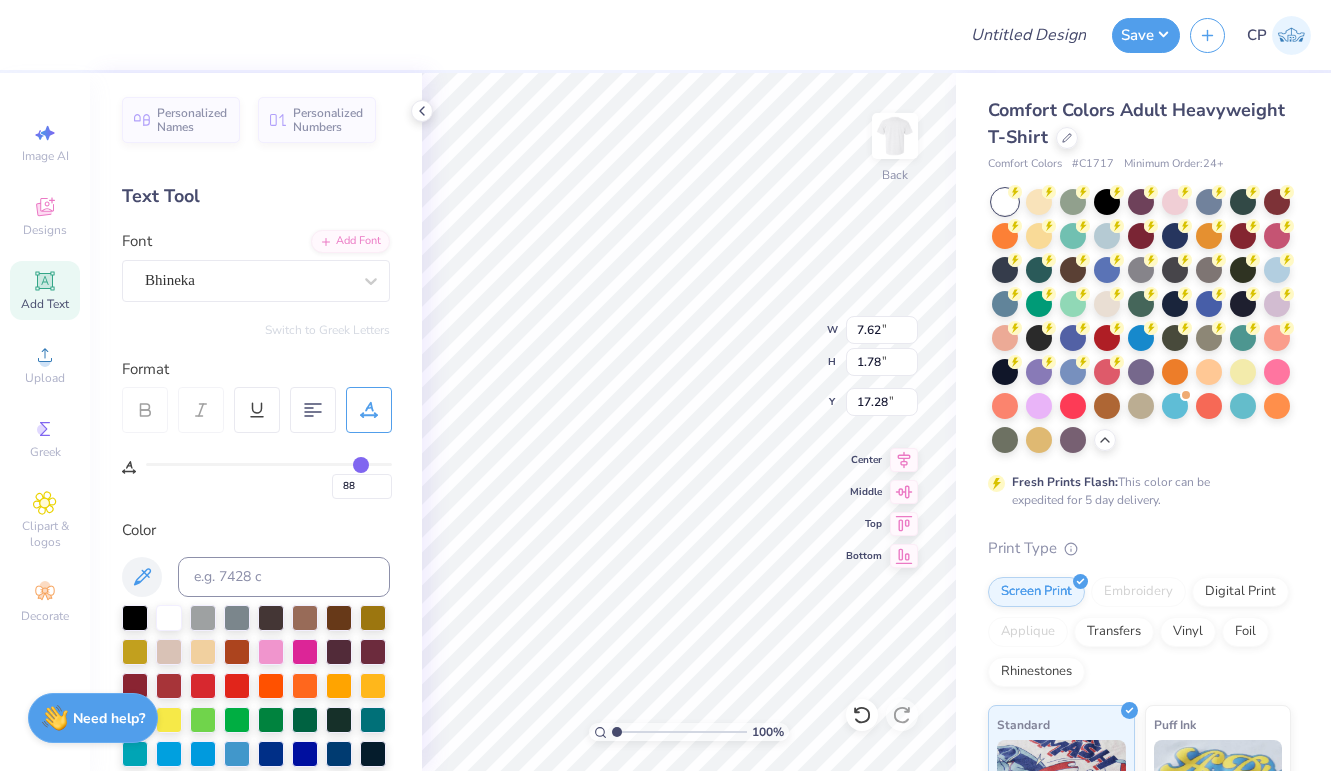 type on "90" 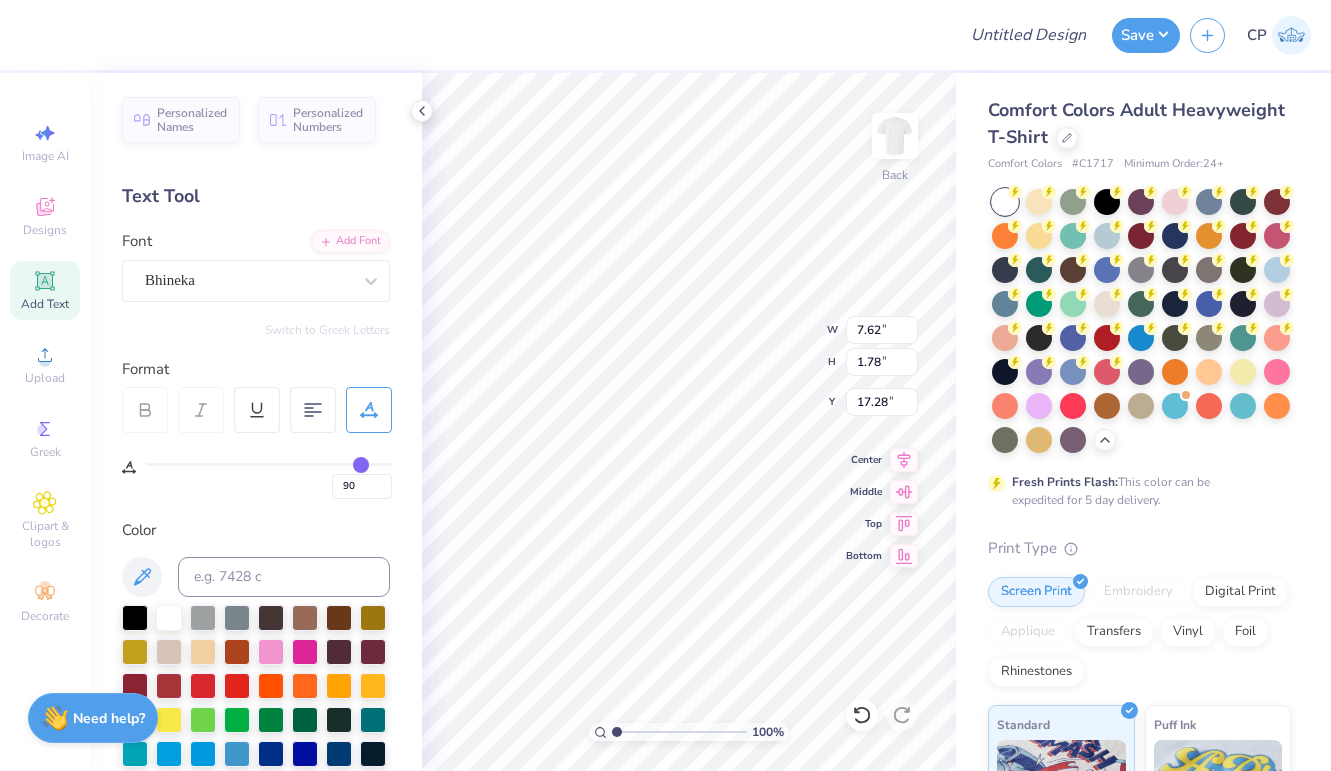 type on "91" 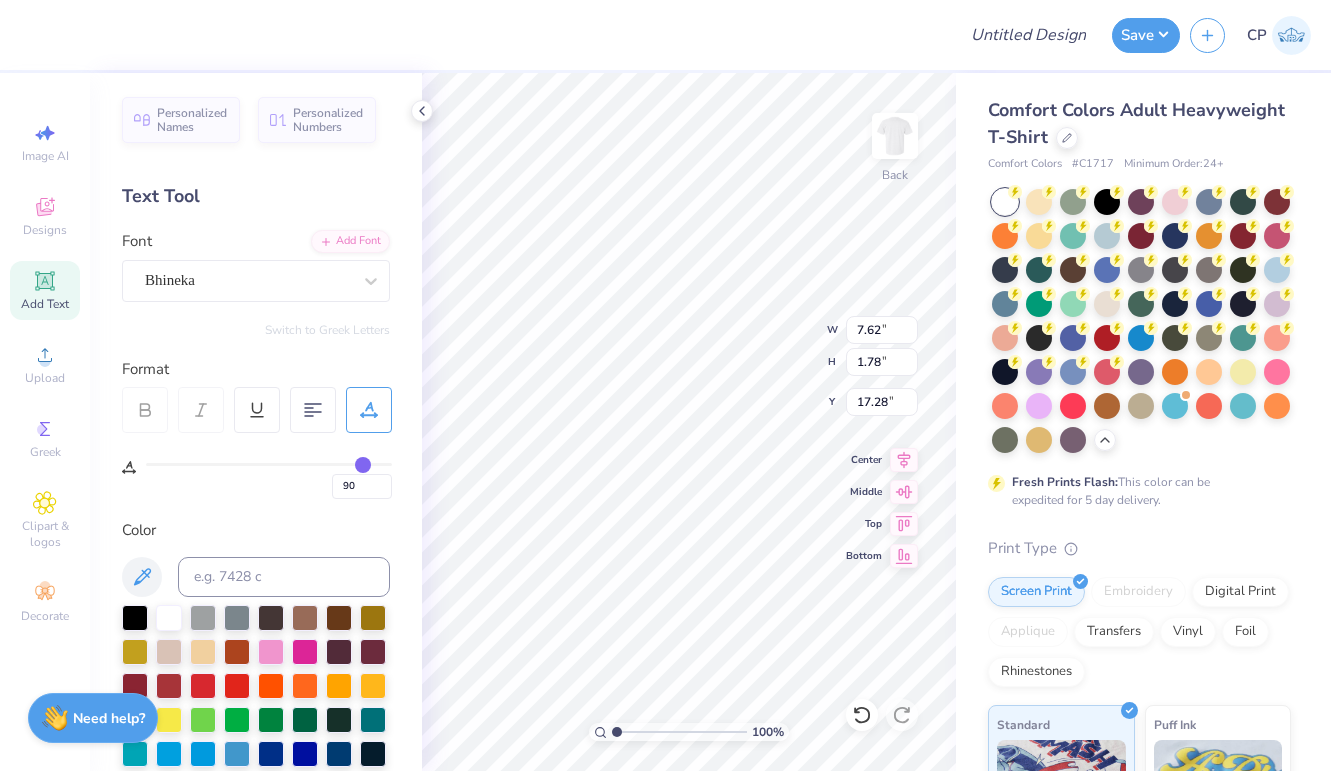 type on "91" 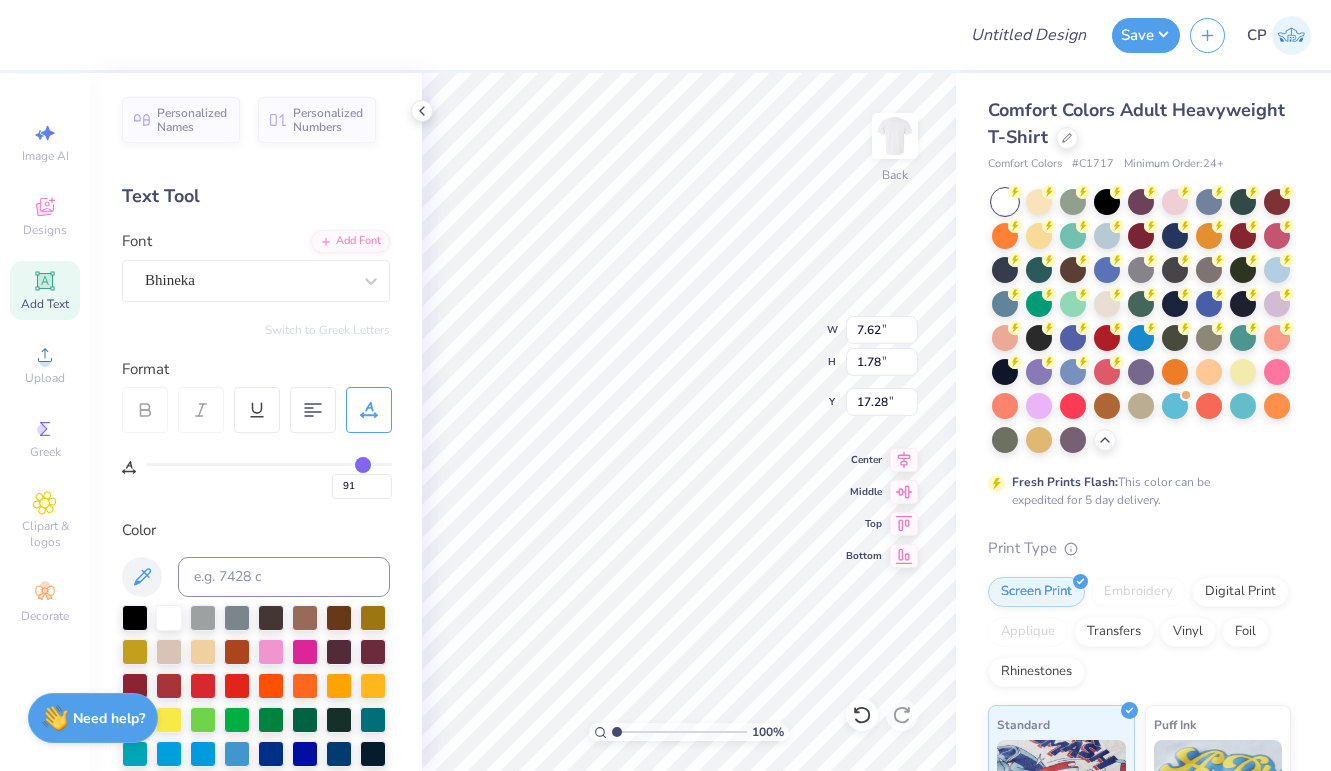 type on "93" 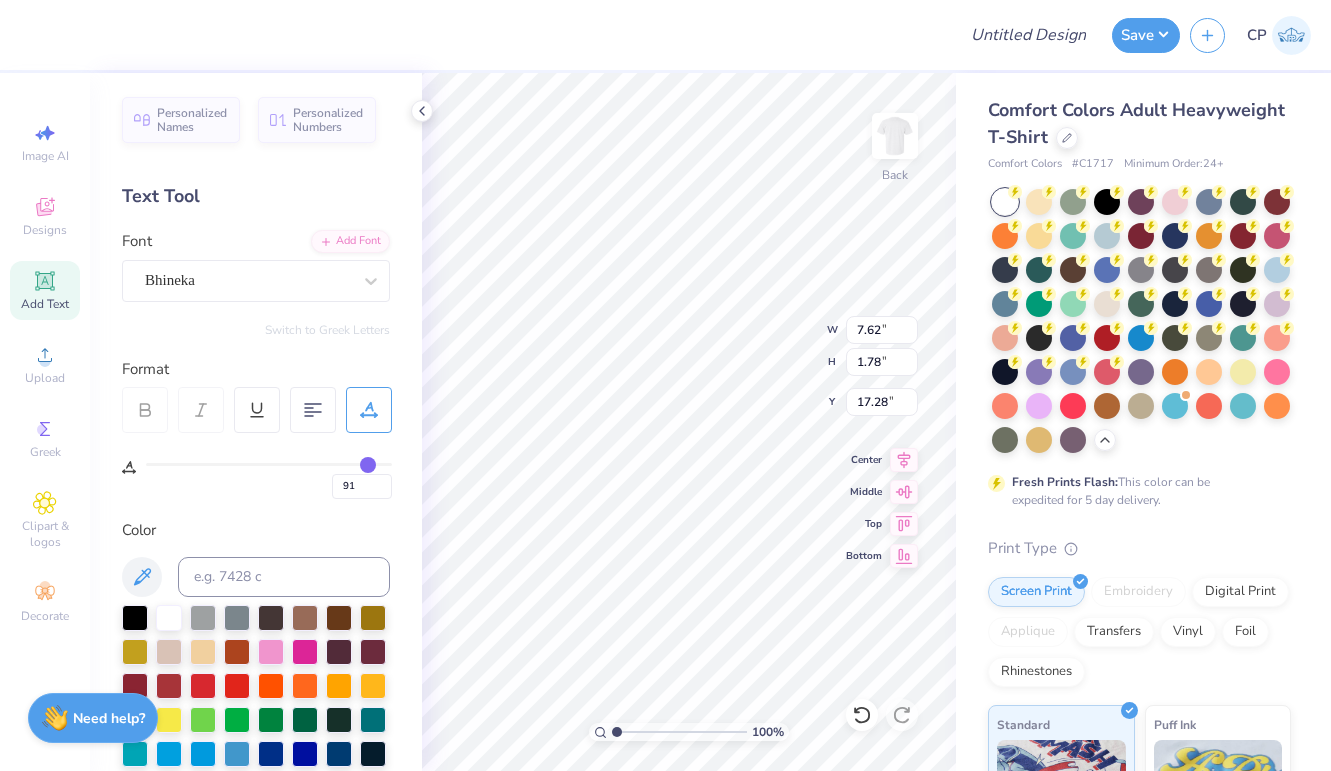 type on "93" 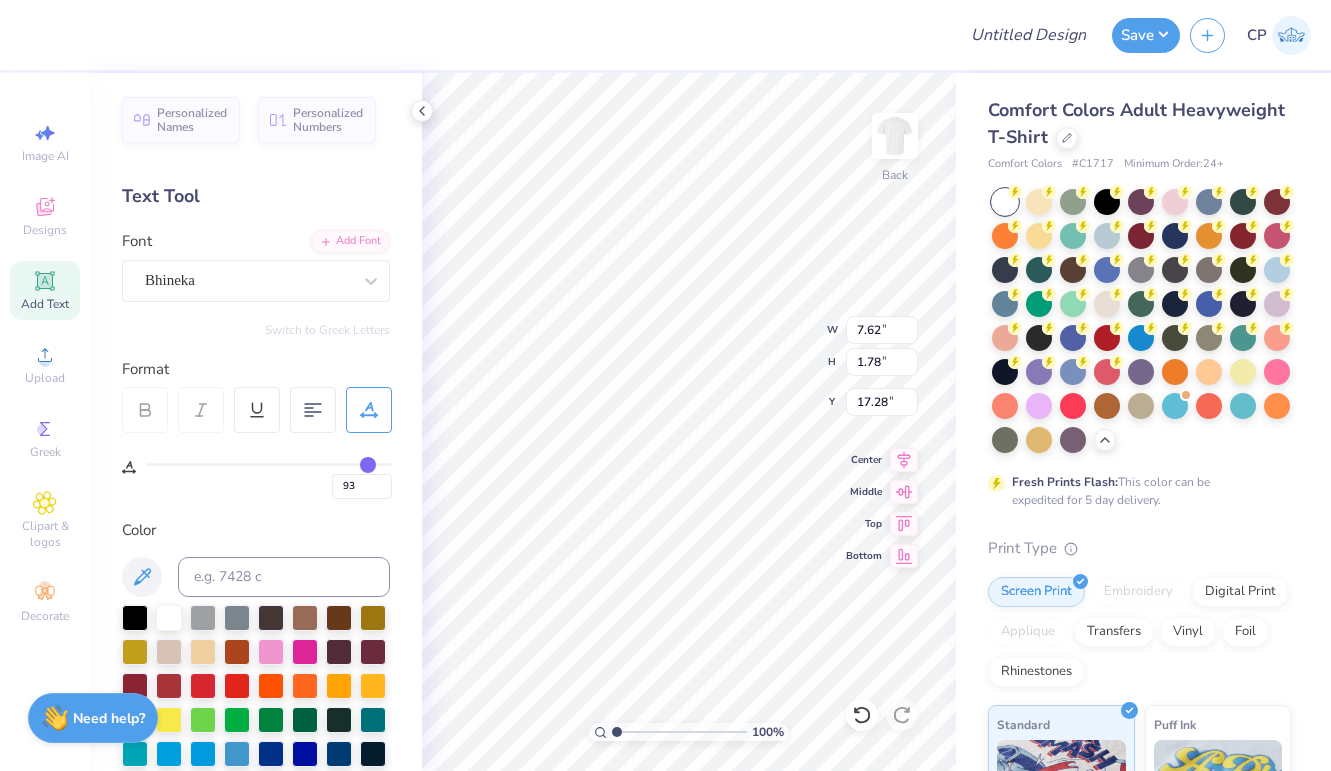 type on "94" 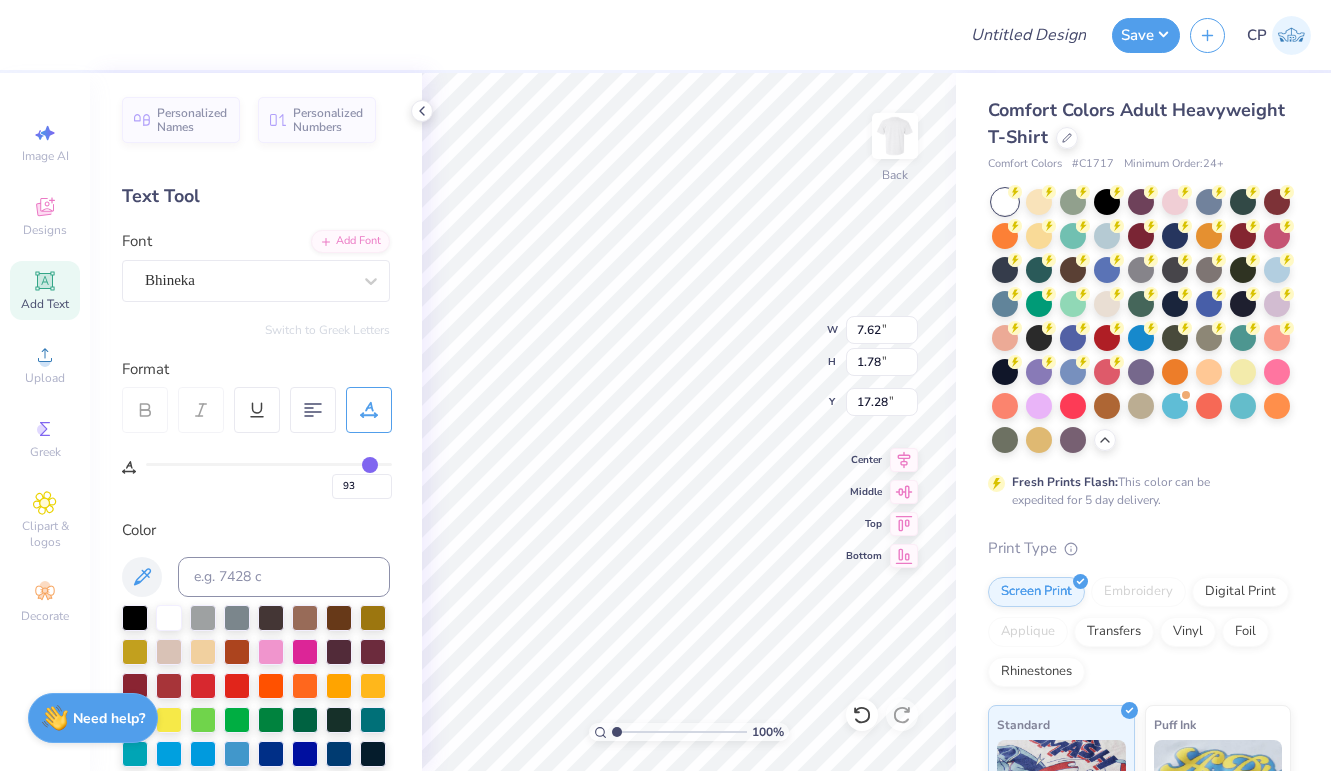 type on "94" 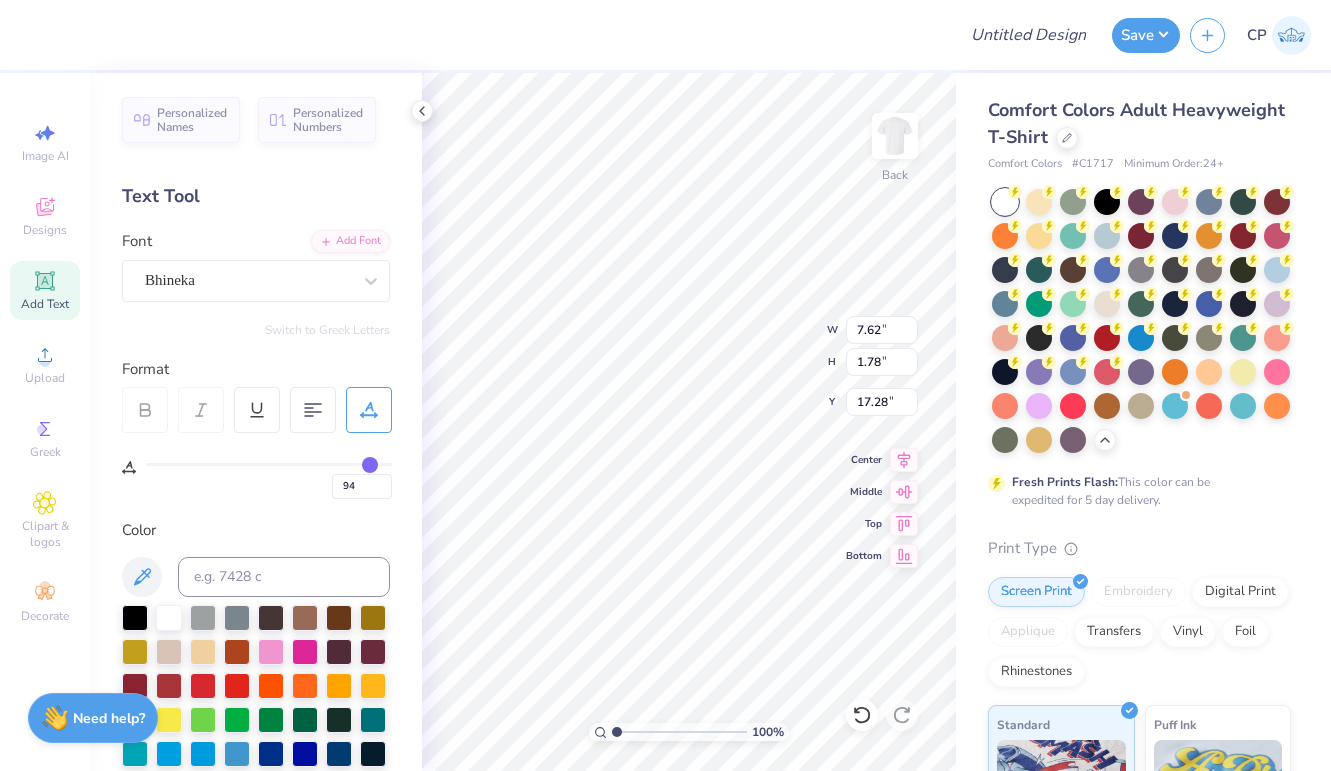 type on "96" 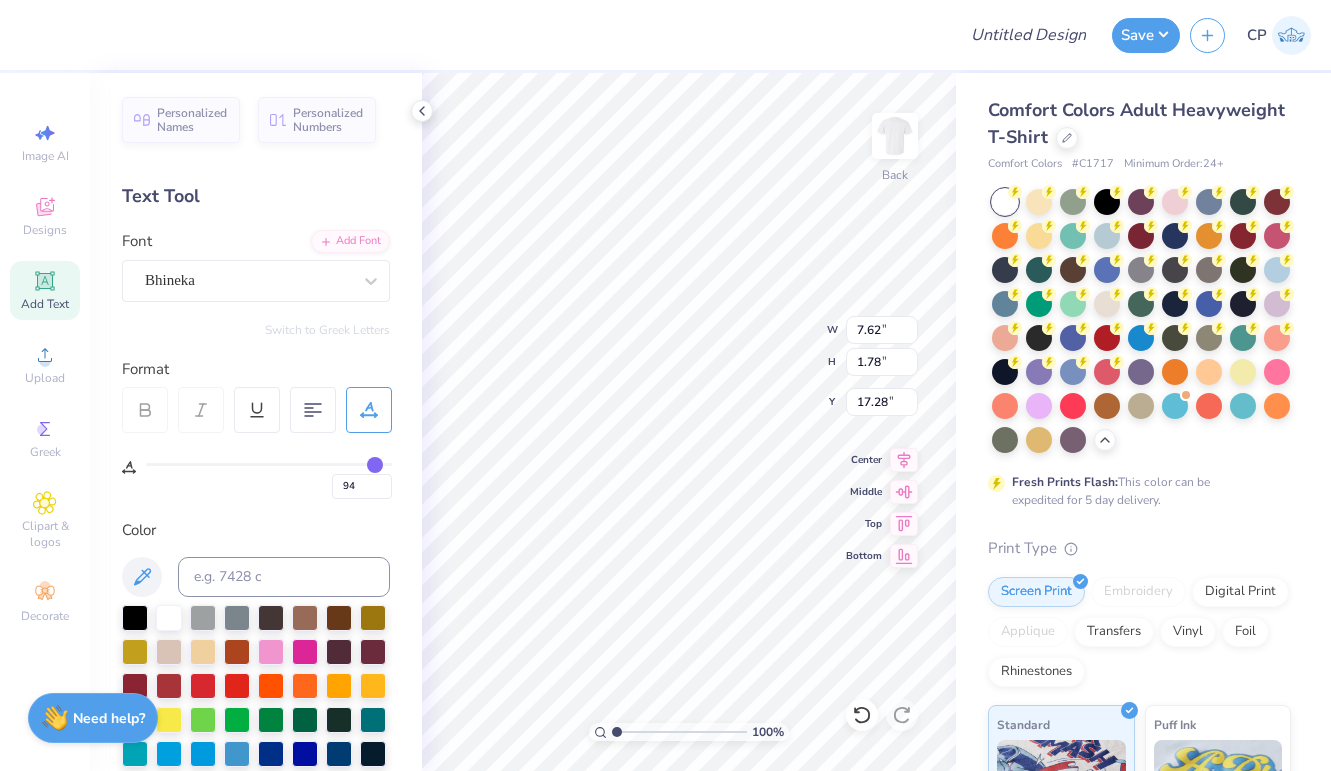 type on "96" 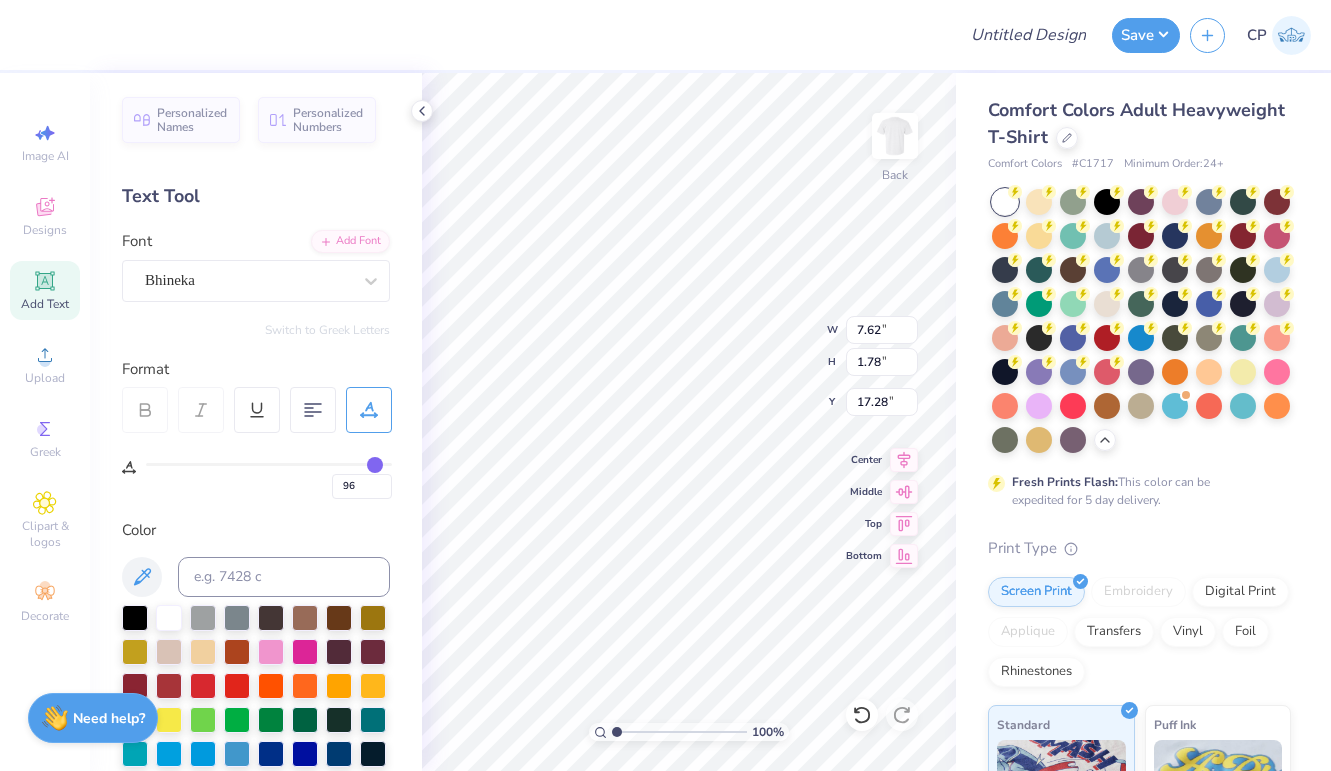 type on "97" 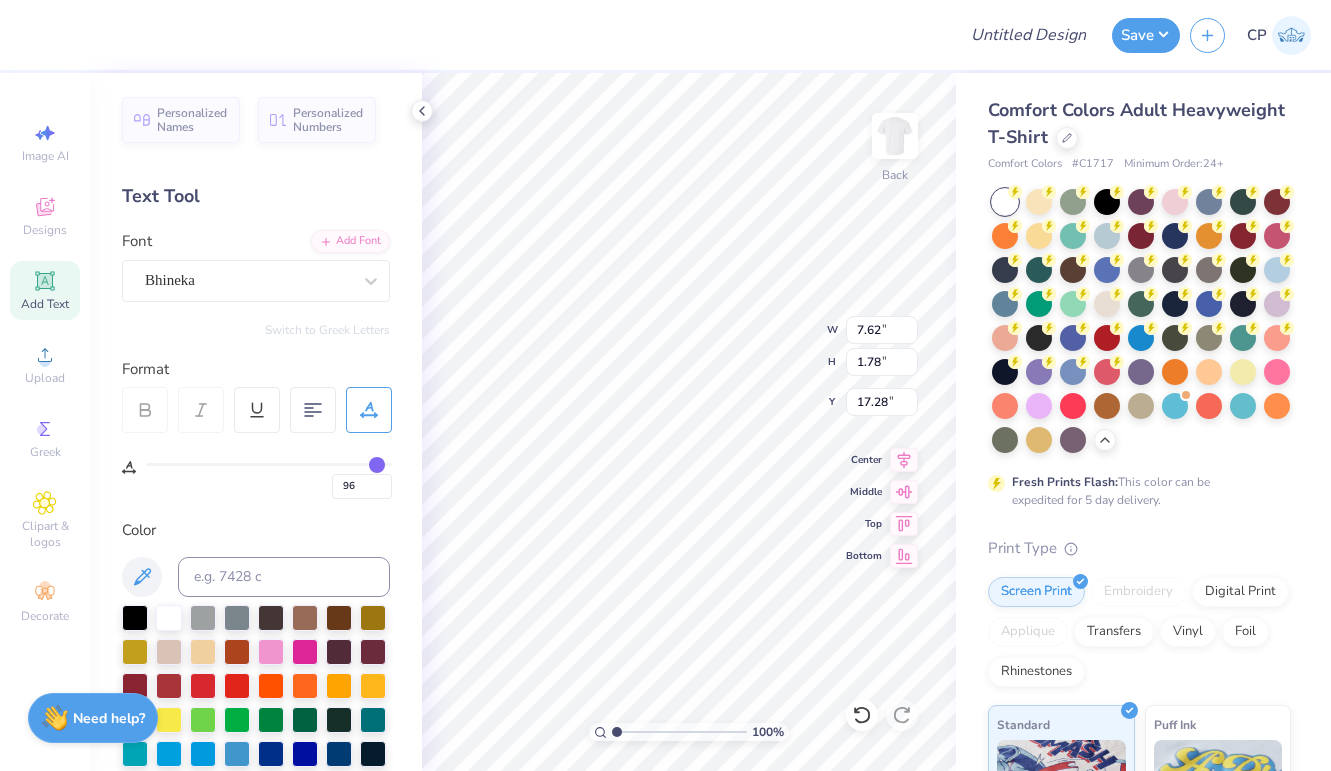 type on "97" 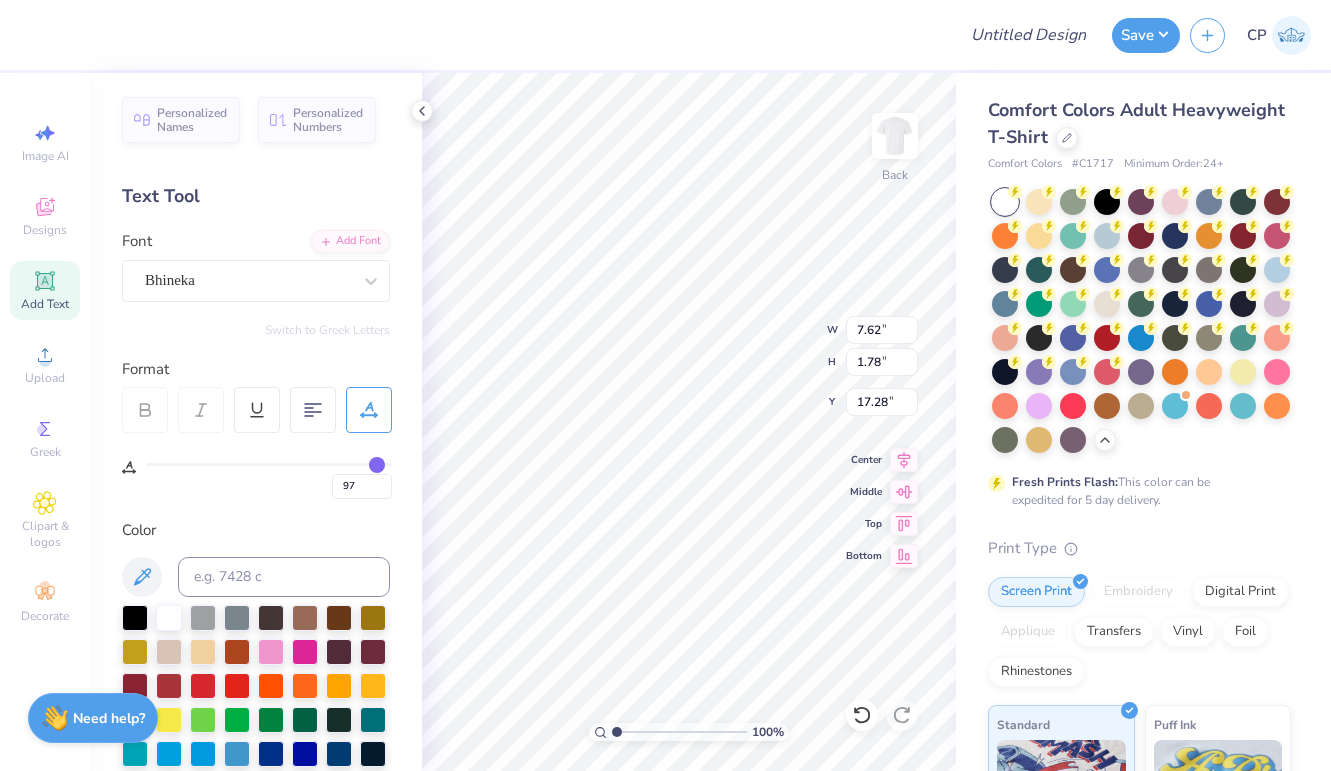 type on "100" 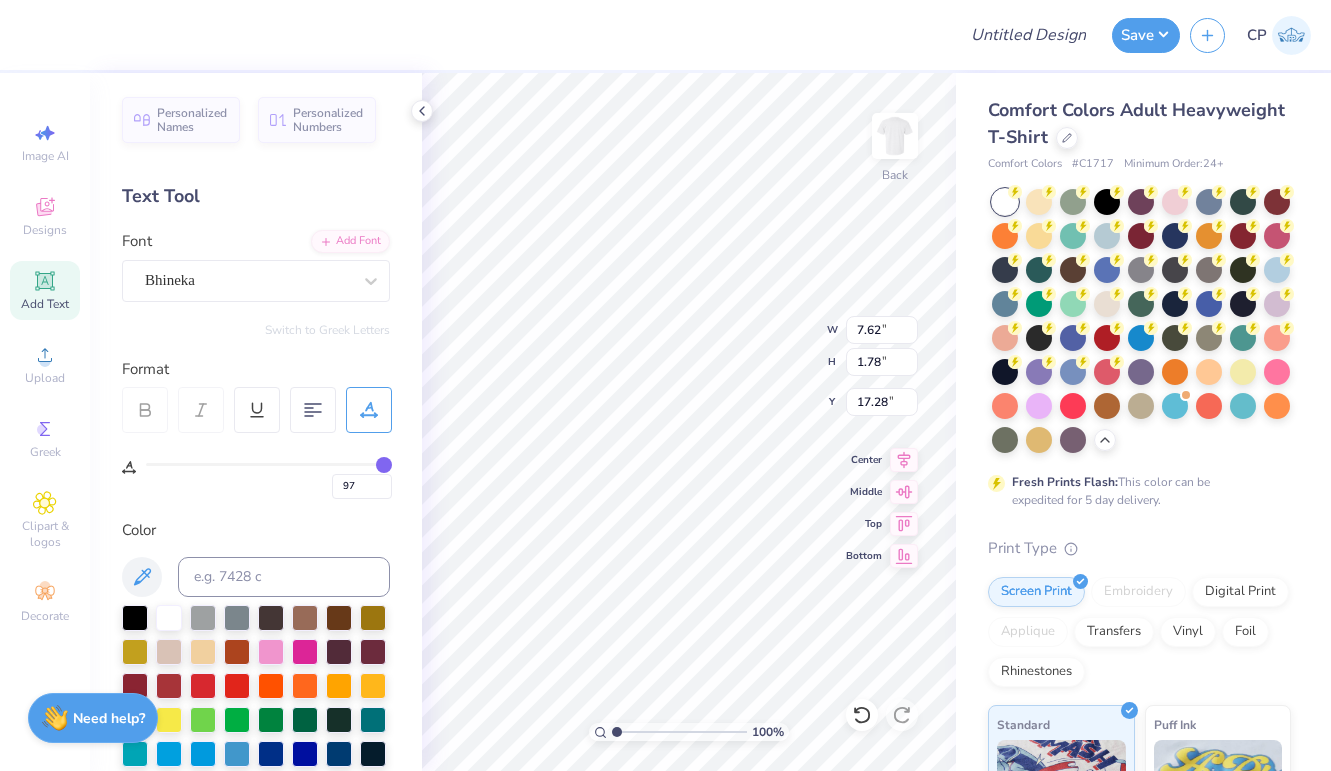 type on "100" 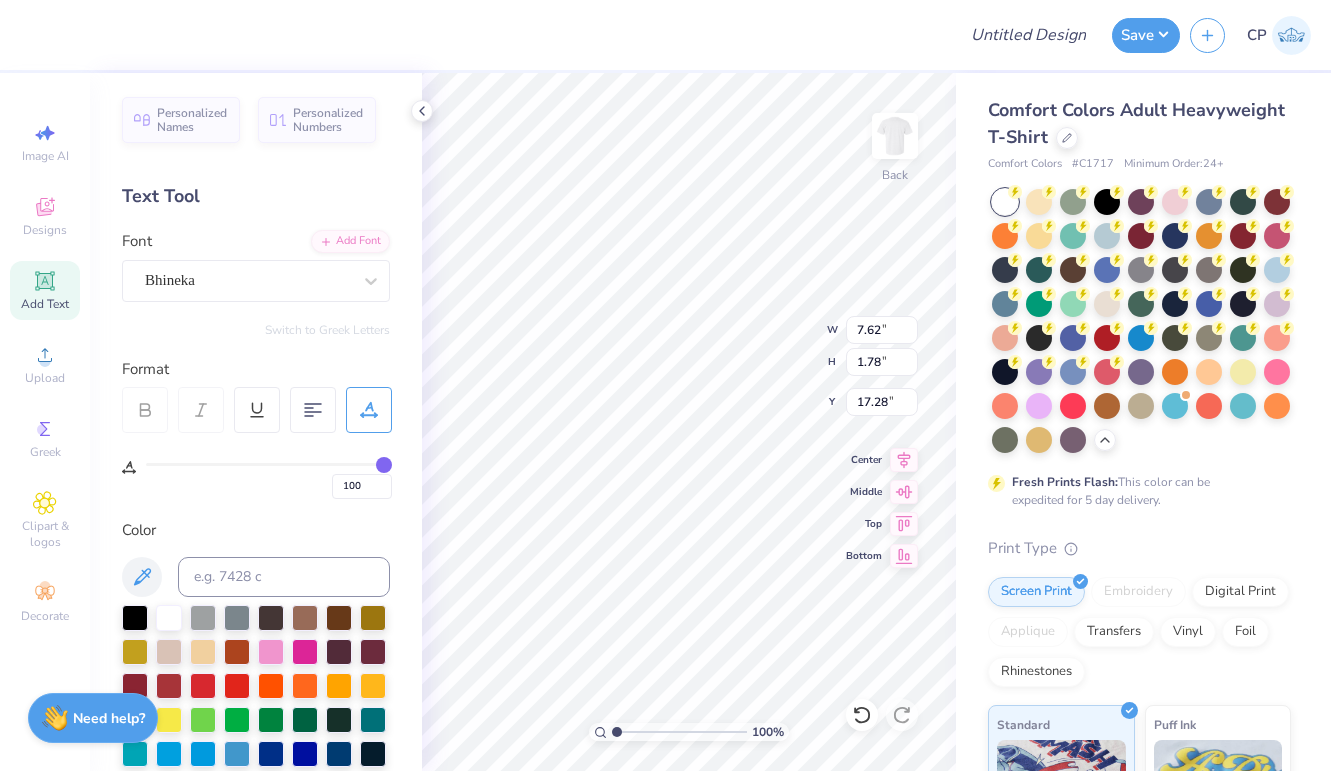 type on "99" 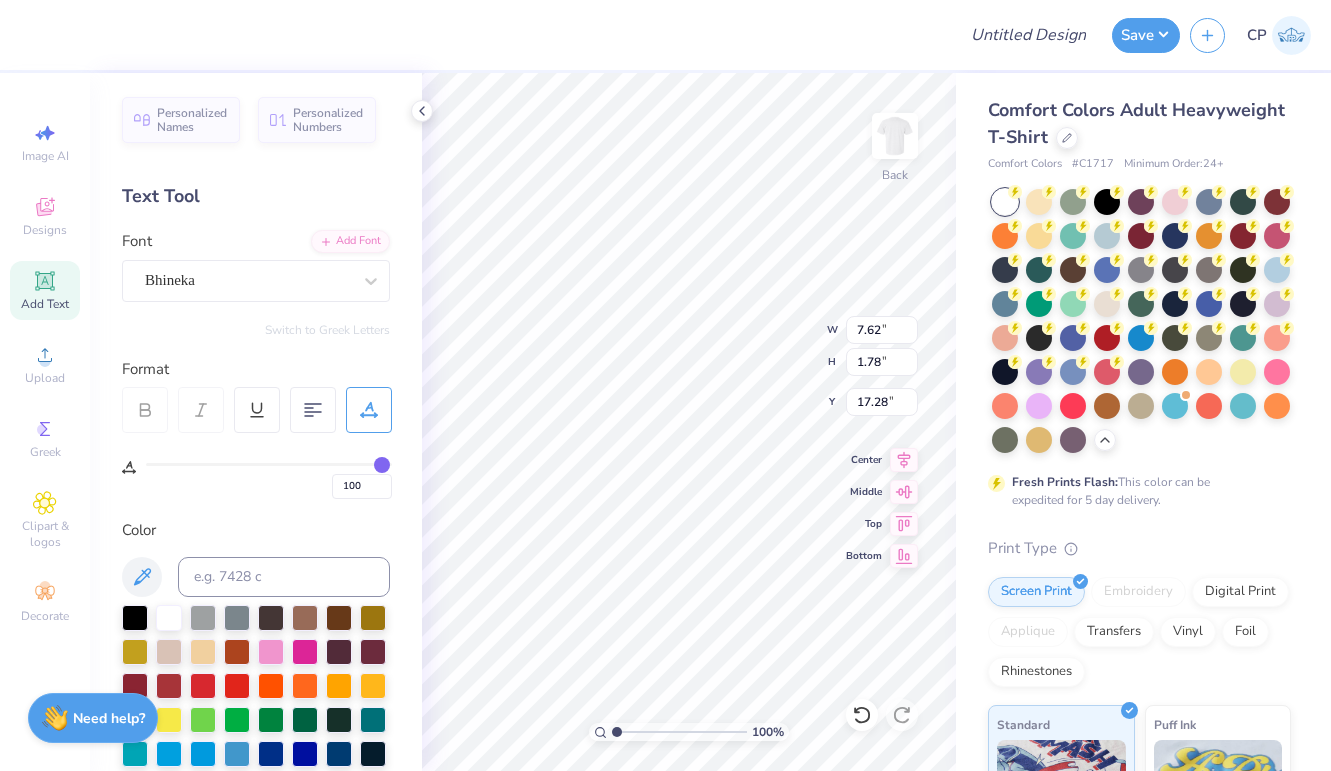 type on "99" 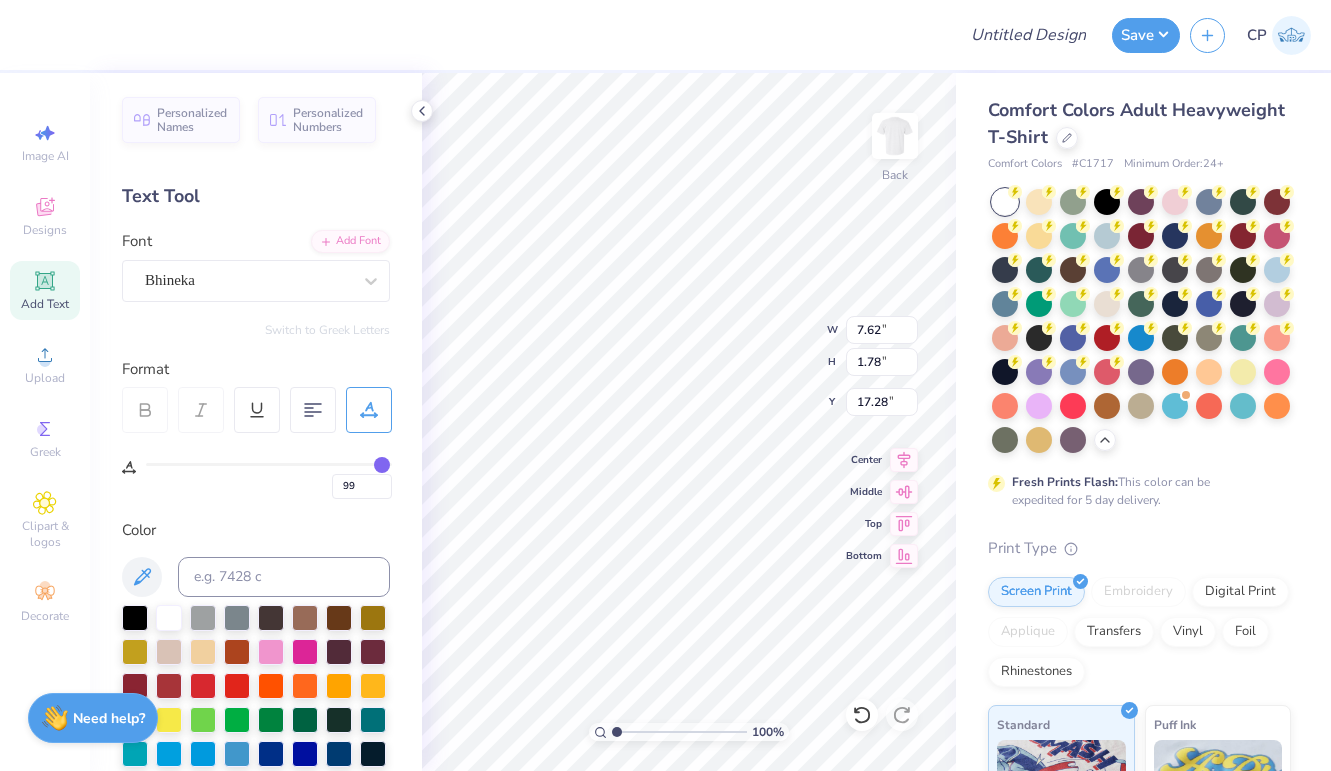 type on "97" 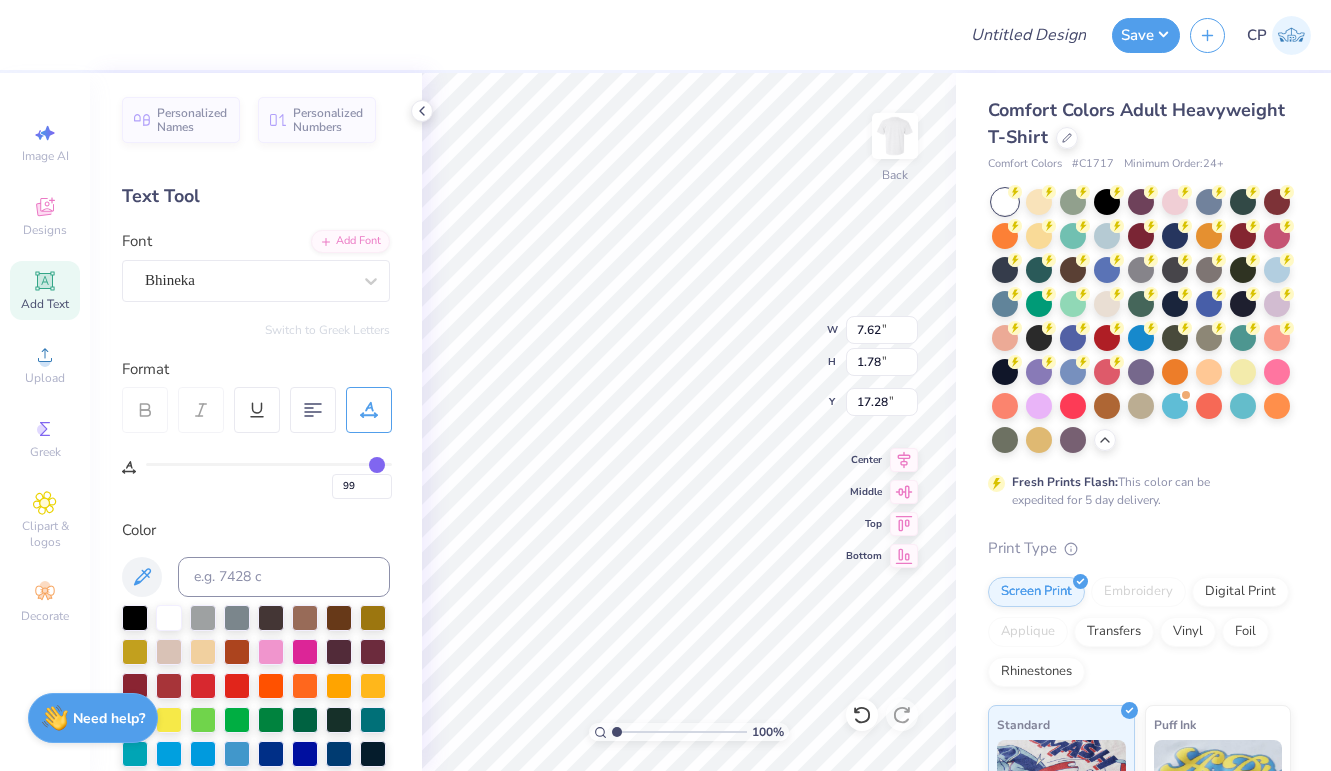 type on "97" 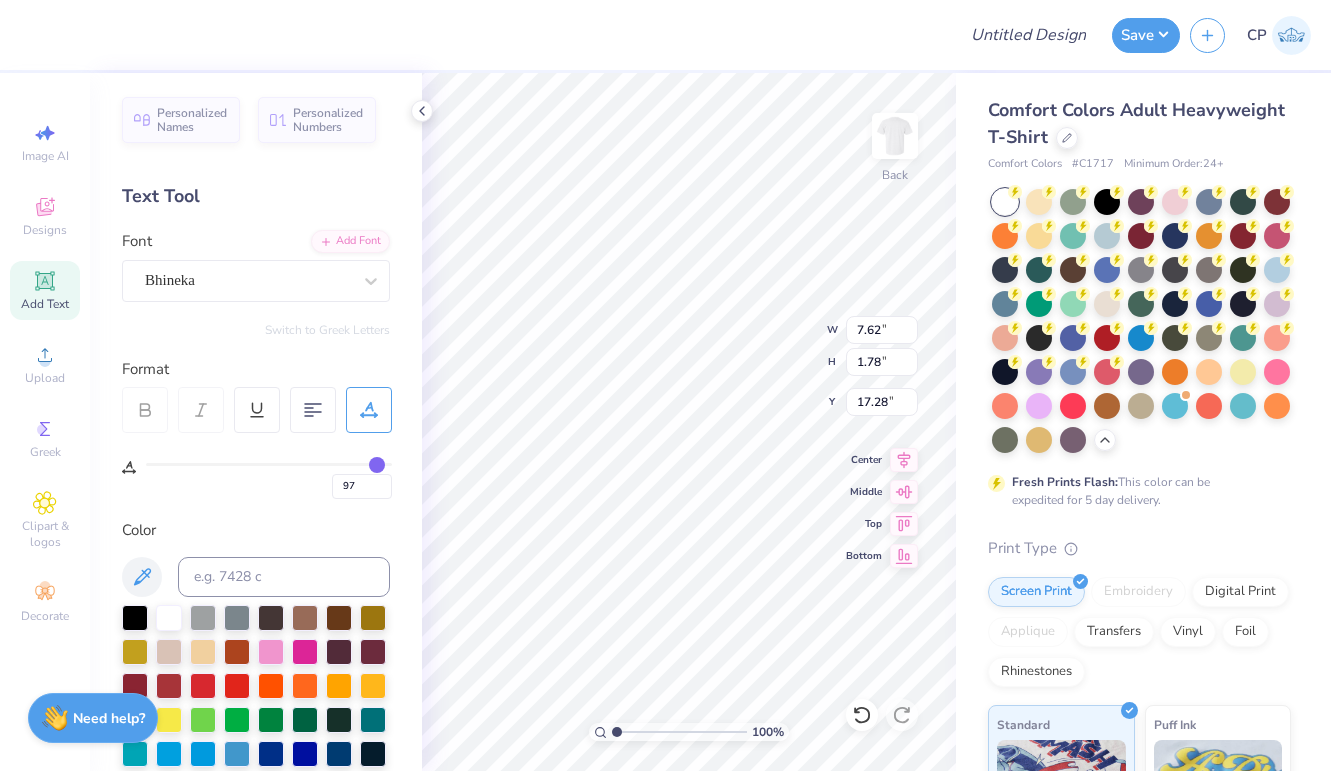 type on "95" 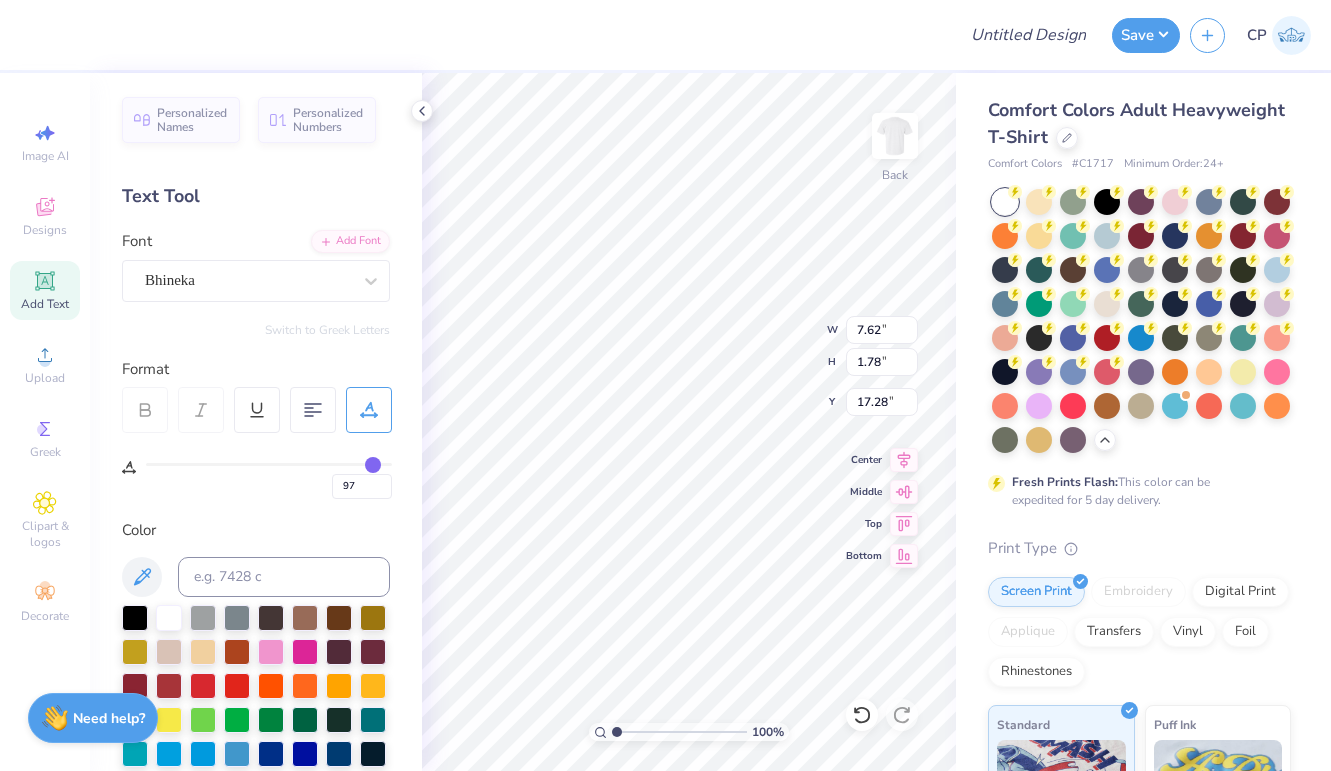 type on "95" 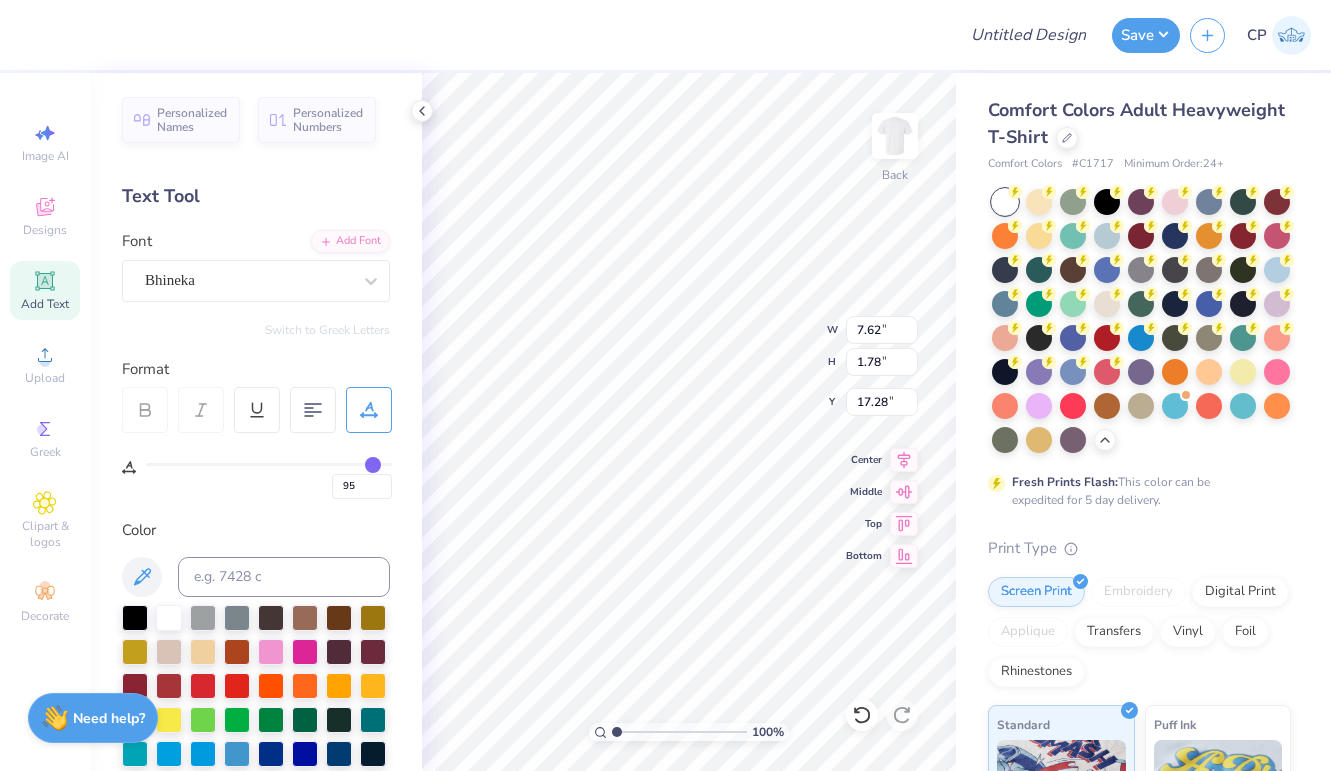 type on "91" 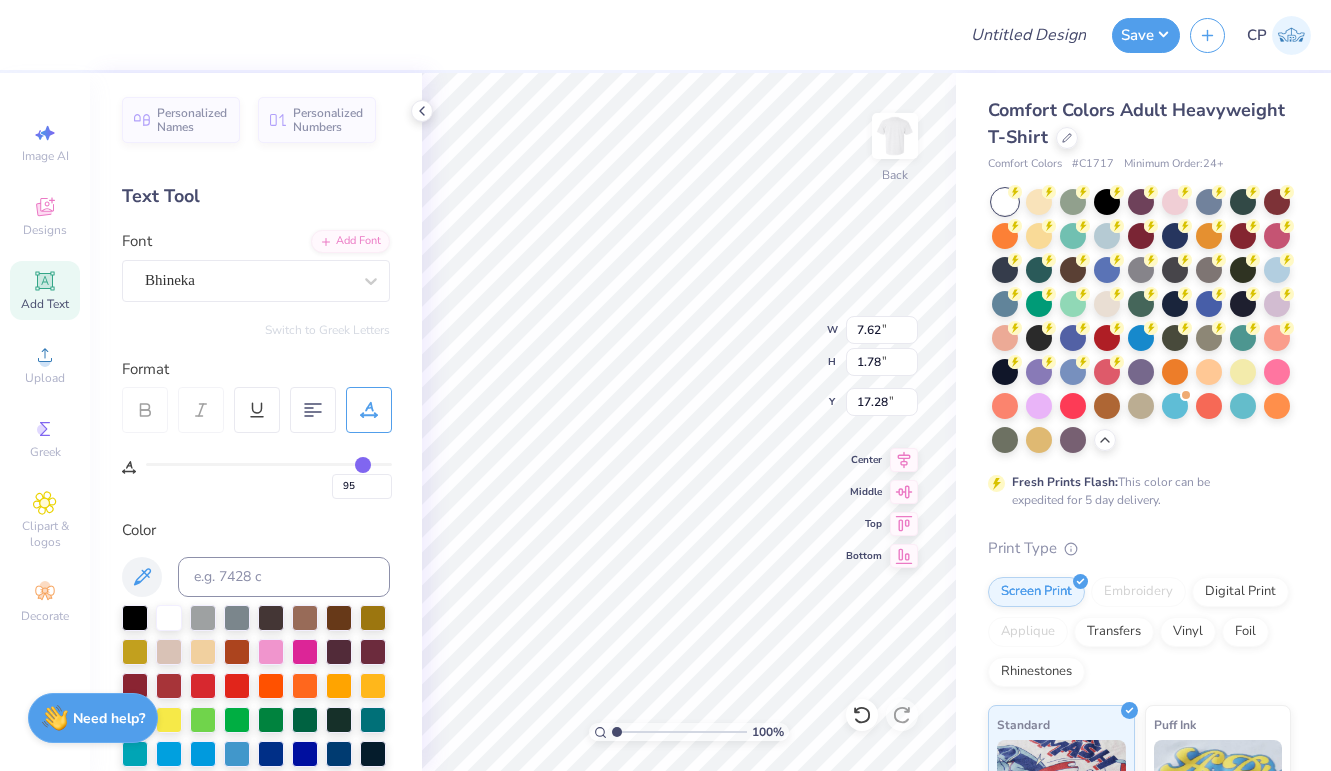 type on "91" 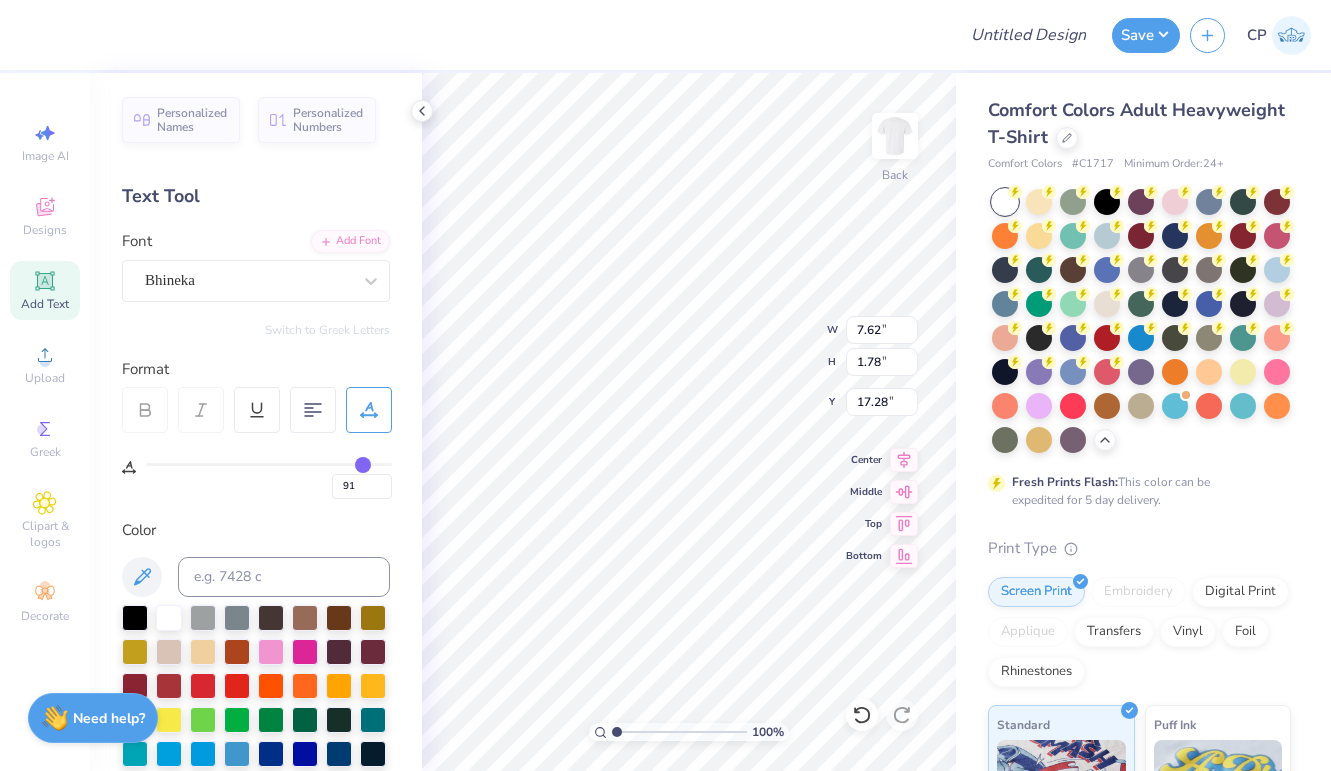 type on "85" 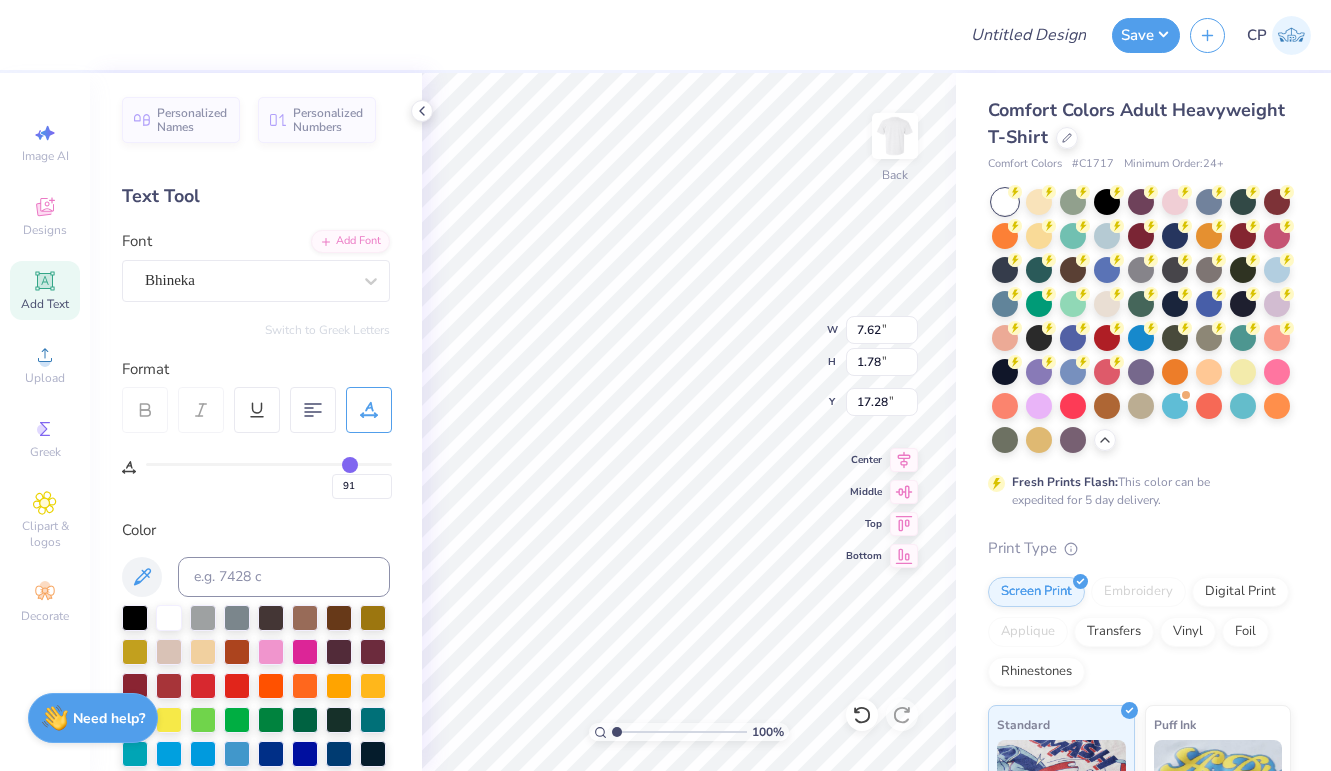 type on "85" 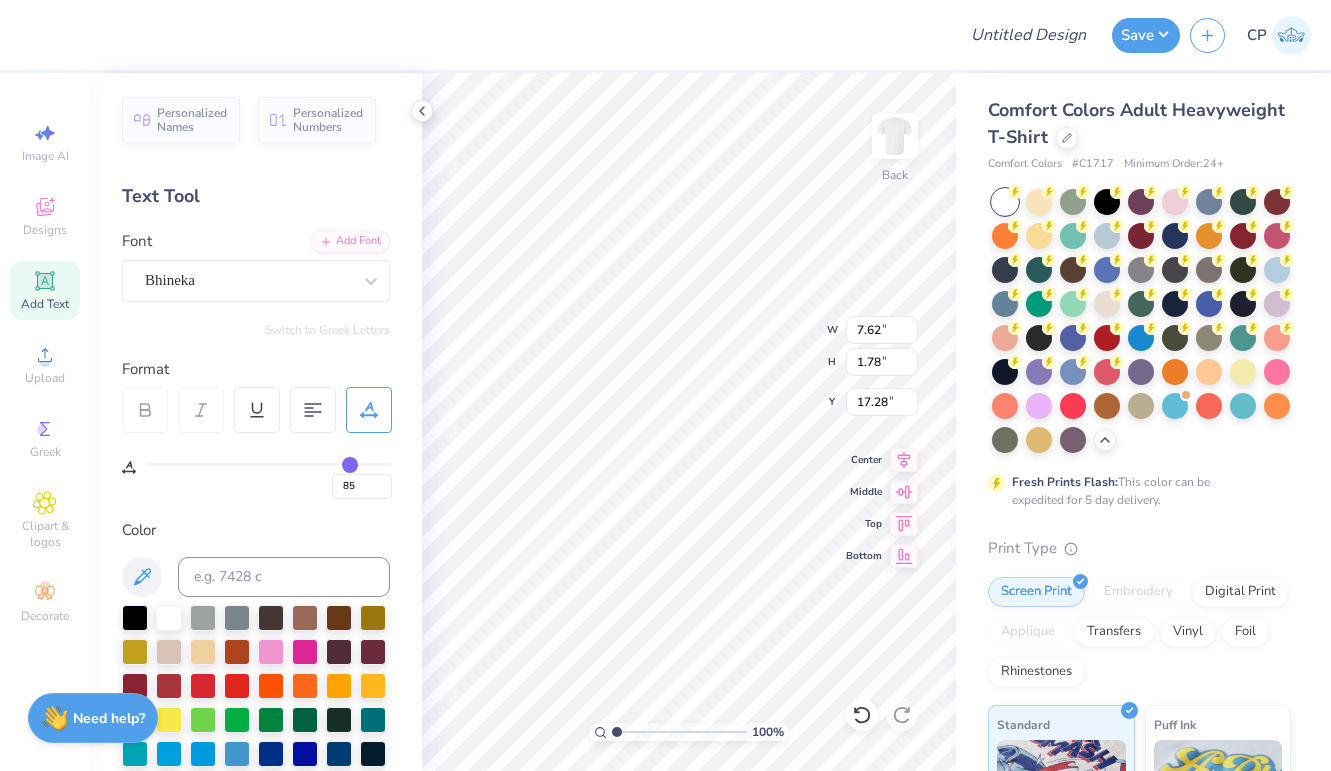 type on "76" 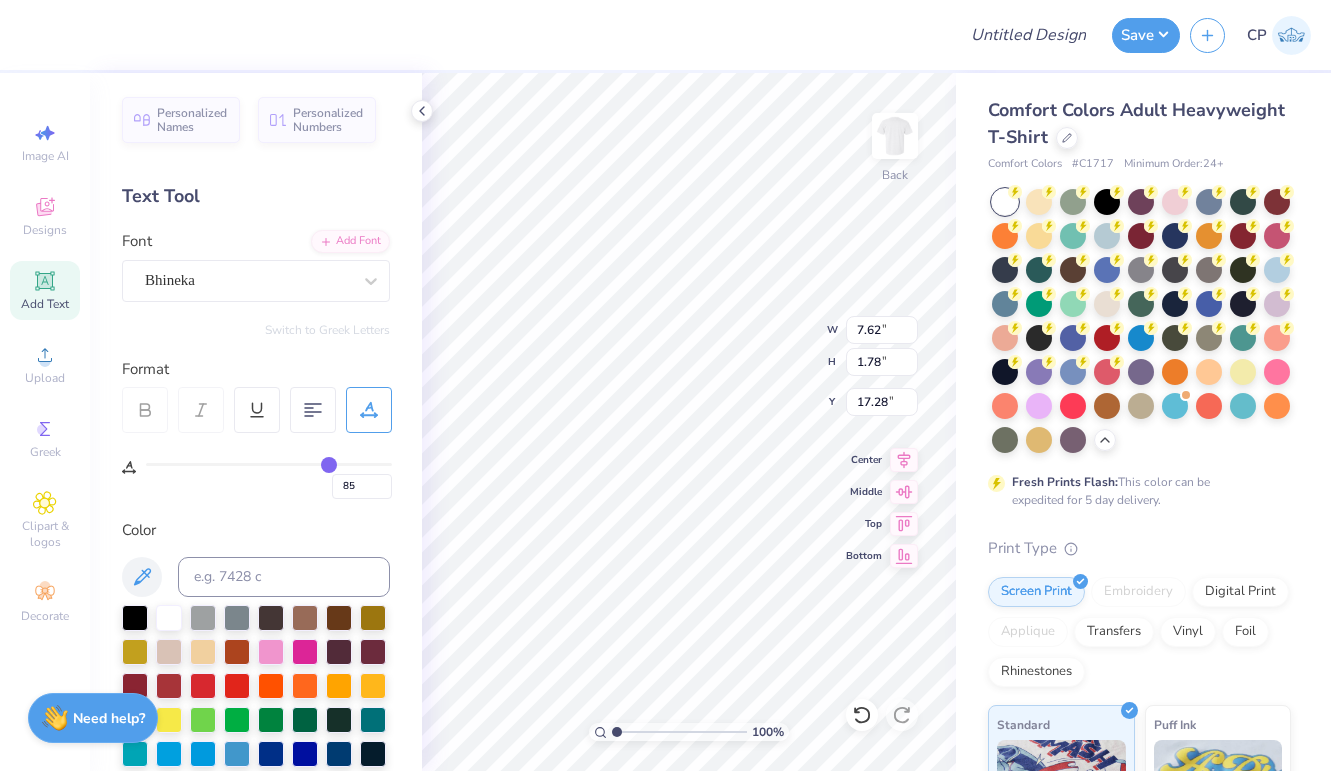 type on "76" 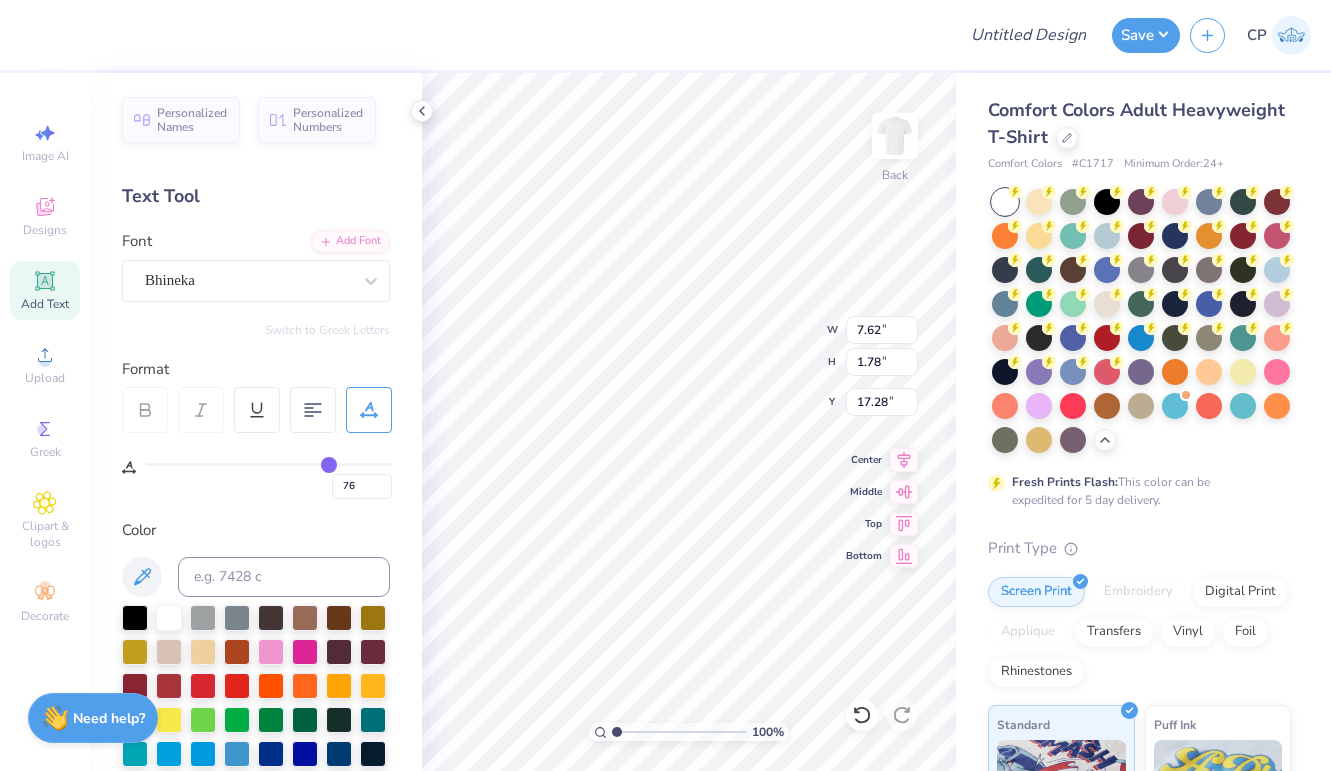 type on "64" 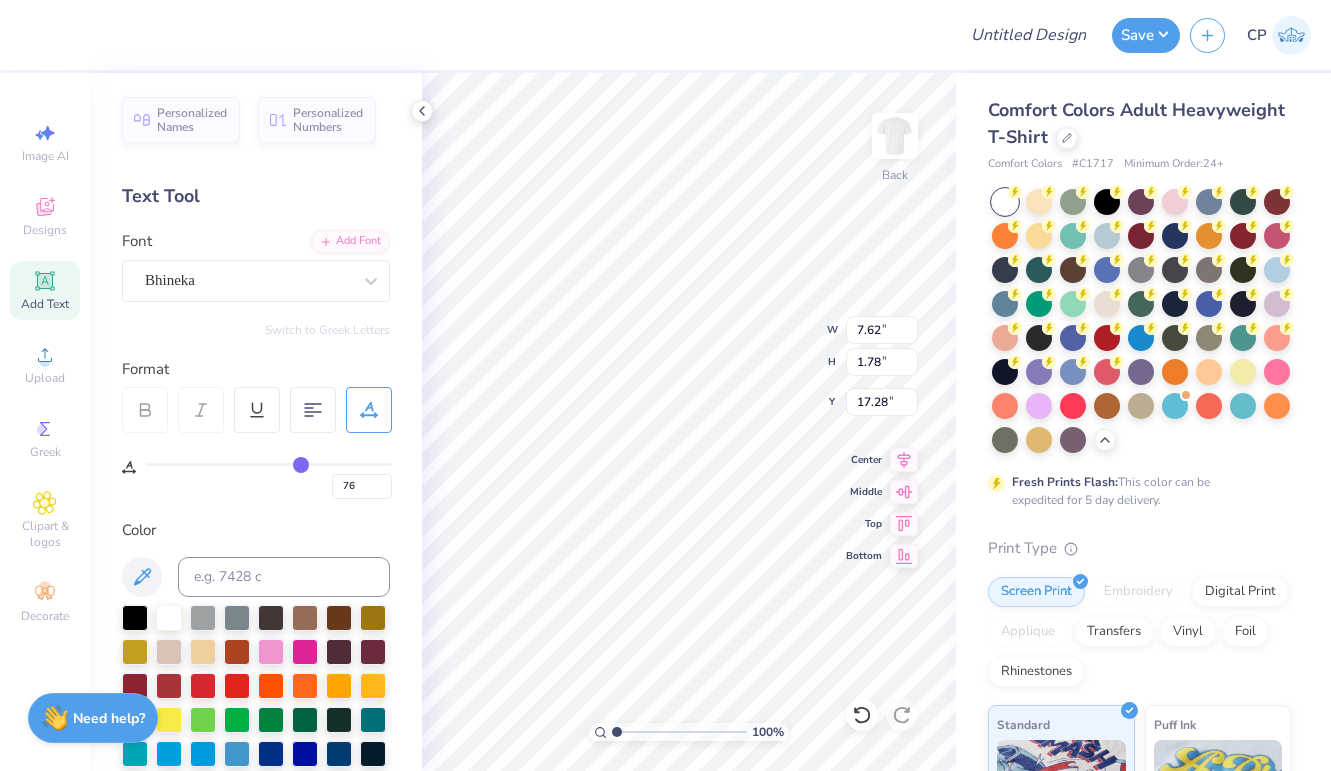 type on "64" 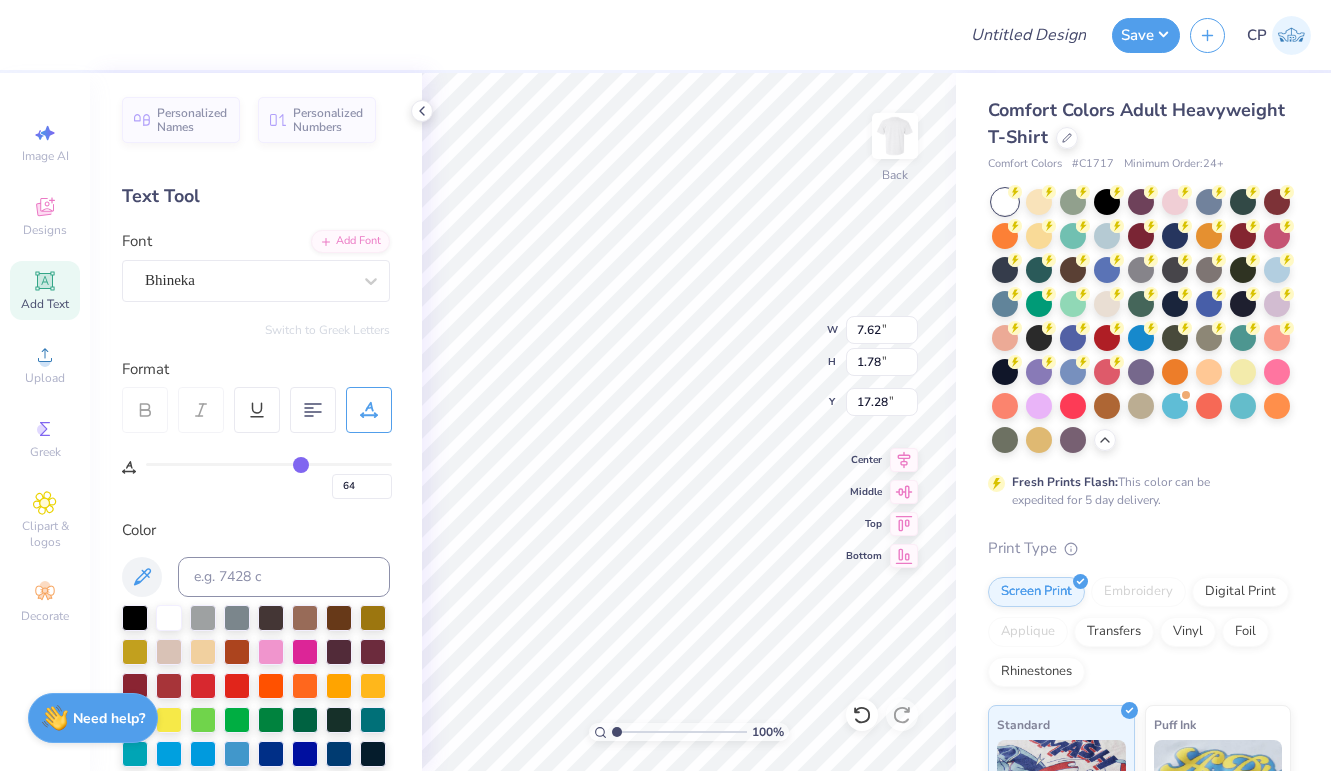 type on "52" 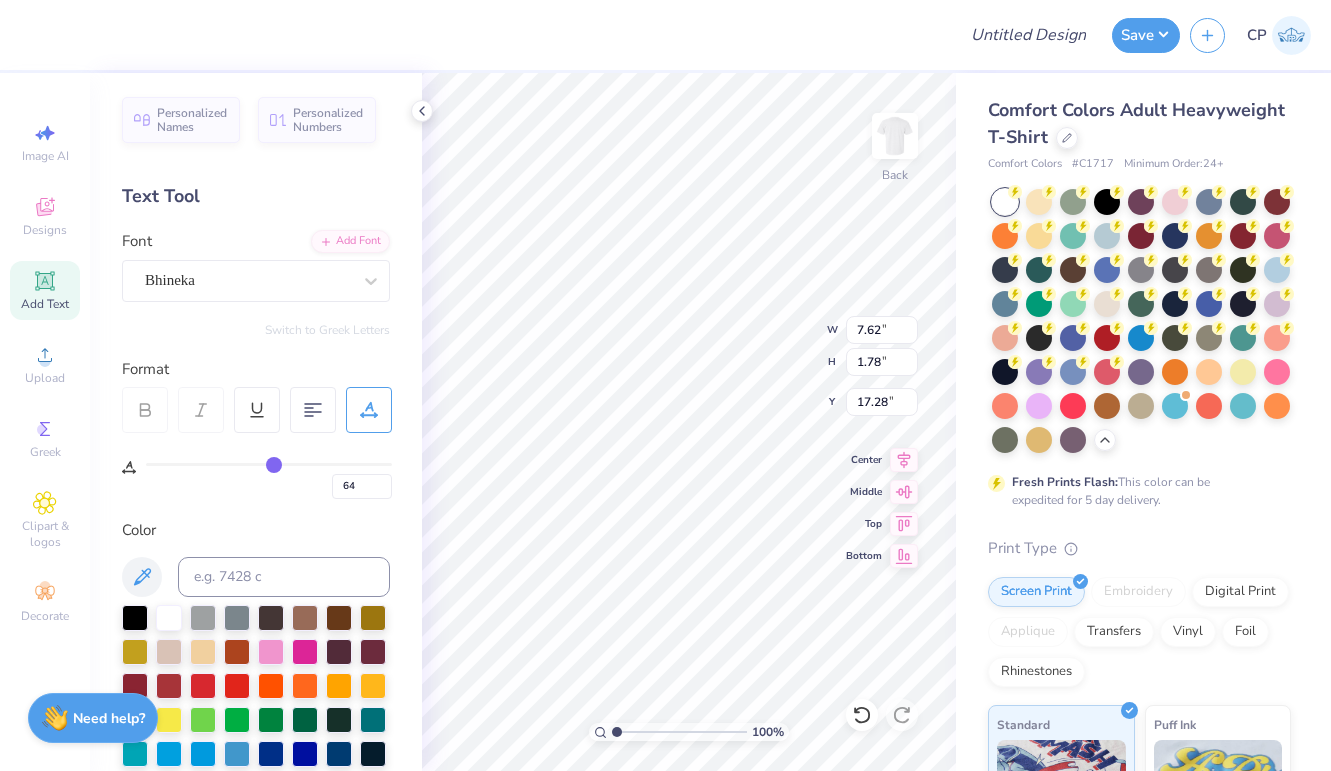 type on "52" 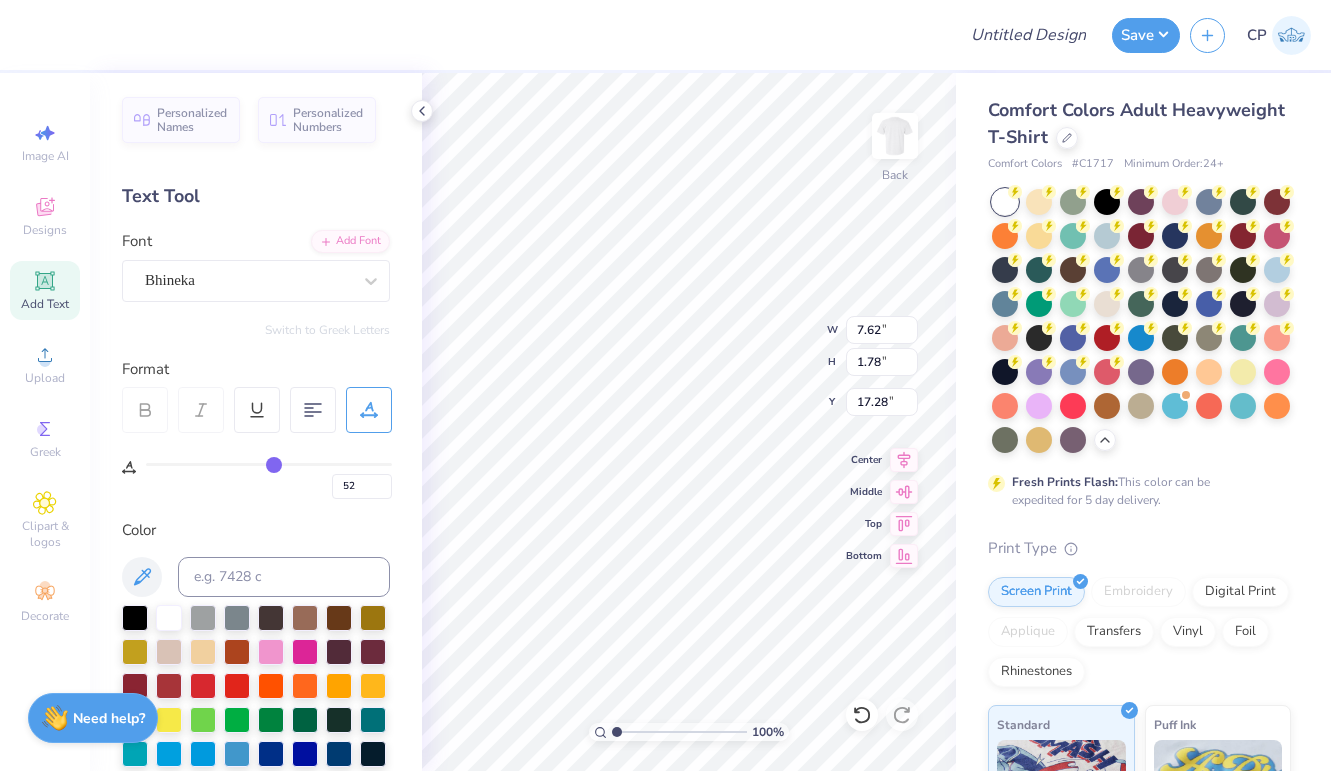 type on "39" 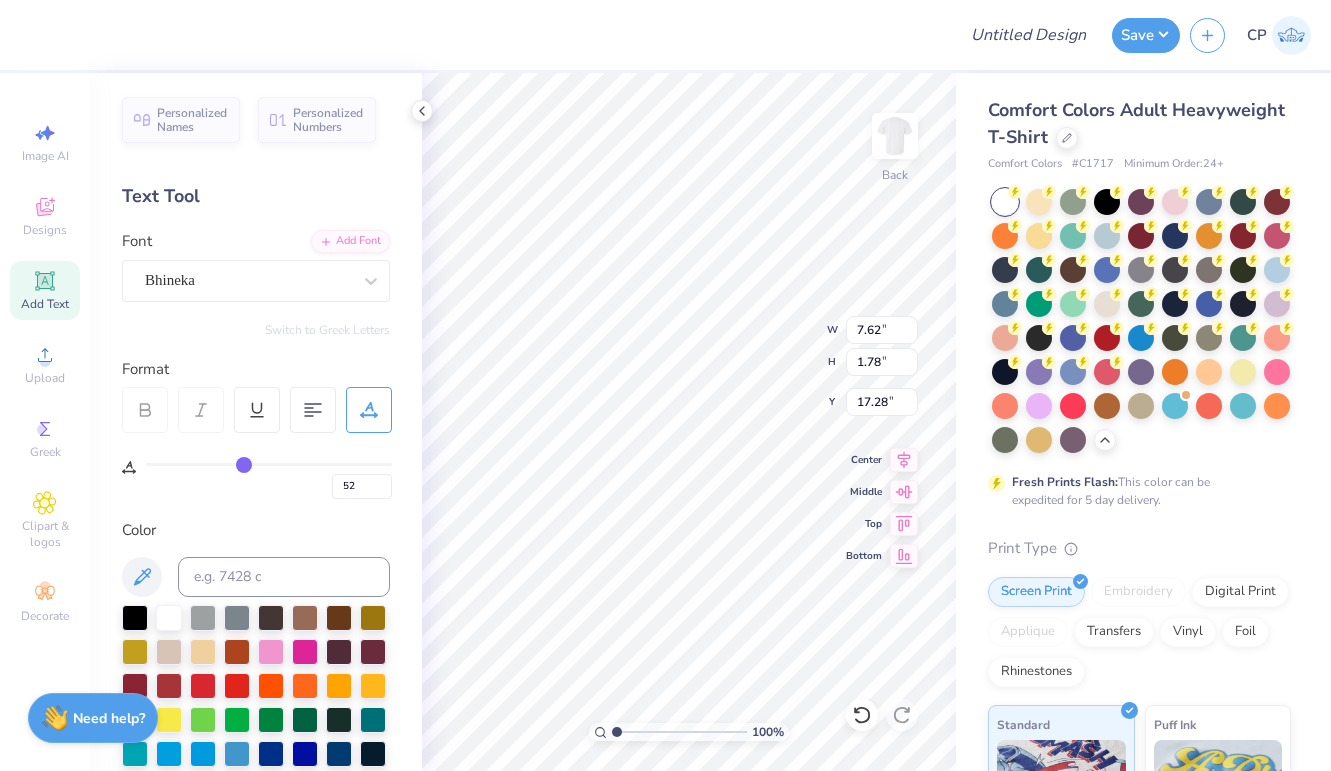 type on "39" 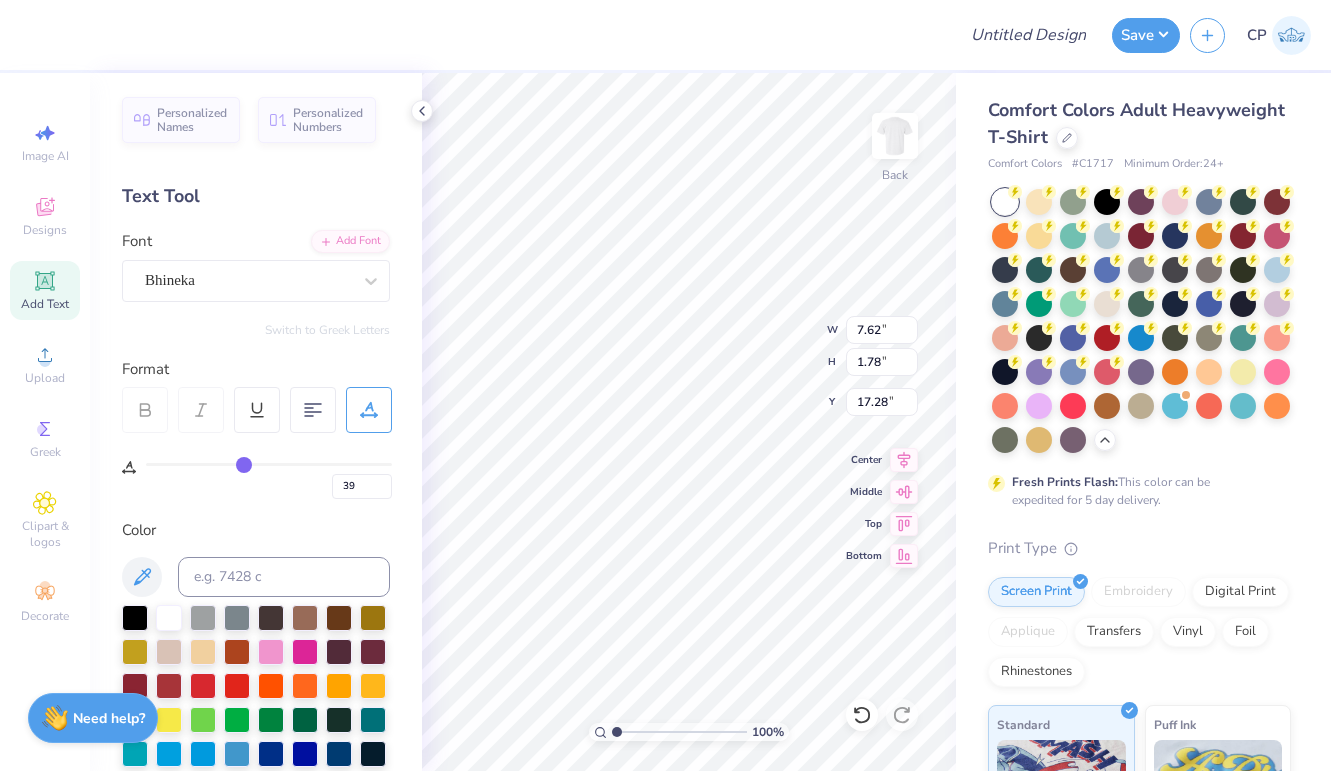 type on "25" 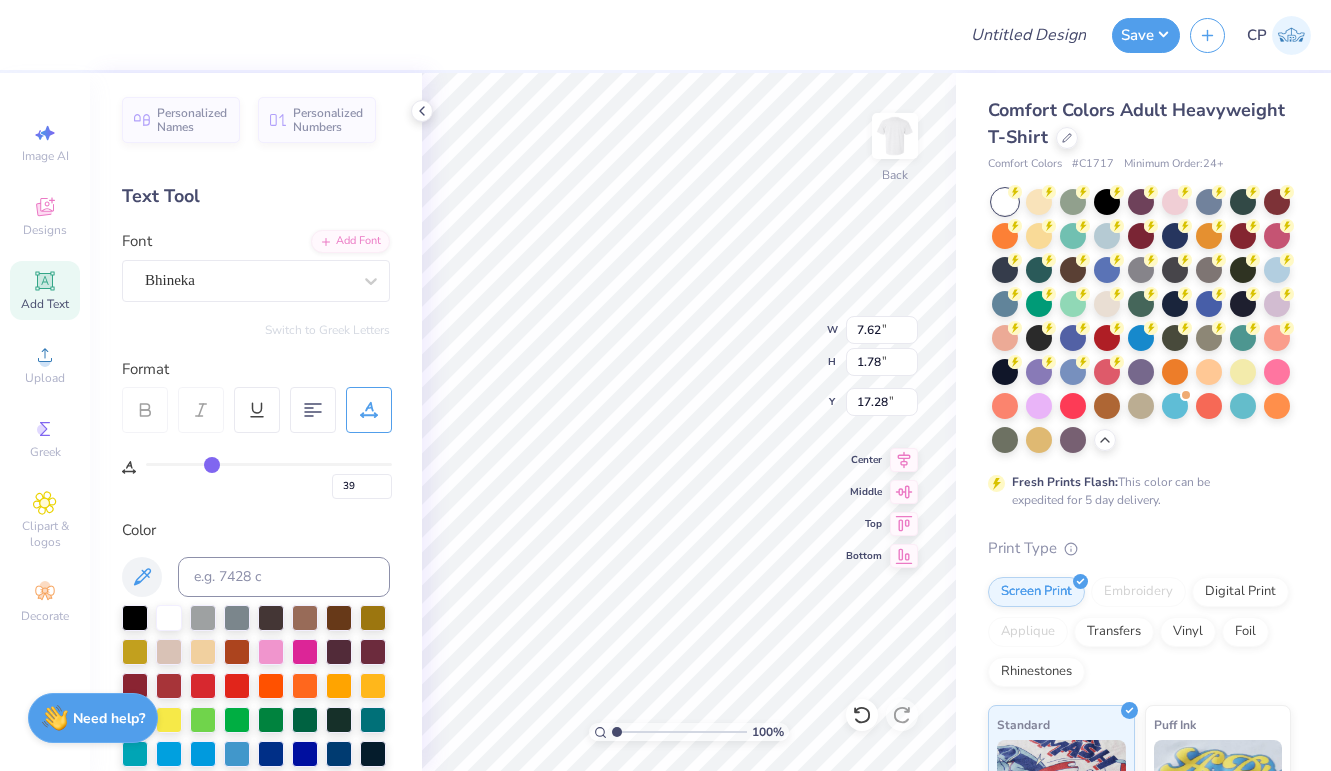 type on "25" 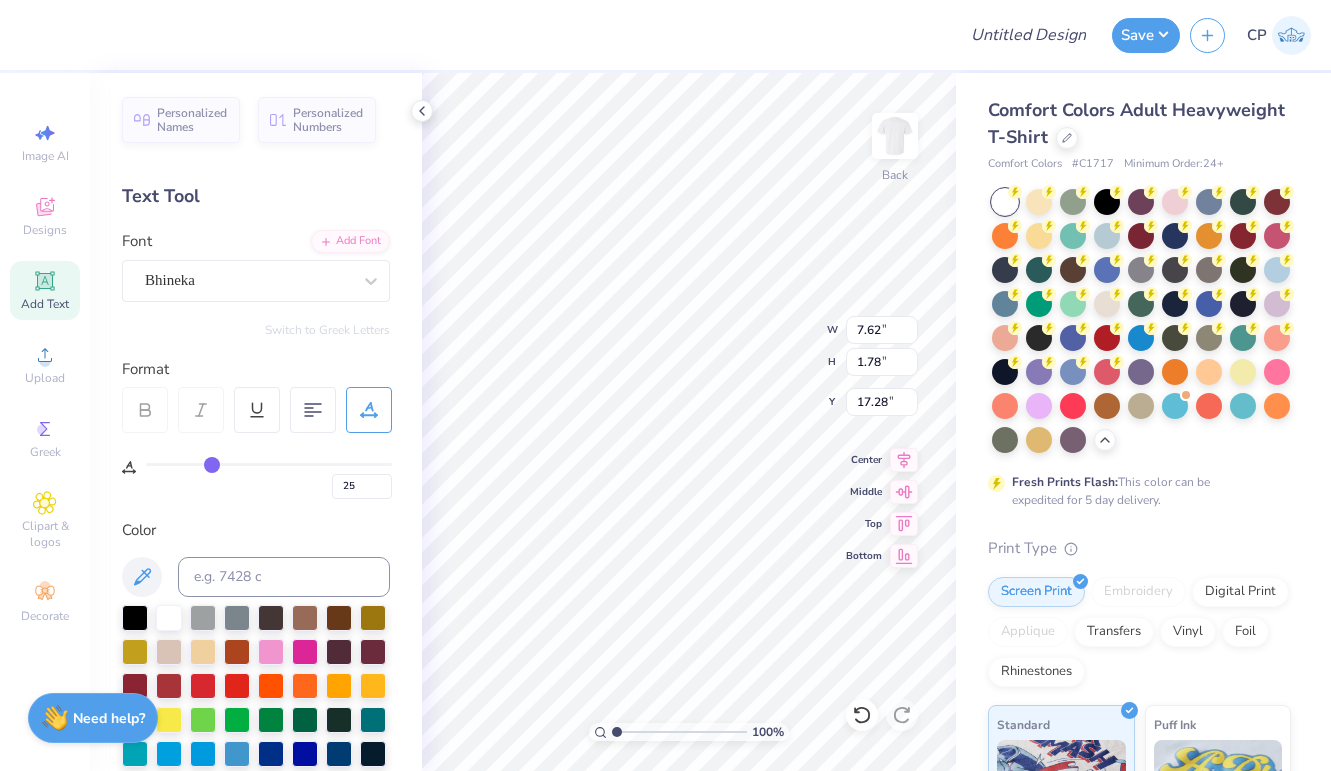 type on "11" 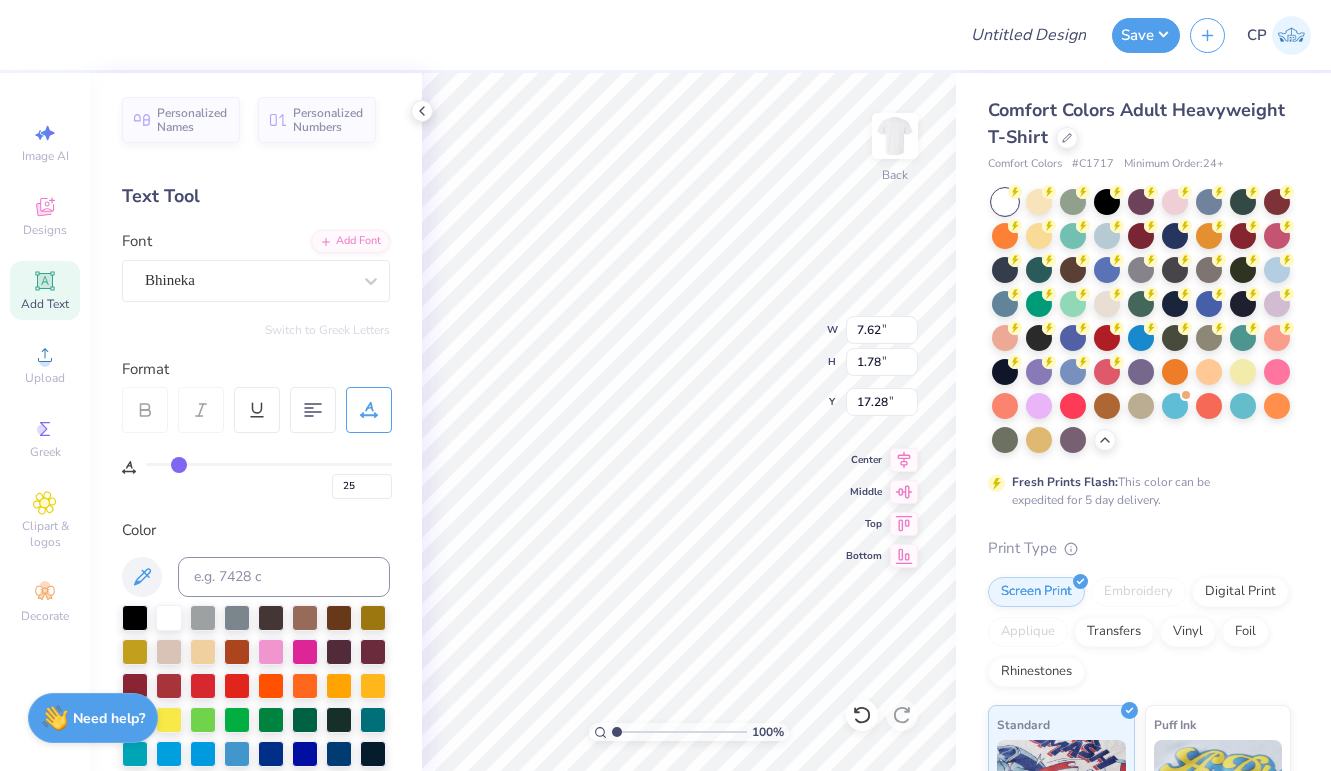 type on "11" 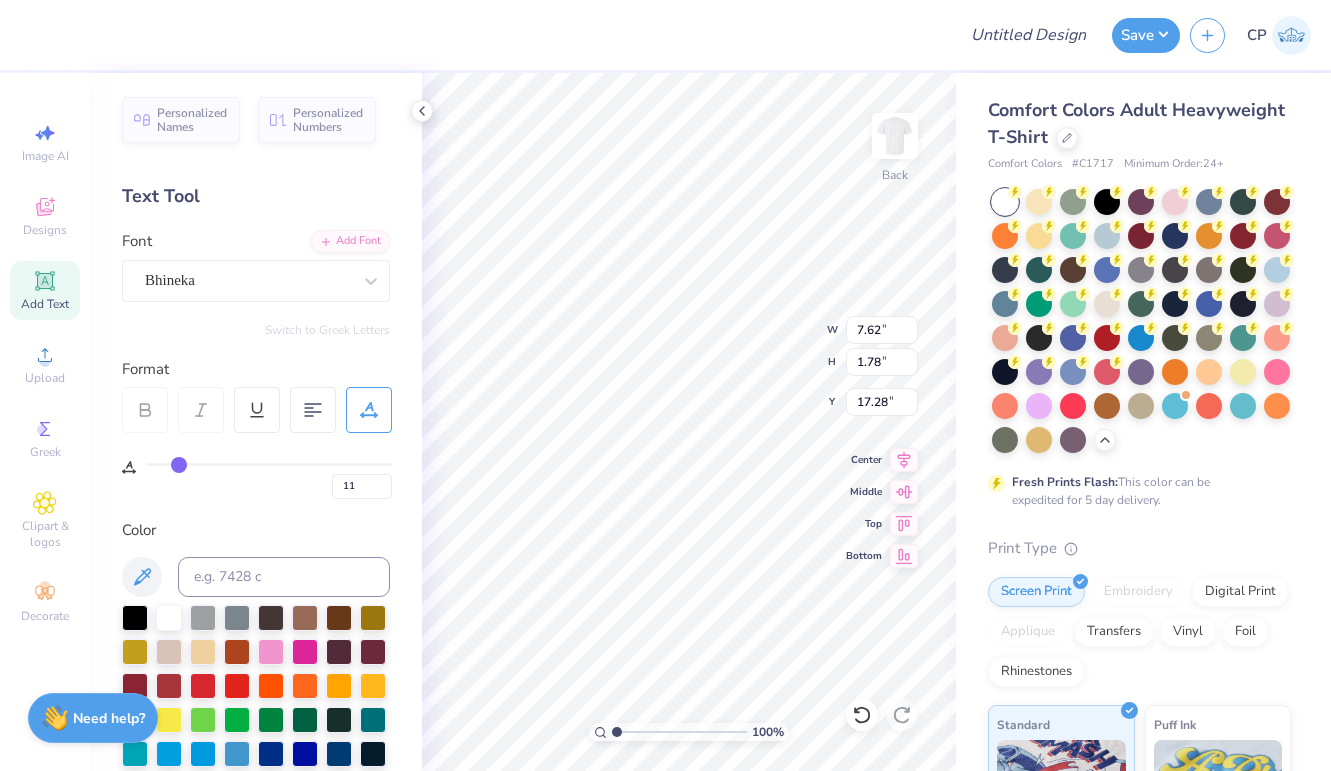 type on "0" 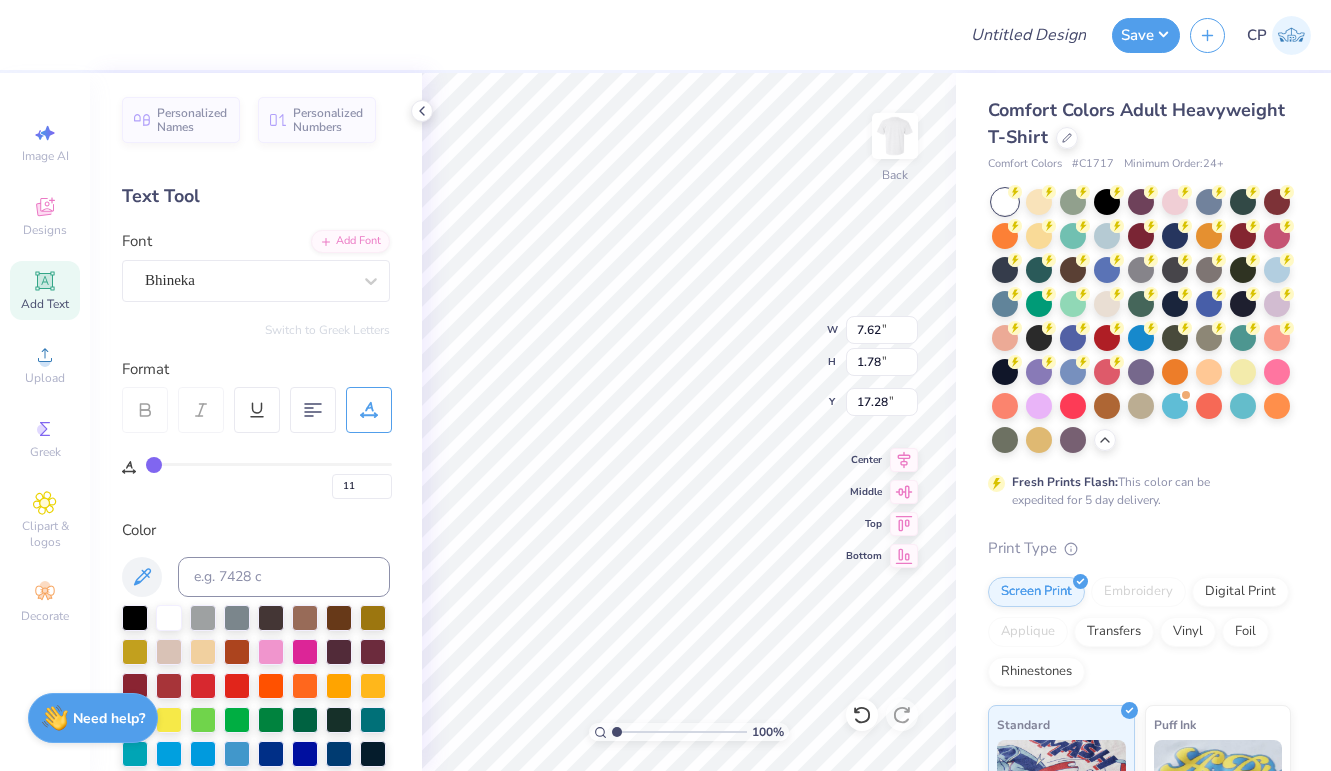 type on "0" 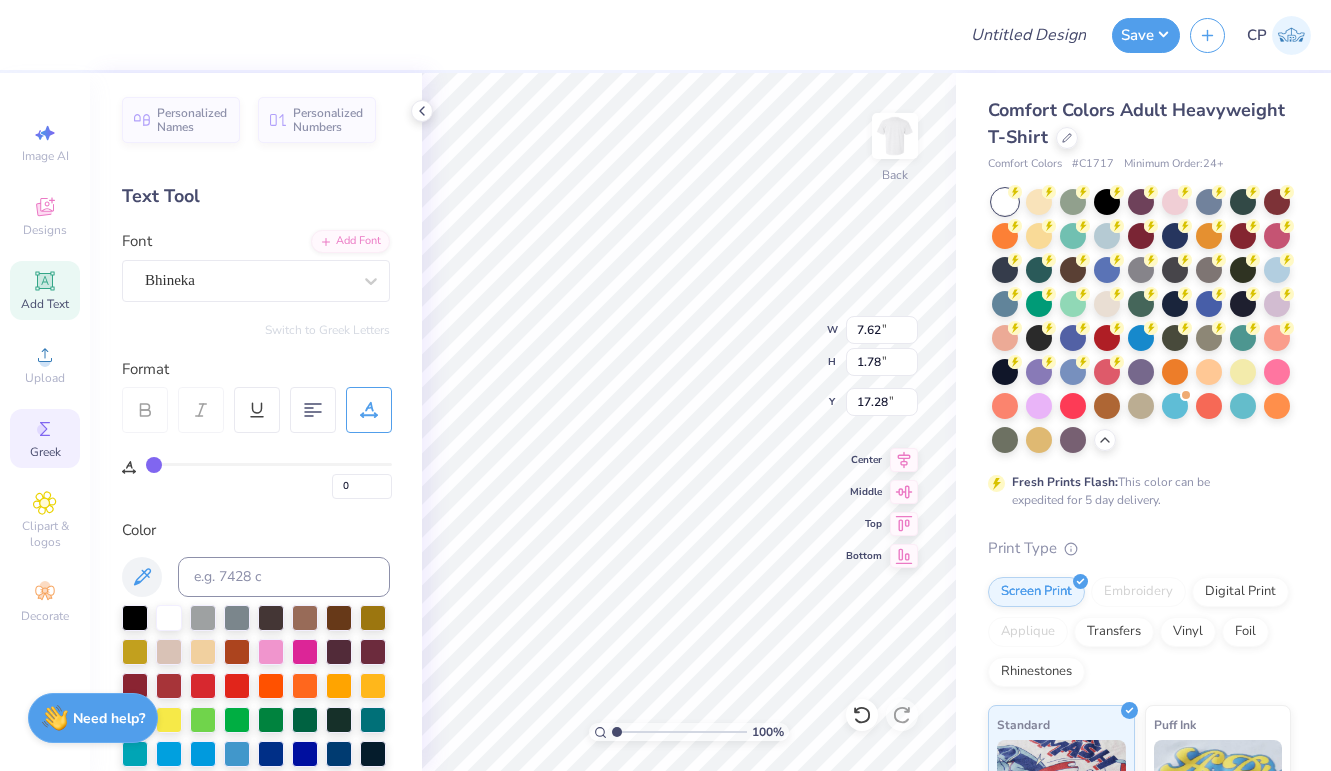 drag, startPoint x: 151, startPoint y: 463, endPoint x: 69, endPoint y: 457, distance: 82.219215 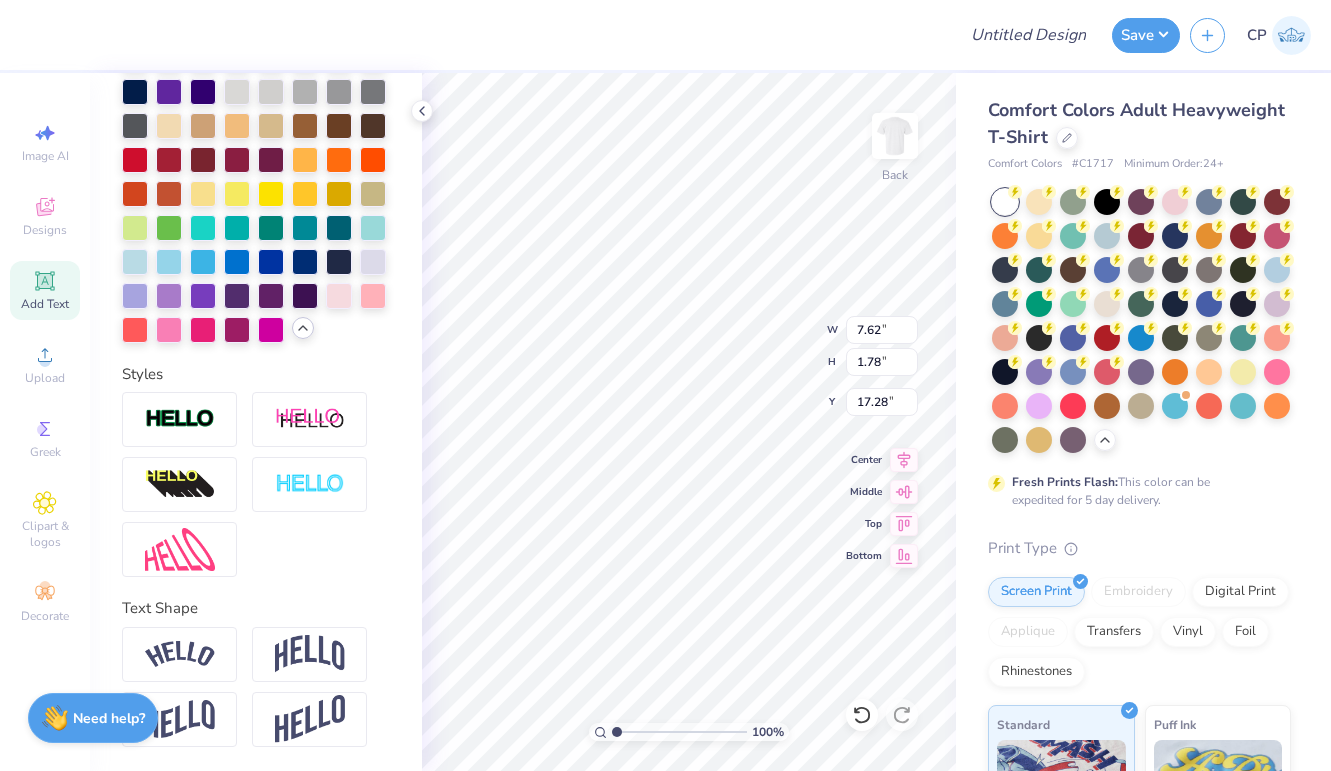 scroll, scrollTop: 696, scrollLeft: 0, axis: vertical 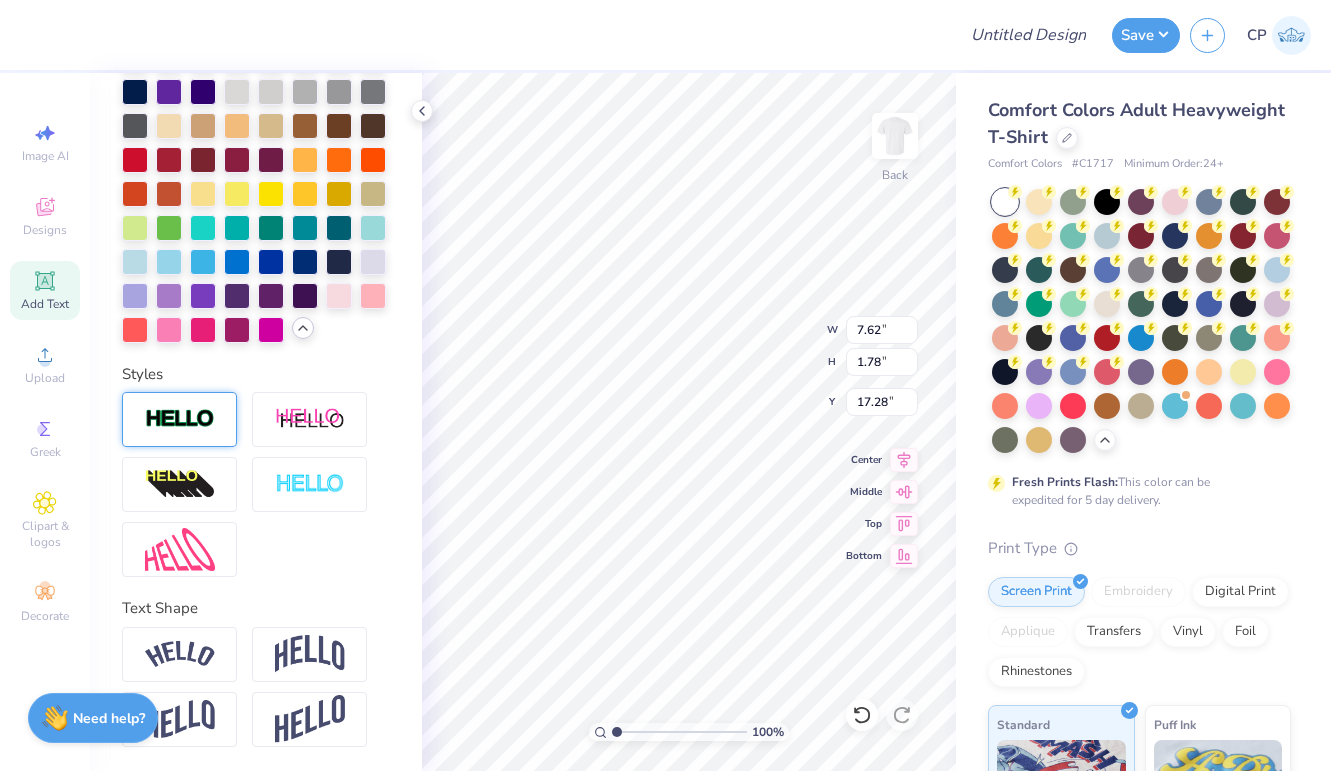 click at bounding box center [179, 419] 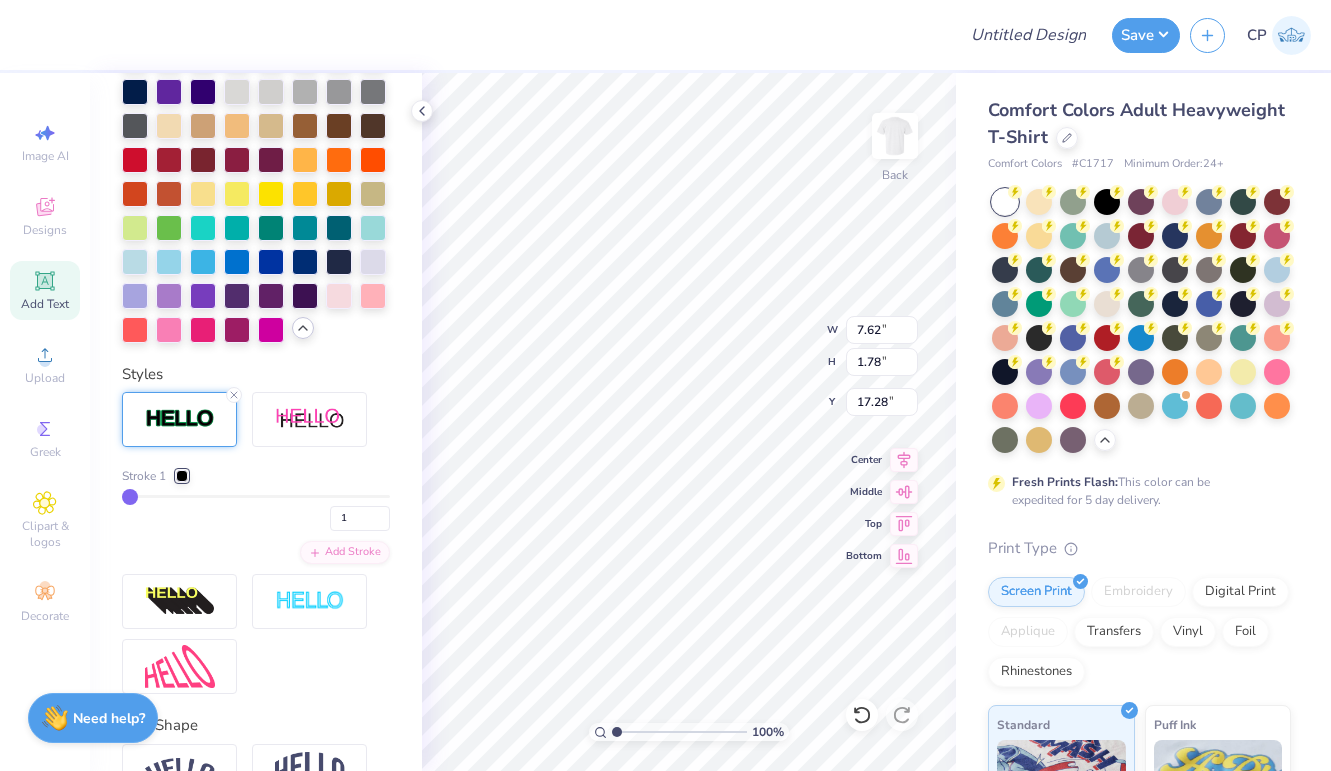 type on "7.65" 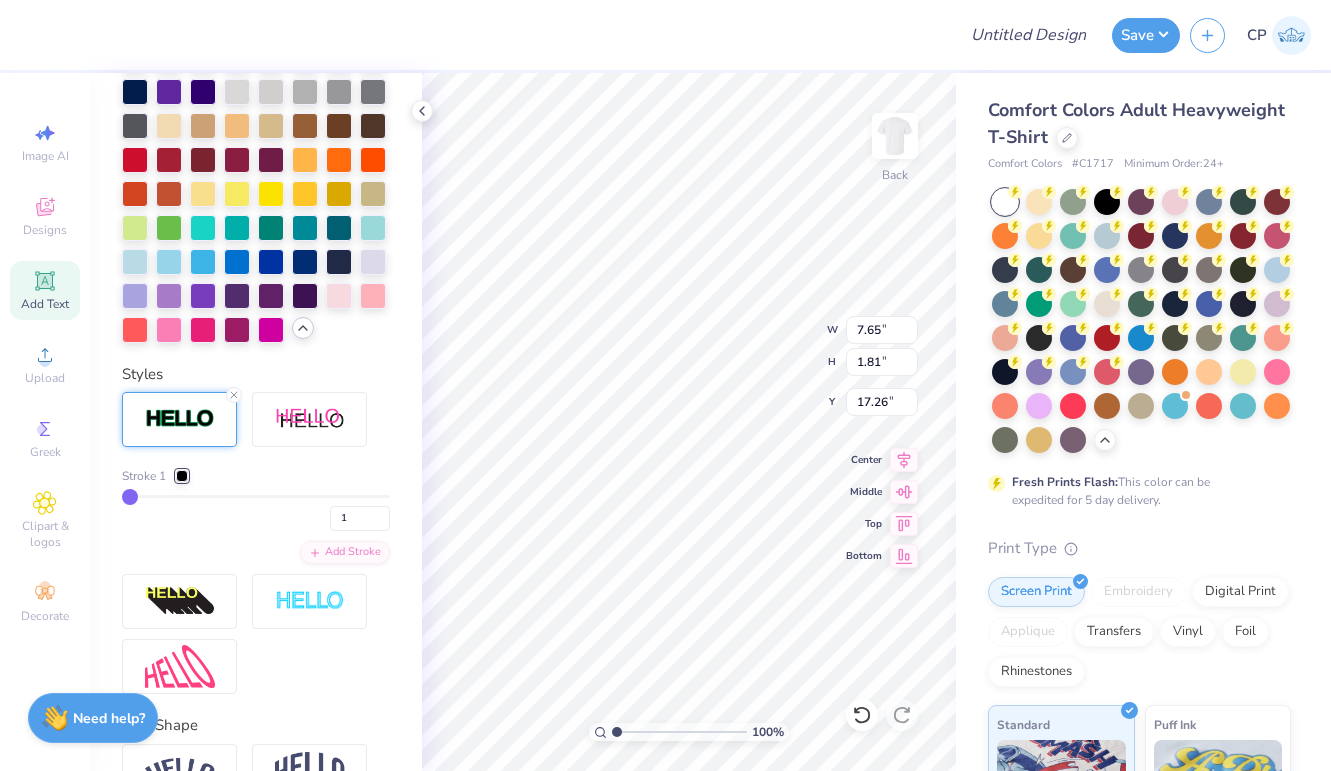 type on "2" 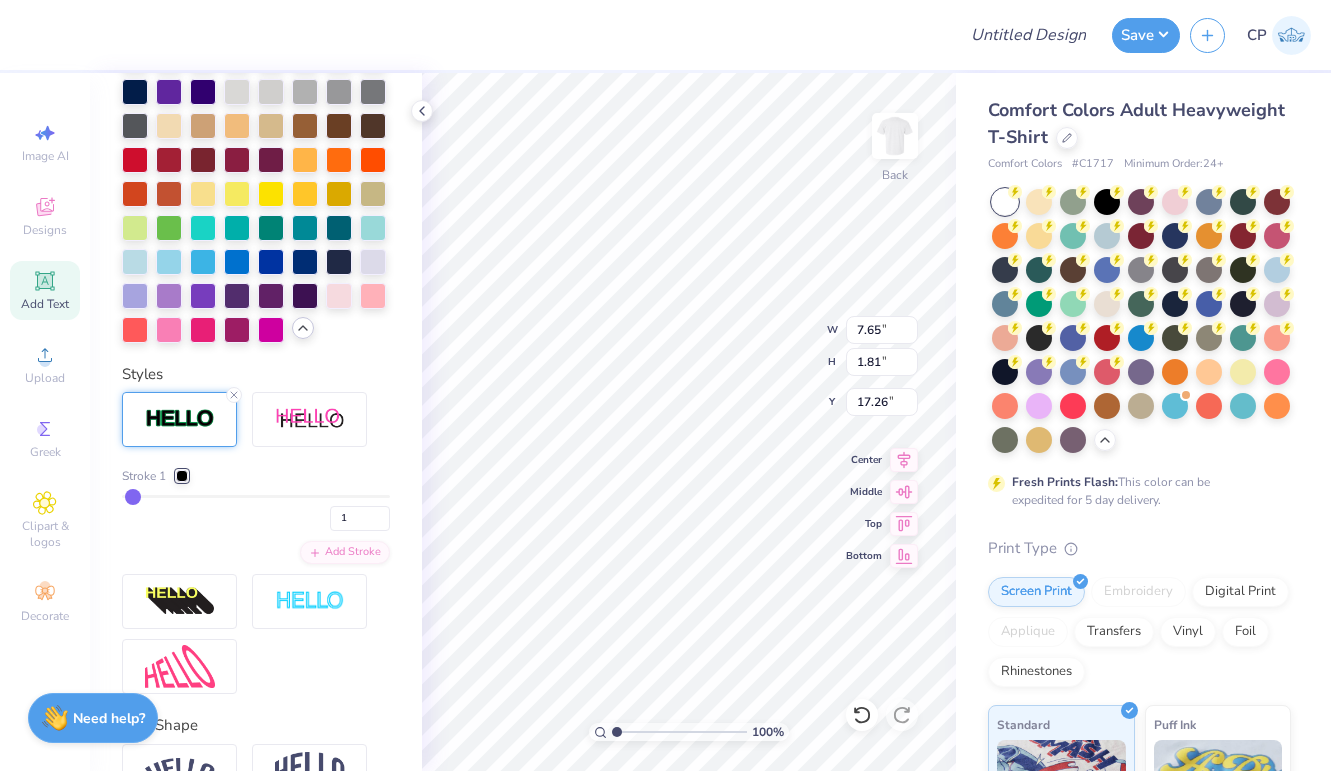 type on "2" 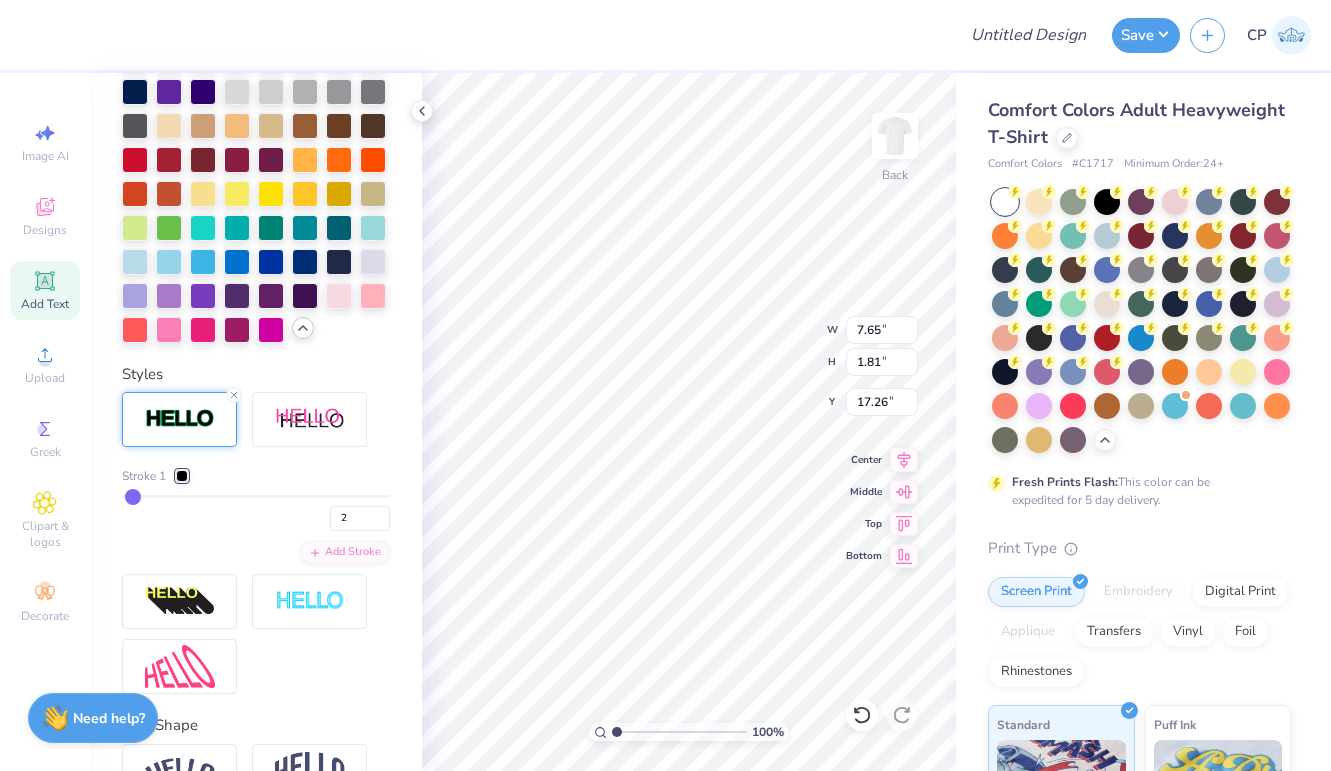 type on "3" 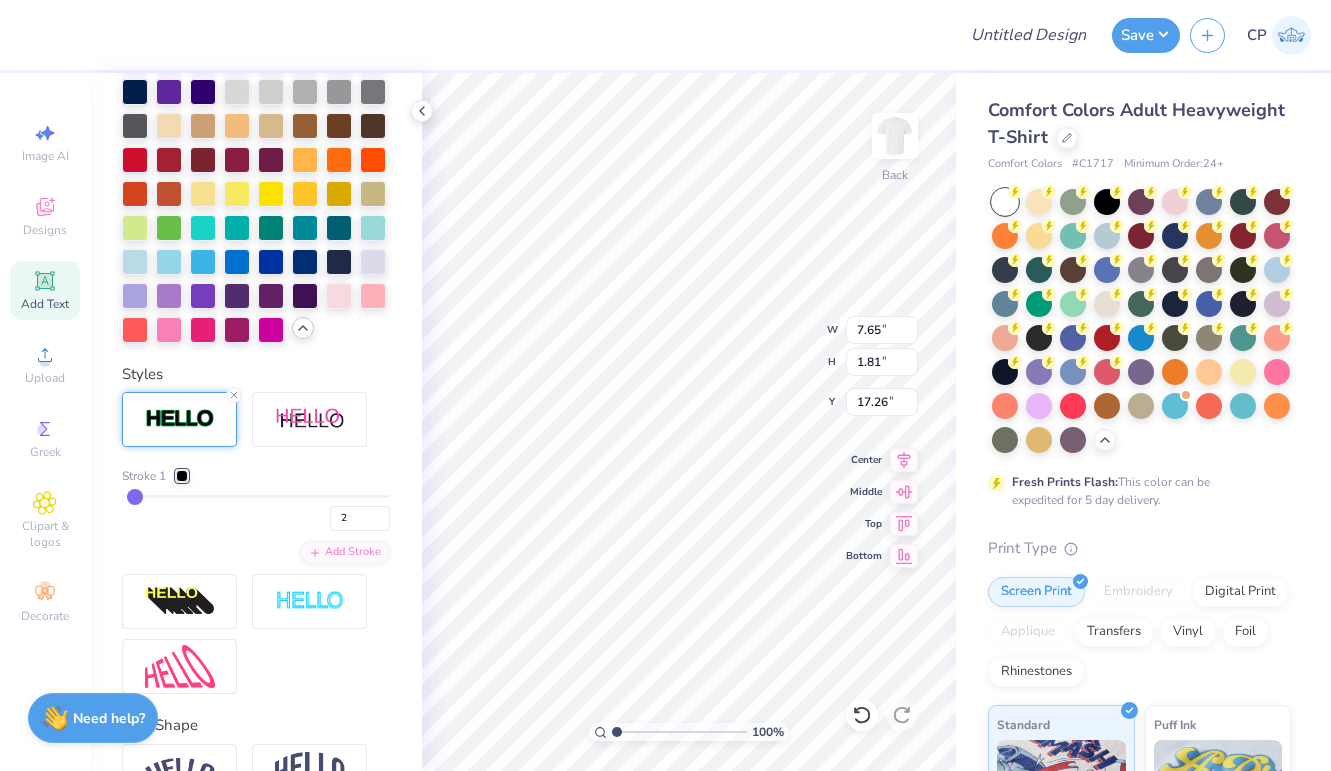 type on "3" 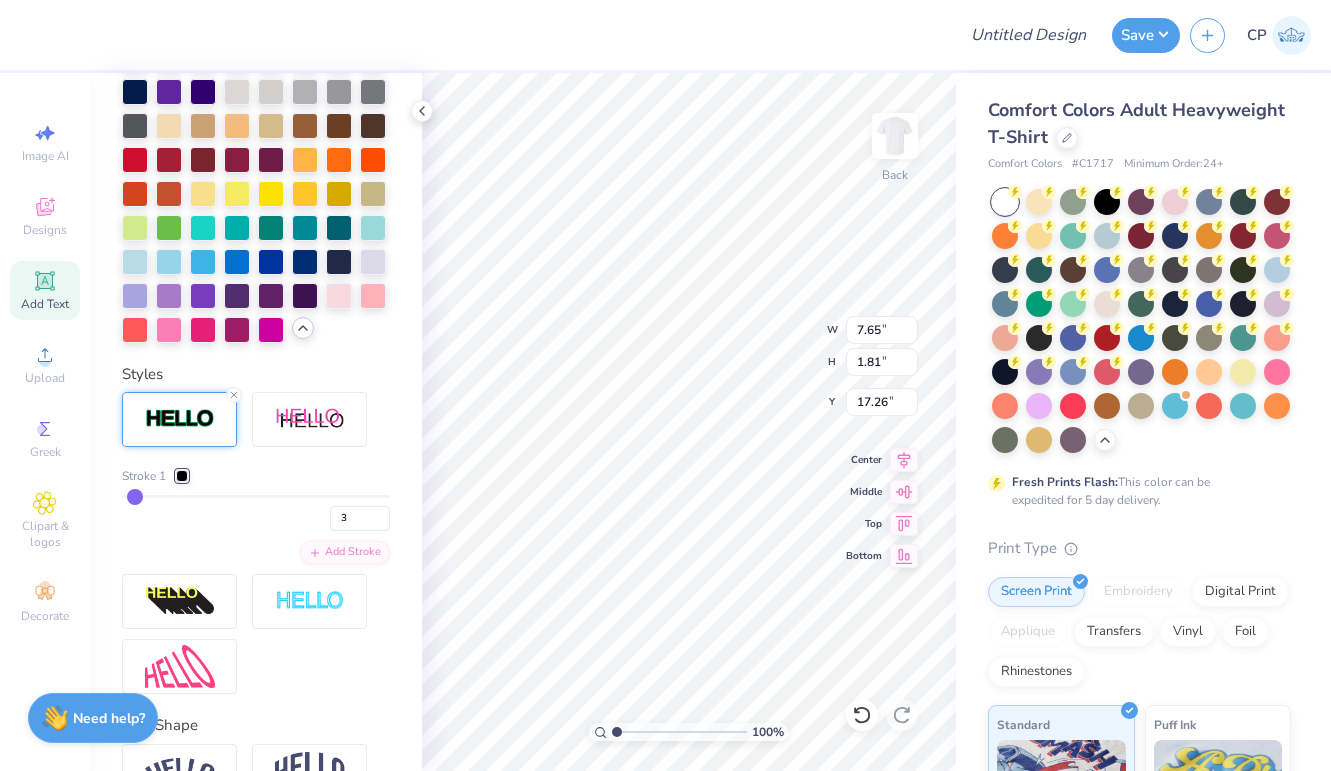 type on "4" 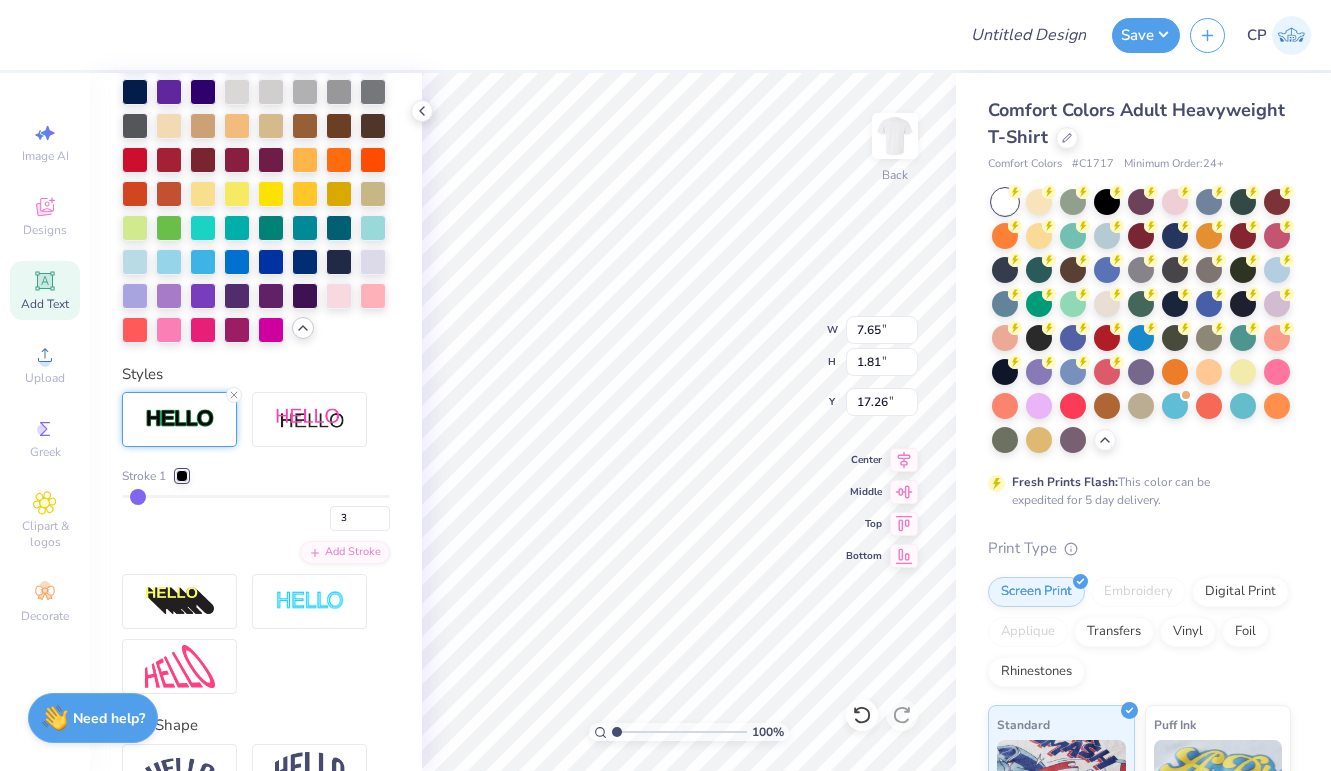 type on "4" 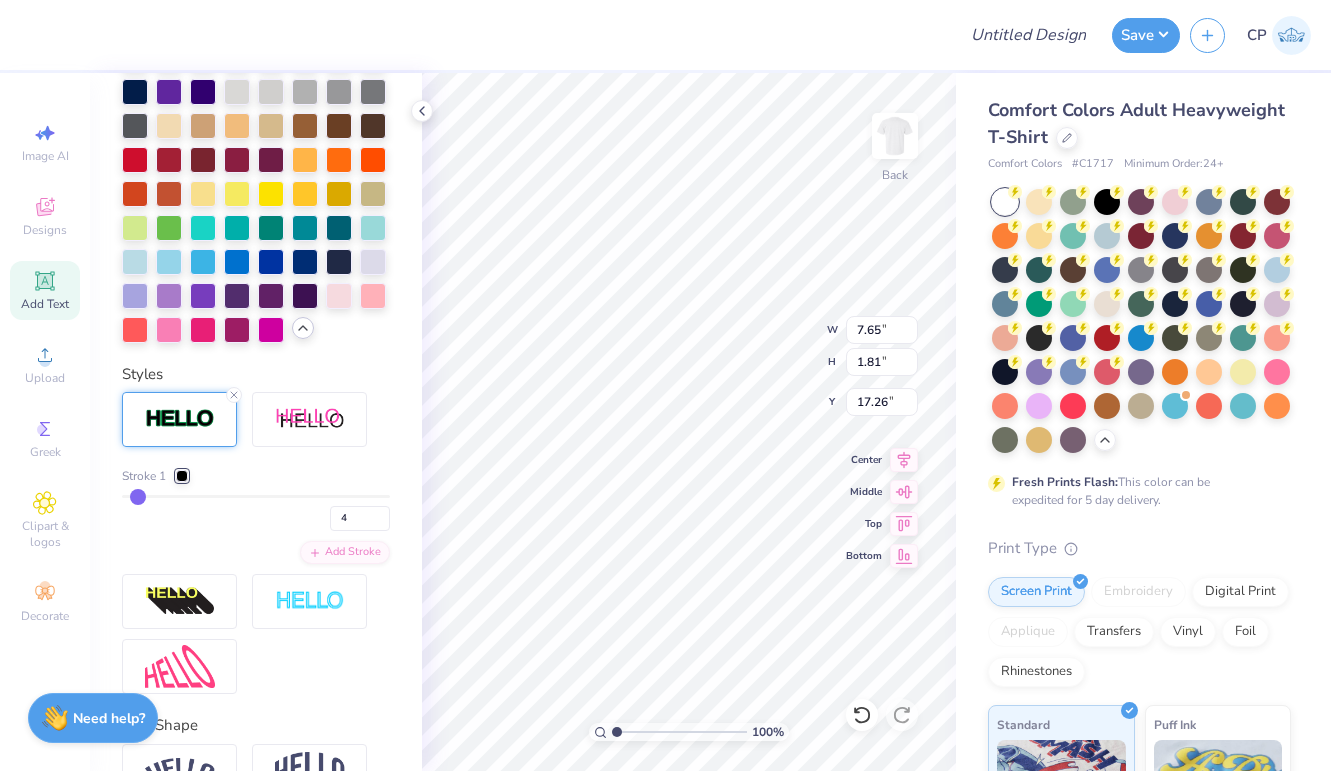 type on "6" 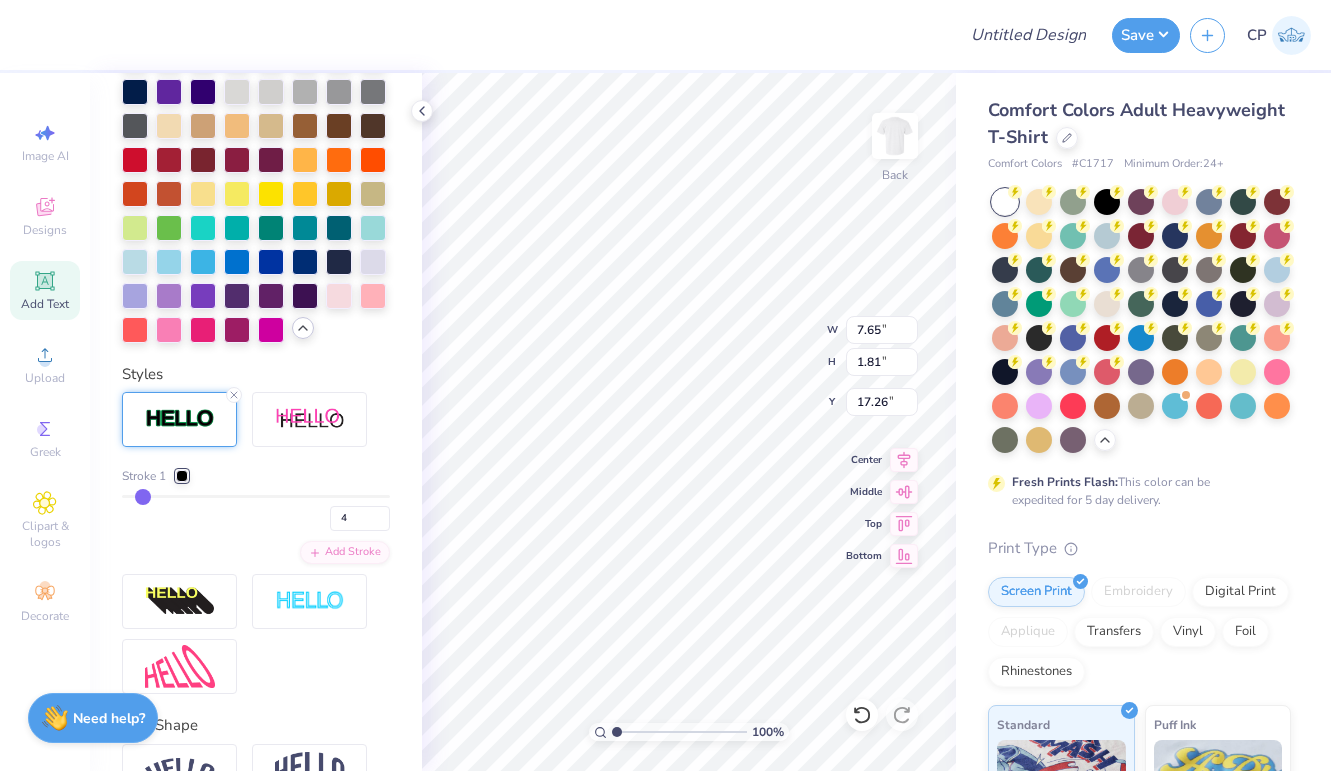 type on "6" 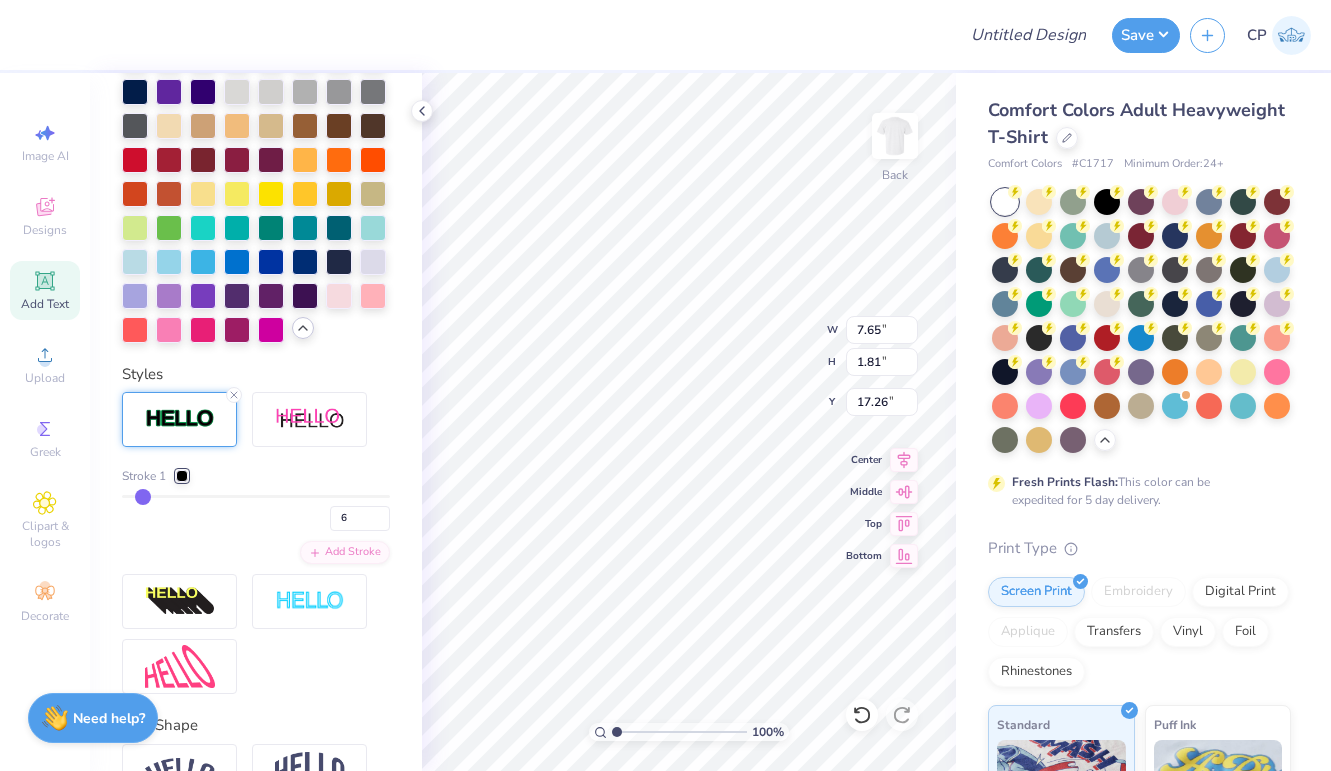 type on "8" 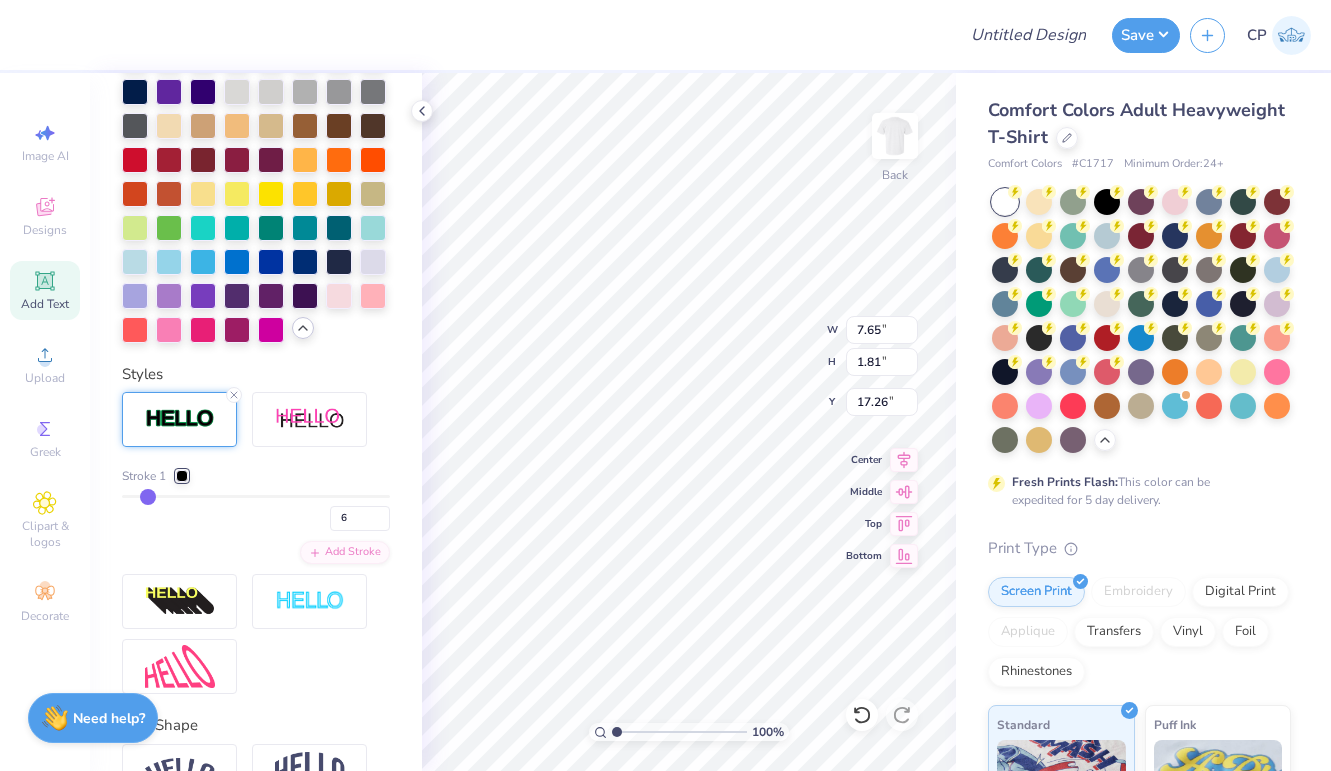 type on "8" 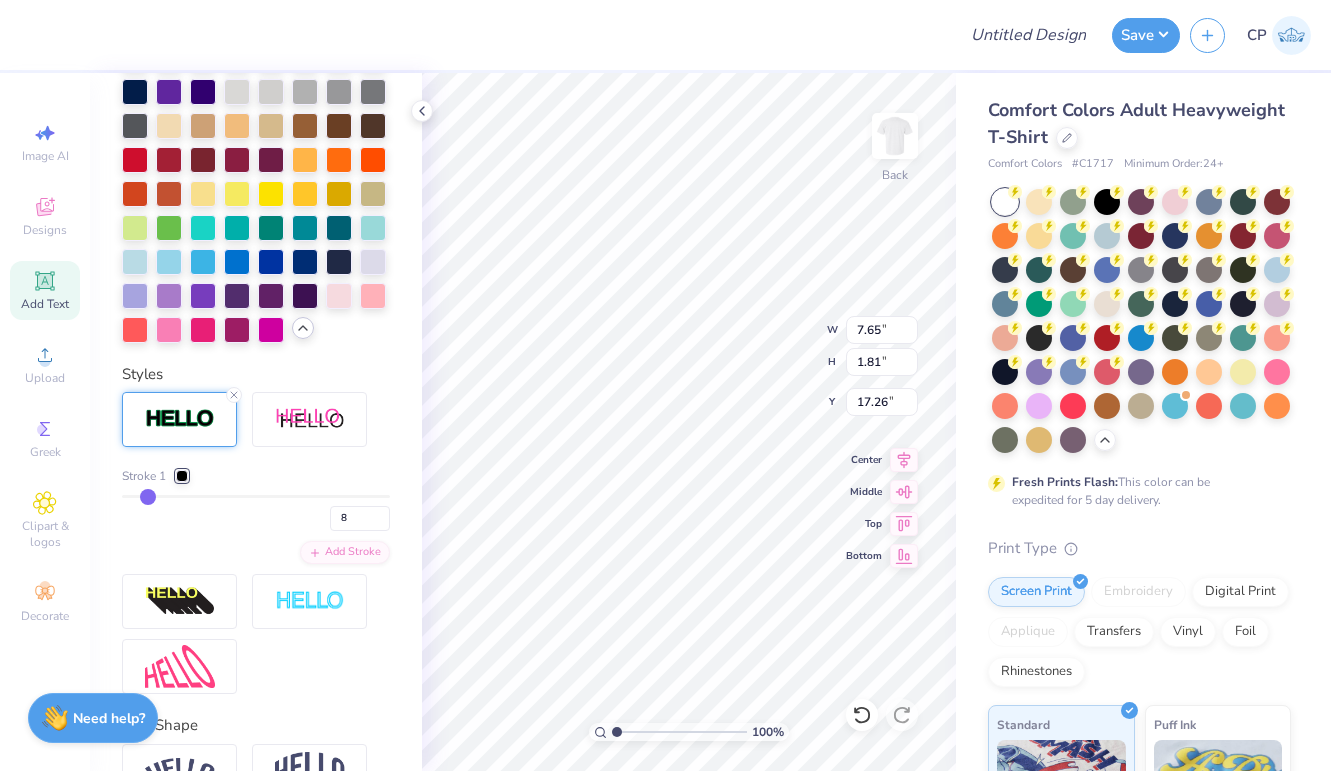 type on "13" 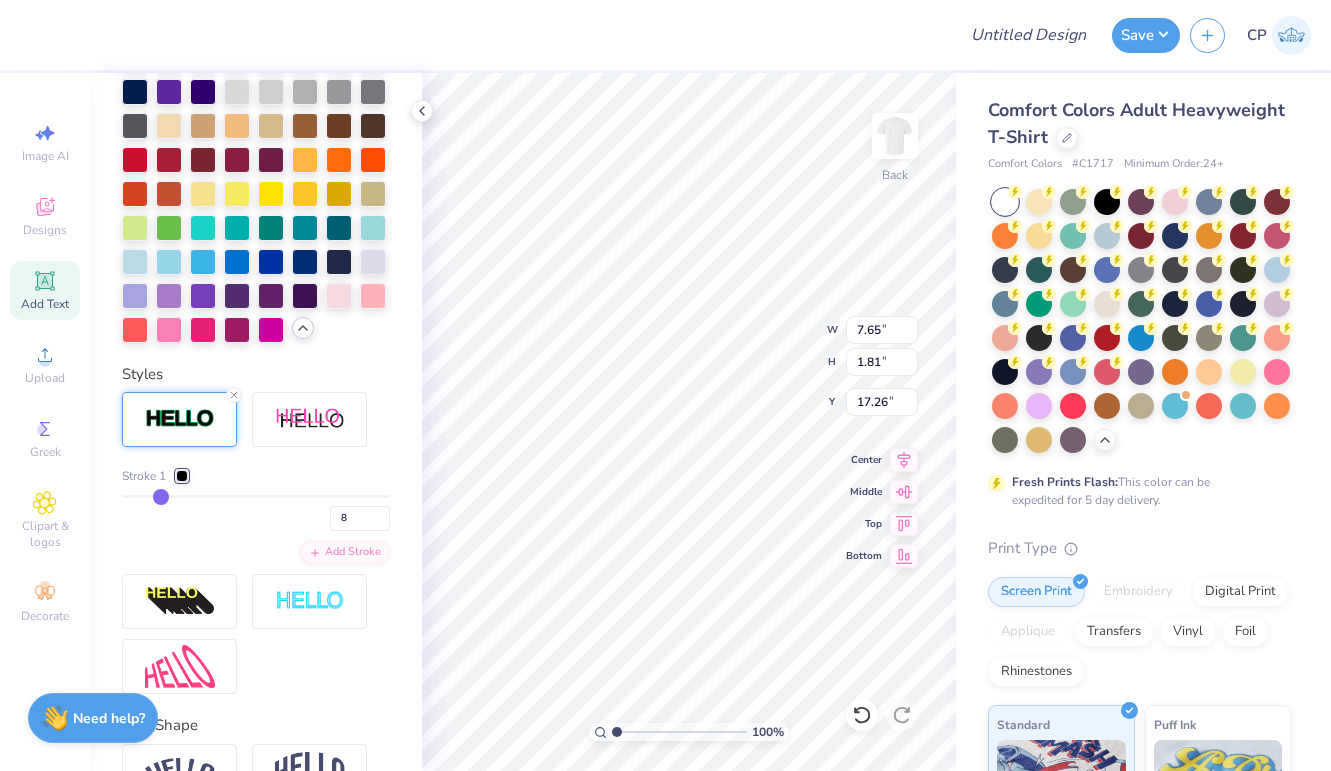 type on "13" 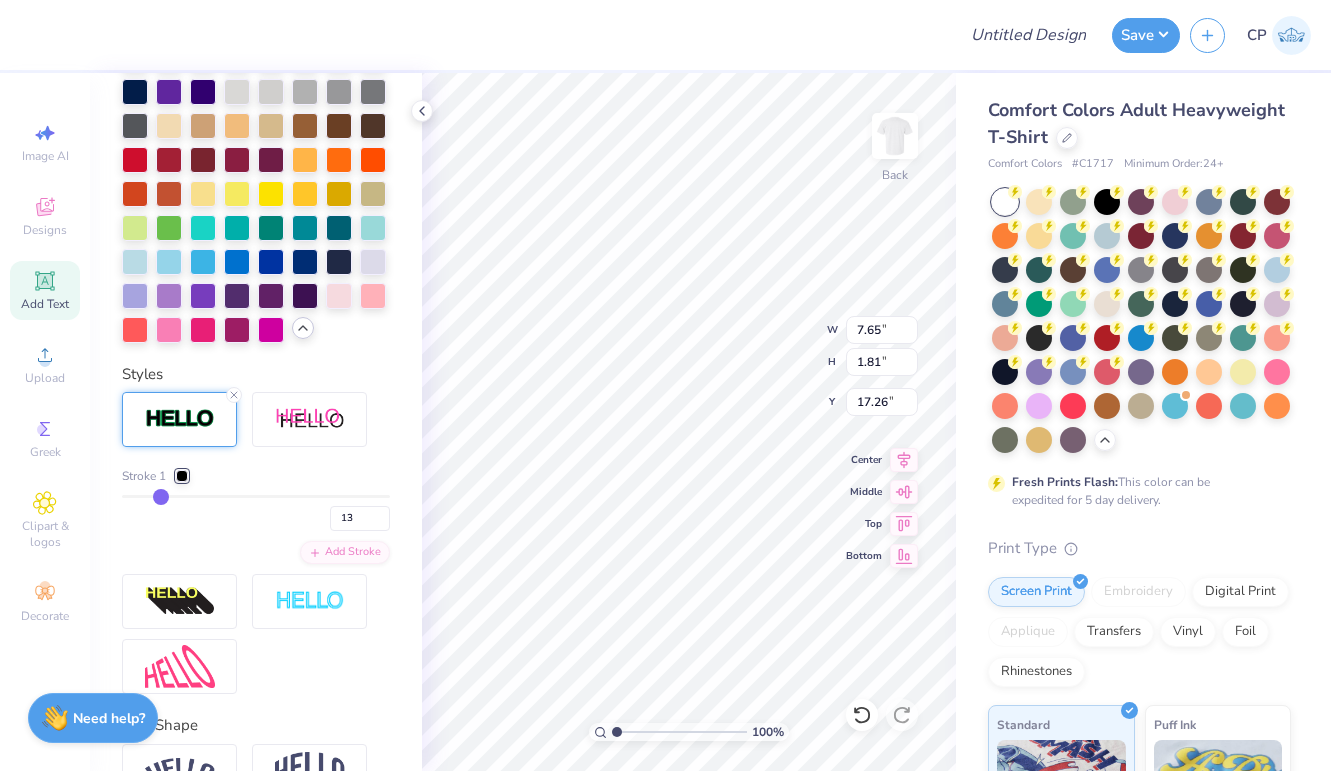 type on "18" 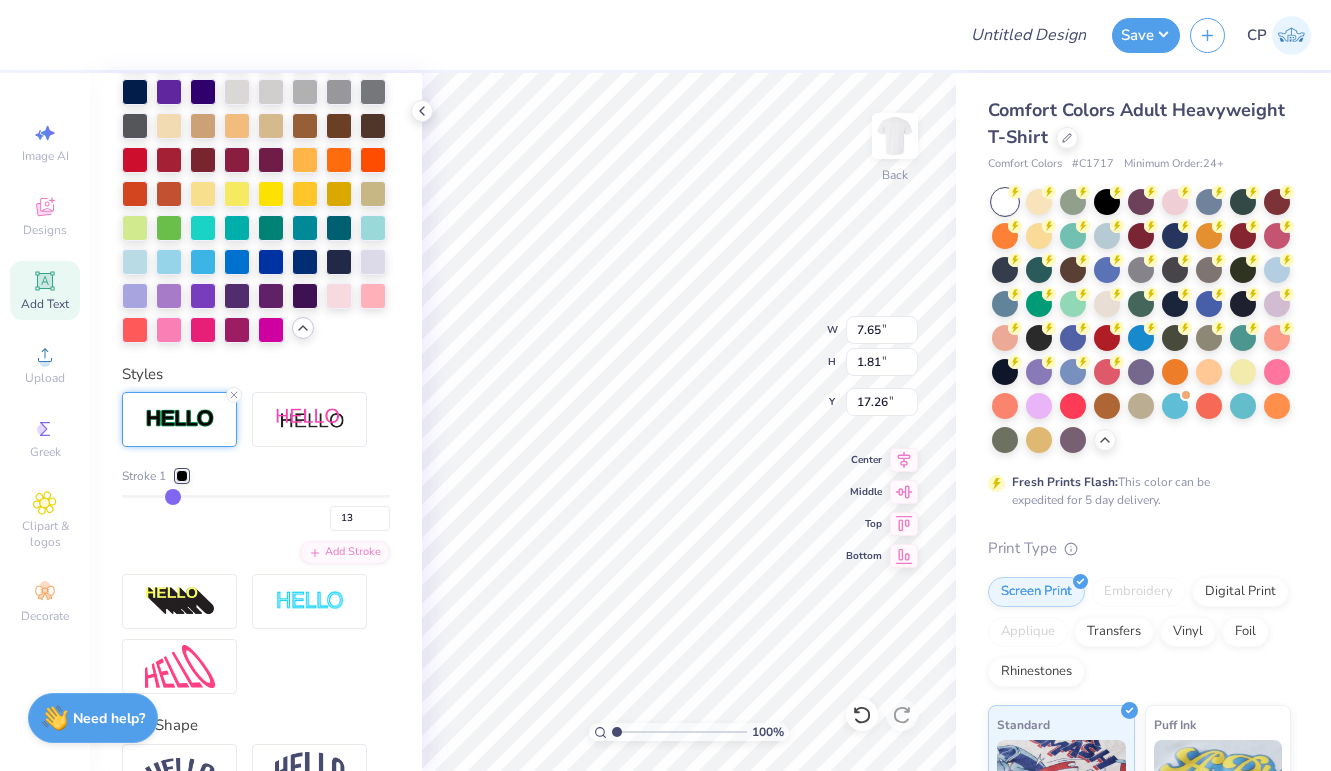 type on "18" 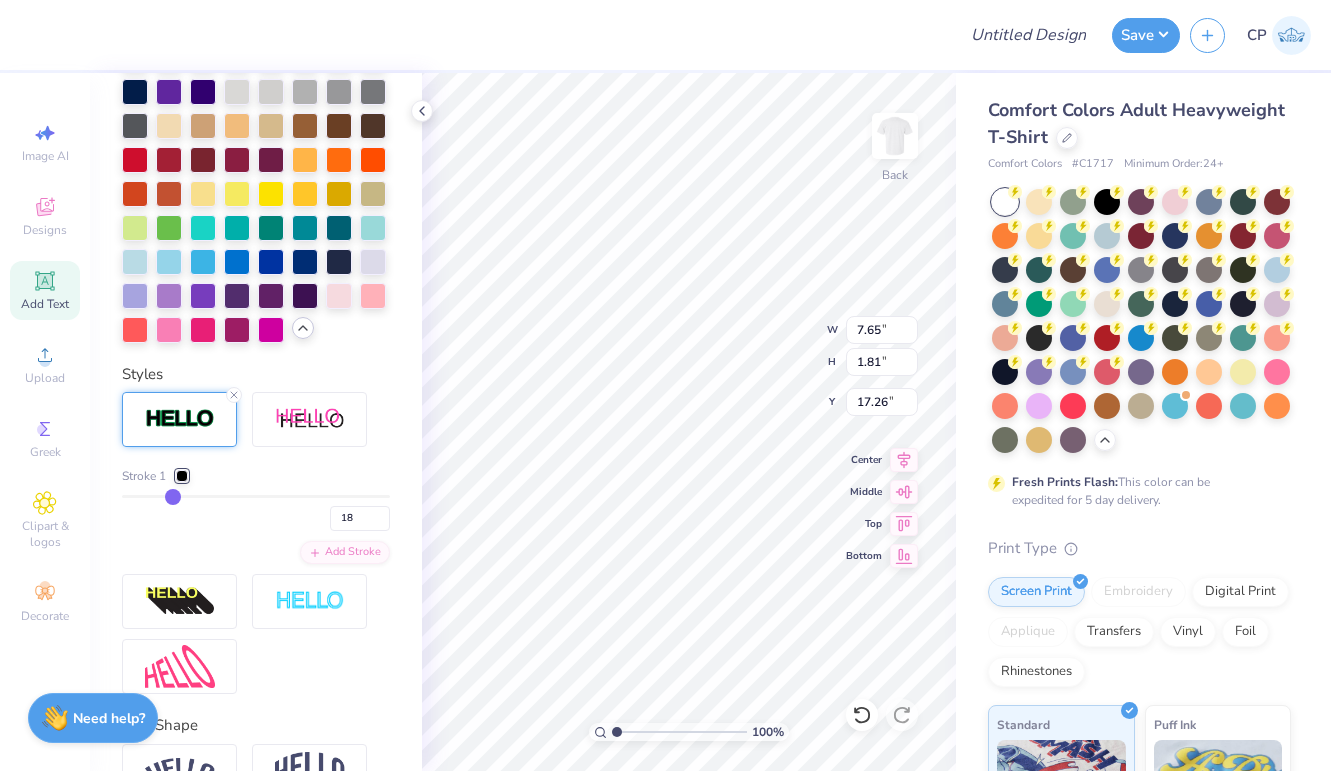 type on "22" 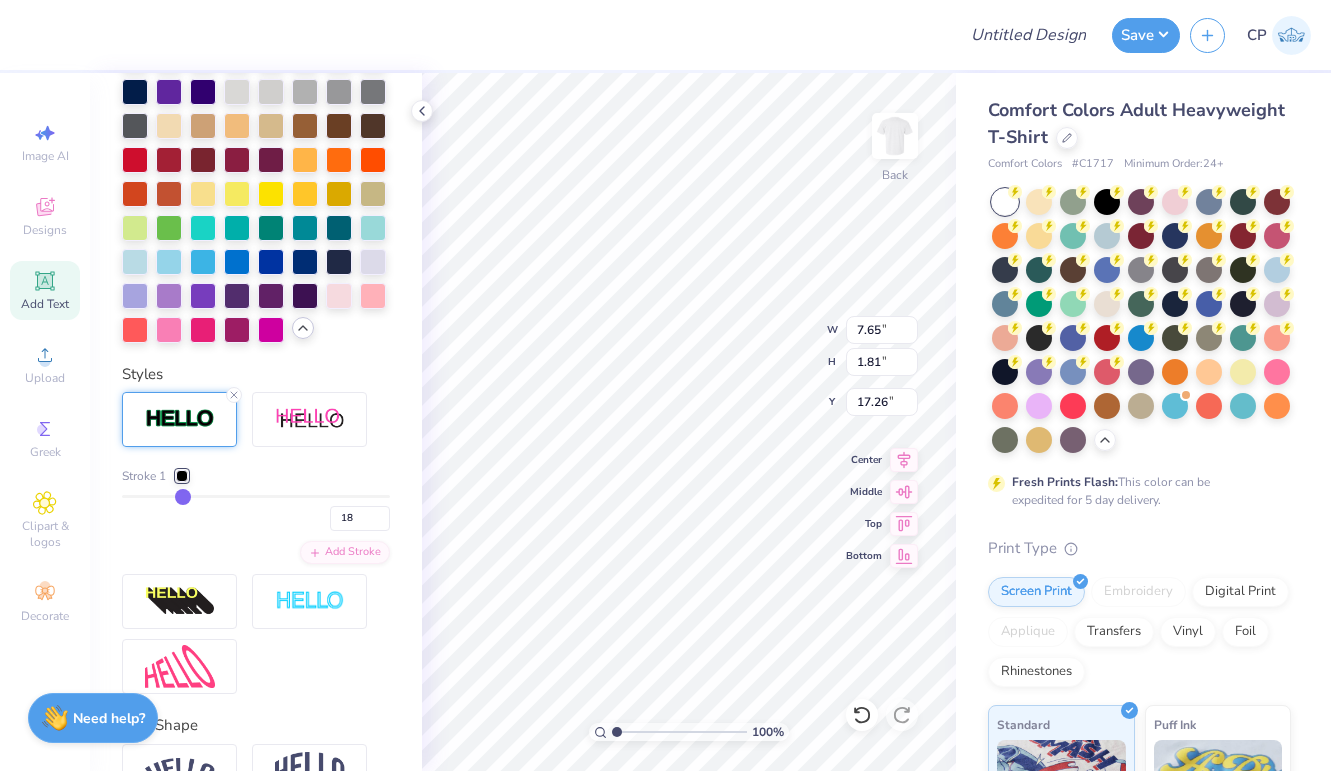 type on "22" 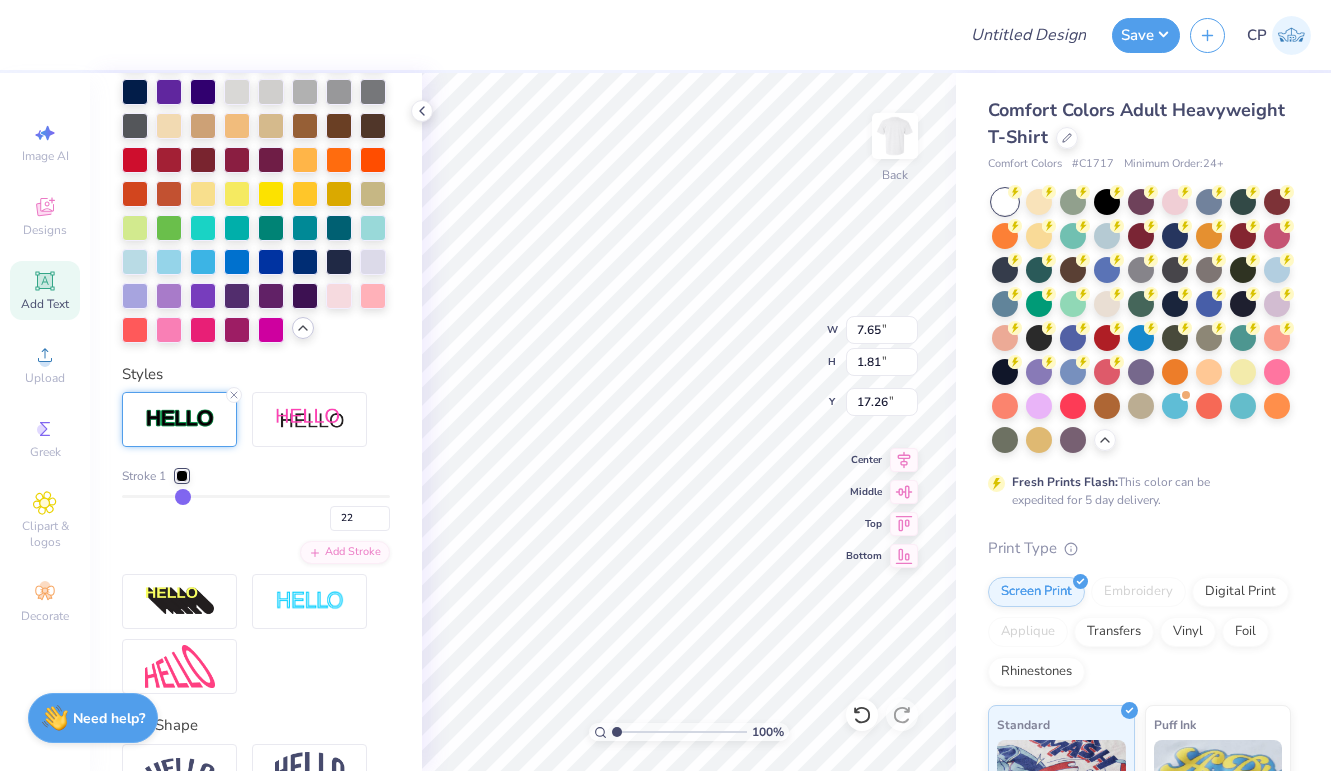 type on "27" 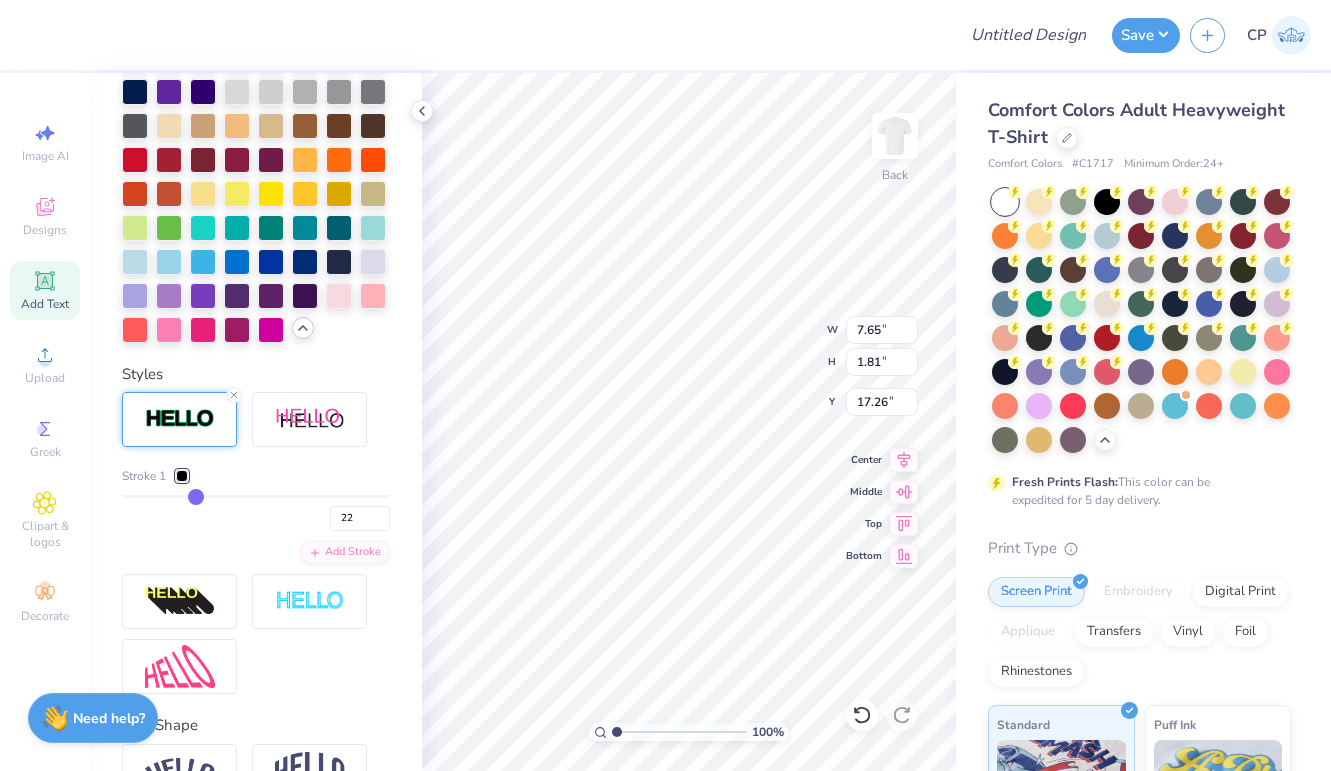 type on "27" 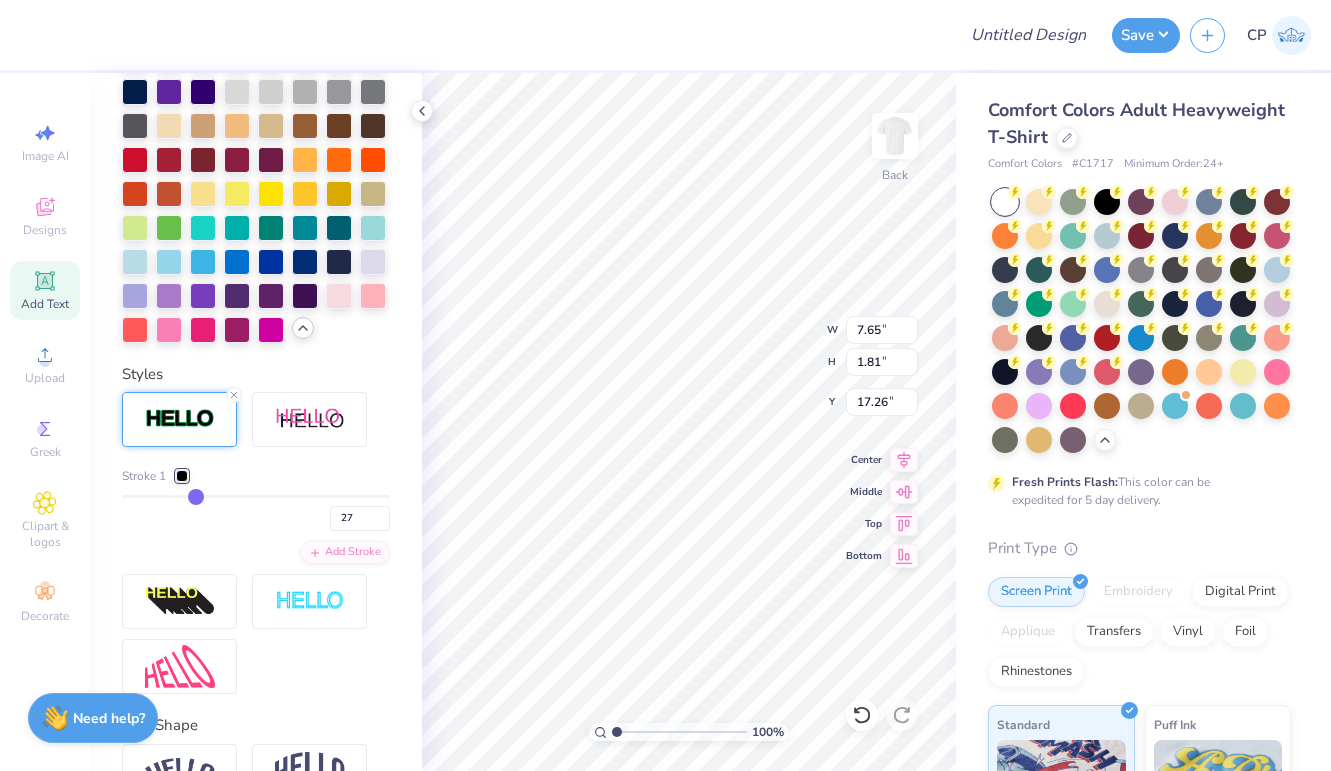 type on "32" 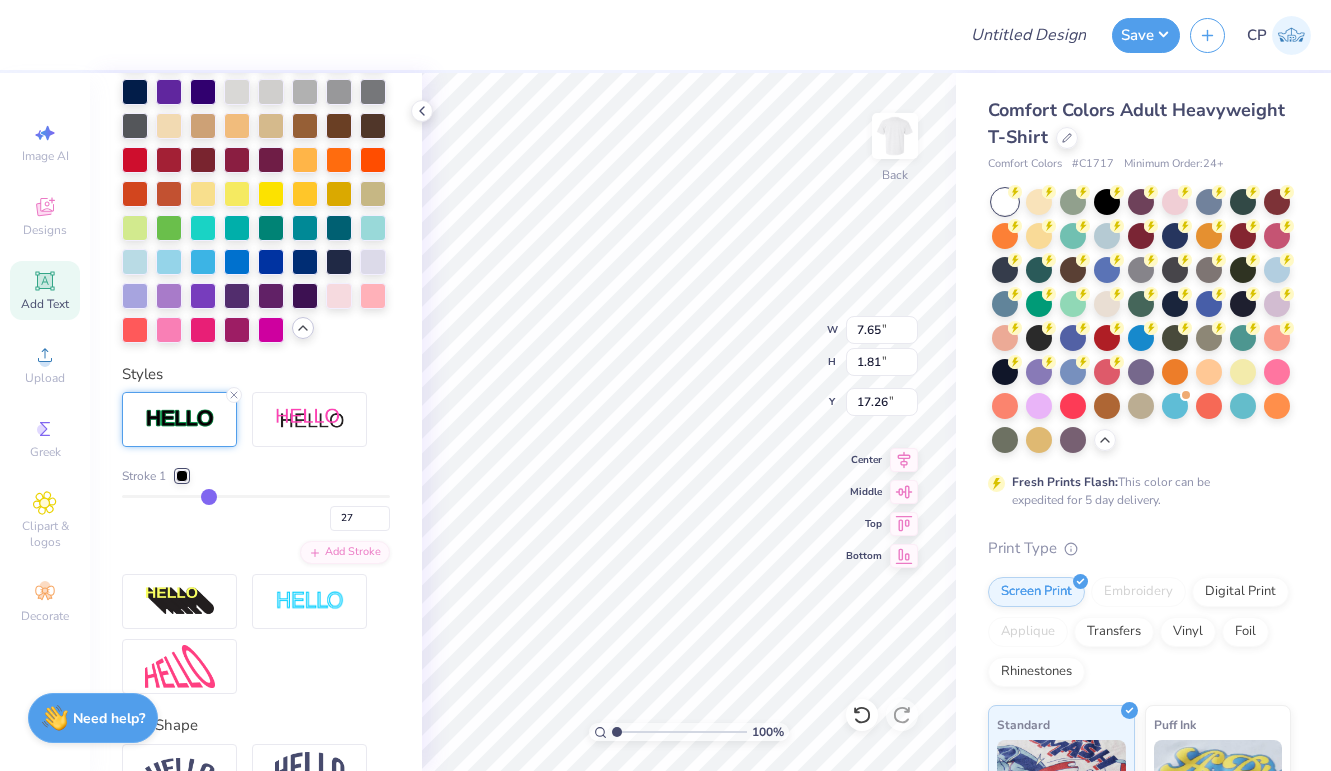 type on "32" 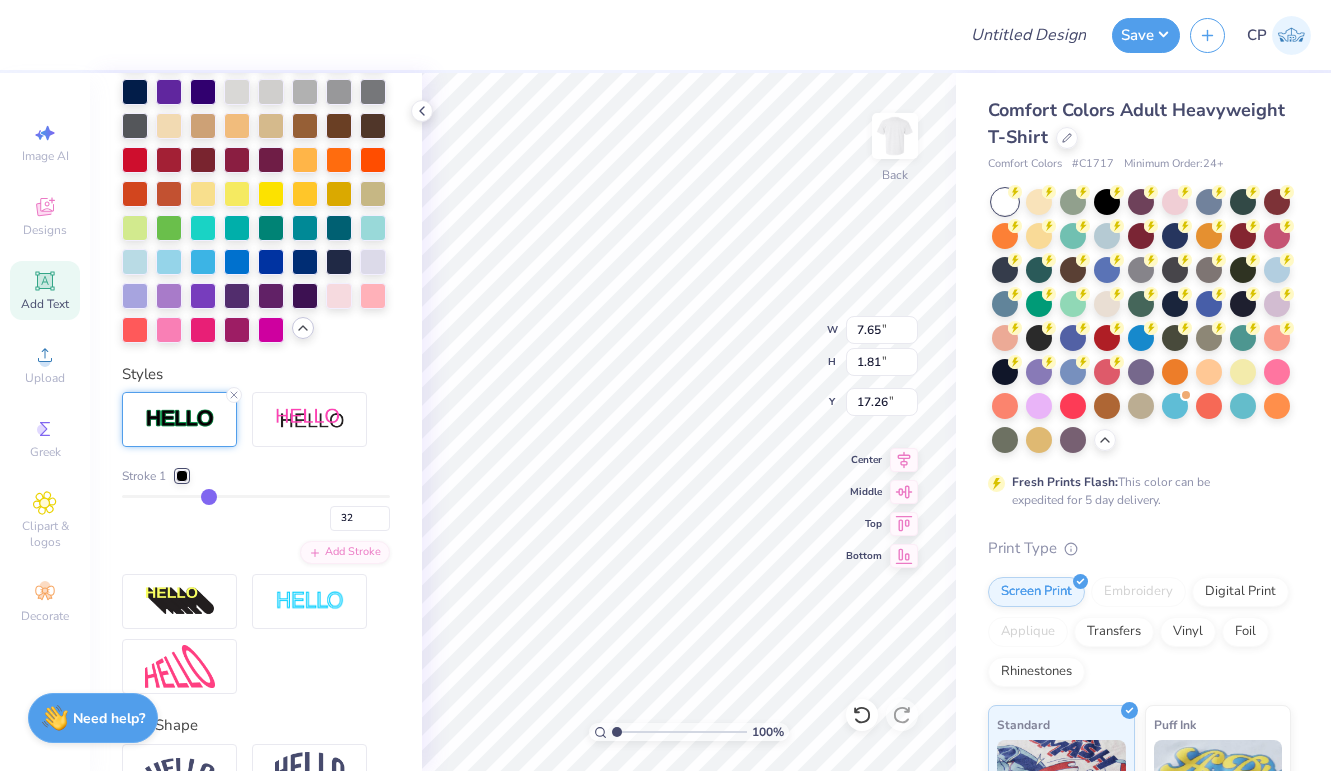 type on "36" 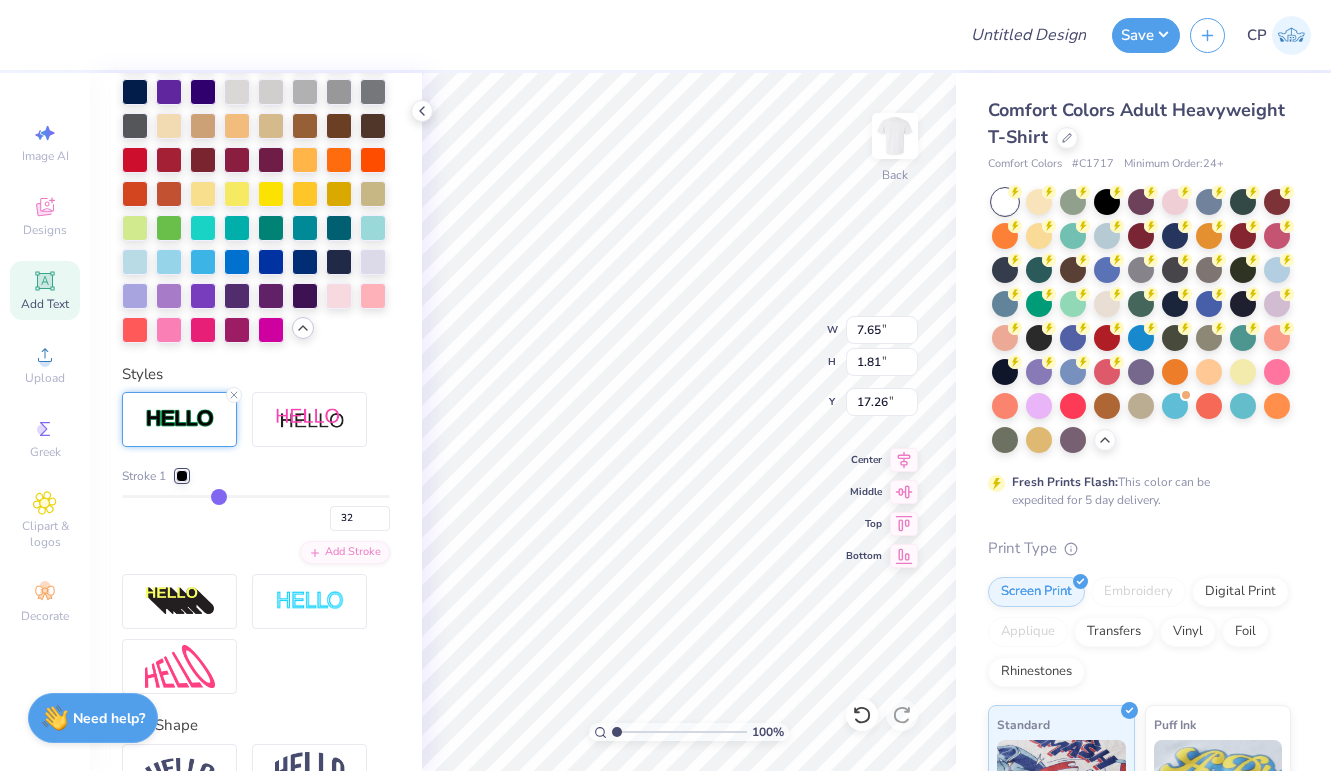 type on "36" 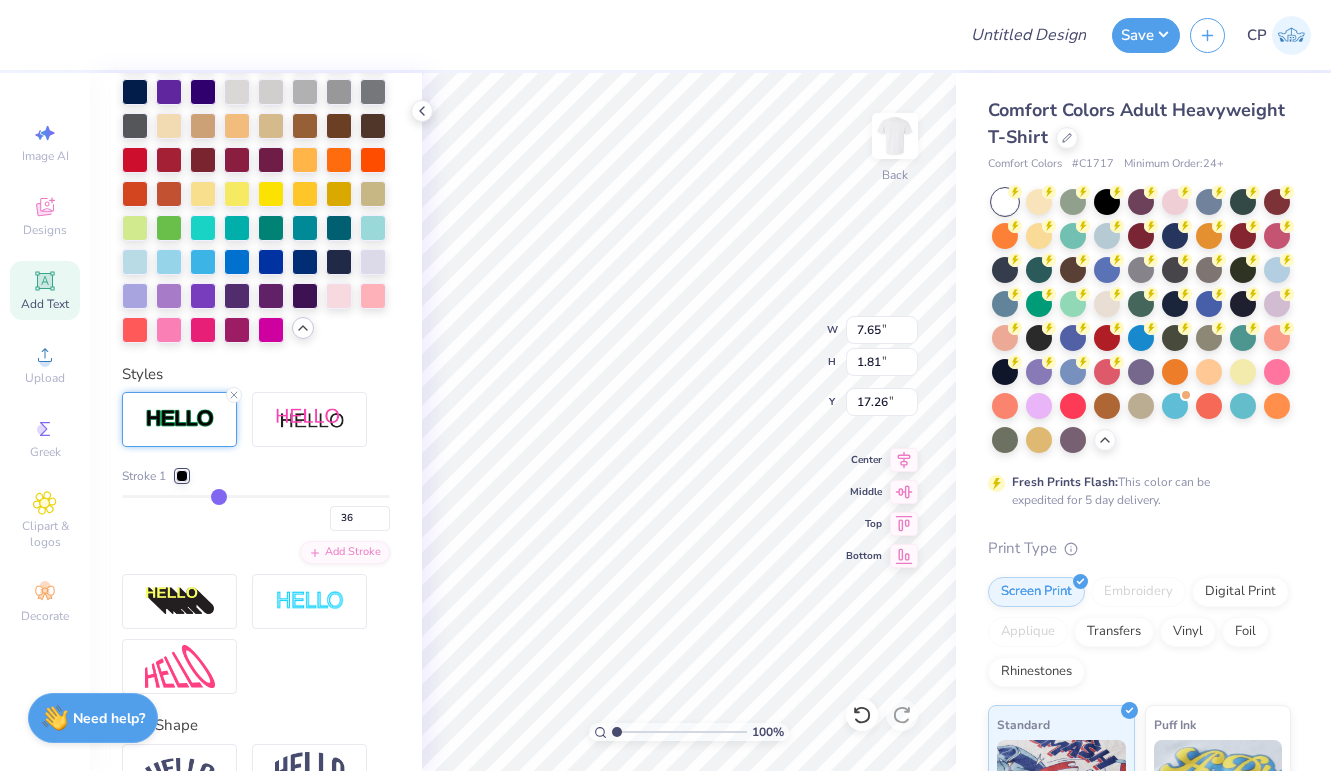 type on "40" 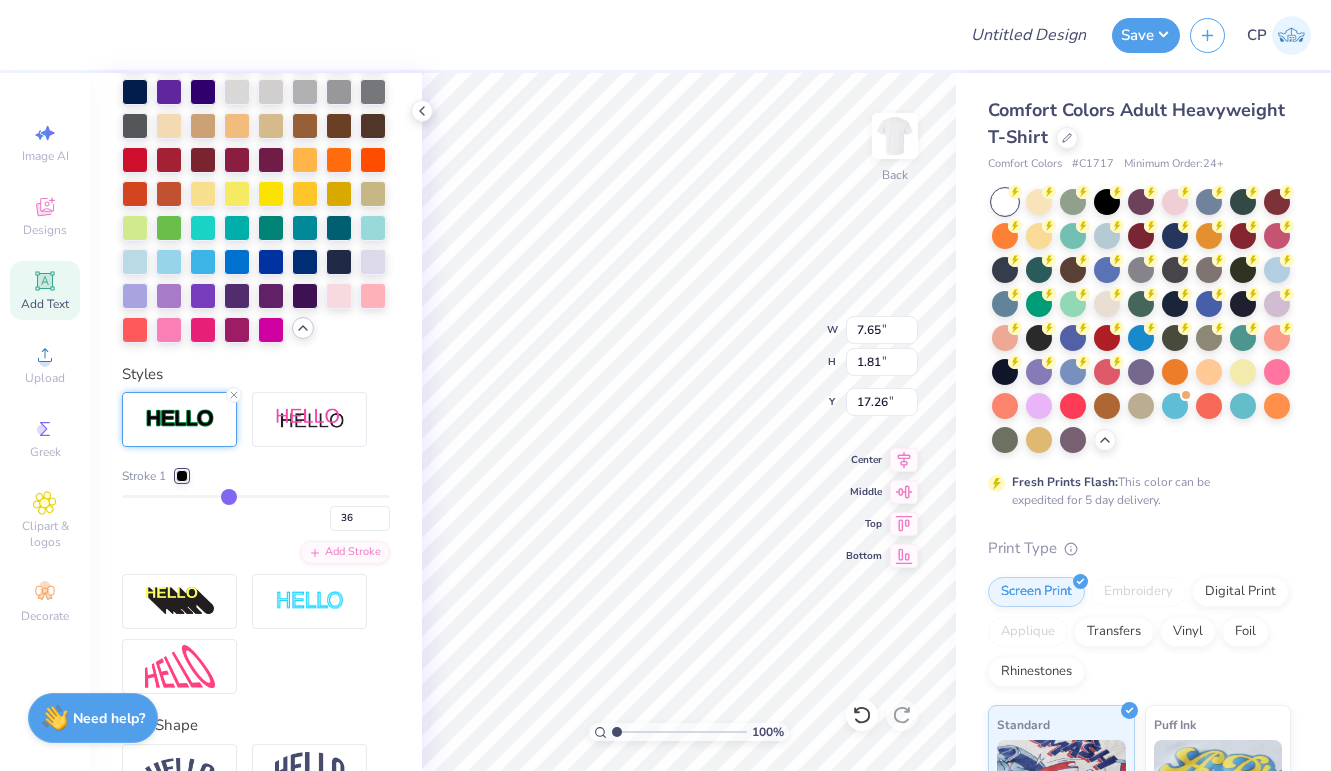 type on "40" 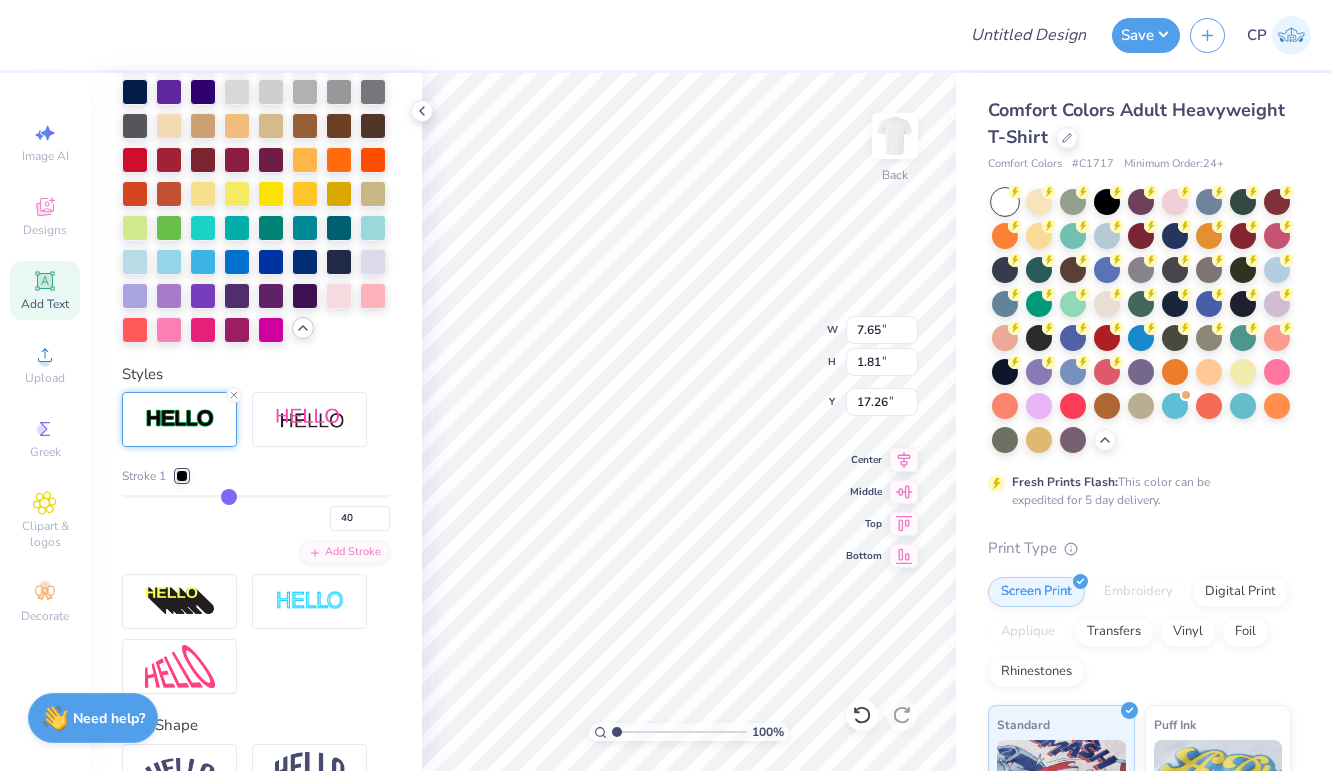 type on "43" 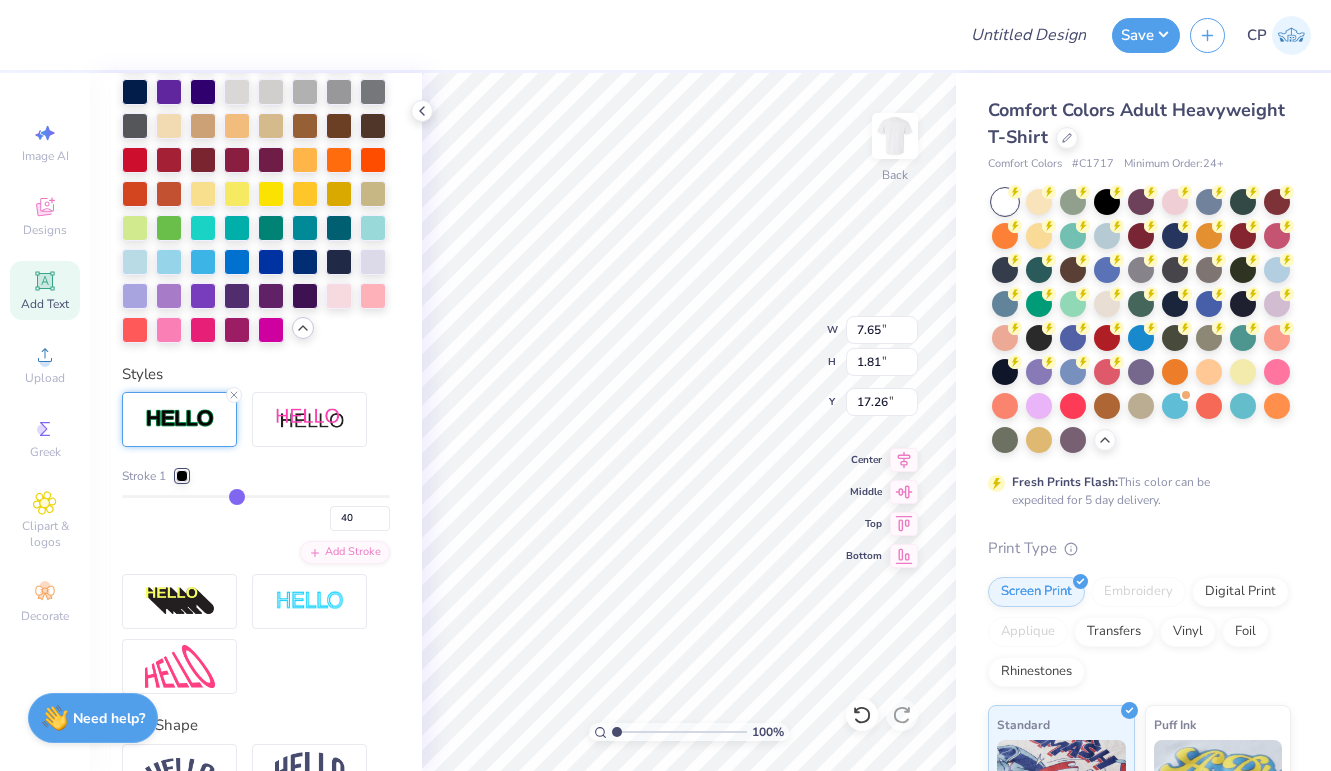 type on "43" 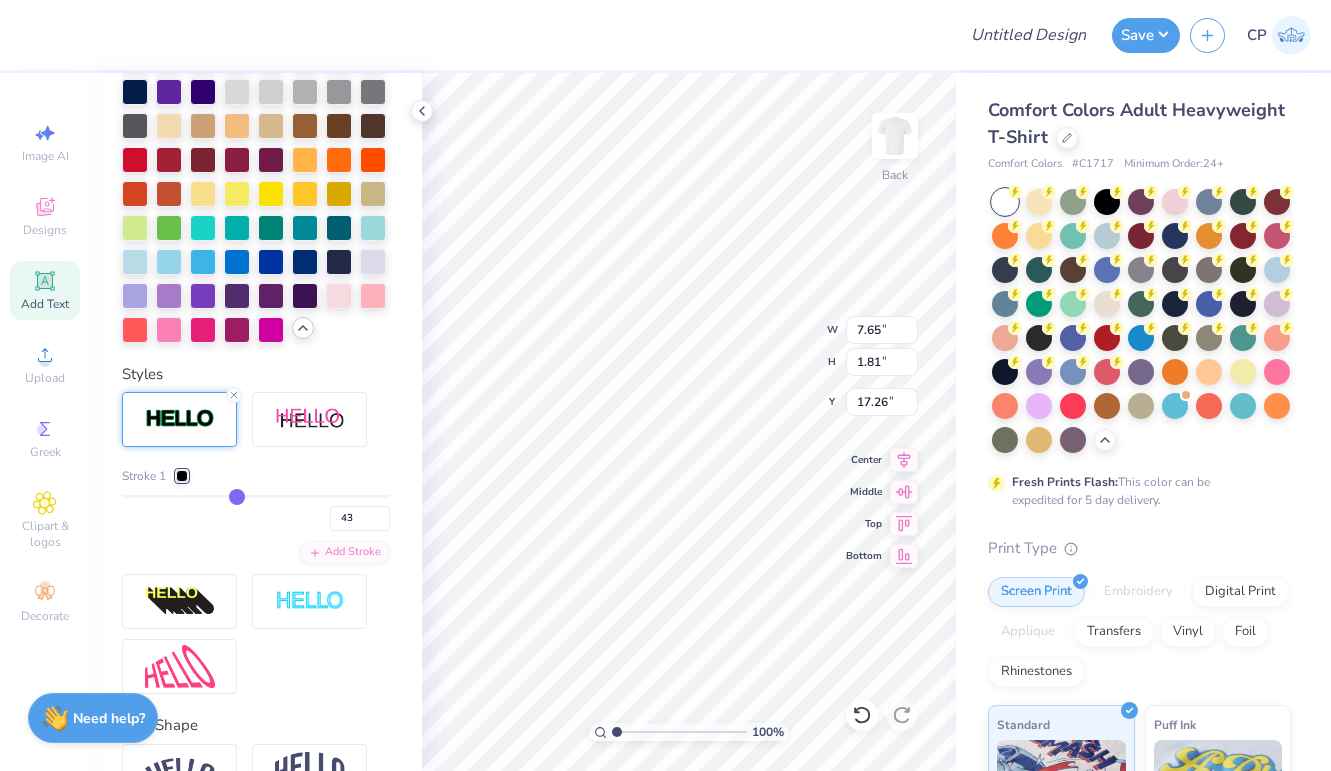 type on "46" 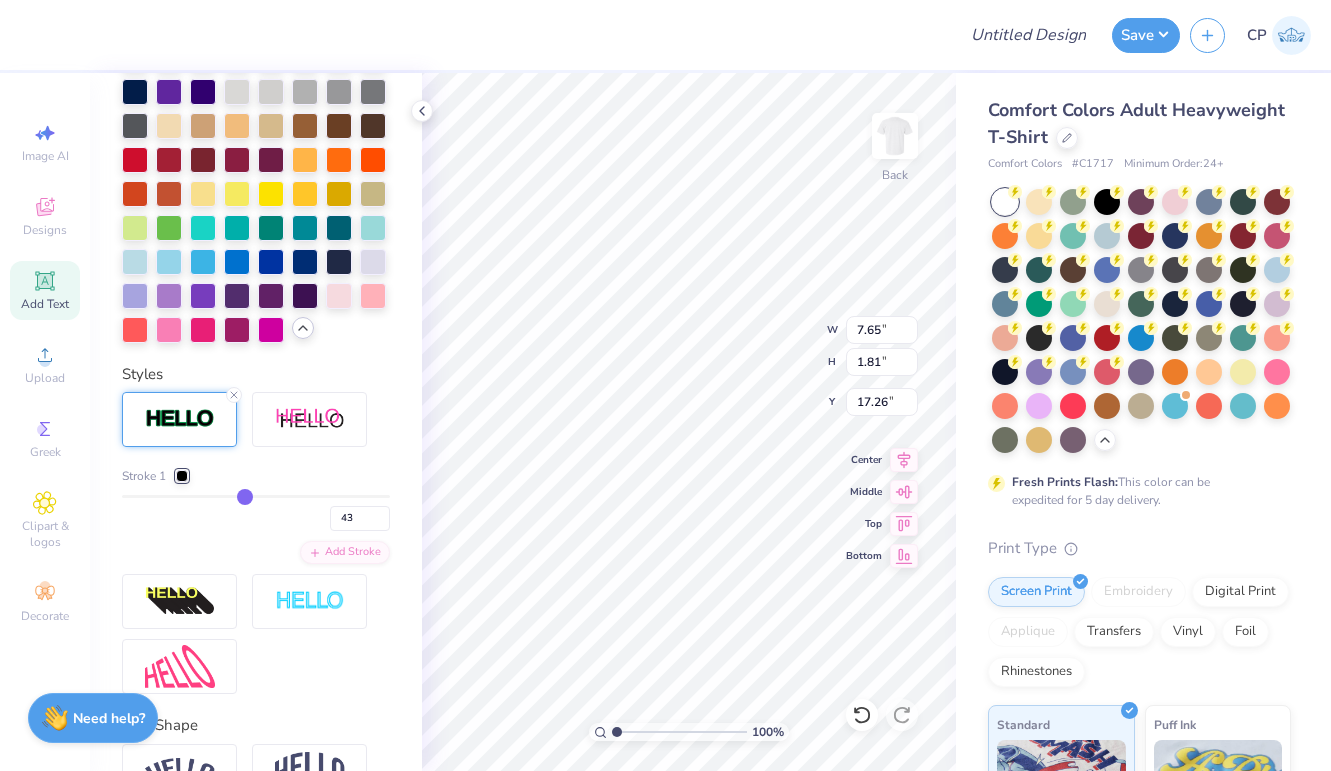 type on "46" 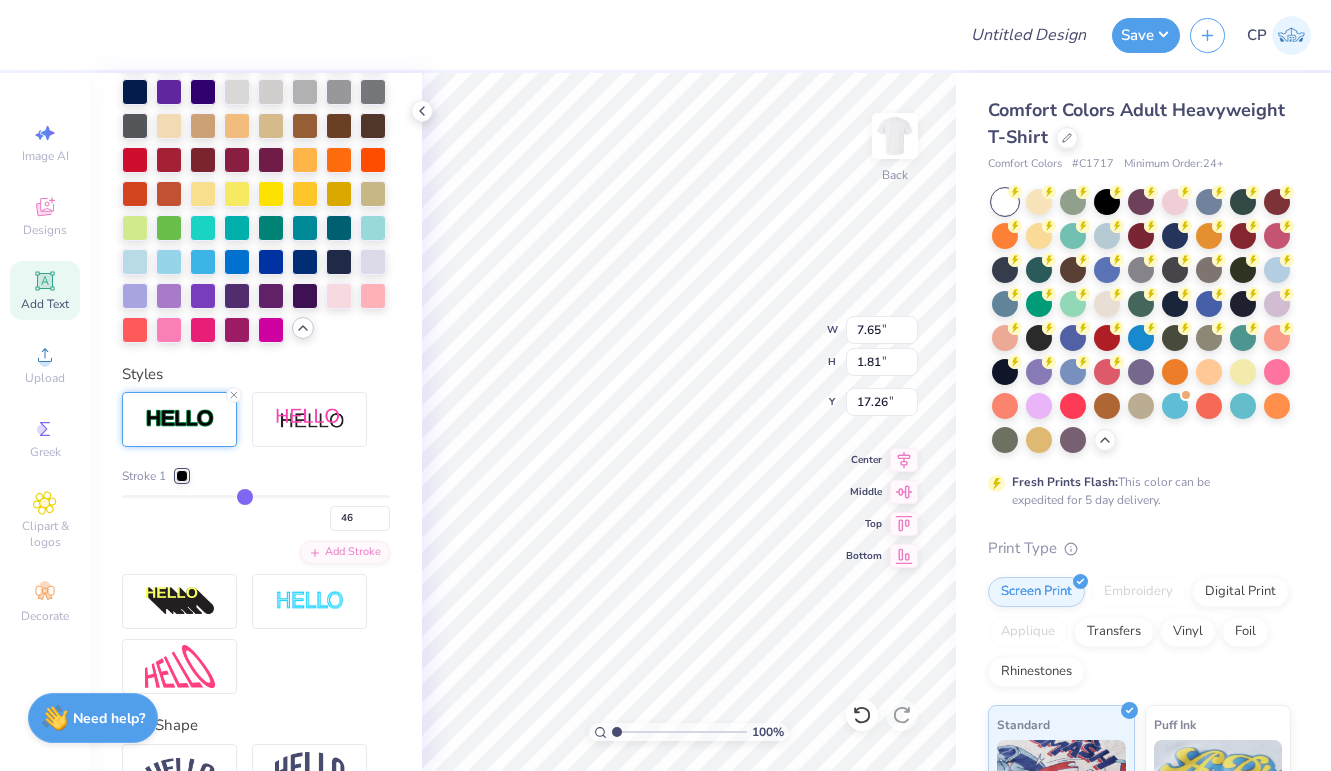type on "49" 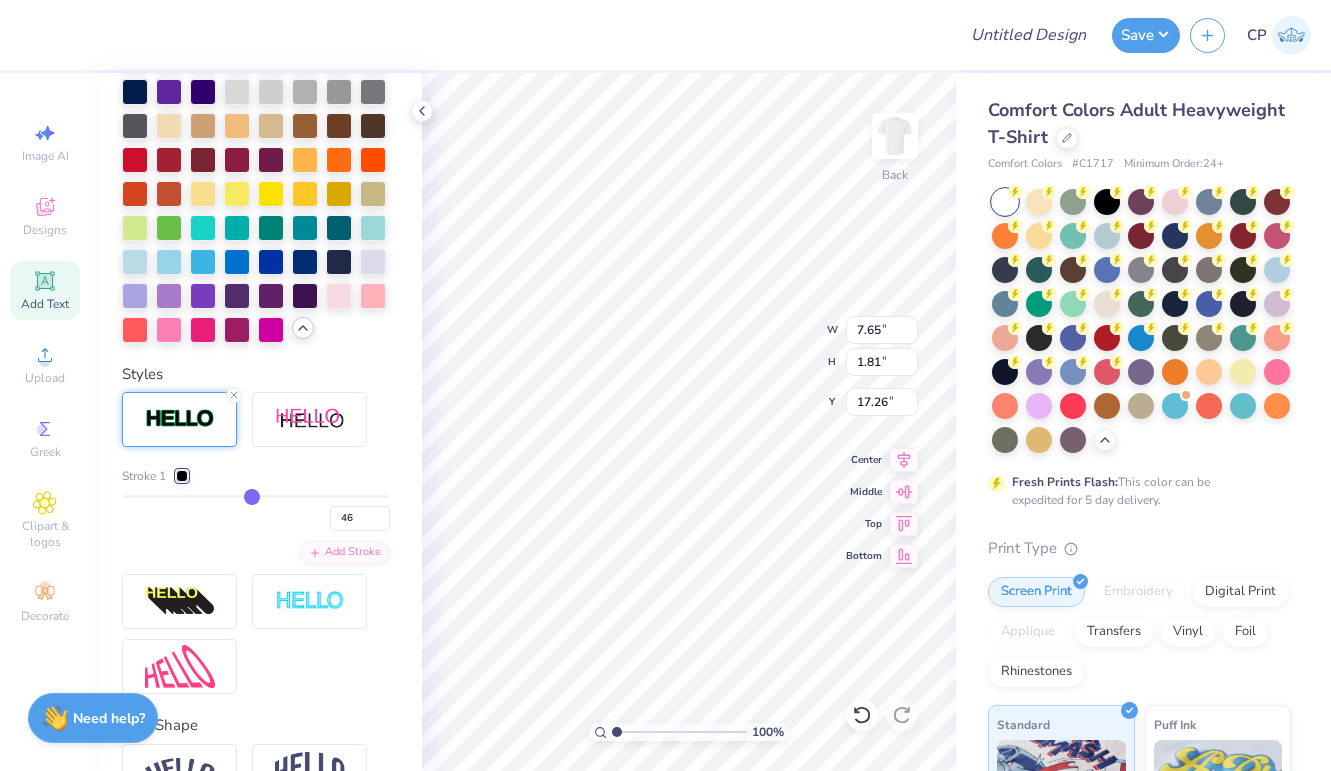 type on "49" 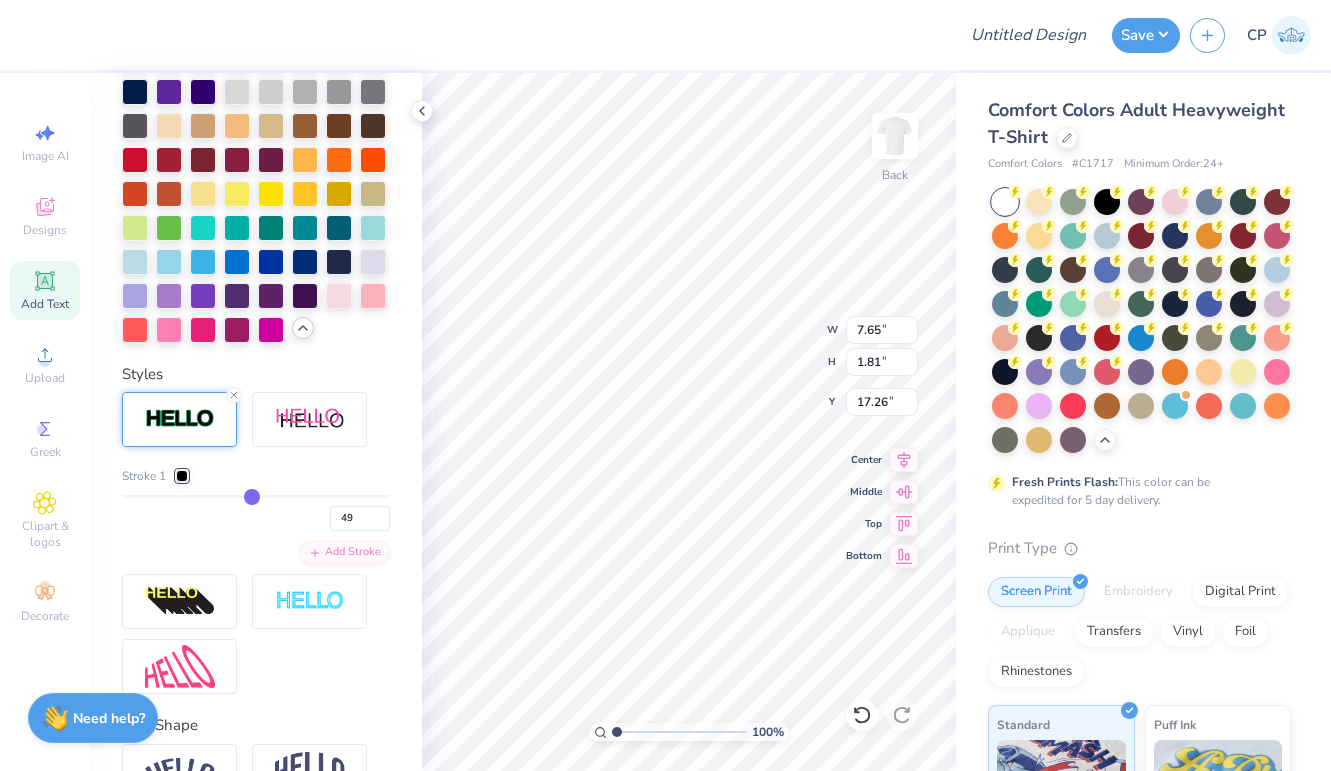 type on "51" 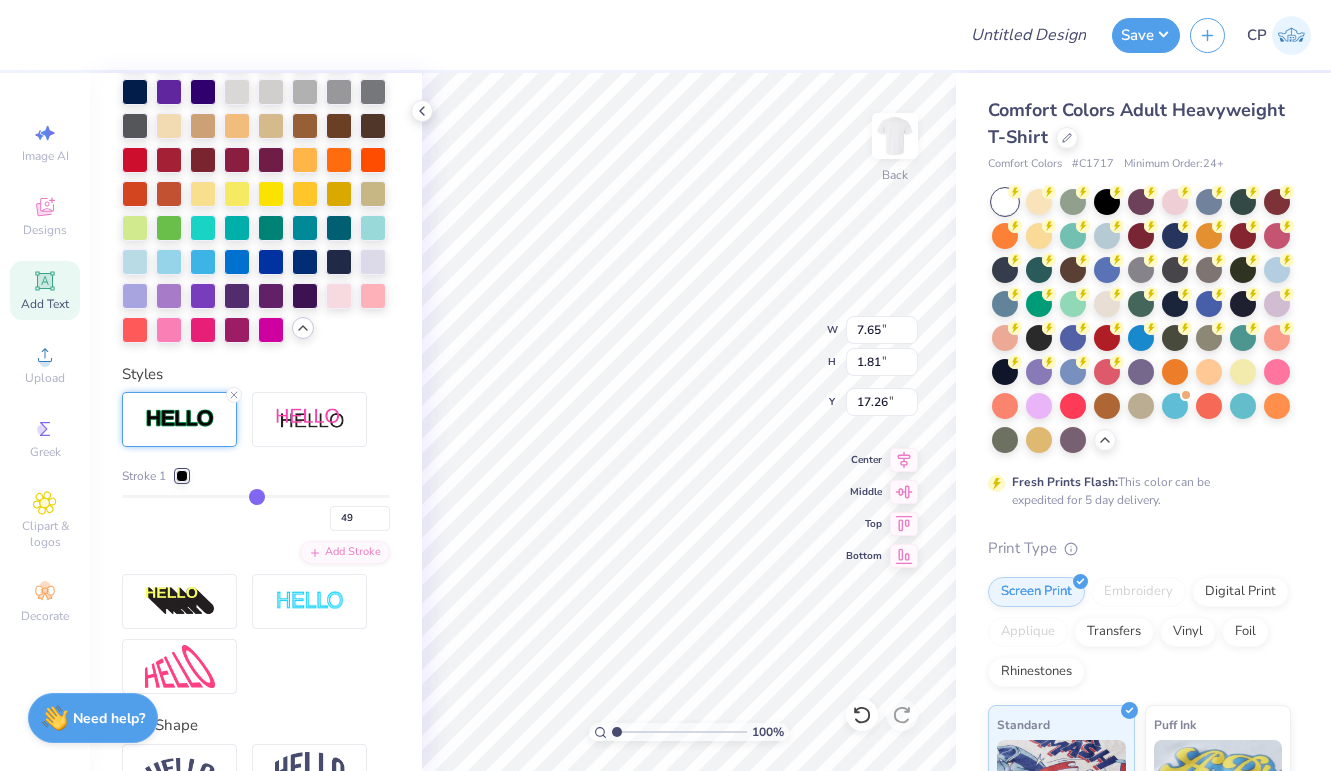 type on "51" 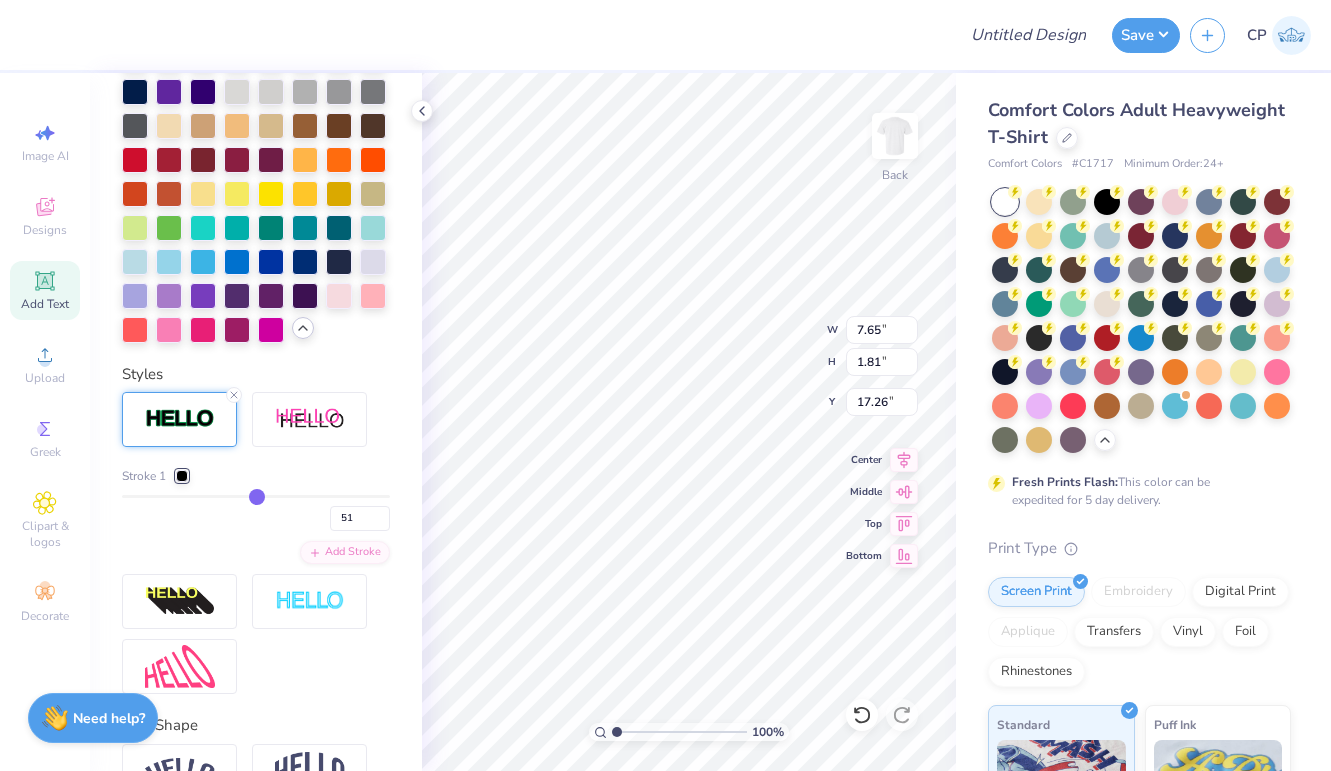 type on "52" 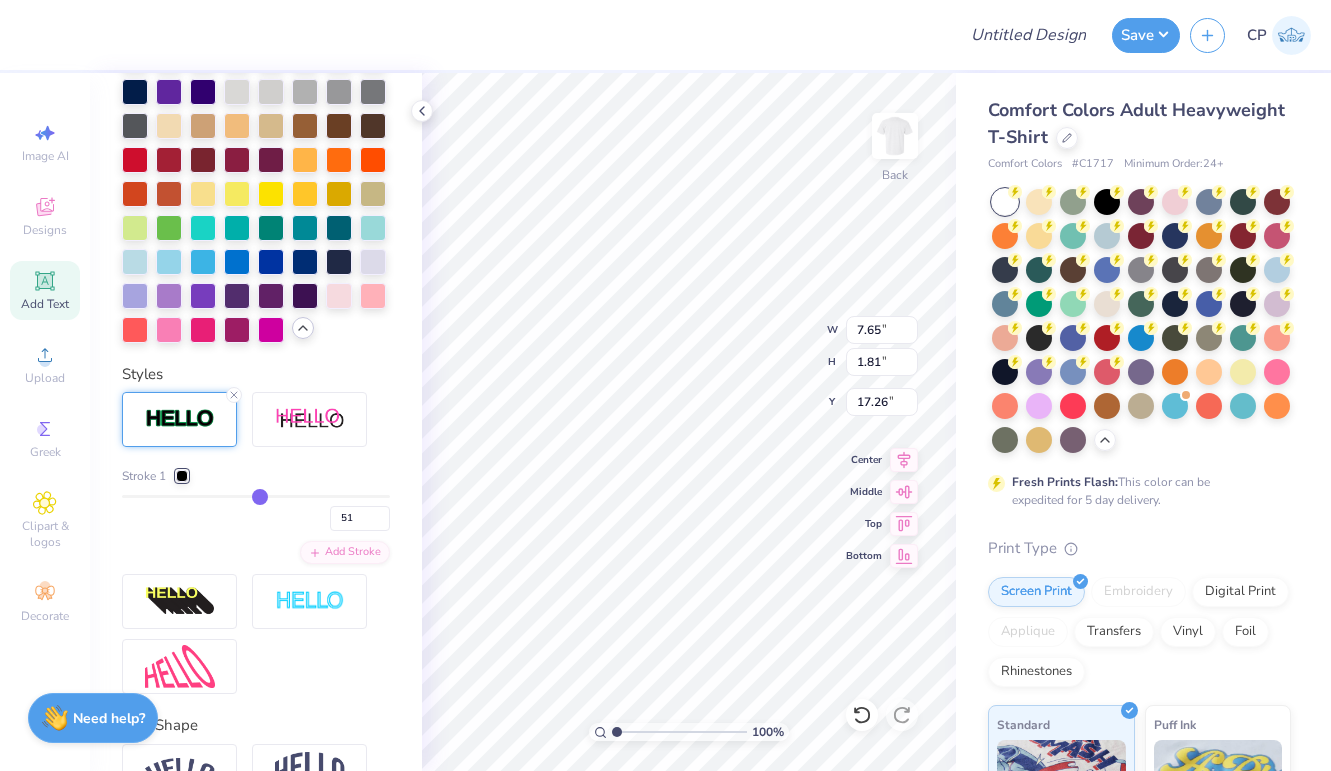 type on "52" 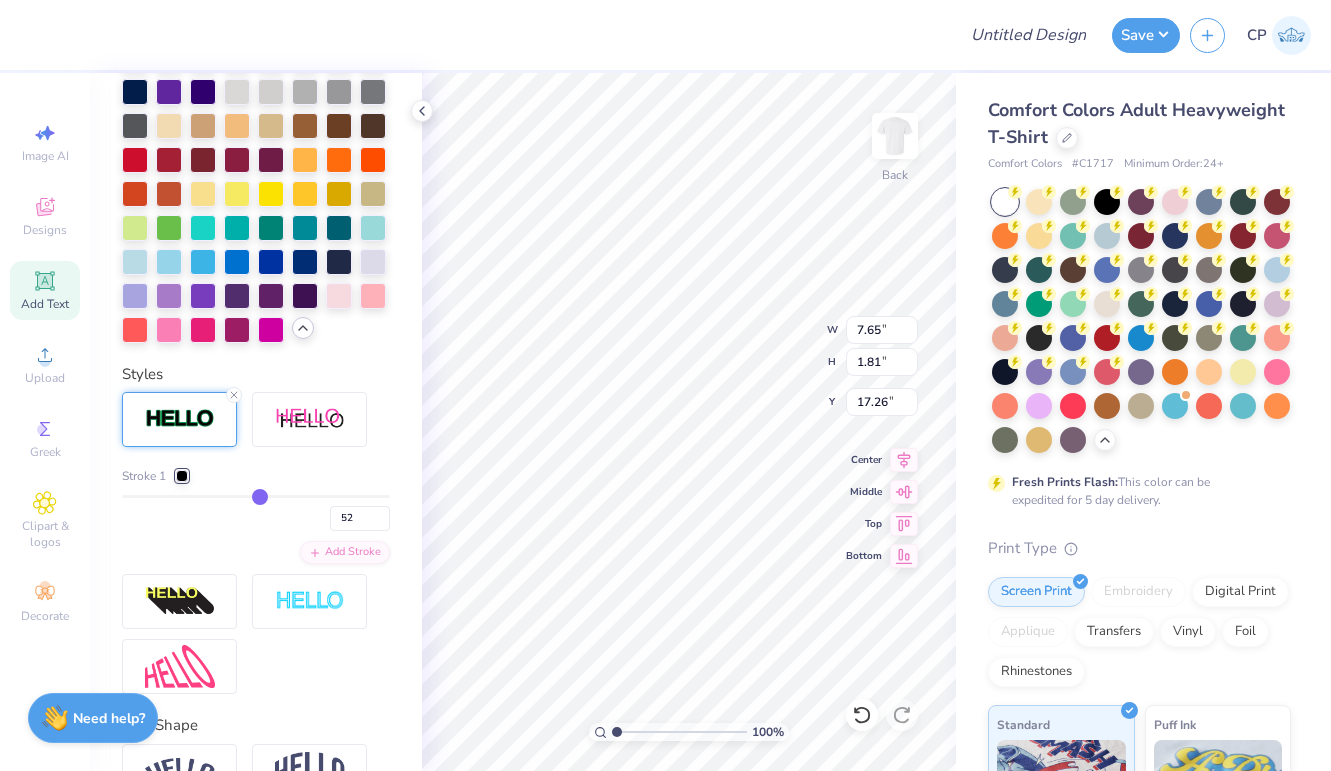 type 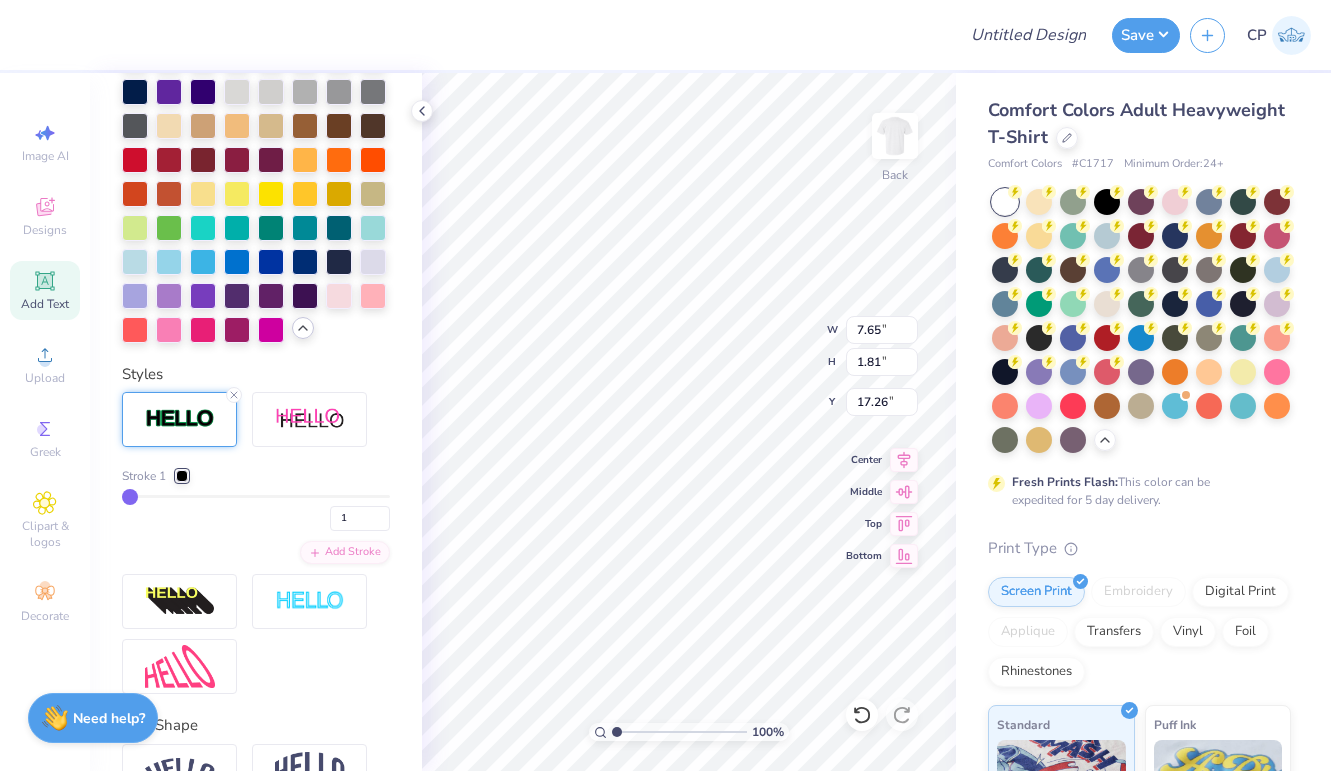 drag, startPoint x: 133, startPoint y: 495, endPoint x: 72, endPoint y: 488, distance: 61.400326 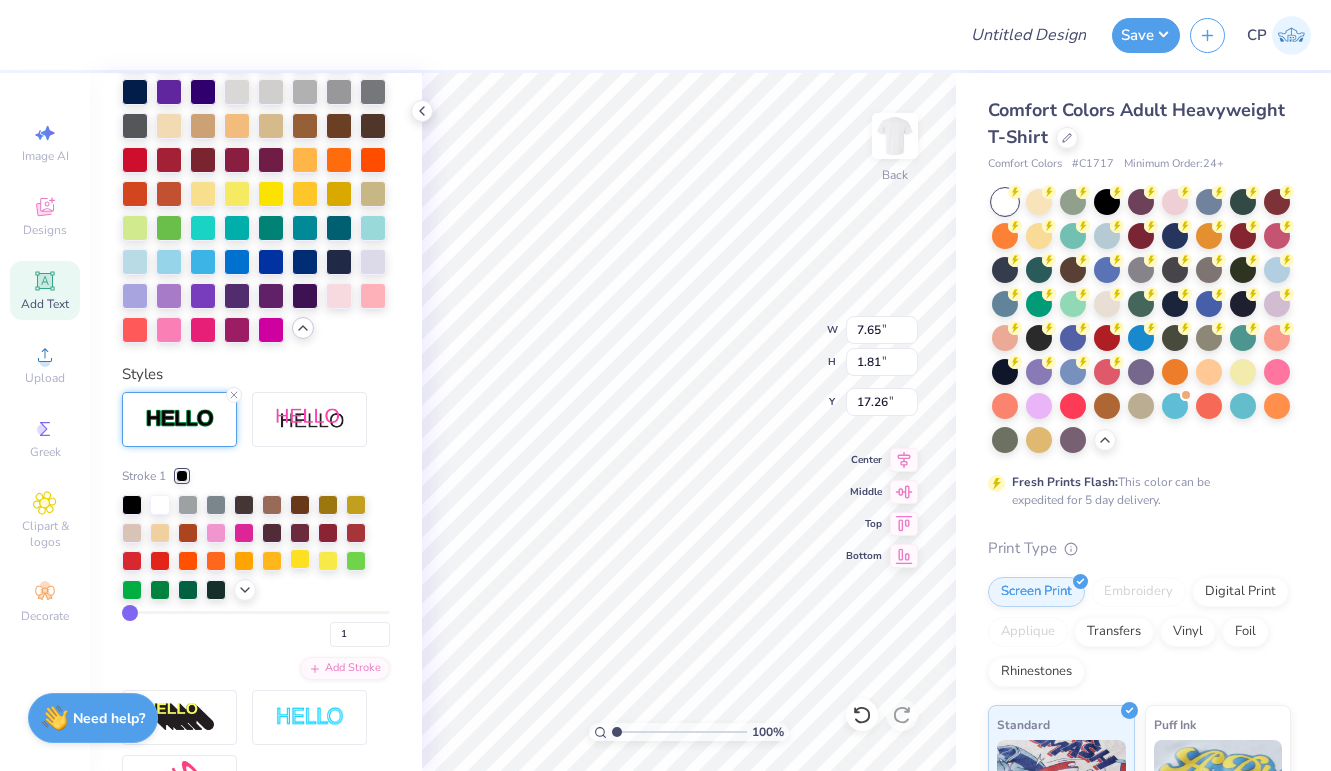 click at bounding box center [300, 559] 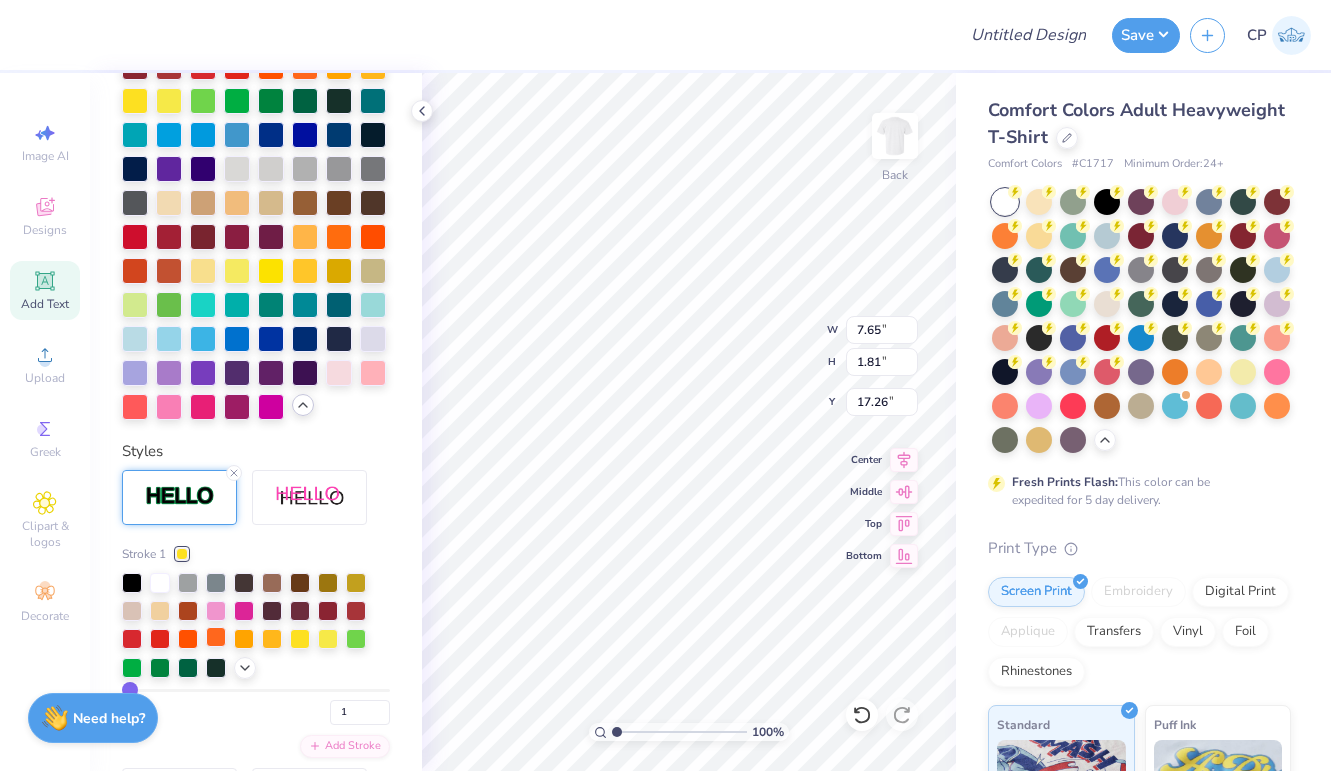 click at bounding box center (216, 637) 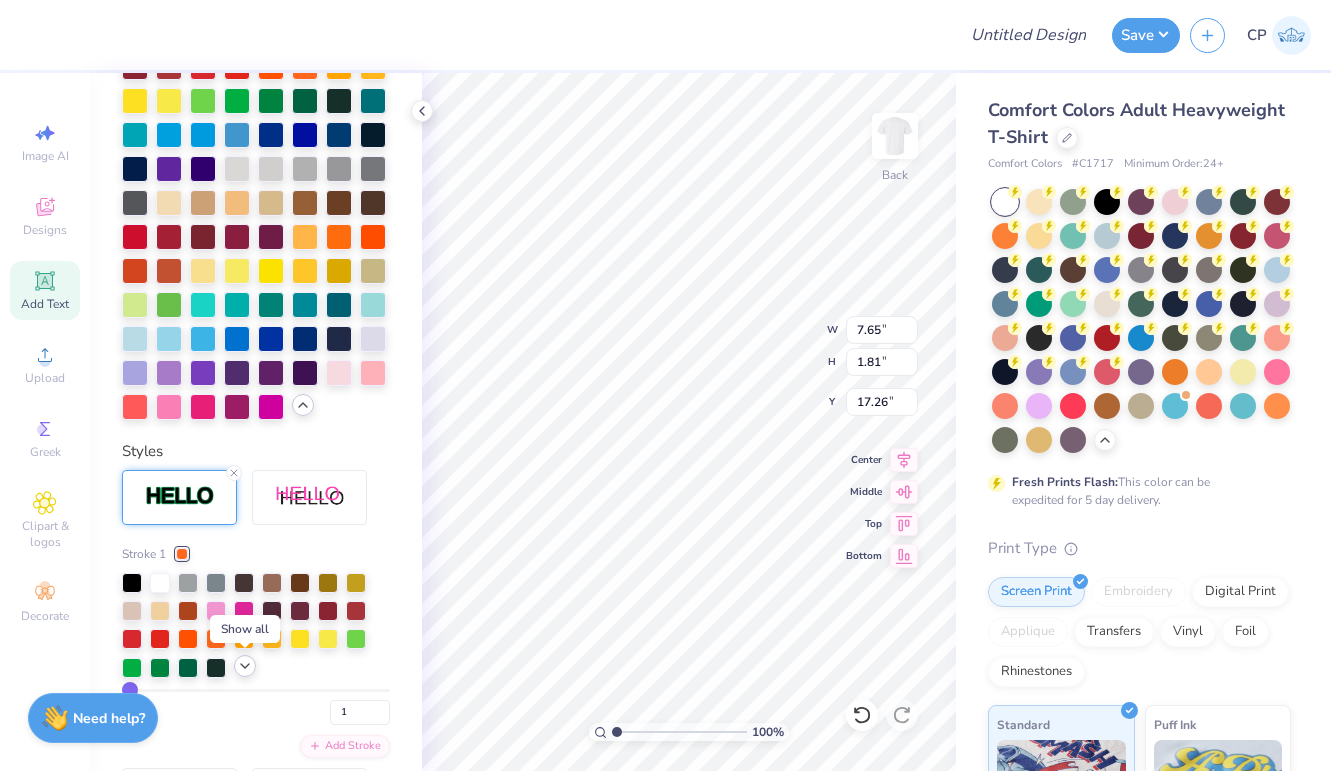 click 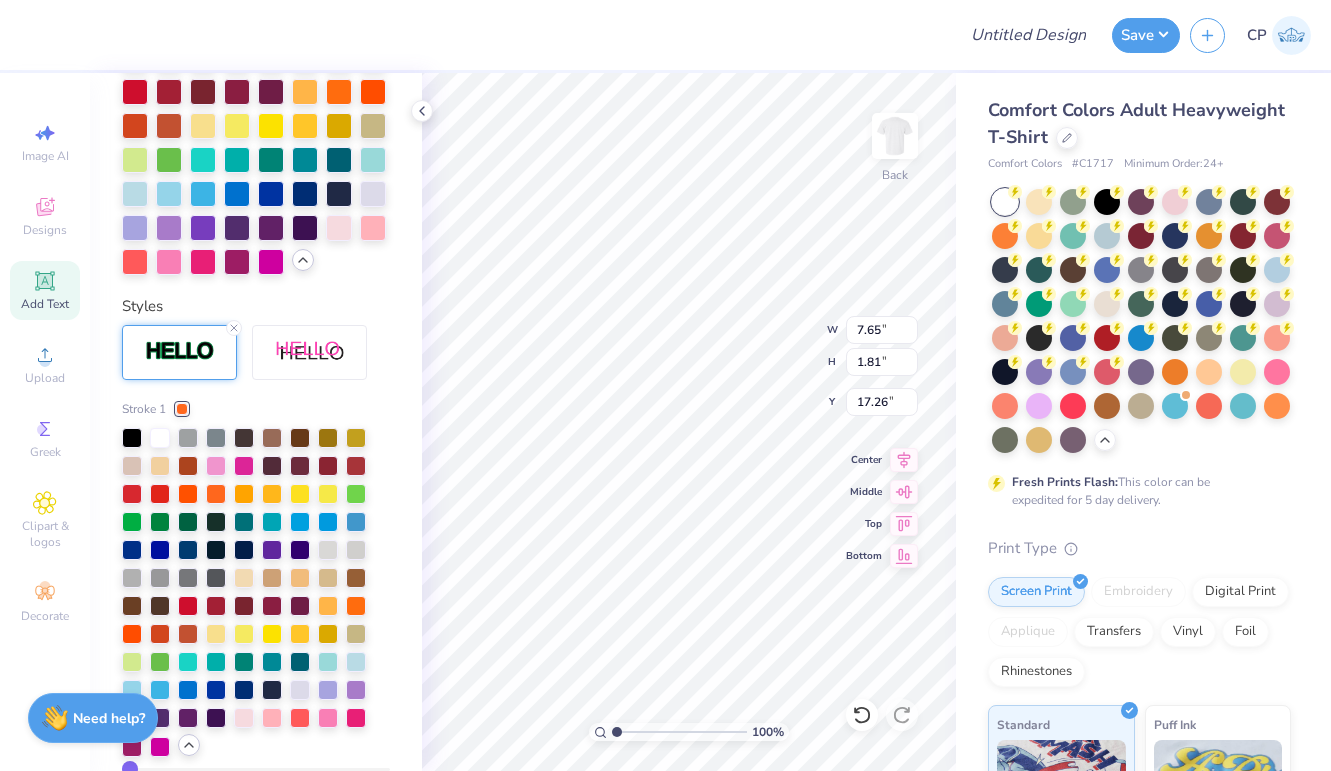 scroll, scrollTop: 887, scrollLeft: 0, axis: vertical 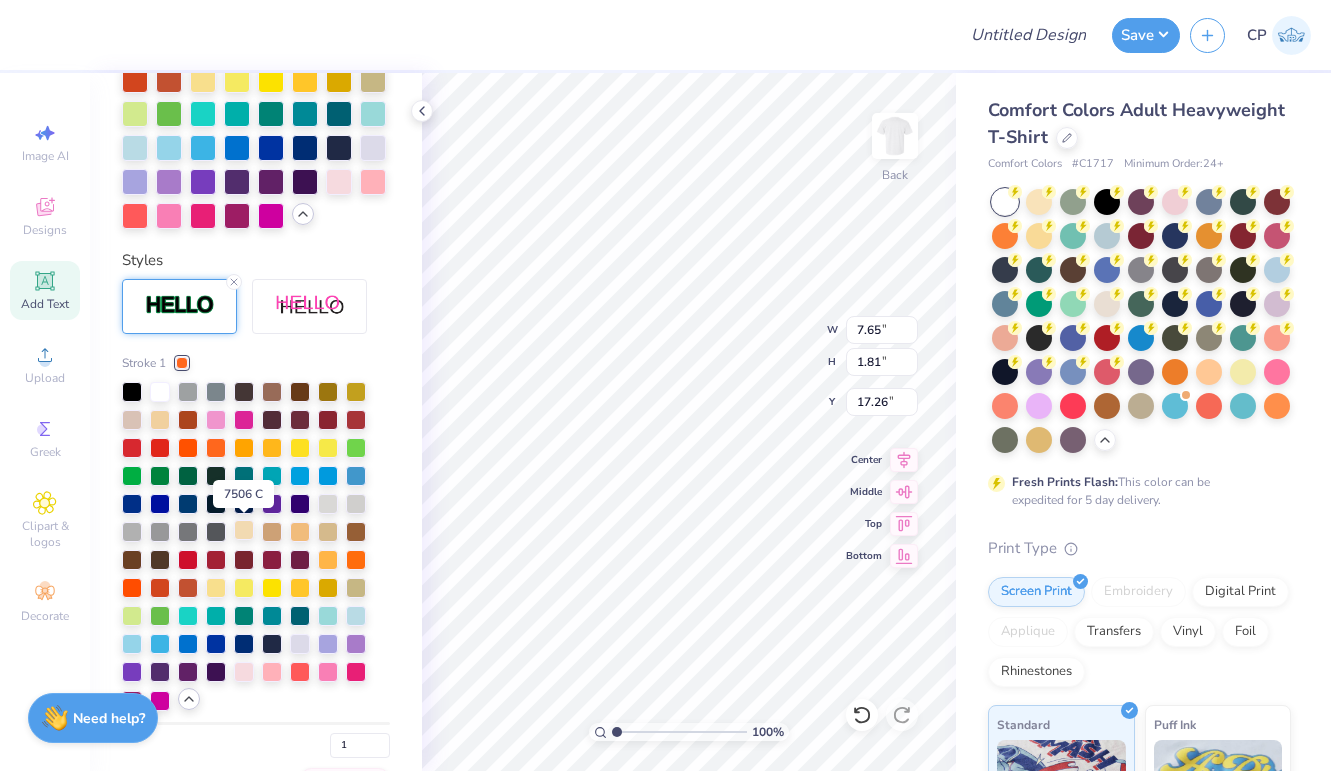 click at bounding box center (244, 530) 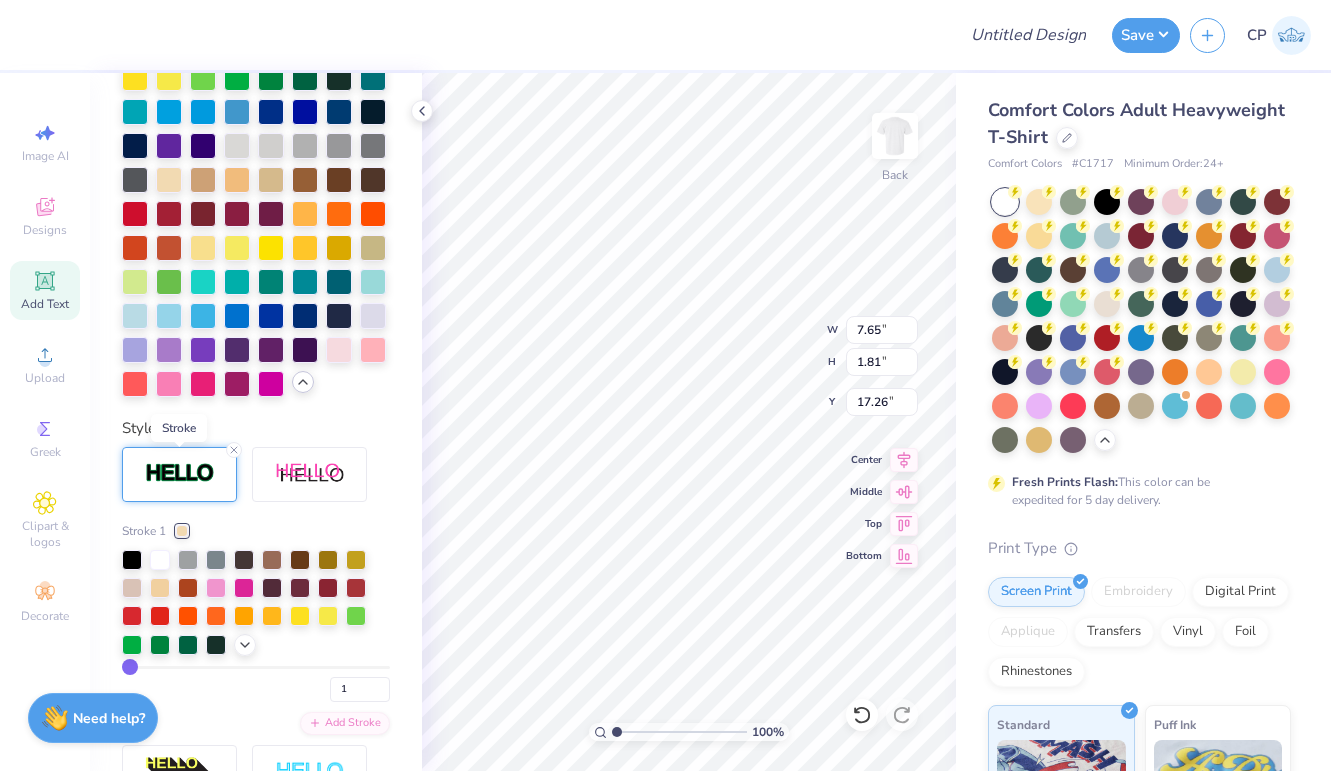 scroll, scrollTop: 697, scrollLeft: 0, axis: vertical 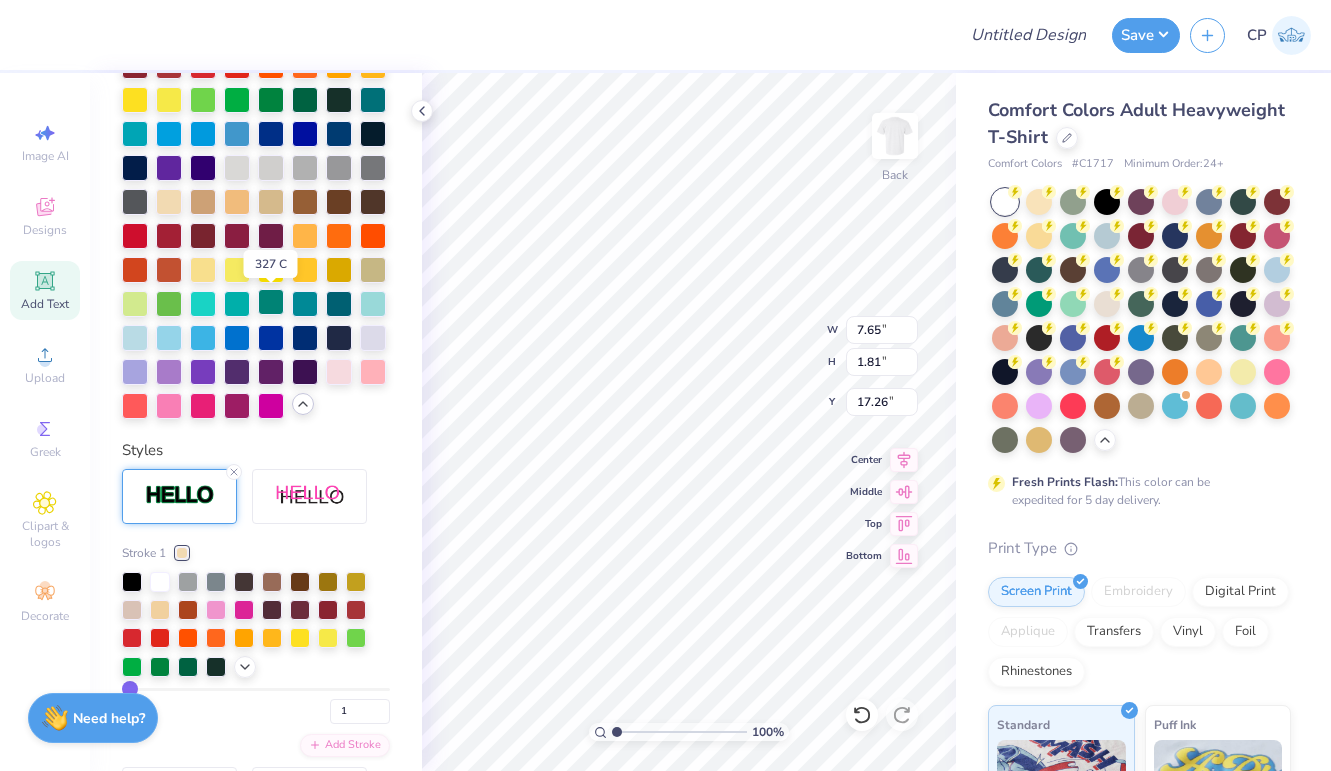 click at bounding box center (271, 302) 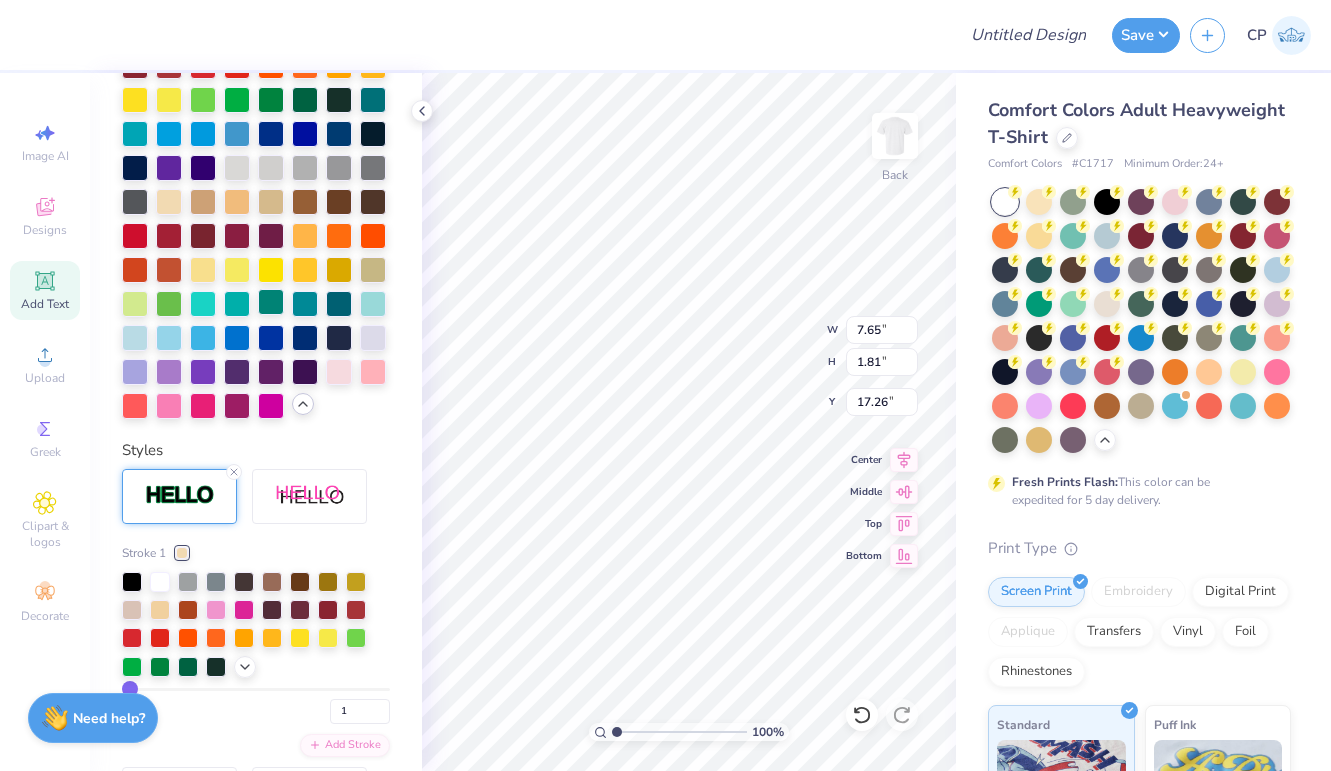 click at bounding box center [271, 302] 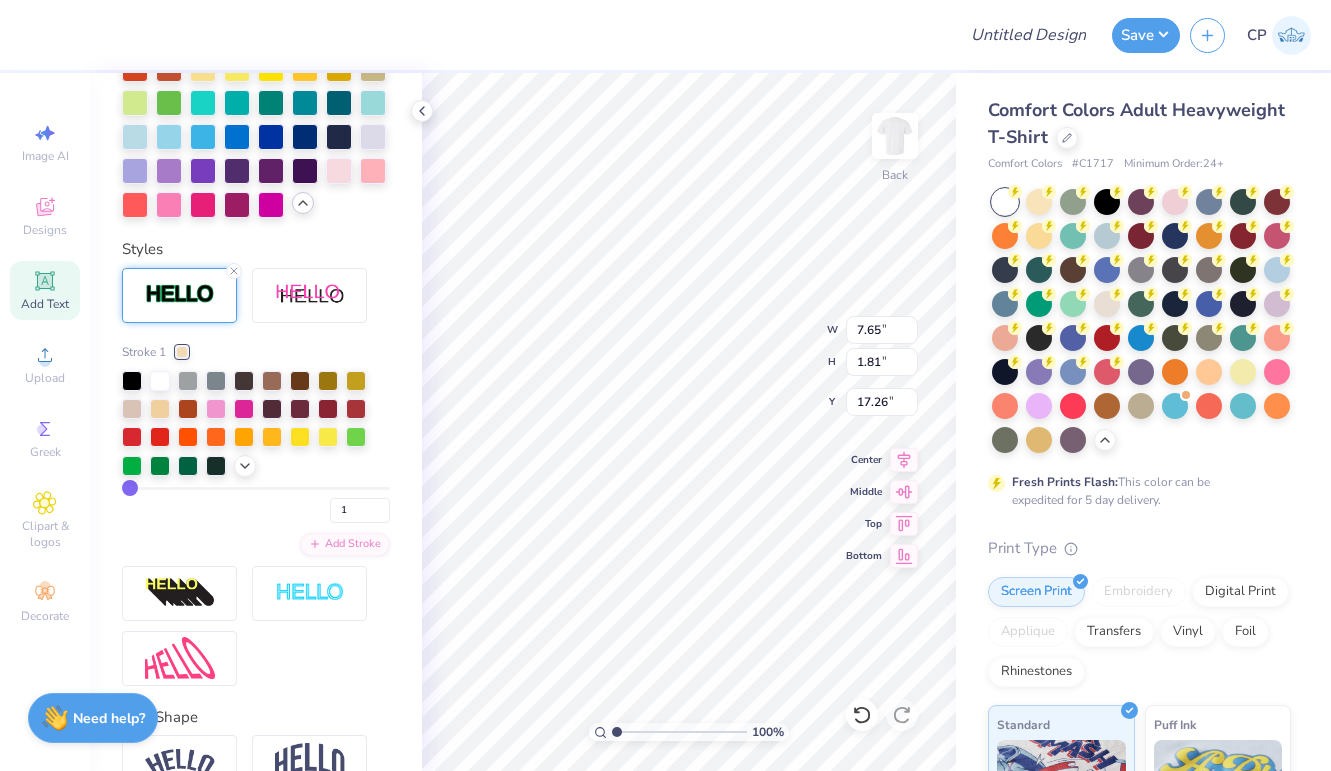 scroll, scrollTop: 967, scrollLeft: 0, axis: vertical 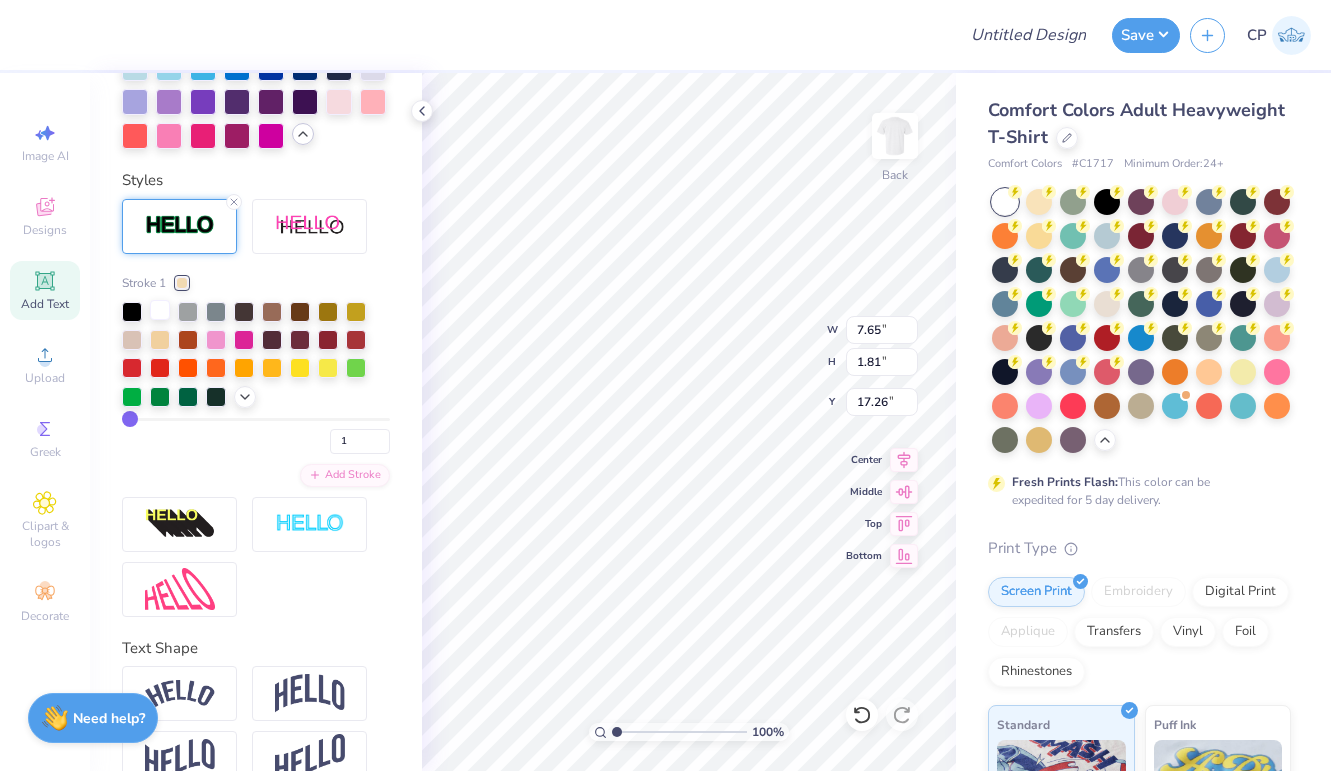 click at bounding box center [160, 310] 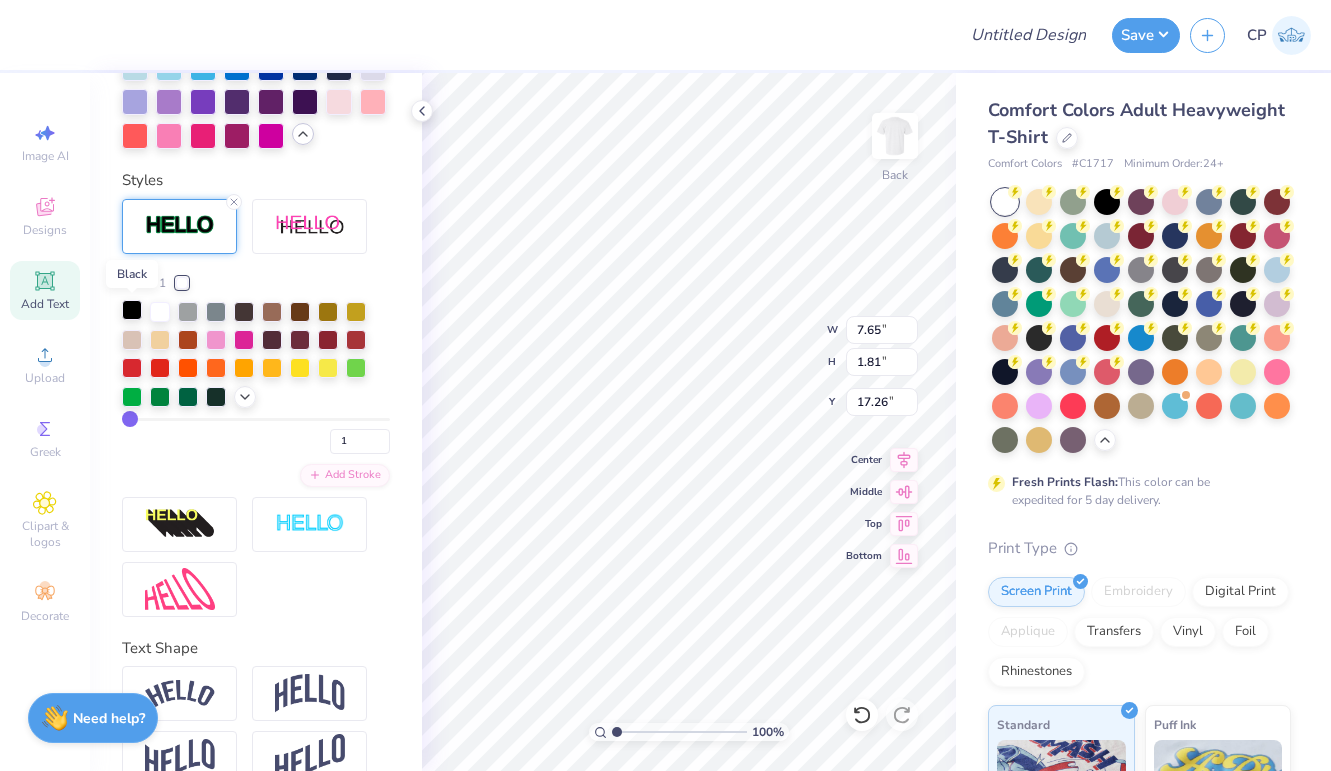 click at bounding box center [132, 310] 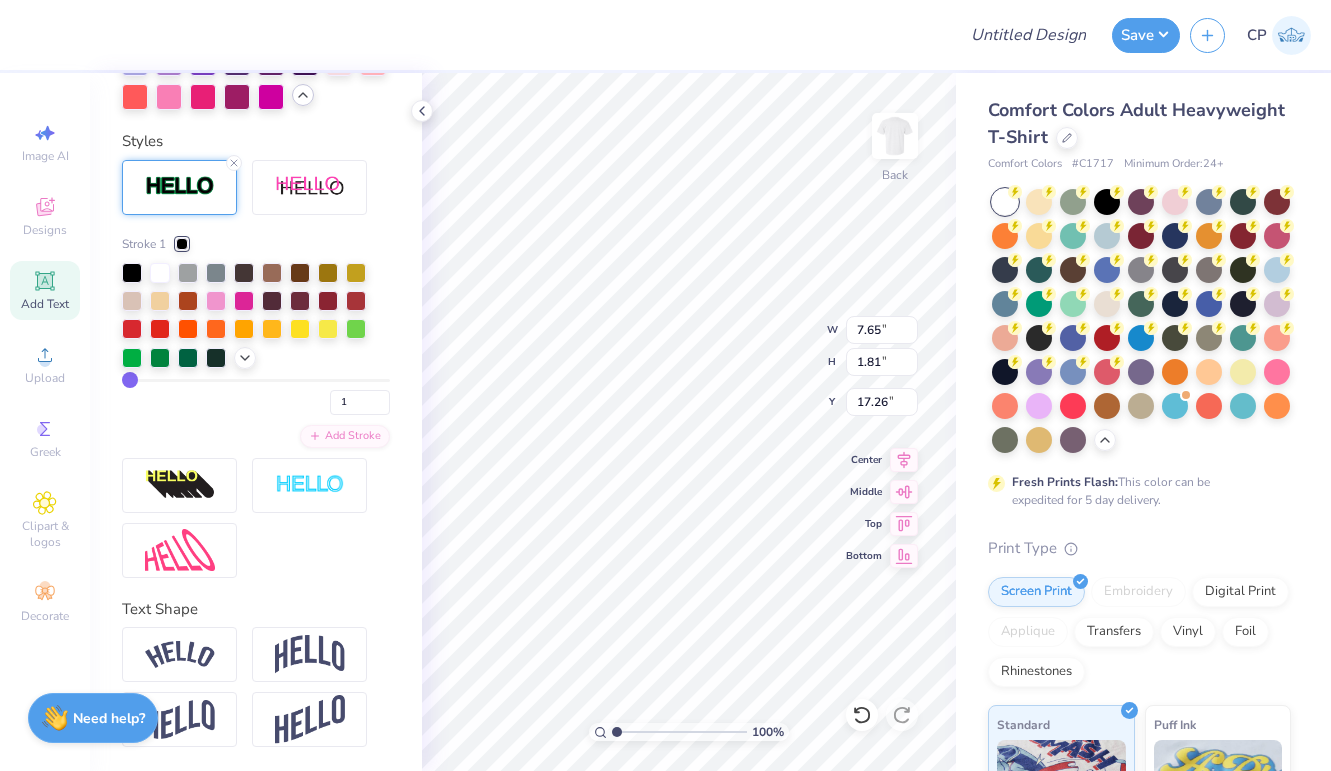 scroll, scrollTop: 1006, scrollLeft: 0, axis: vertical 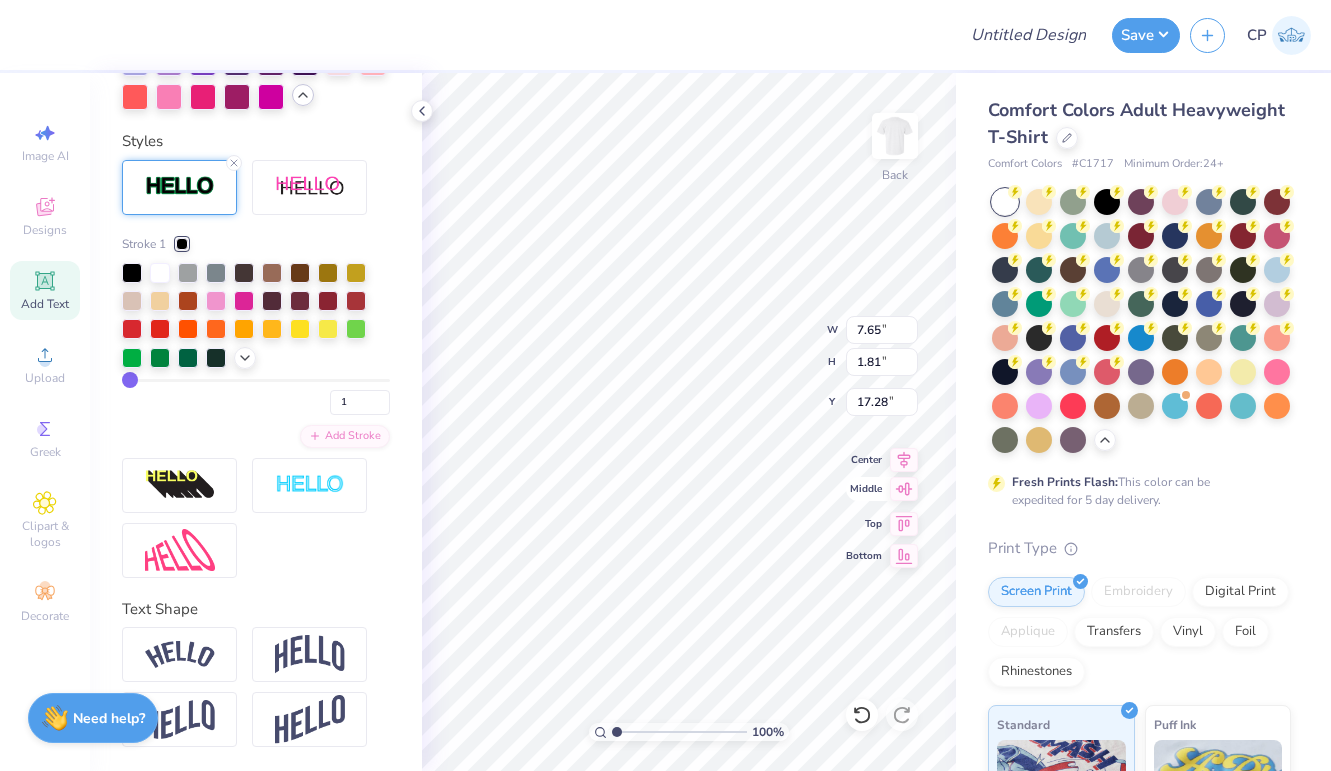 click 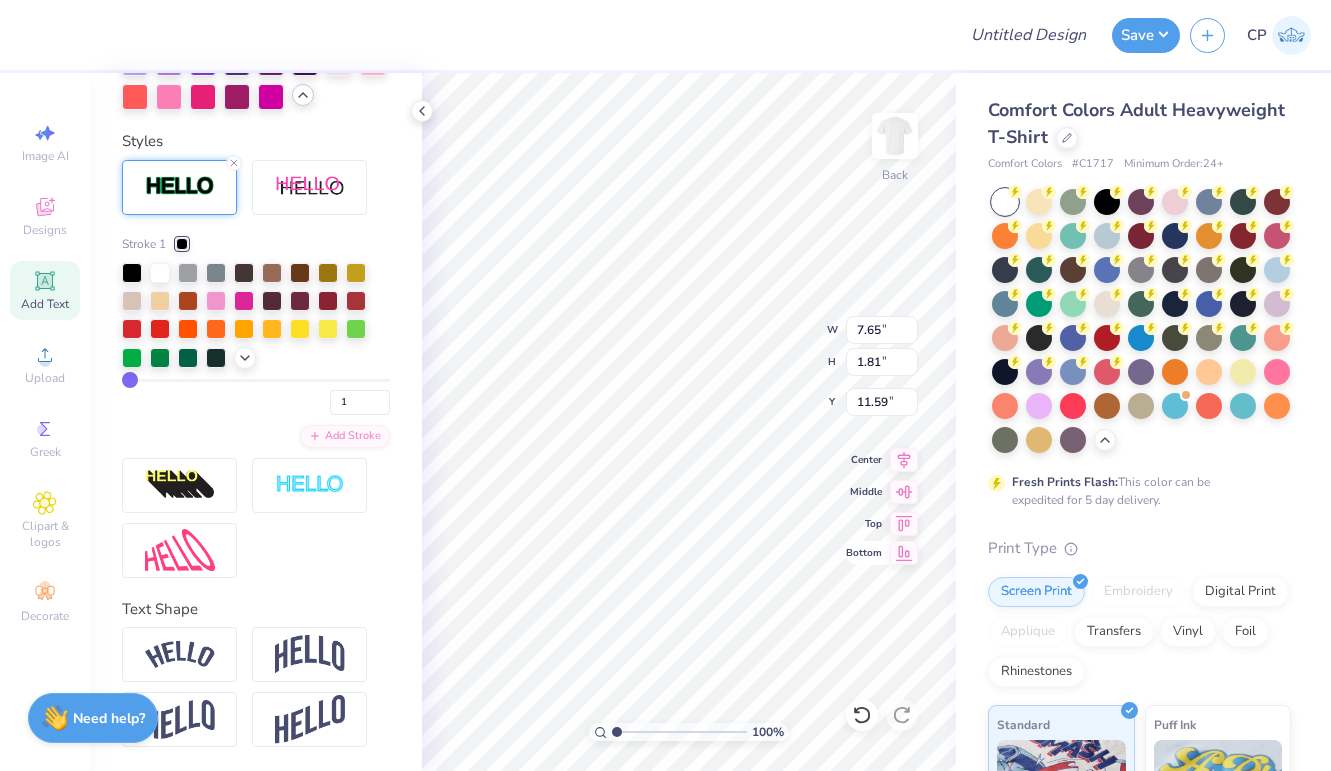 click 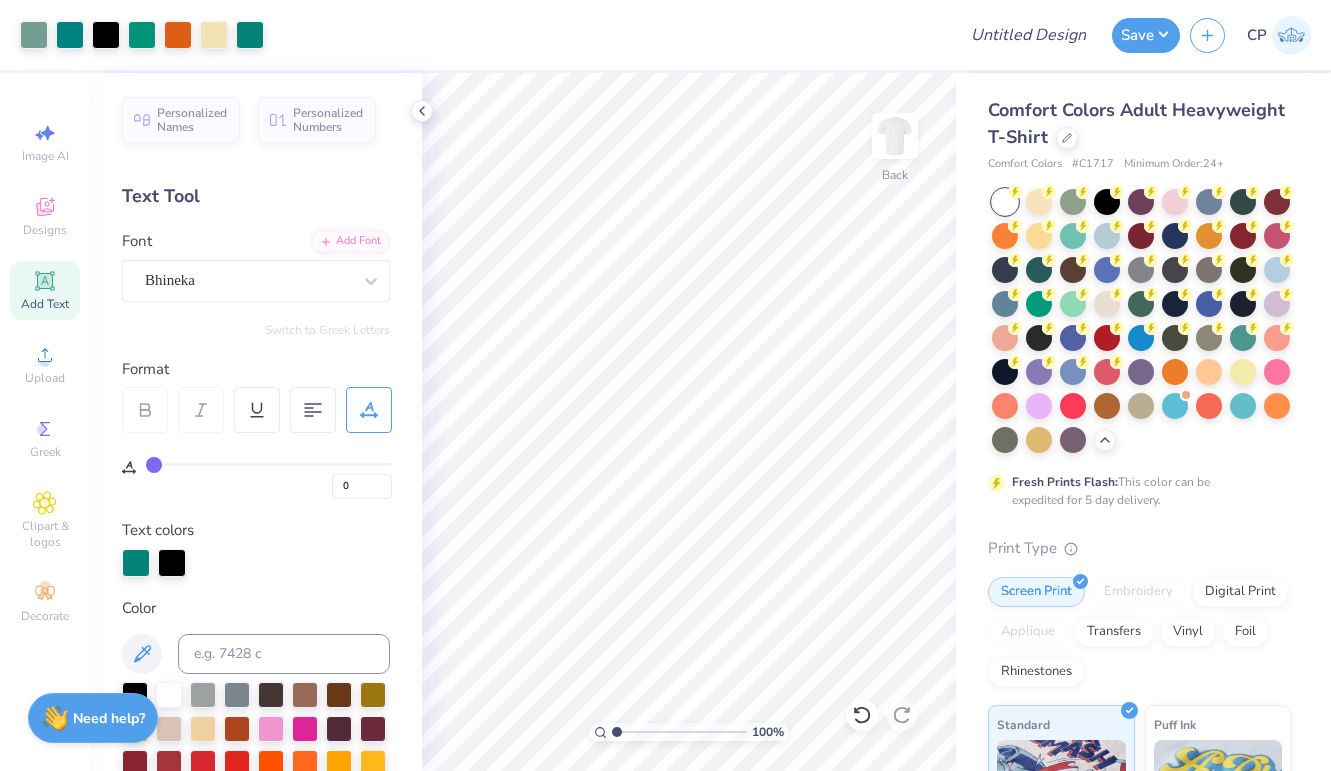 scroll, scrollTop: 0, scrollLeft: 0, axis: both 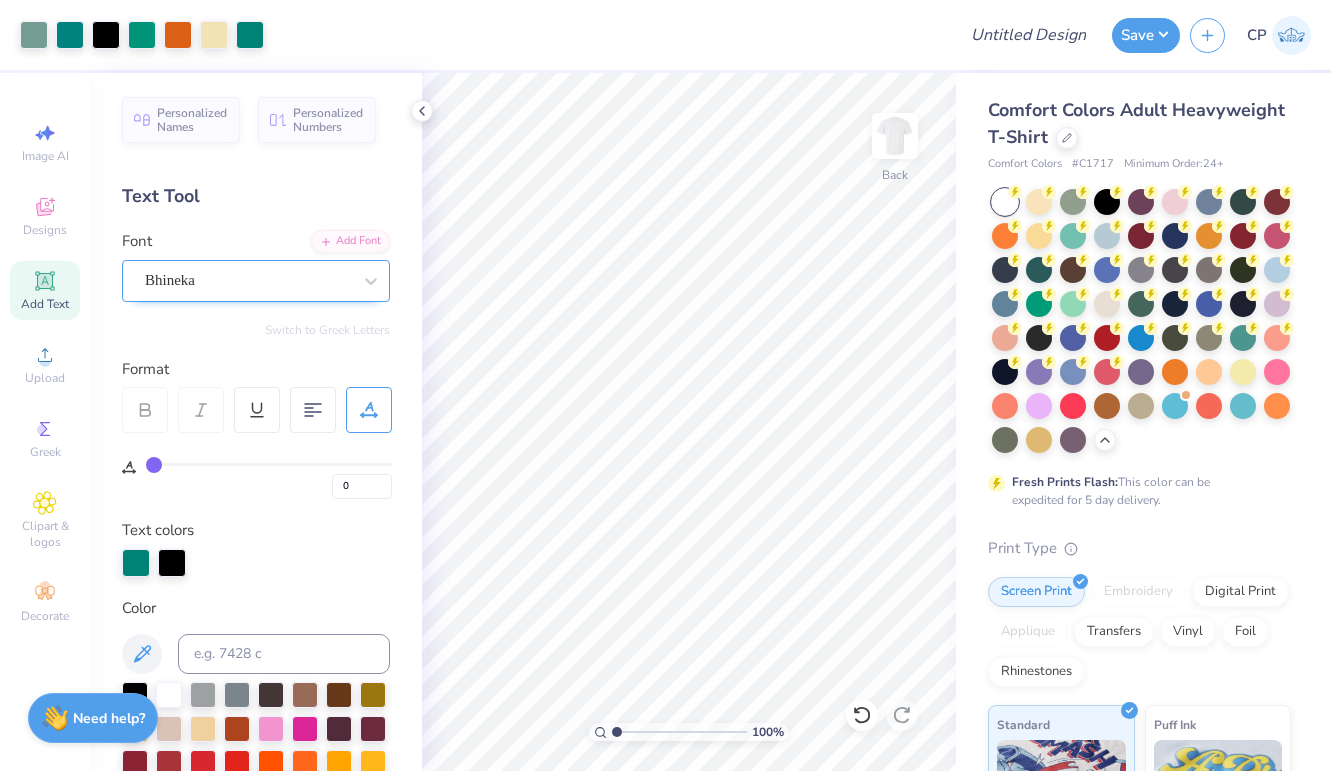 click on "Bhineka" at bounding box center (248, 280) 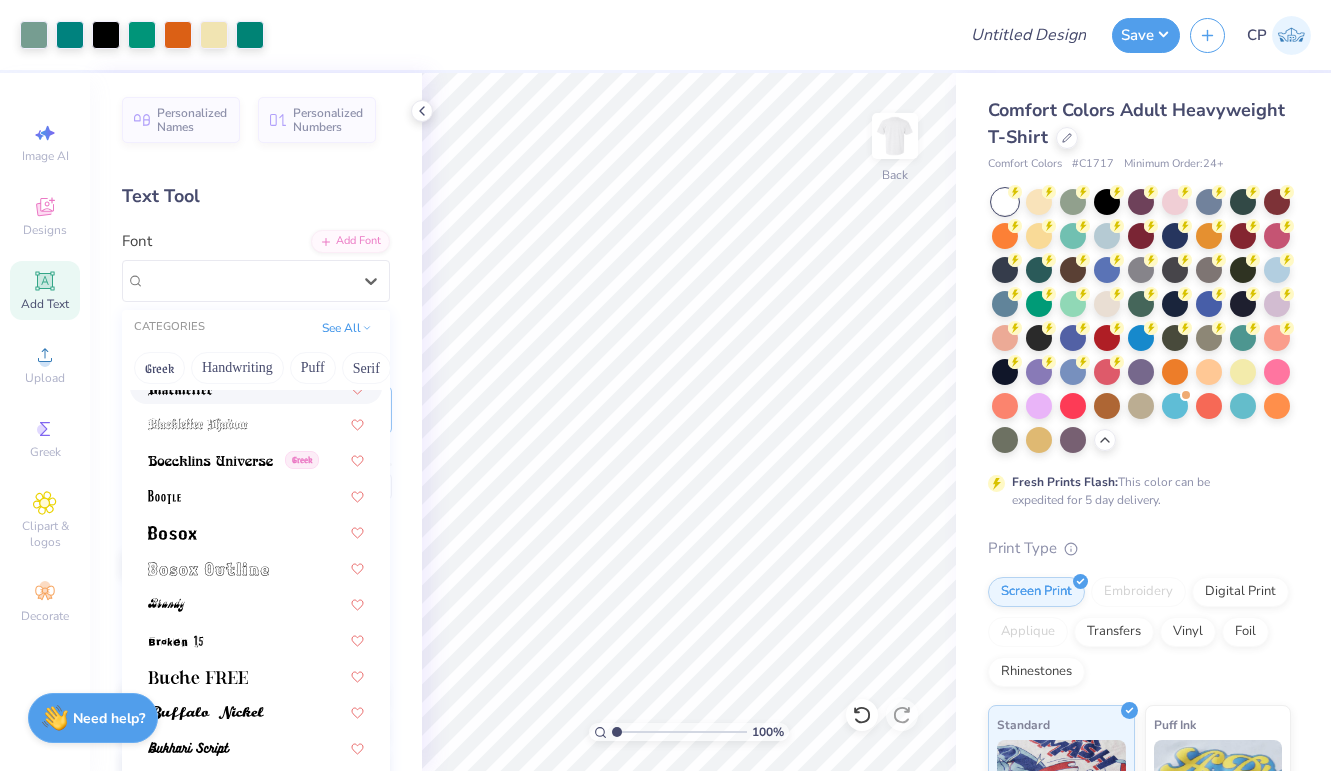 scroll, scrollTop: 121, scrollLeft: 0, axis: vertical 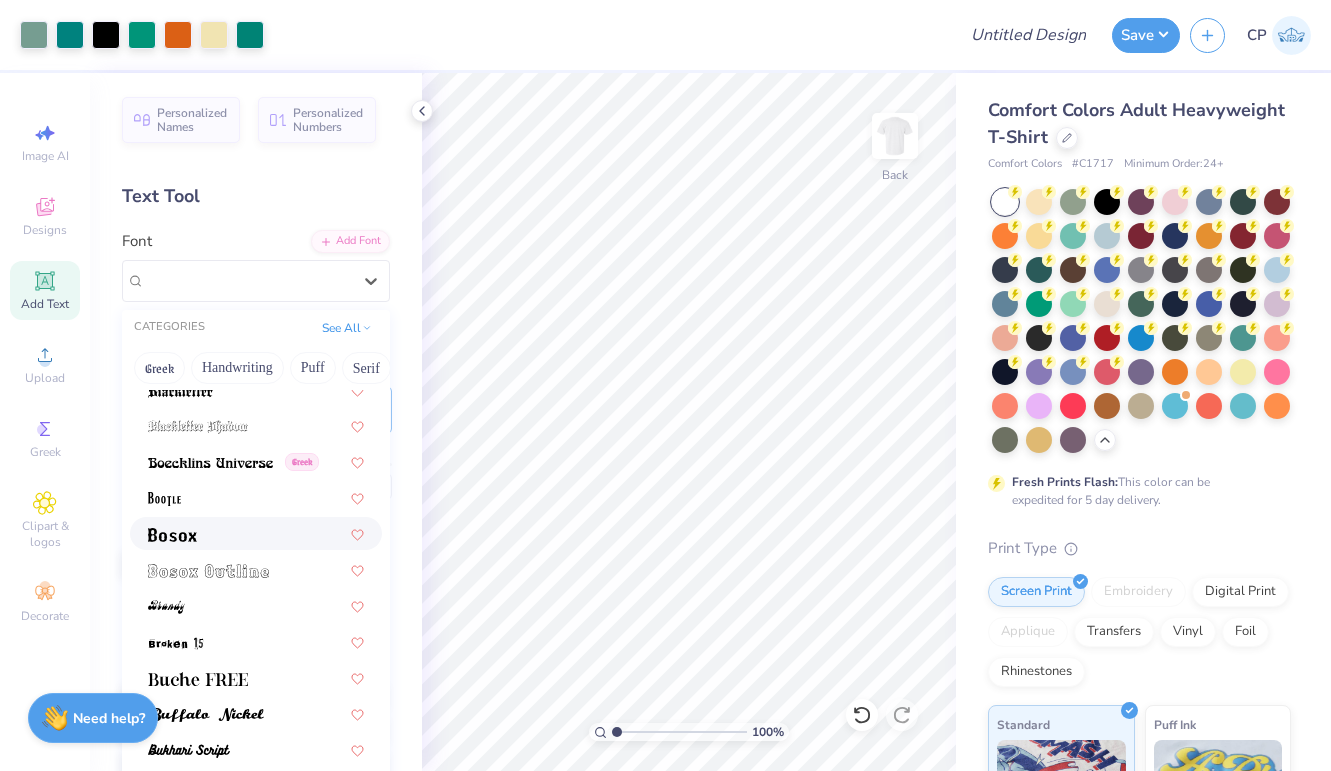 click at bounding box center (256, 533) 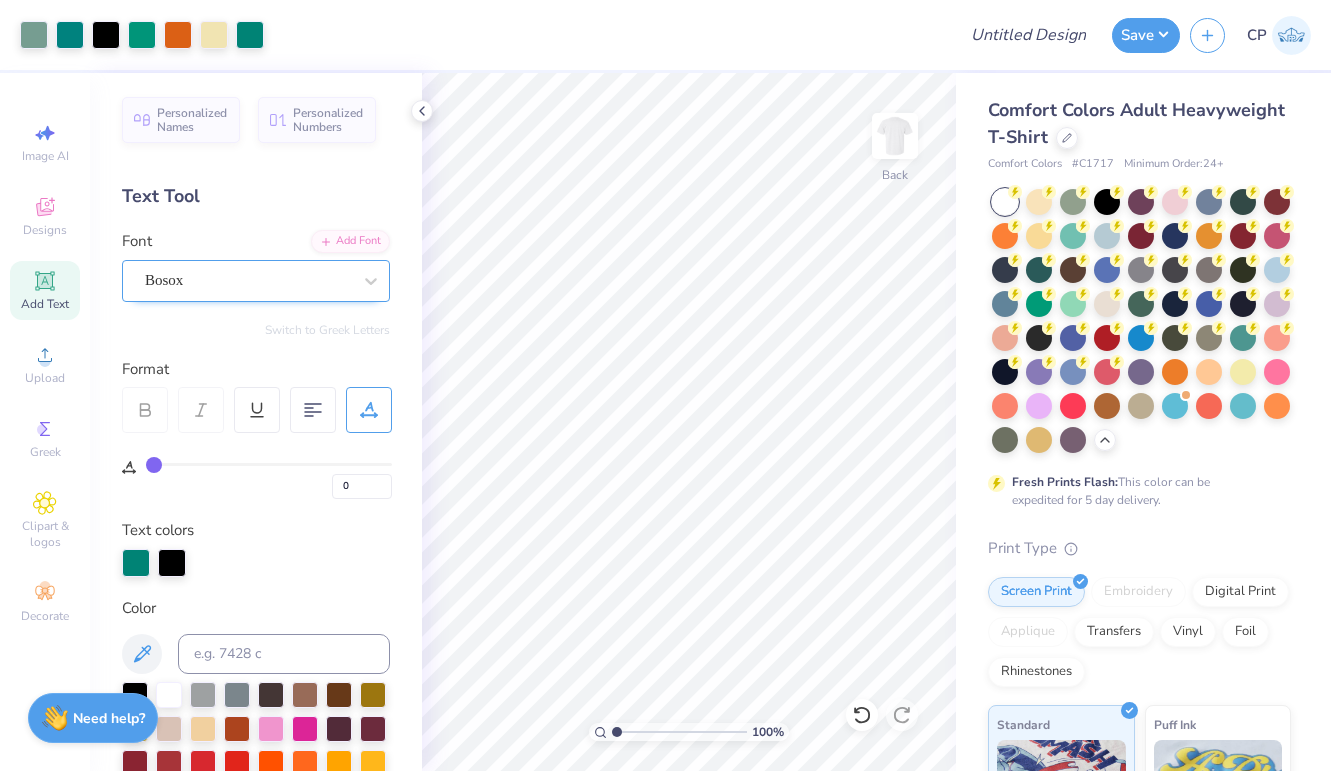 click on "Bosox" at bounding box center (248, 280) 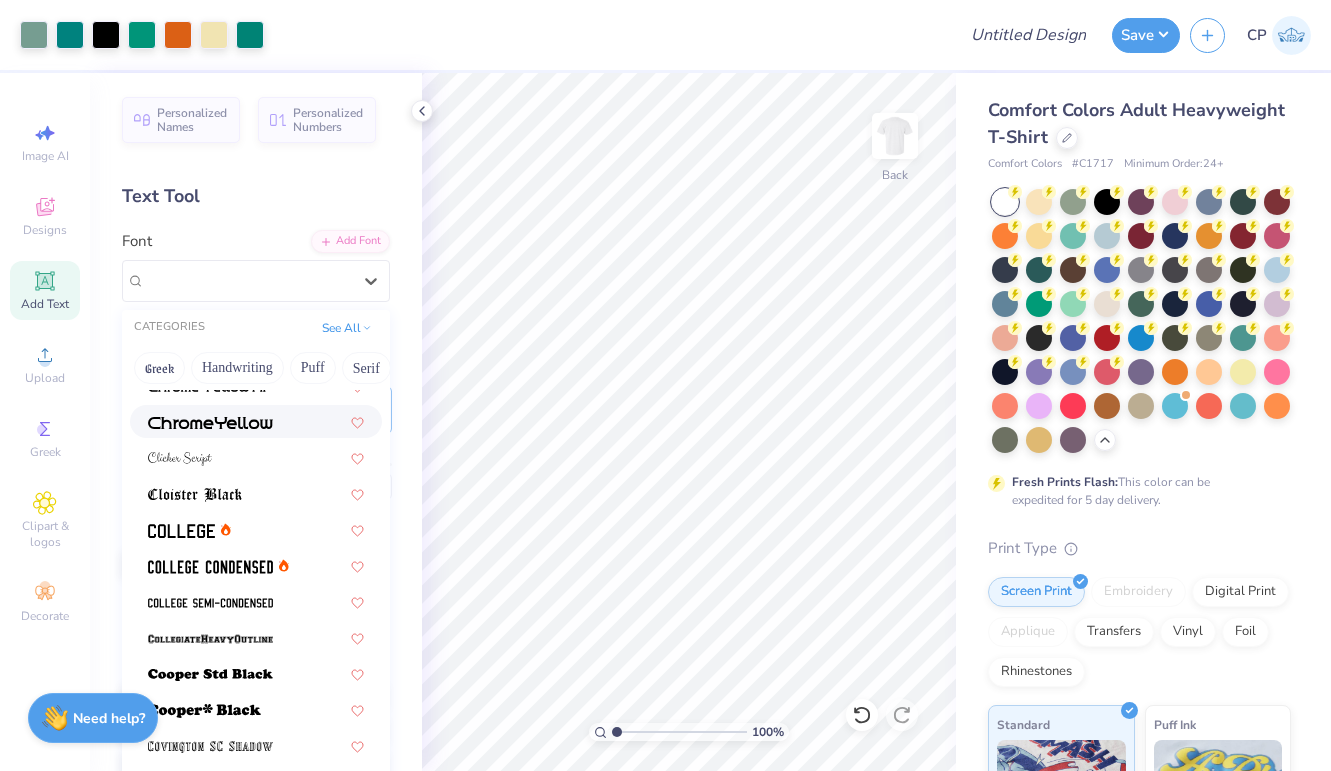 scroll, scrollTop: 740, scrollLeft: 0, axis: vertical 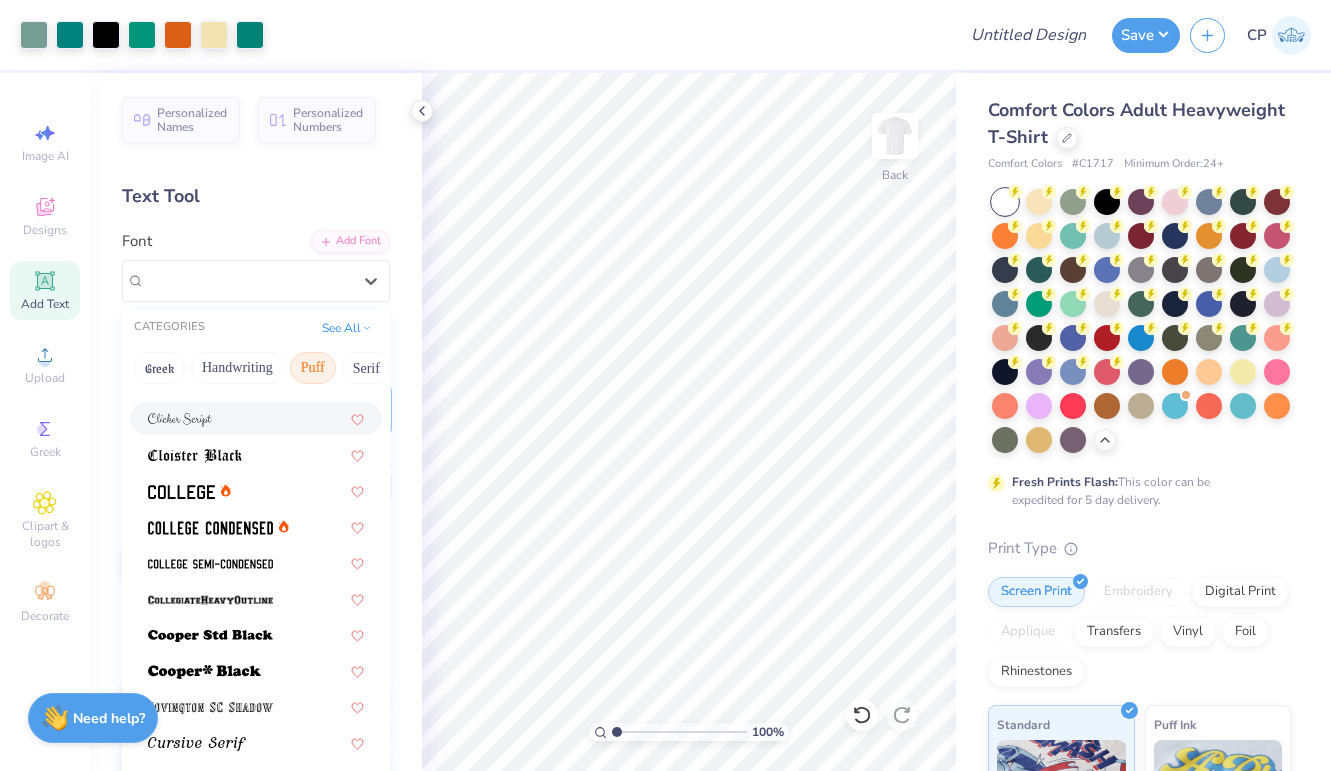 click on "Puff" at bounding box center (313, 368) 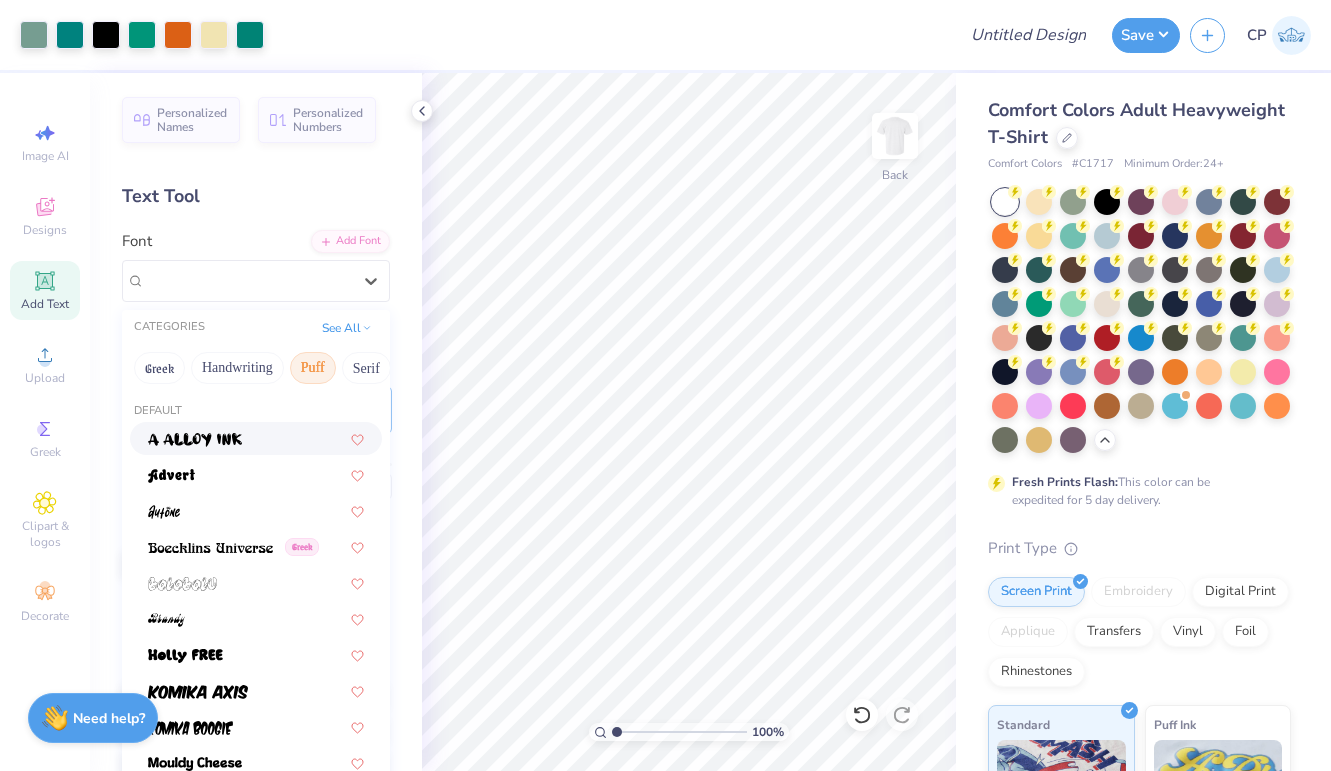 click at bounding box center [256, 438] 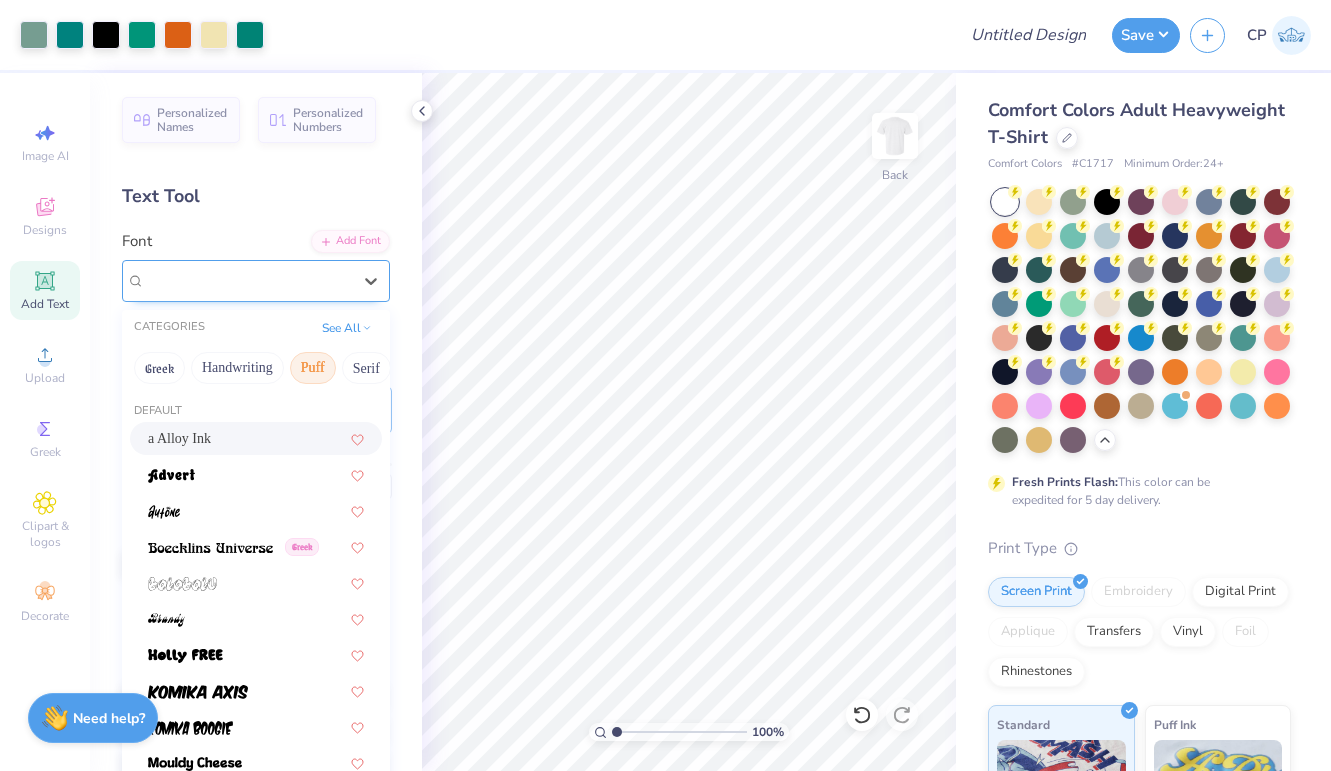 click on "a Alloy Ink" at bounding box center (179, 280) 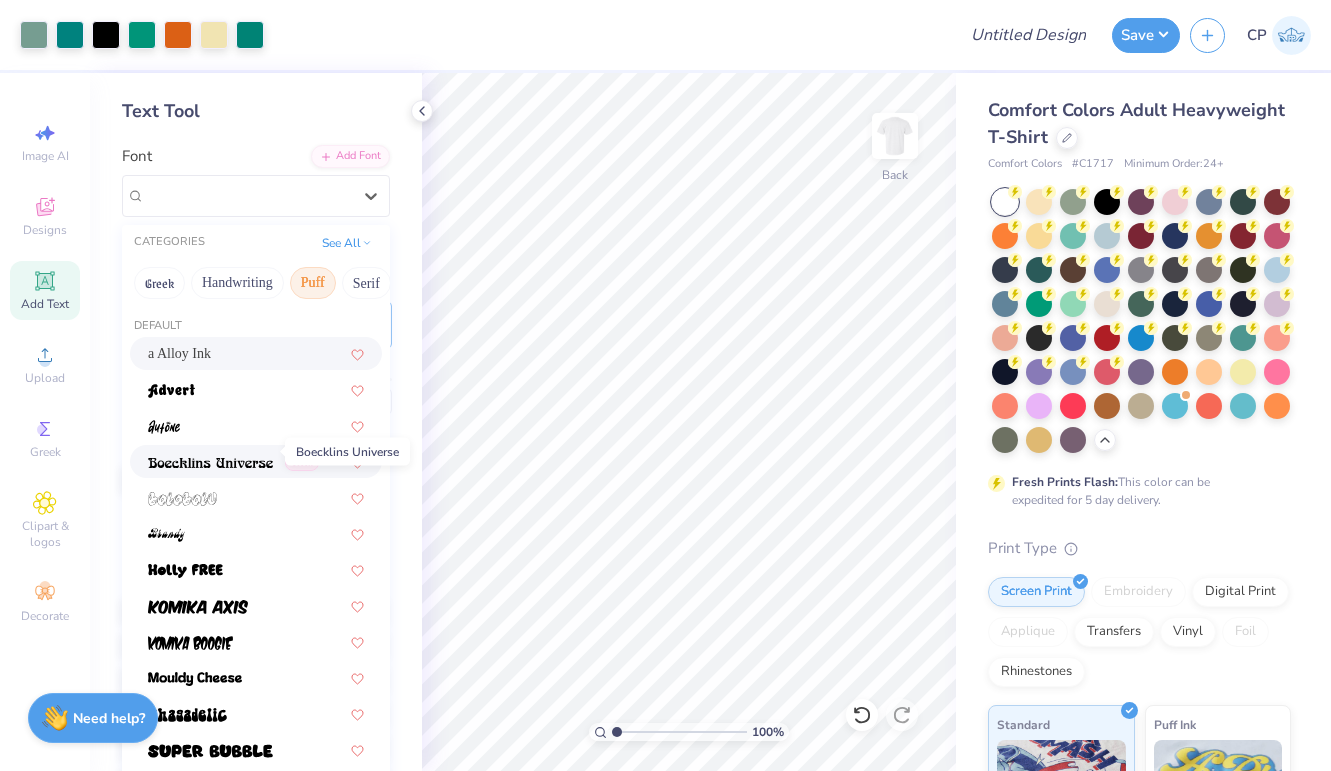 scroll, scrollTop: 103, scrollLeft: 0, axis: vertical 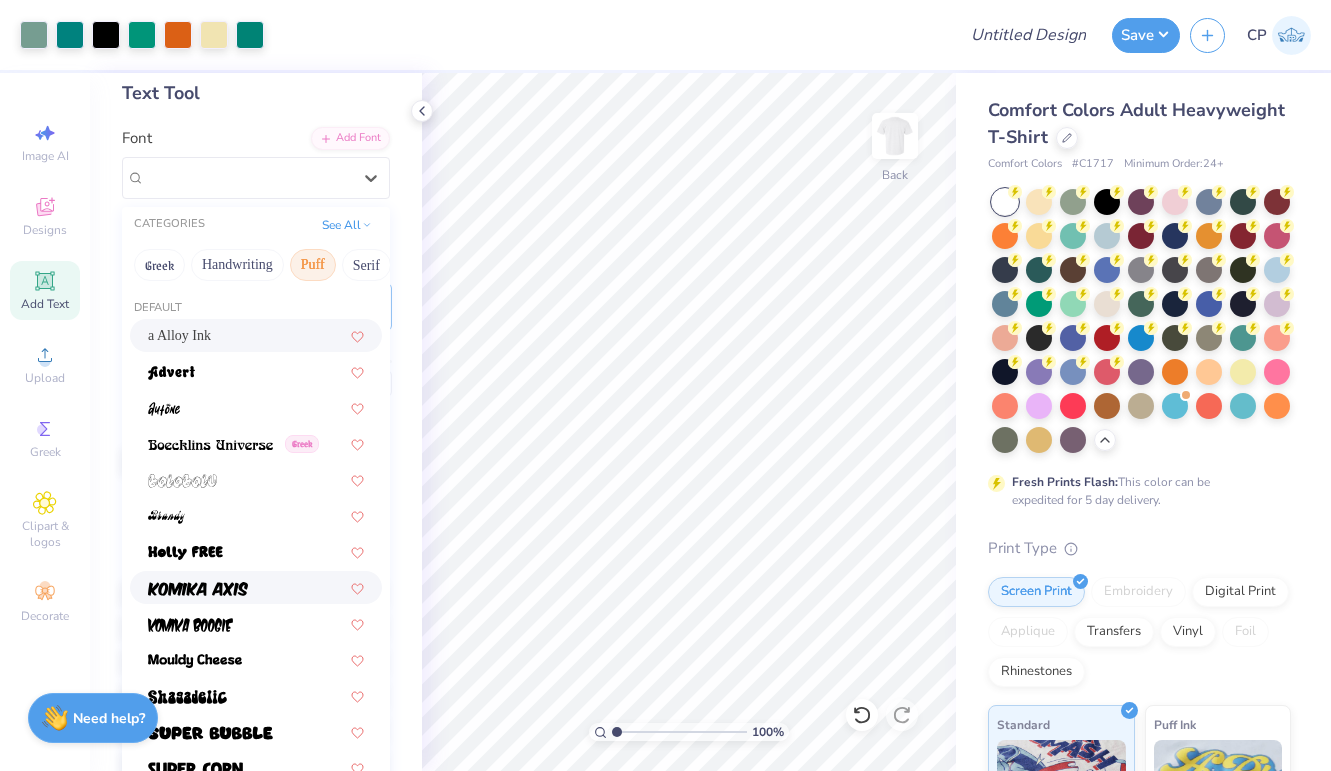 click at bounding box center [256, 587] 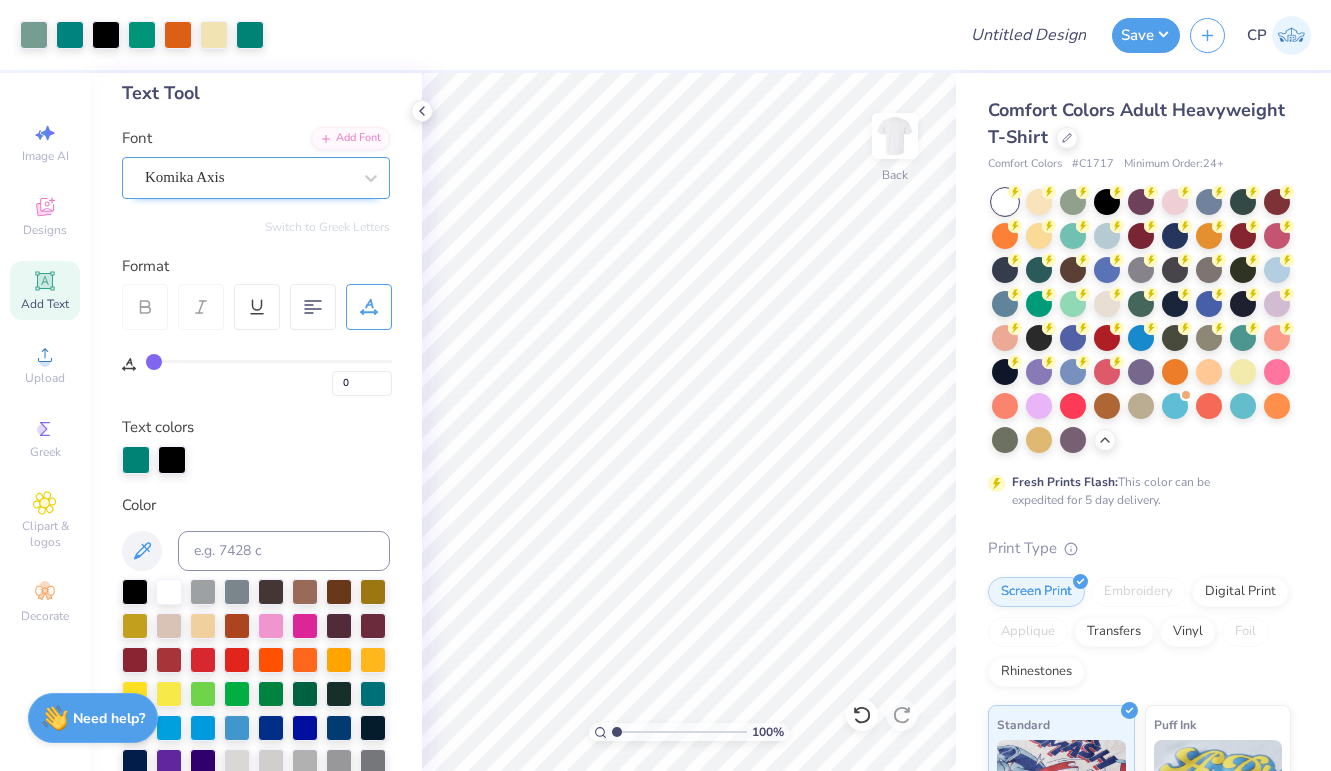 click on "Komika Axis" at bounding box center [248, 177] 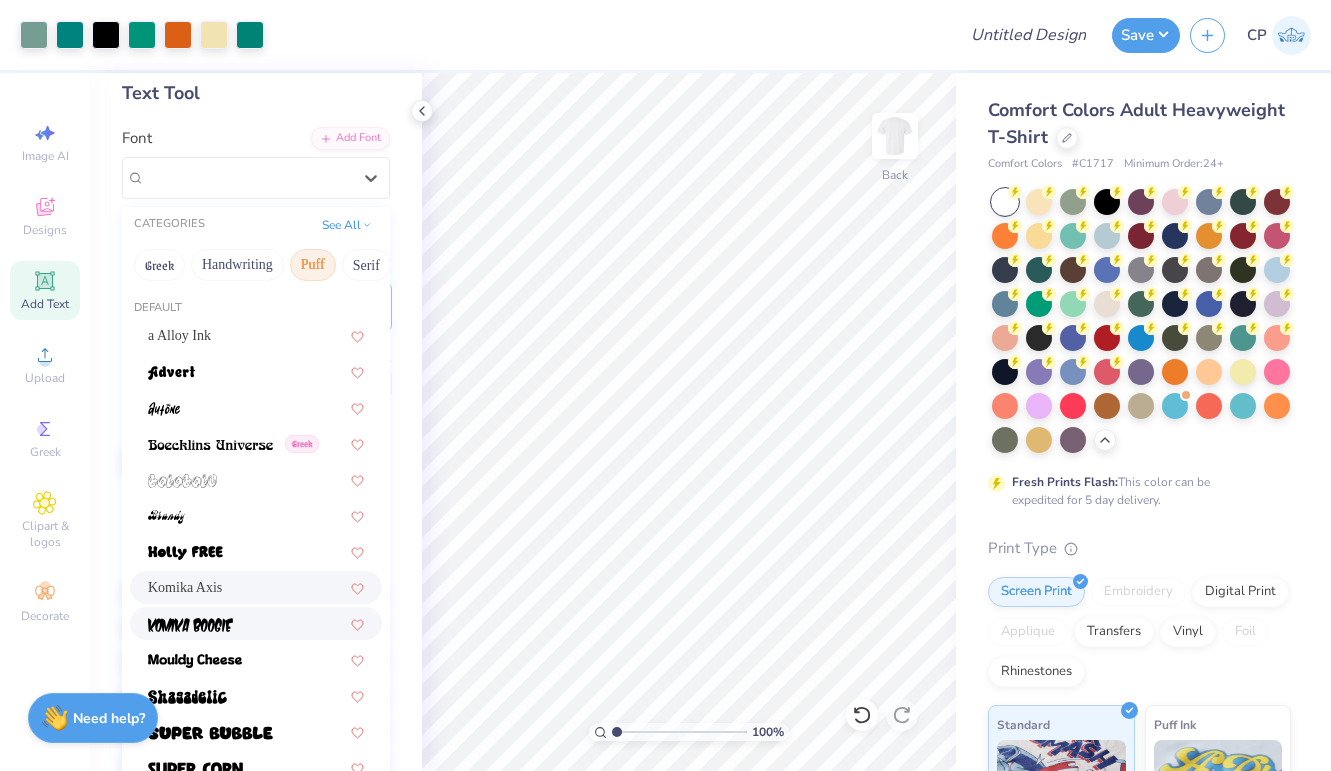 click at bounding box center [256, 623] 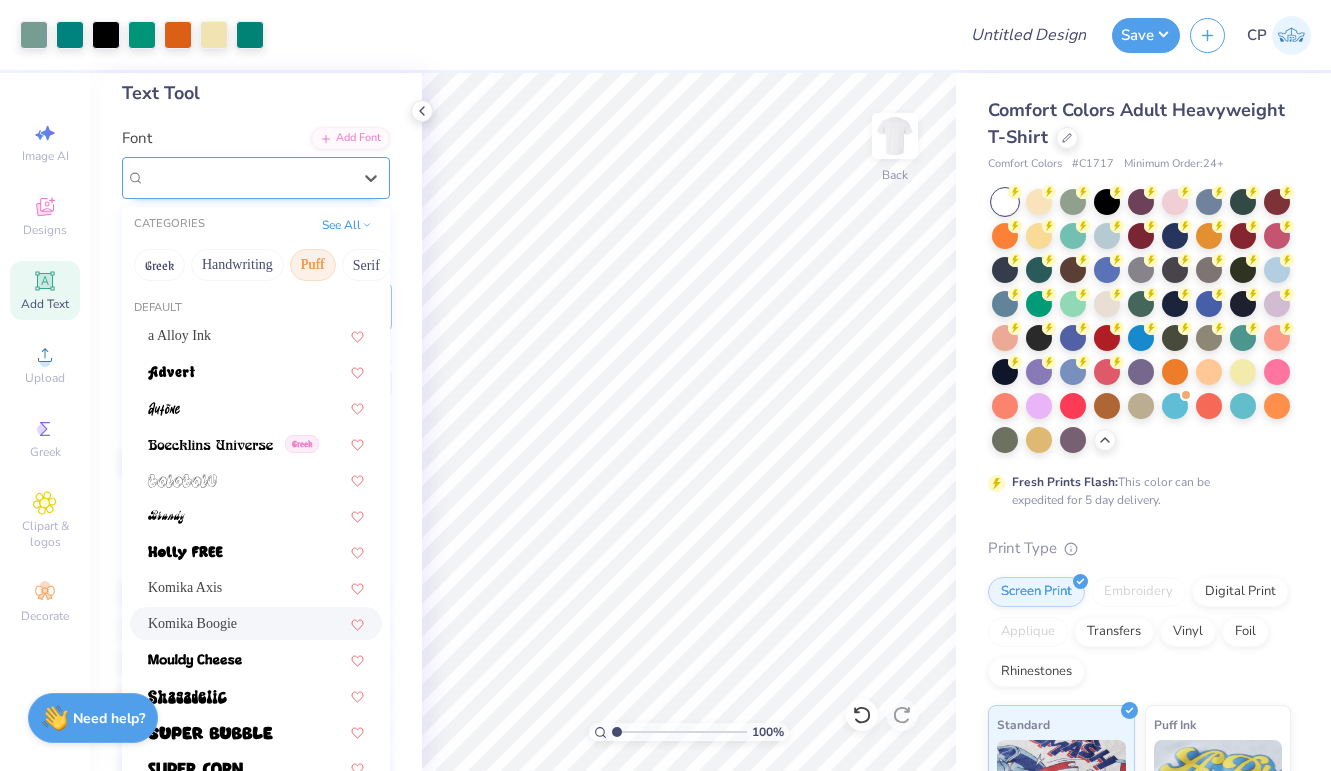 click on "Komika Boogie" at bounding box center [192, 177] 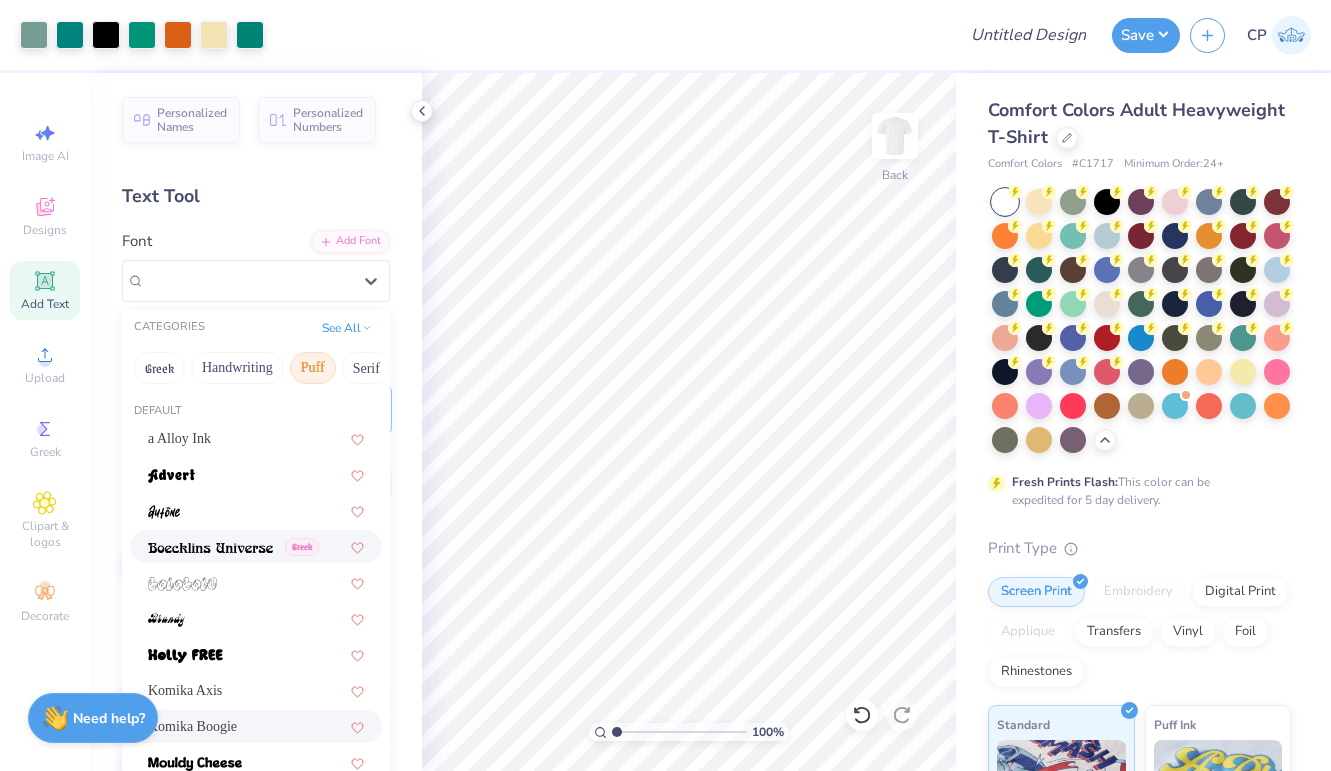 scroll, scrollTop: 0, scrollLeft: 0, axis: both 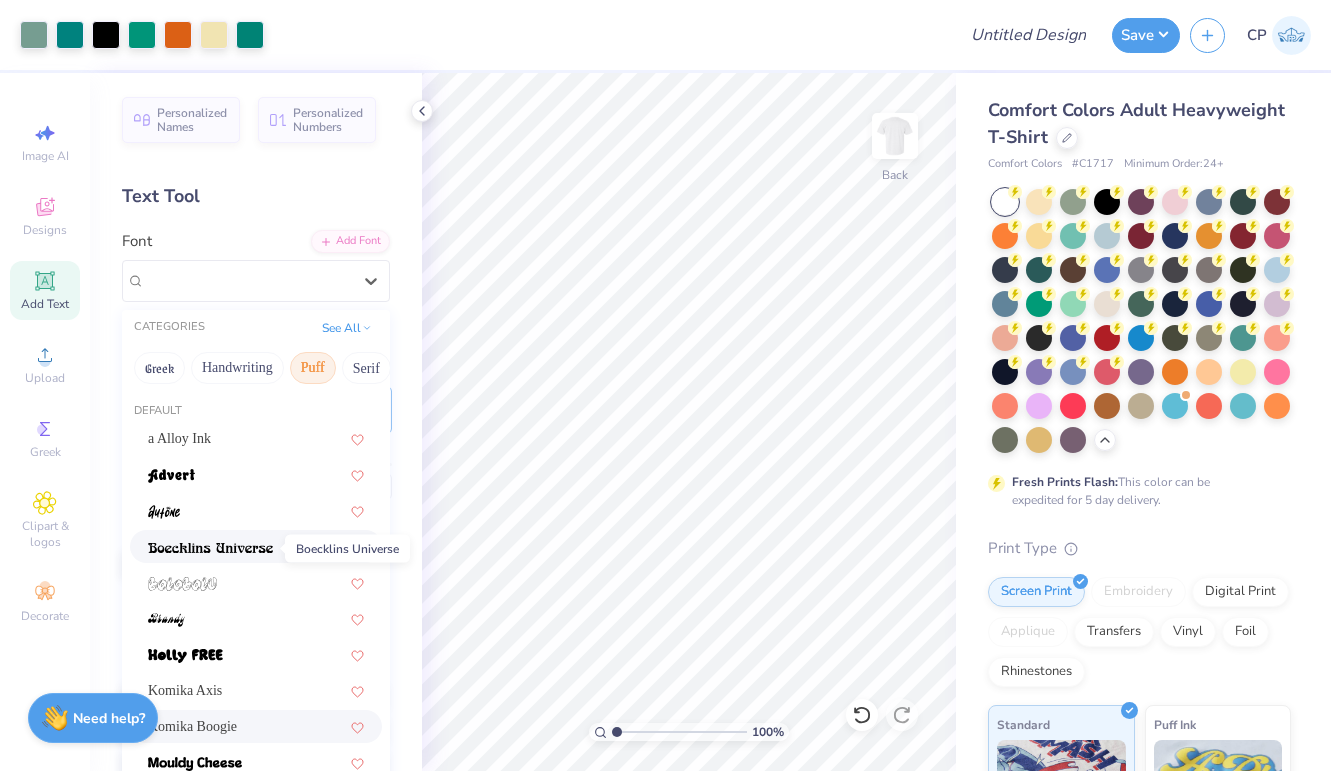 click at bounding box center [210, 548] 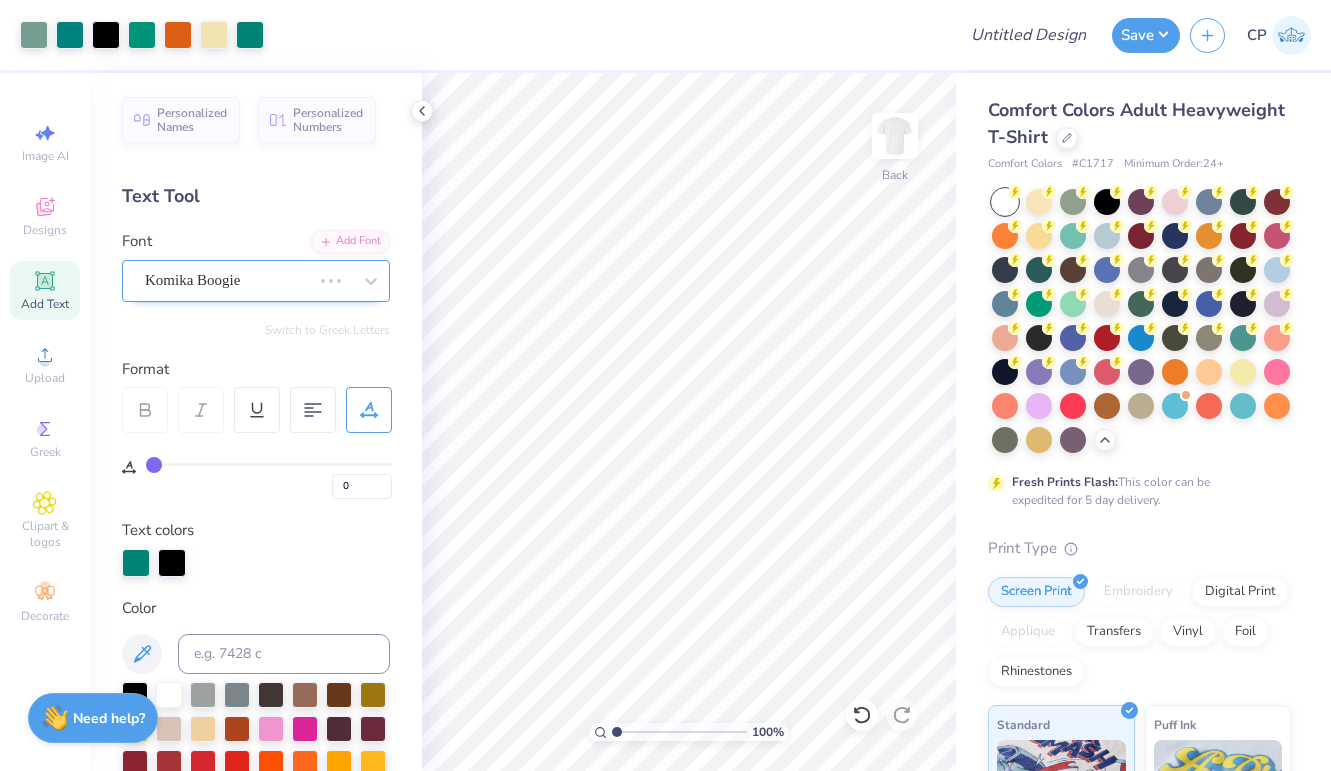 click on "Komika Boogie" at bounding box center [228, 280] 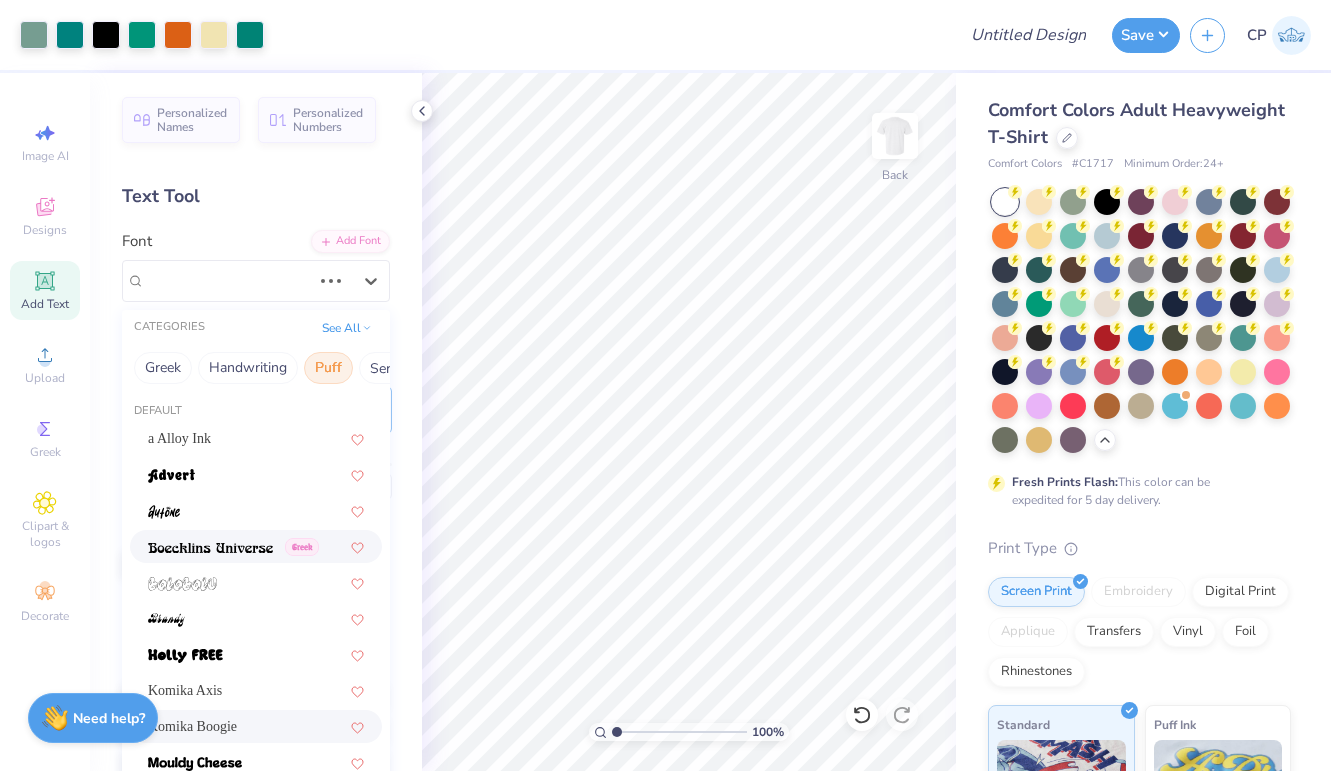 click on "Greek" at bounding box center (233, 546) 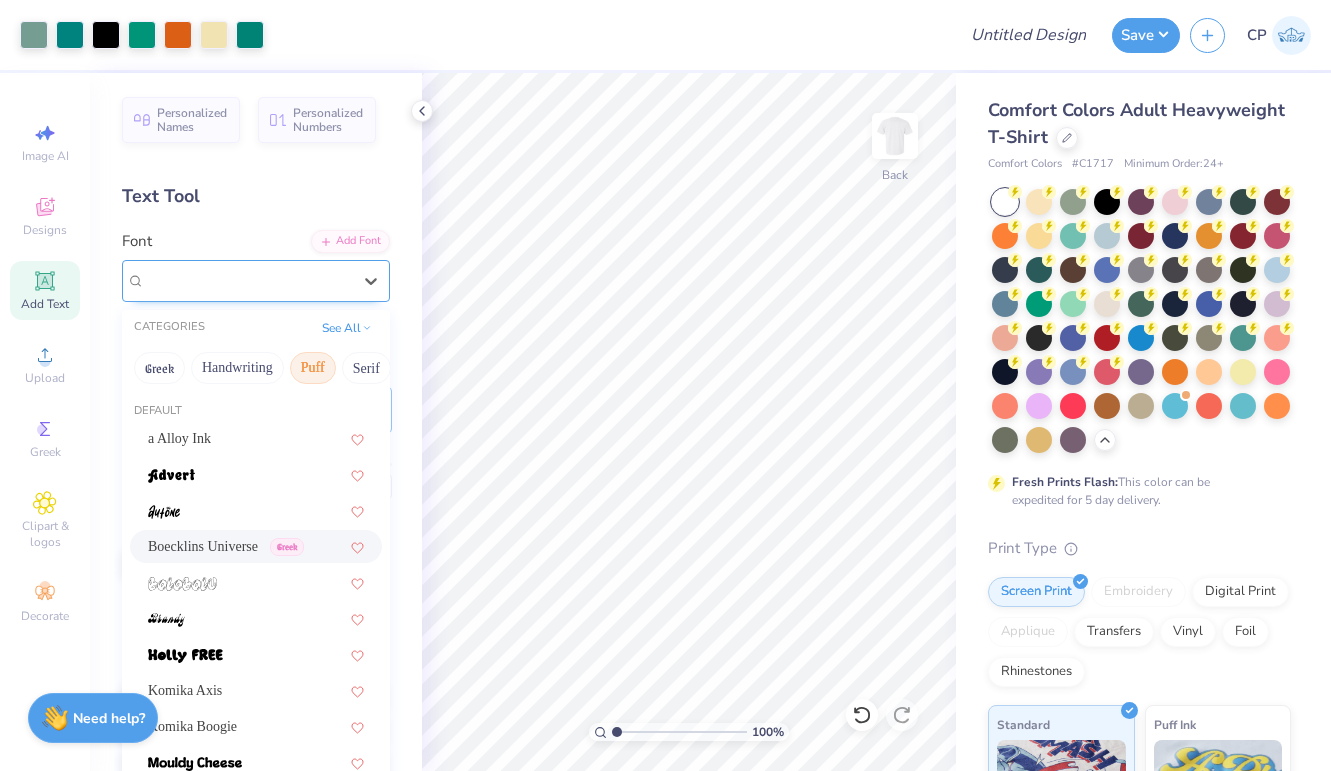 click at bounding box center [248, 280] 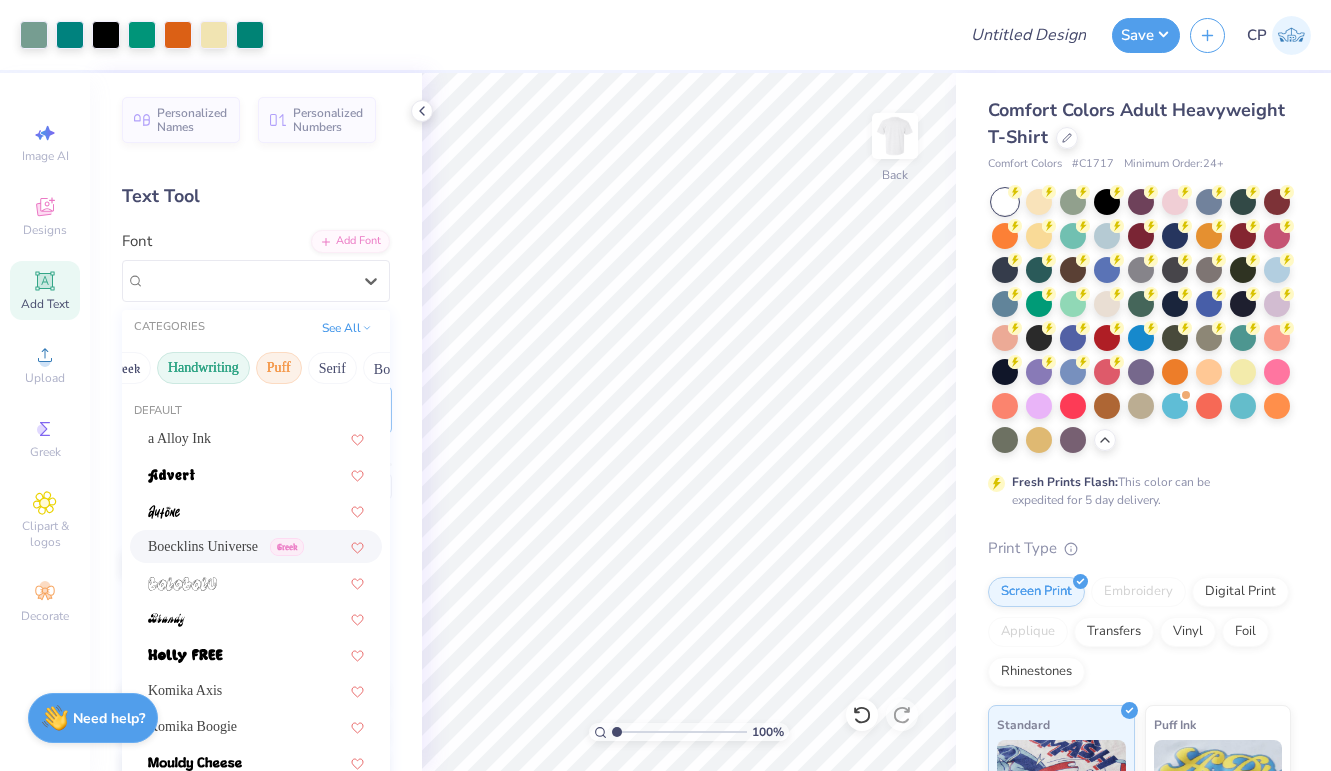 scroll, scrollTop: 0, scrollLeft: 35, axis: horizontal 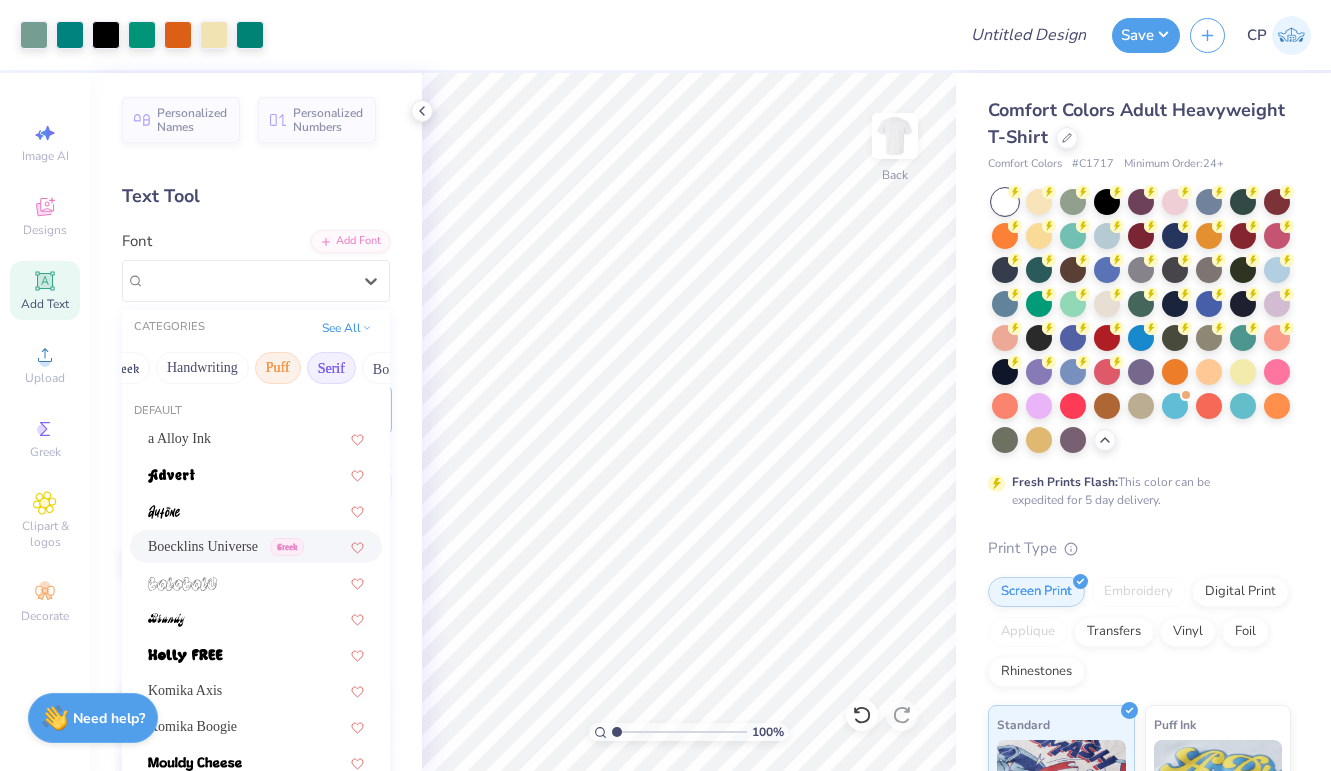 click on "Serif" at bounding box center (331, 368) 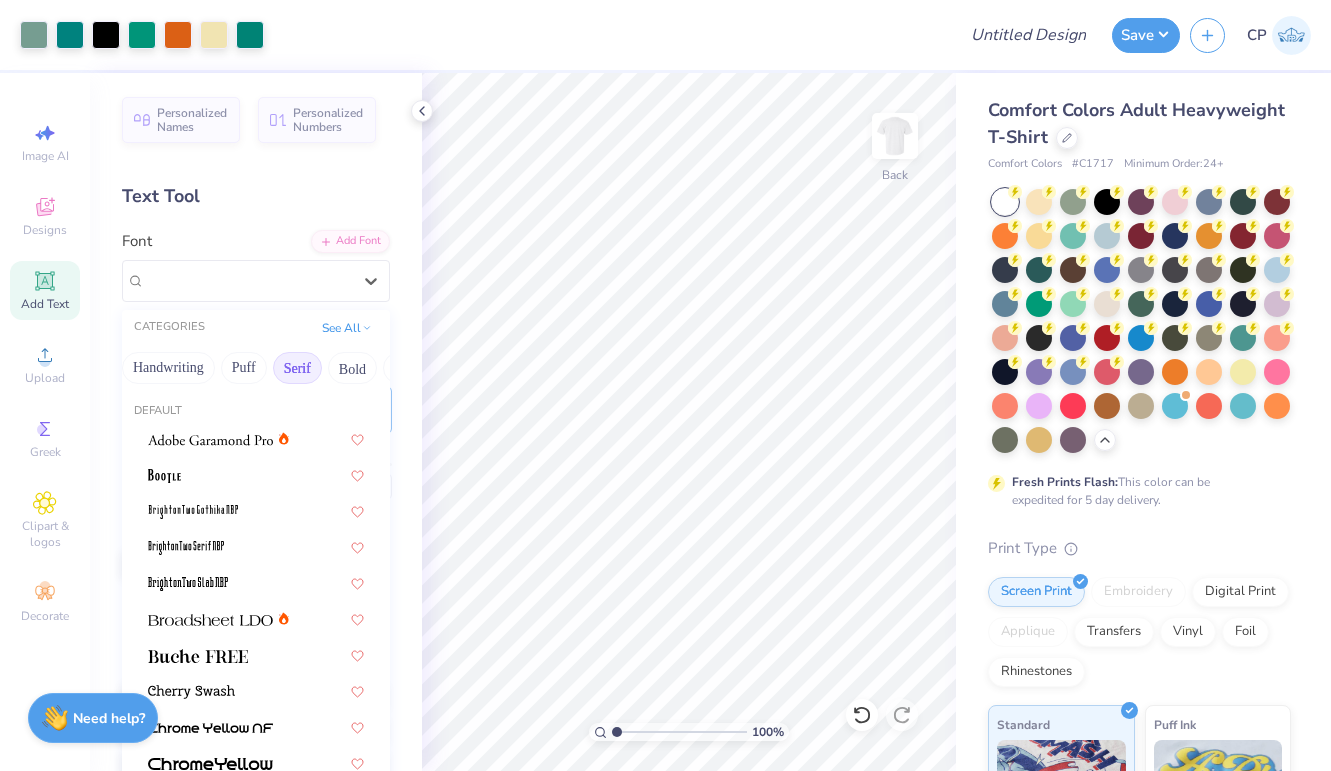 scroll, scrollTop: 0, scrollLeft: 73, axis: horizontal 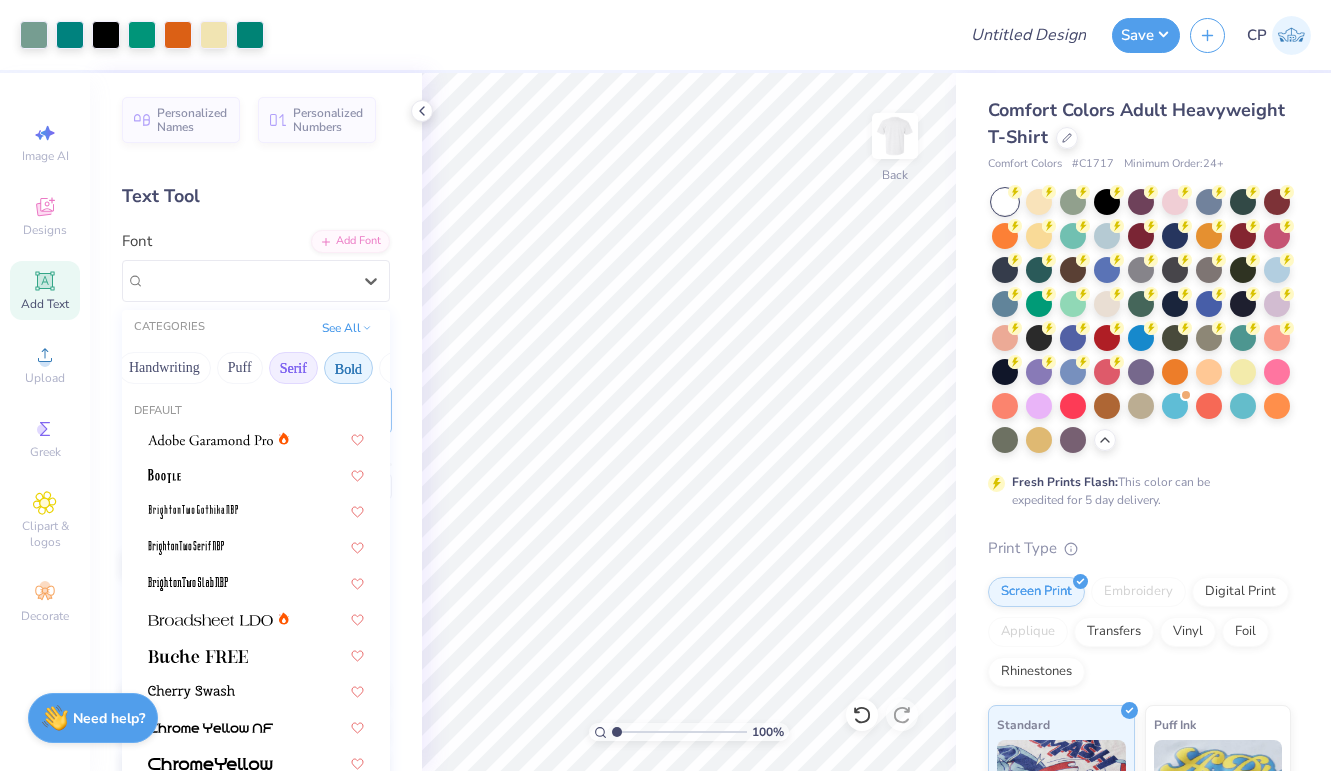 click on "Bold" at bounding box center [348, 368] 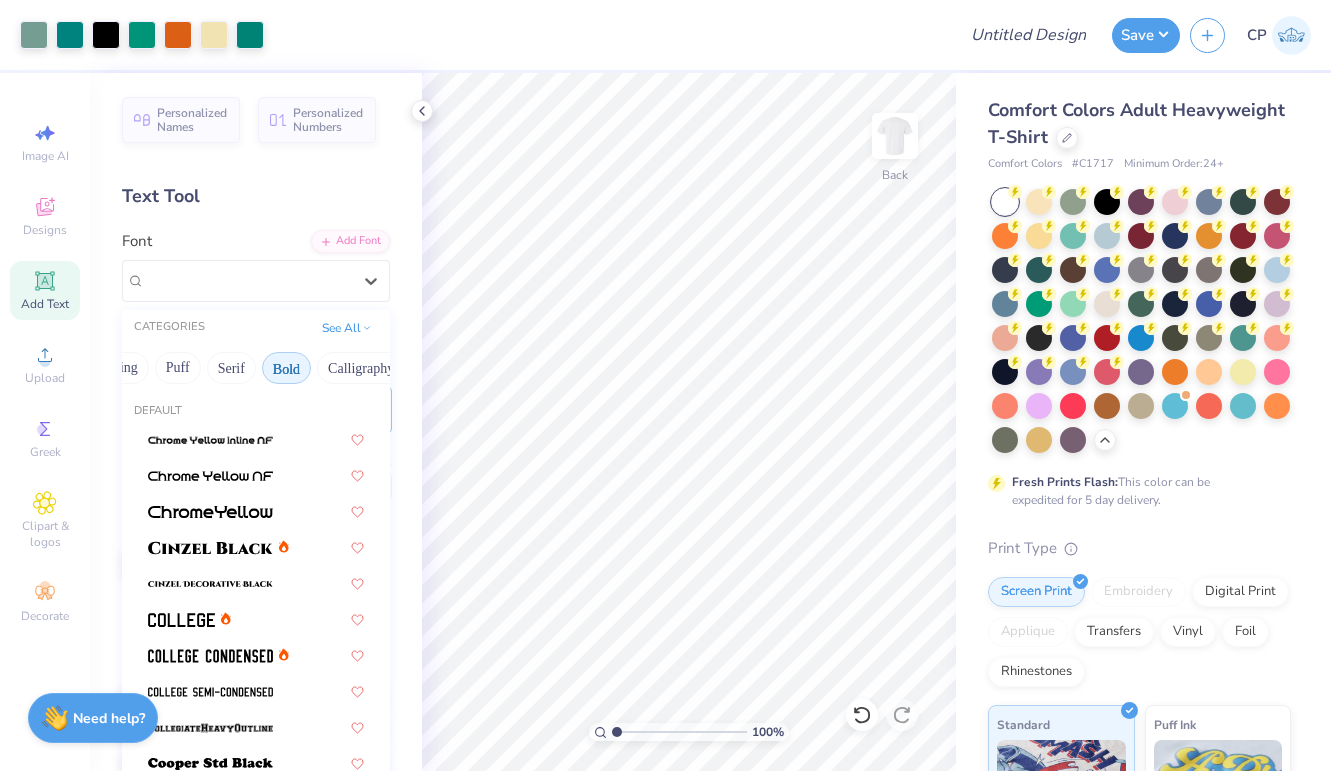 scroll, scrollTop: 0, scrollLeft: 143, axis: horizontal 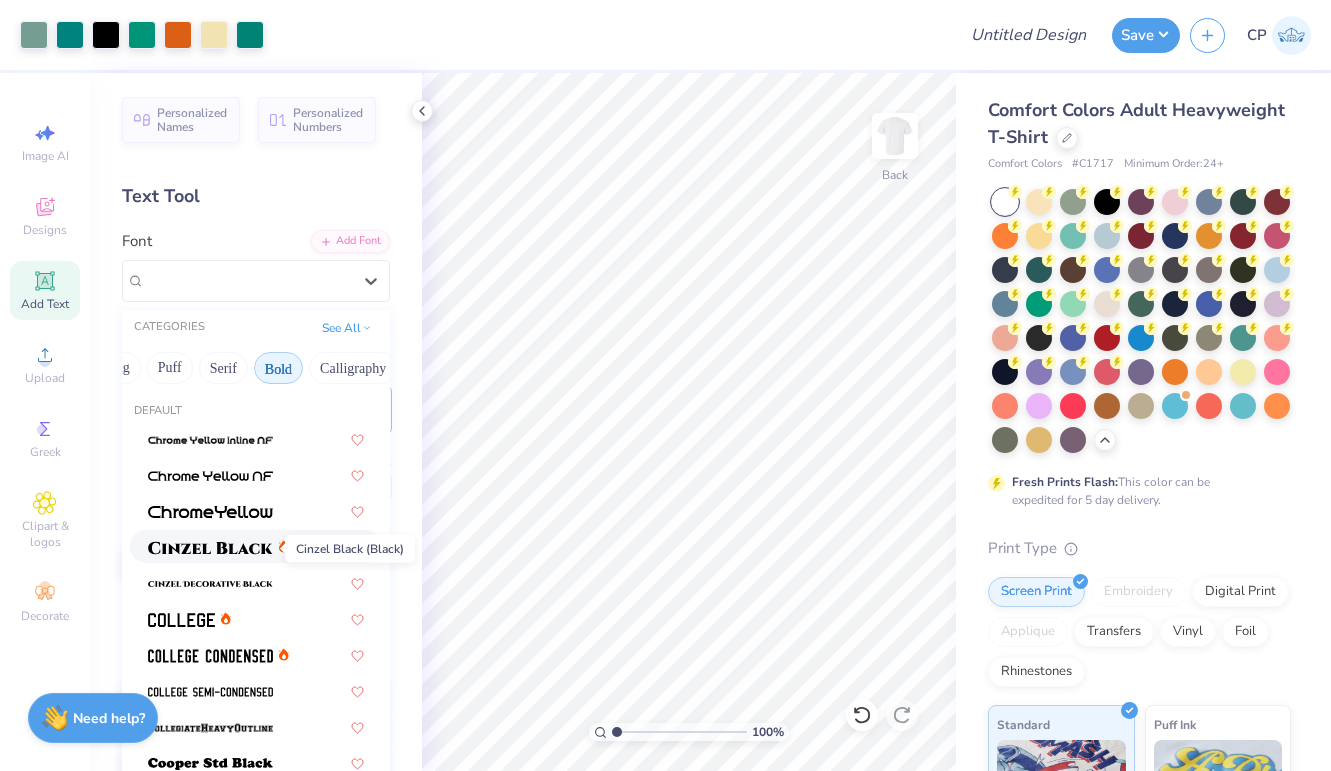 click at bounding box center (210, 548) 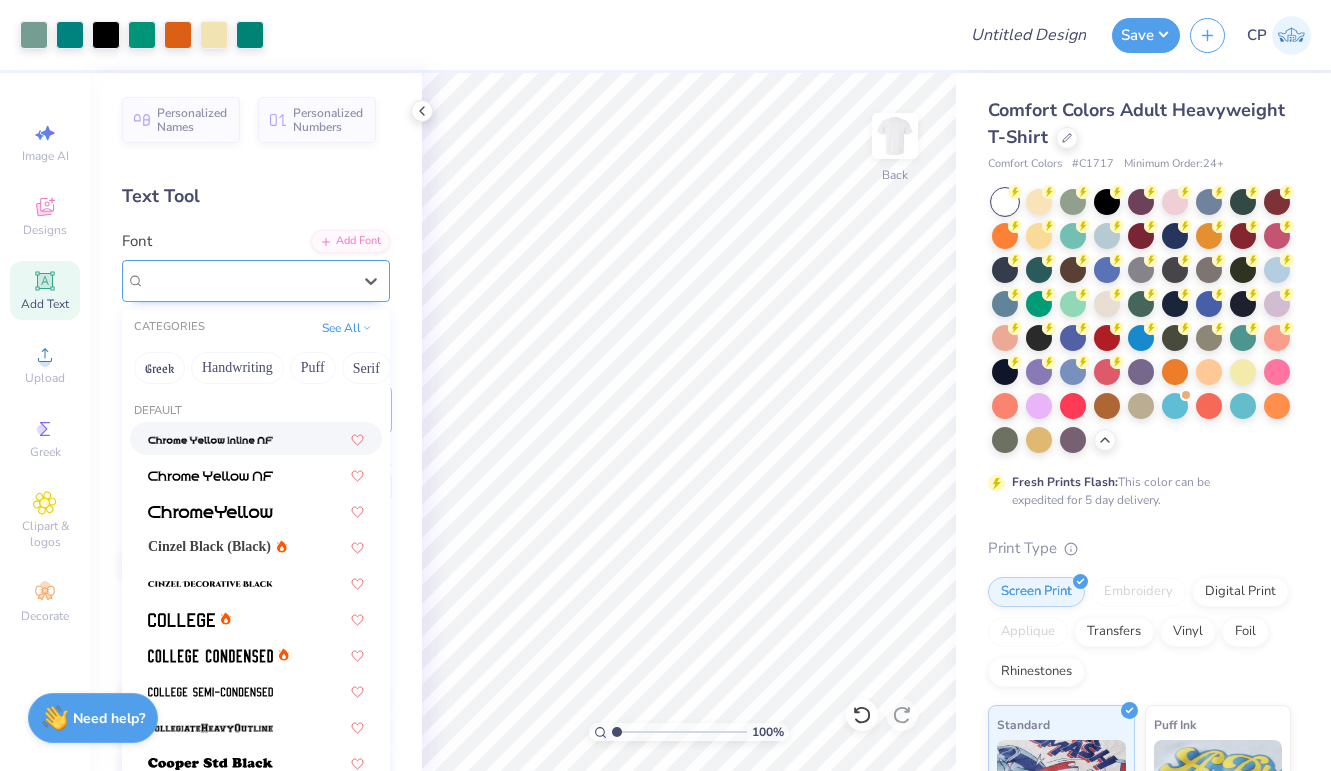 click on "Cinzel" at bounding box center [248, 280] 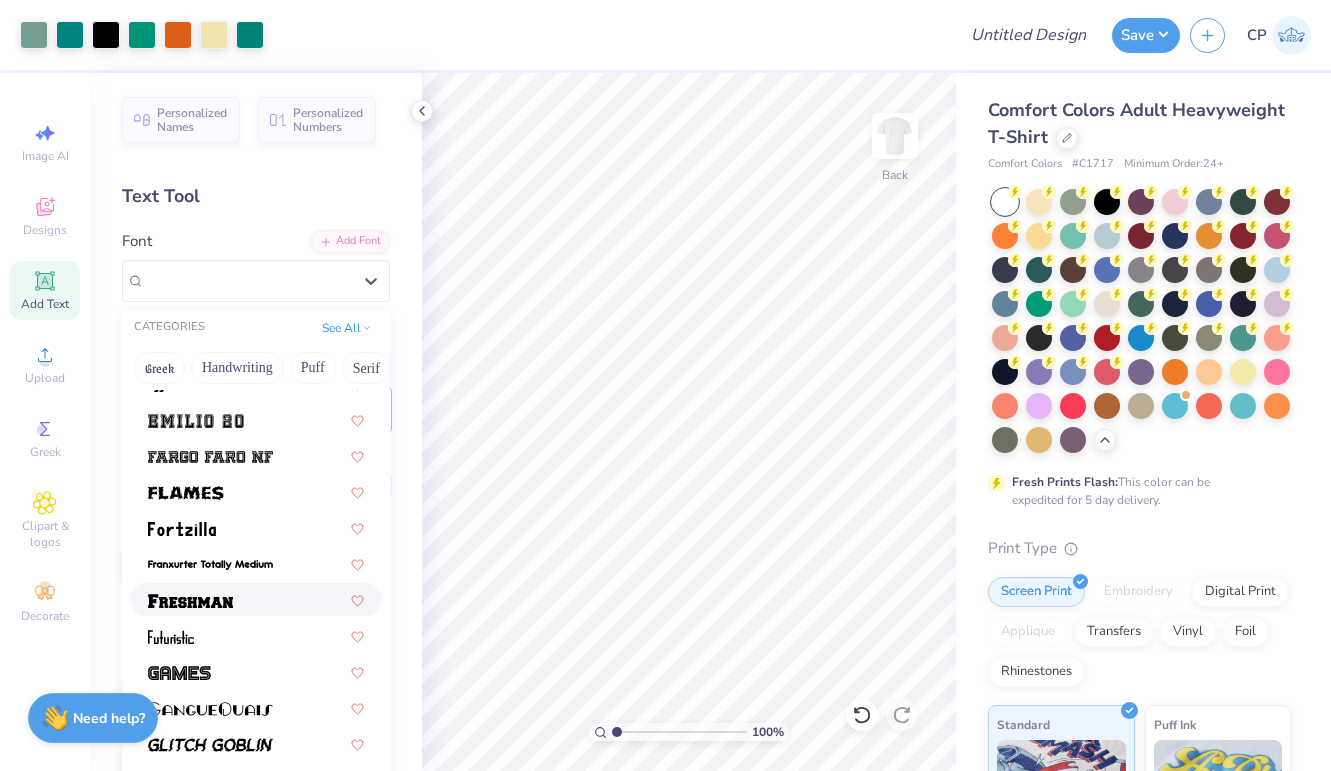 scroll, scrollTop: 633, scrollLeft: 0, axis: vertical 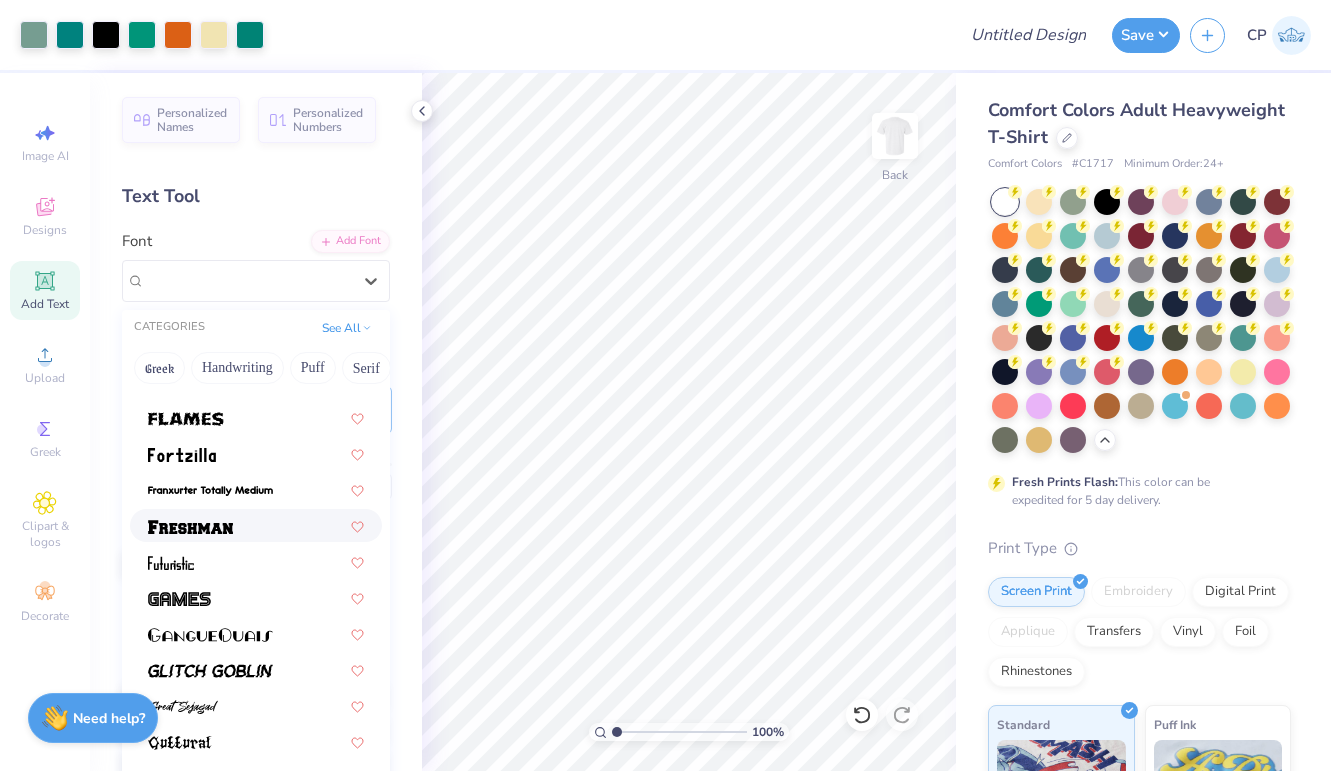 click at bounding box center [190, 527] 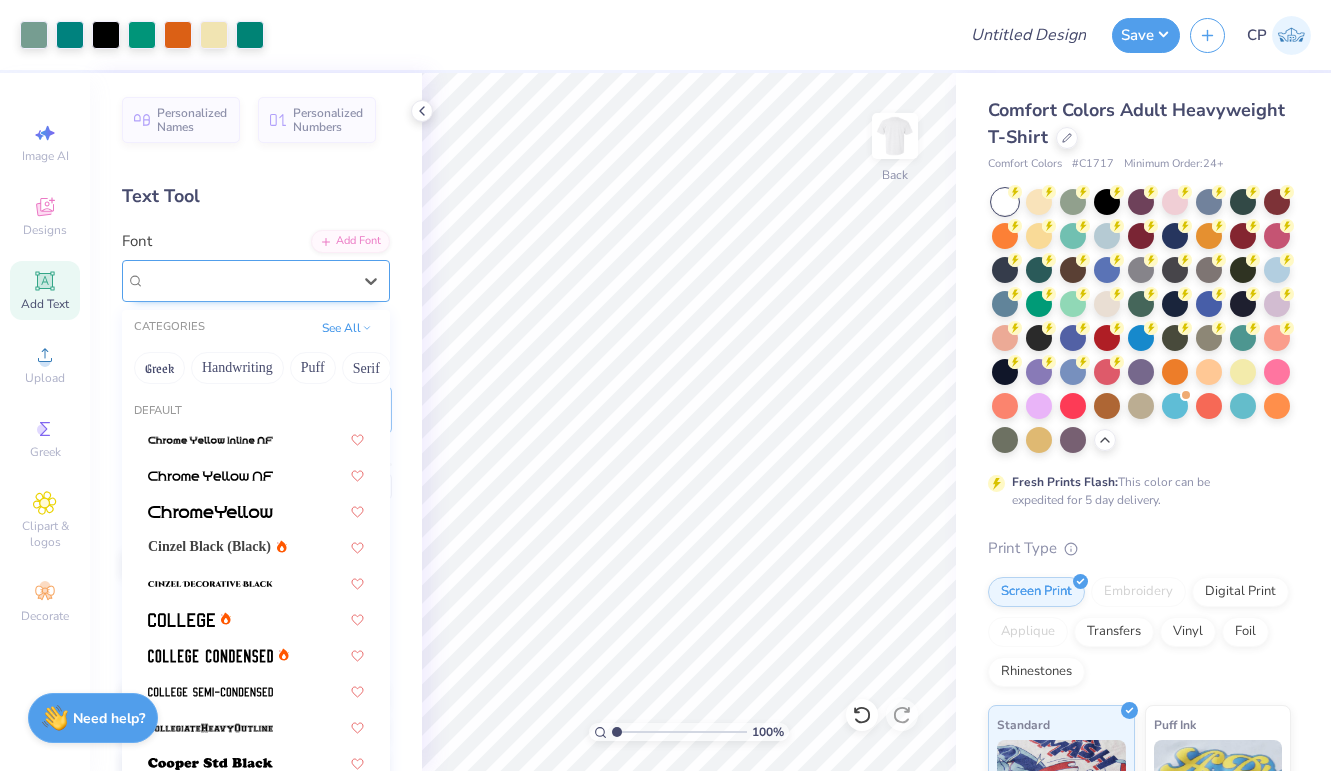 click on "Freshman" at bounding box center (256, 281) 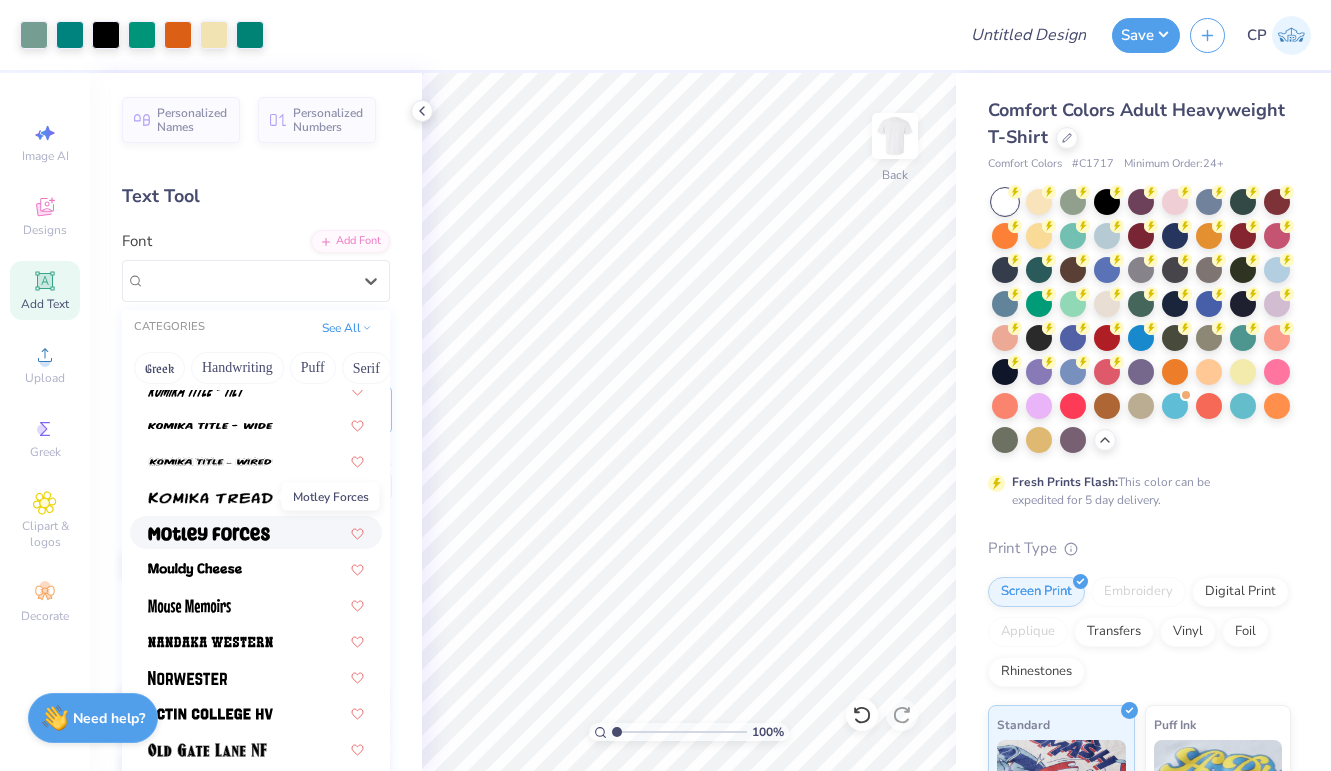 scroll, scrollTop: 1601, scrollLeft: 0, axis: vertical 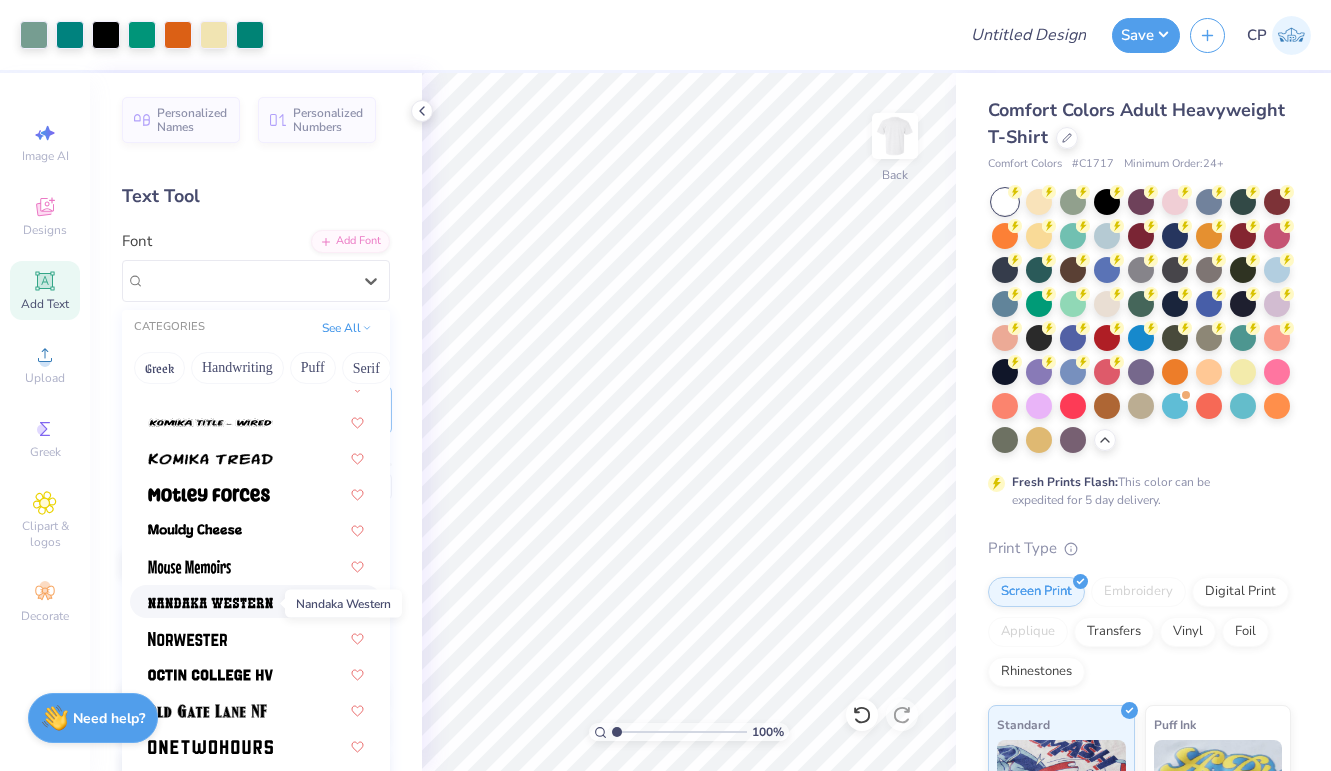 click at bounding box center (210, 603) 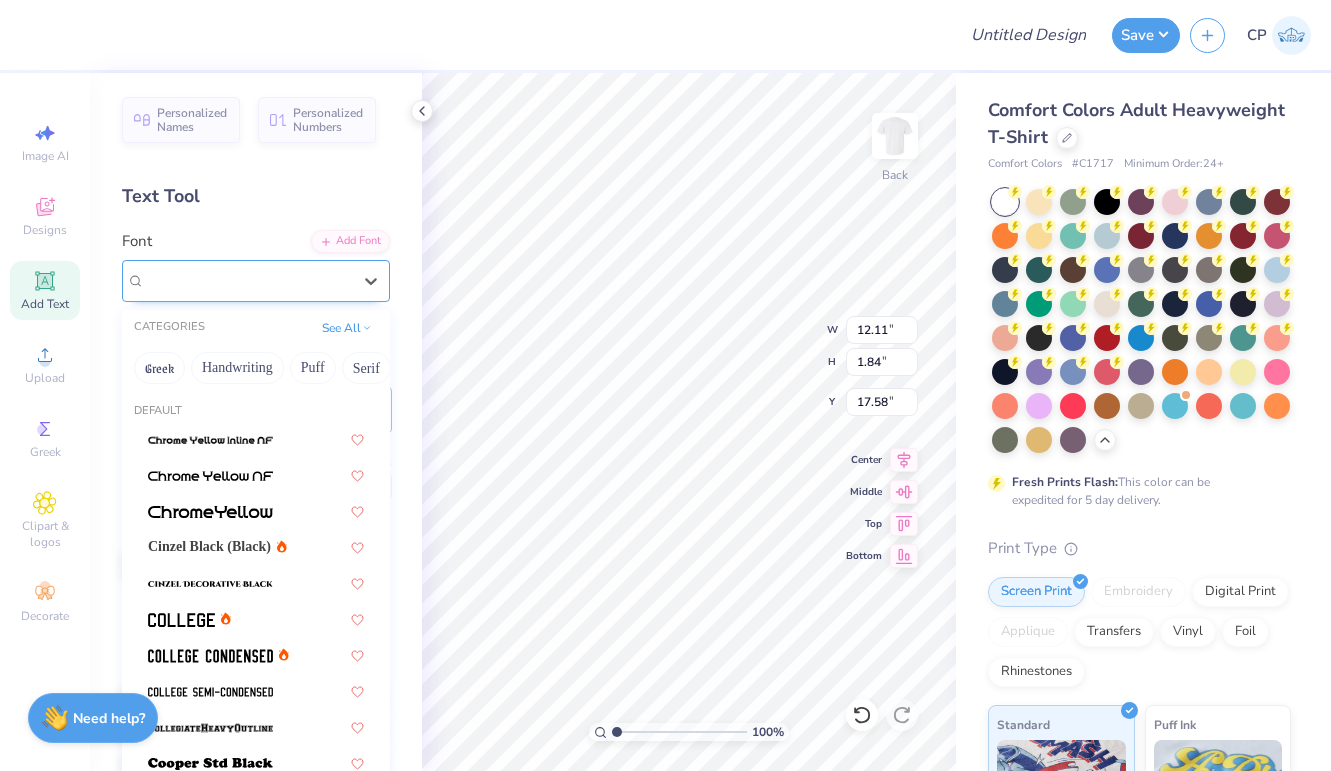 click on "Nandaka Western" at bounding box center (198, 280) 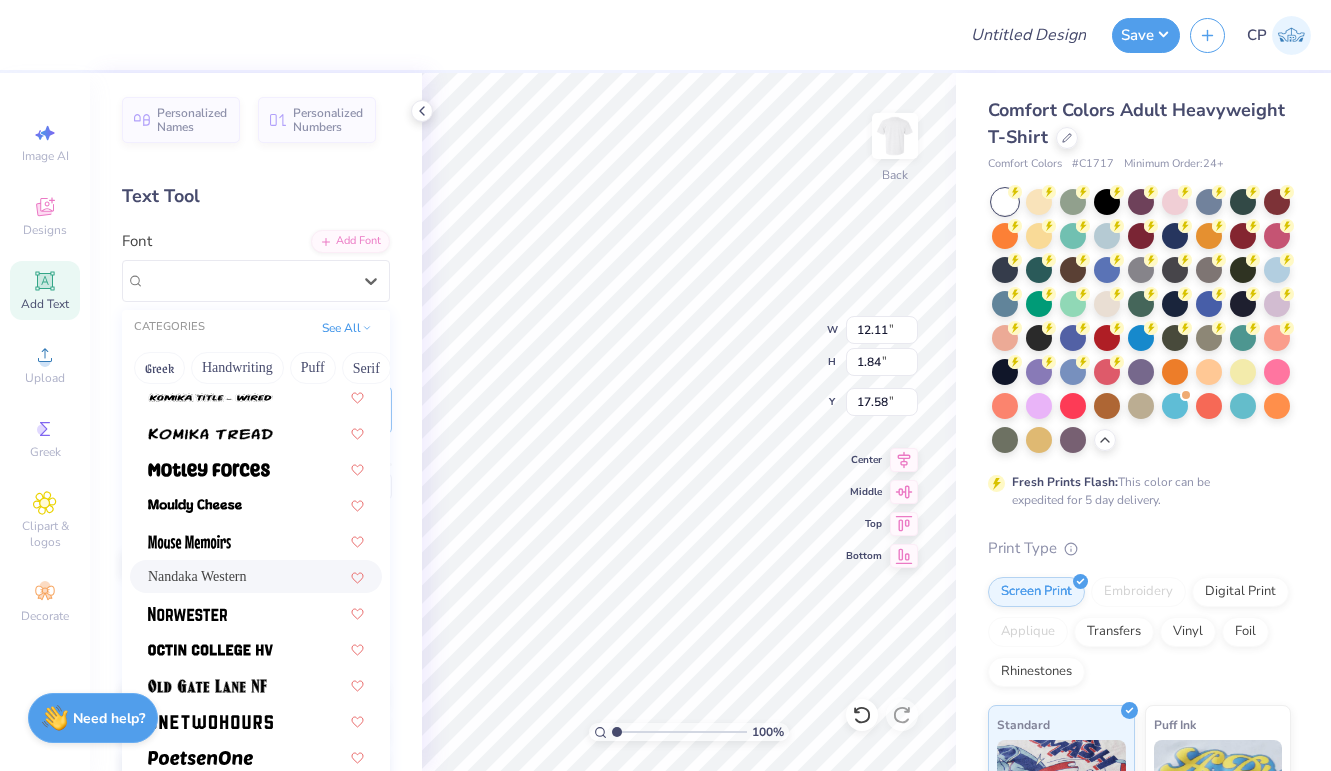 scroll, scrollTop: 1644, scrollLeft: 0, axis: vertical 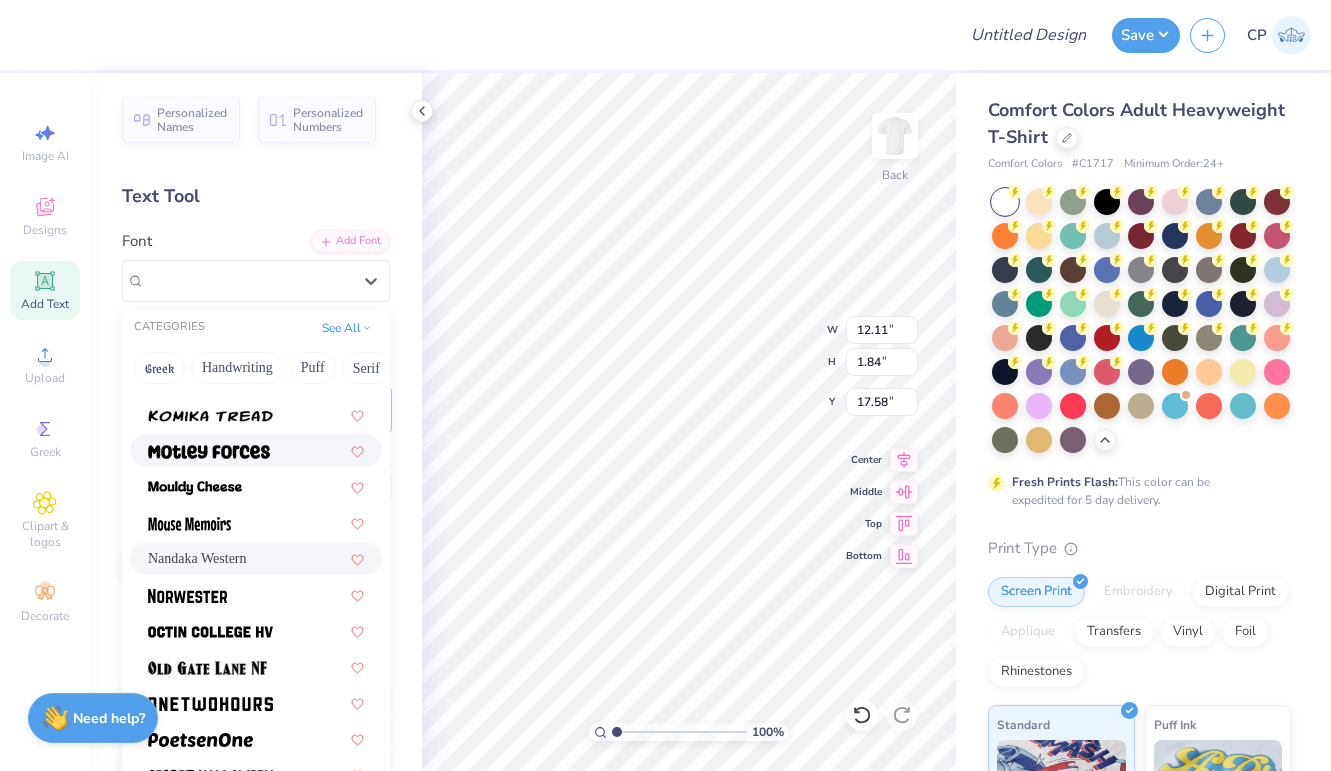click at bounding box center (209, 452) 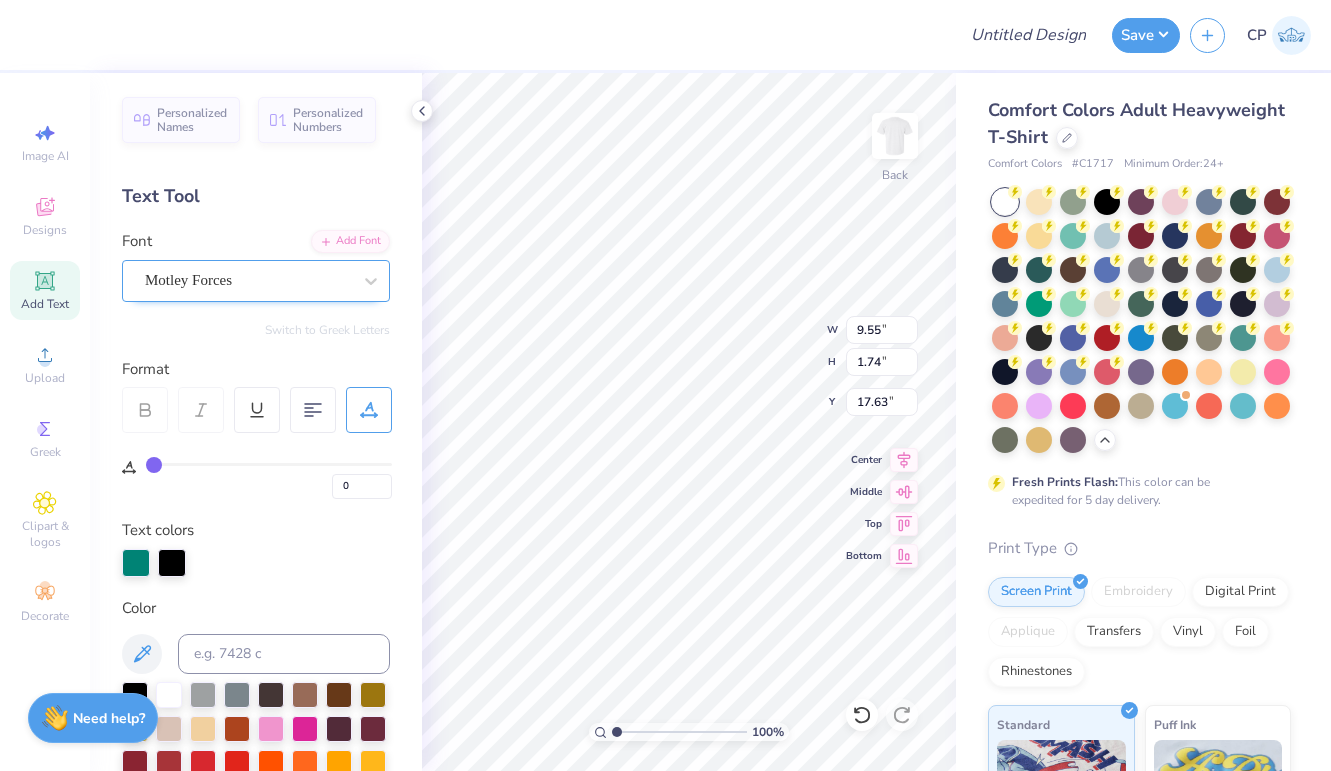 click on "Motley Forces" at bounding box center [256, 281] 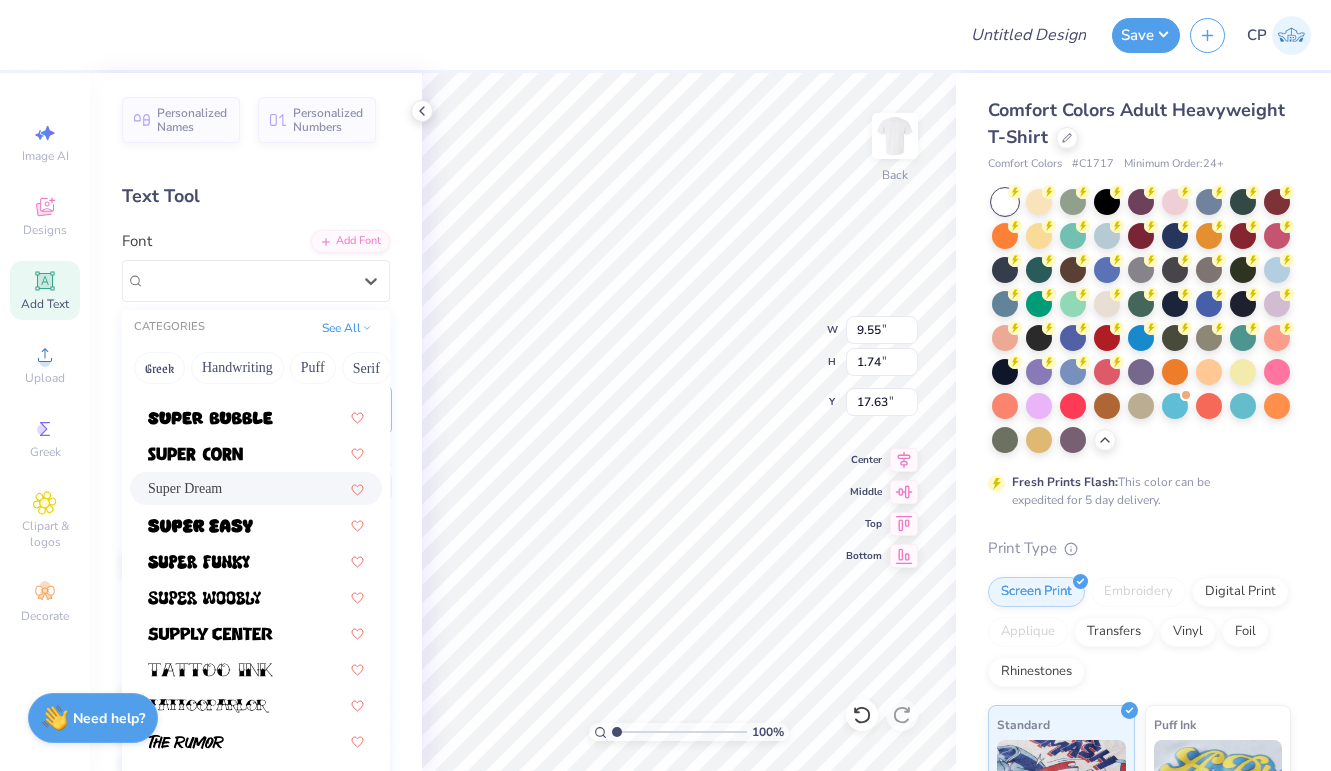 scroll, scrollTop: 2181, scrollLeft: 0, axis: vertical 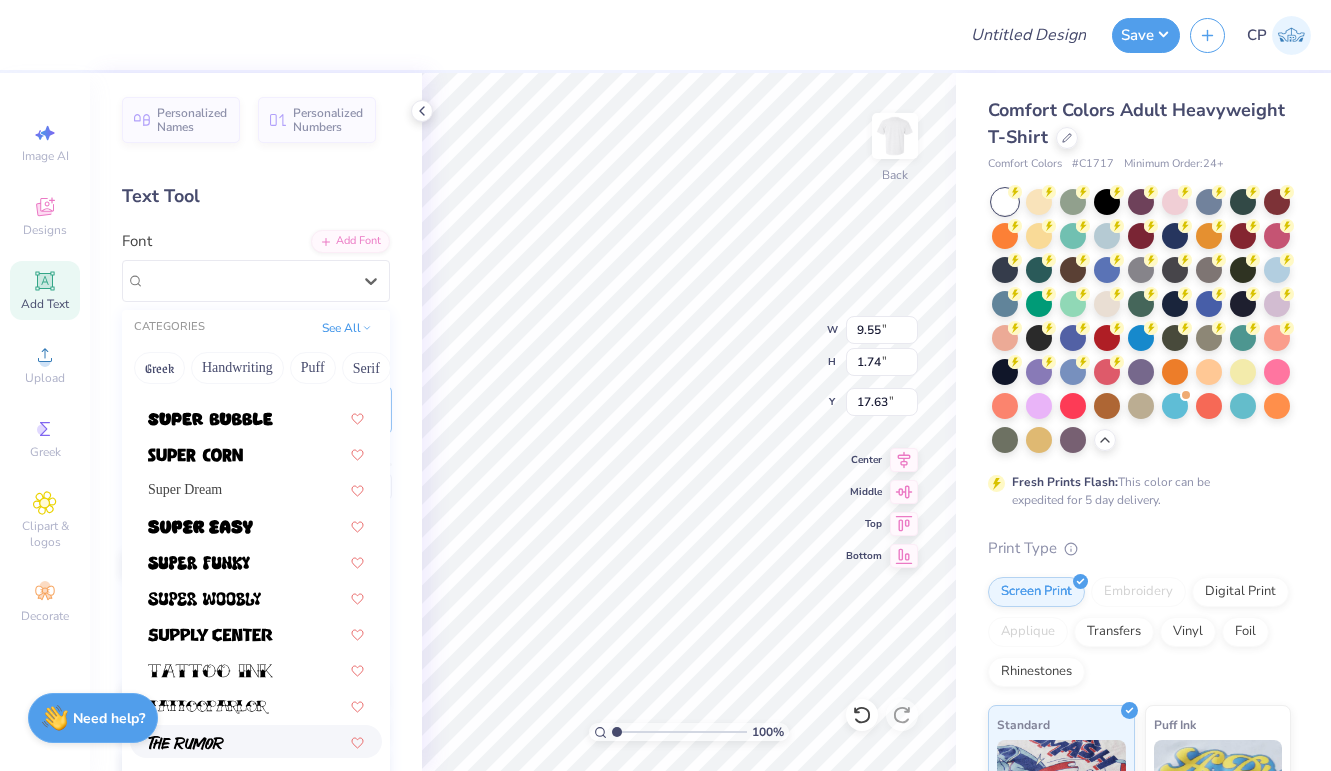 click at bounding box center [256, 741] 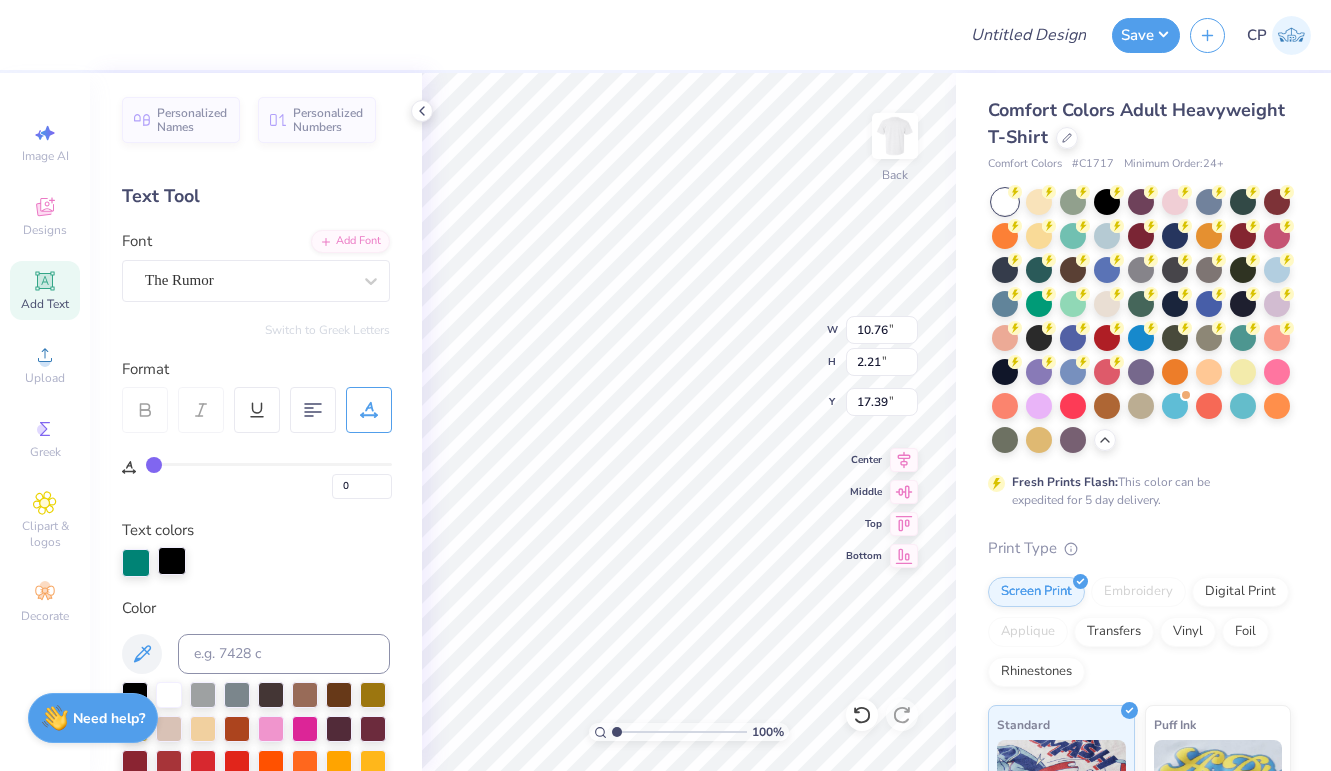 click at bounding box center [172, 561] 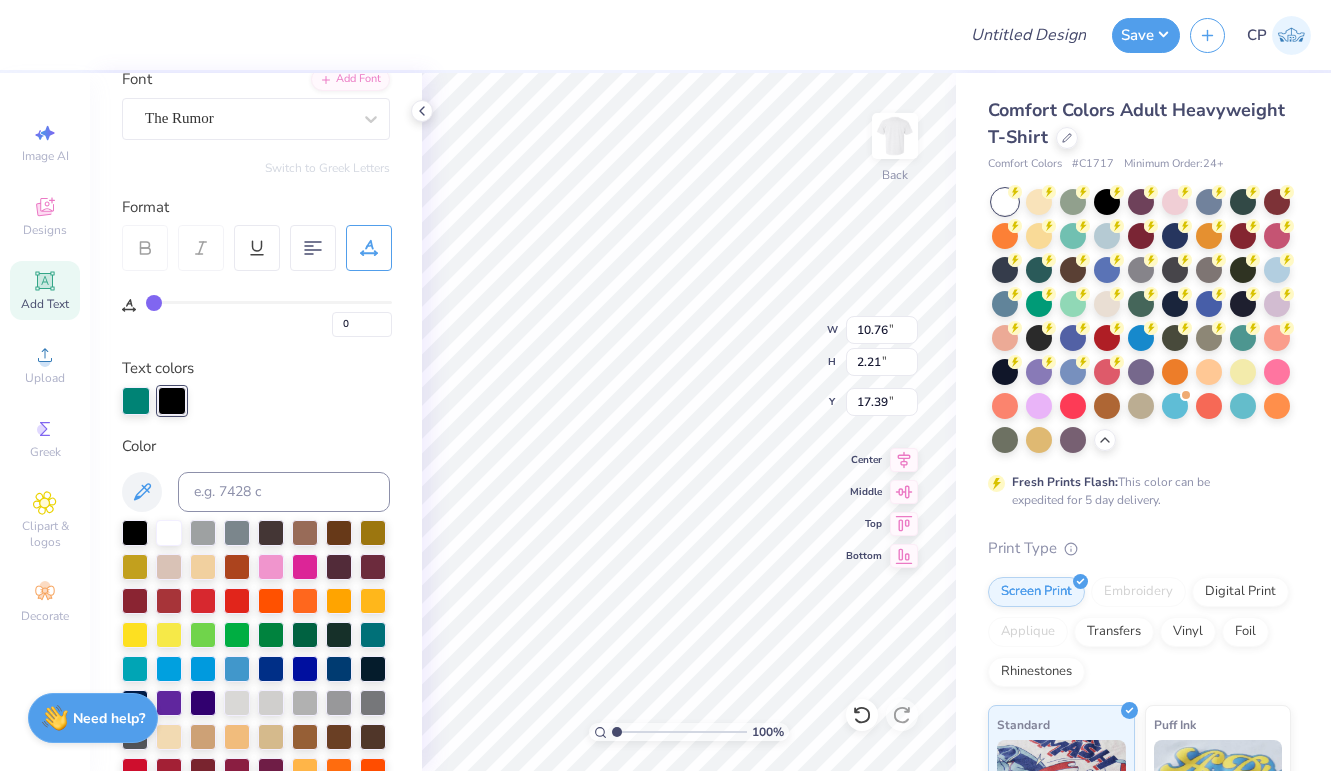 scroll, scrollTop: 168, scrollLeft: 0, axis: vertical 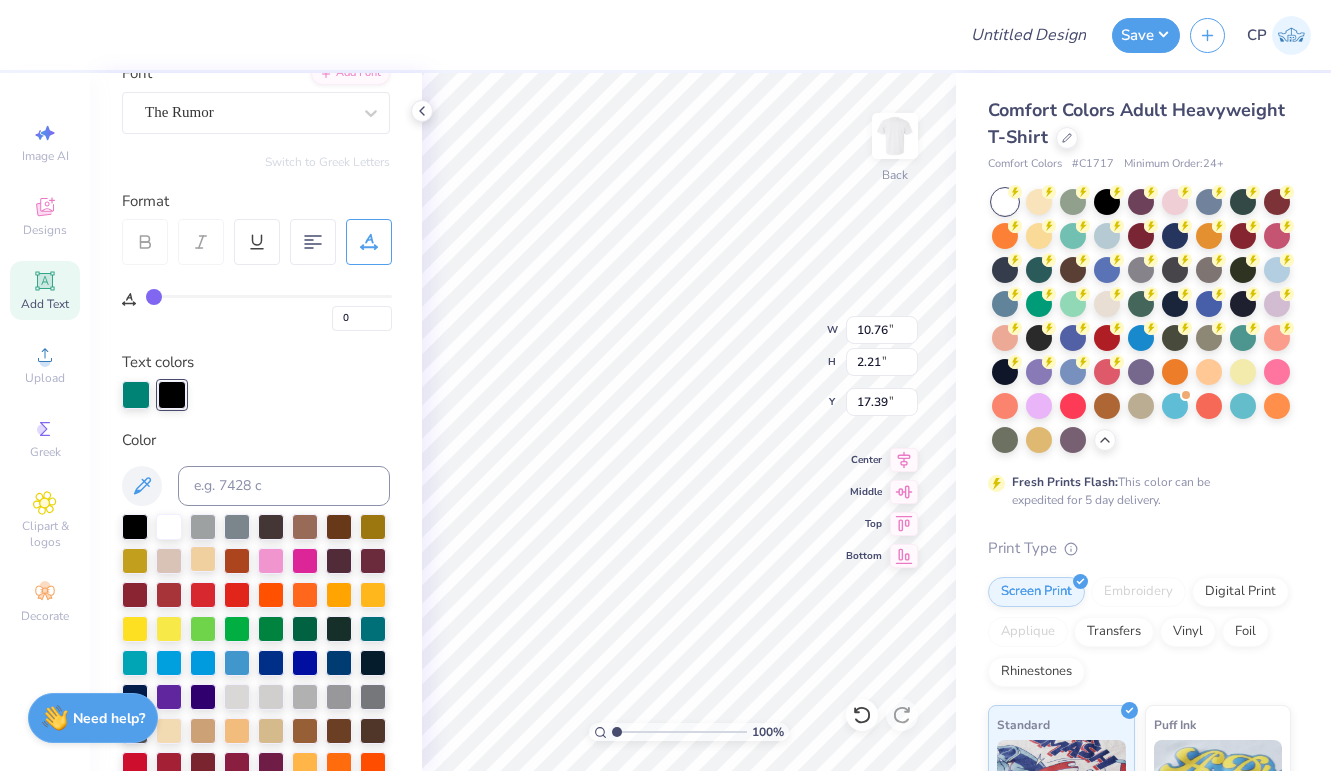 click at bounding box center (203, 559) 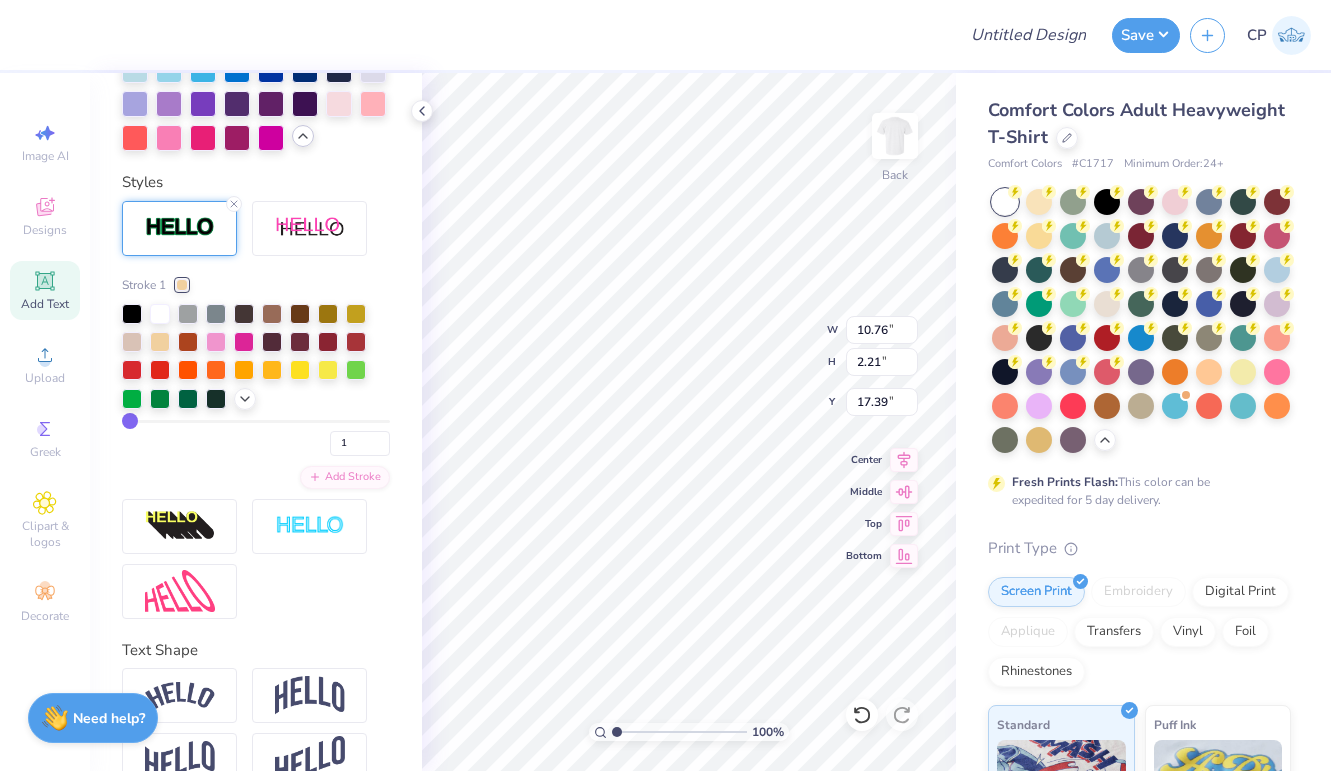 scroll, scrollTop: 978, scrollLeft: 0, axis: vertical 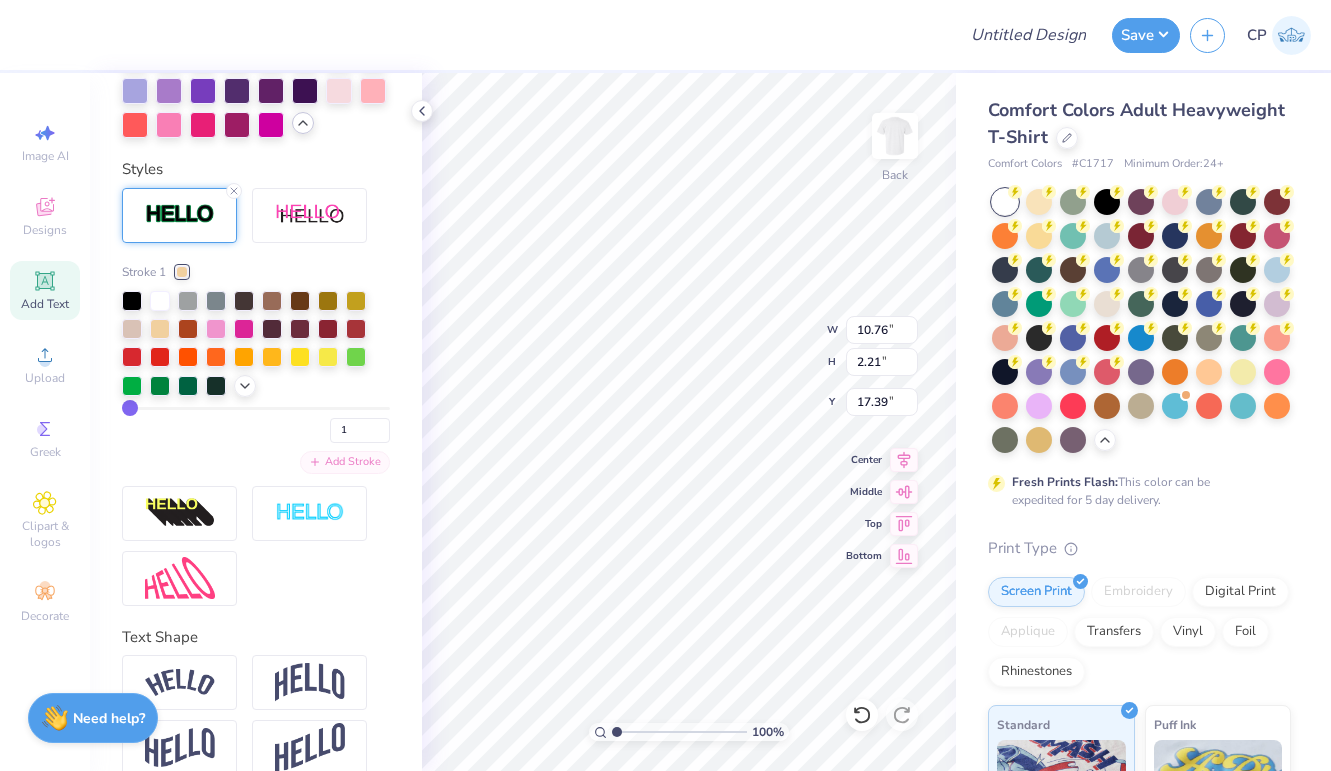 click on "Add Stroke" at bounding box center [345, 462] 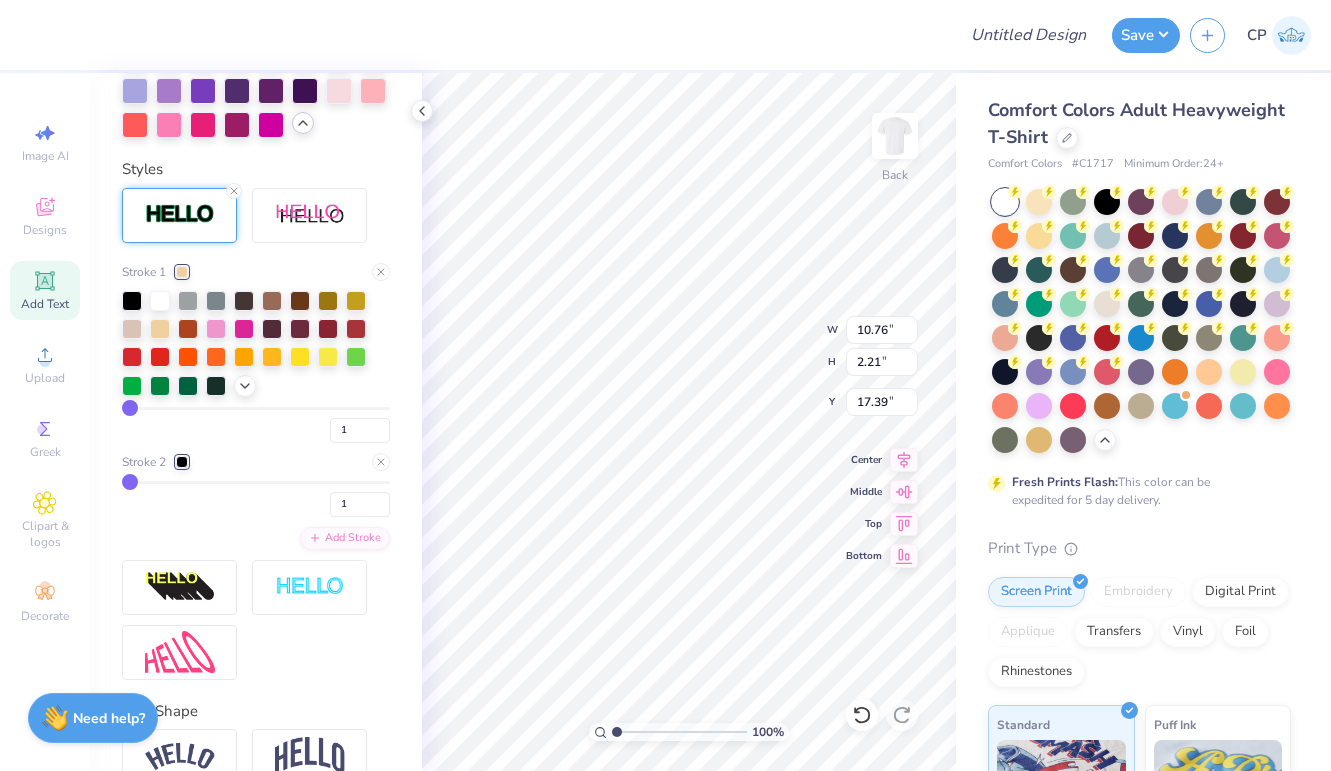 drag, startPoint x: 132, startPoint y: 484, endPoint x: 94, endPoint y: 468, distance: 41.231056 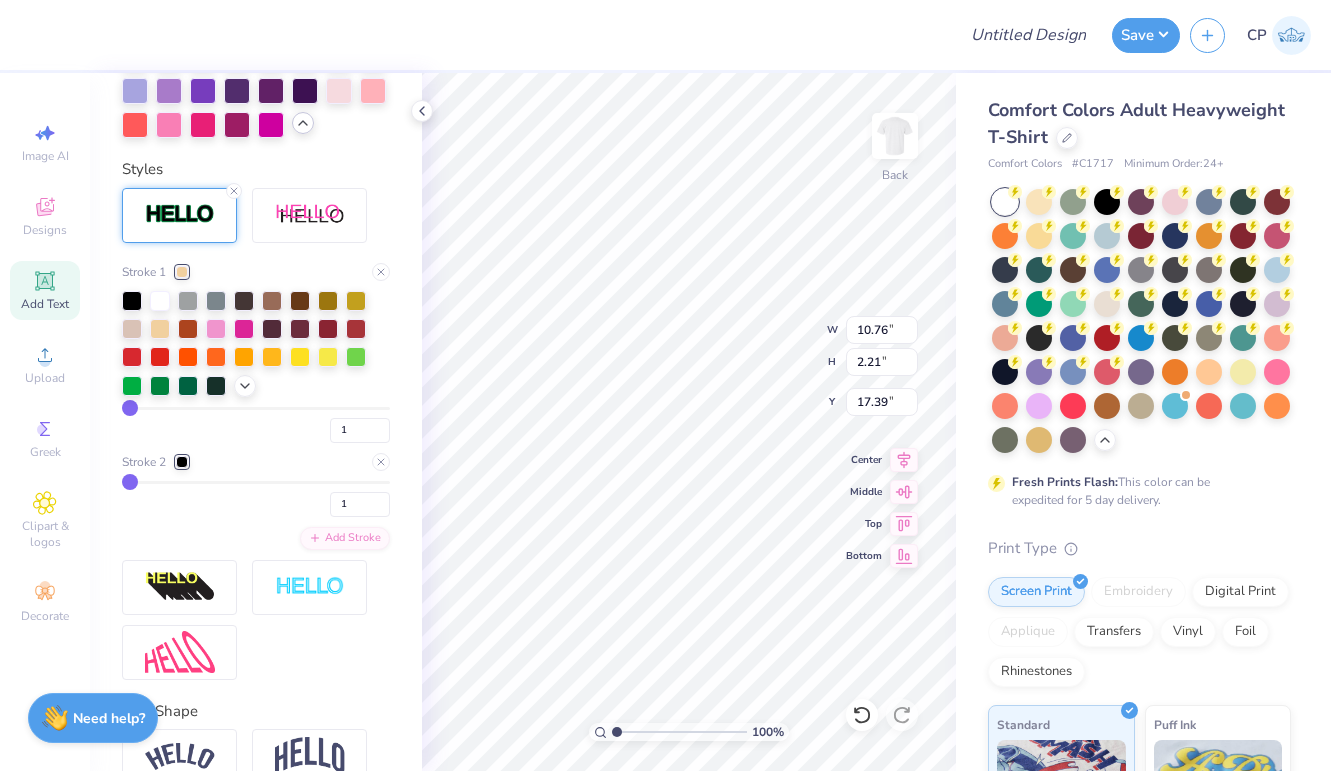 drag, startPoint x: 135, startPoint y: 406, endPoint x: 42, endPoint y: 430, distance: 96.04687 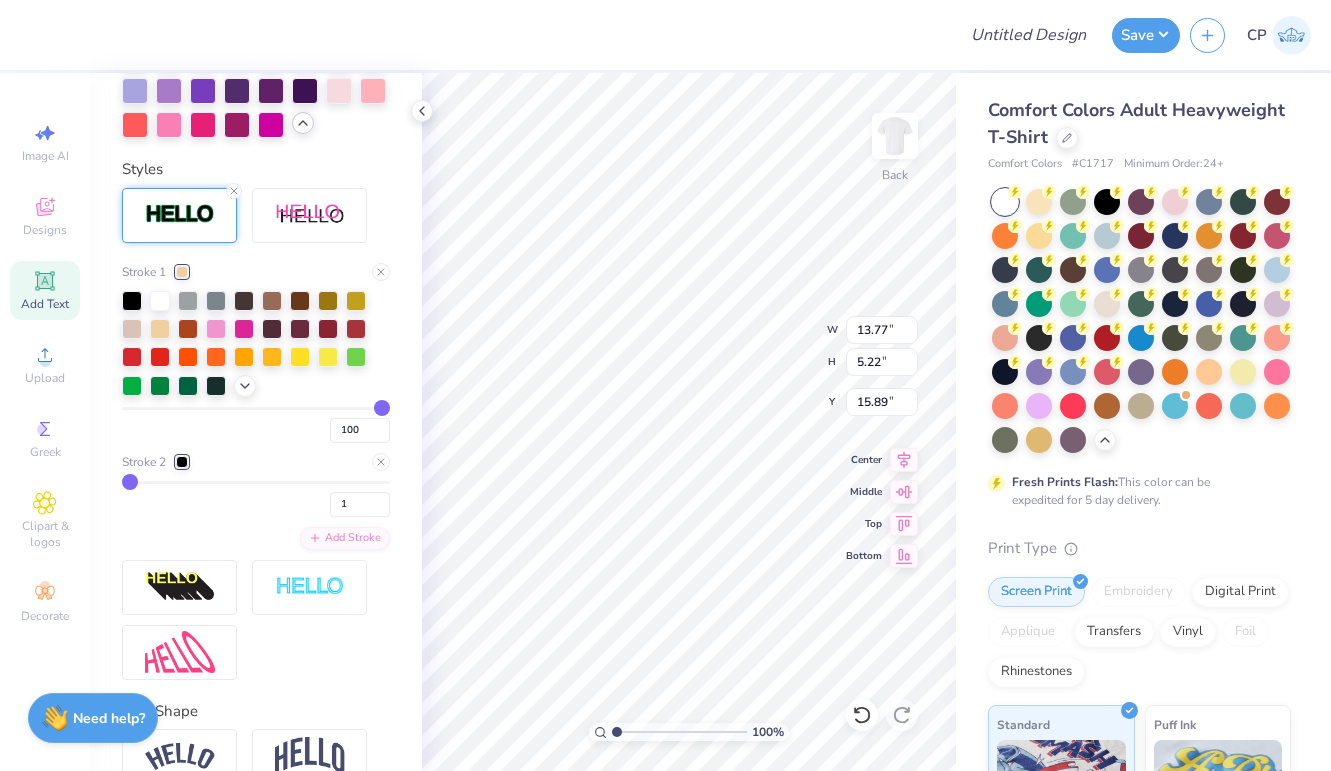 drag, startPoint x: 132, startPoint y: 409, endPoint x: -16, endPoint y: 417, distance: 148.21606 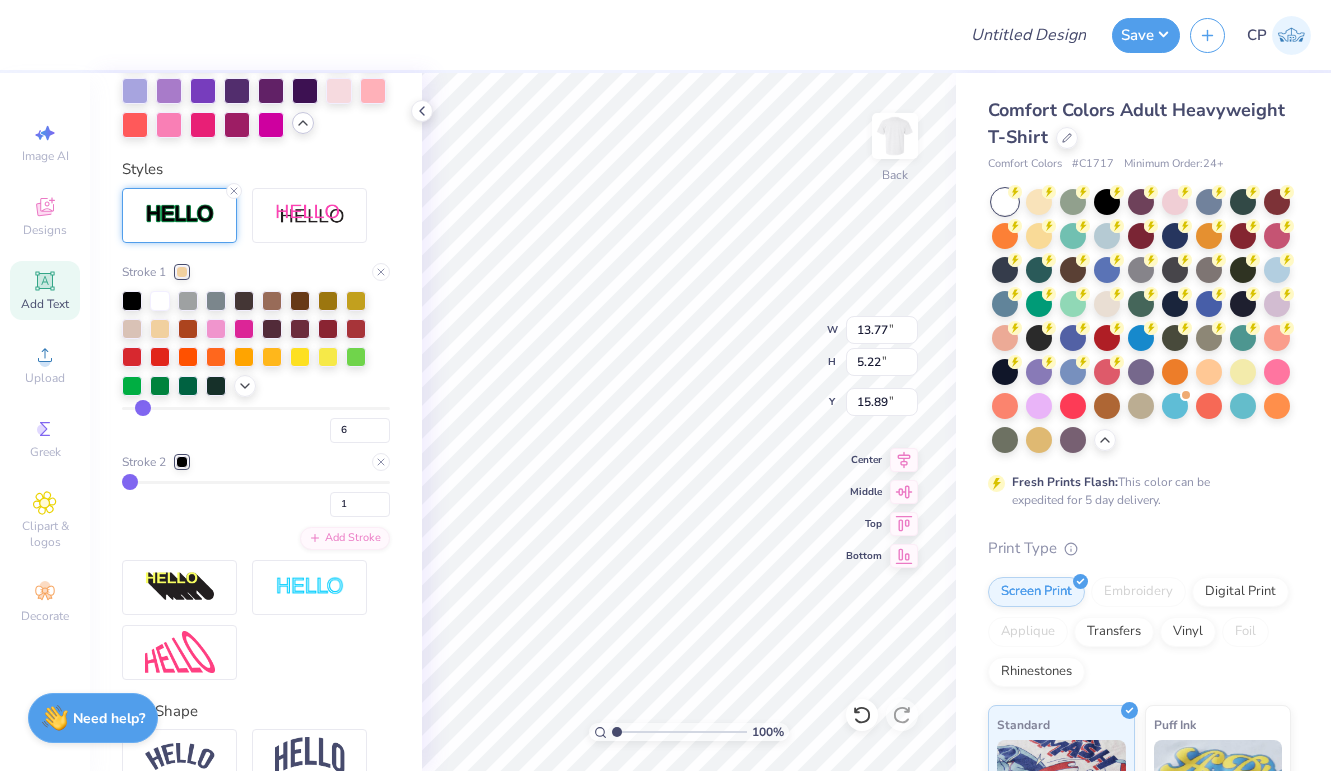 drag, startPoint x: 374, startPoint y: 406, endPoint x: 144, endPoint y: 404, distance: 230.0087 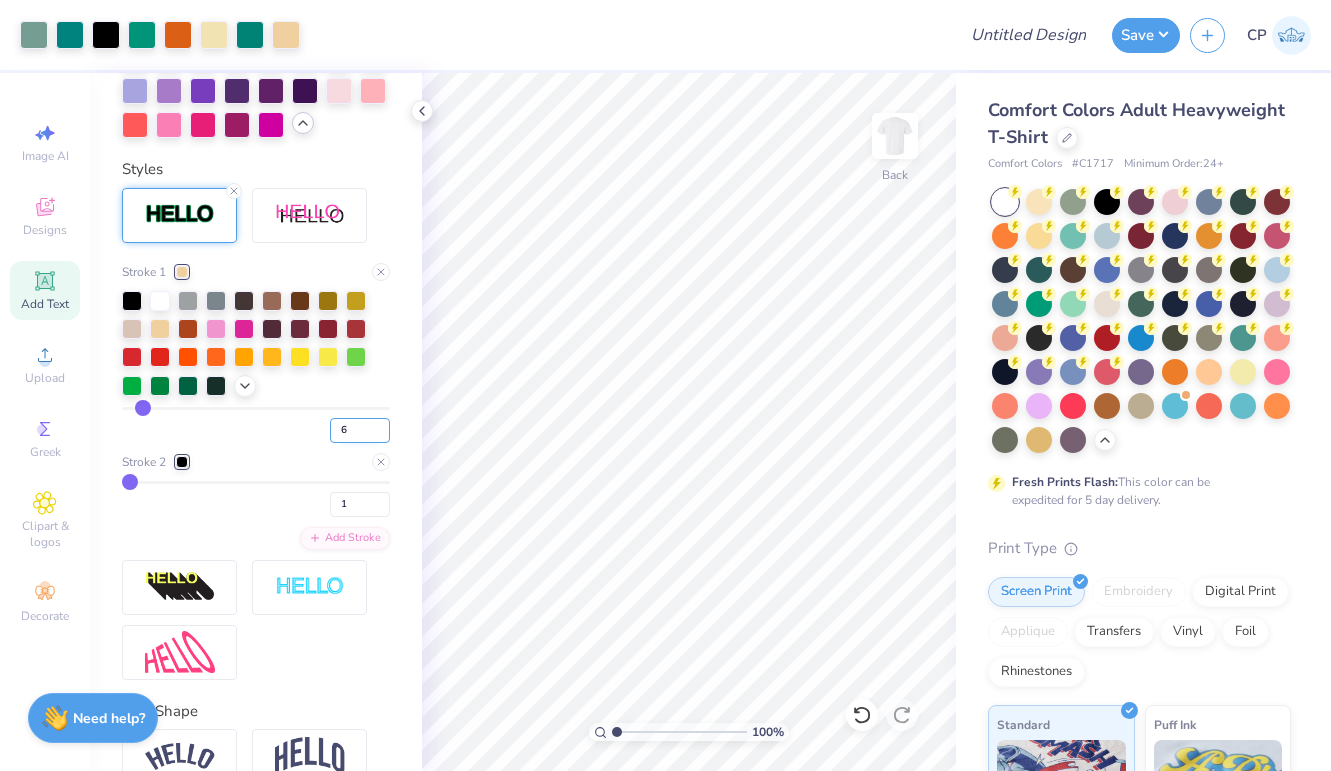click on "6" at bounding box center [360, 430] 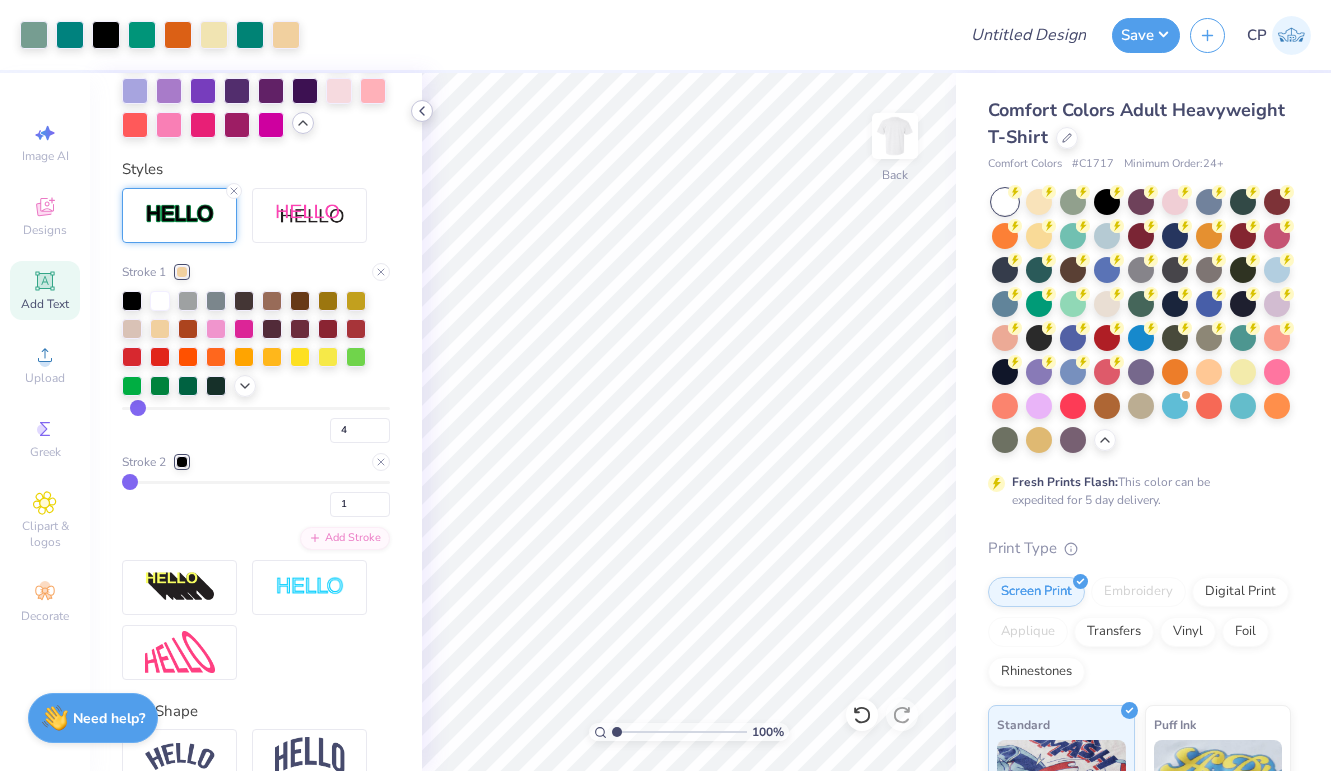 click at bounding box center (422, 111) 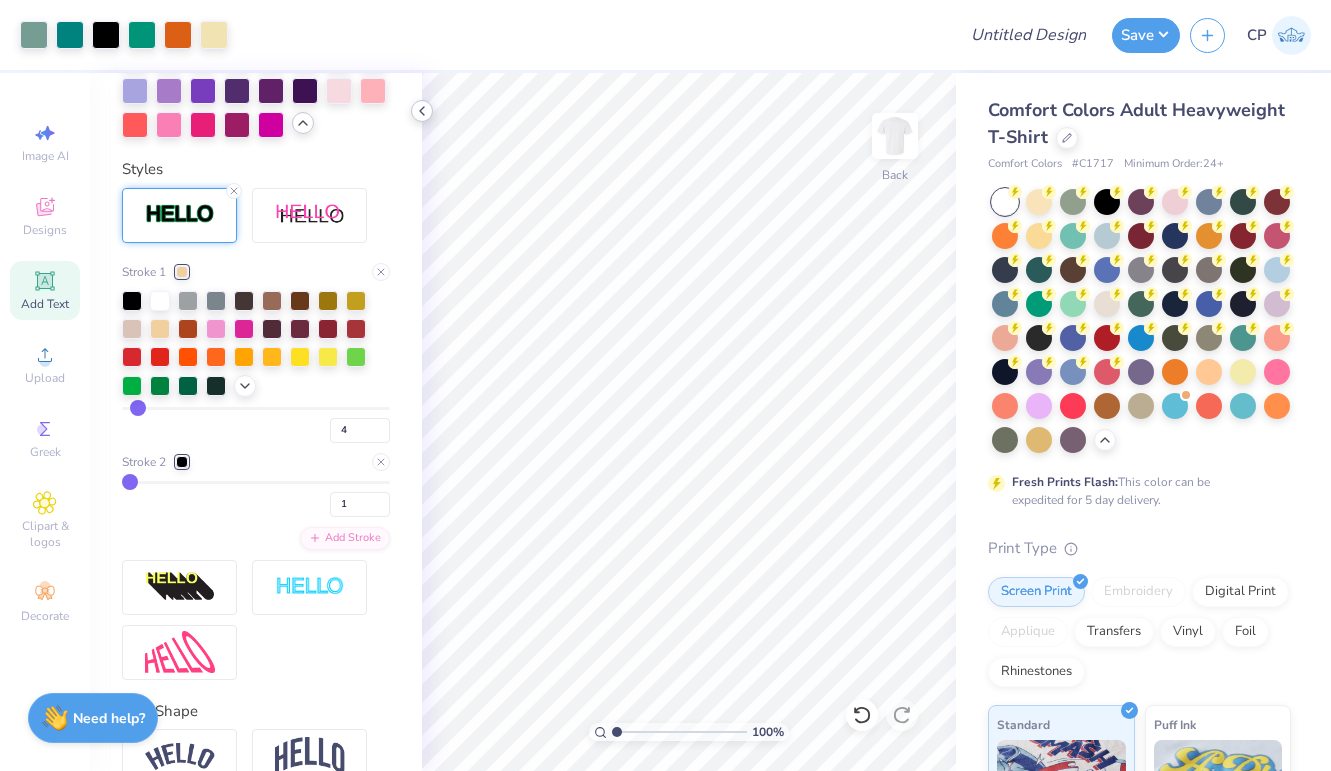 click 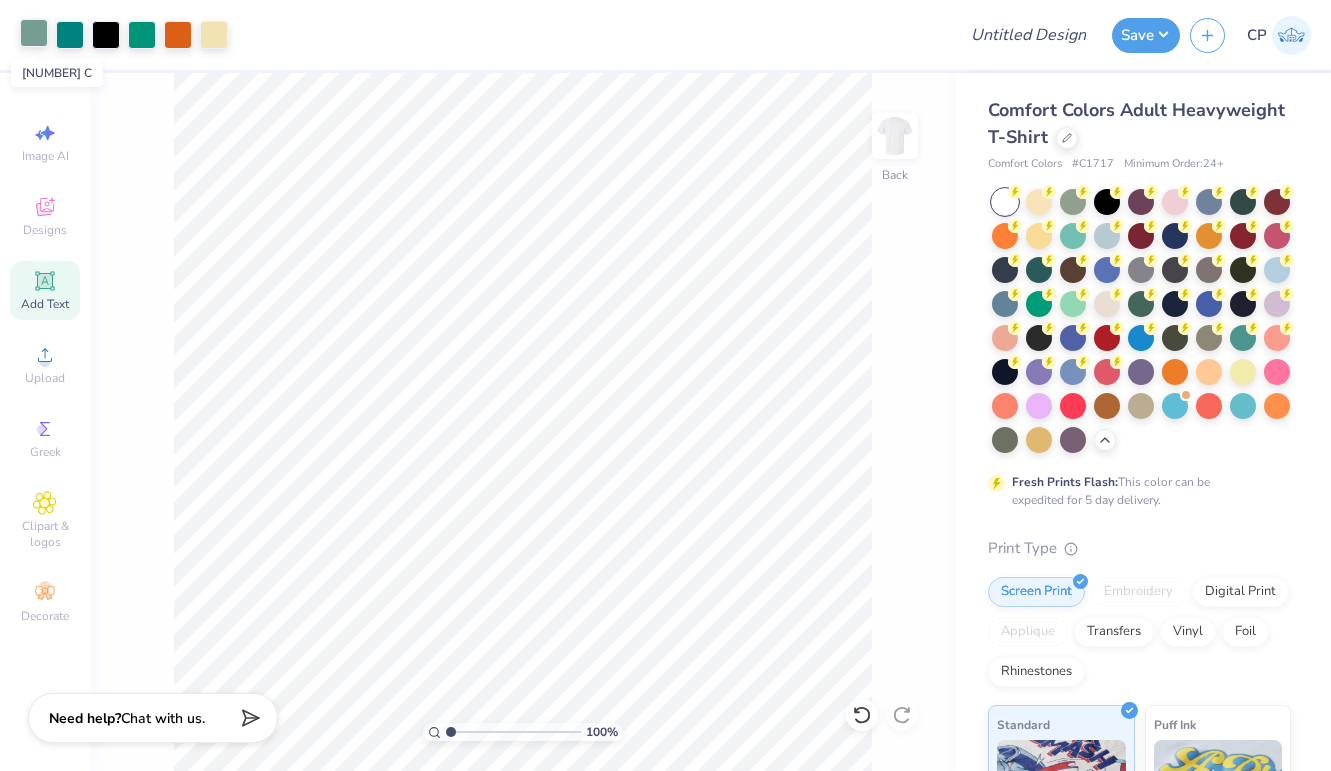 click at bounding box center (34, 33) 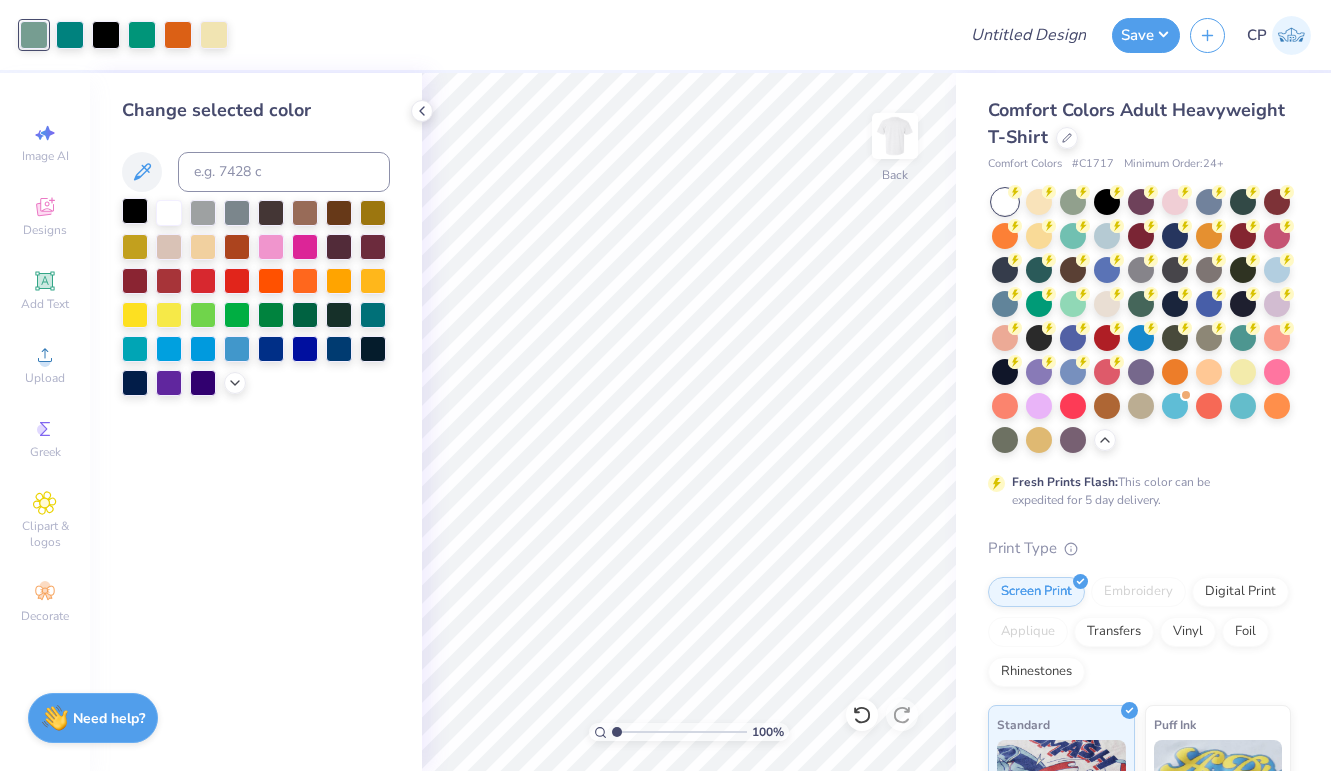 click at bounding box center (135, 211) 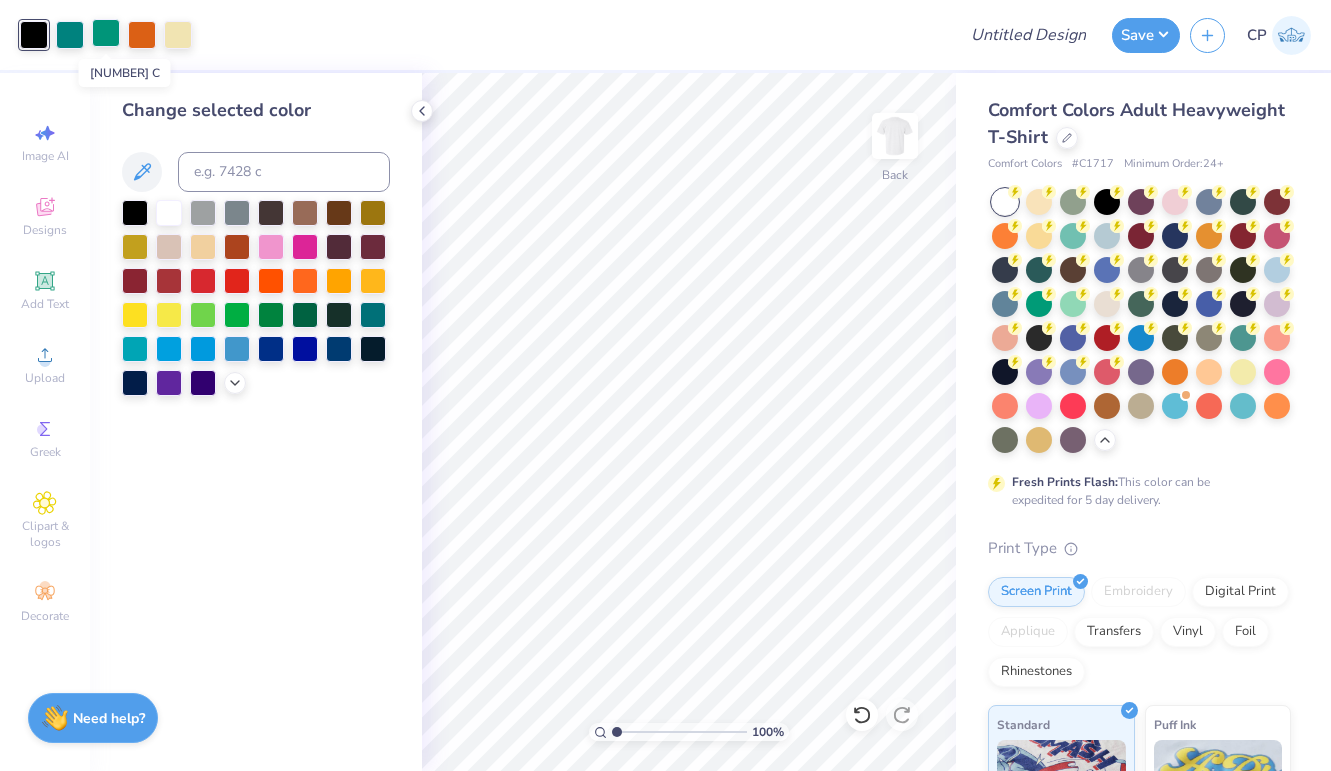 click at bounding box center [106, 33] 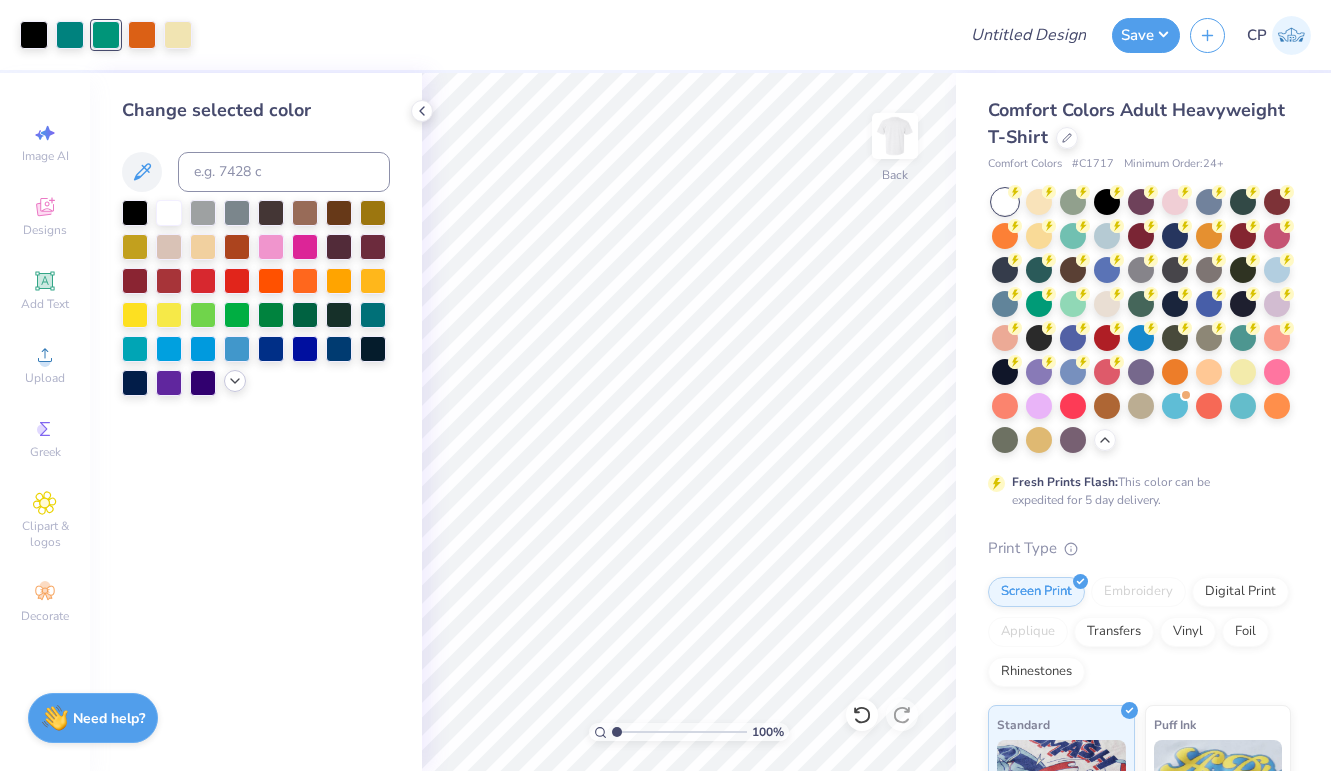 click 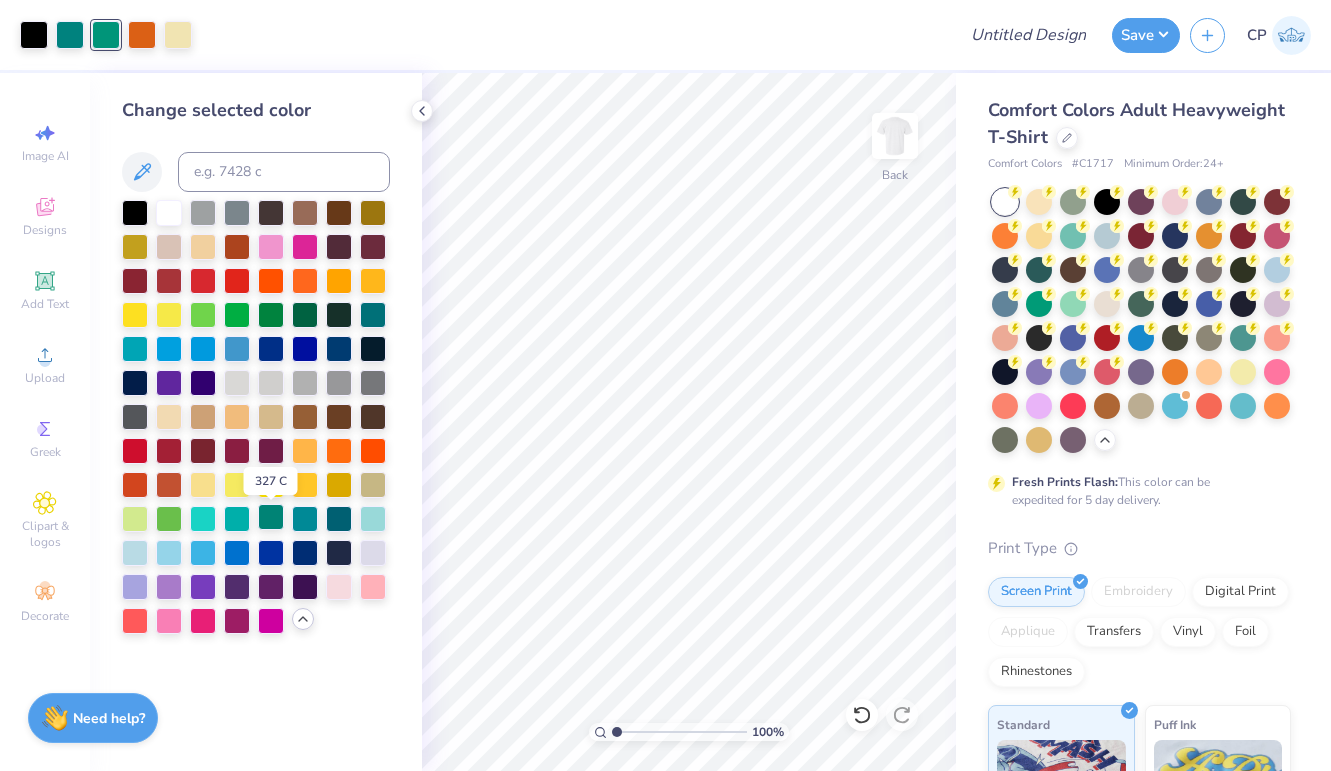 click at bounding box center [271, 517] 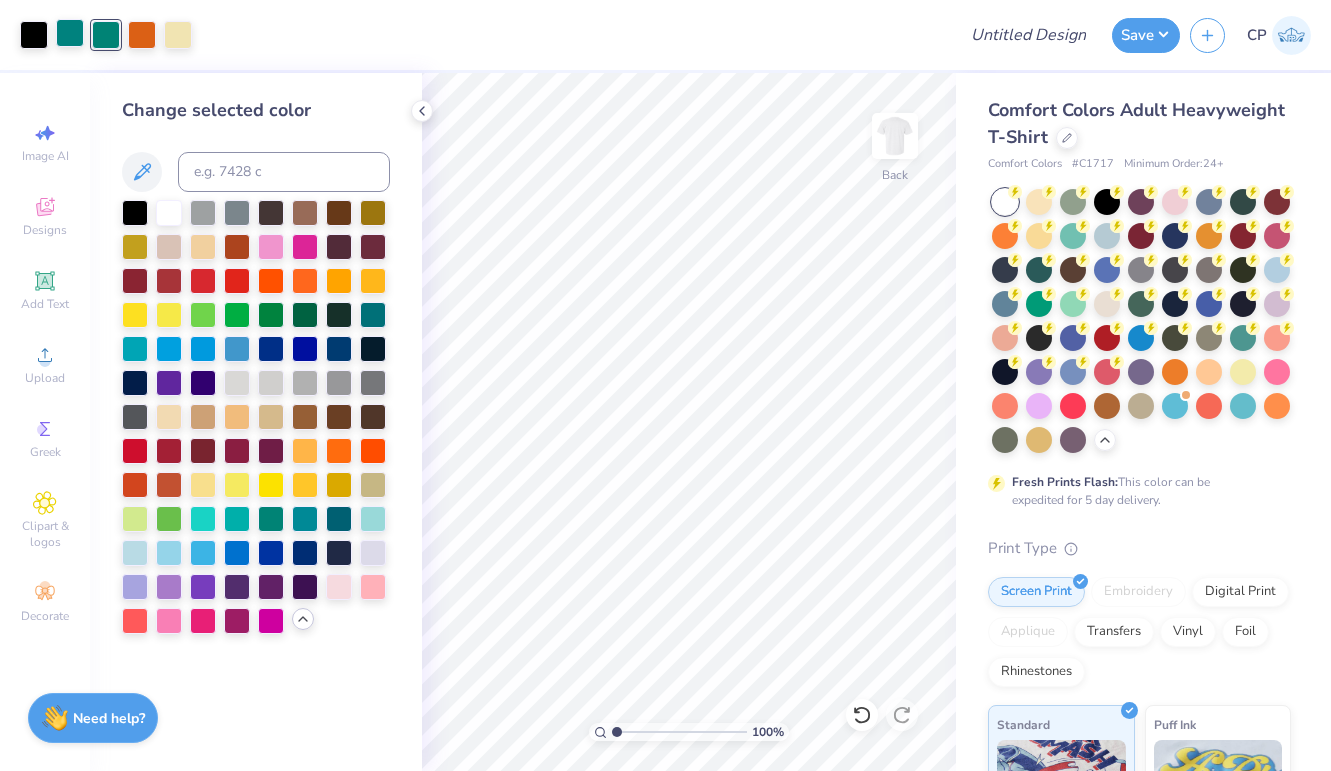 click at bounding box center (70, 33) 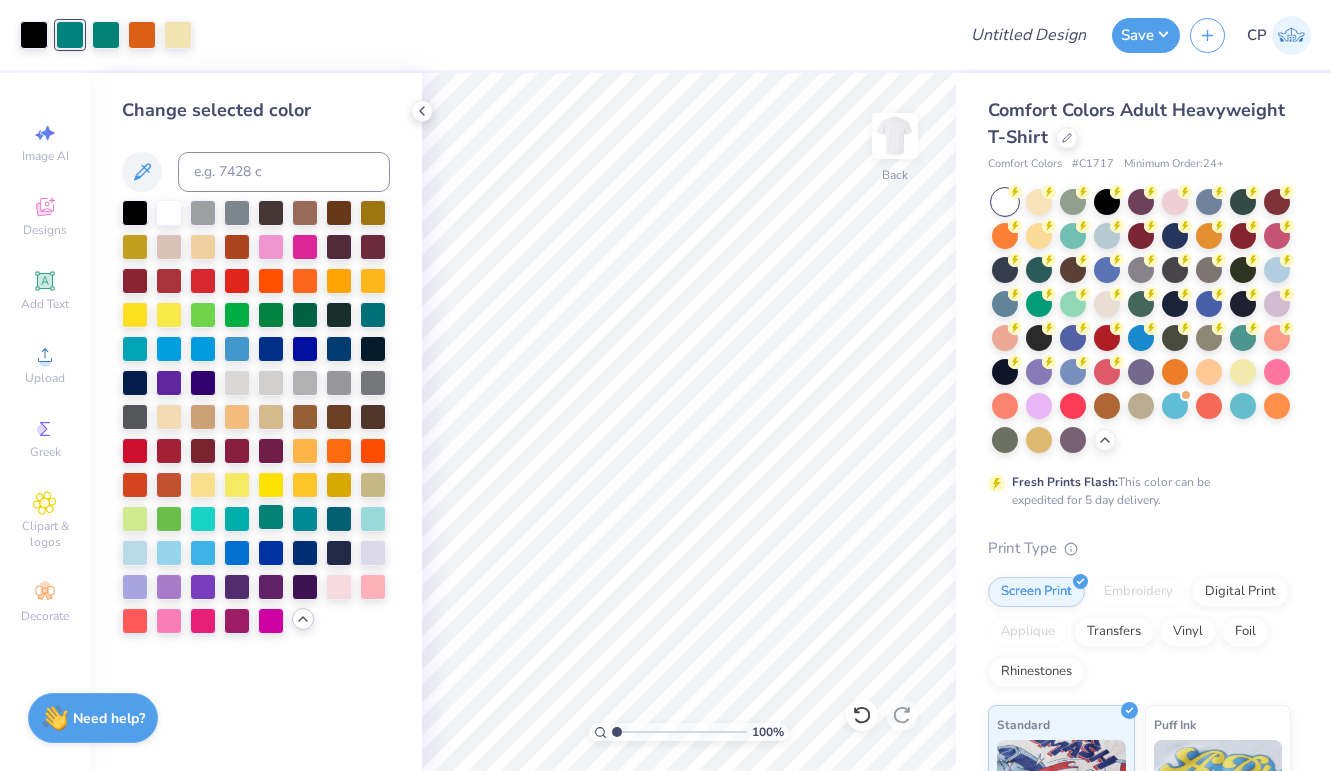 click at bounding box center (271, 517) 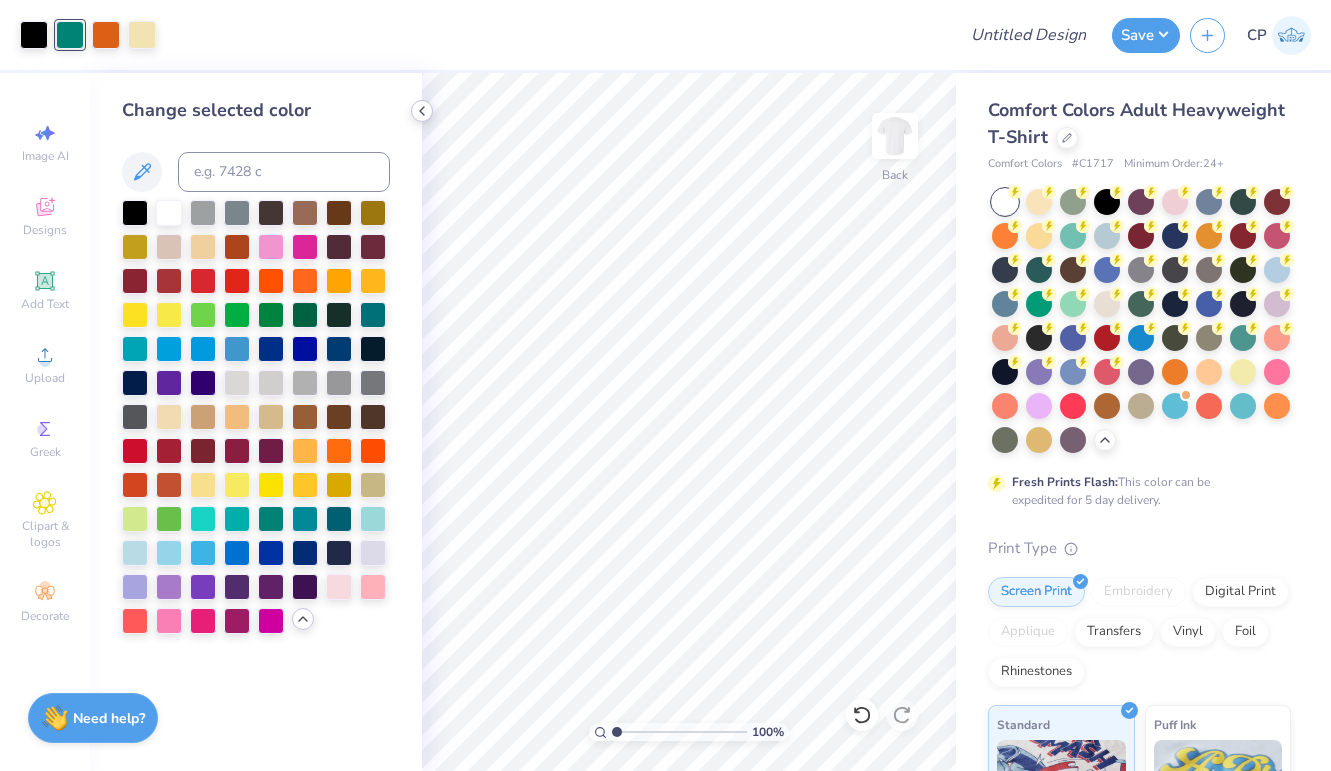 click 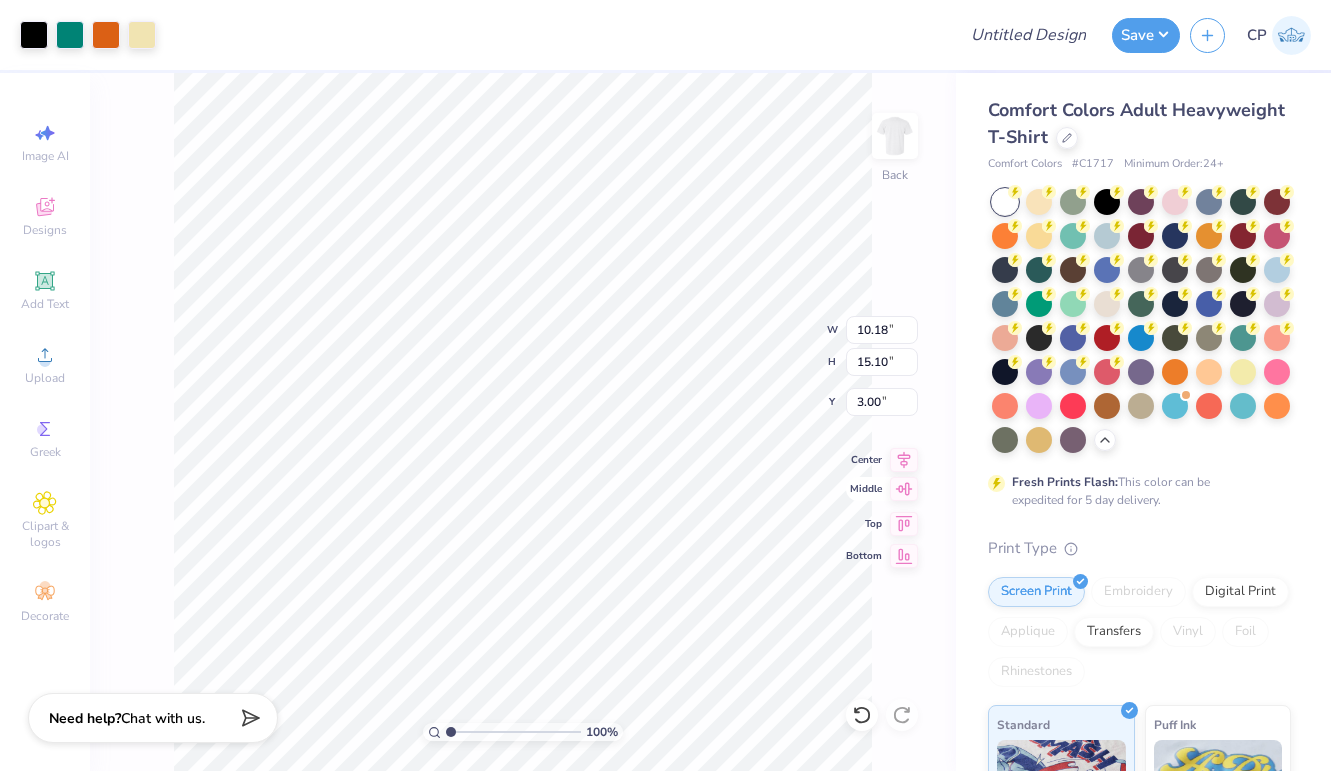 click 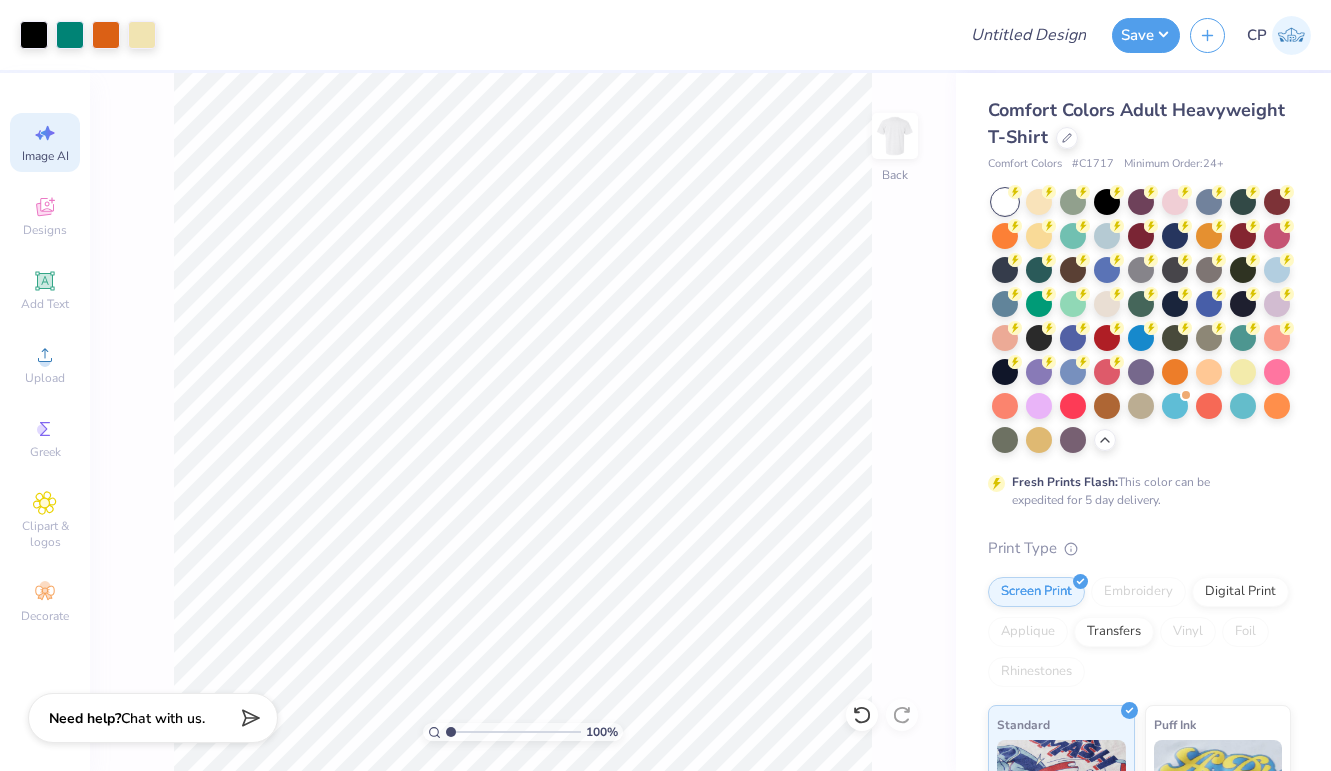 click on "Image AI" at bounding box center (45, 156) 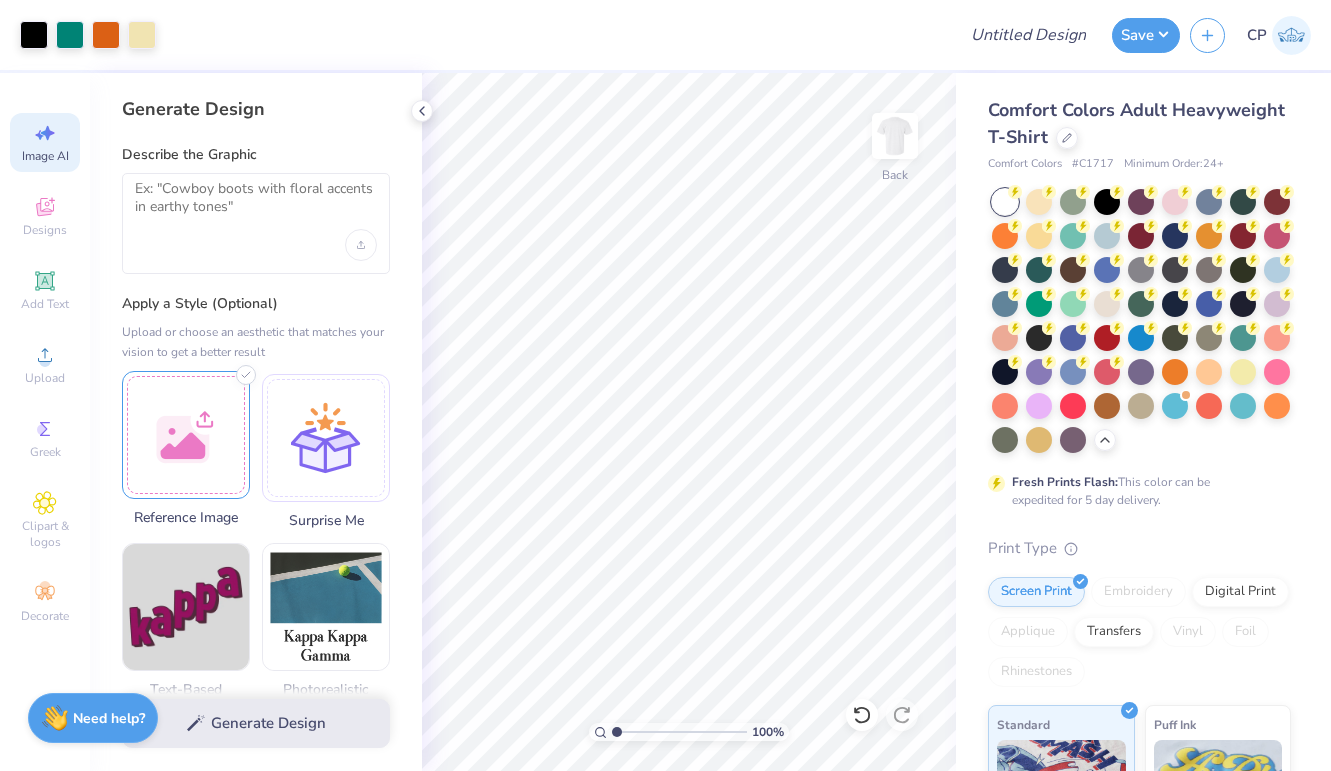click at bounding box center (186, 435) 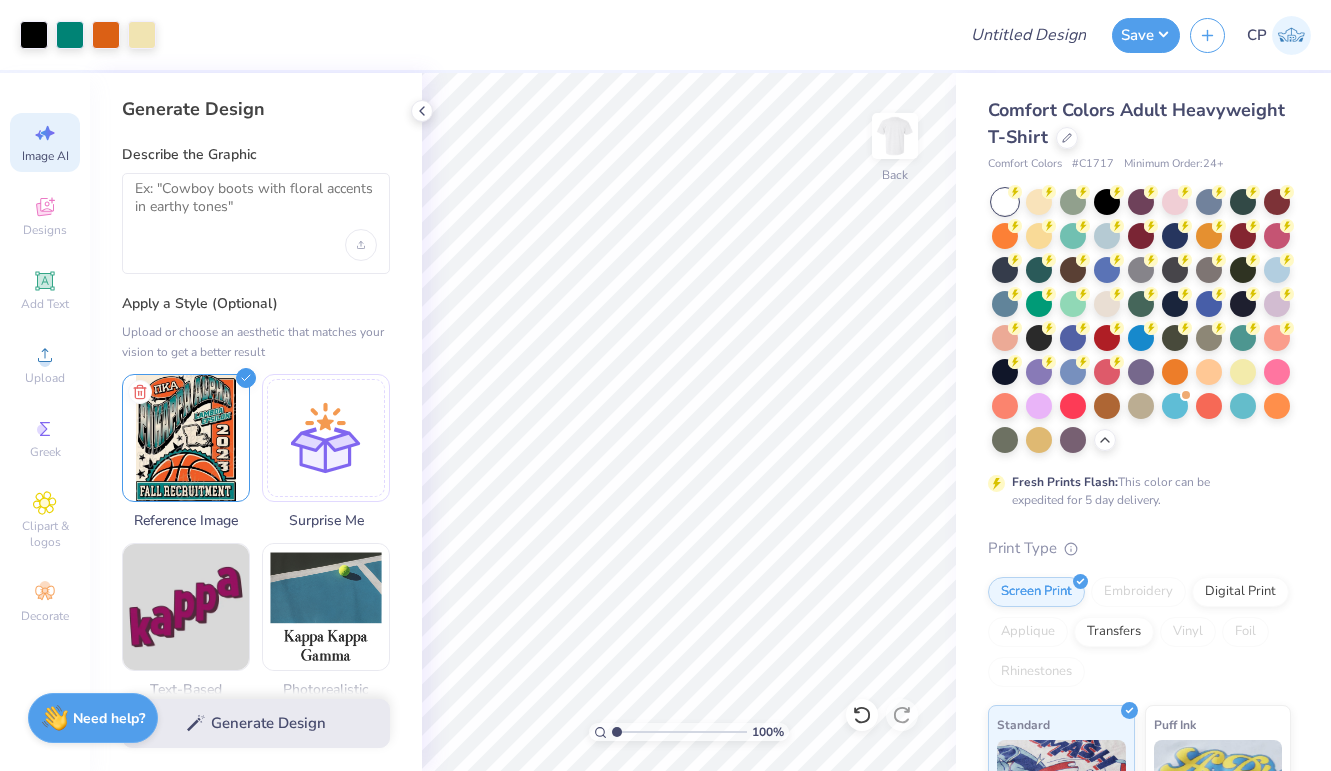 click at bounding box center [256, 223] 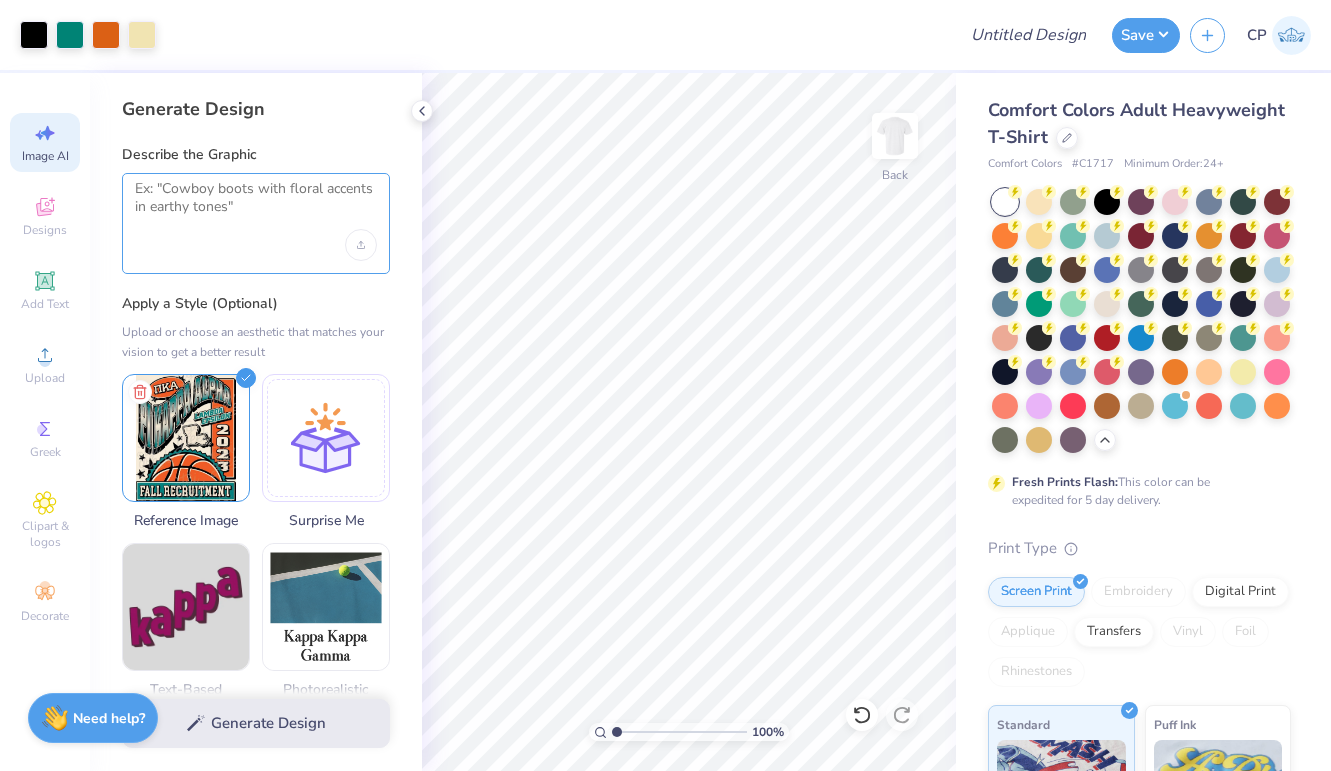 click at bounding box center (256, 205) 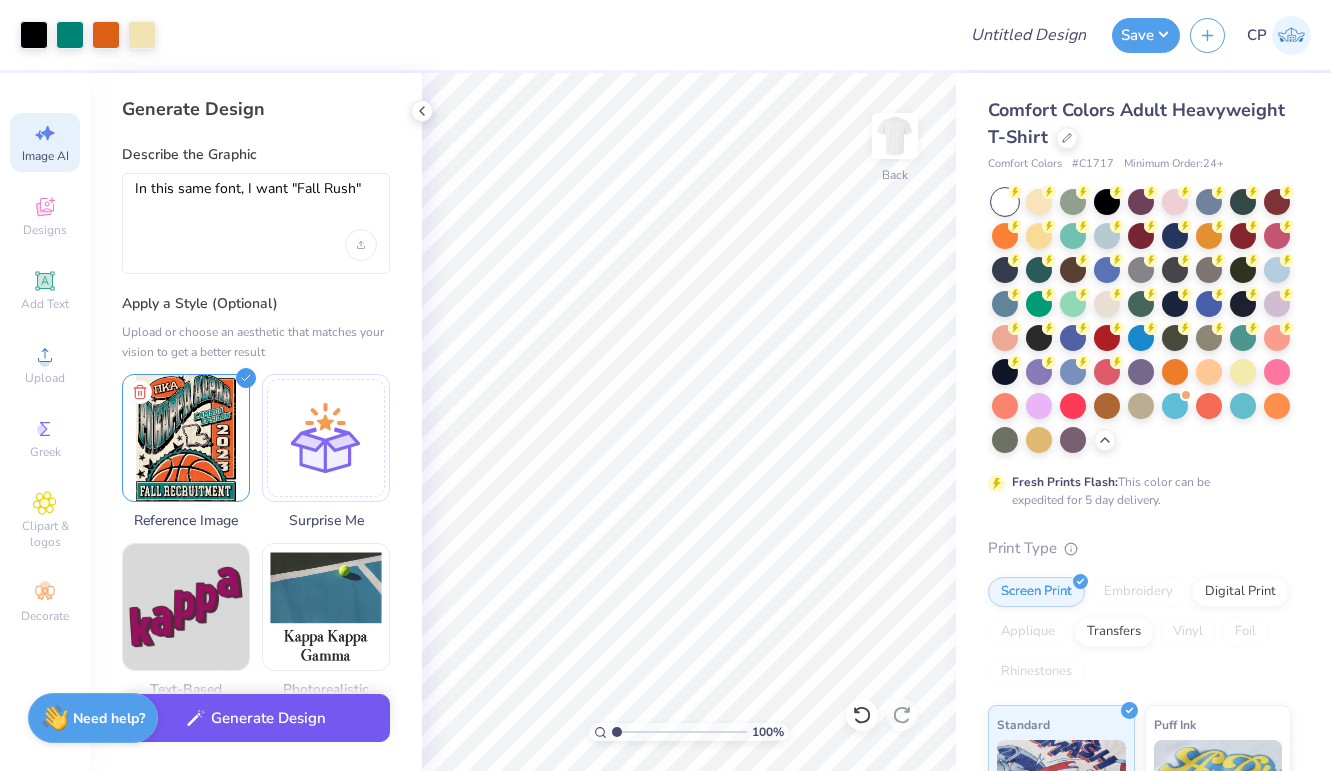 click on "Generate Design" at bounding box center (256, 718) 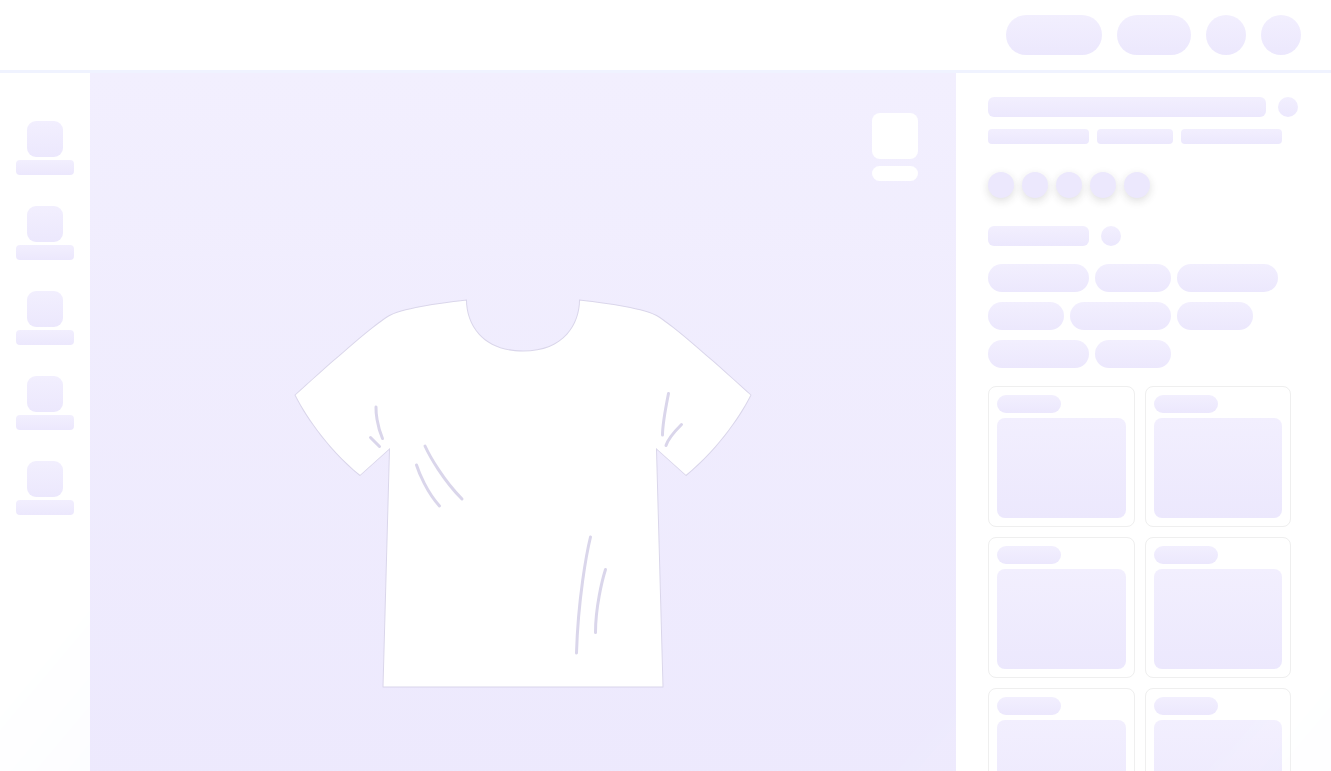 scroll, scrollTop: 0, scrollLeft: 0, axis: both 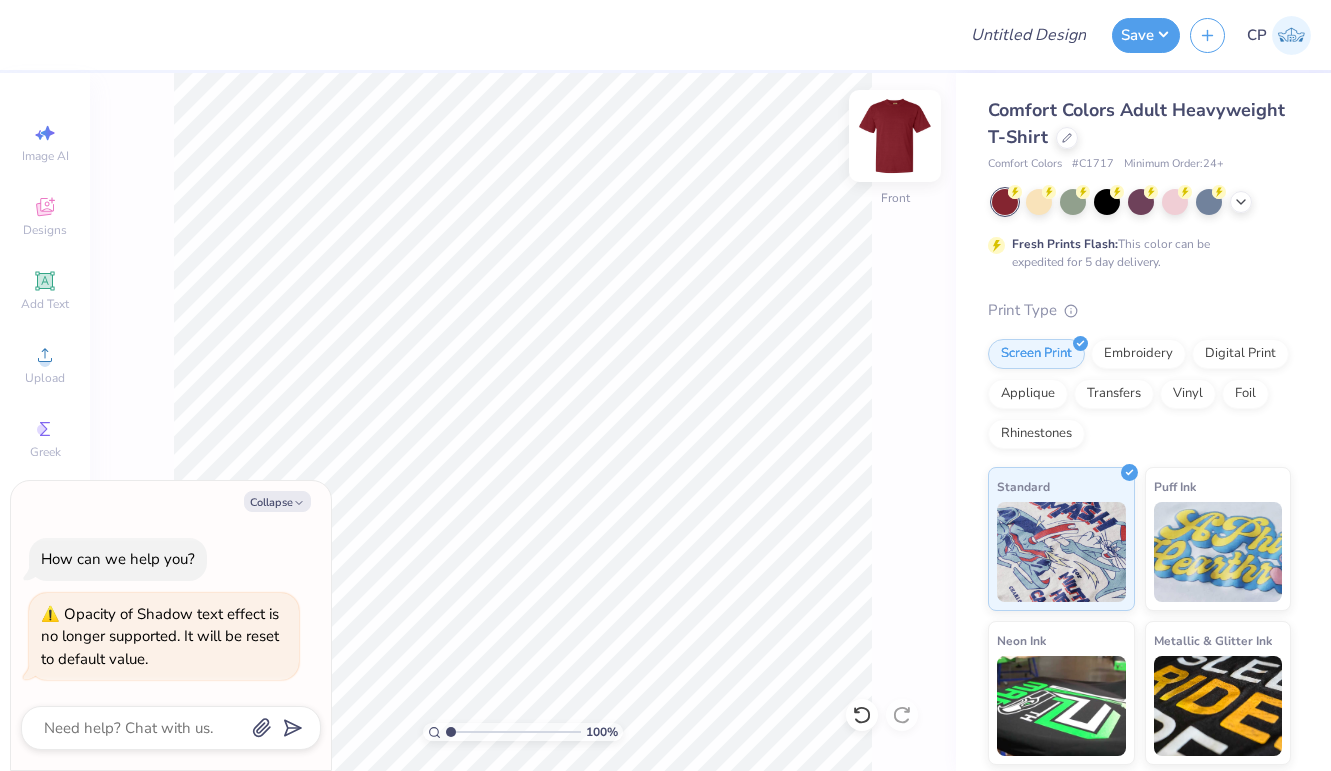click at bounding box center [895, 136] 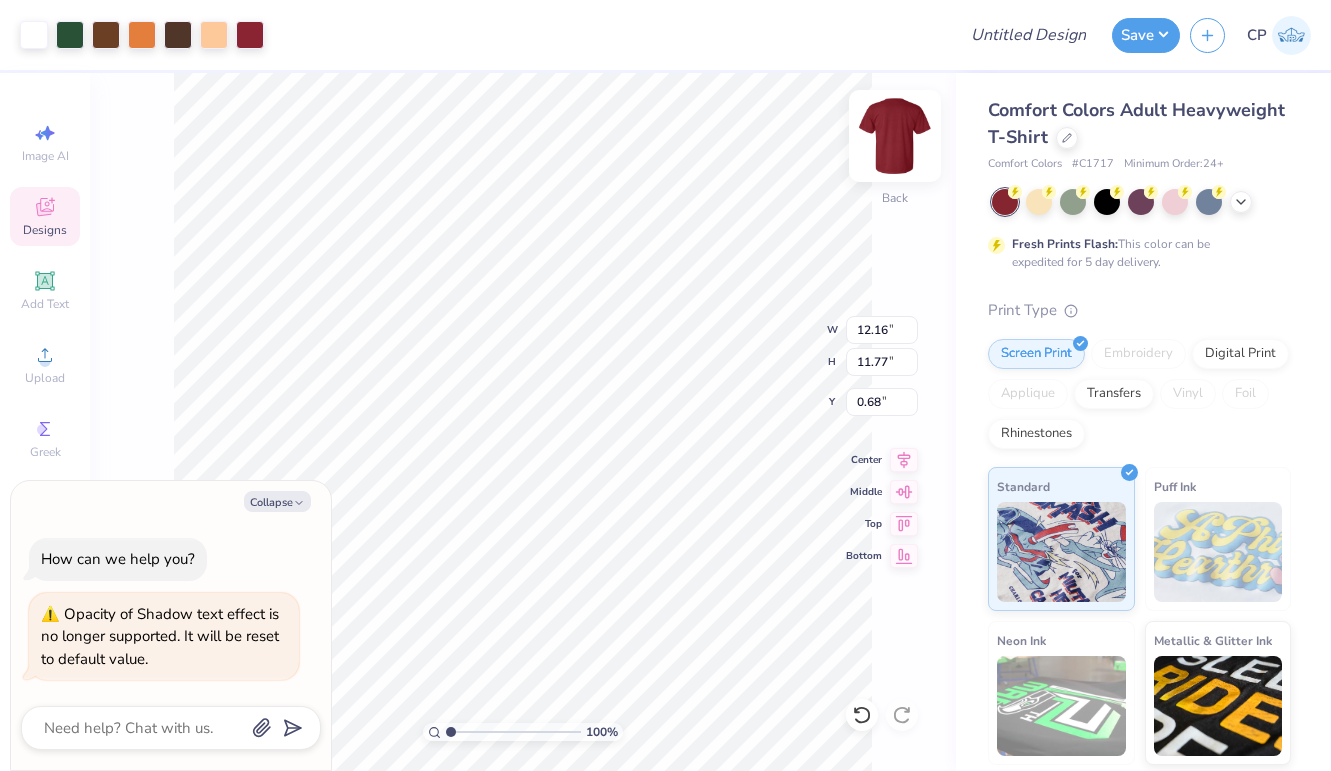 type on "x" 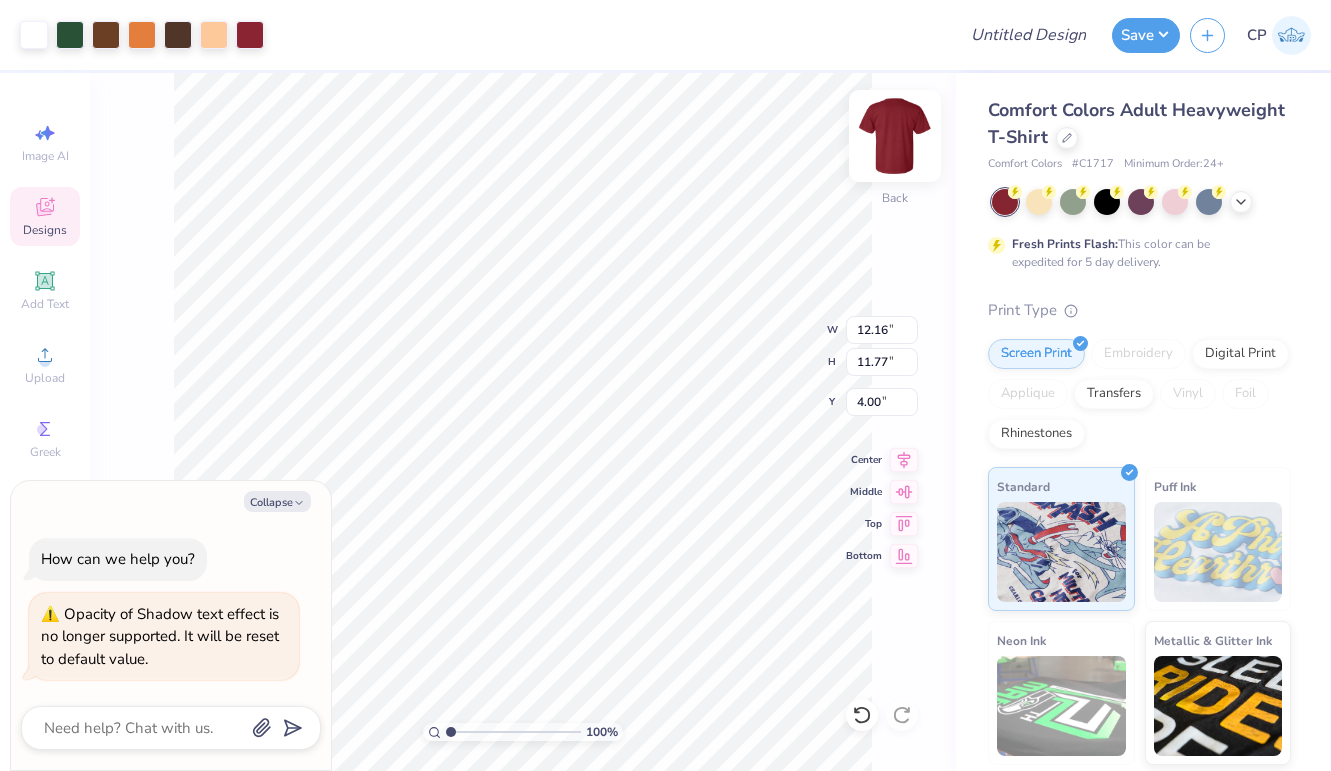 type on "x" 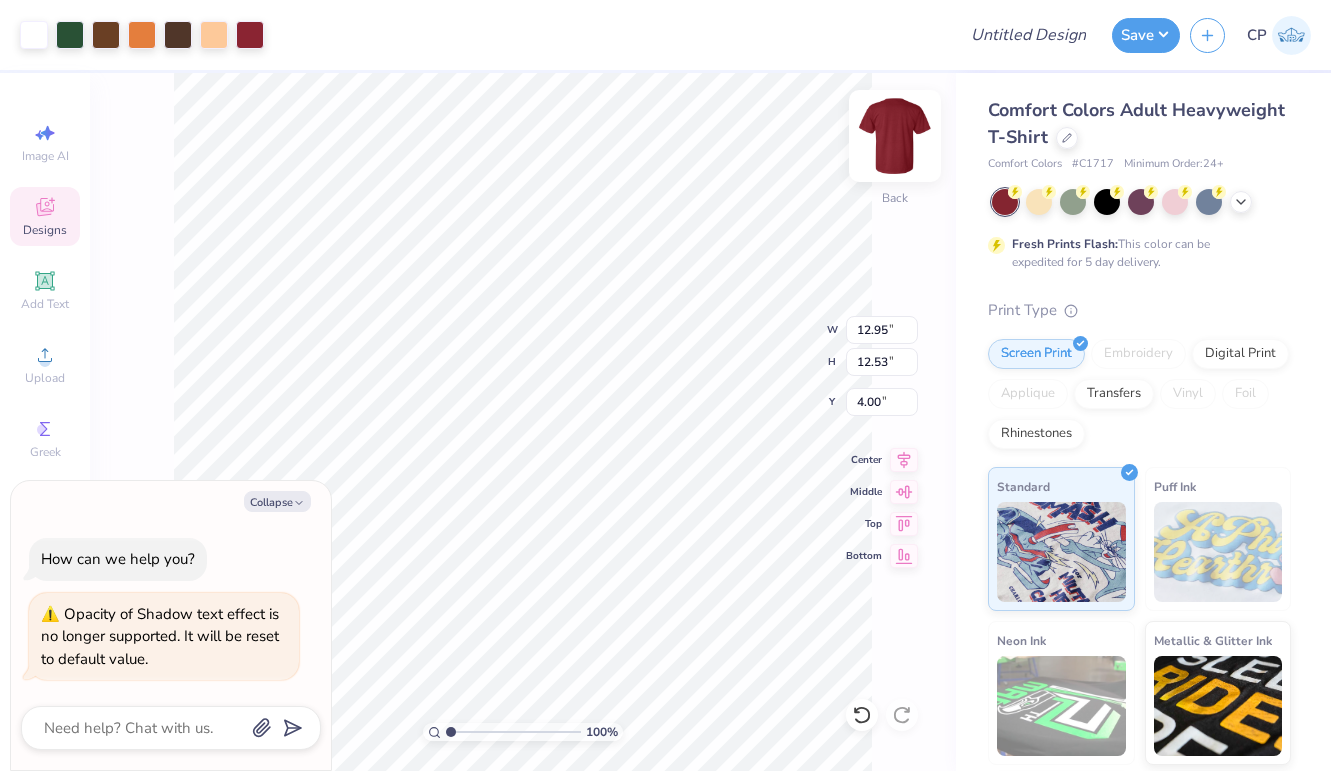 type on "x" 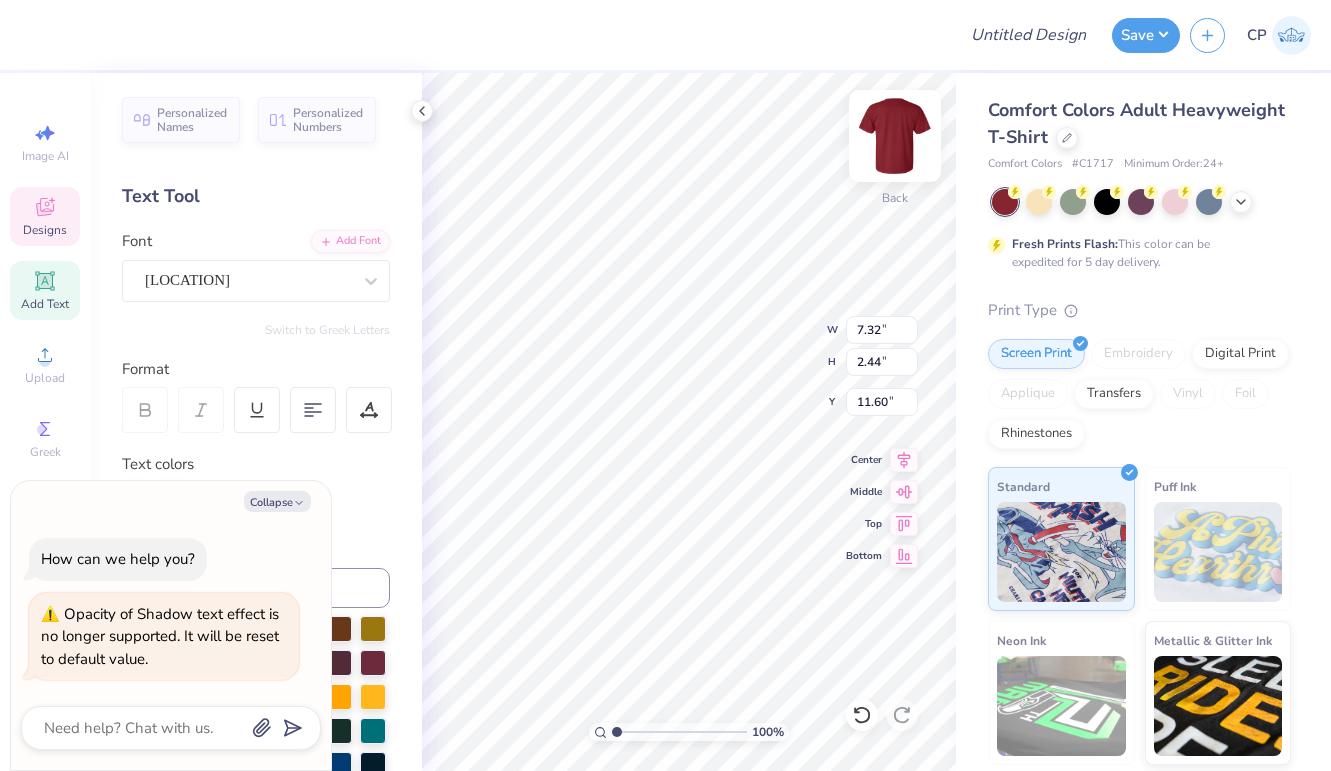 type on "x" 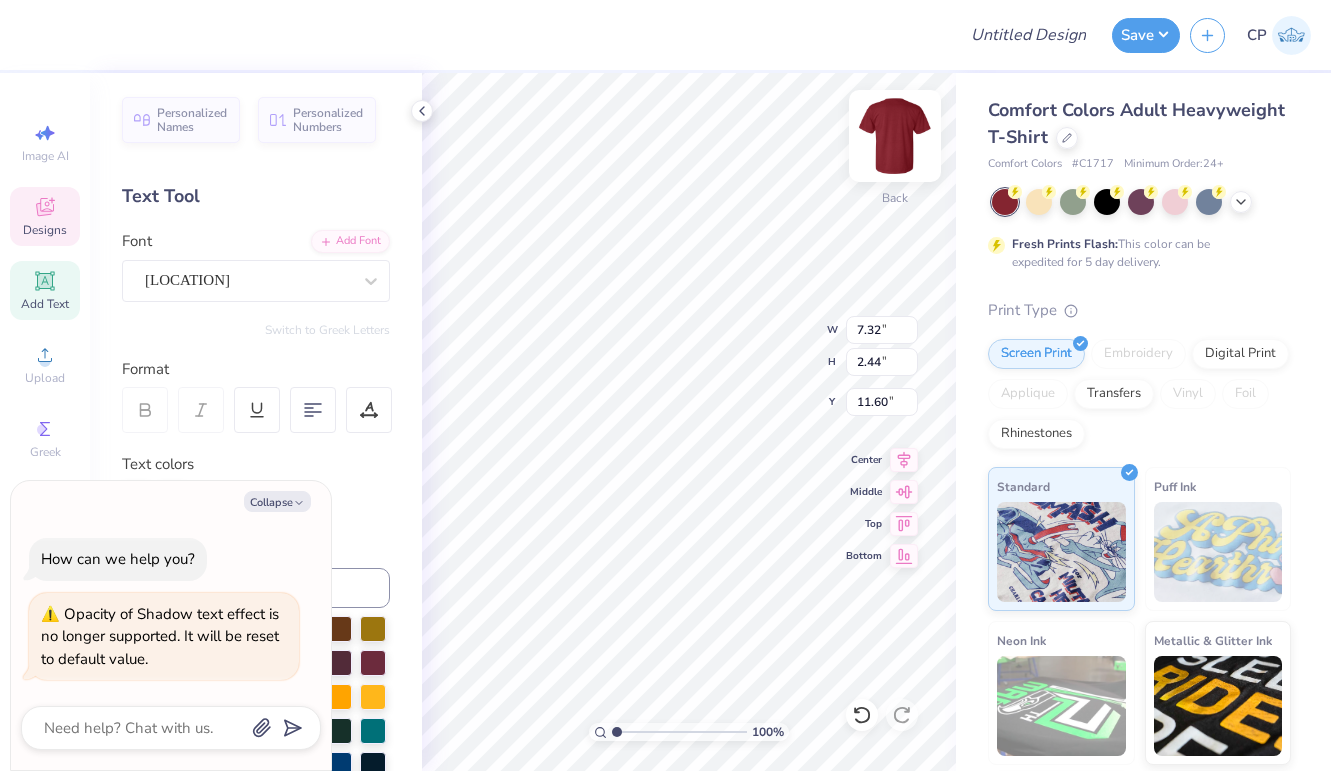 type on "Fall 202" 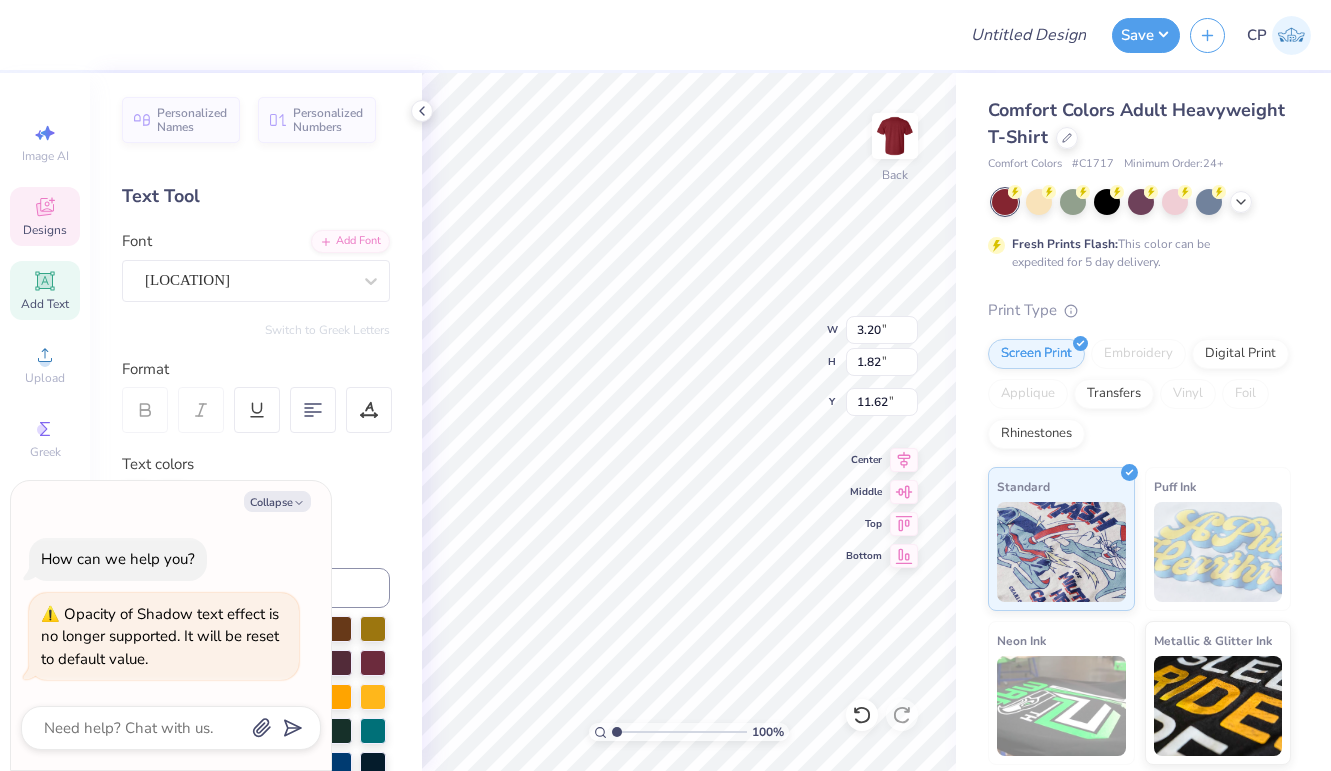 type on "x" 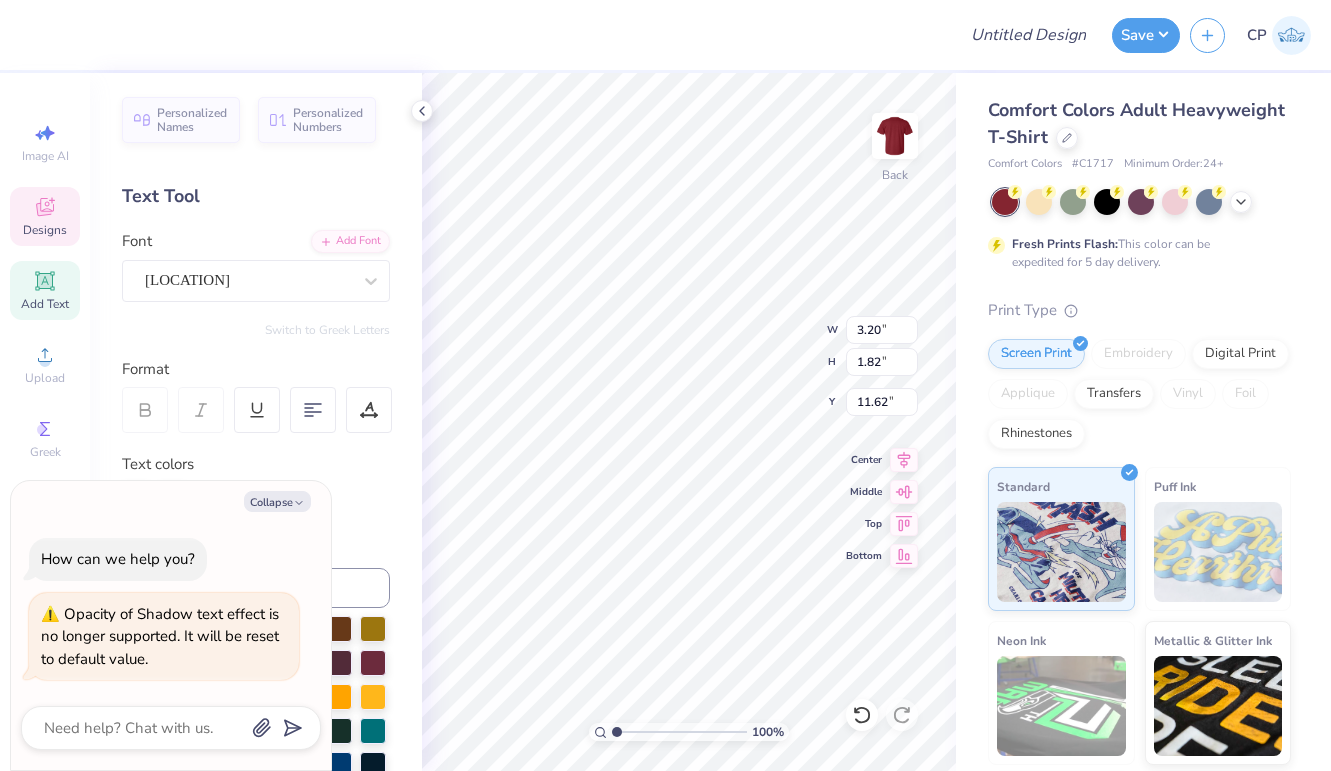 type on "12.04" 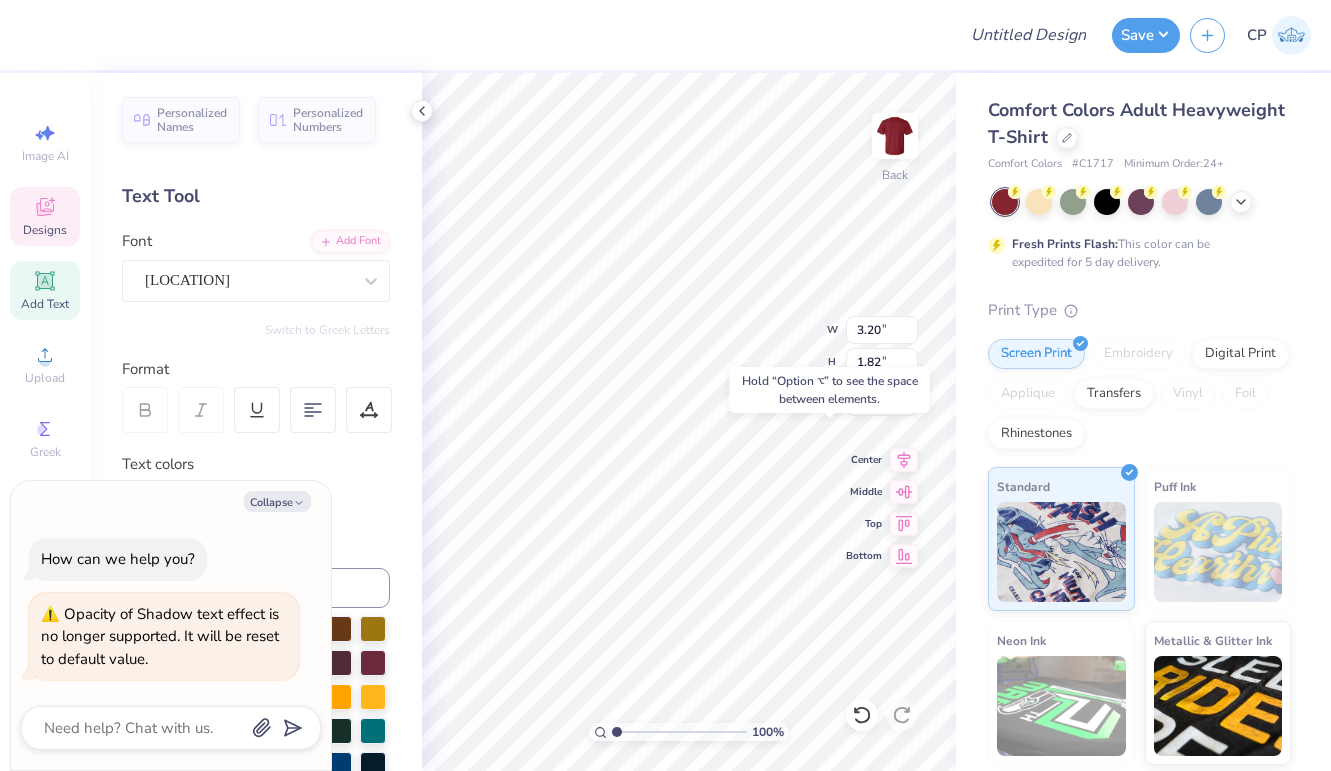 type on "x" 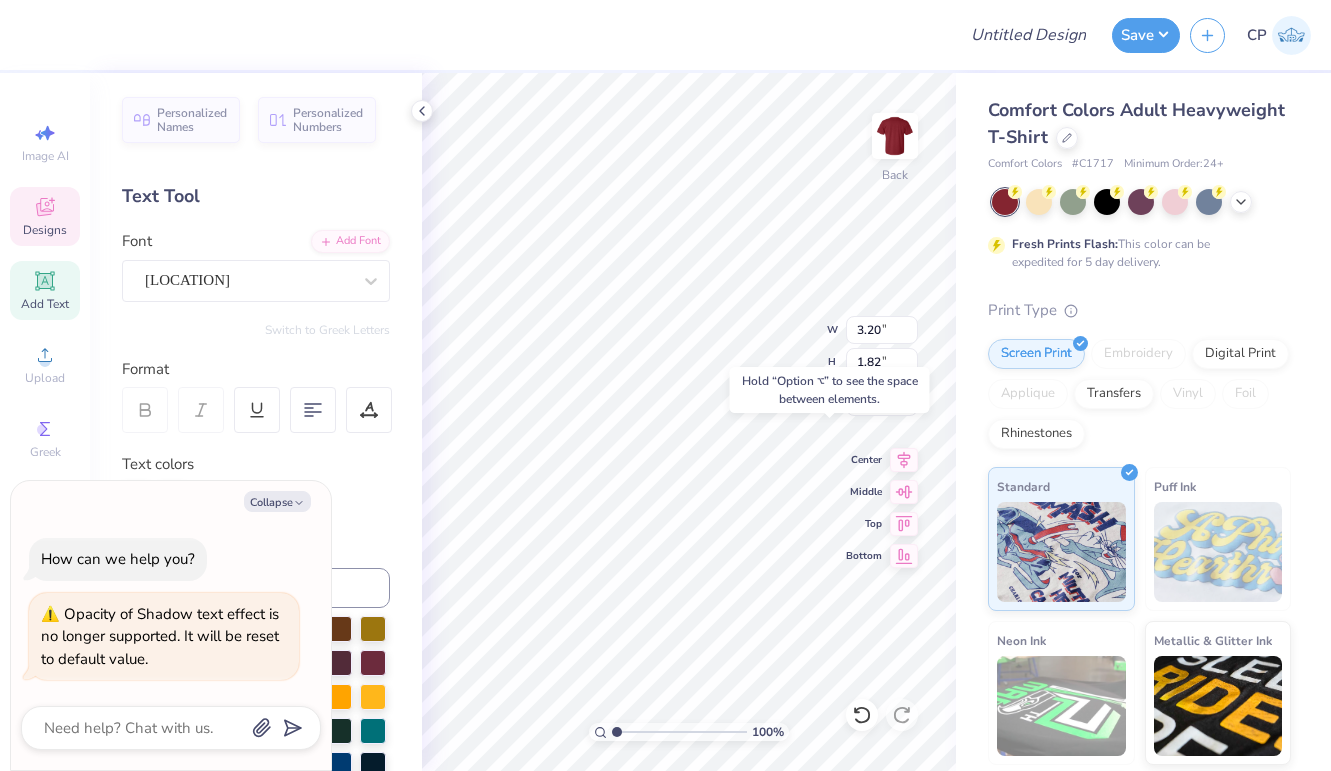 type on "7.88" 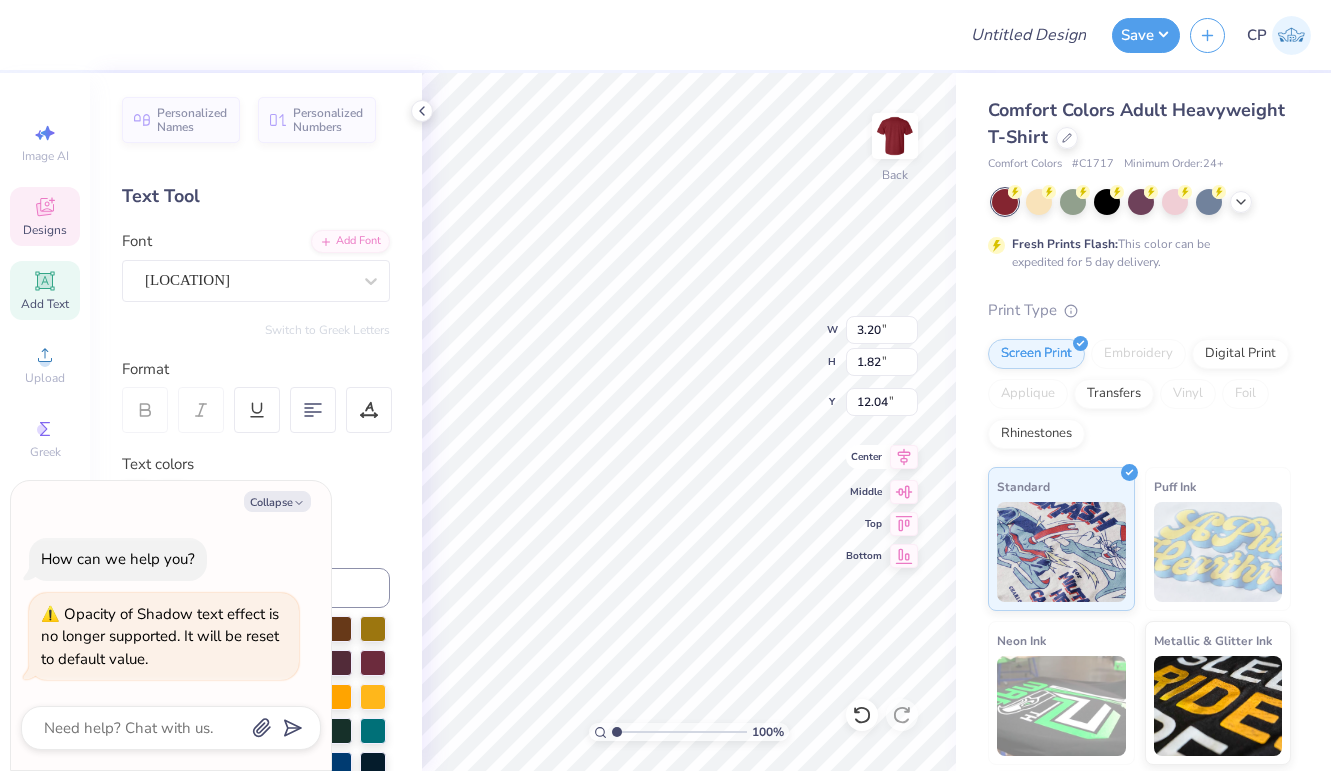 type on "x" 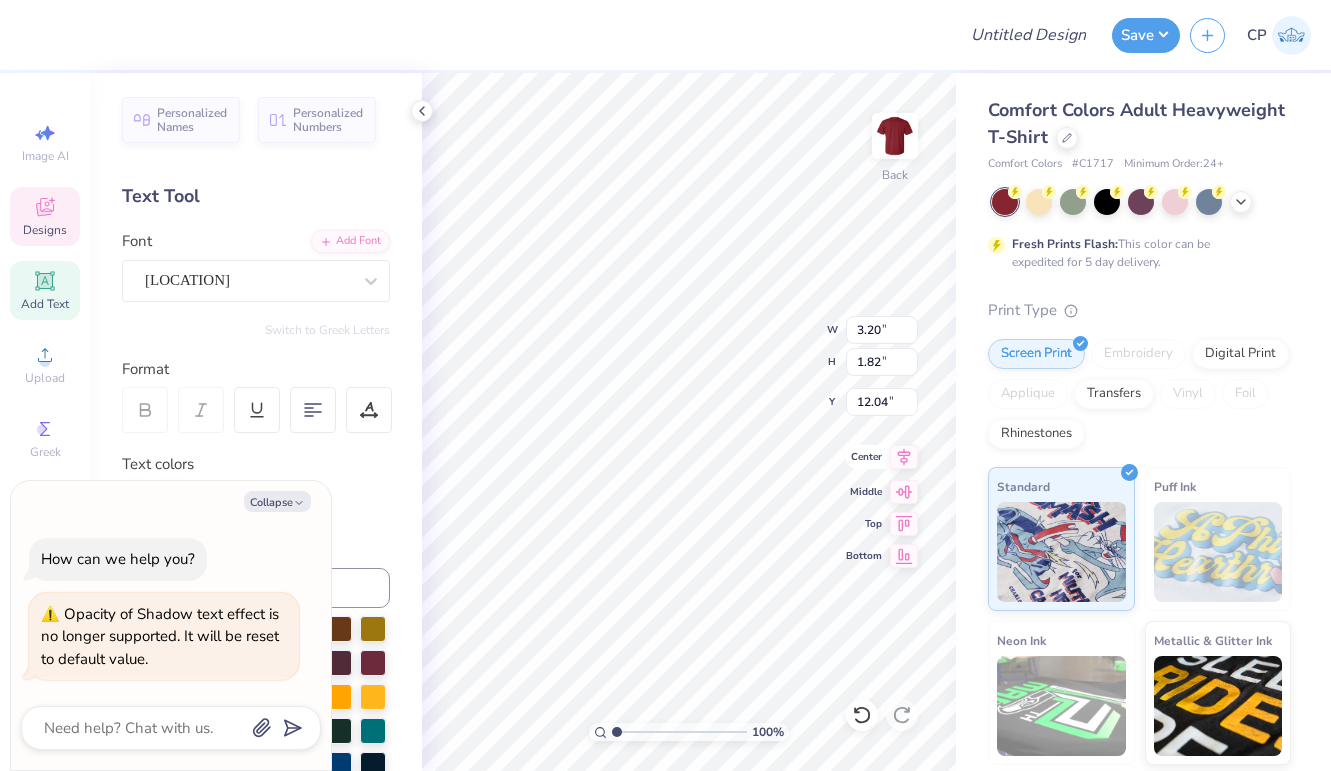 type on "Fall" 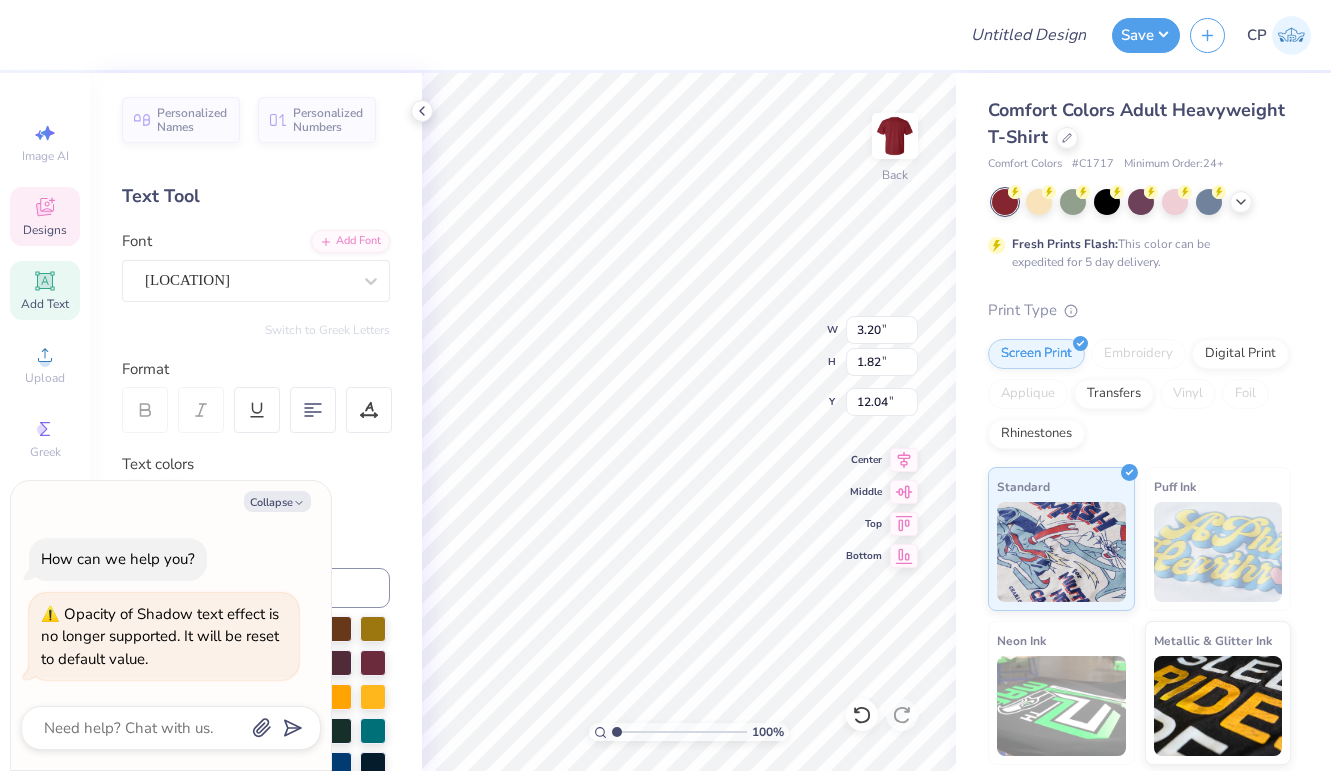 type on "x" 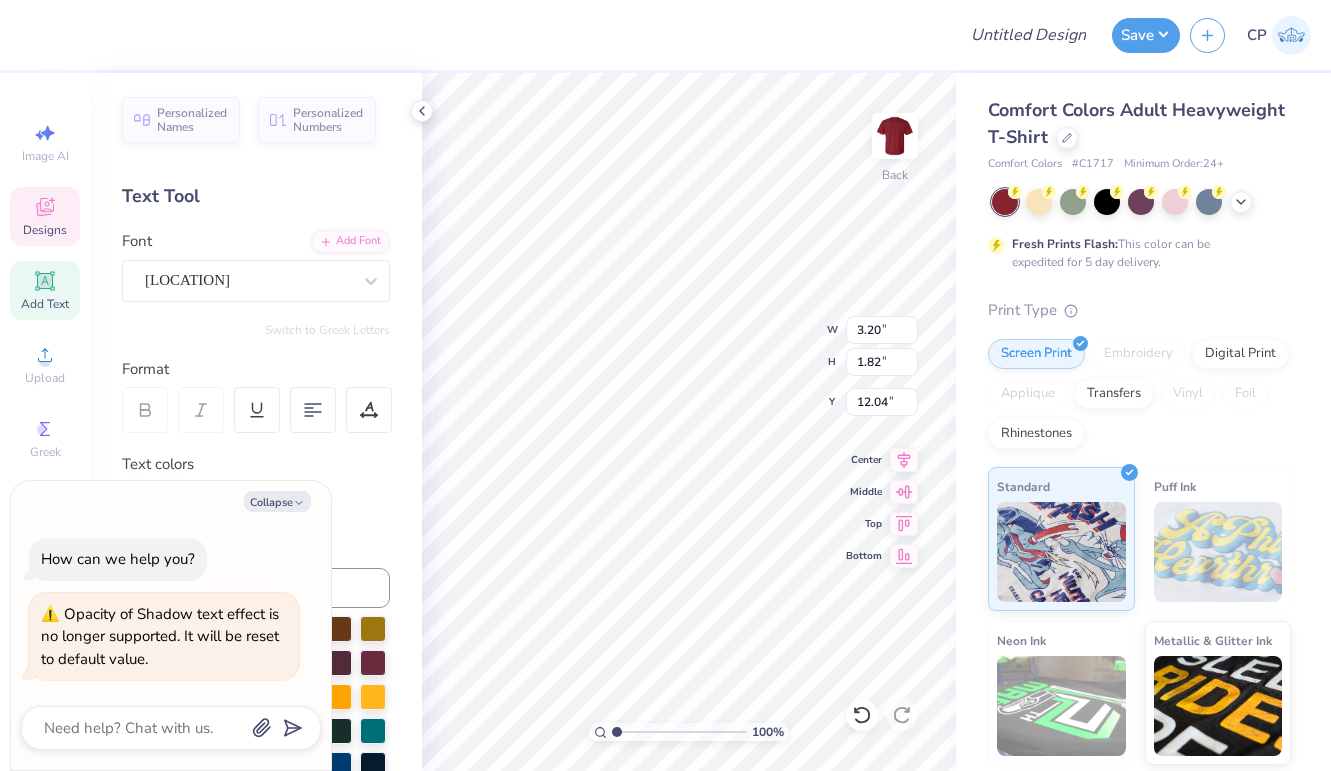 type on "Fall Ris" 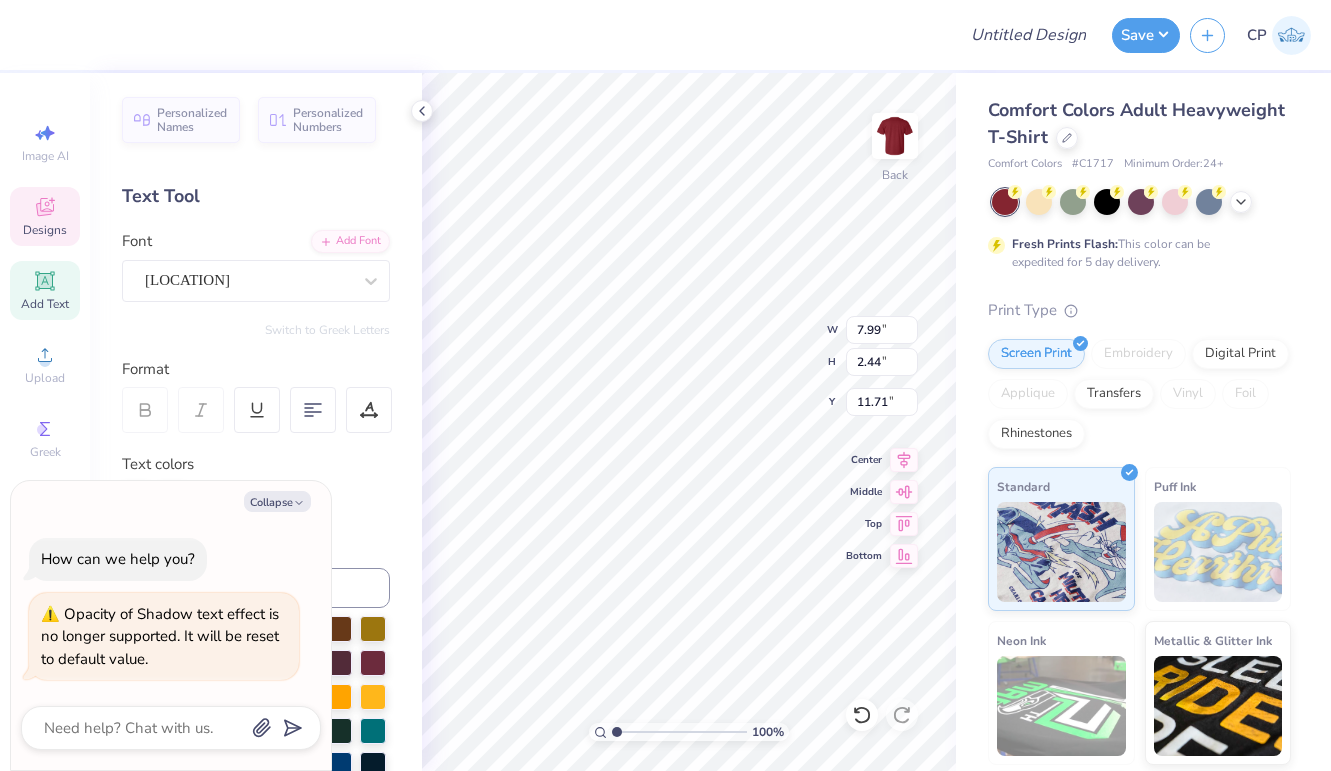 type on "x" 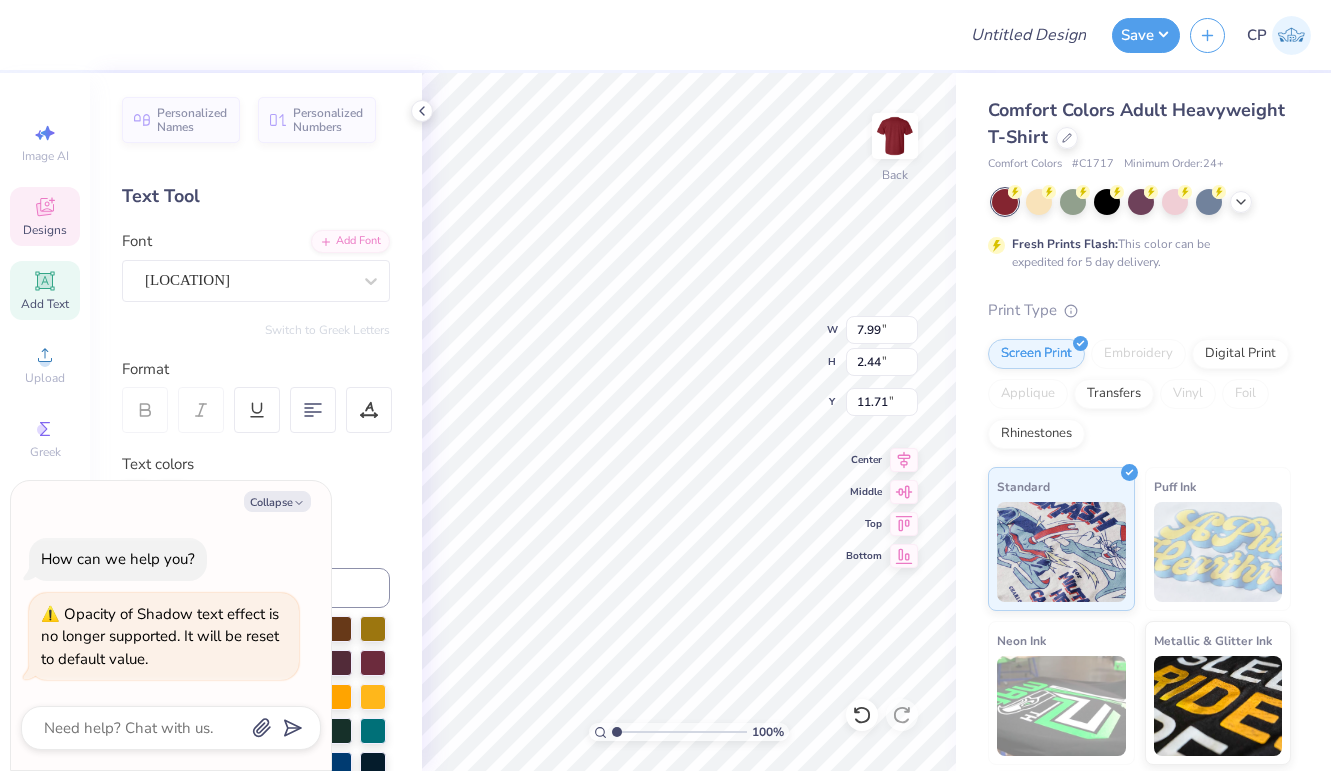 type on "6.50" 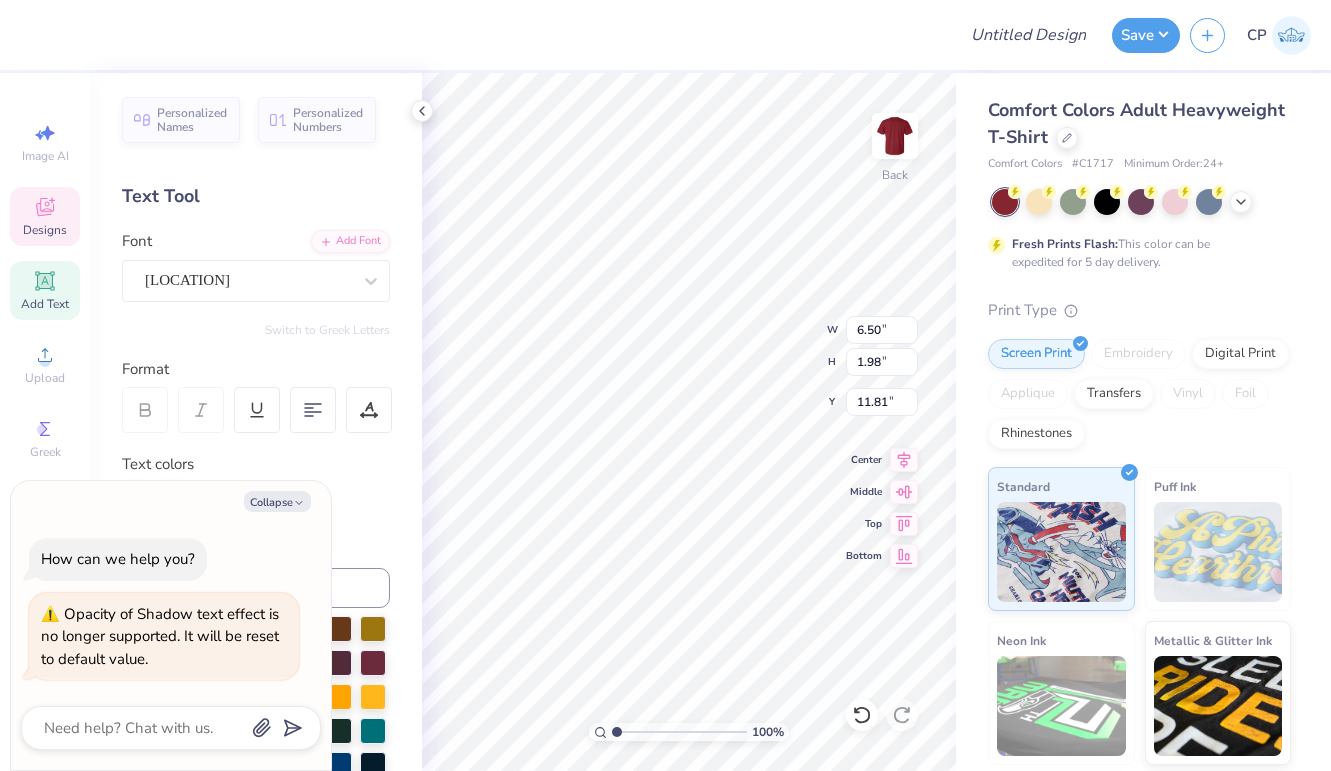 type on "x" 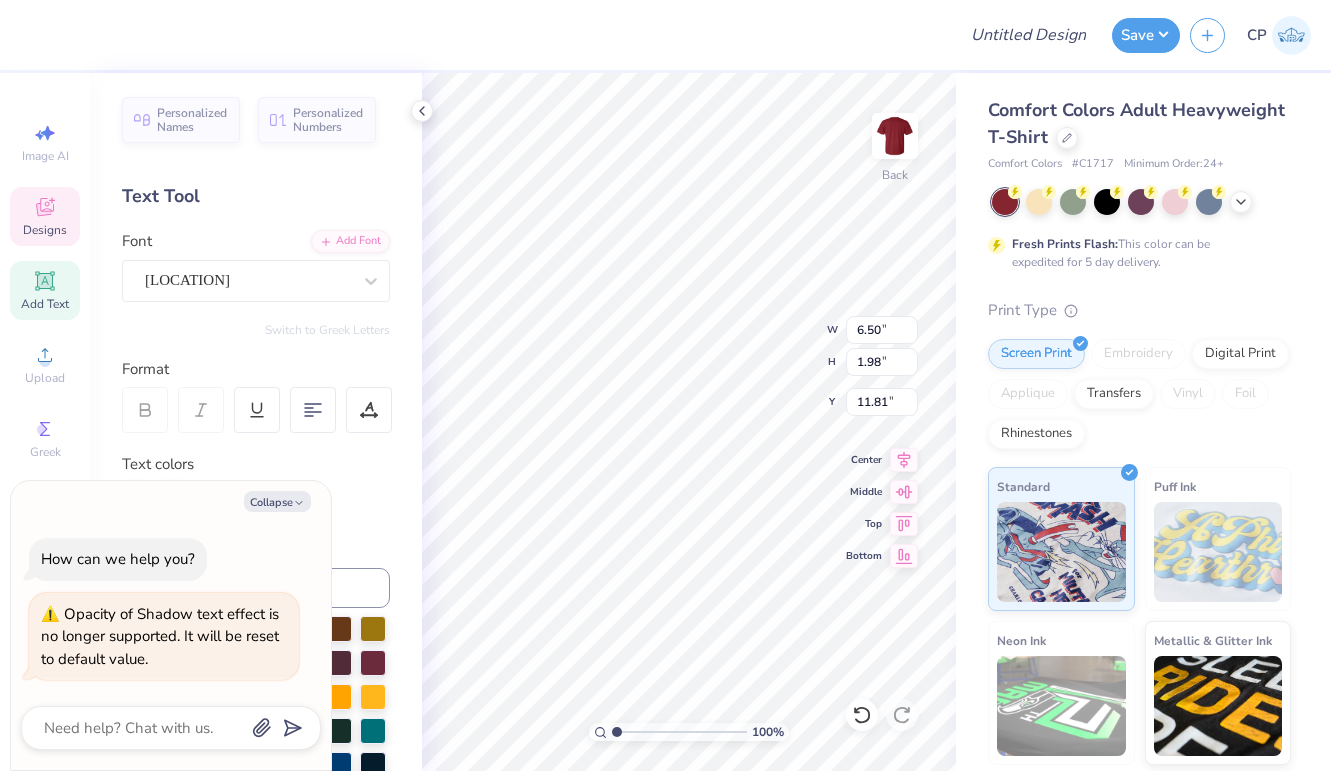 type on "12.04" 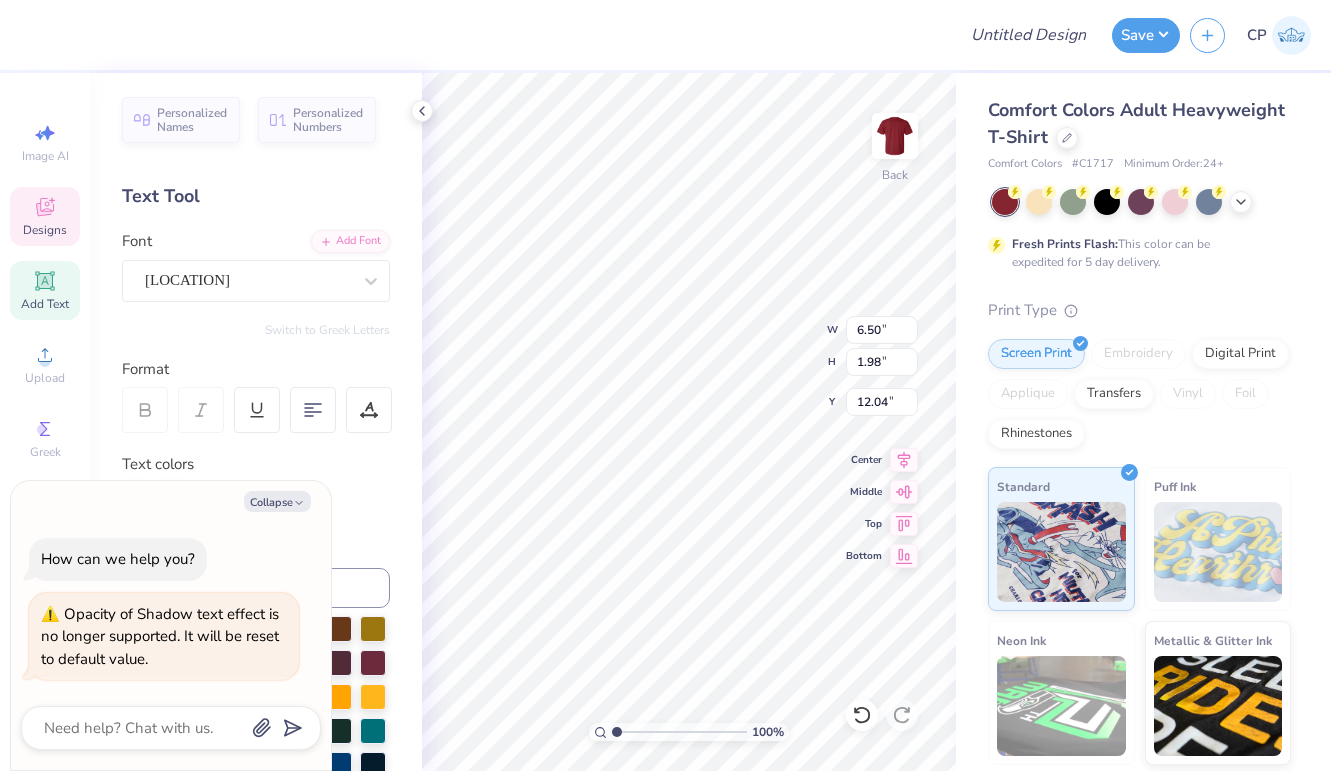 type on "x" 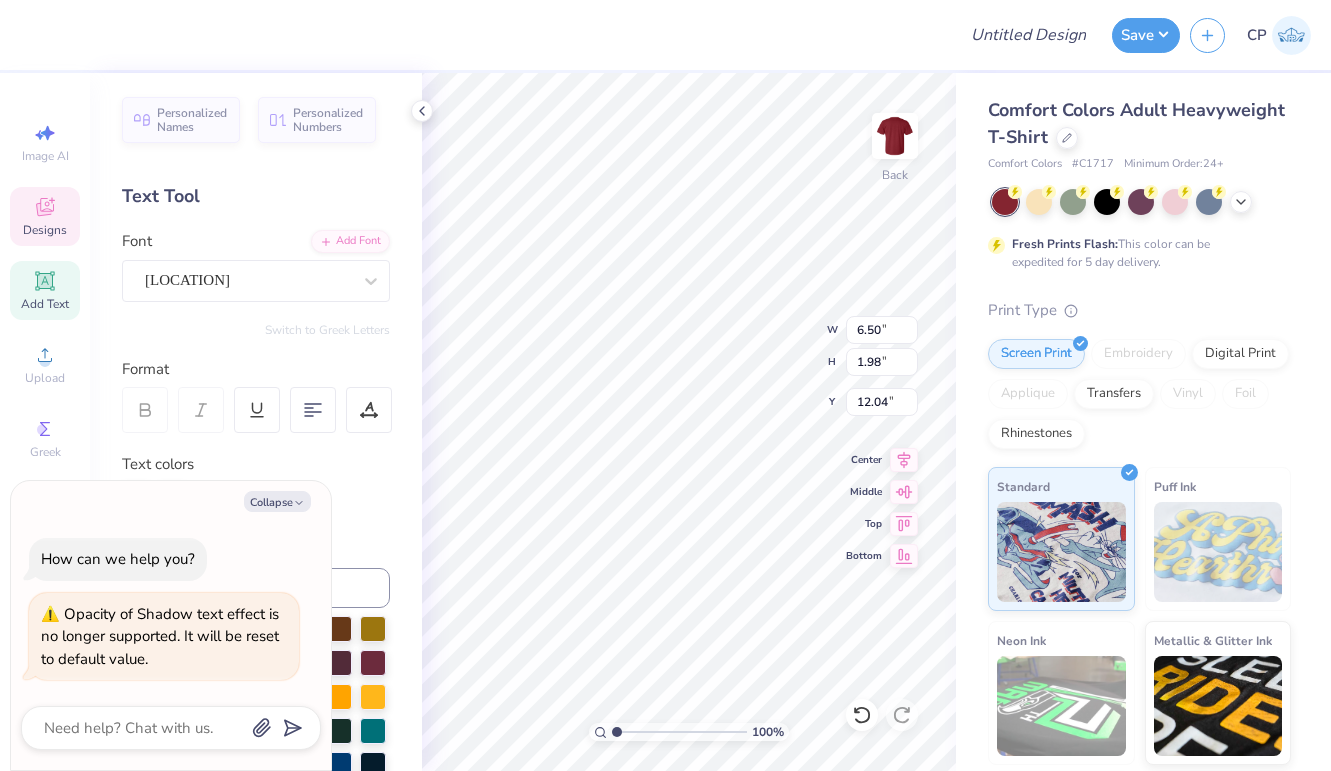 type on "4.84" 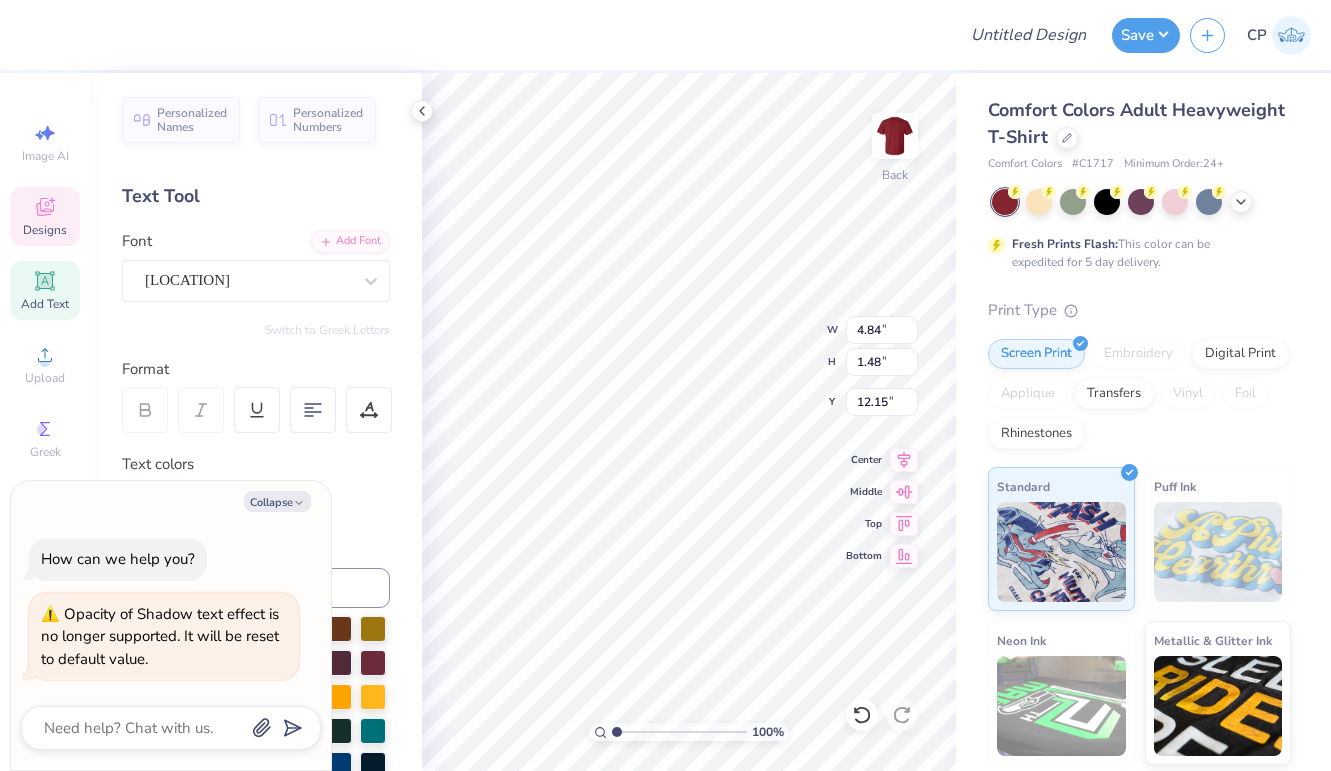 type on "x" 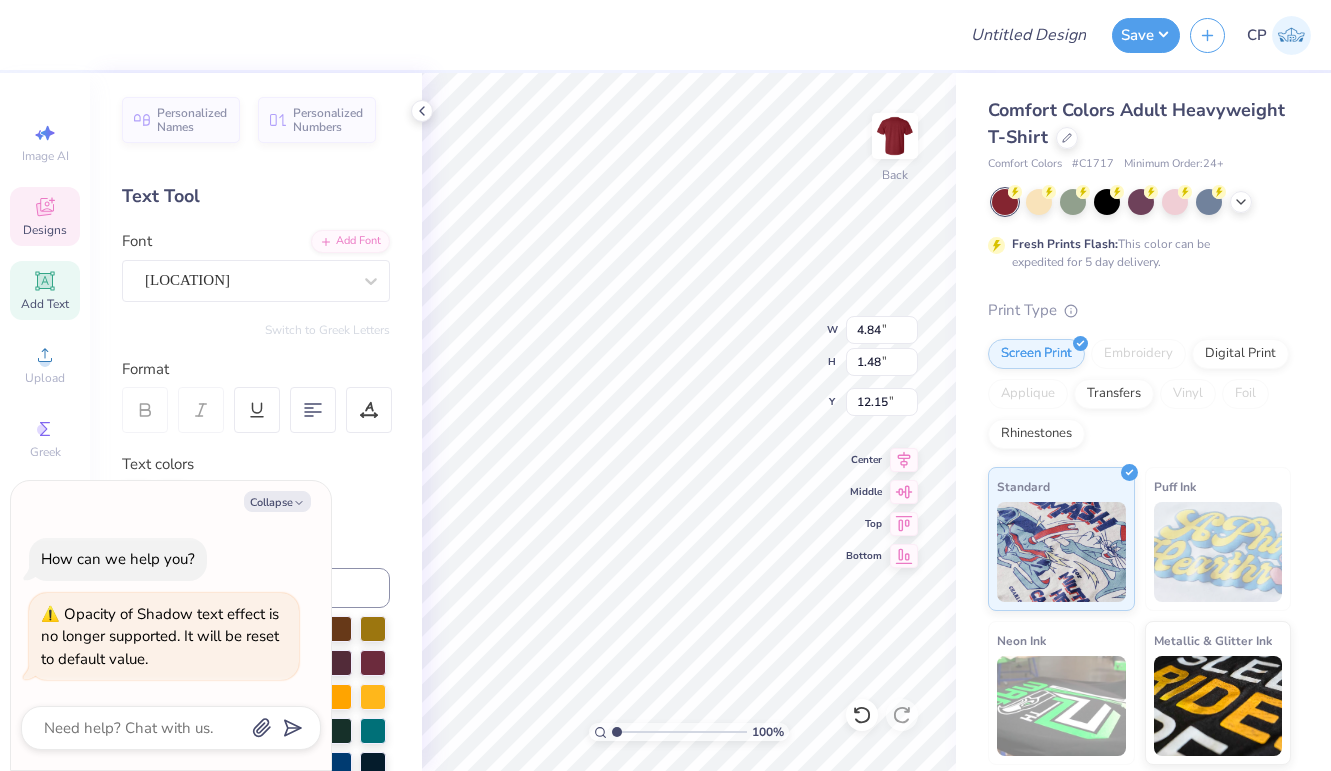 type on "12.04" 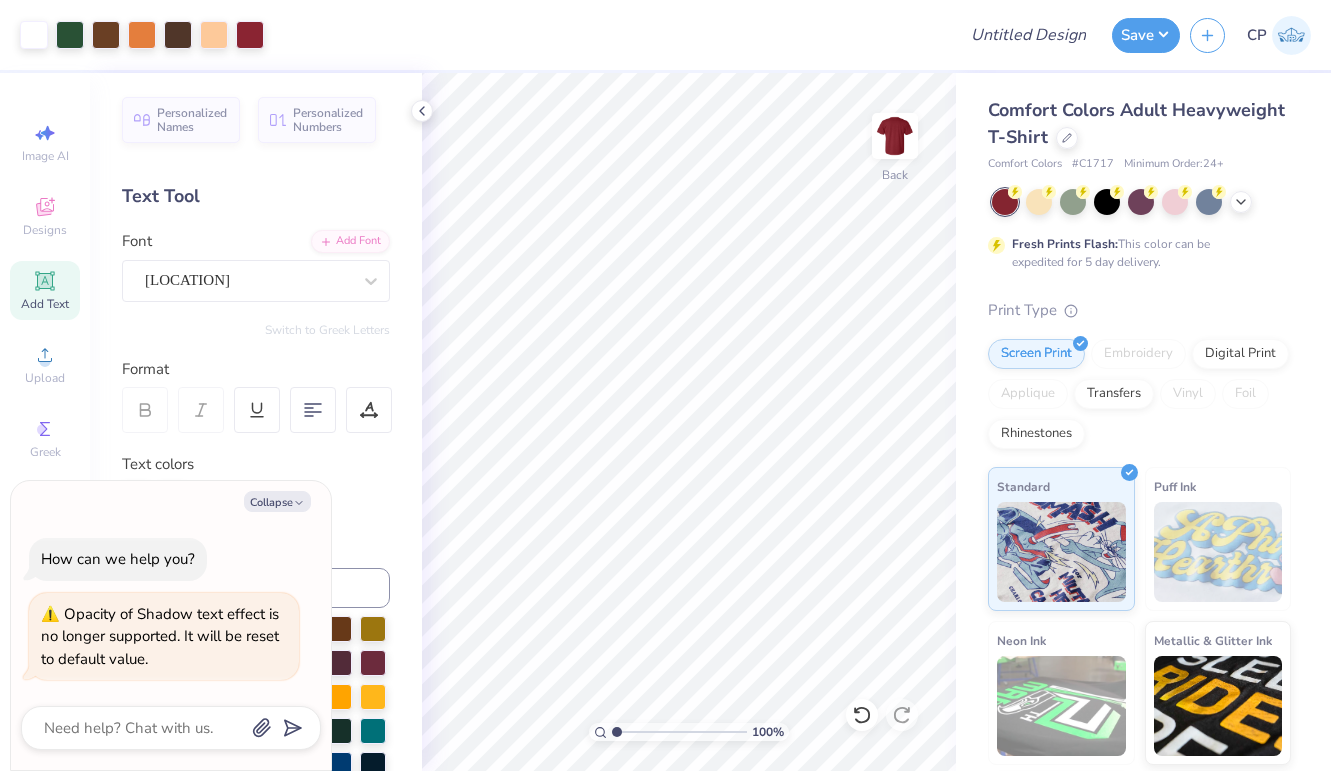 click on "Collapse How can we help you? Opacity of Shadow text effect is no longer supported. It will be reset to default value." at bounding box center [171, 625] 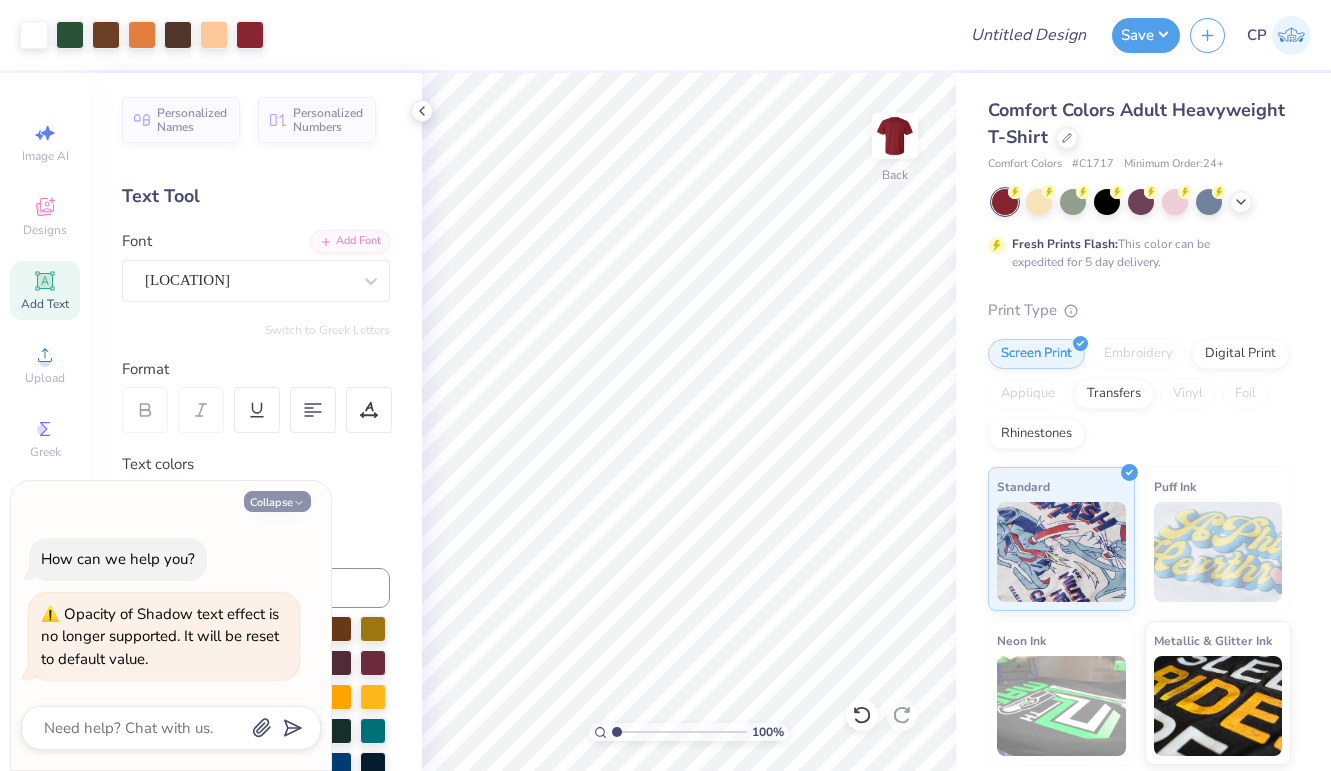 click on "Collapse" at bounding box center (277, 501) 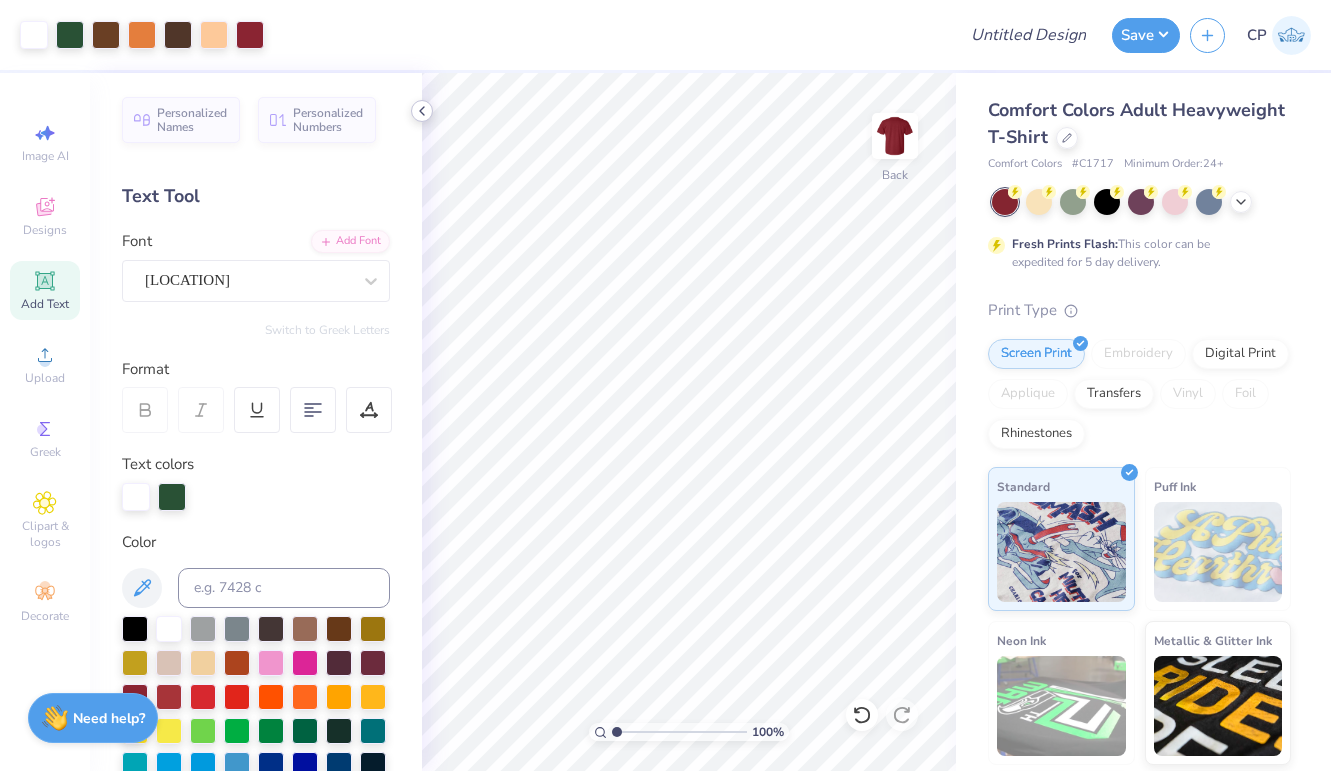 click 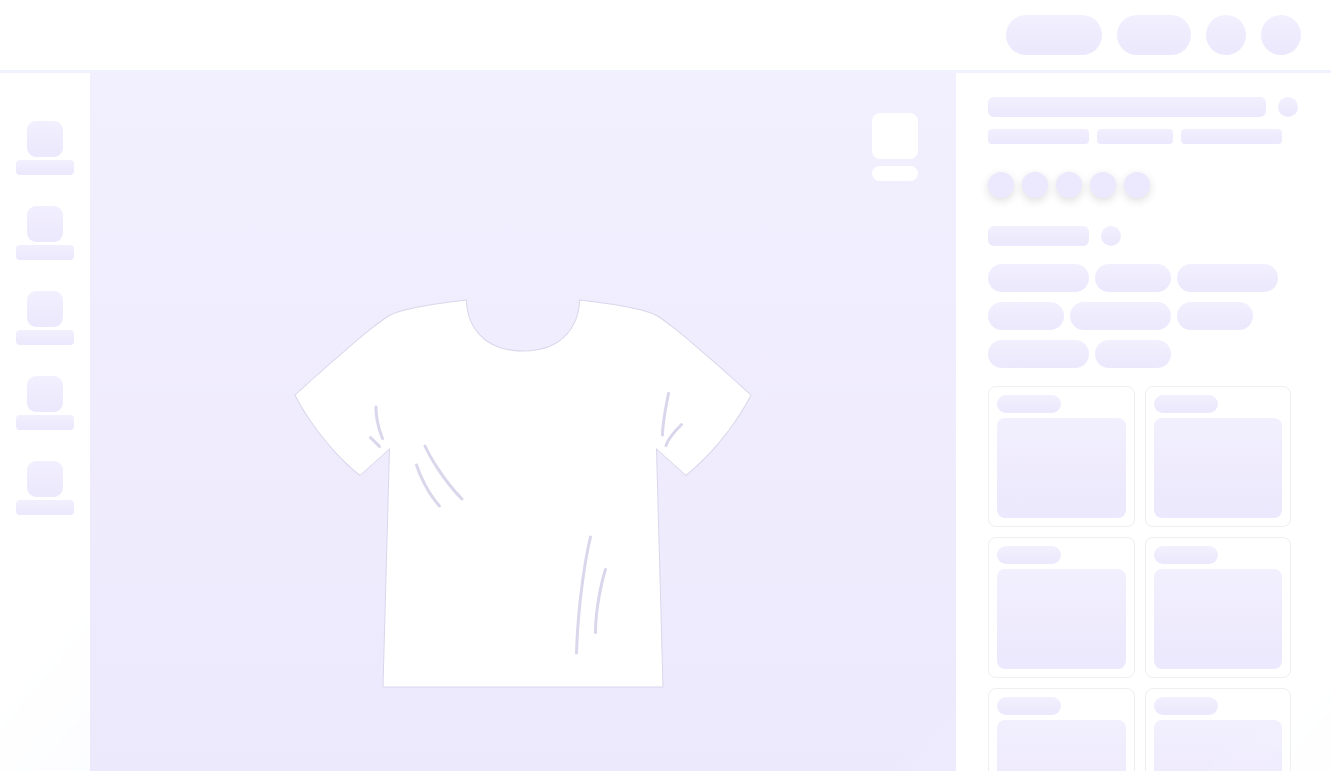 scroll, scrollTop: 0, scrollLeft: 0, axis: both 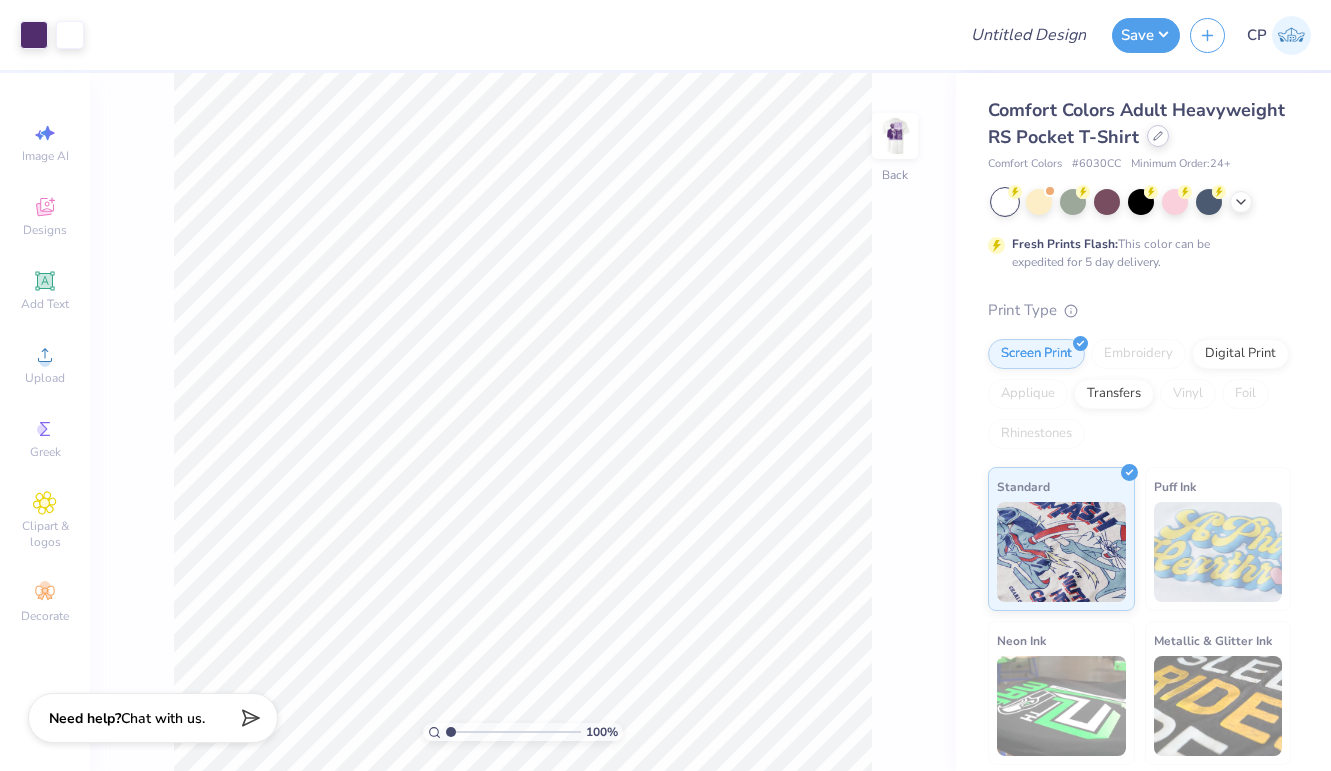 click 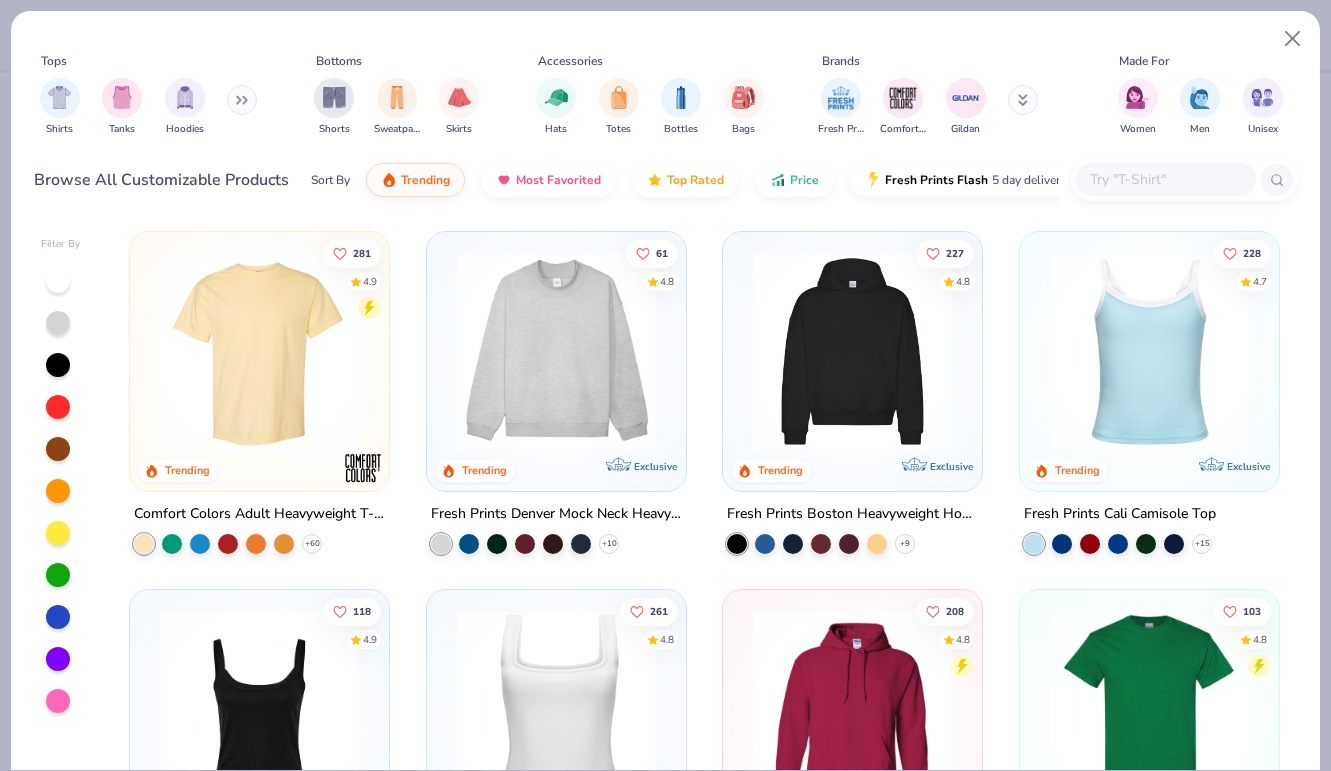 click at bounding box center [259, 351] 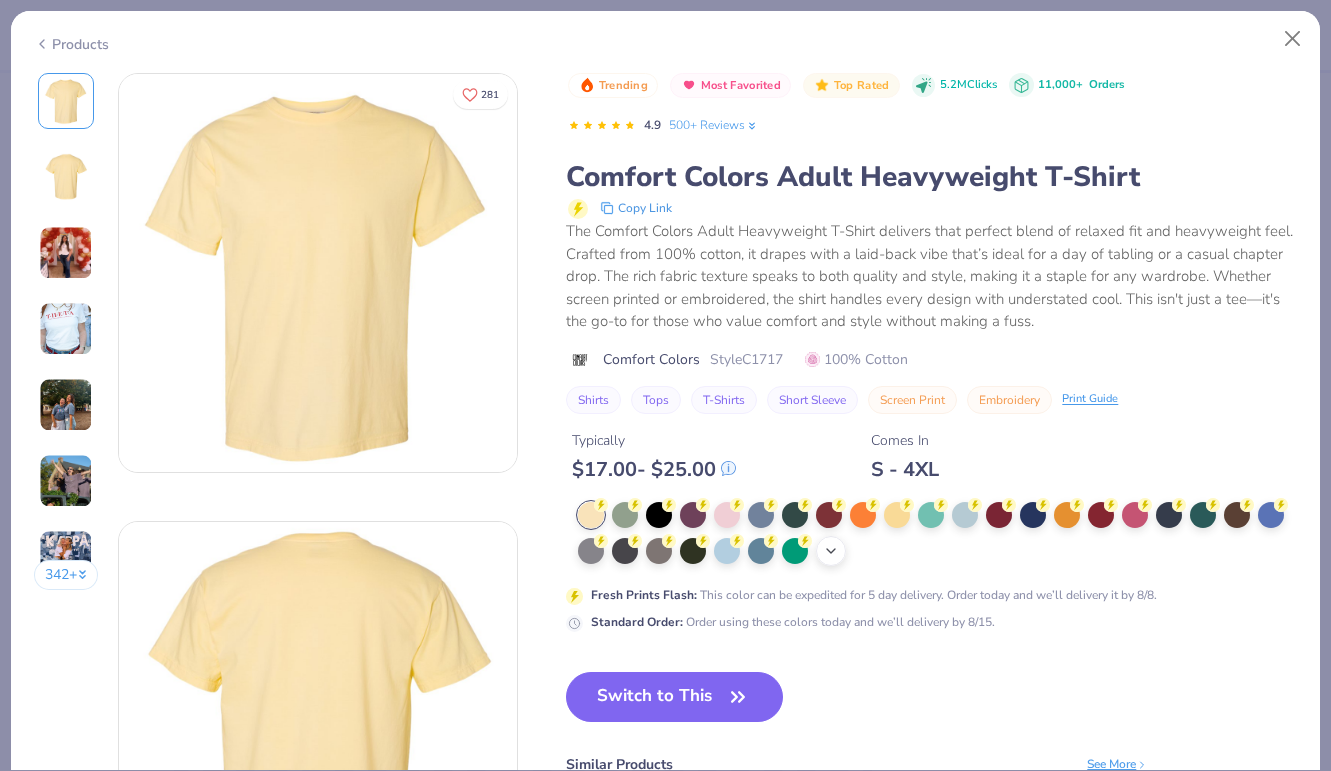 click 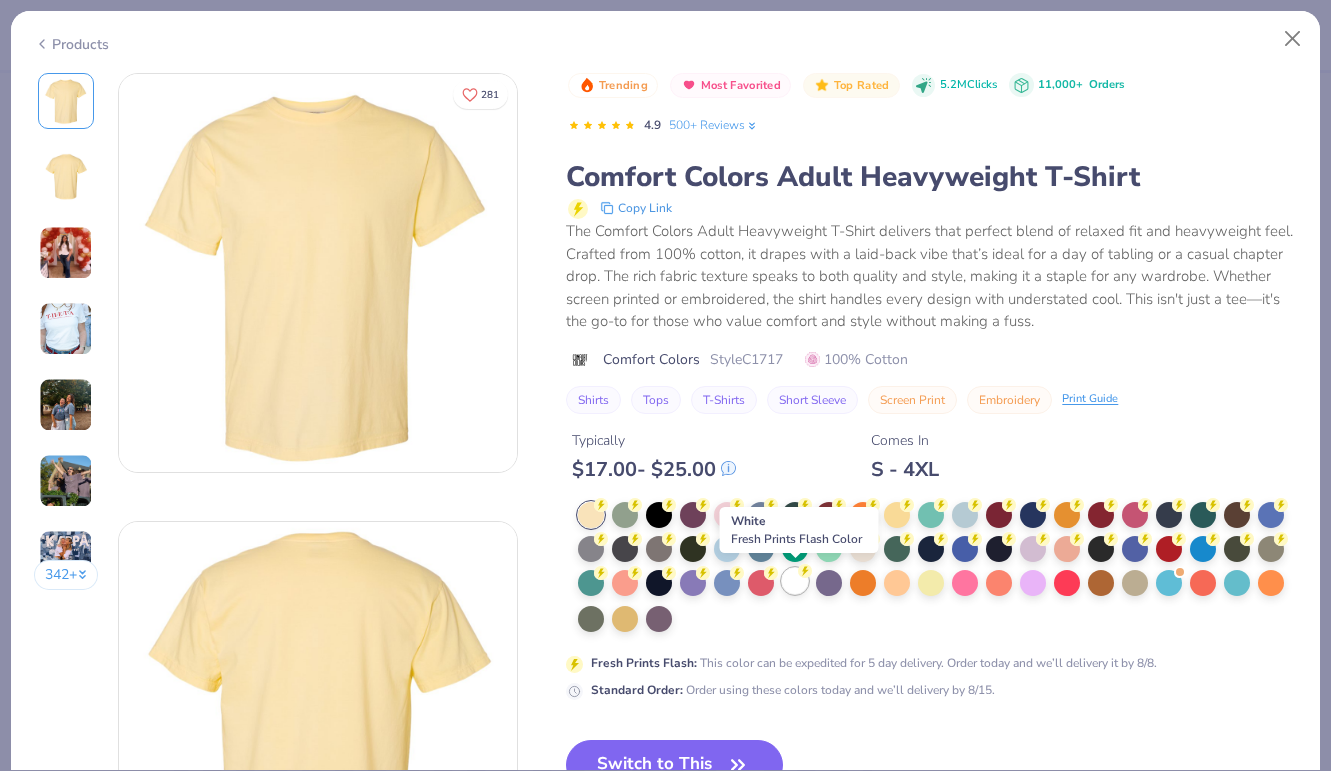 click at bounding box center (795, 581) 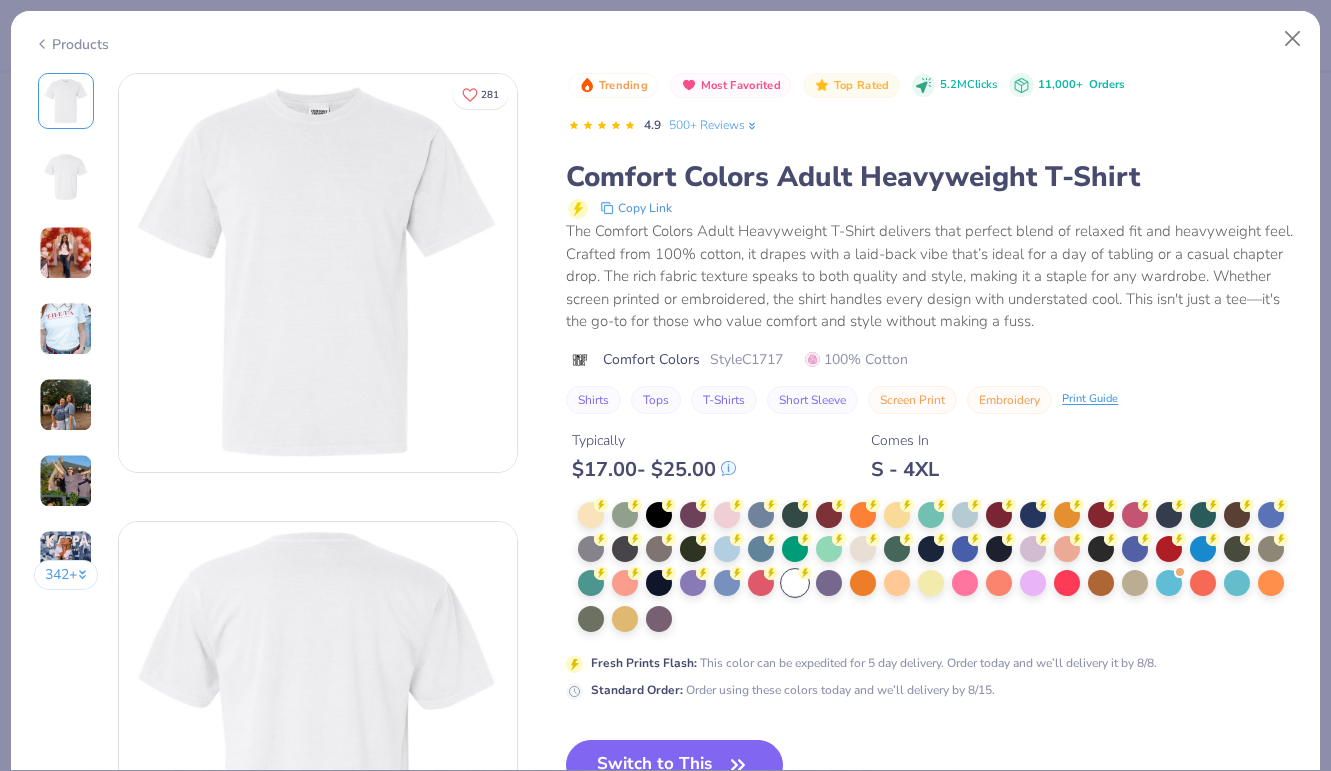 click on "Switch to This" at bounding box center [674, 765] 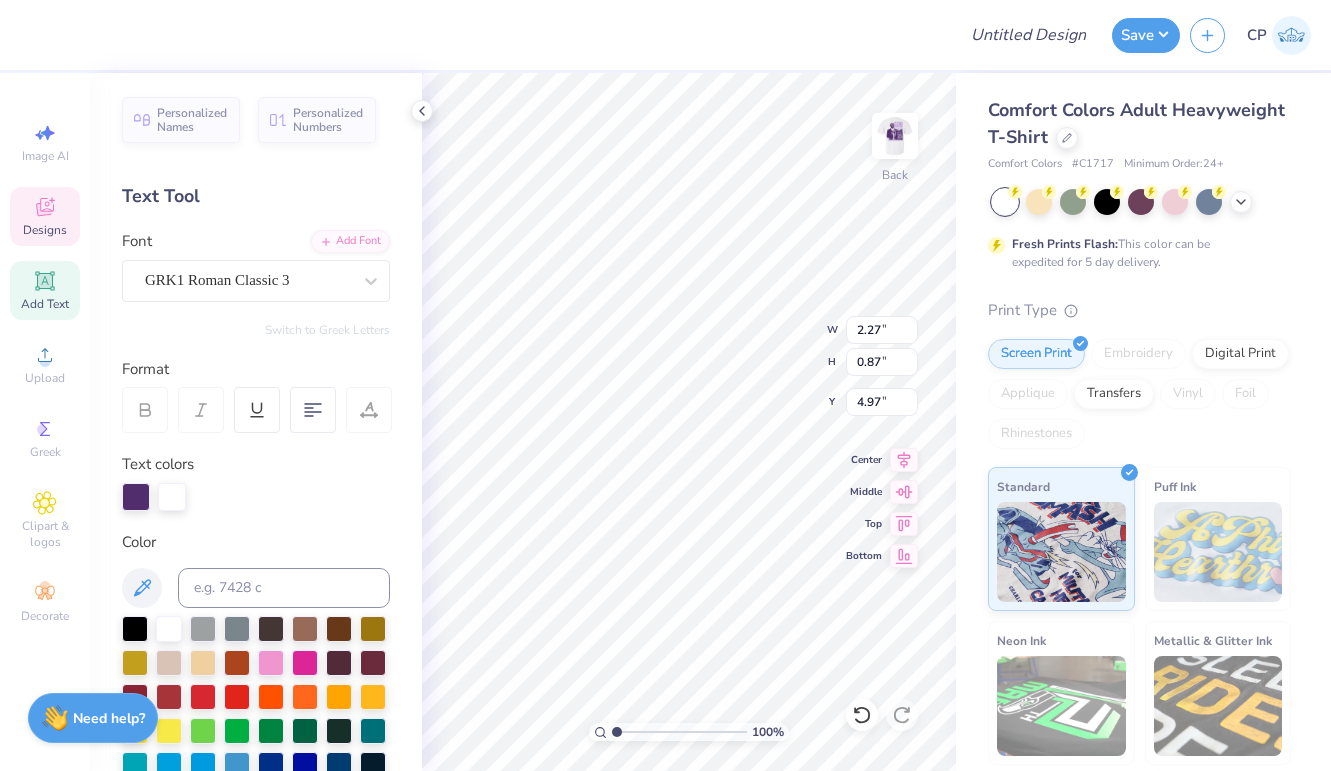 type on "P" 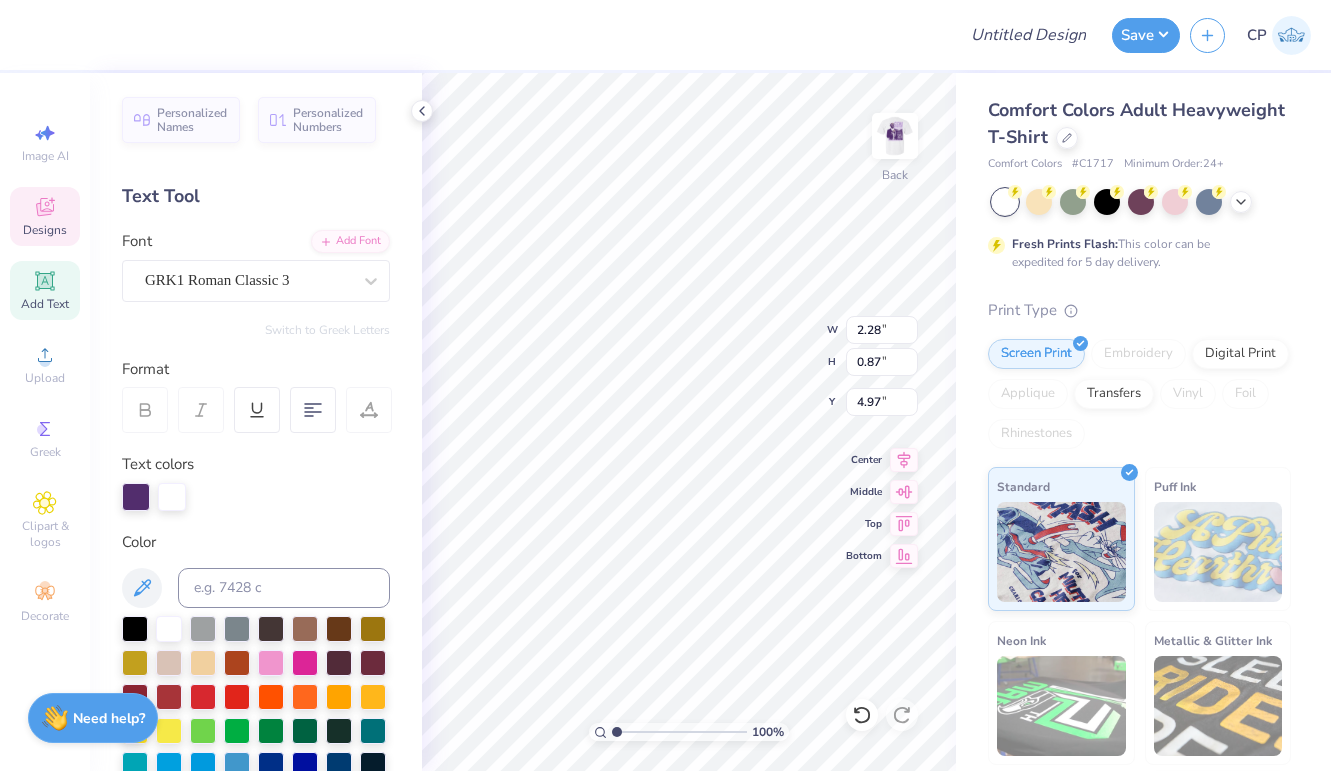 type on "1.97" 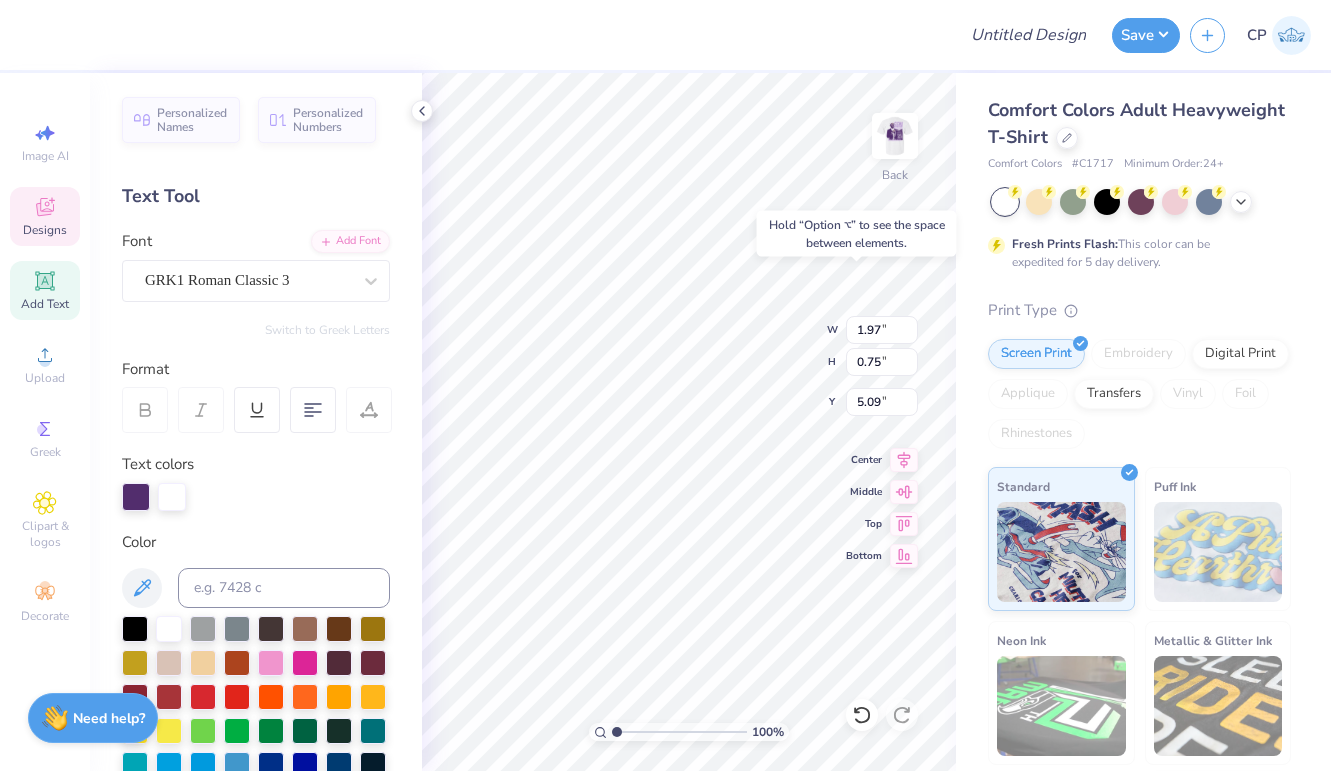 type on "5.13" 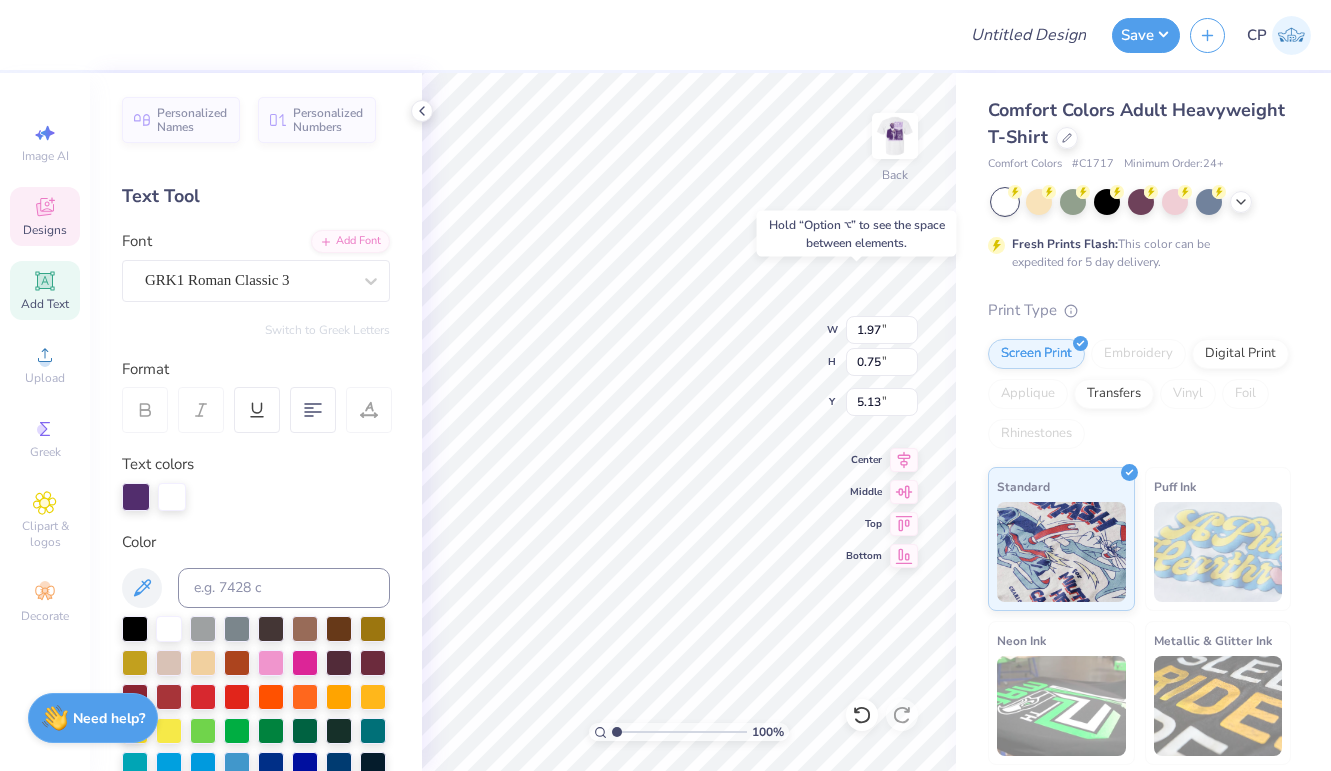 click on "Hold “Option ⌥” to see the space between elements." at bounding box center (857, 234) 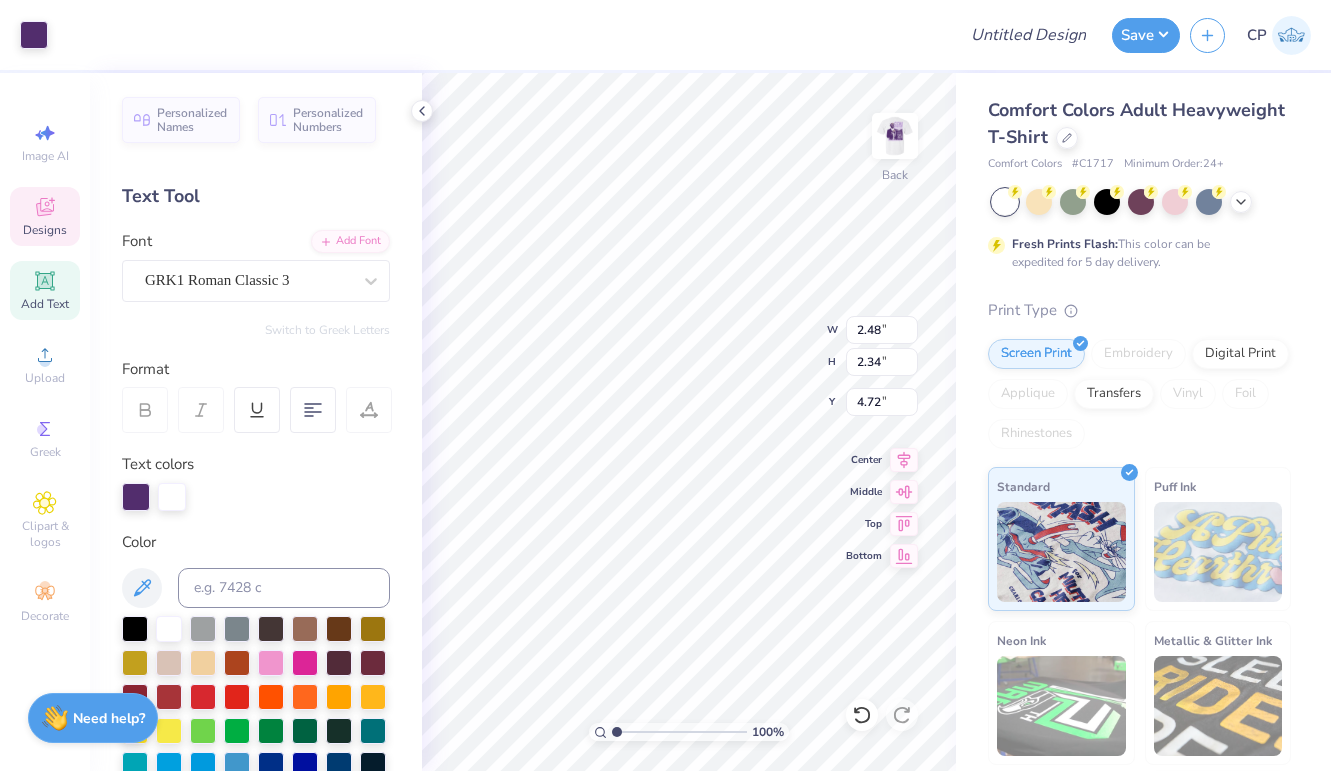 type on "3.00" 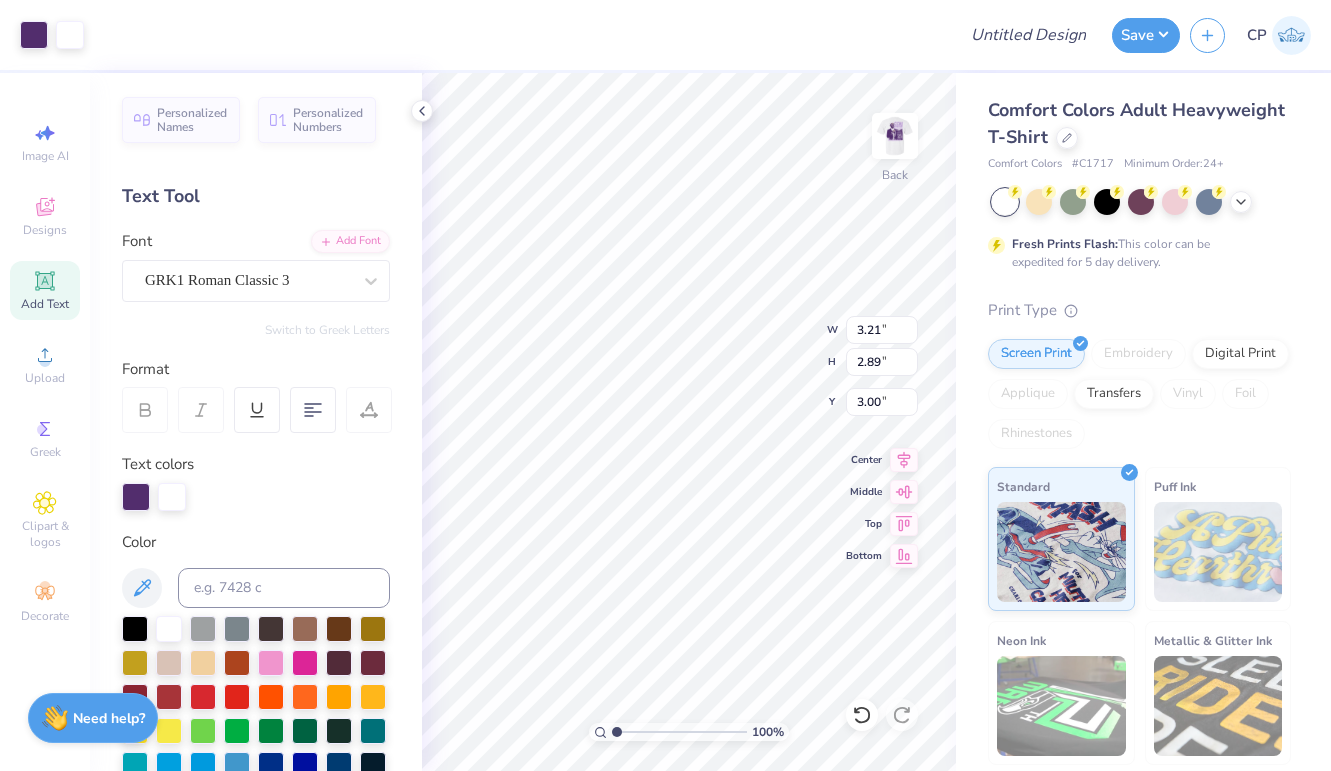 type on "3.78" 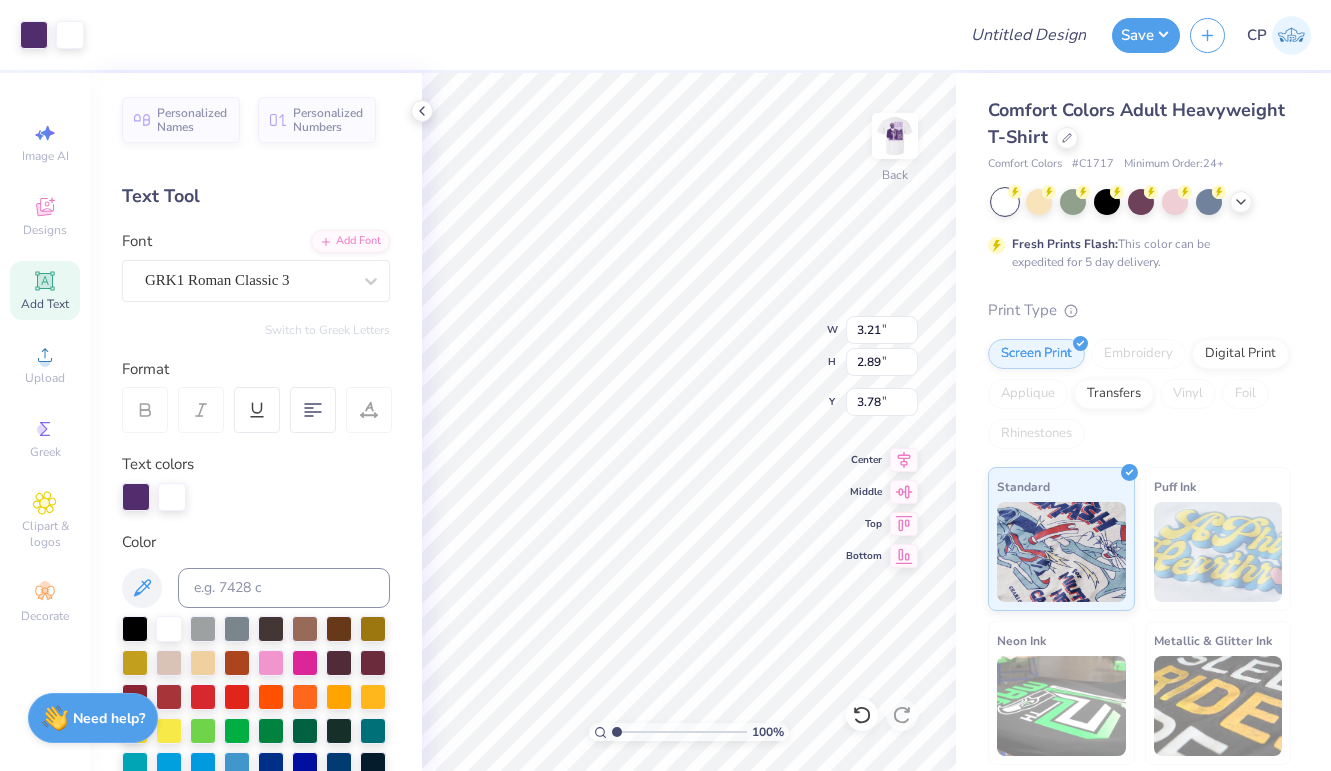 type on "3.09" 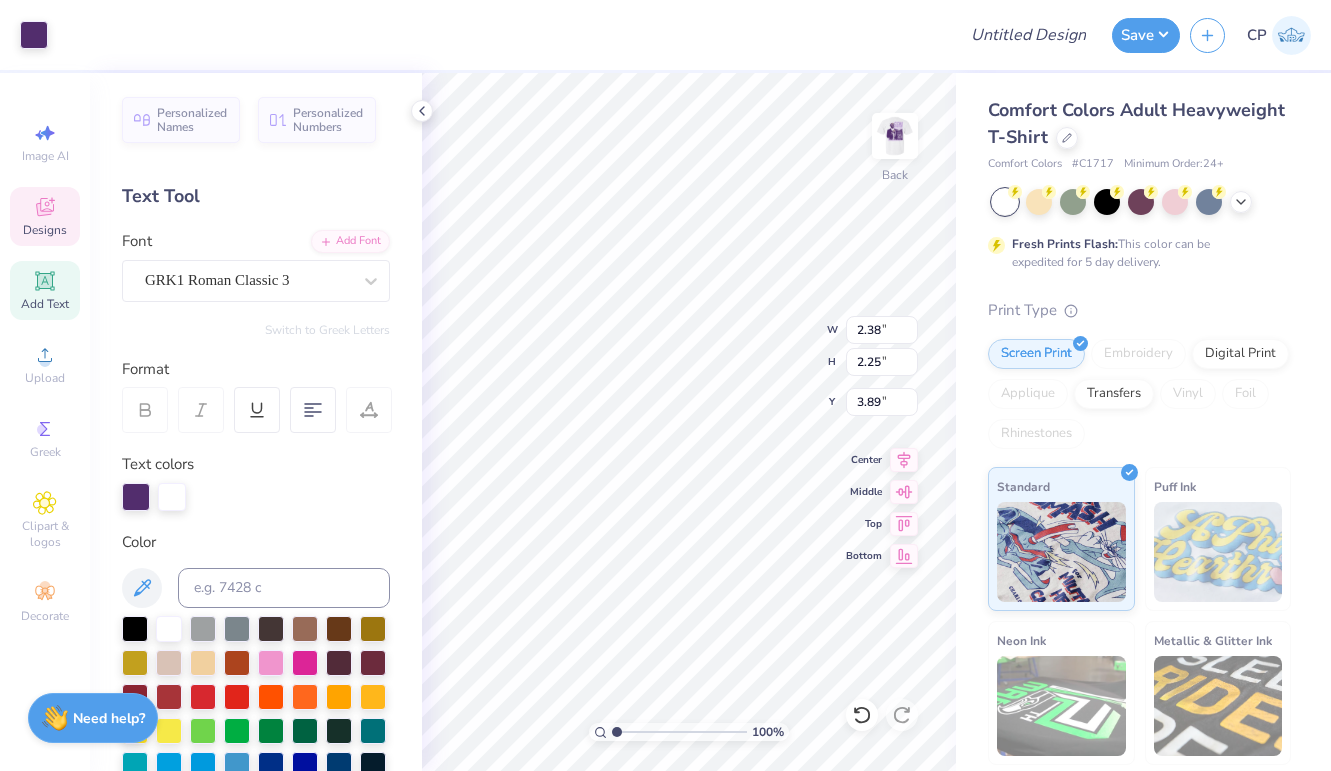 type on "1.51" 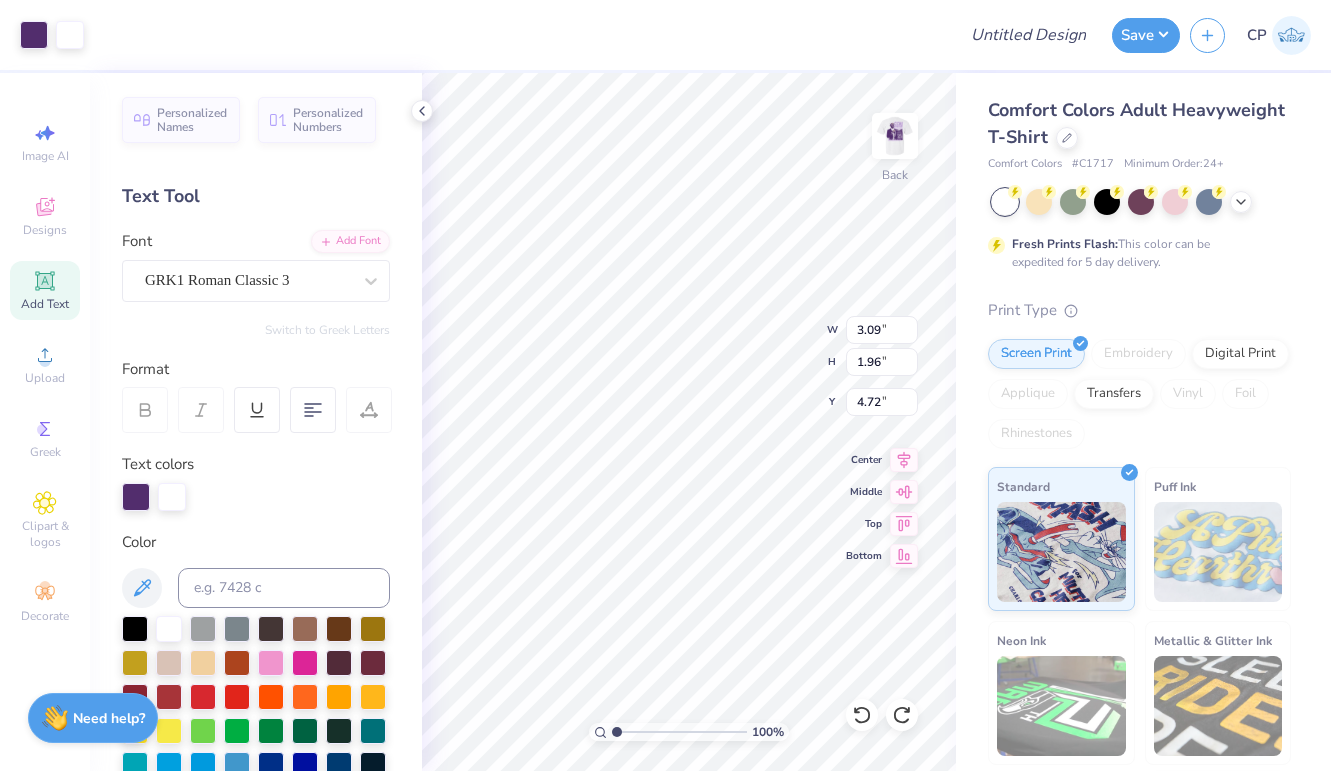type on "2.78" 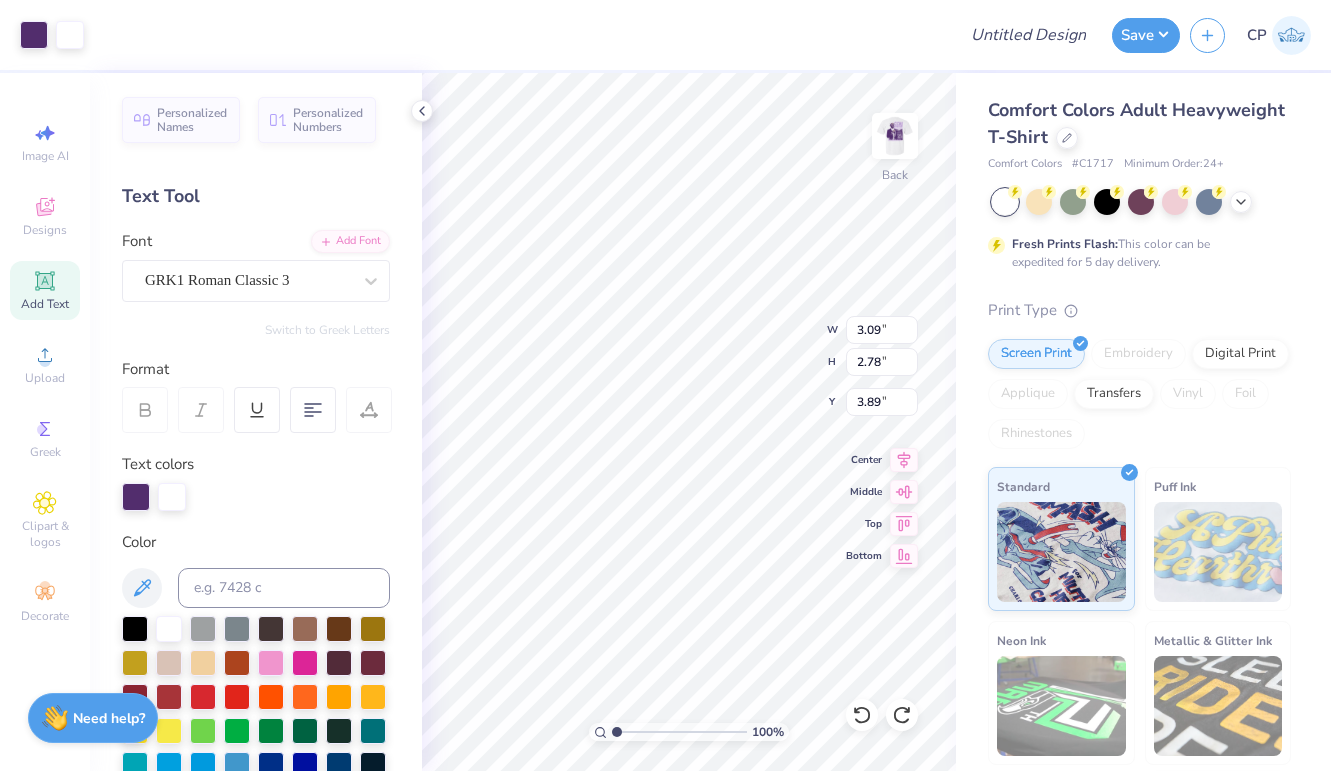 type on "3.21" 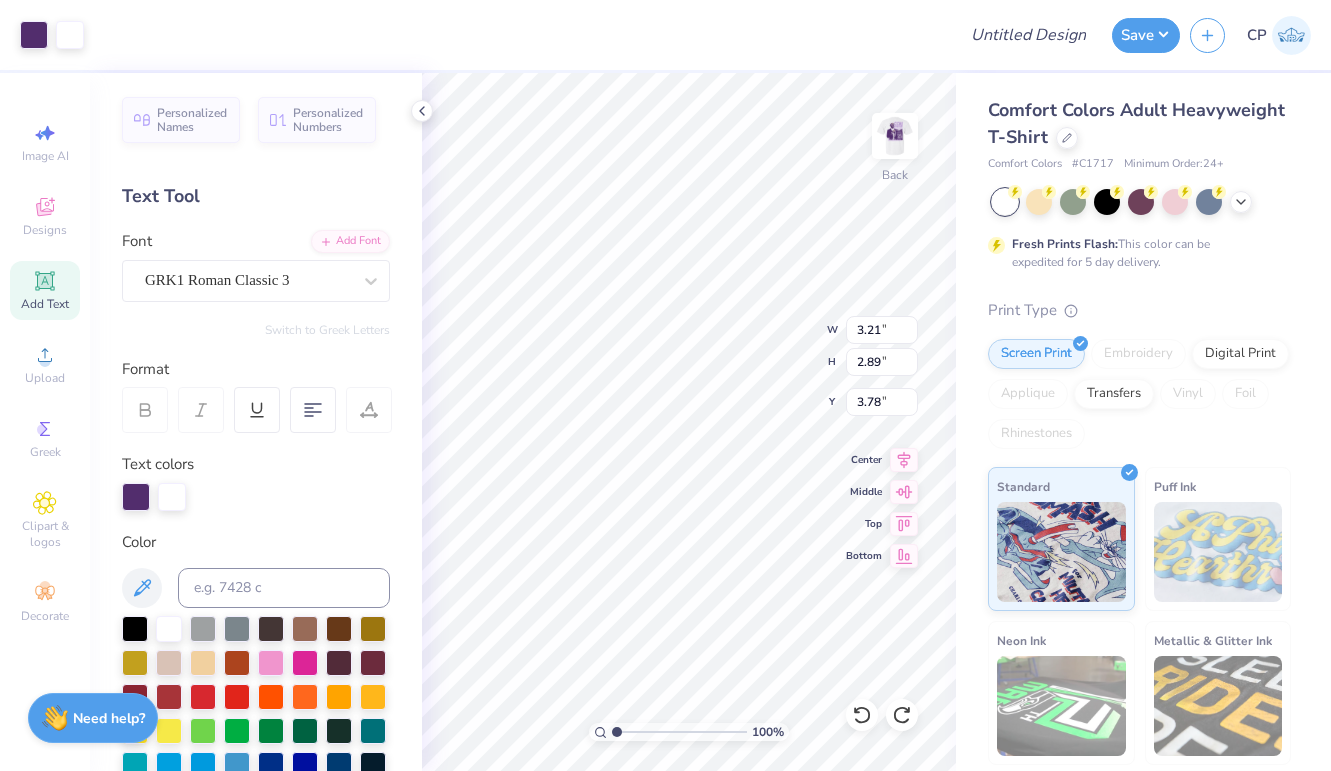 type on "3.00" 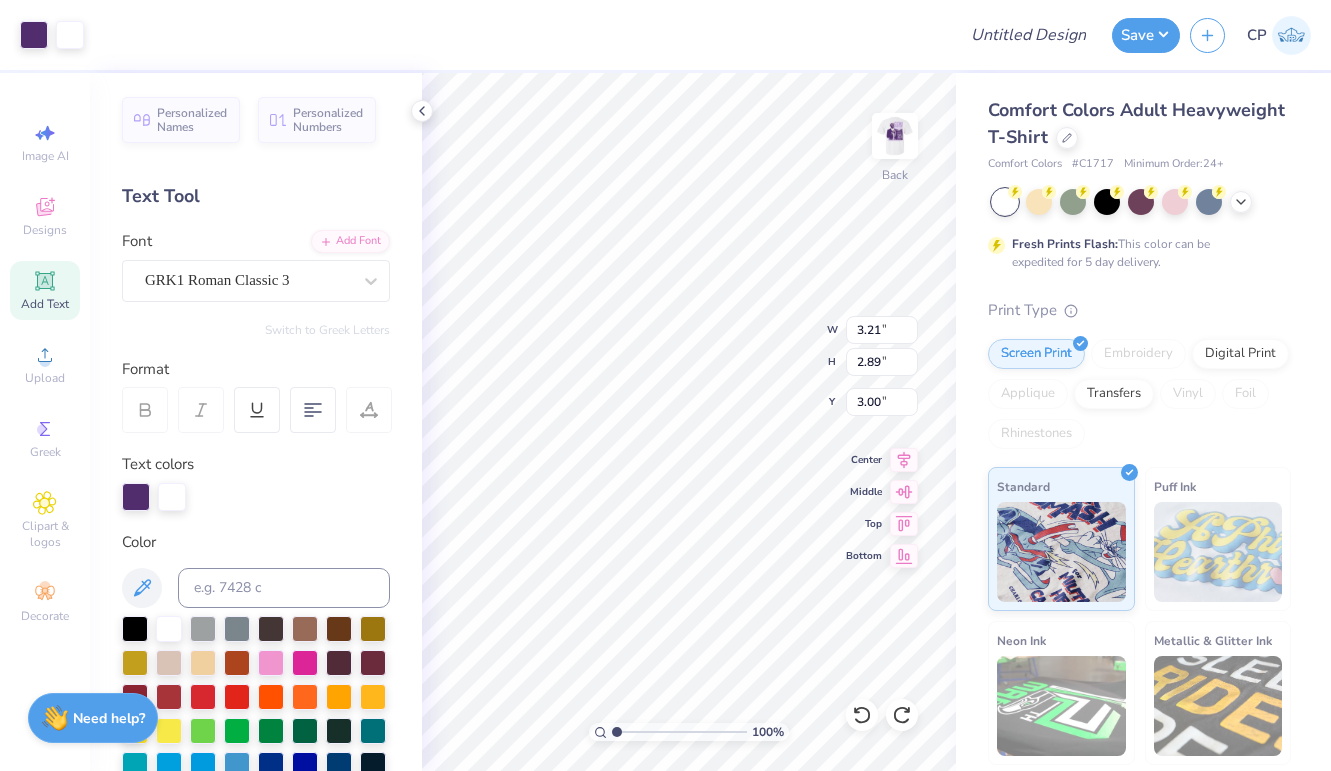 type on "2.48" 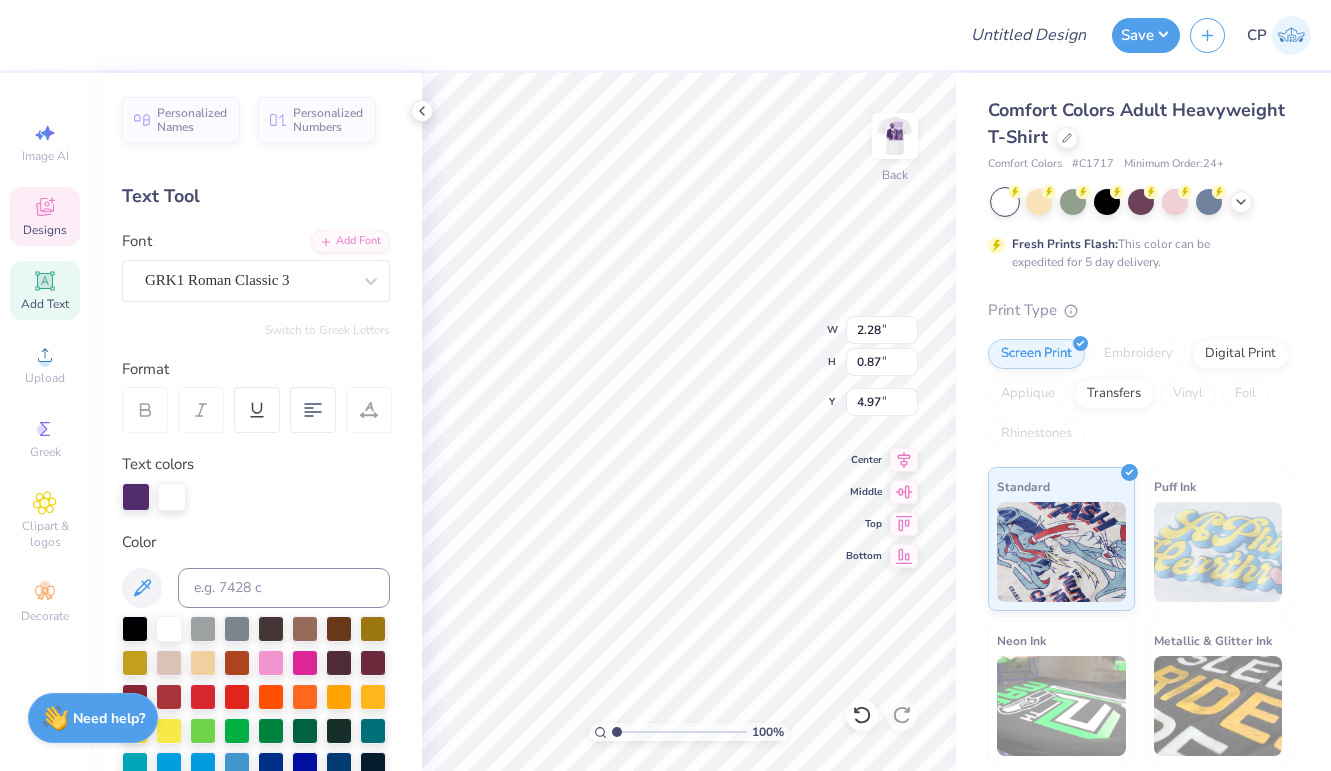 type on "1.83" 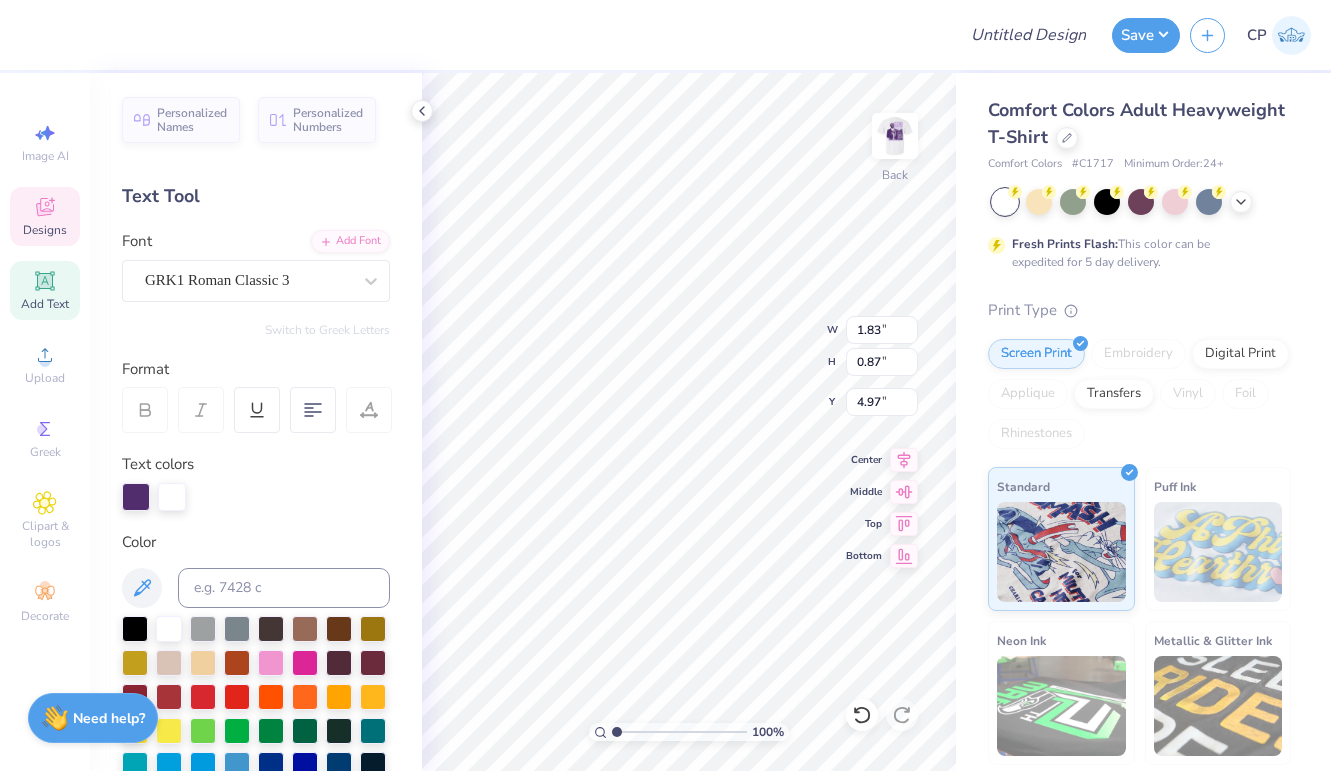 type on "0.70" 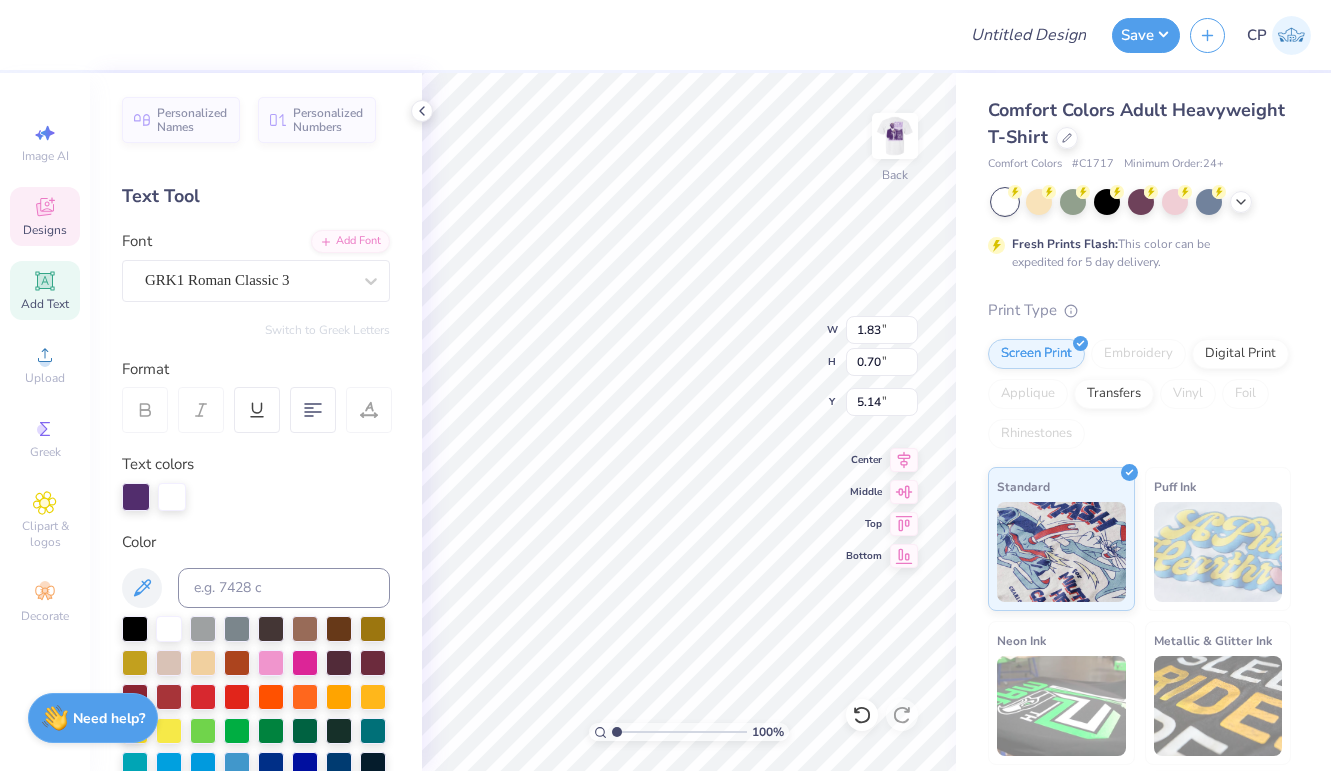 type on "5.19" 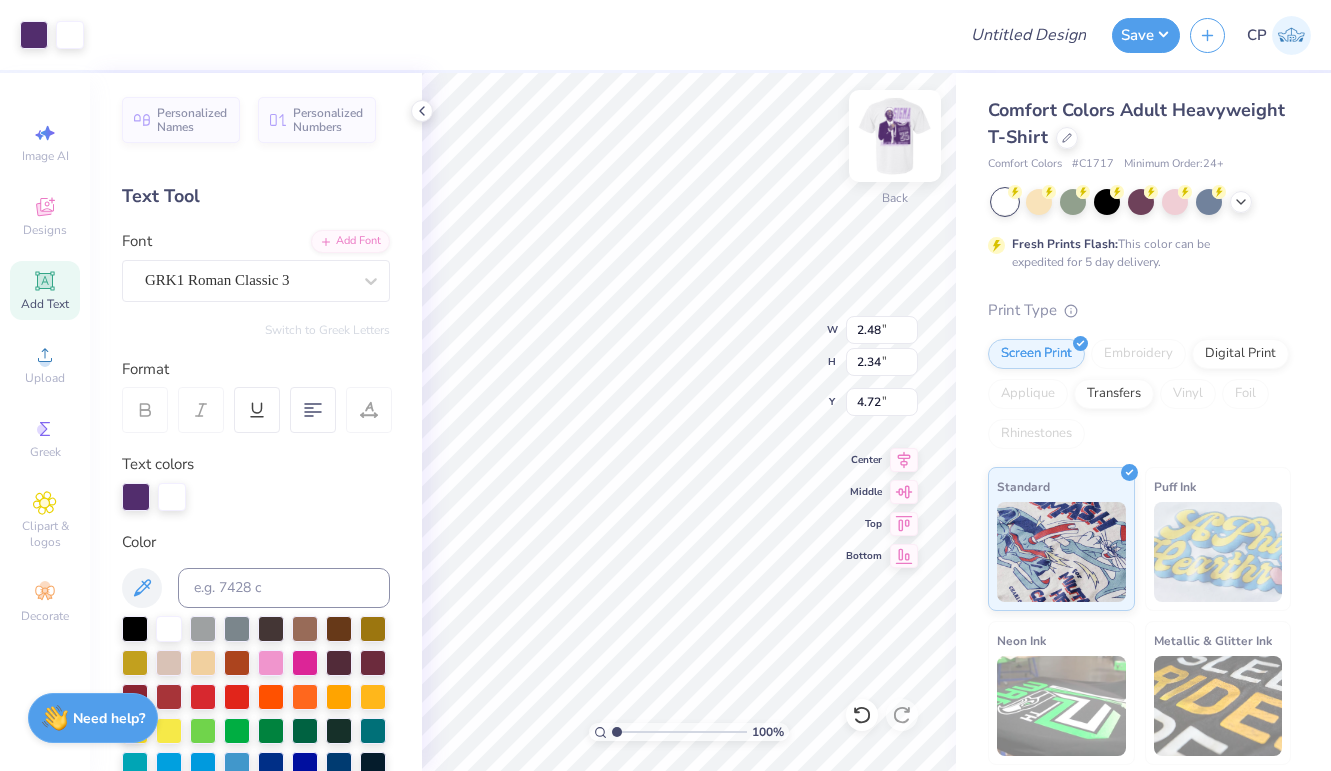 type on "3.46" 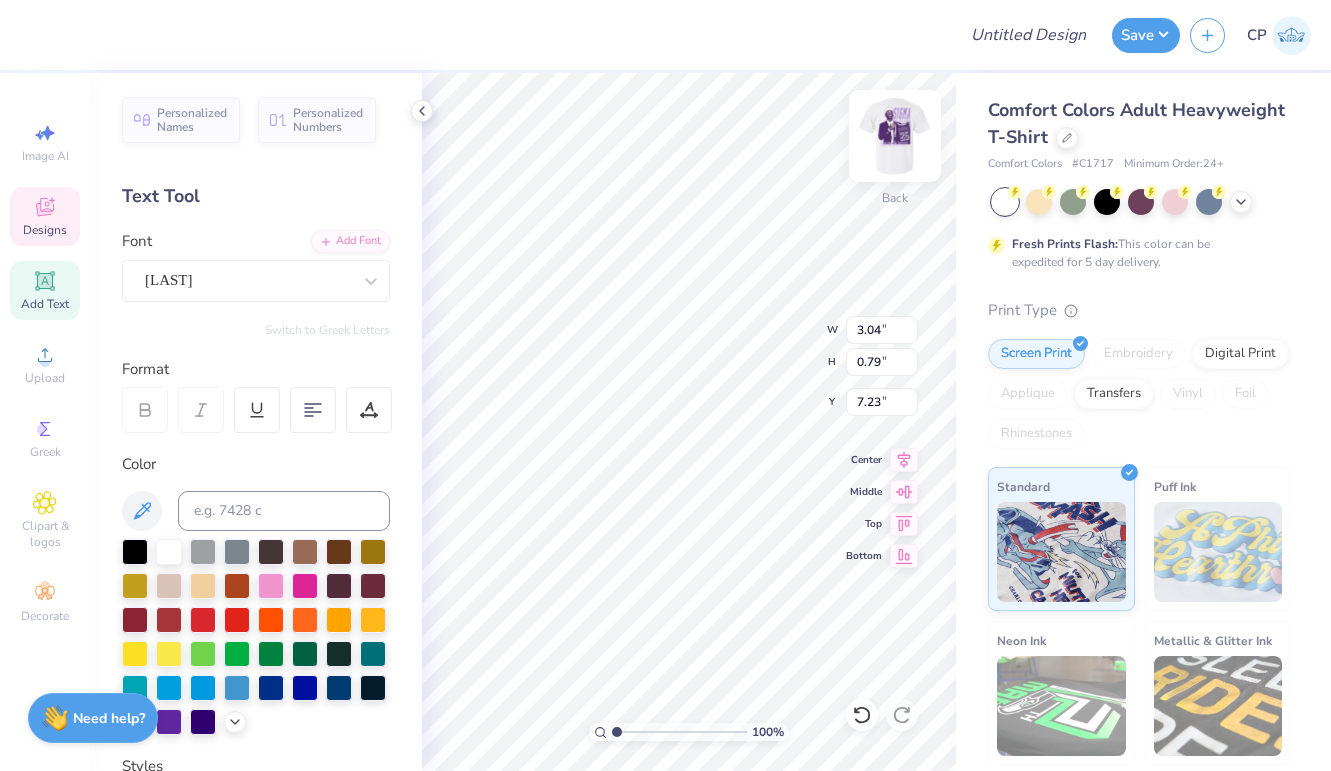 type on "6.05" 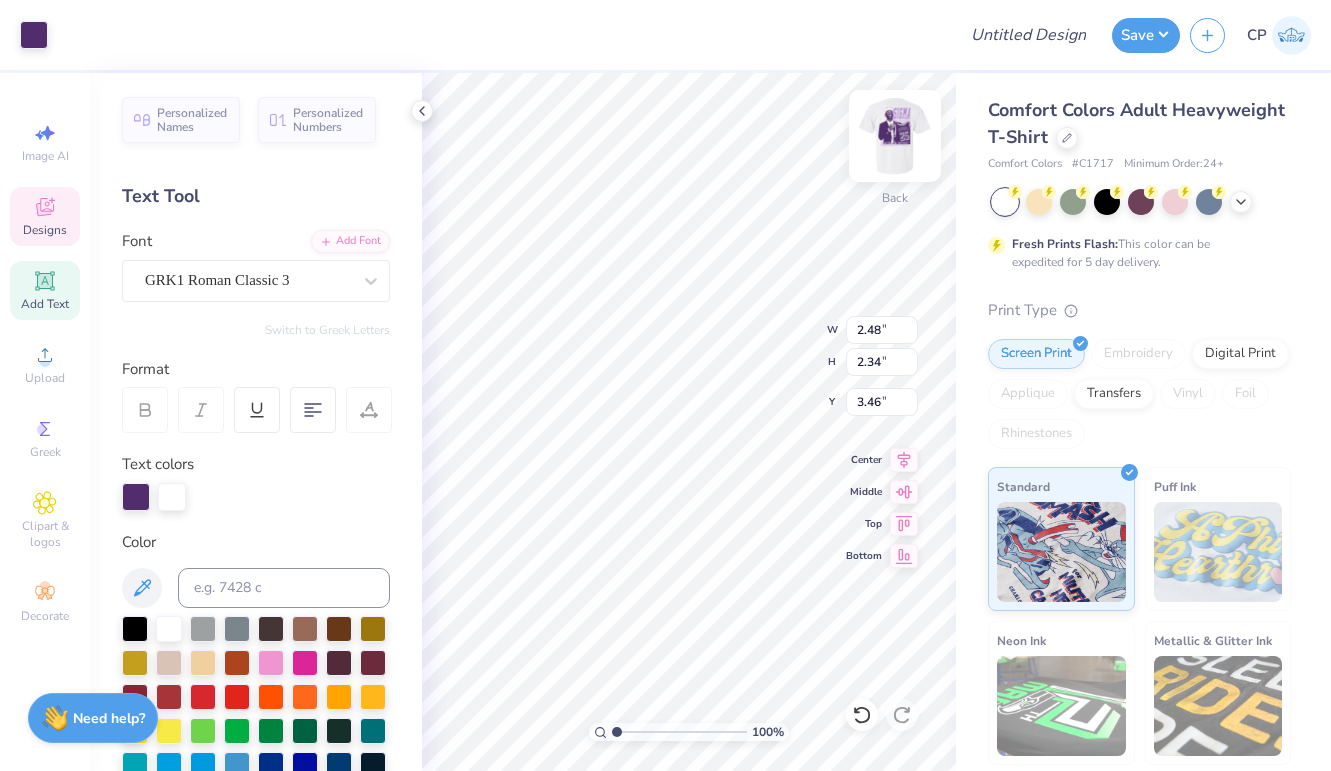 type on "1.83" 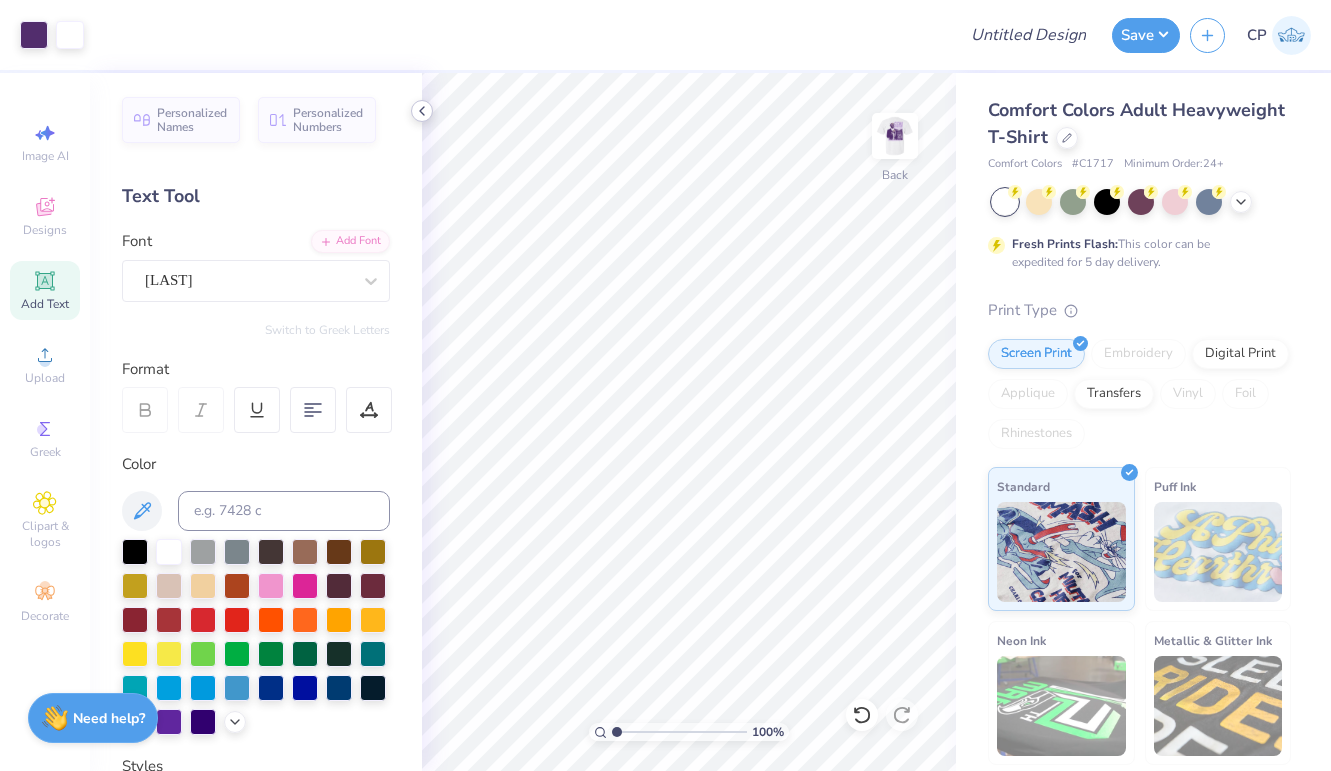 click 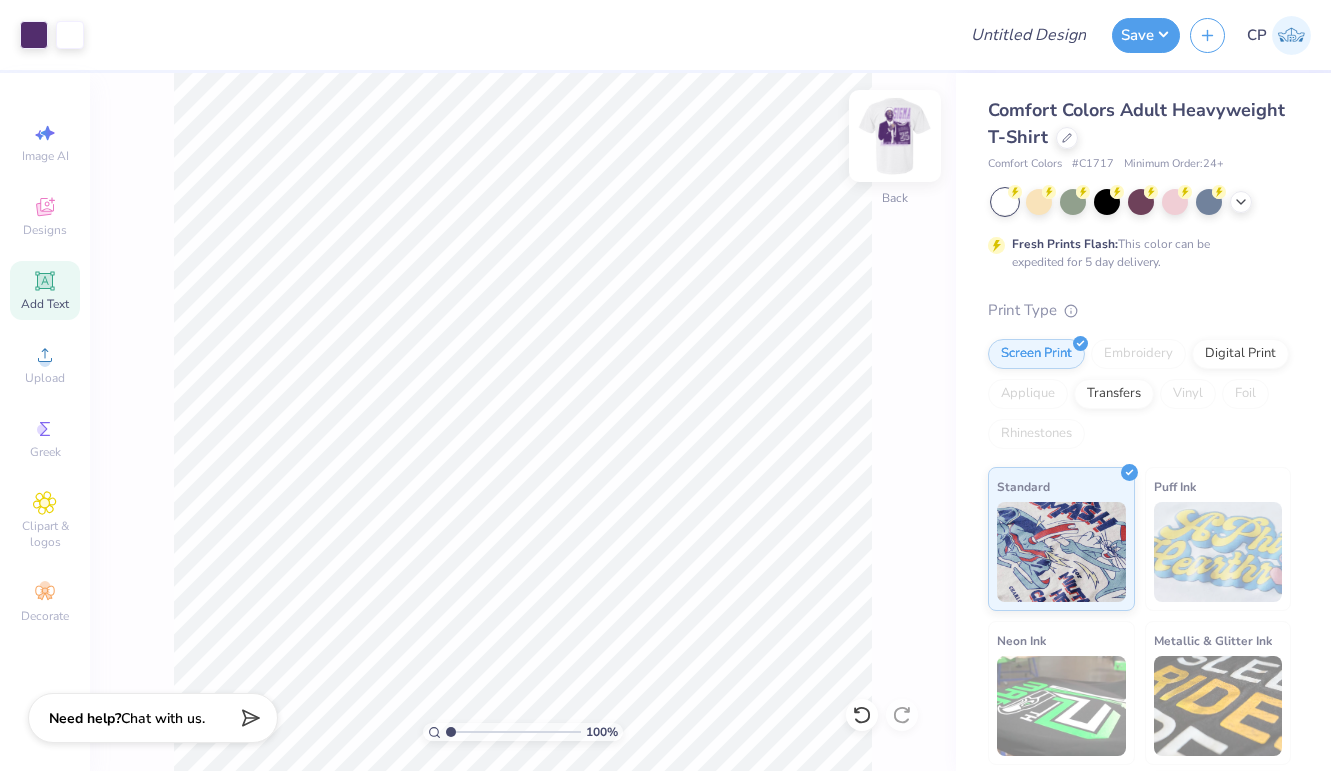 click at bounding box center (895, 136) 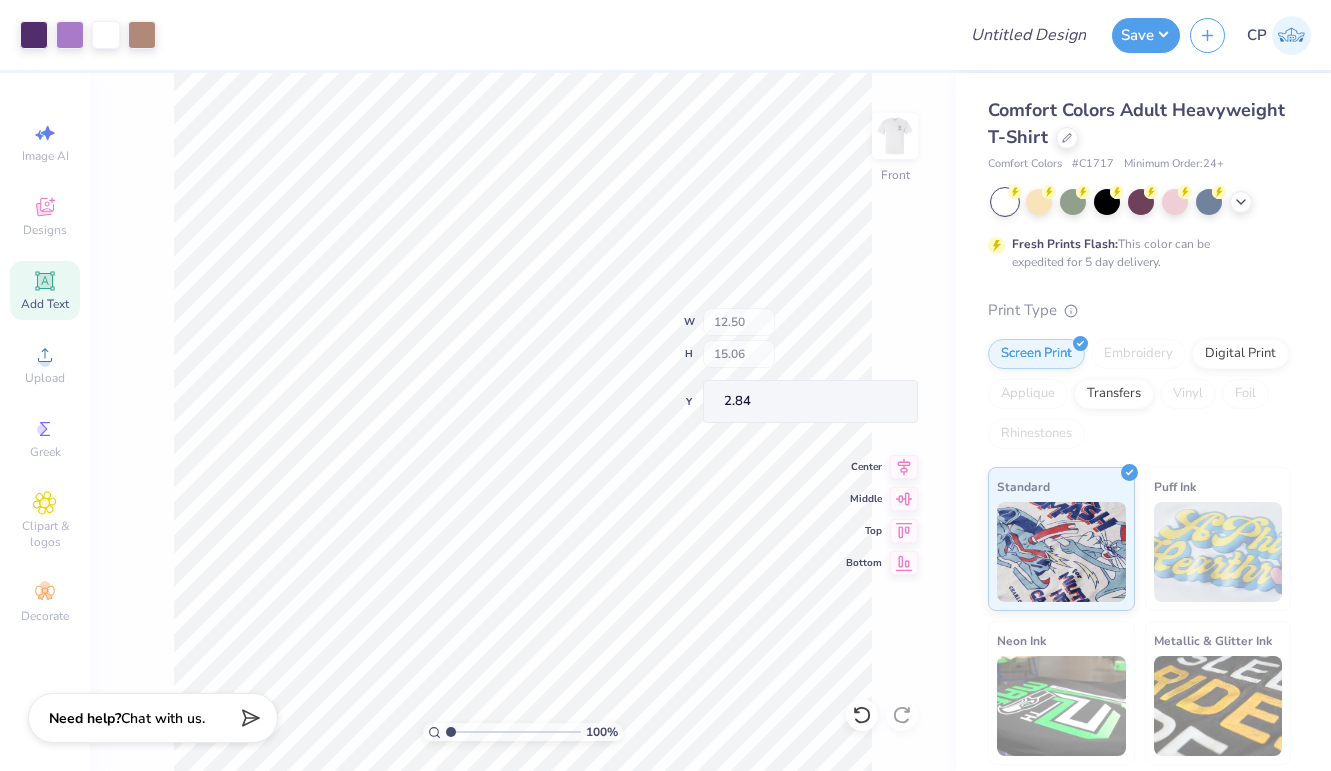 type on "10.94" 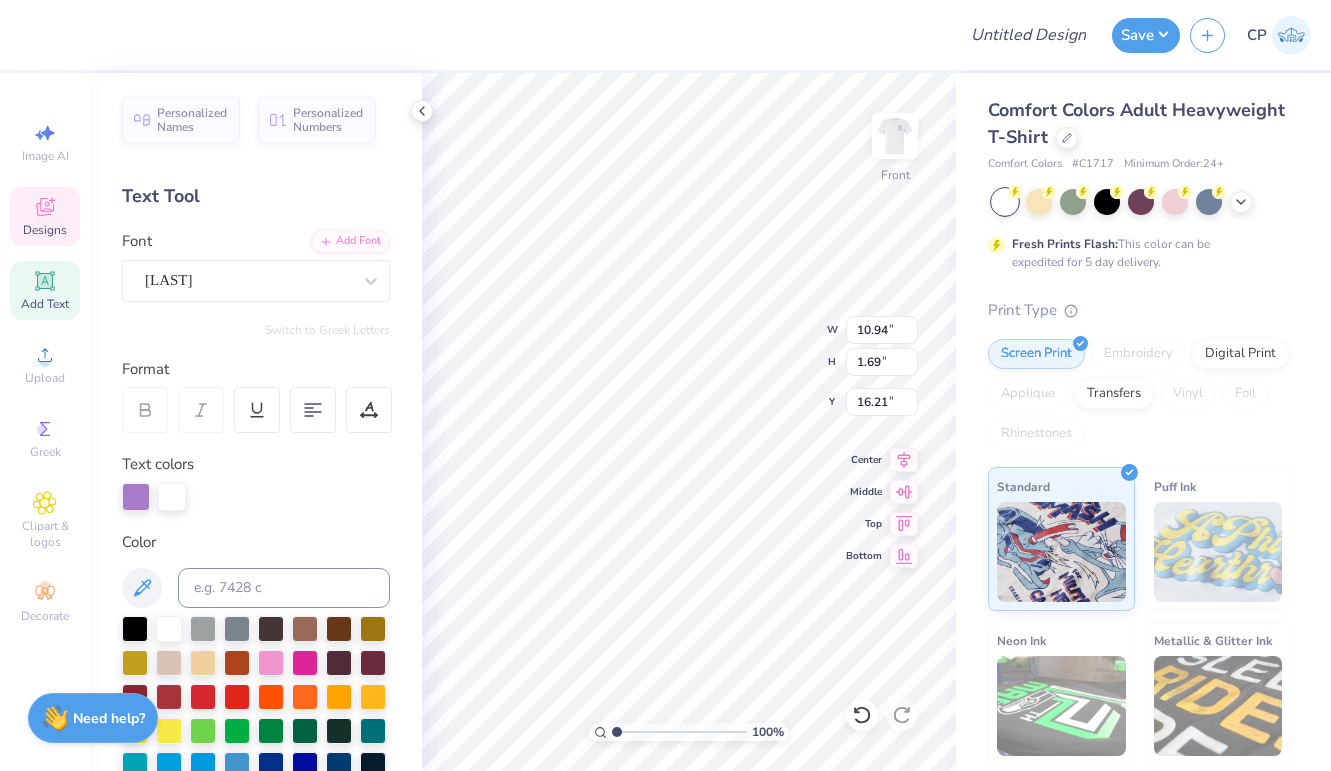 scroll, scrollTop: 0, scrollLeft: 5, axis: horizontal 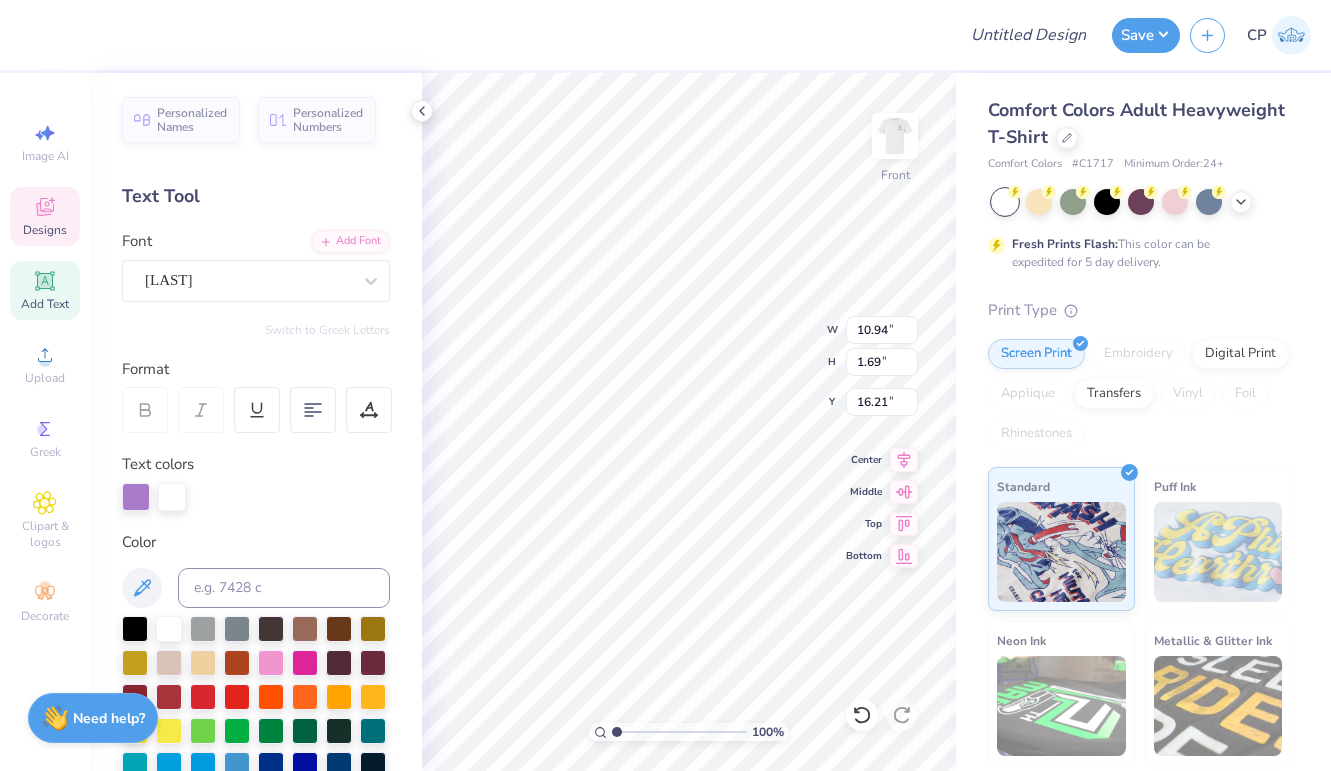 type on "Fall Rush" 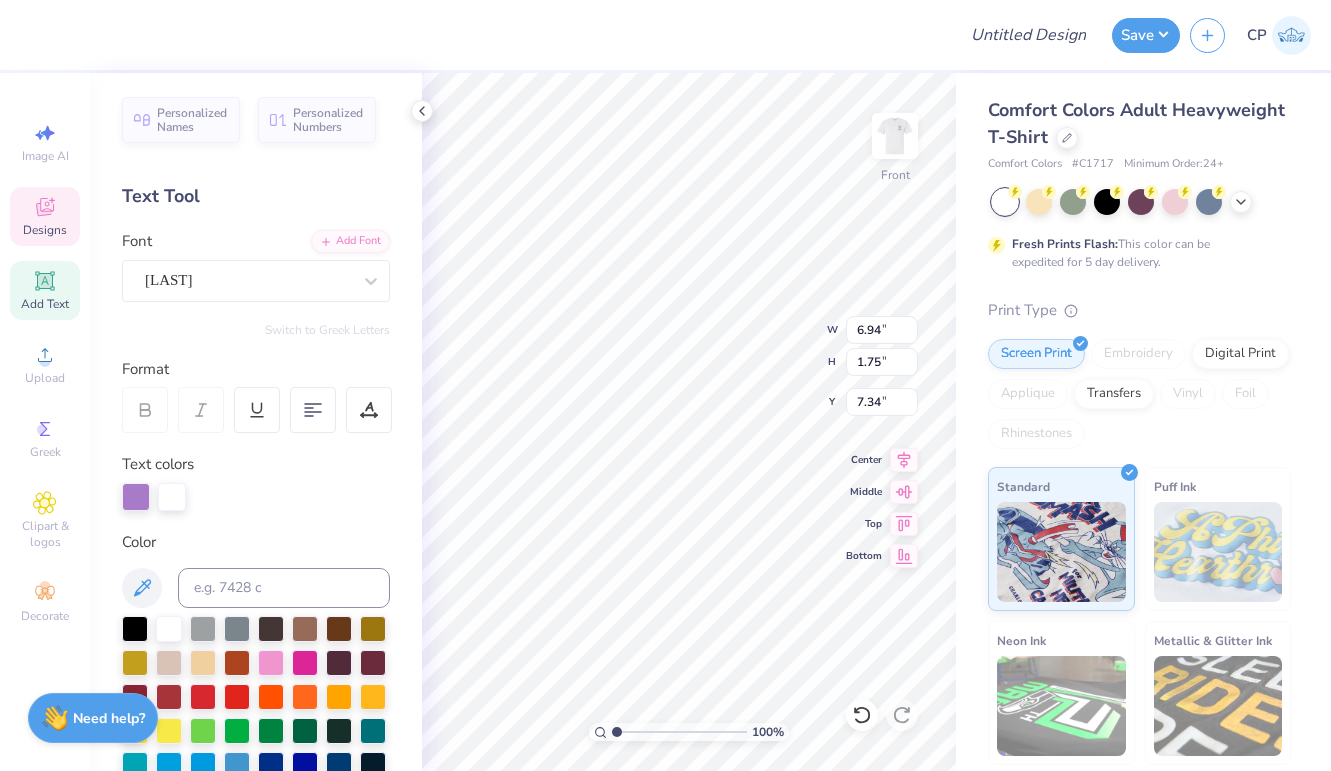 scroll, scrollTop: 0, scrollLeft: 0, axis: both 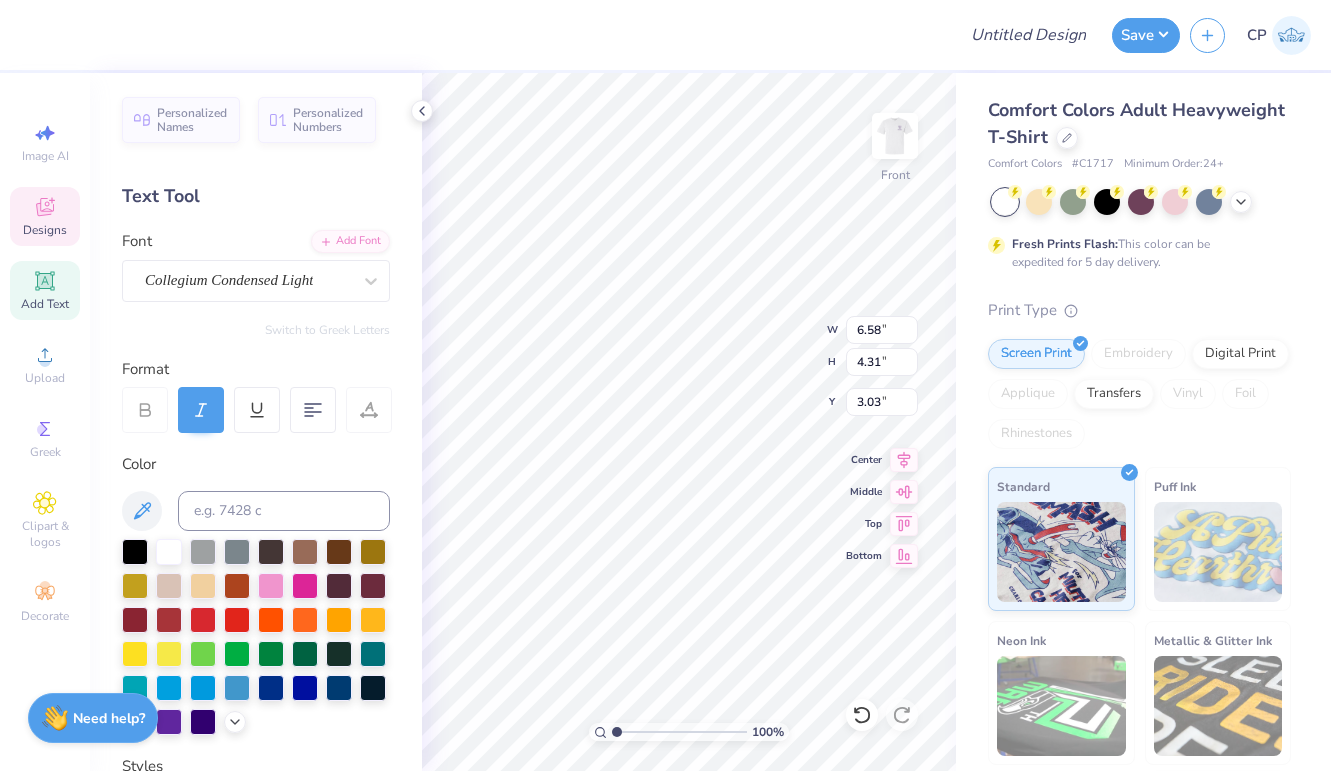 type on "PIKE" 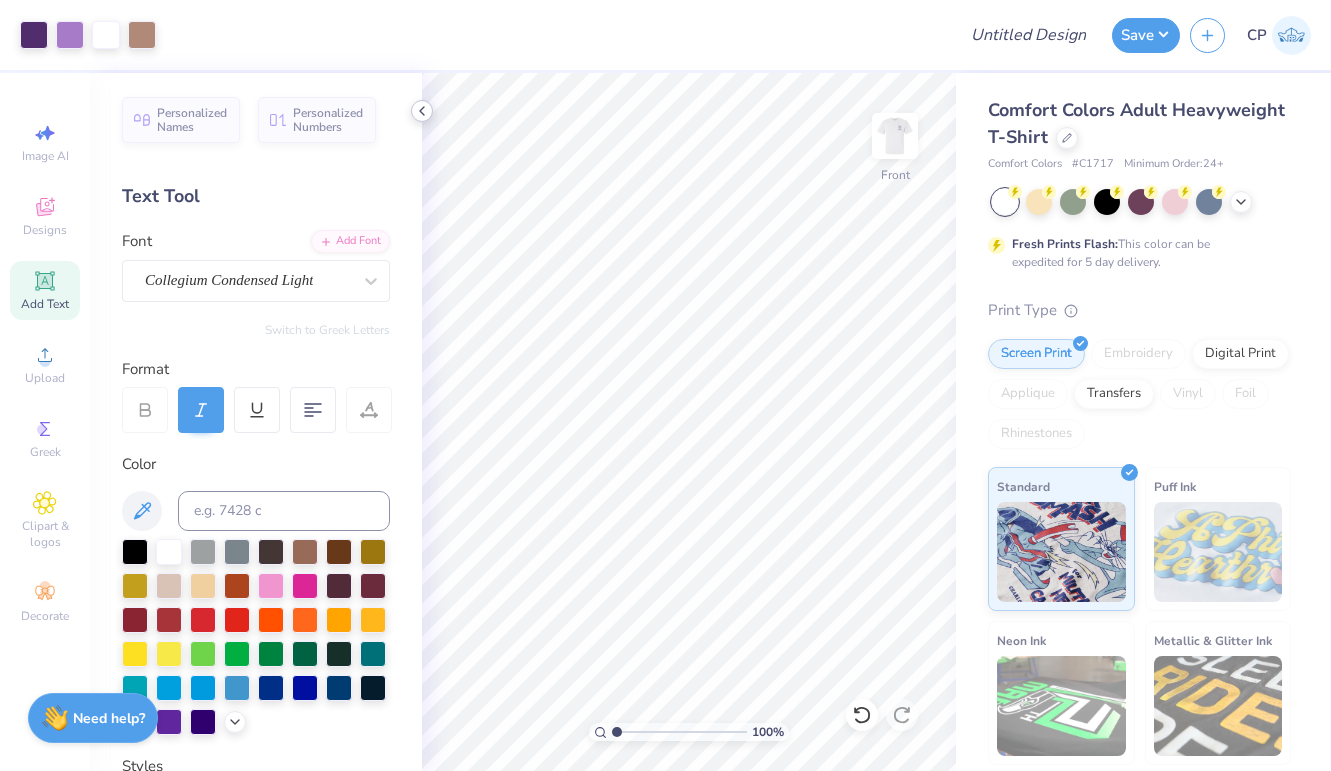 click 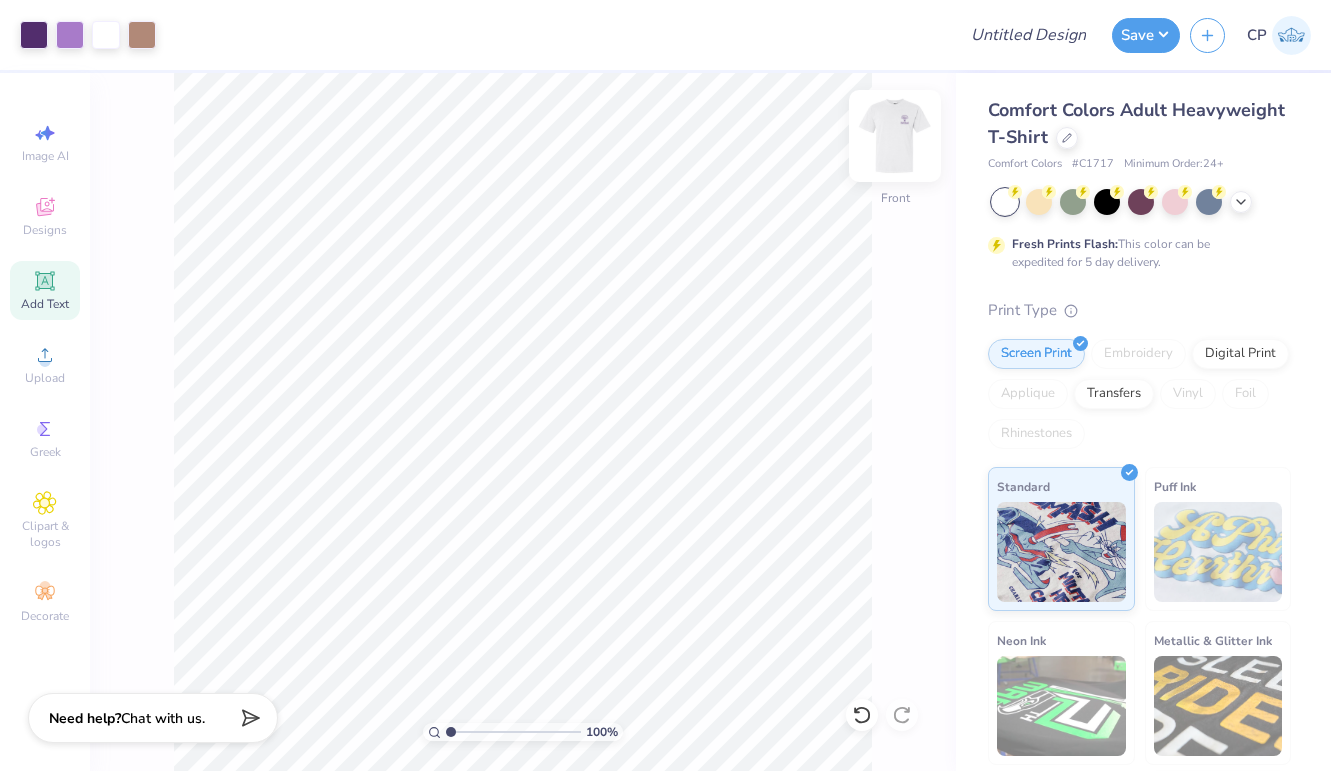 click at bounding box center [895, 136] 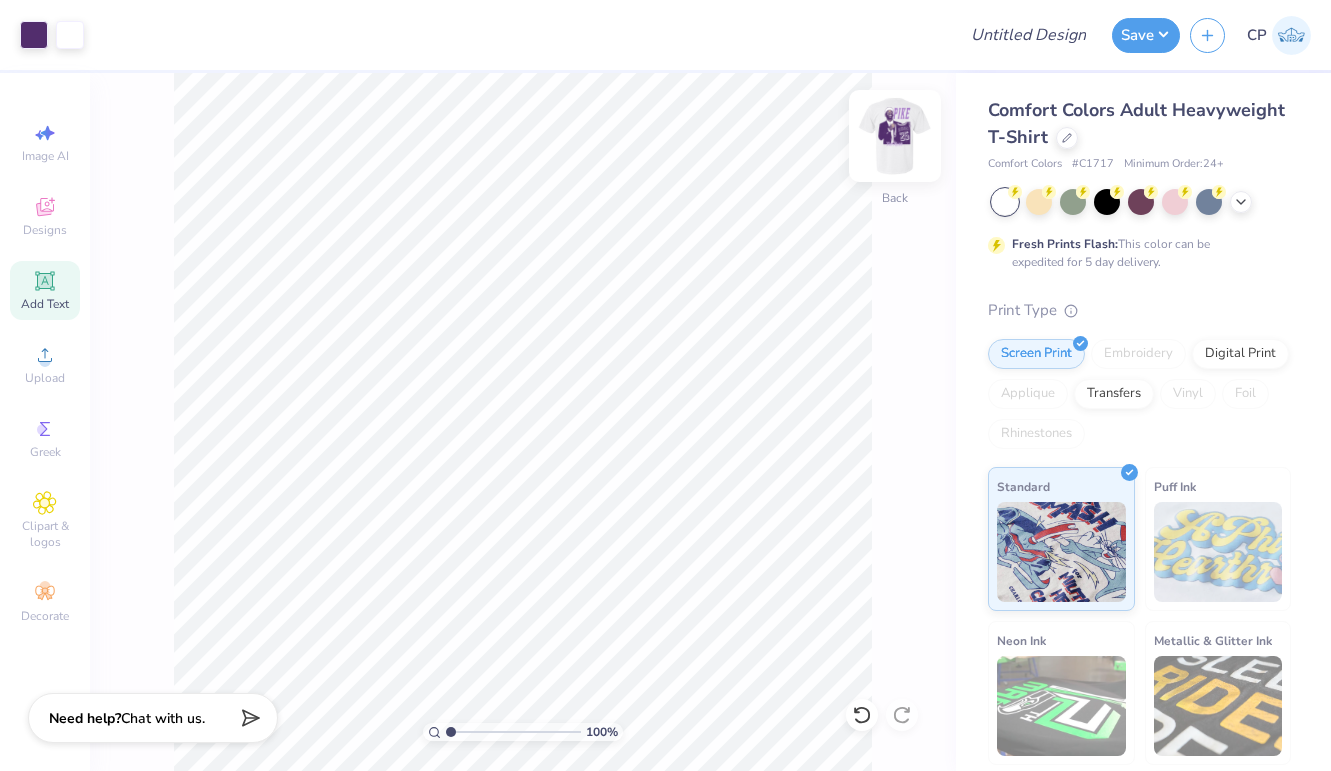 click at bounding box center [895, 136] 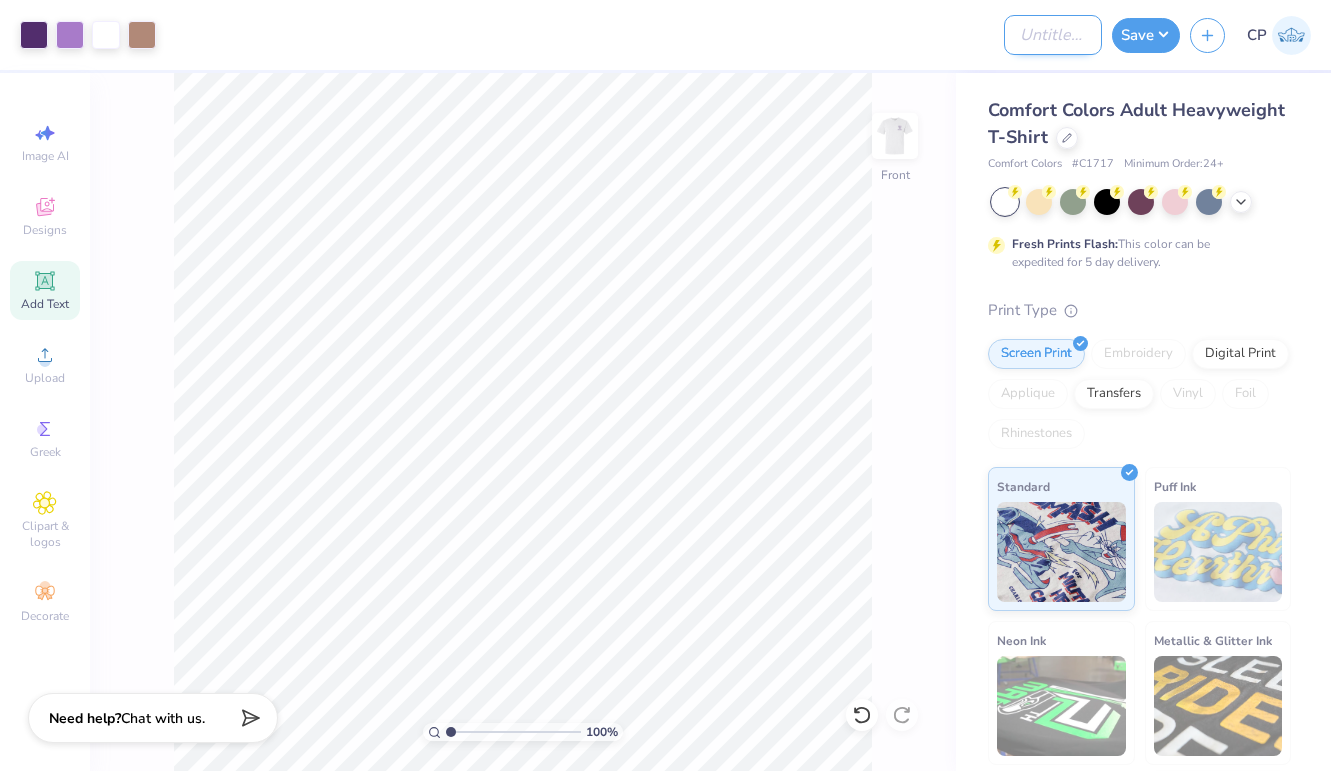 click on "Design Title" at bounding box center [1053, 35] 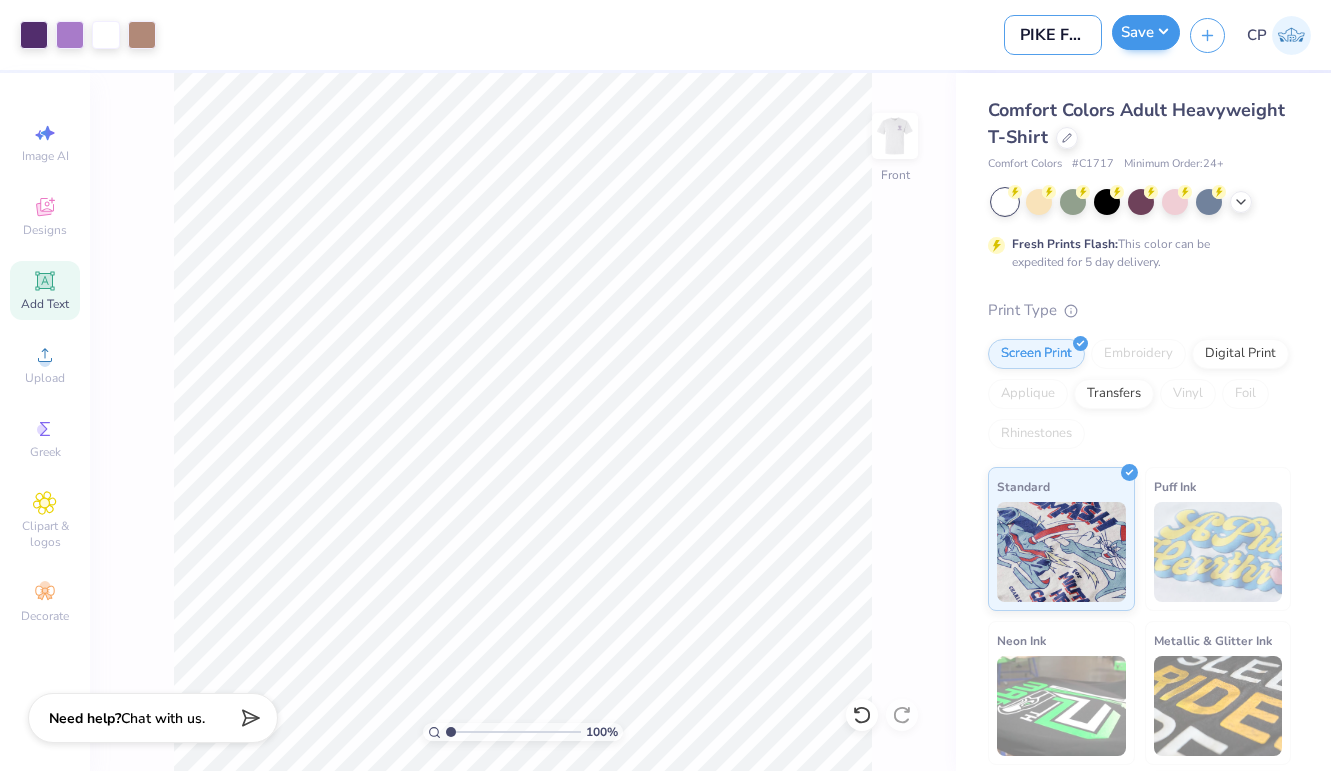 type on "PIKE Fall Rush" 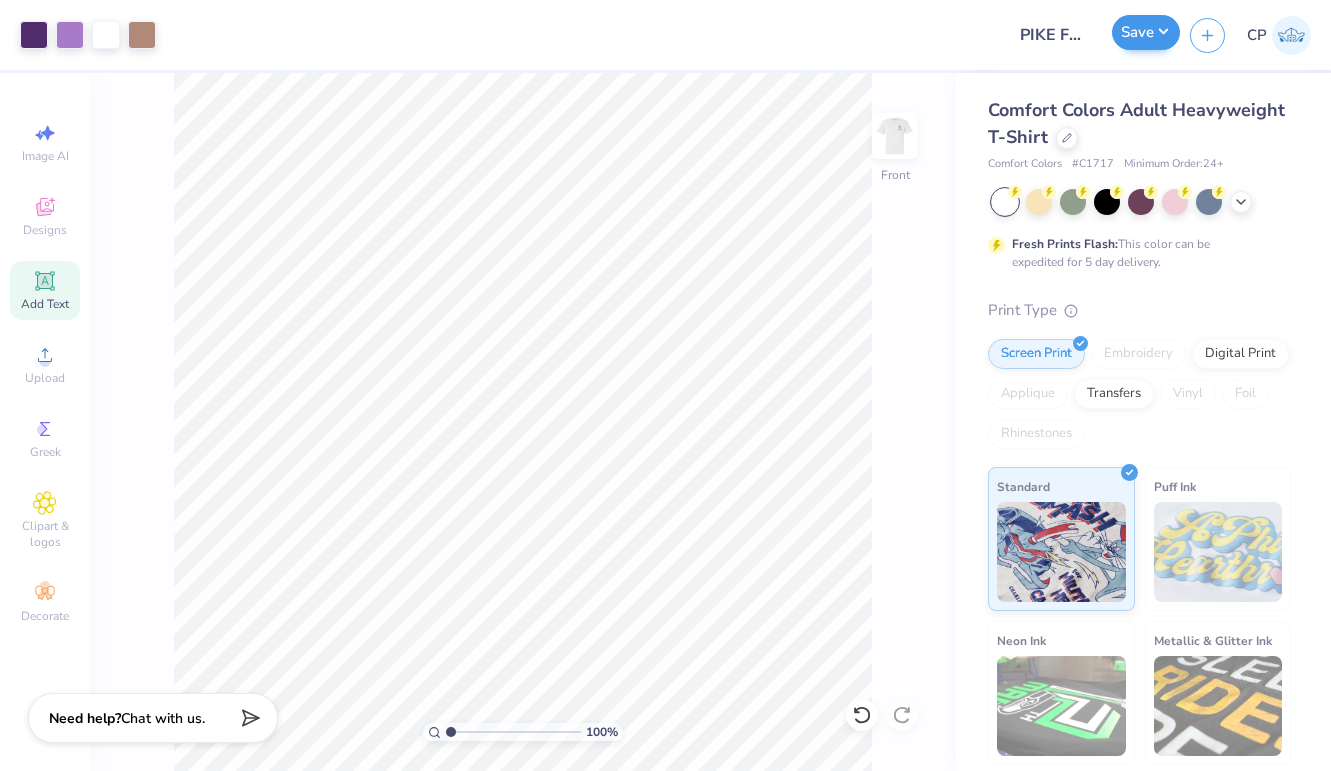 click on "Save" at bounding box center (1146, 32) 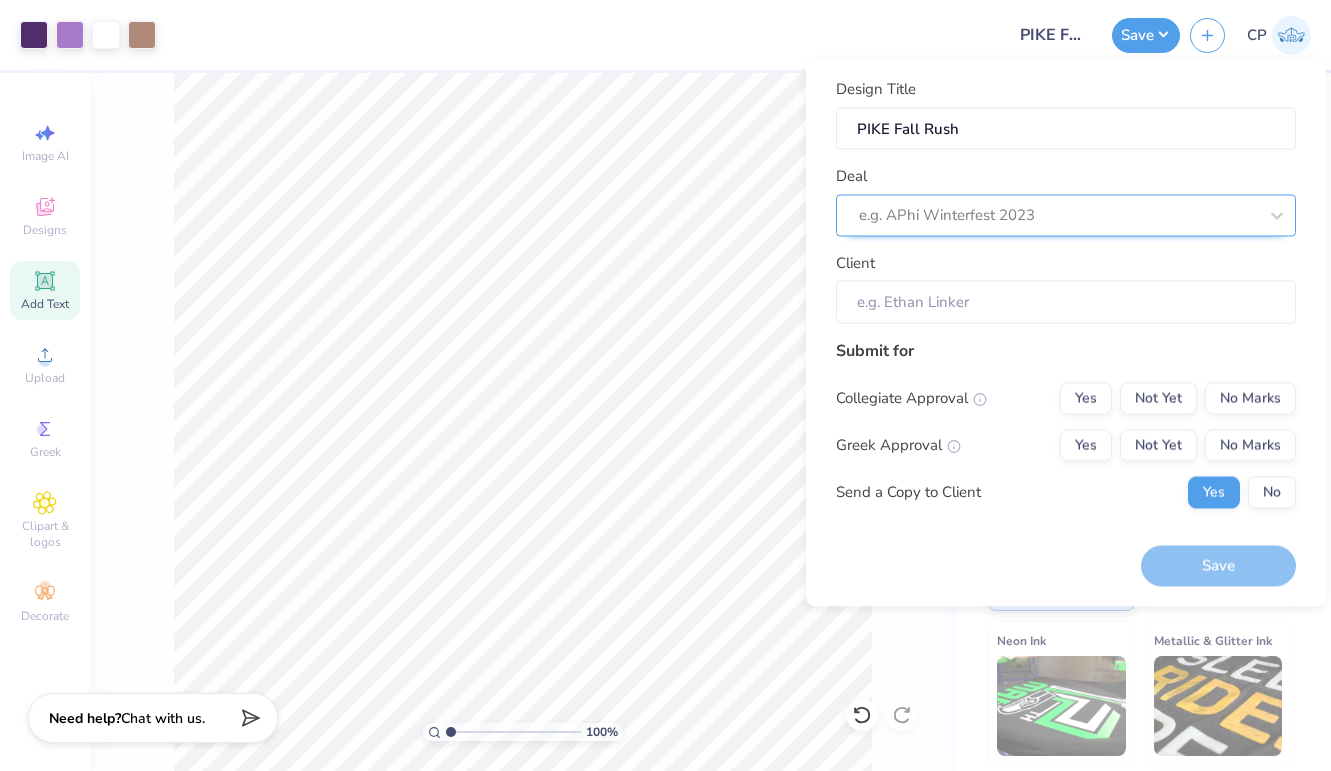 click on "e.g. APhi Winterfest 2023" at bounding box center [1058, 215] 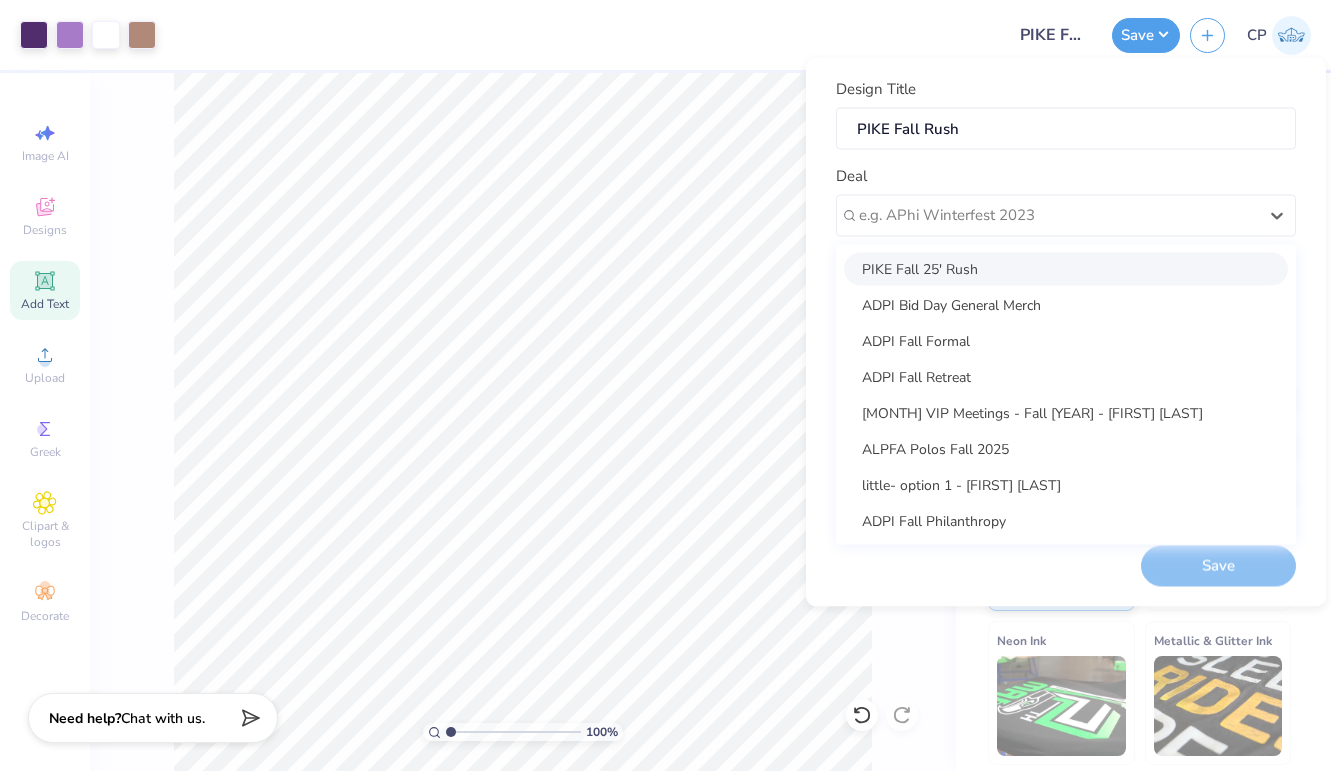 click on "PIKE Fall 25' Rush" at bounding box center (1066, 268) 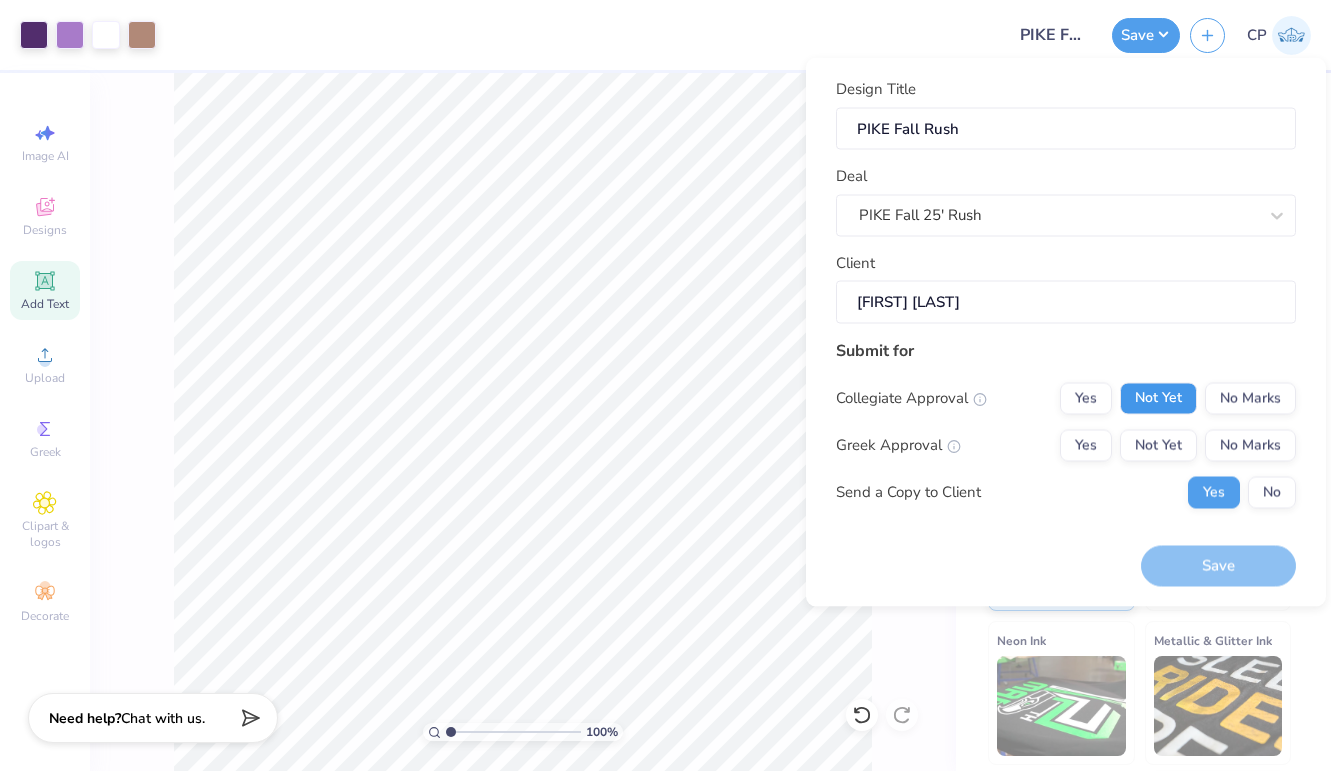 click on "Not Yet" at bounding box center (1158, 398) 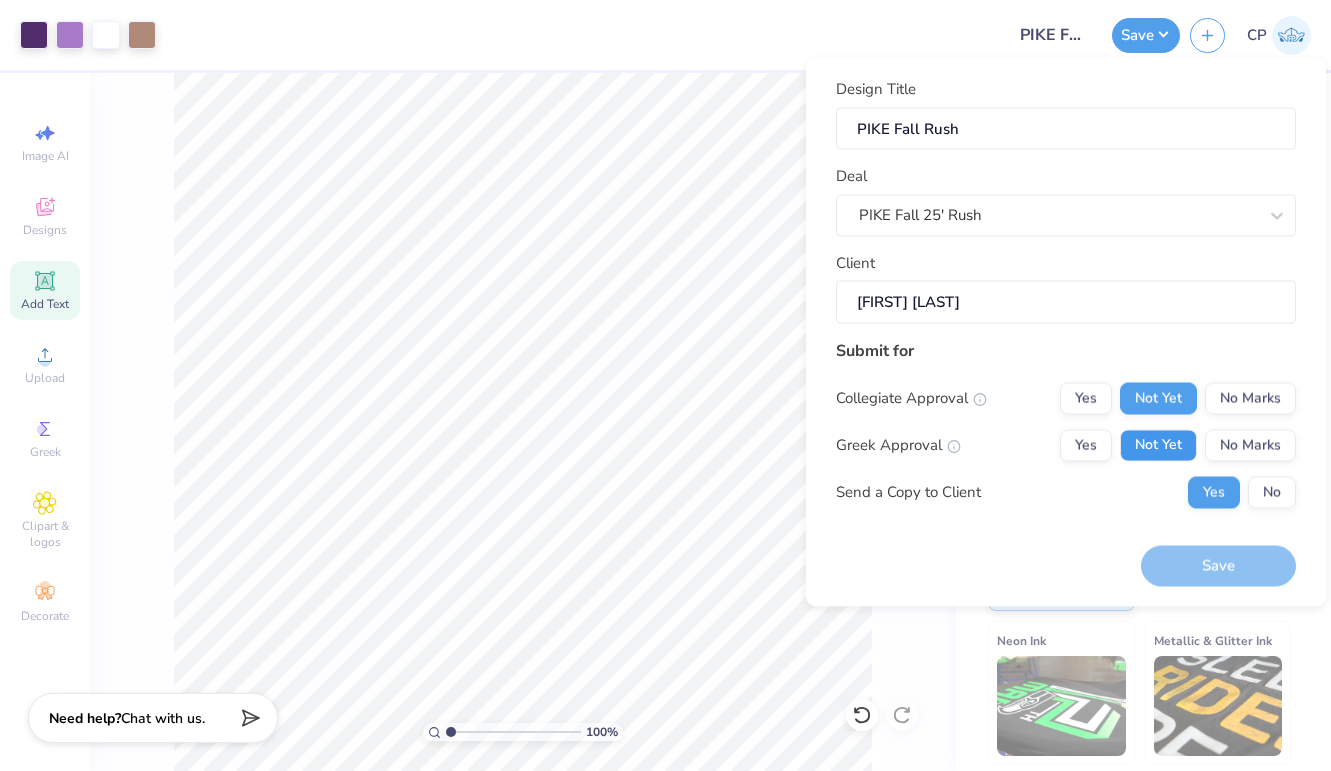 click on "Not Yet" at bounding box center [1158, 445] 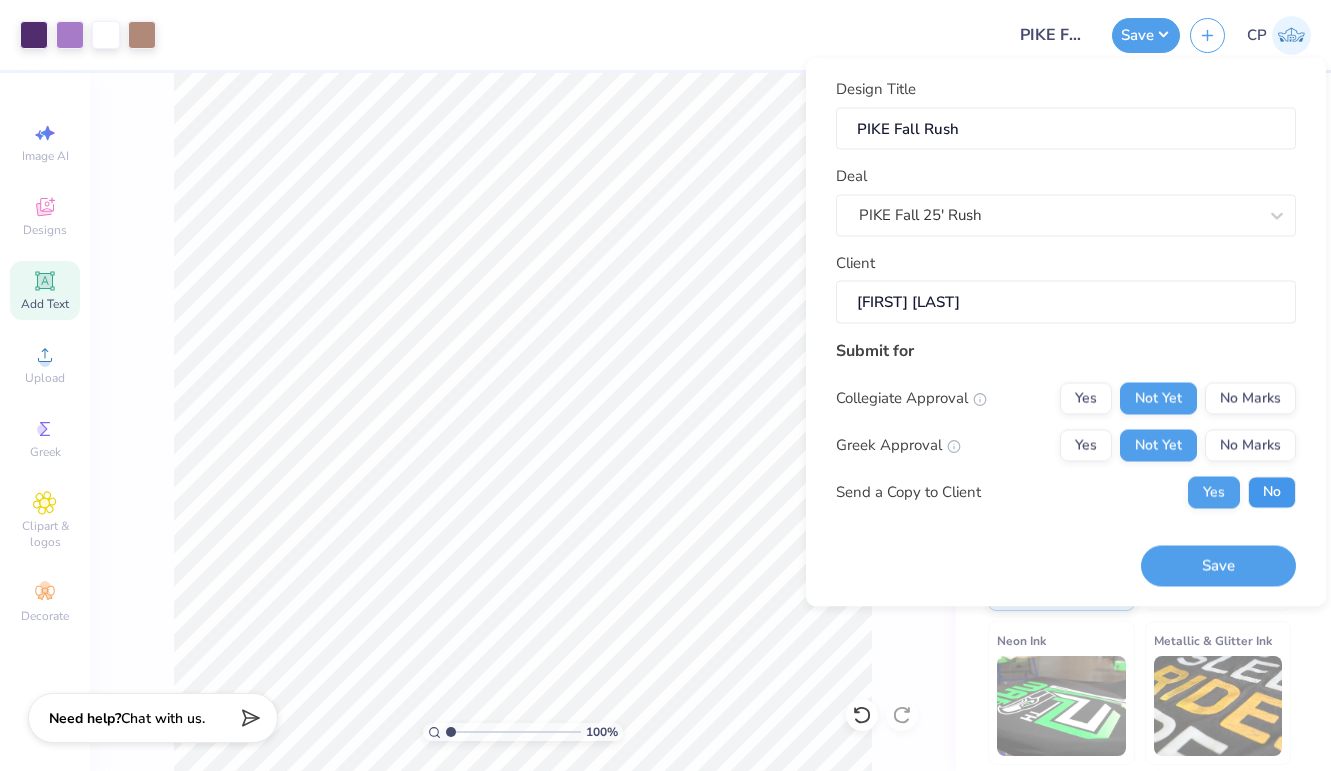 click on "No" at bounding box center (1272, 492) 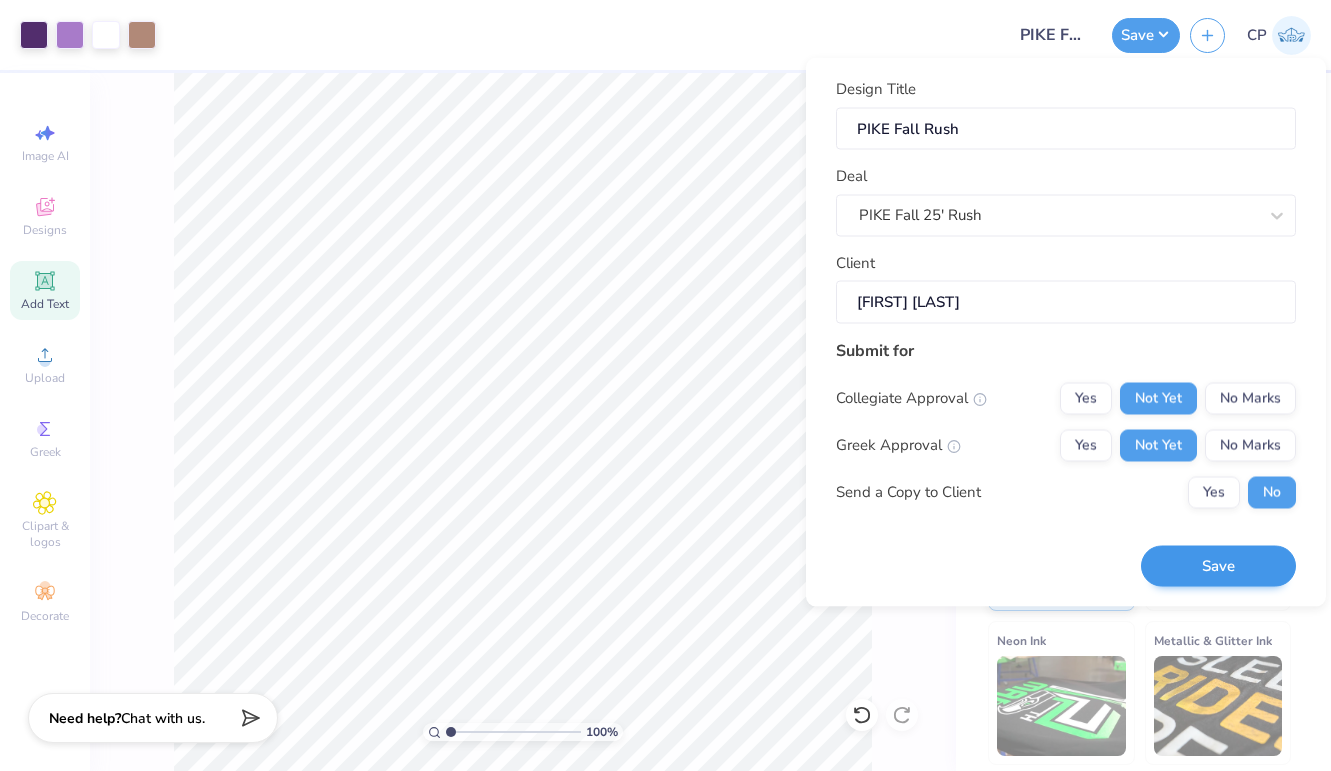 click on "Save" at bounding box center [1218, 566] 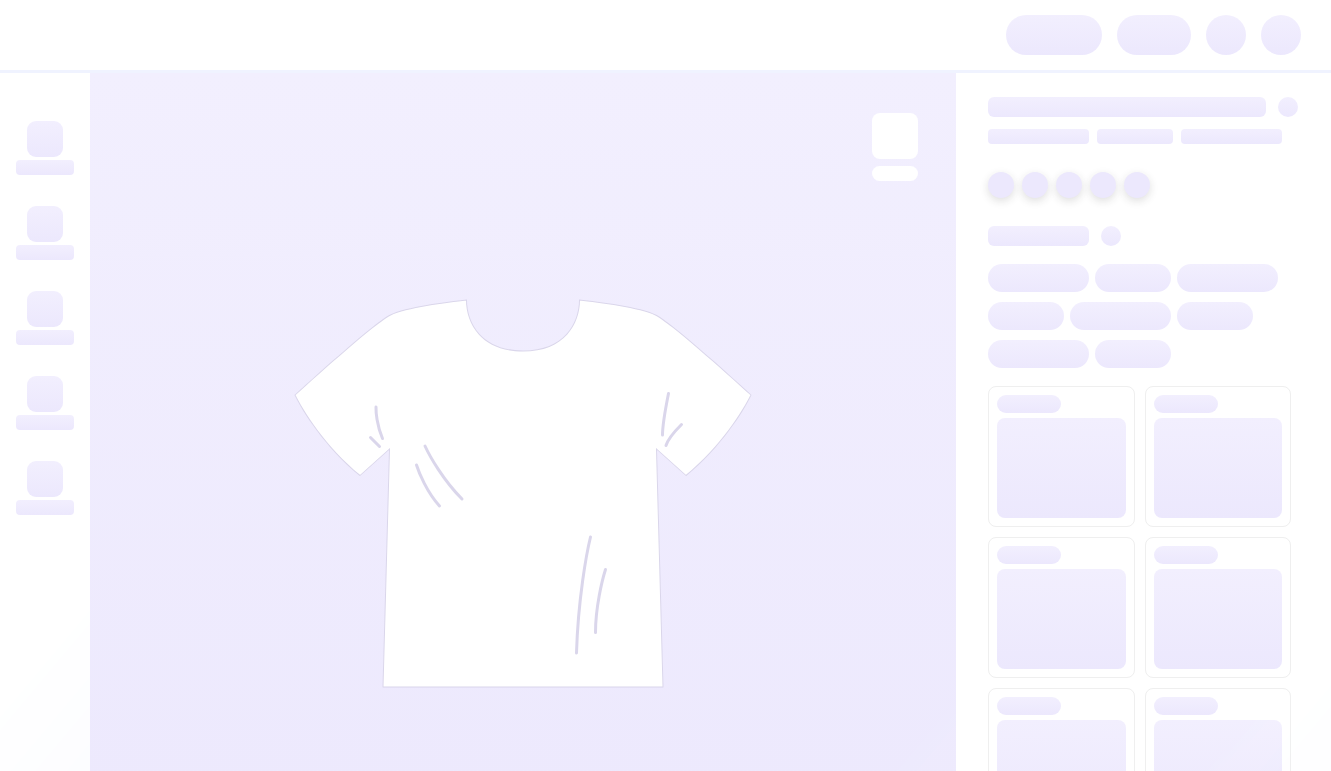 scroll, scrollTop: 0, scrollLeft: 0, axis: both 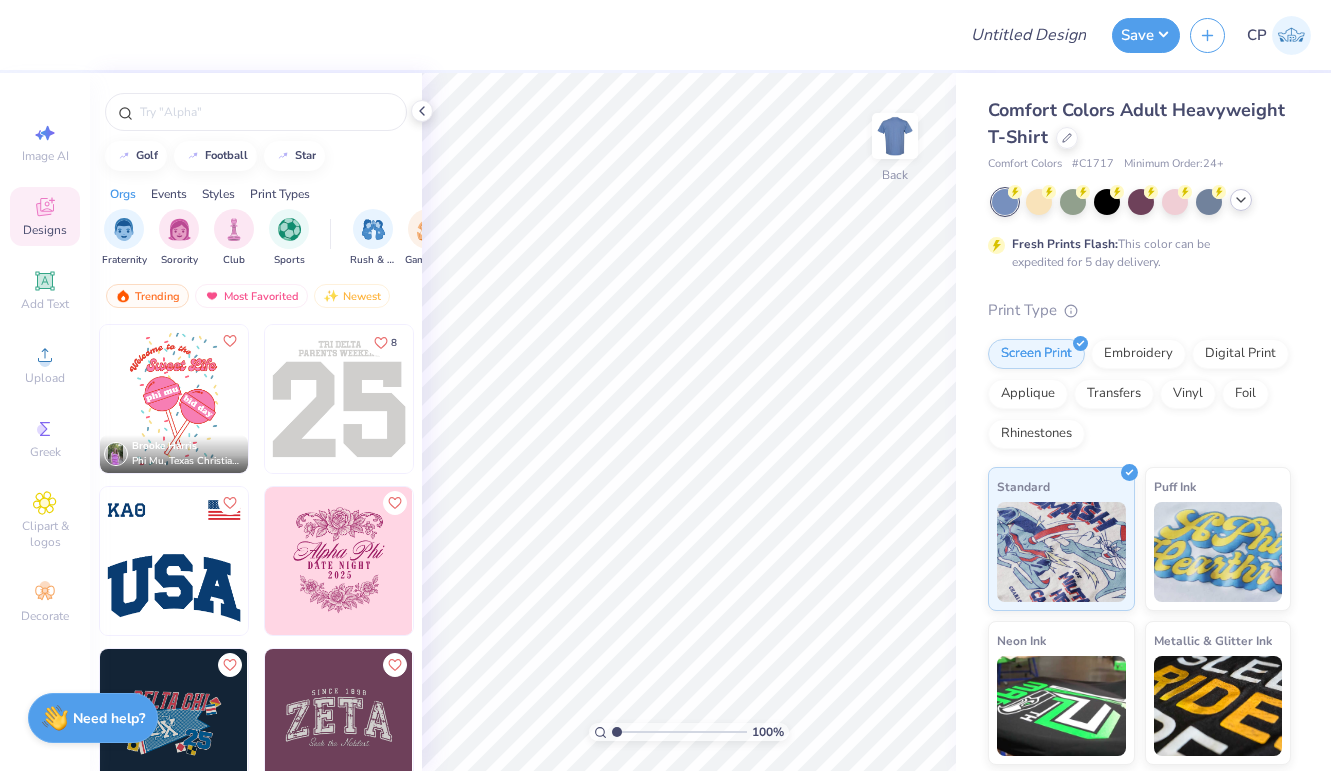click 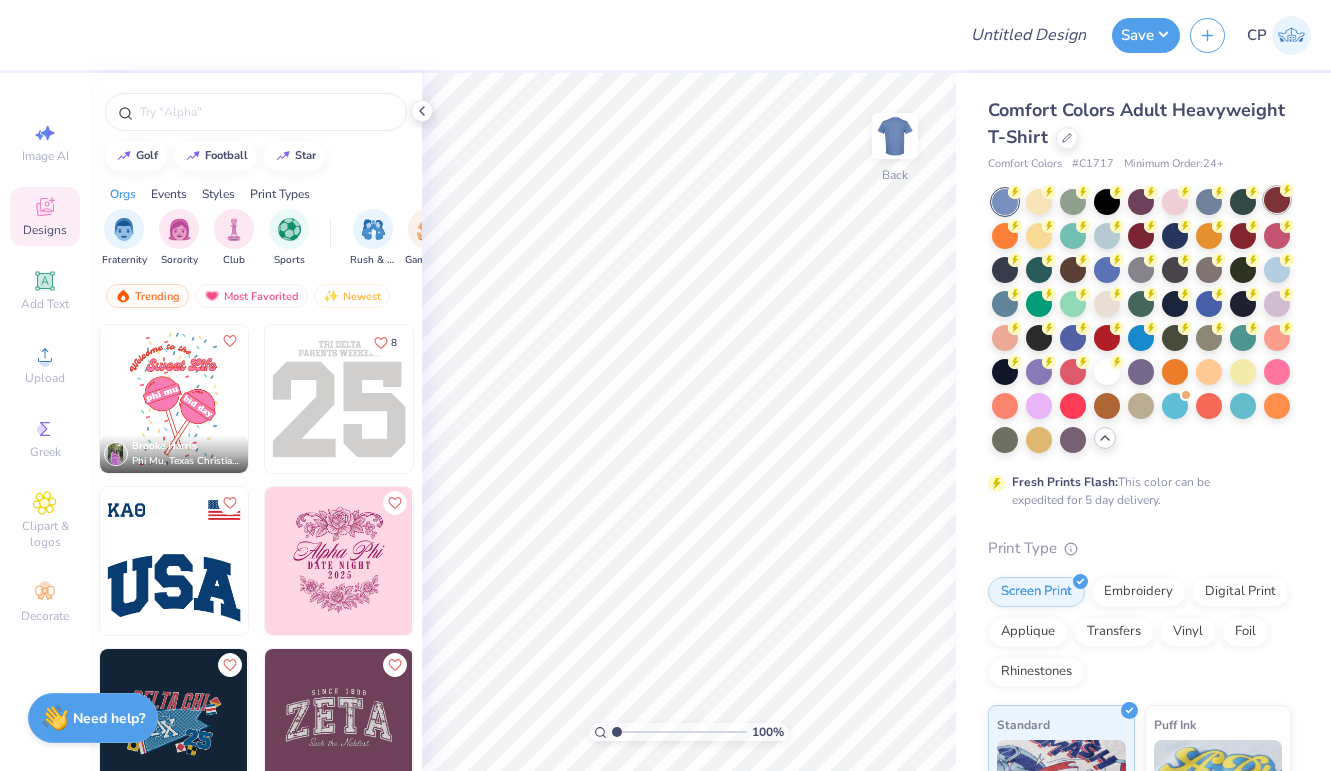 click at bounding box center [1277, 200] 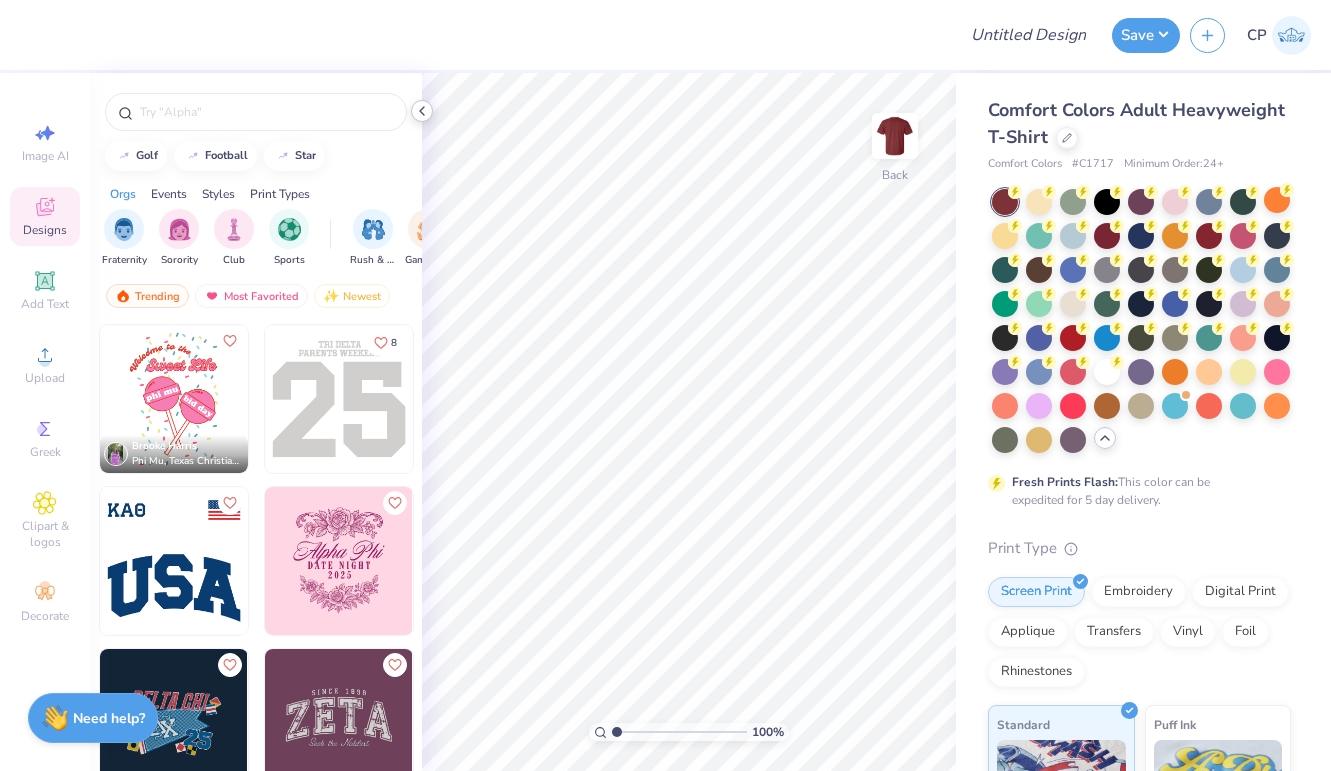 click 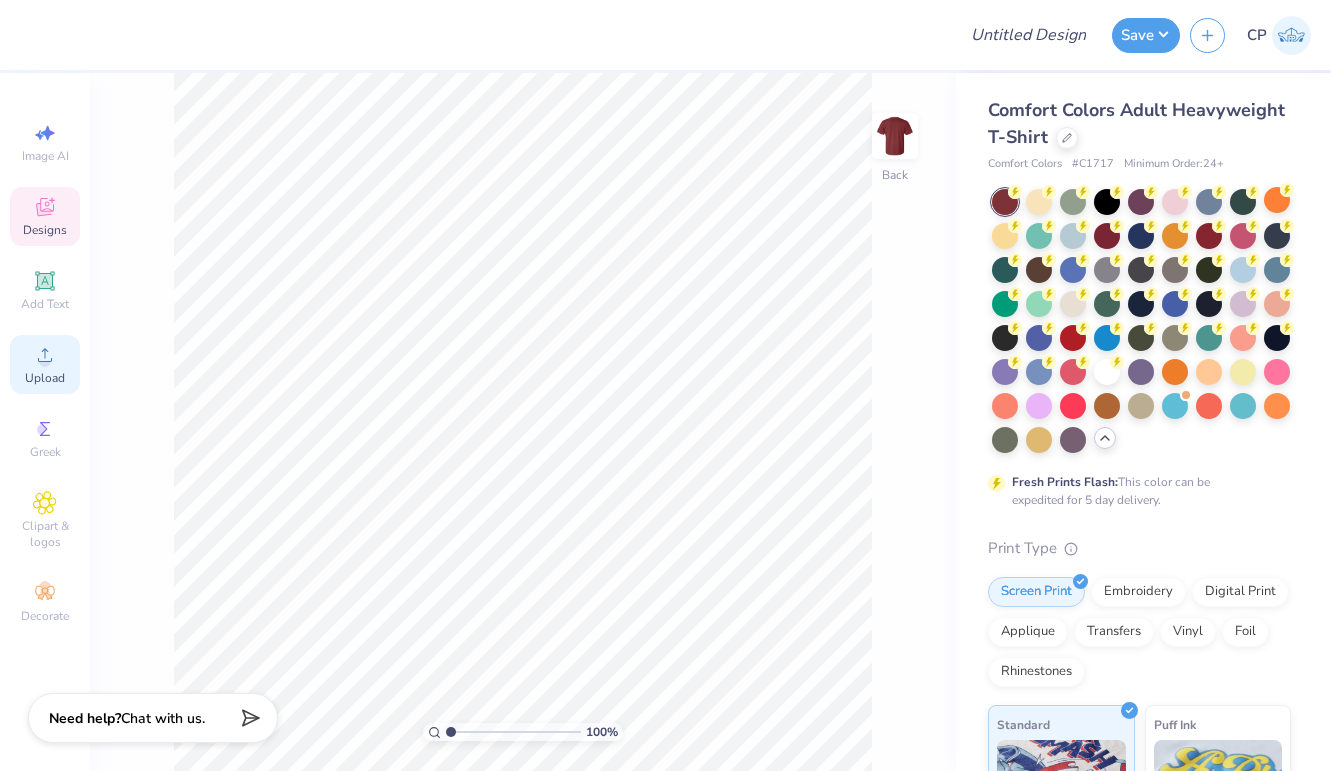 click on "Upload" at bounding box center [45, 364] 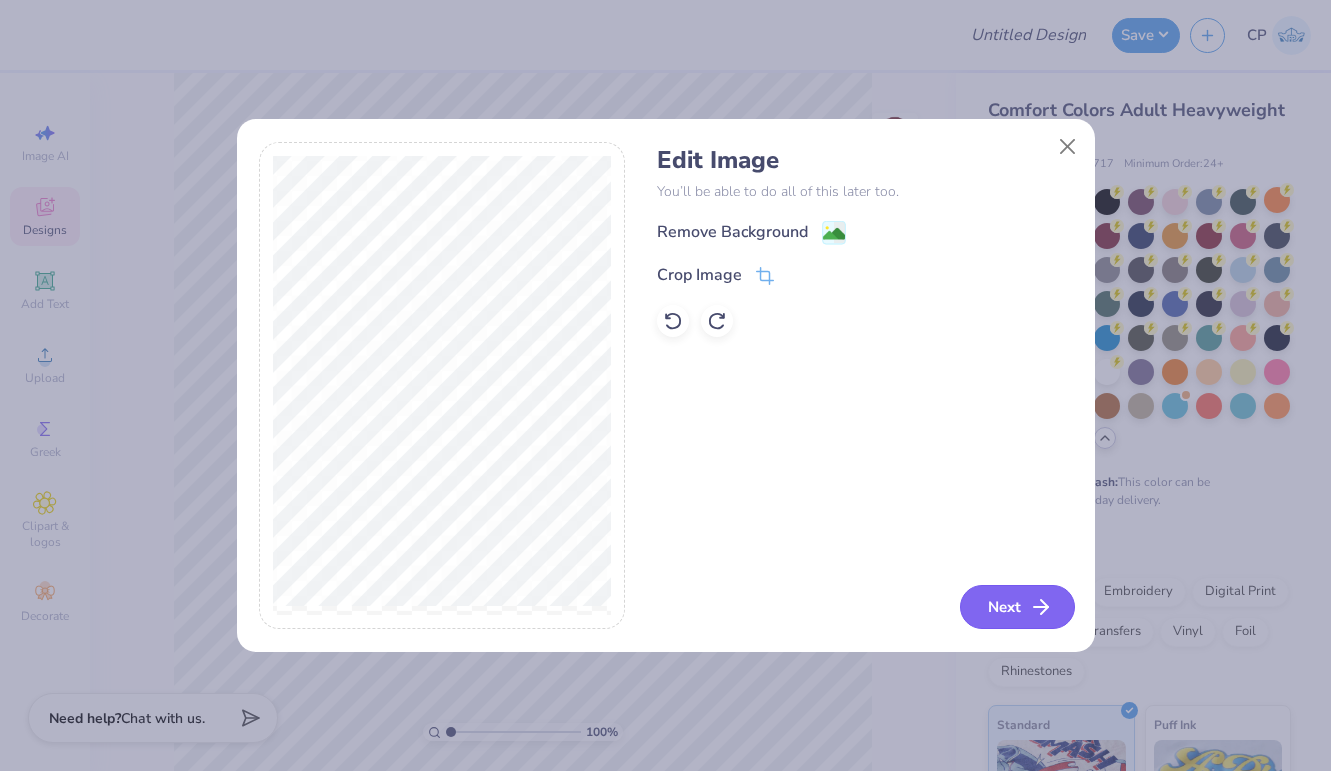click on "Next" at bounding box center [1017, 607] 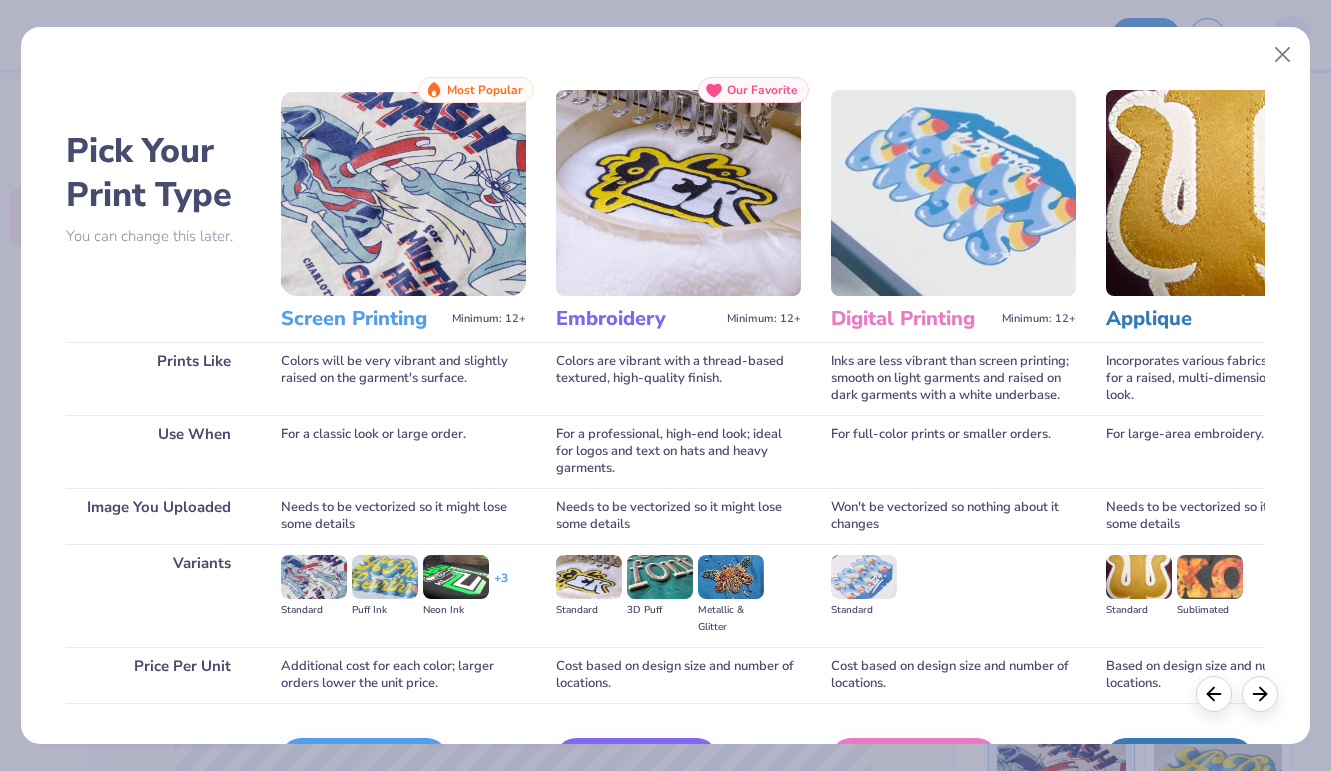 scroll, scrollTop: 122, scrollLeft: 0, axis: vertical 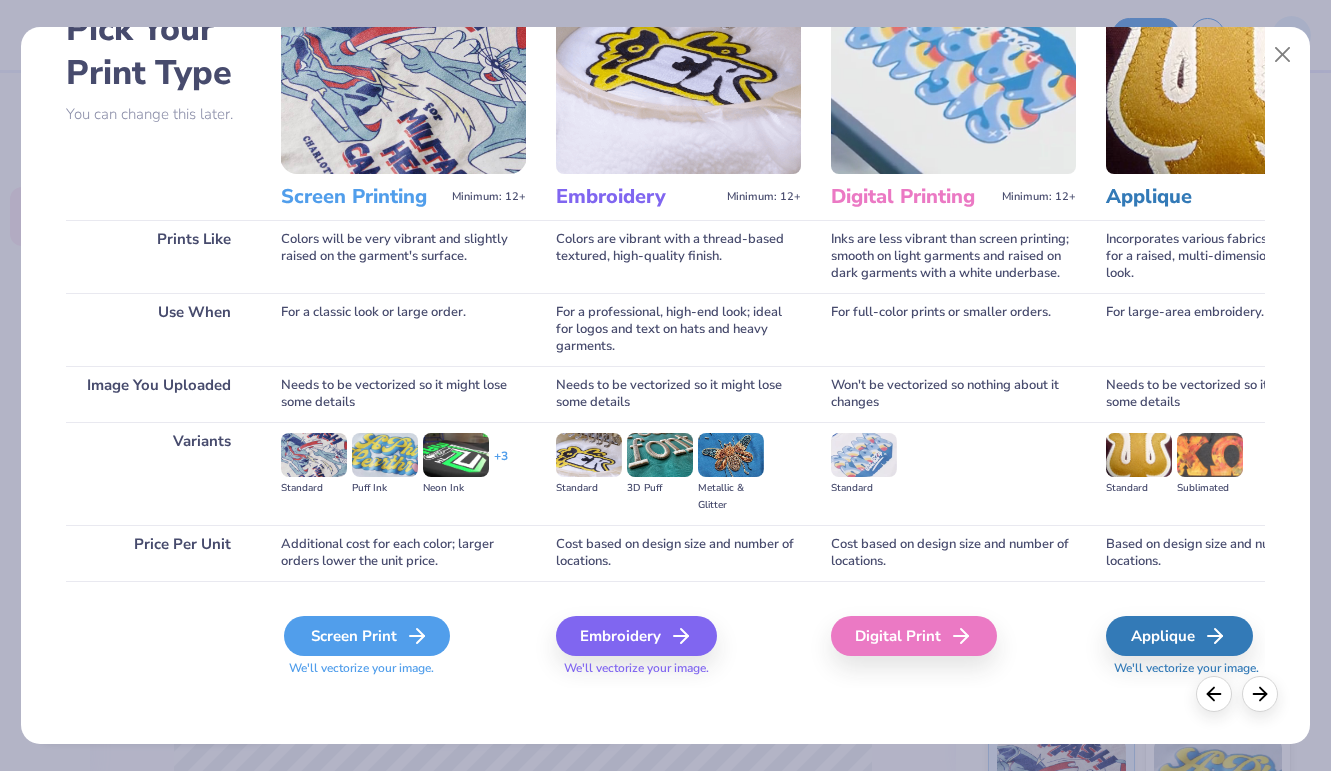 click 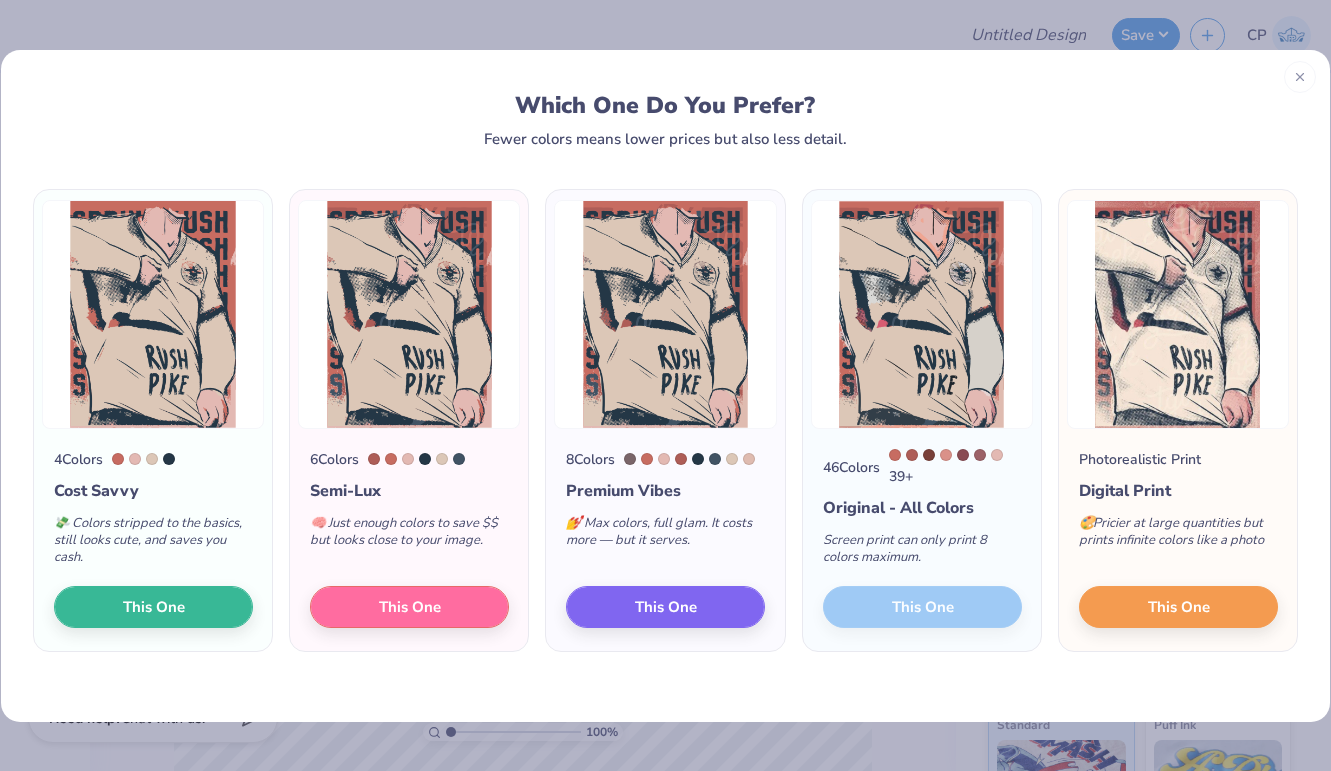 click on "This One" at bounding box center (410, 606) 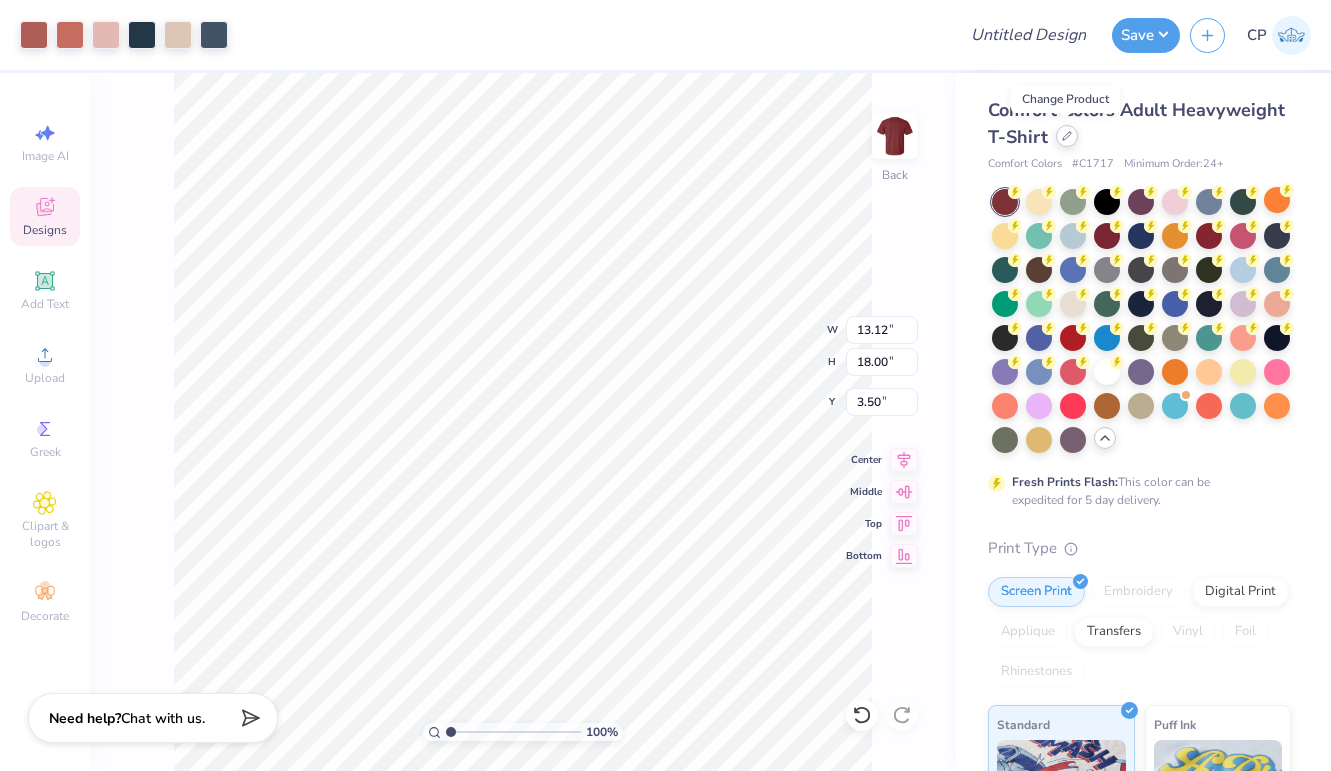 click at bounding box center [1067, 136] 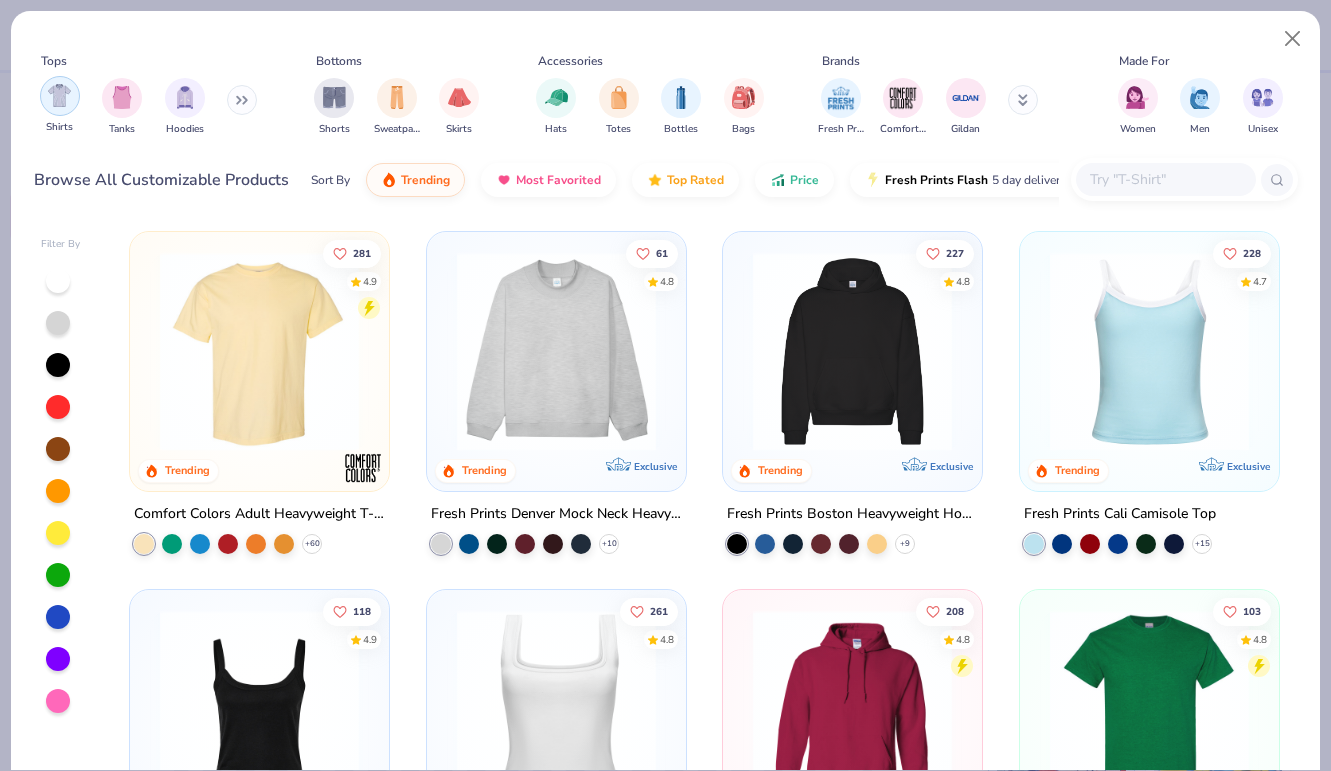 click at bounding box center (60, 96) 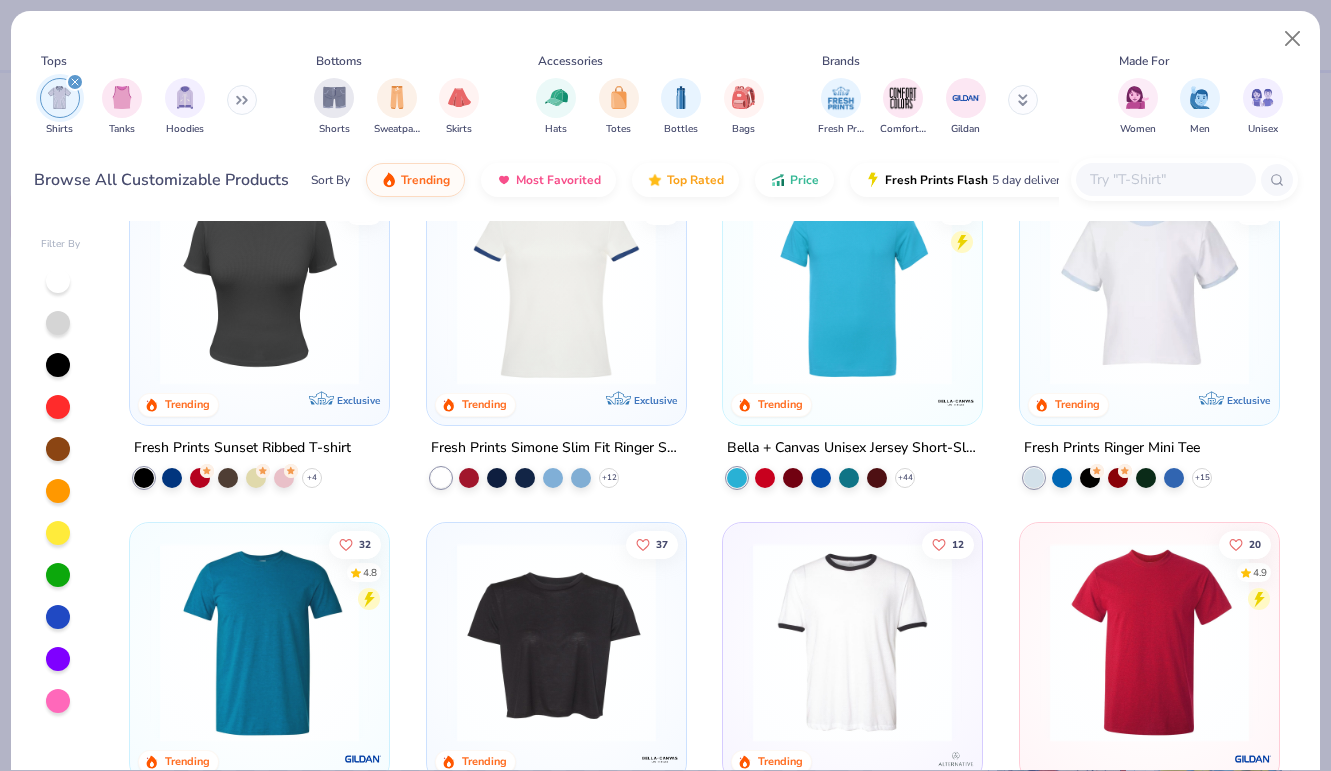 scroll, scrollTop: 1155, scrollLeft: 0, axis: vertical 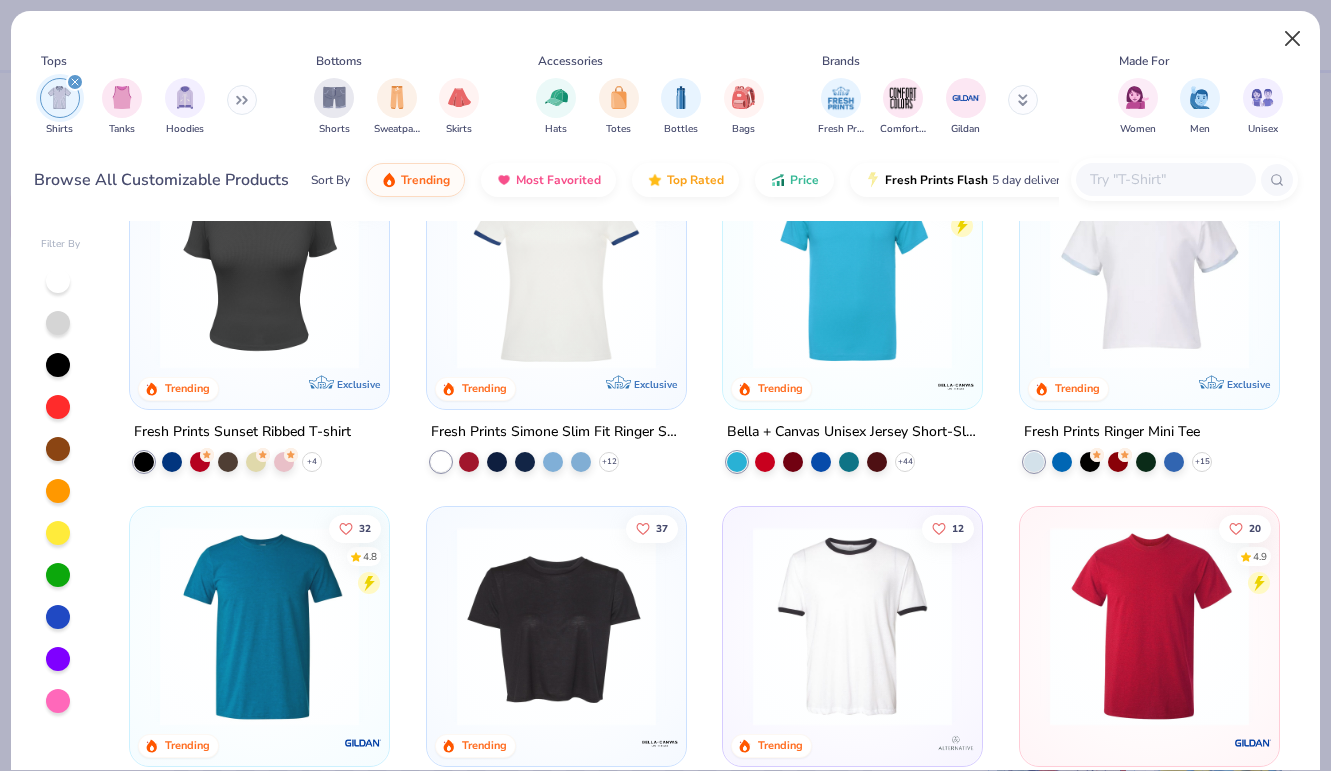 click at bounding box center [1293, 39] 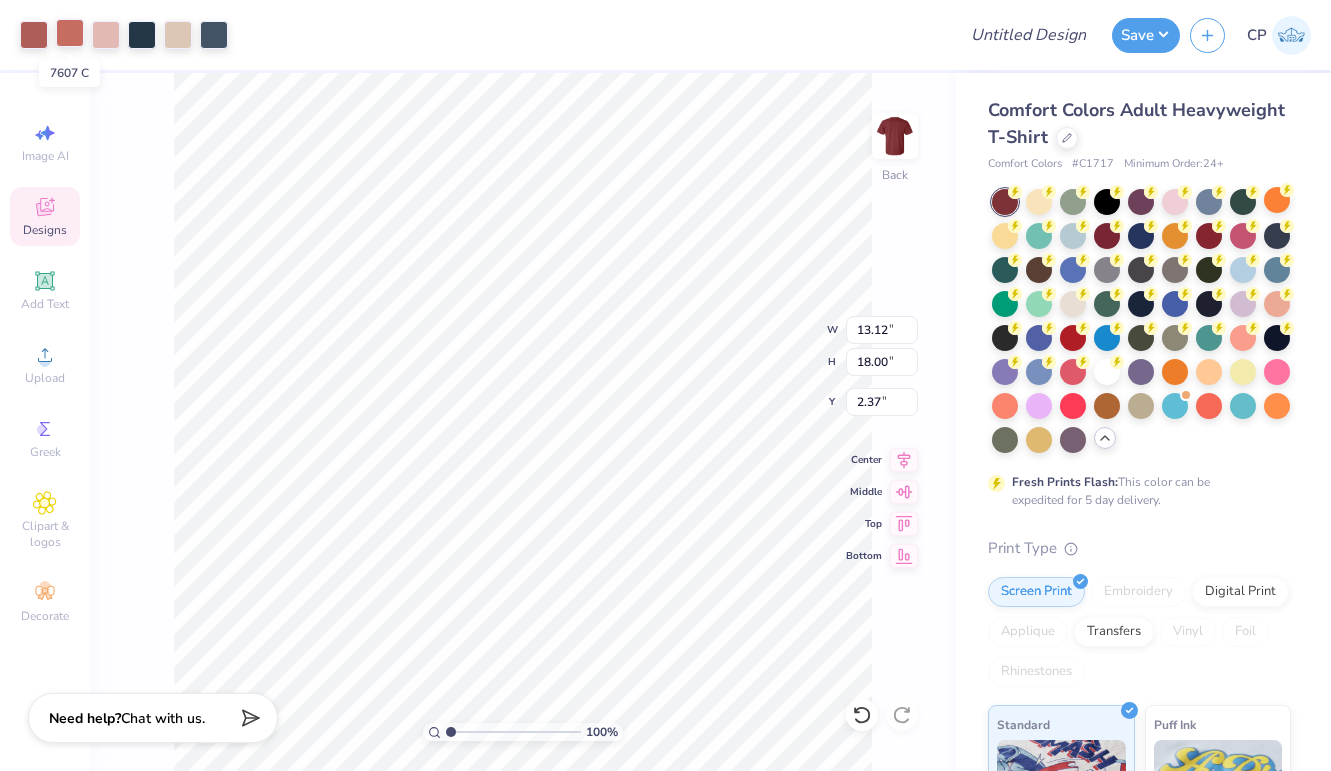 click at bounding box center [70, 33] 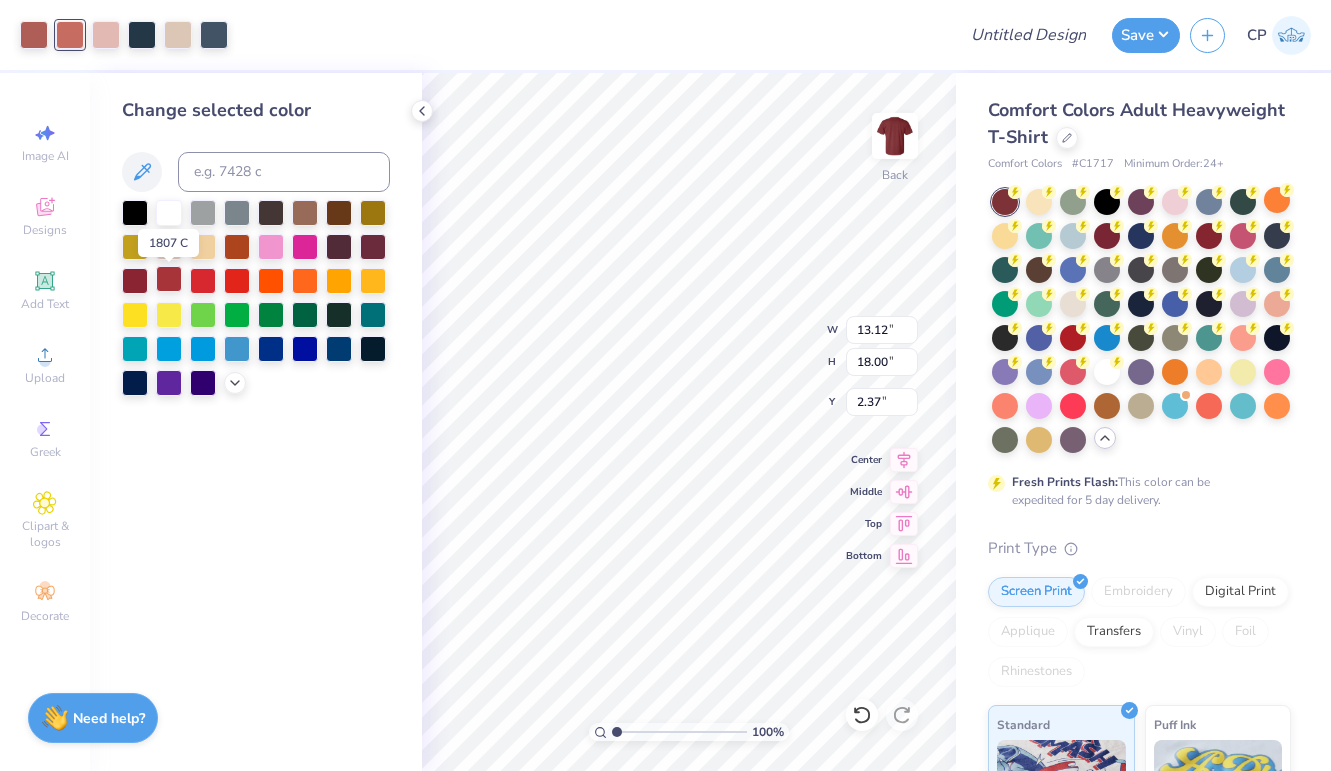 click at bounding box center [169, 279] 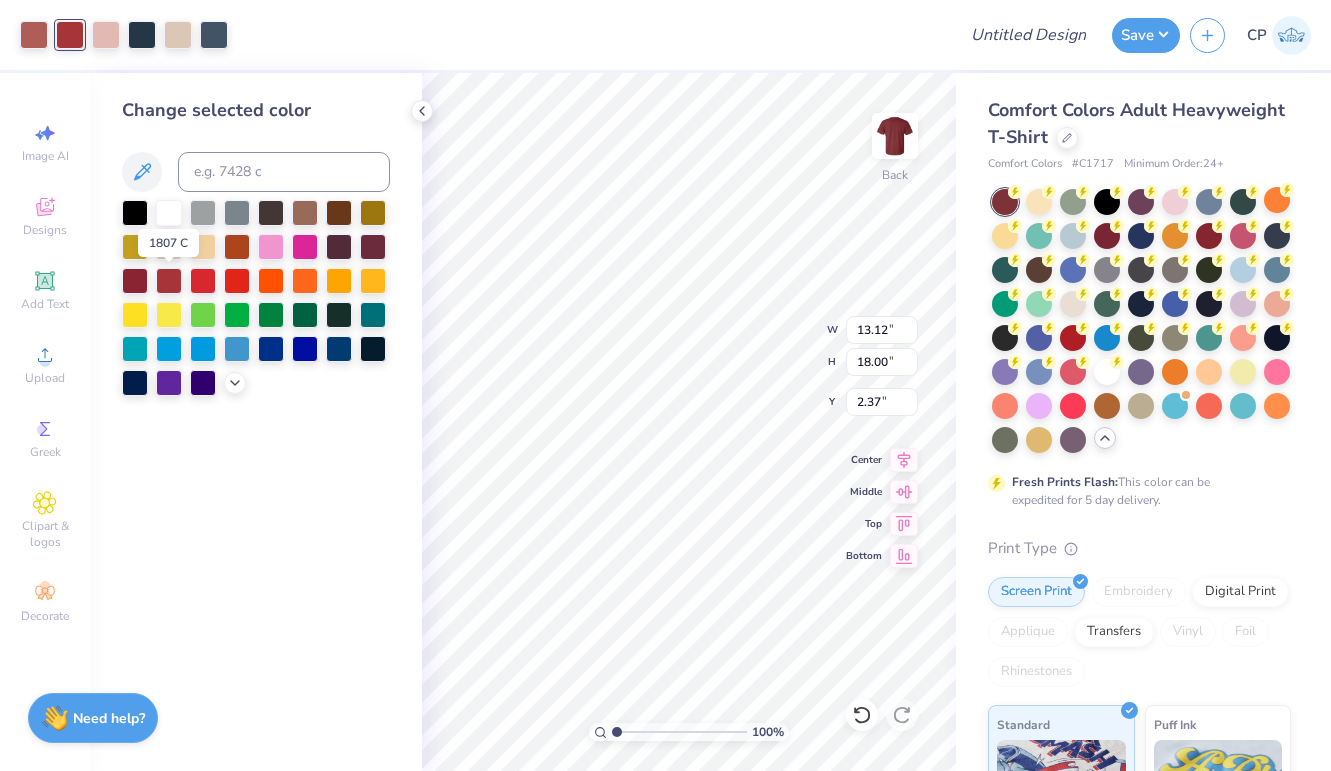 click at bounding box center (256, 298) 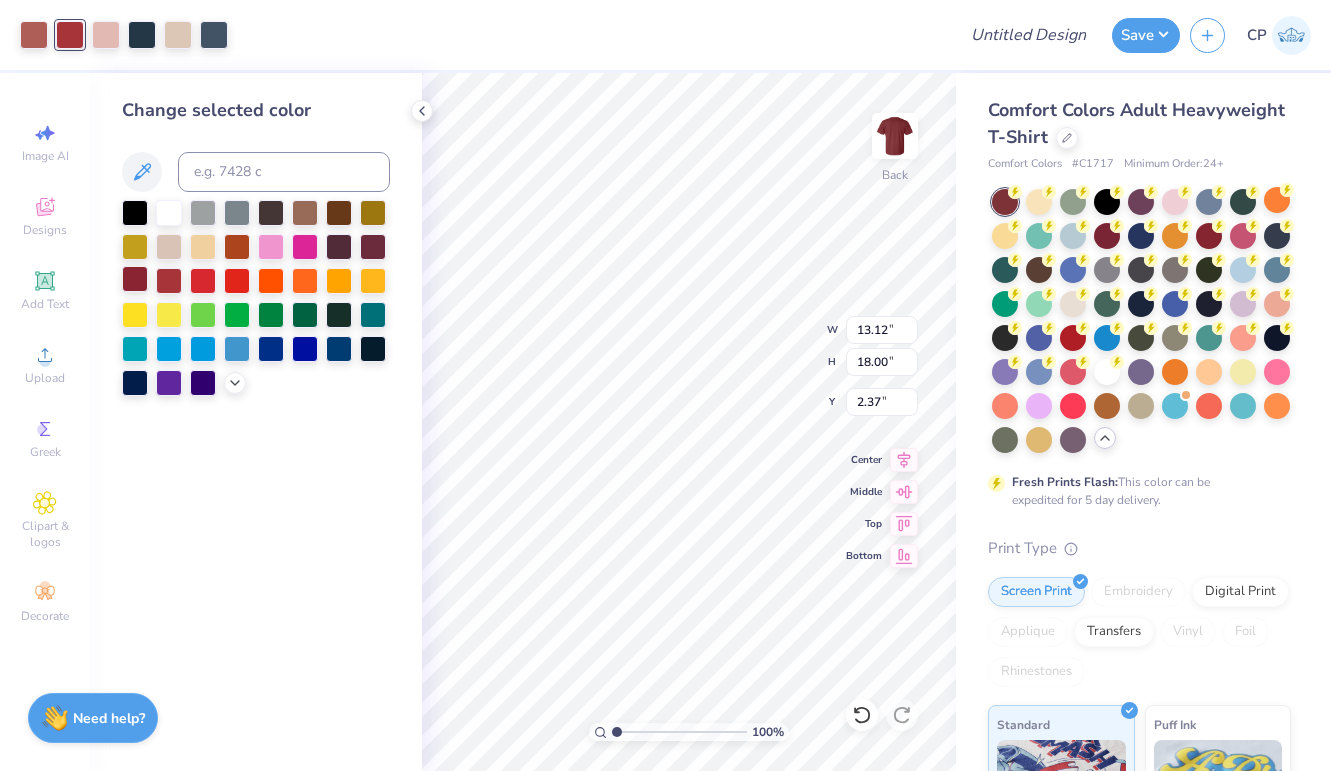 click at bounding box center [135, 279] 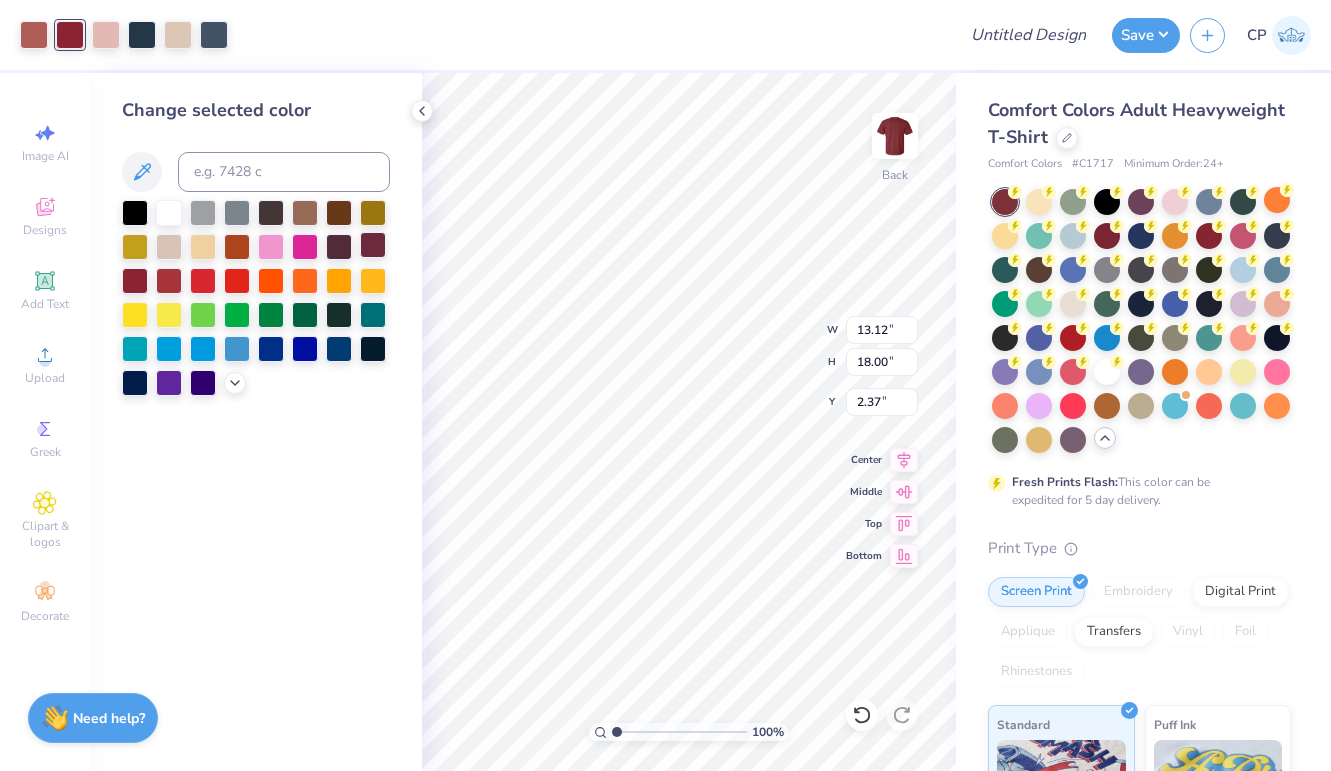 click at bounding box center [373, 245] 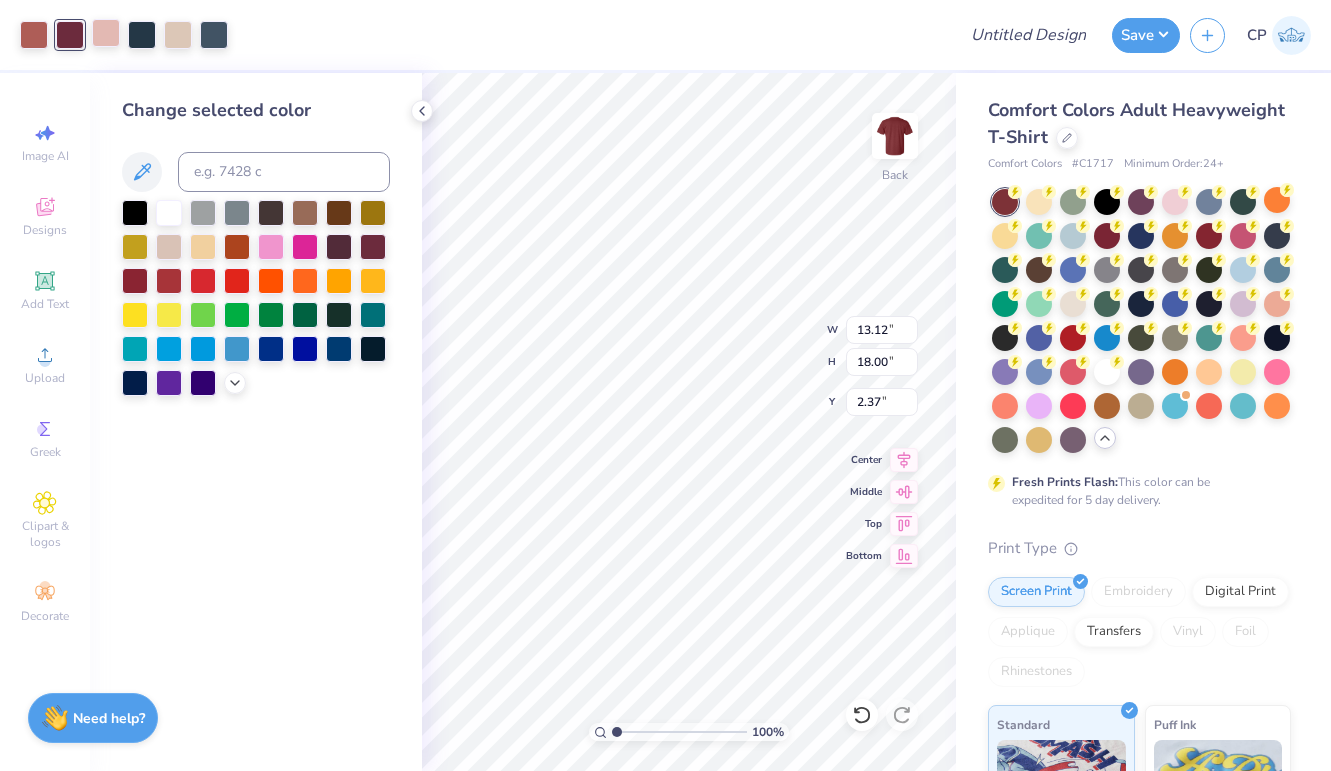 click at bounding box center [106, 33] 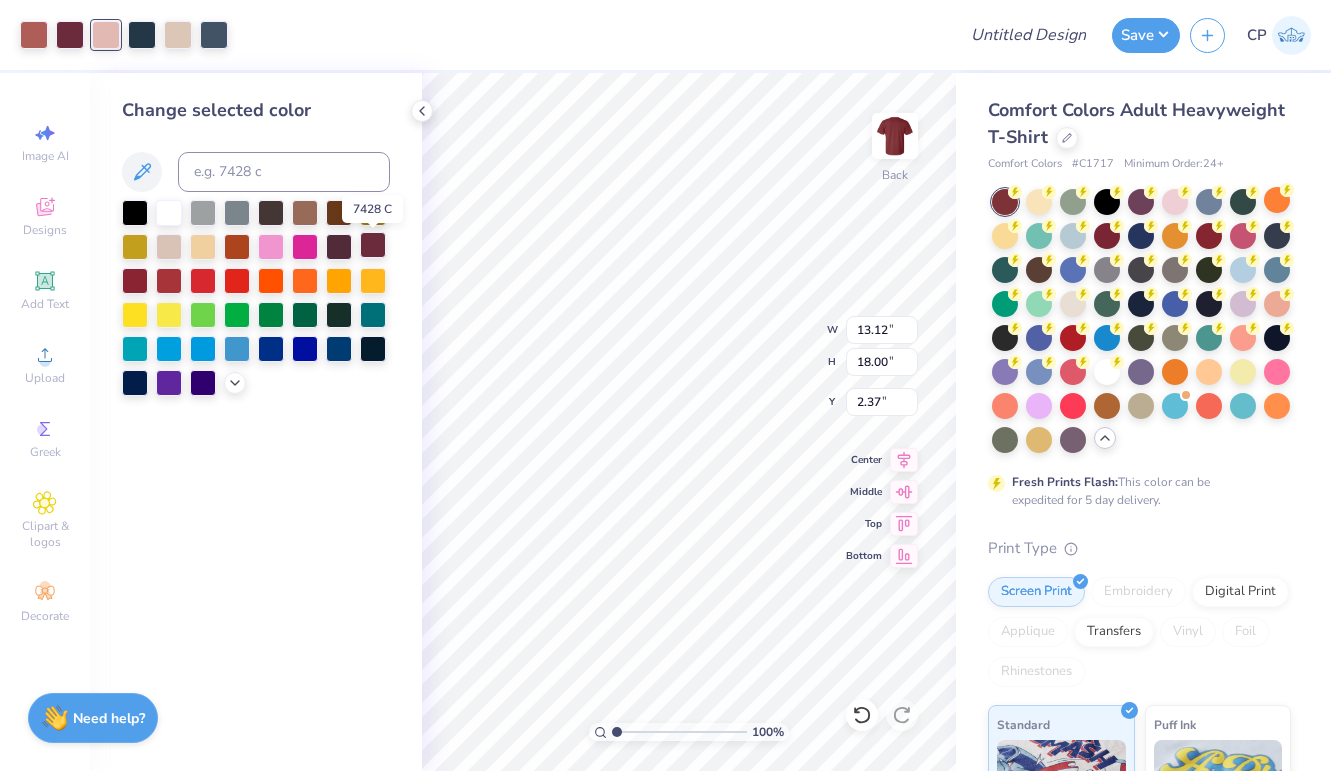 click at bounding box center [373, 245] 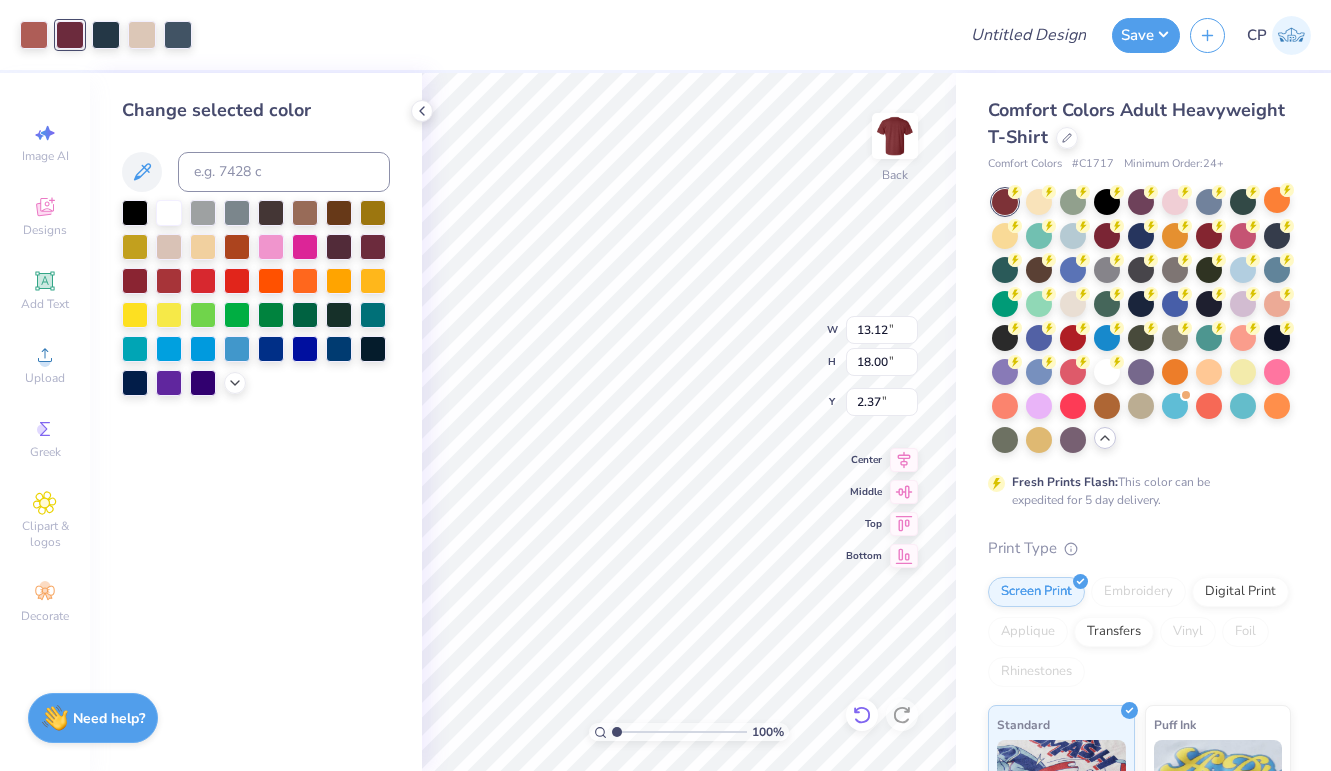 click 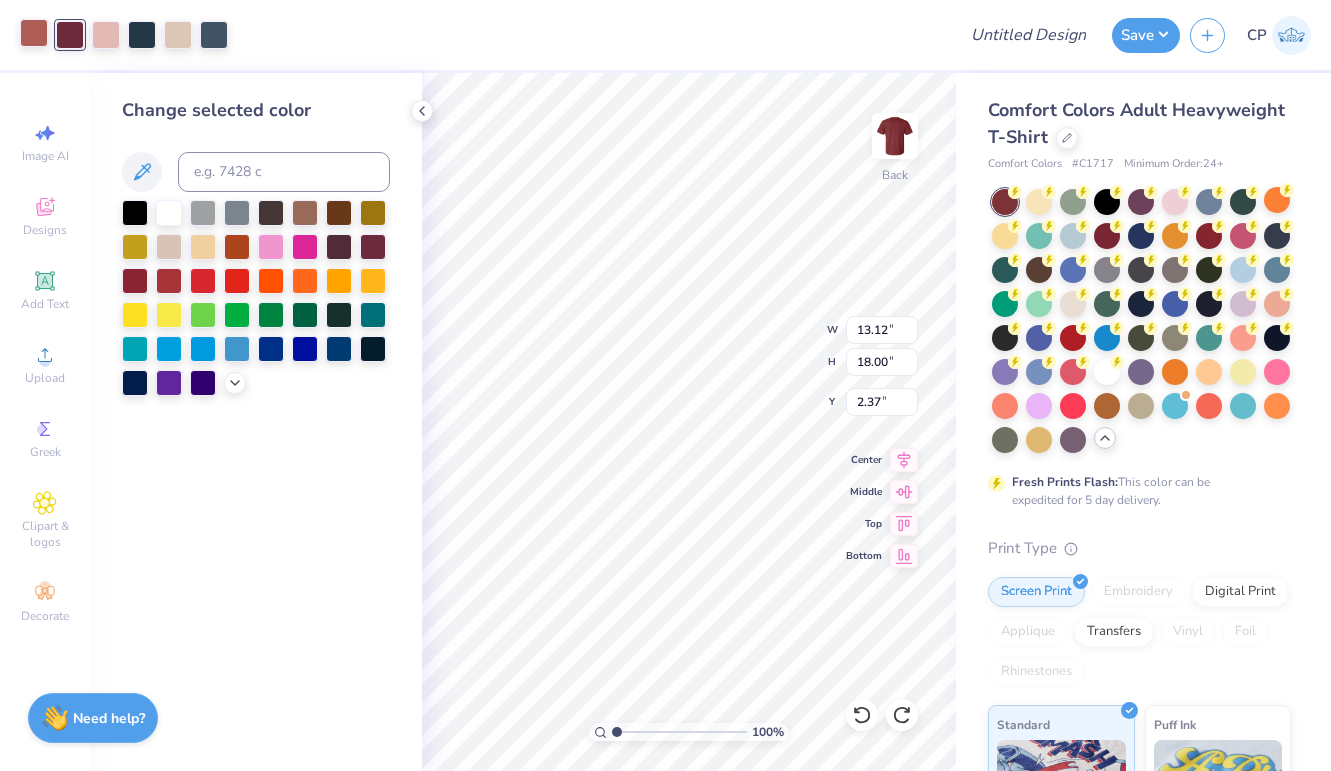 click at bounding box center (34, 33) 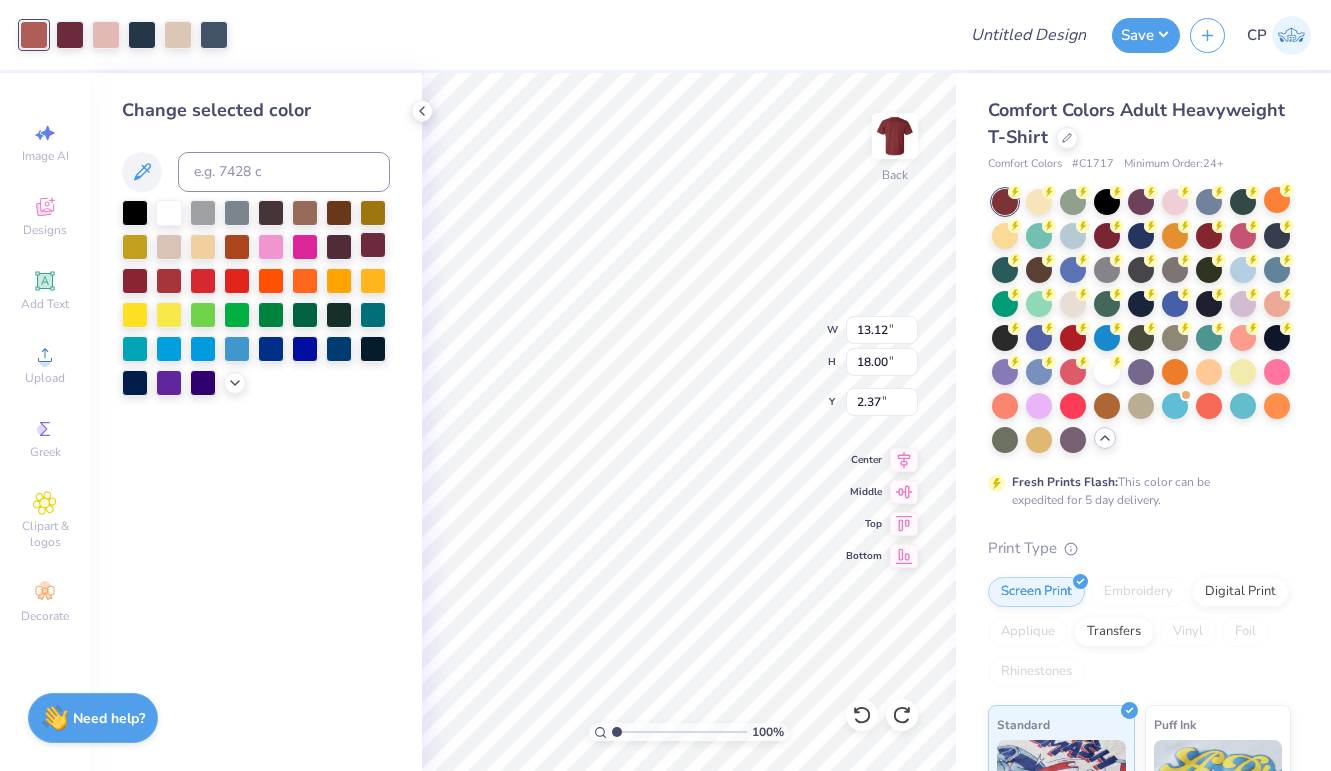 click at bounding box center (373, 245) 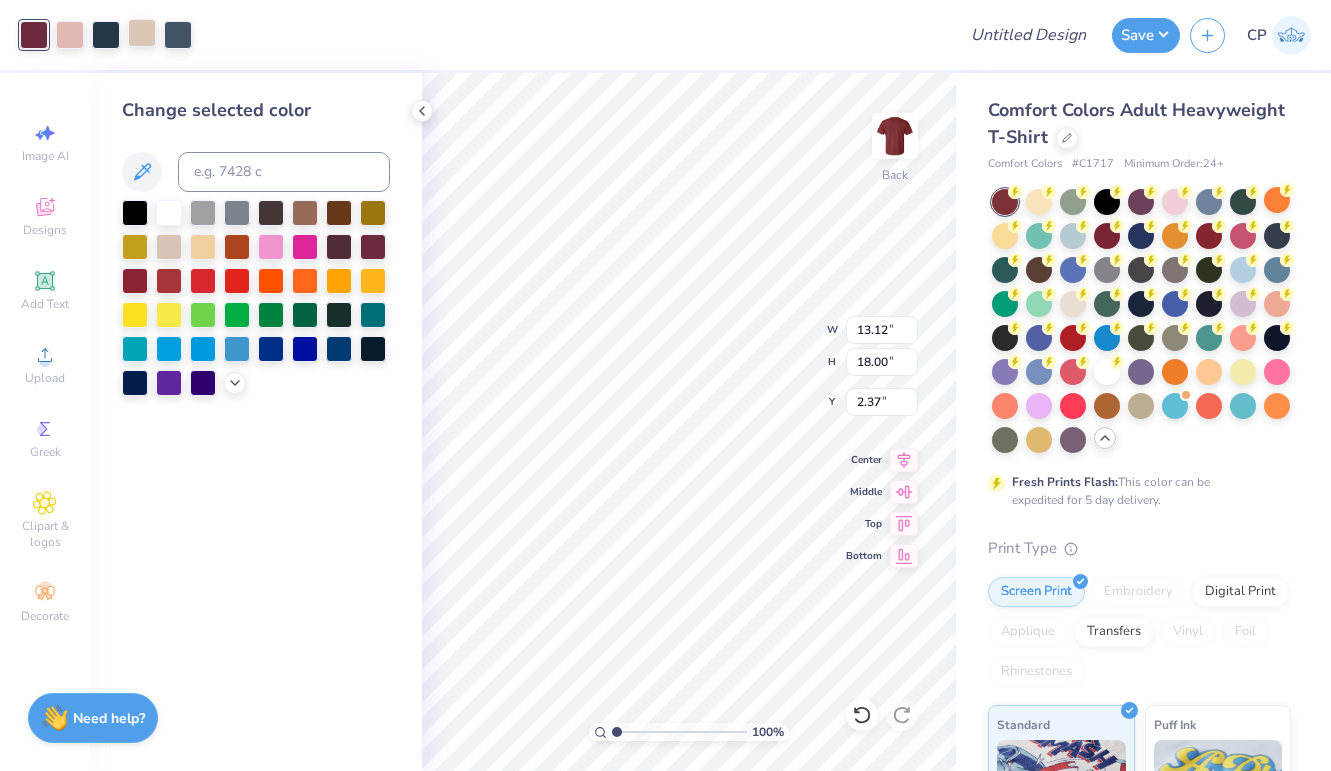 click at bounding box center (142, 33) 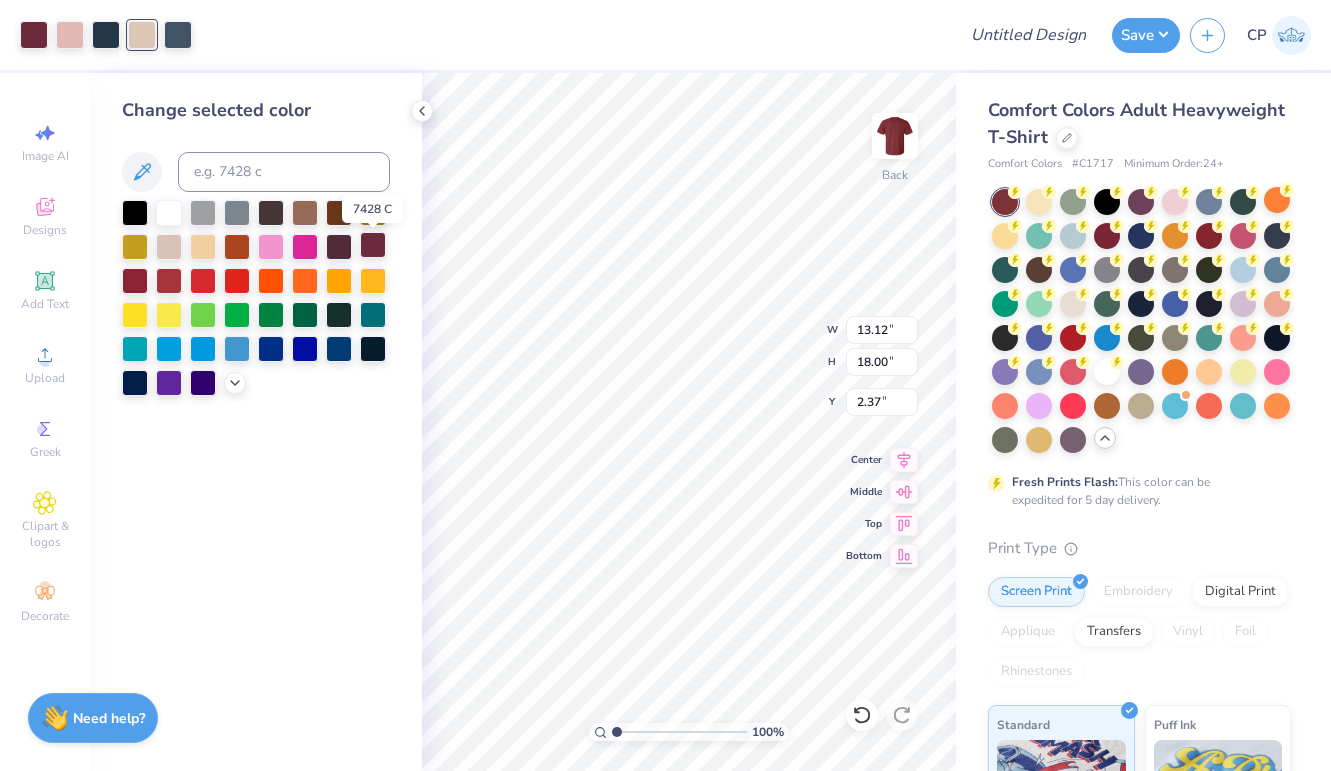 click at bounding box center [373, 245] 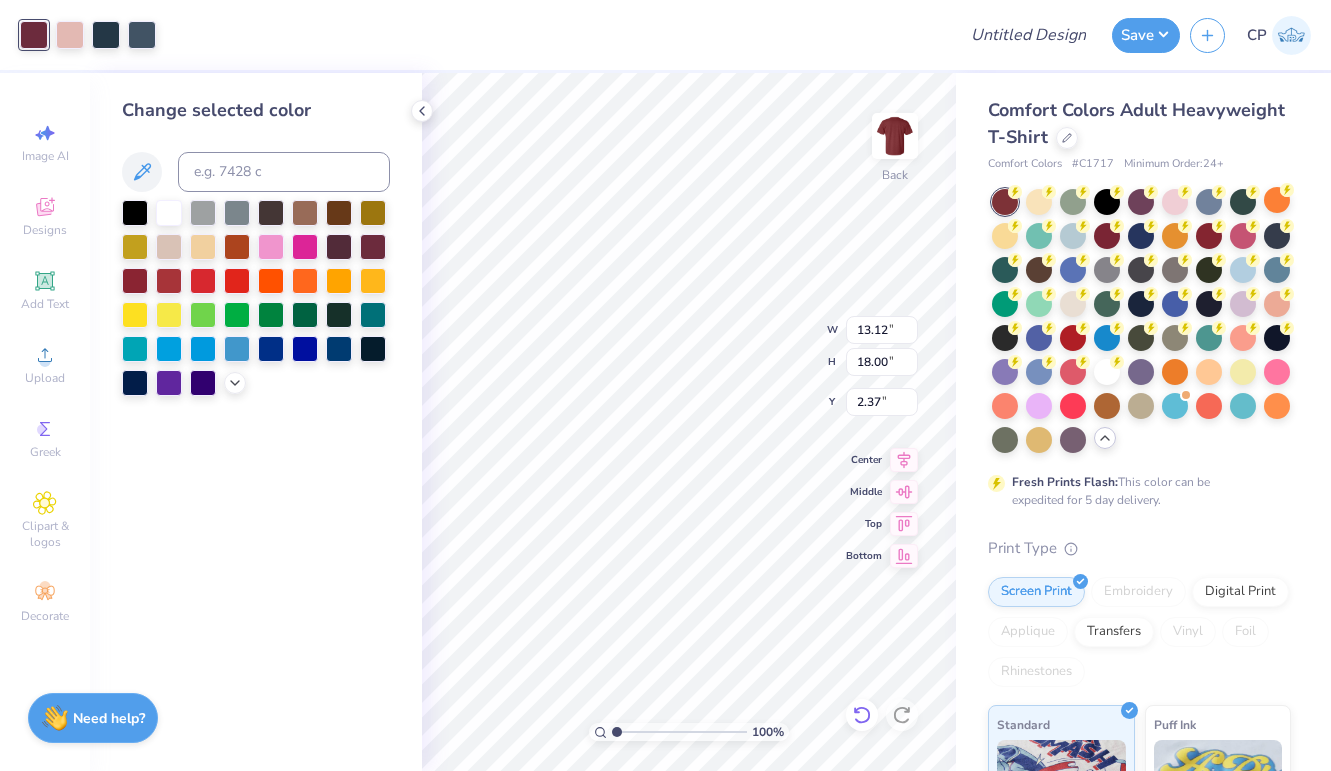 click at bounding box center [862, 715] 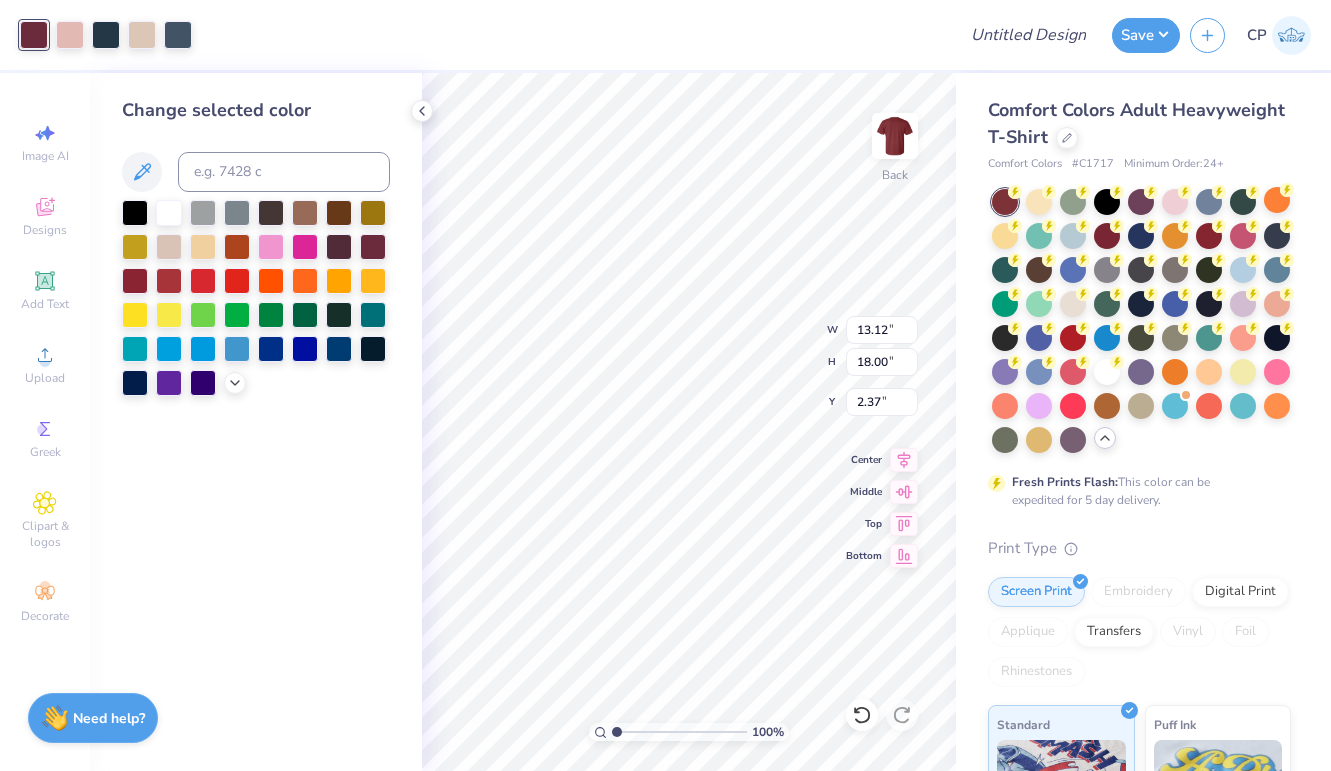 type on "2.11" 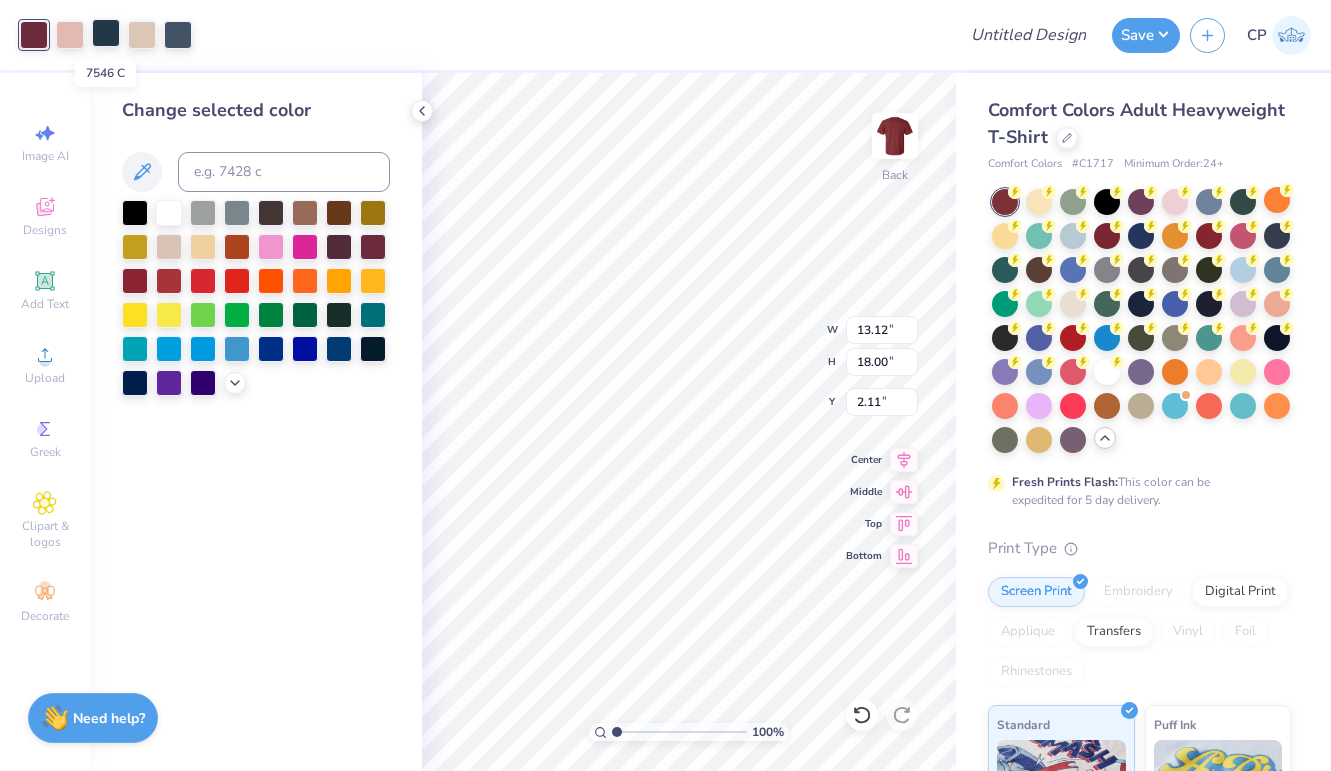 click at bounding box center [106, 33] 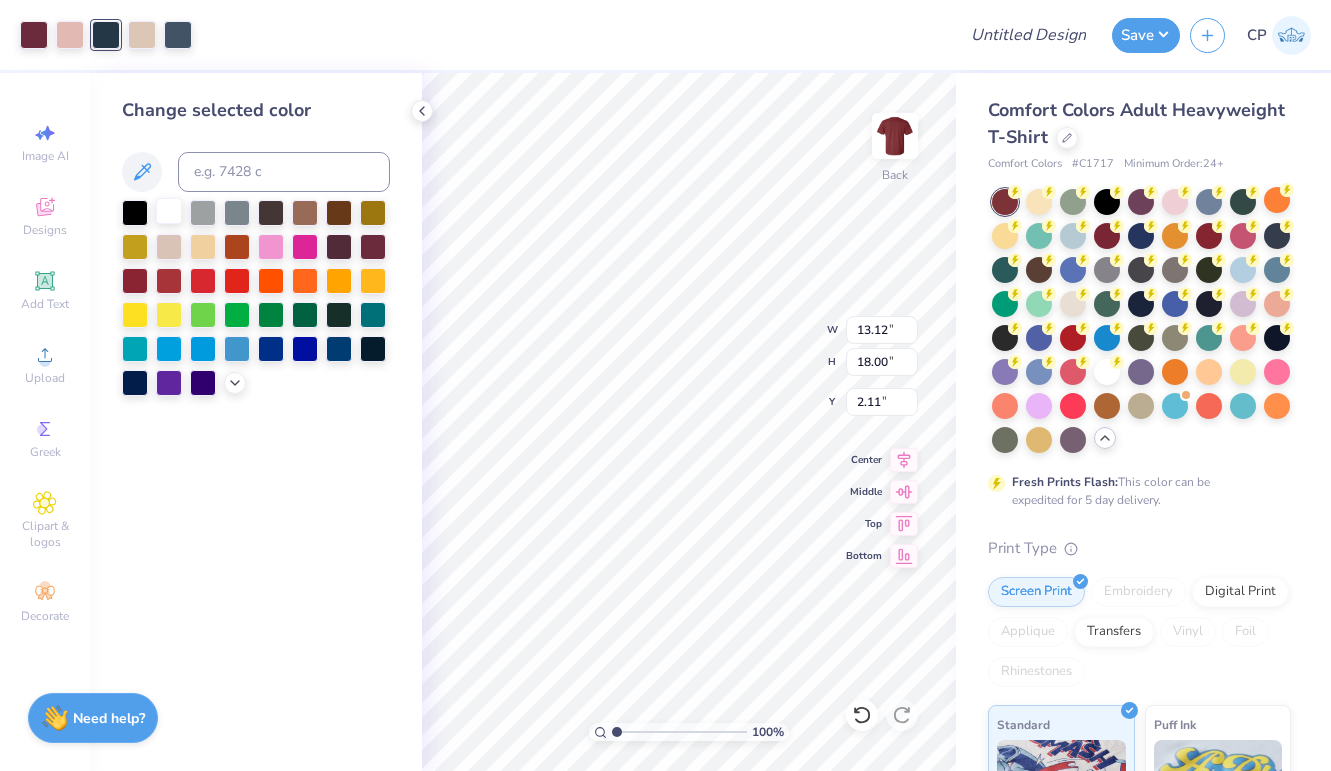 click at bounding box center (169, 211) 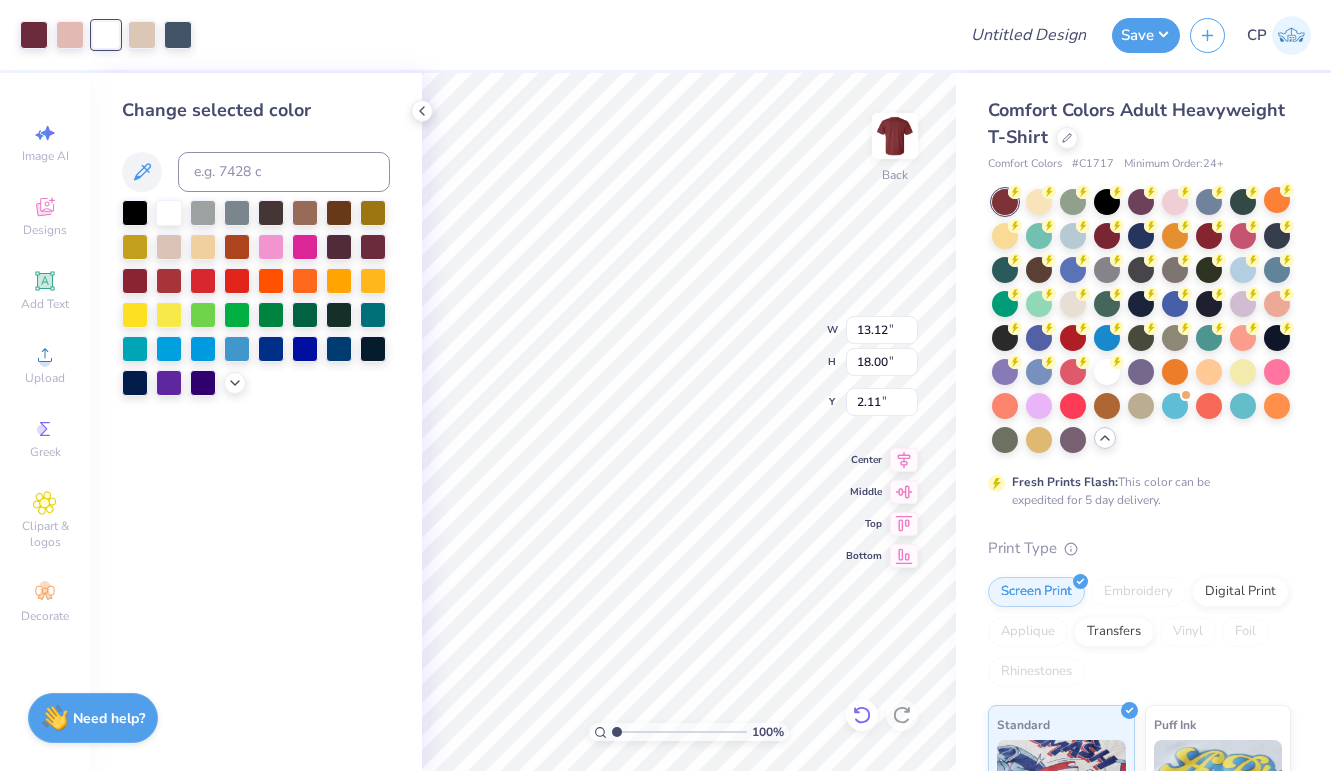 click 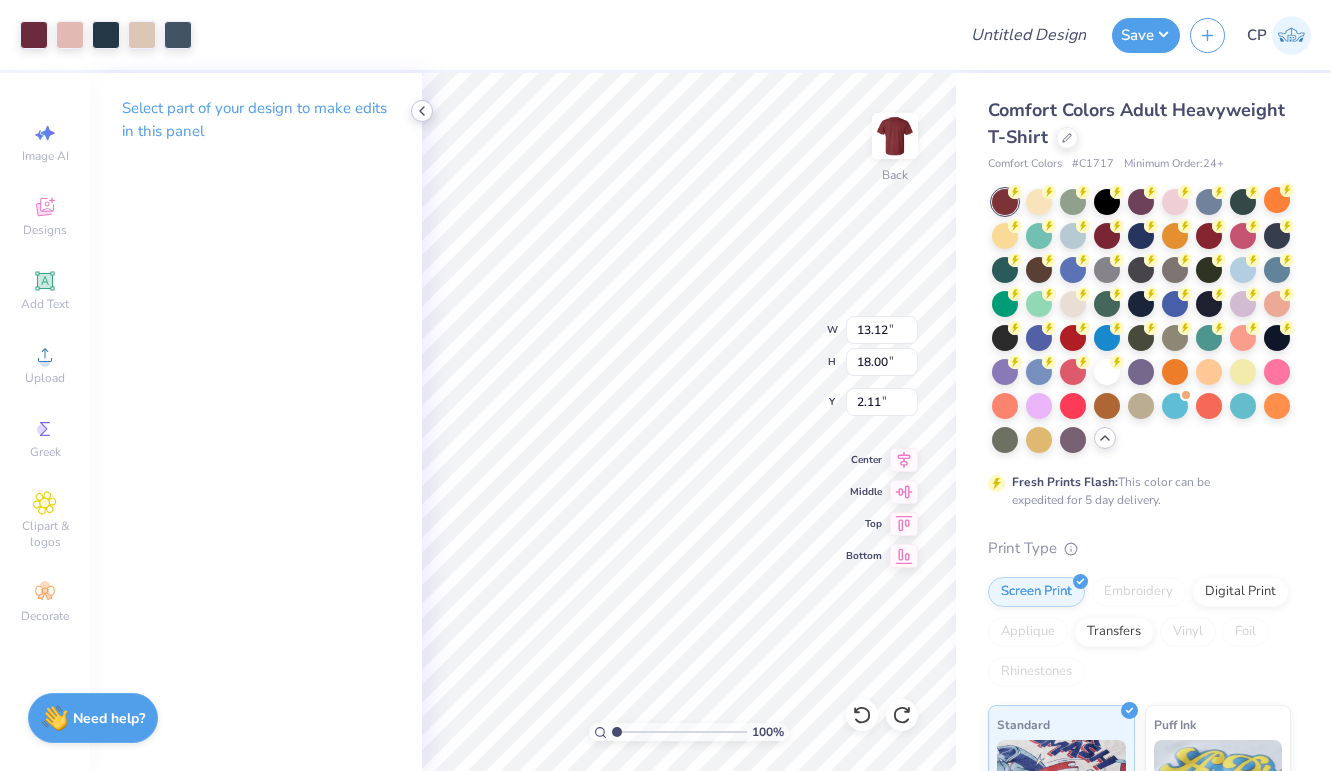 click 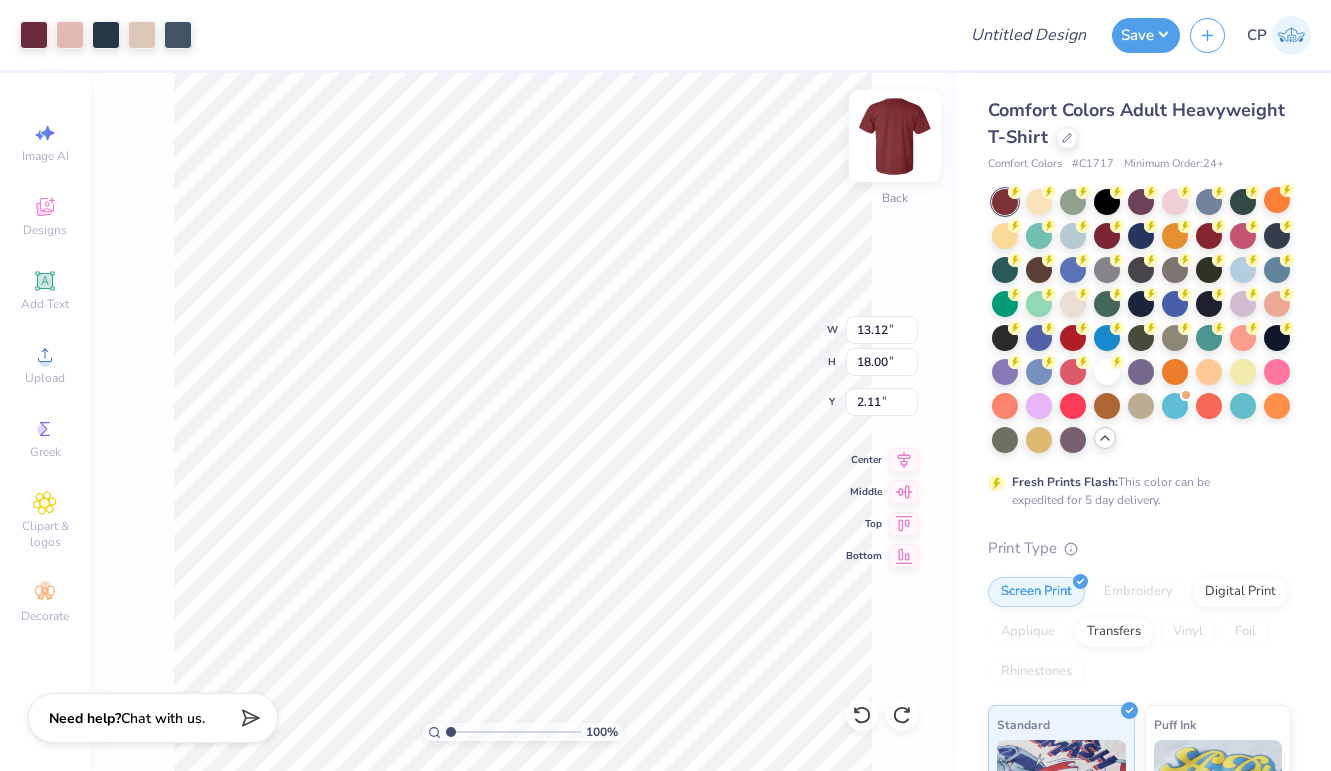 click at bounding box center (895, 136) 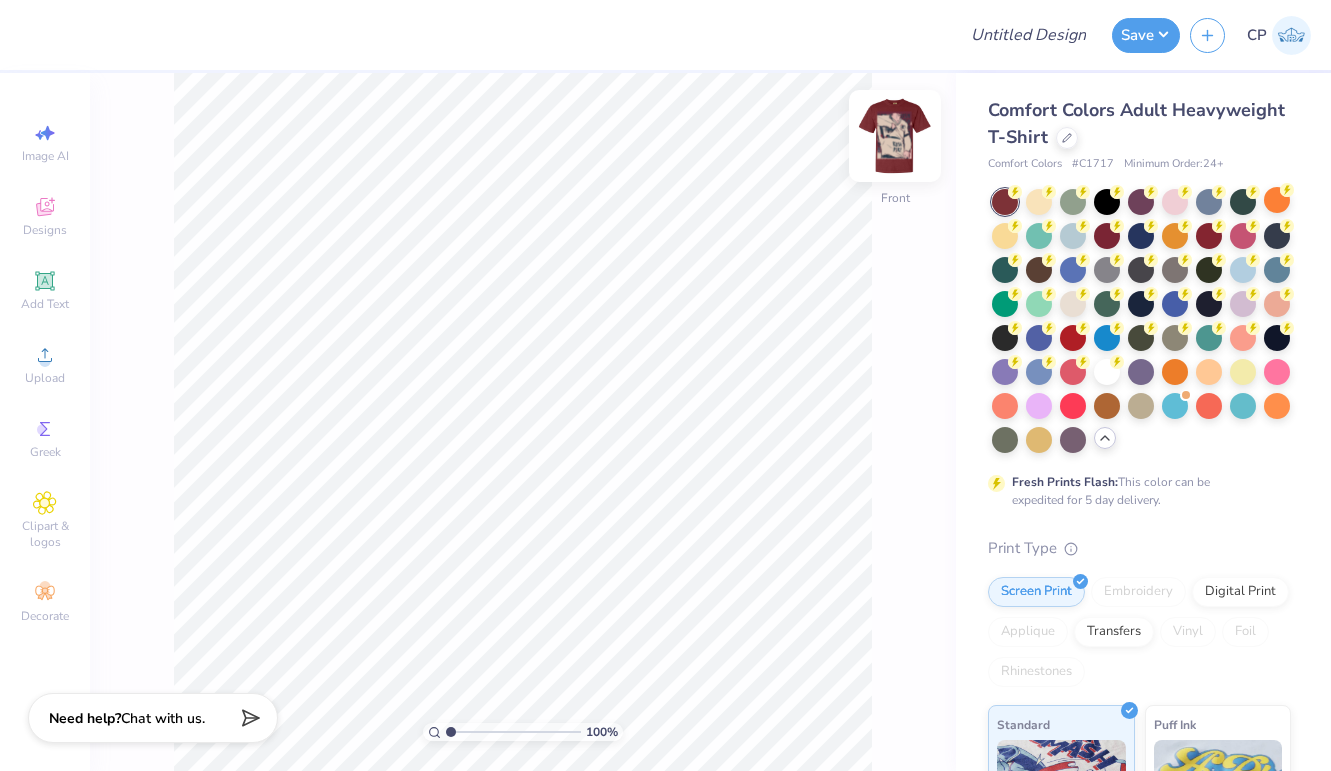 click at bounding box center (895, 136) 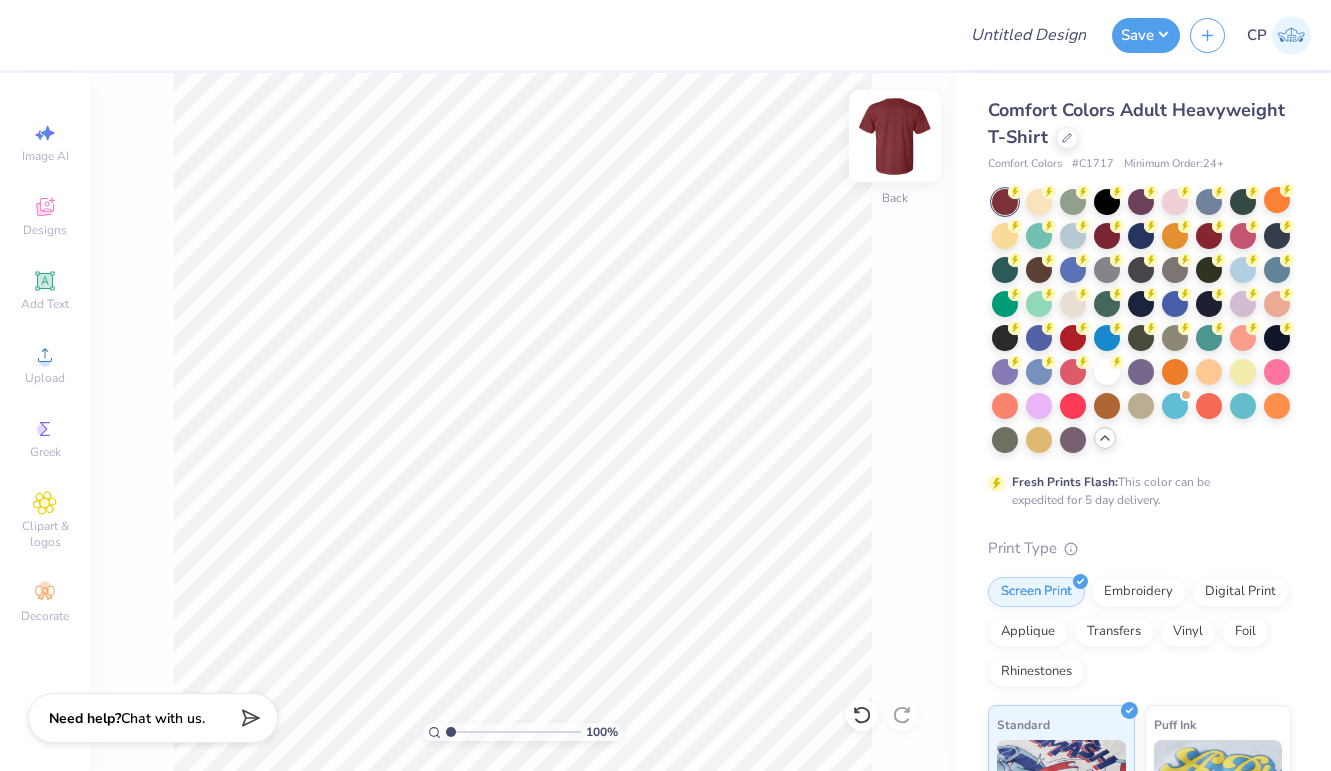 click at bounding box center [895, 136] 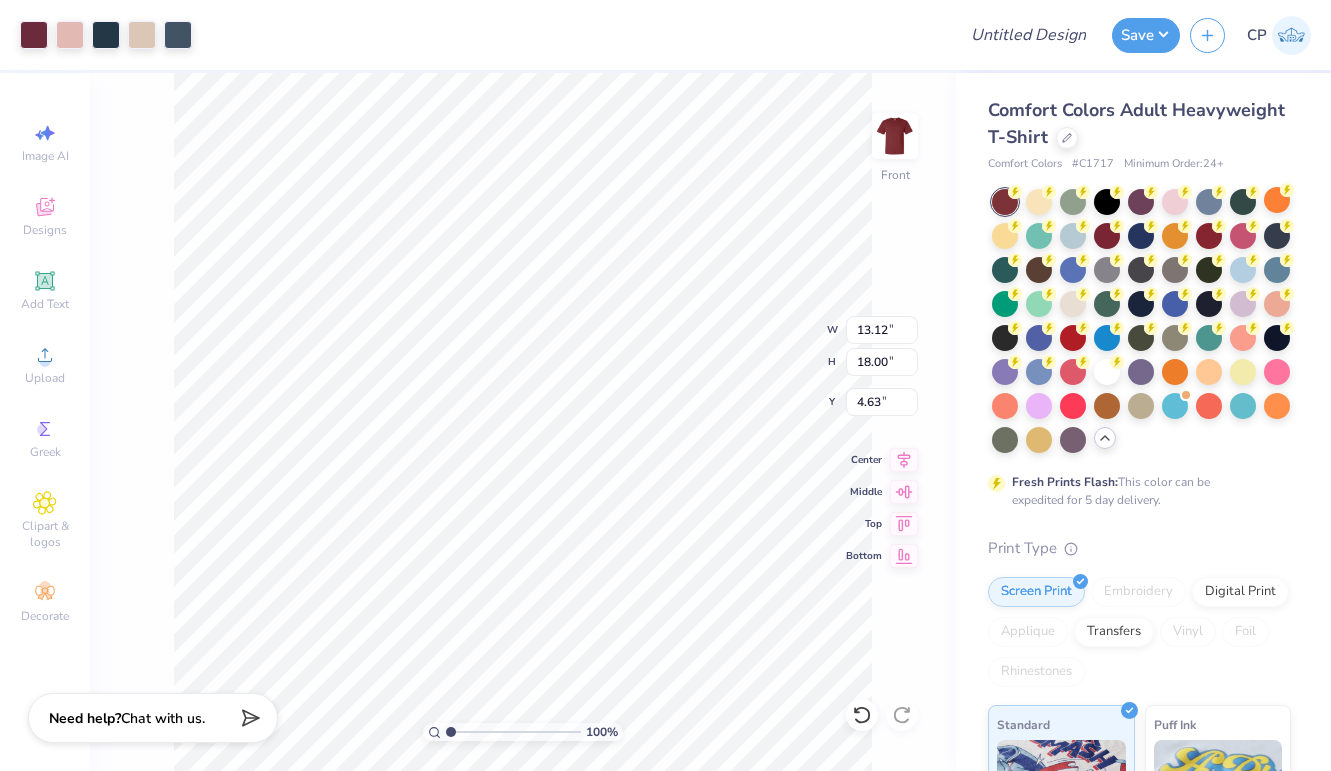 type on "3.00" 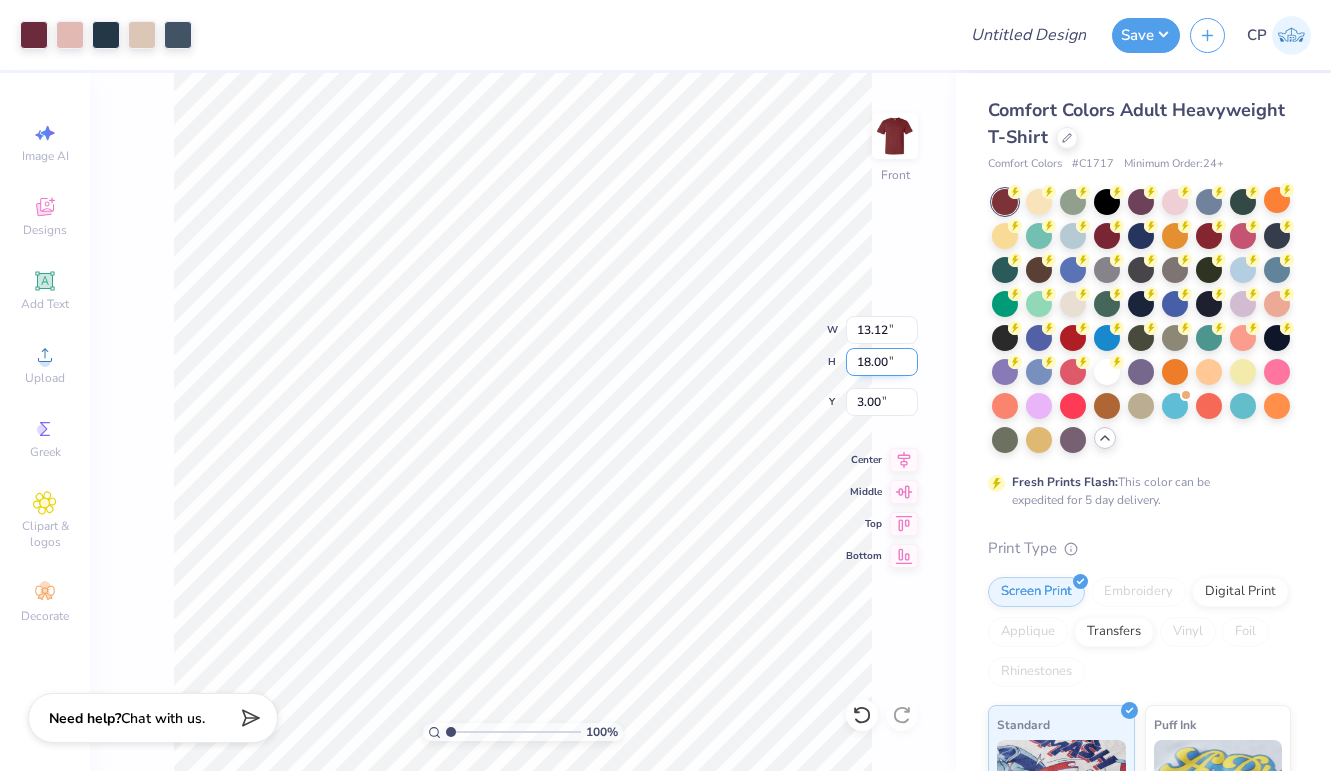 click on "[NUMBER] % Front W [NUMBER] [NUMBER] " H [NUMBER] [NUMBER] " Y [NUMBER] [NUMBER] " Center Middle Top Bottom" at bounding box center (523, 422) 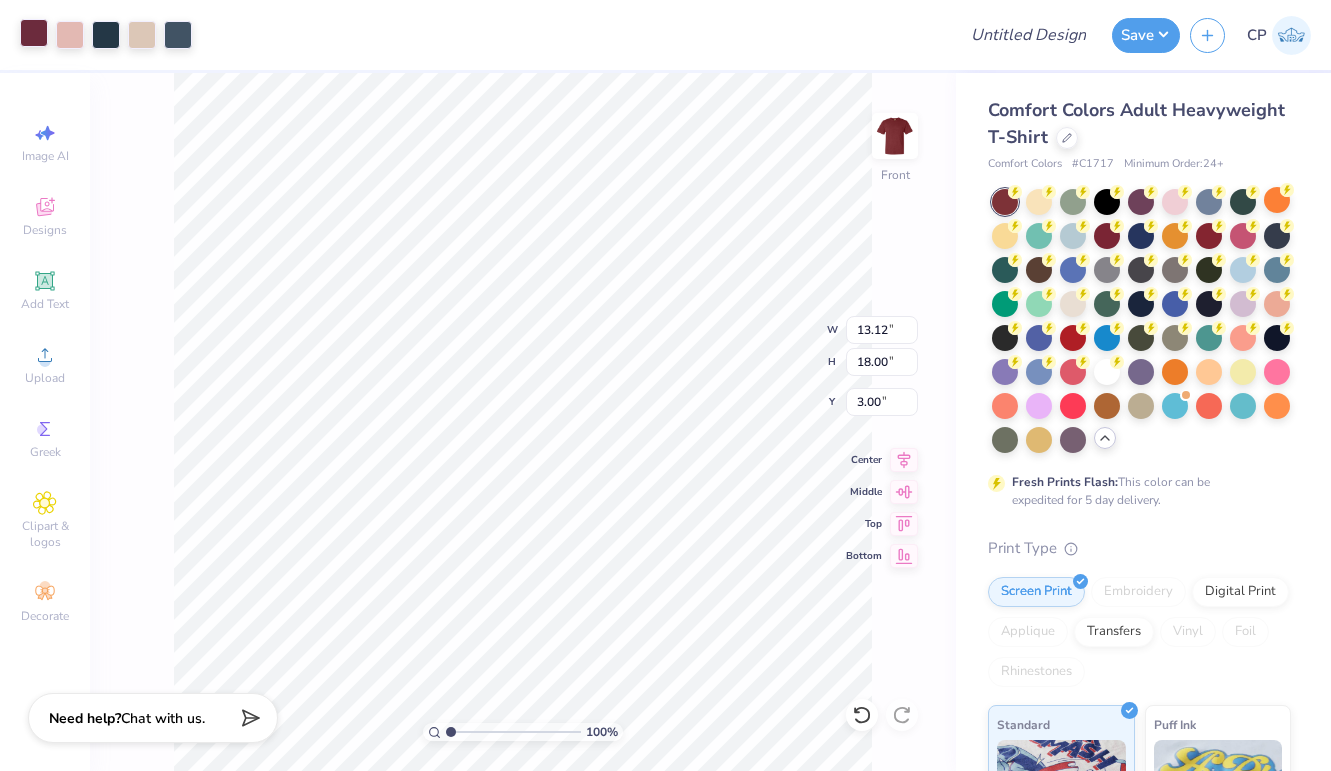 click at bounding box center (34, 33) 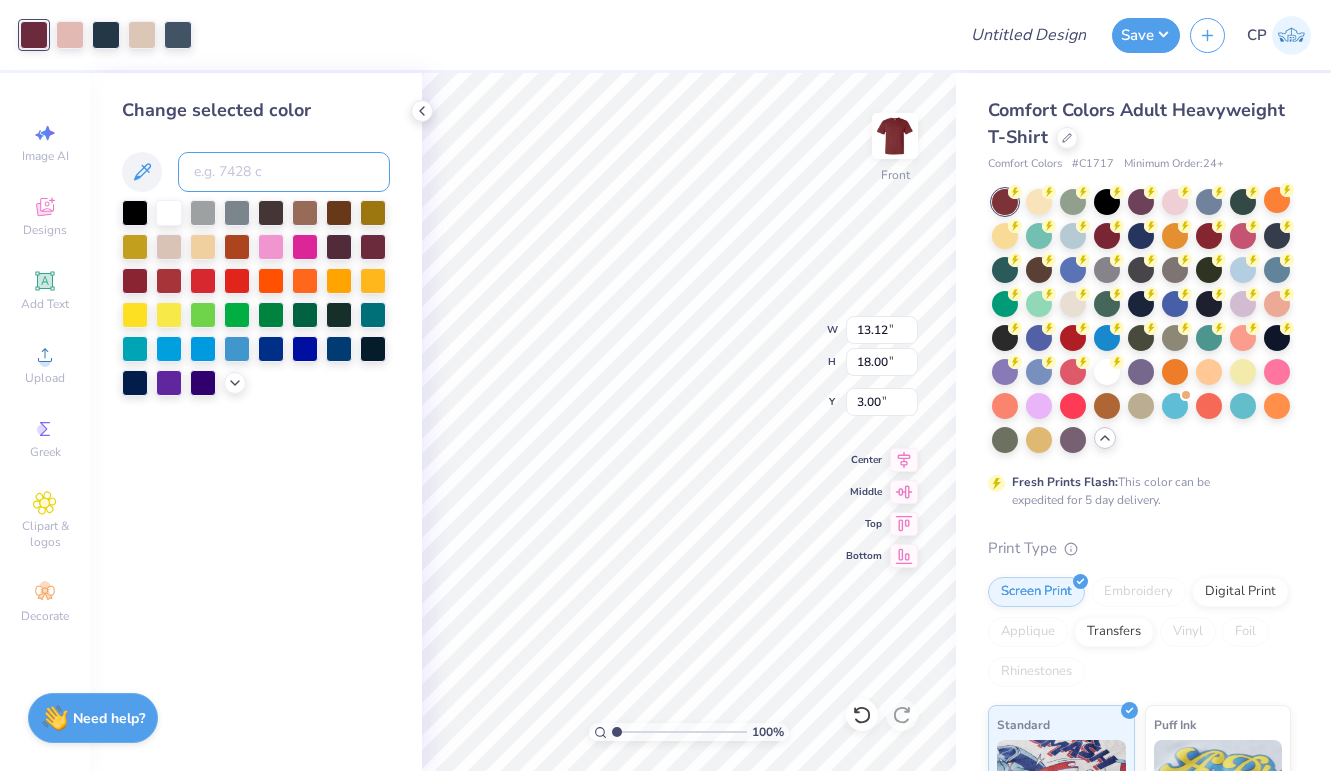click at bounding box center [284, 172] 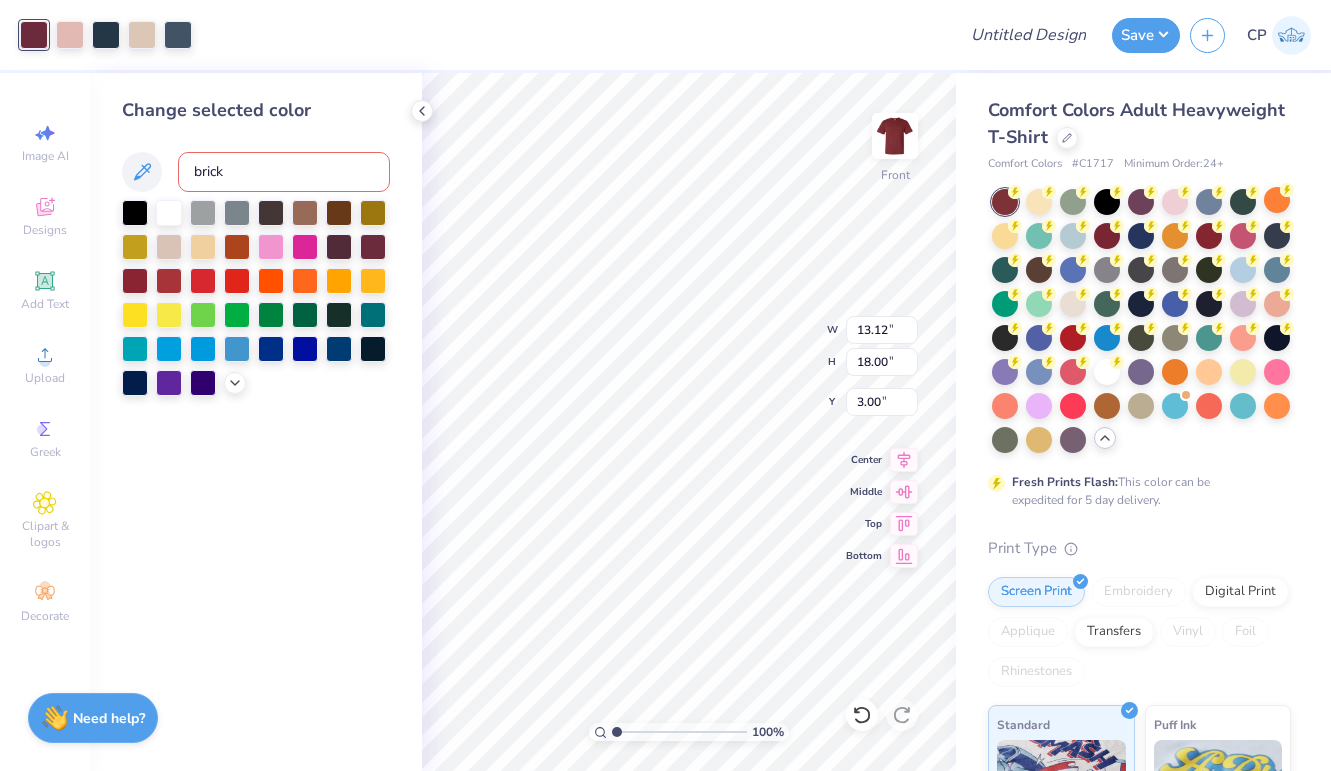 type on "brick" 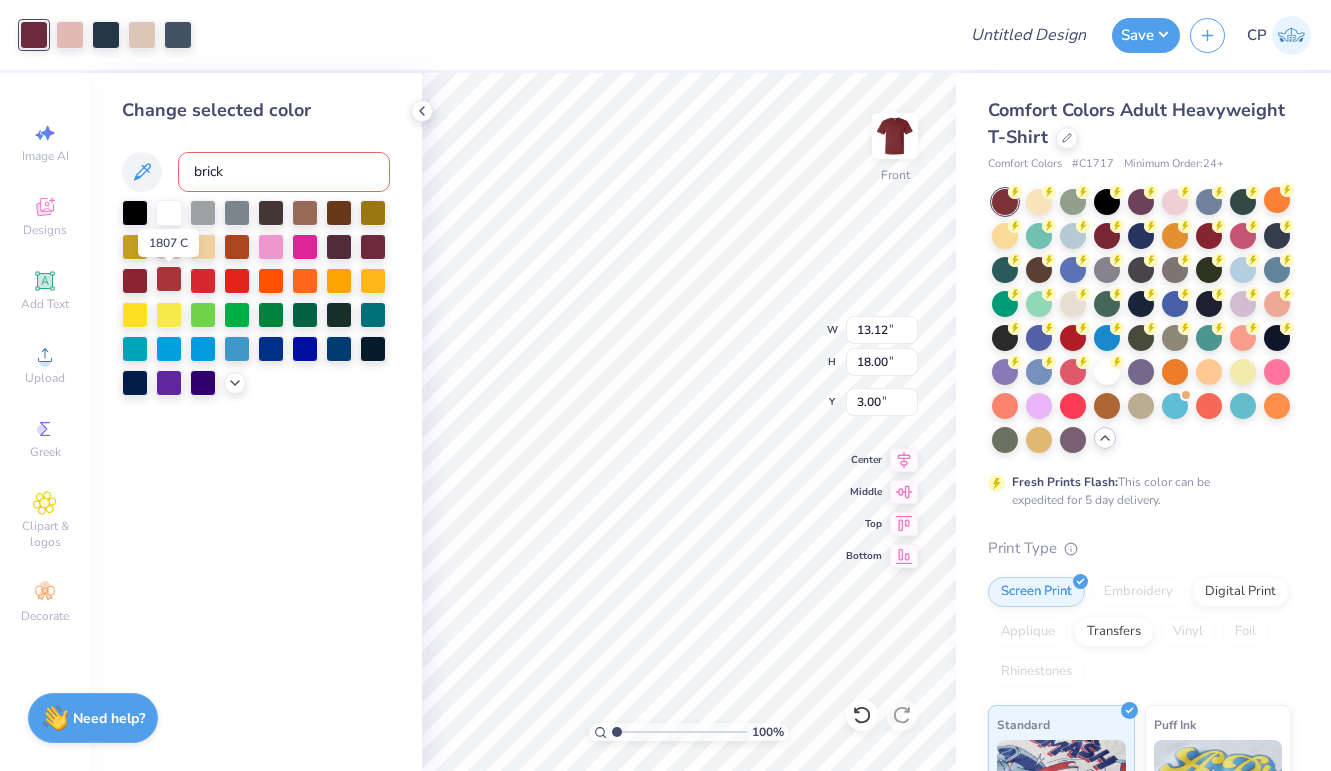 click at bounding box center [169, 279] 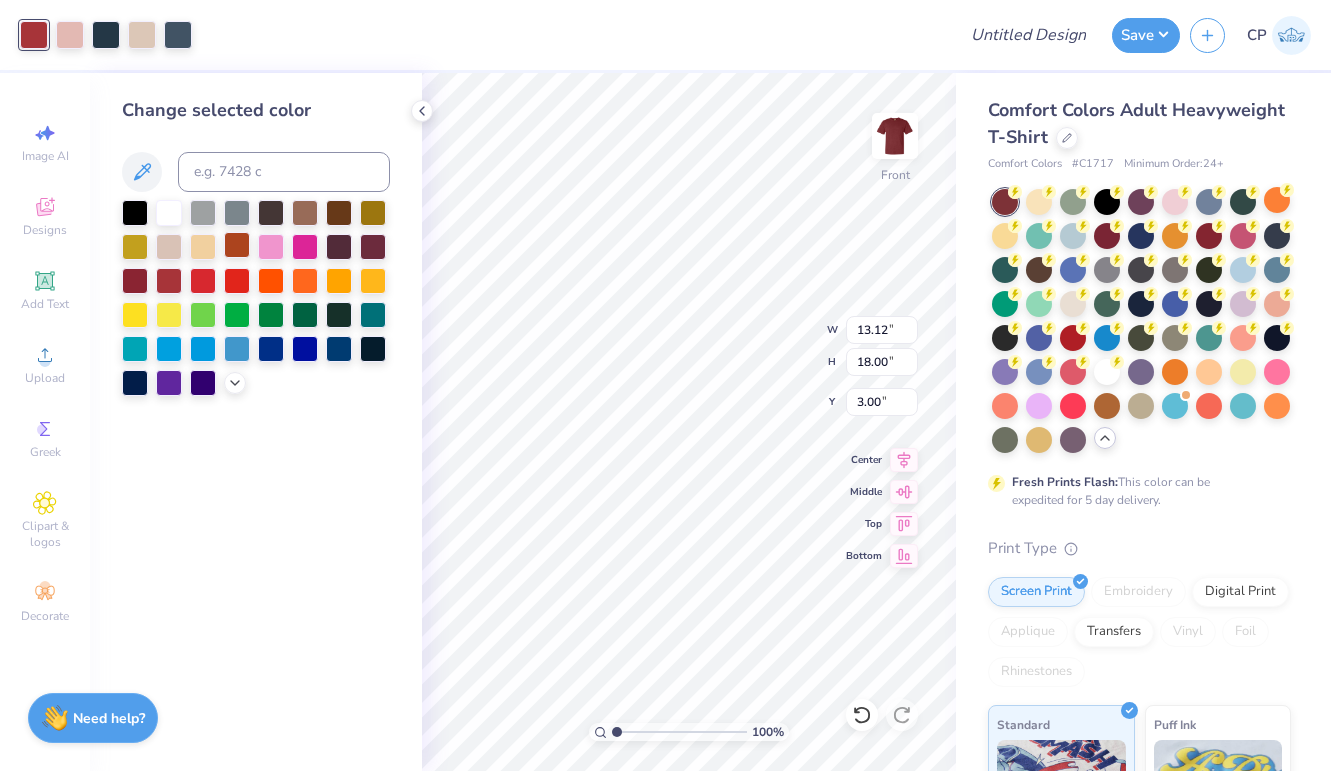 click at bounding box center (237, 245) 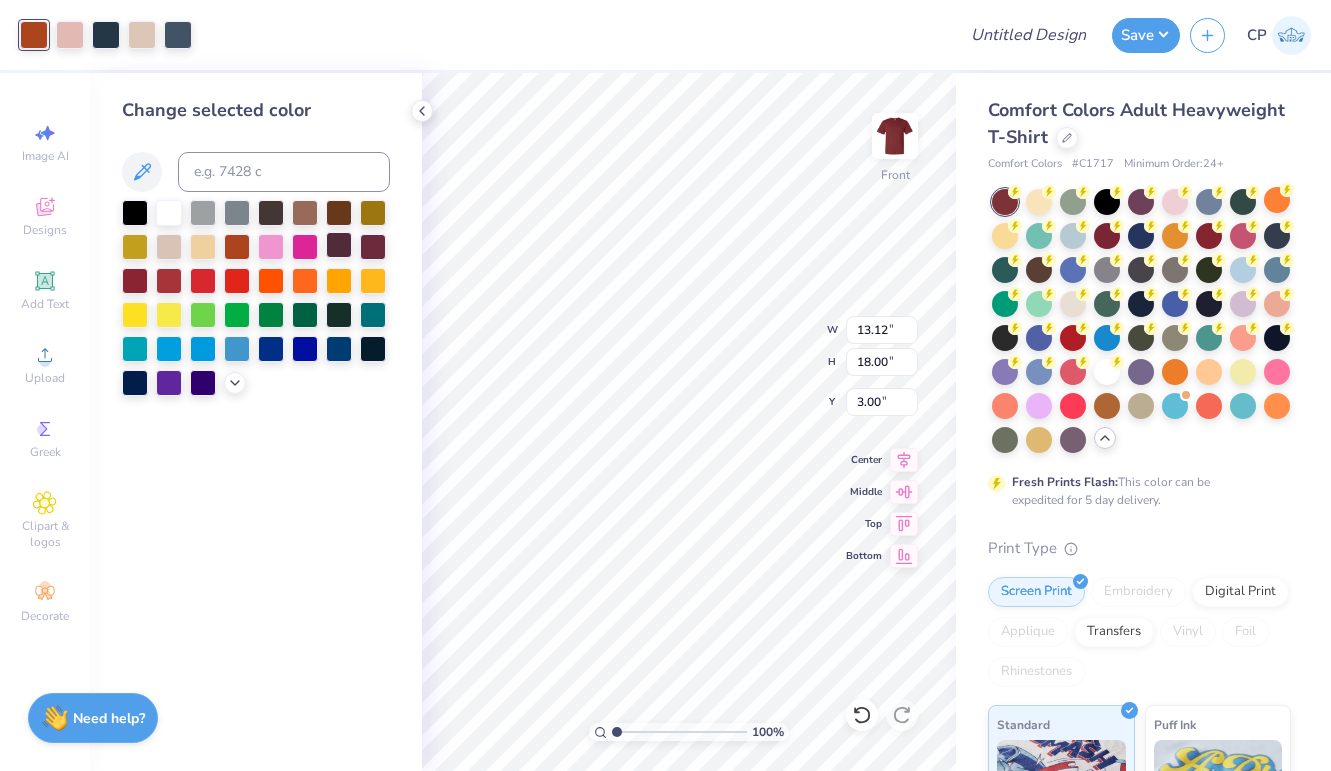 click at bounding box center [339, 245] 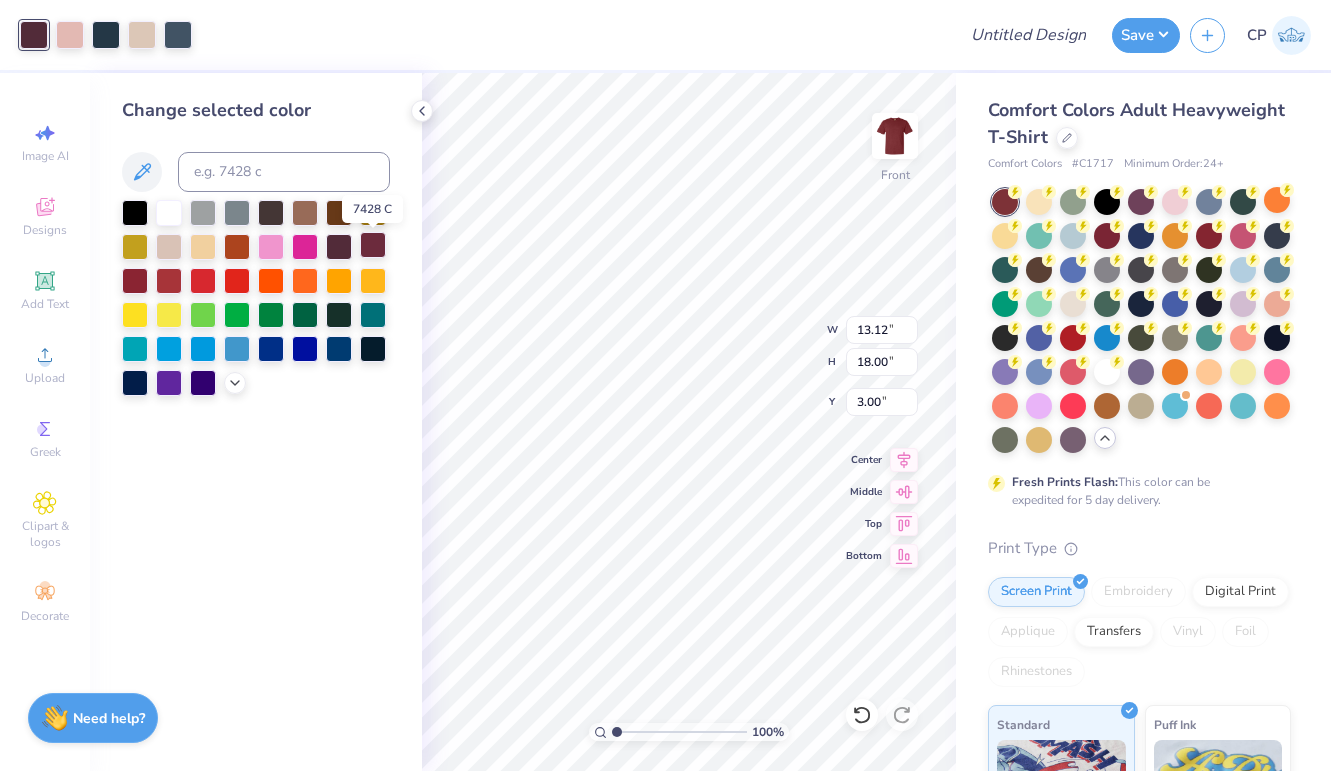 click at bounding box center [373, 245] 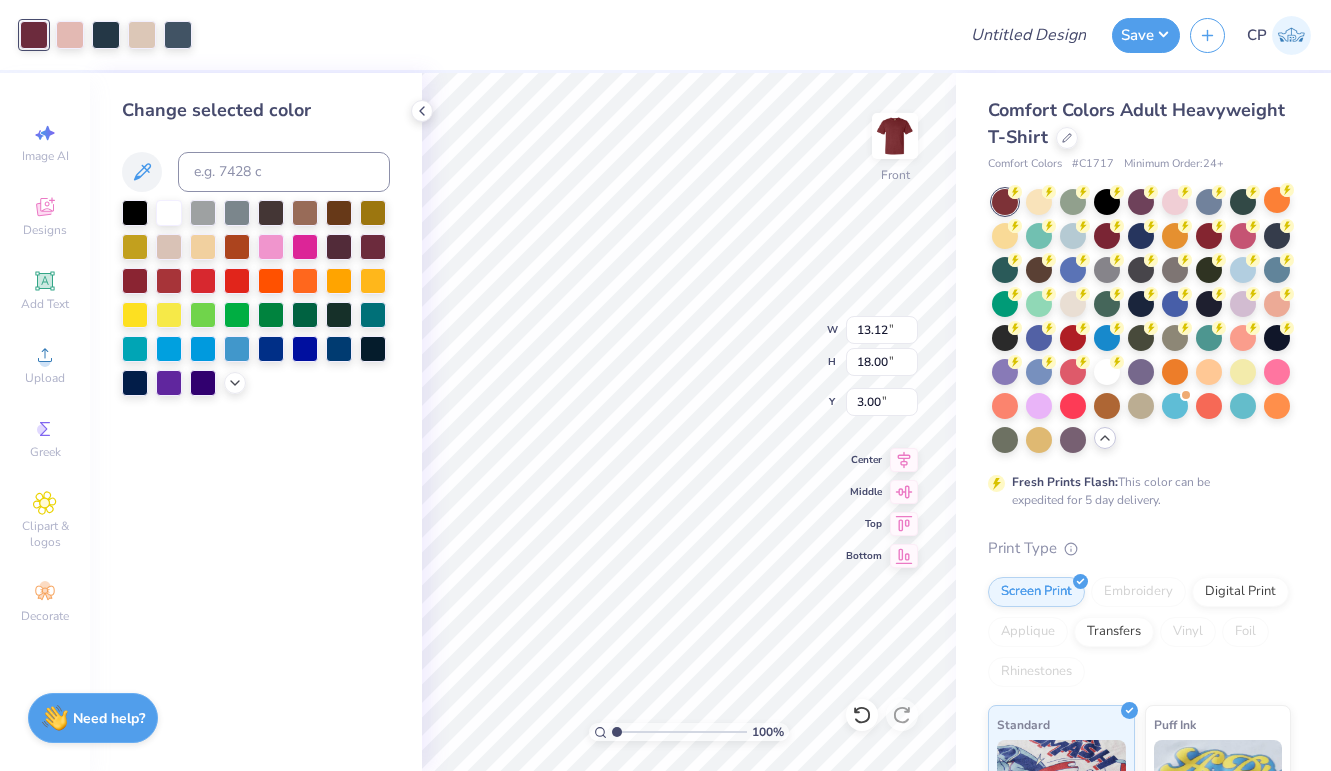 click at bounding box center [135, 281] 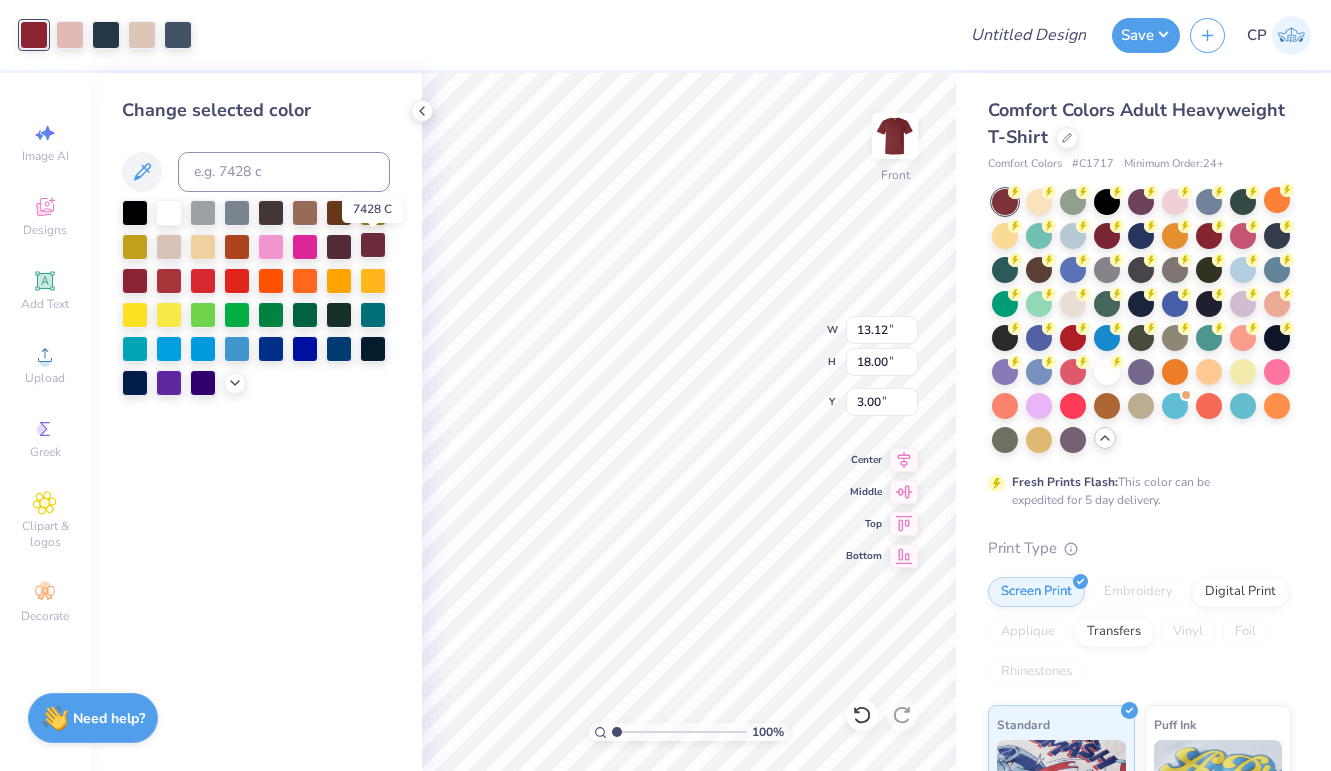 click at bounding box center [373, 245] 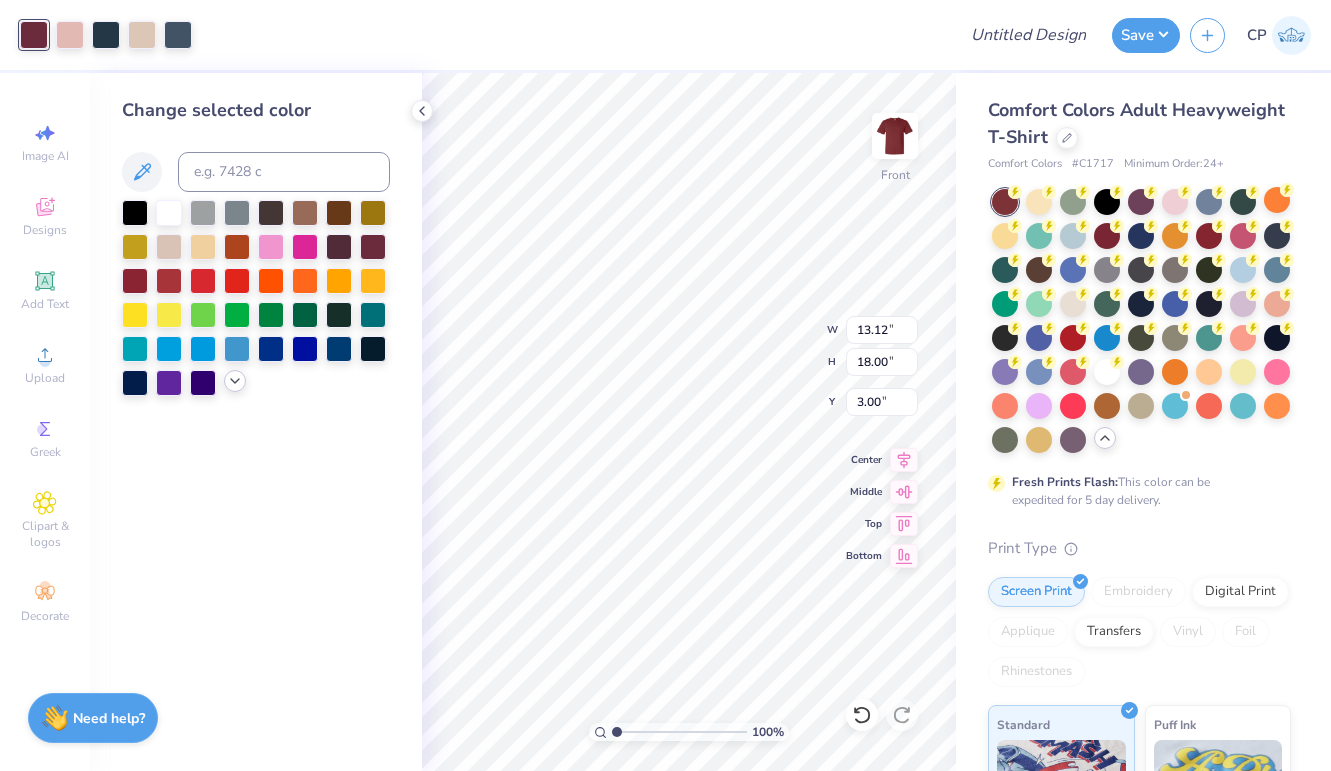 click 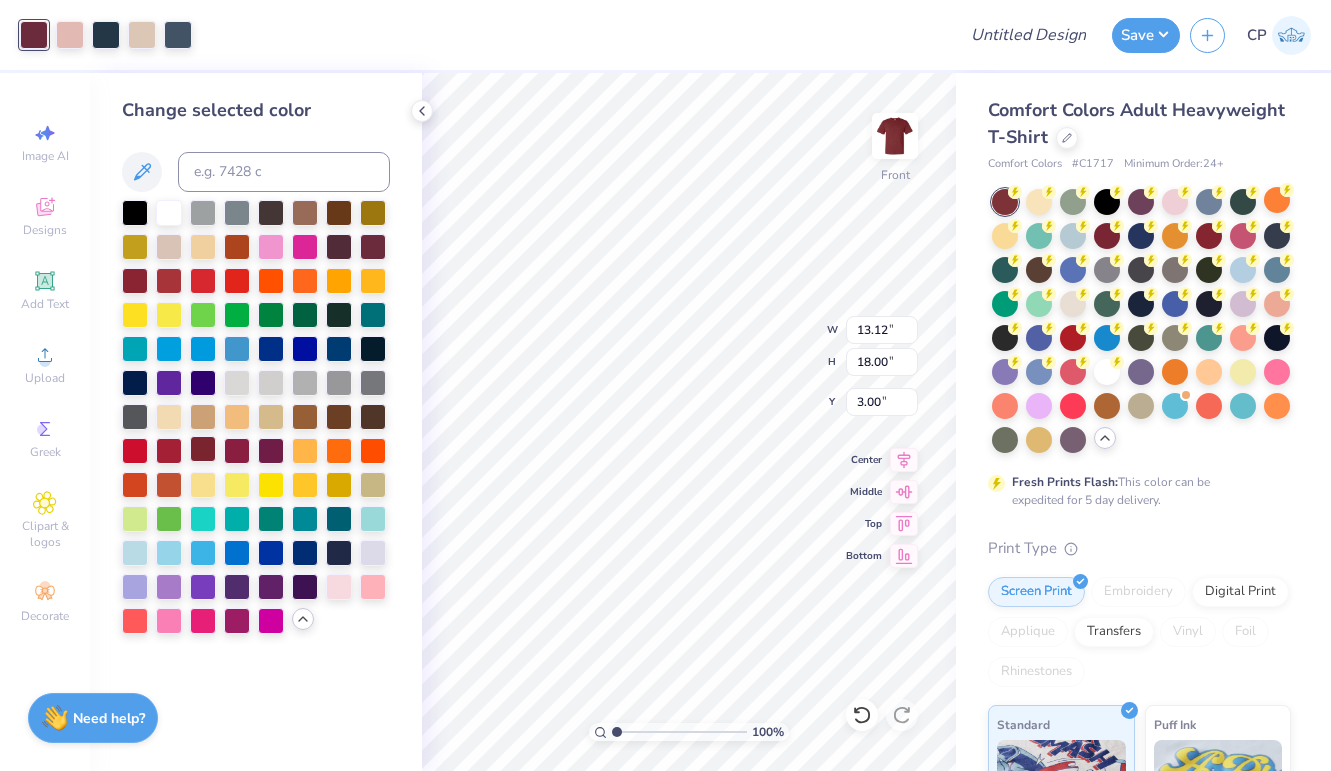 click at bounding box center (203, 449) 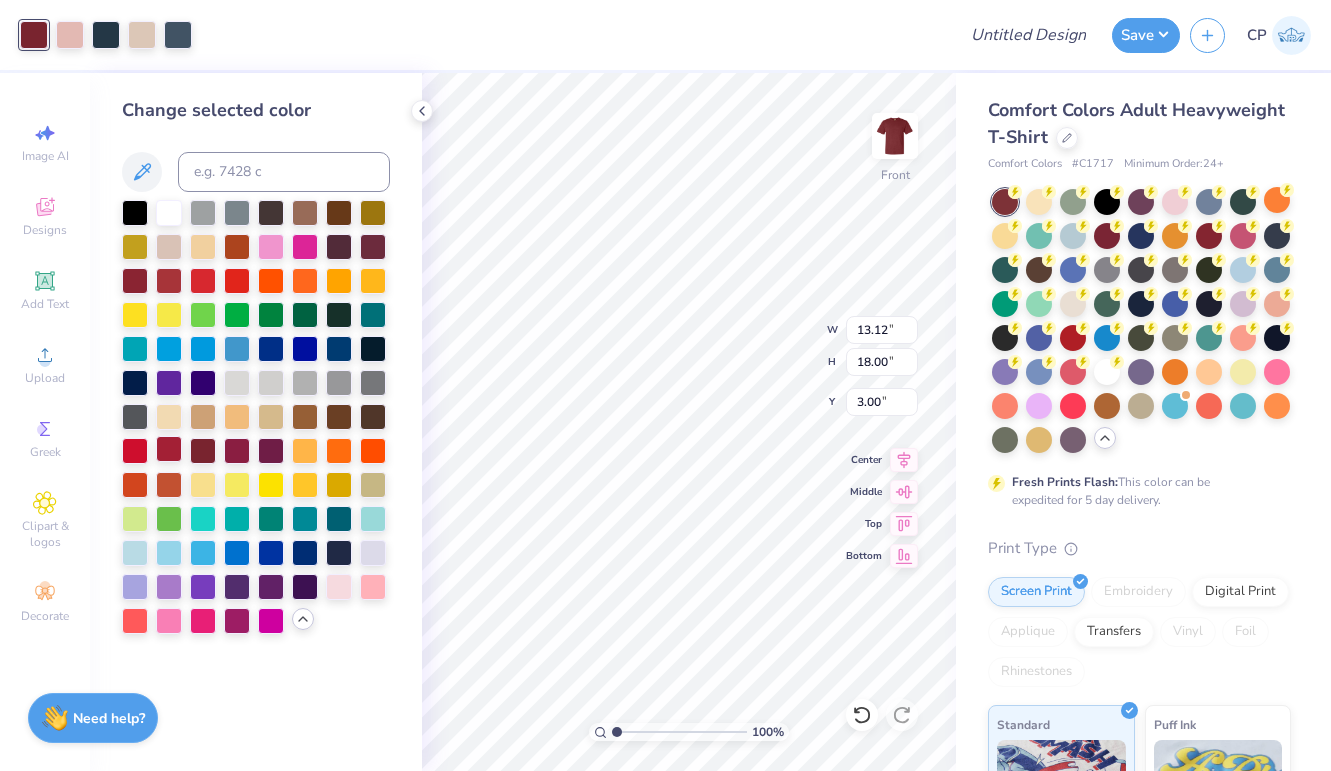 click at bounding box center [169, 449] 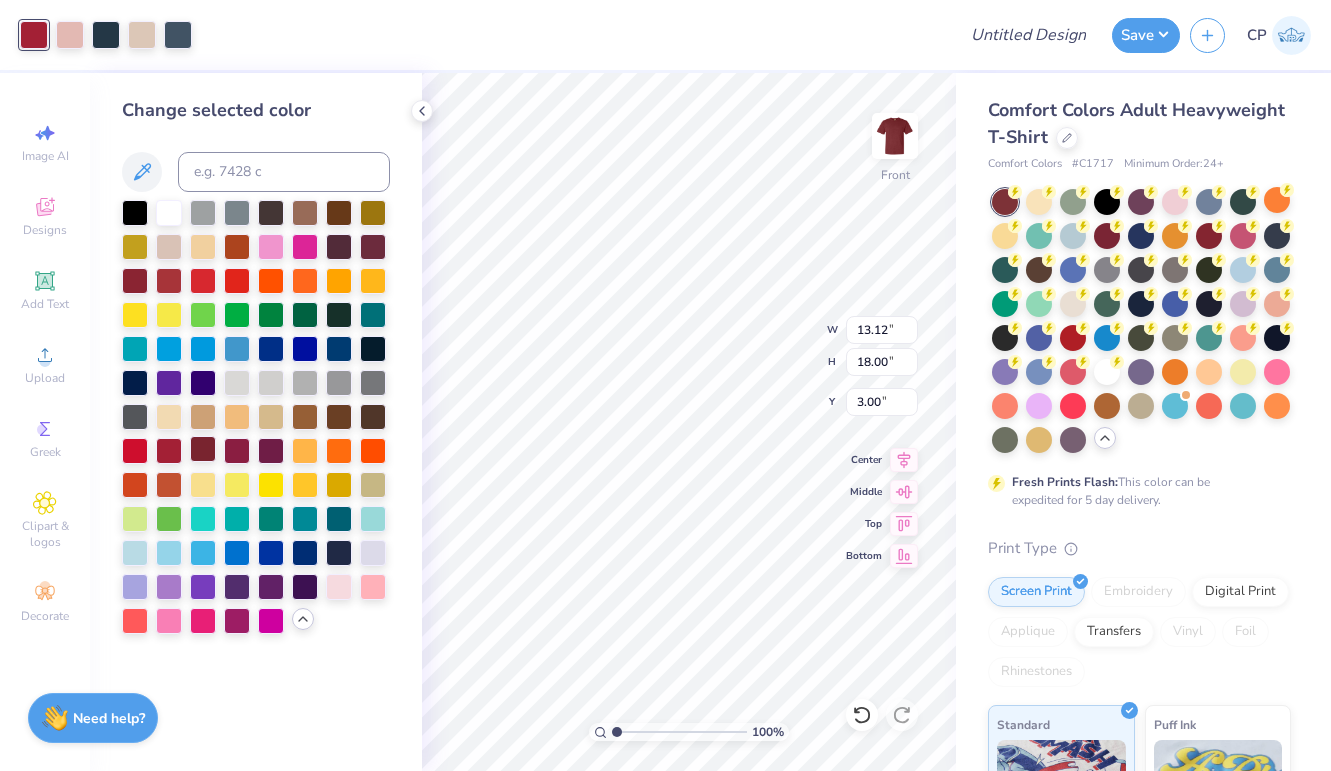 click at bounding box center [203, 449] 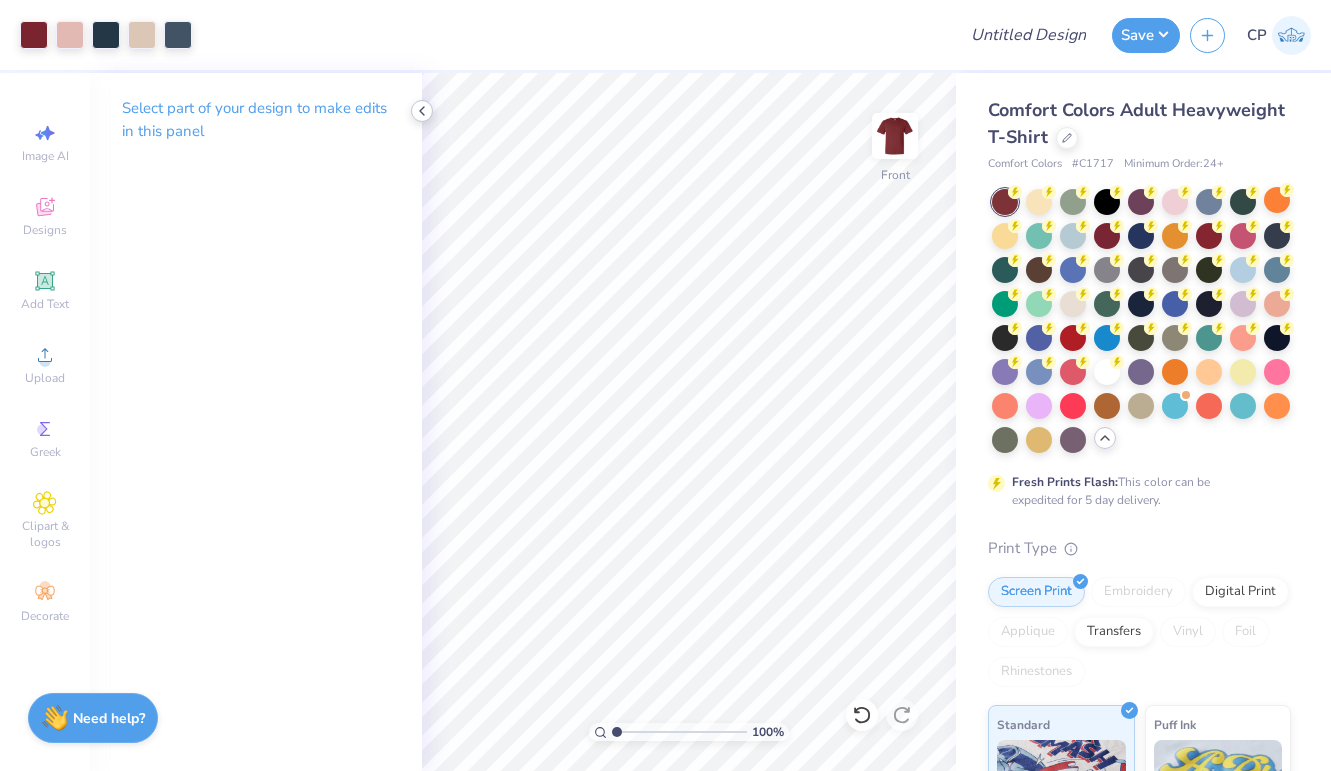 click 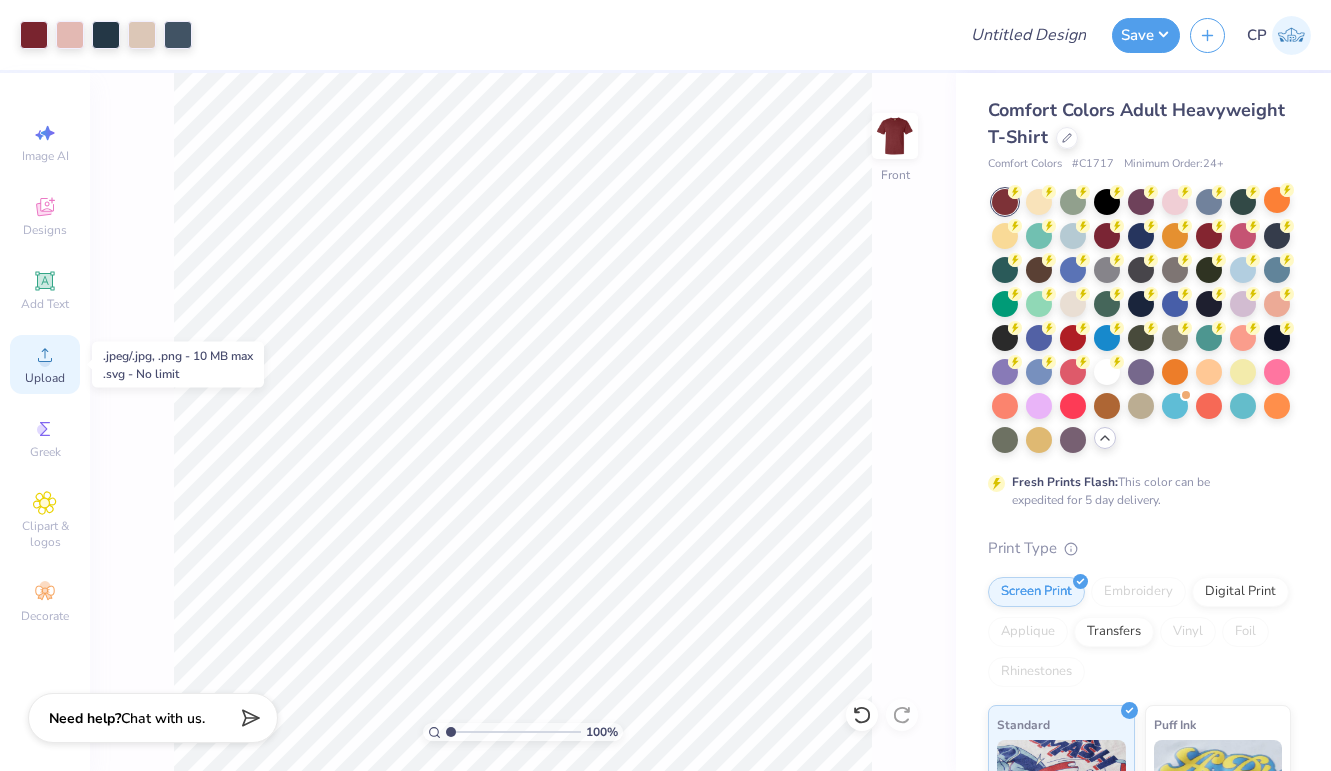 click on "Upload" at bounding box center [45, 378] 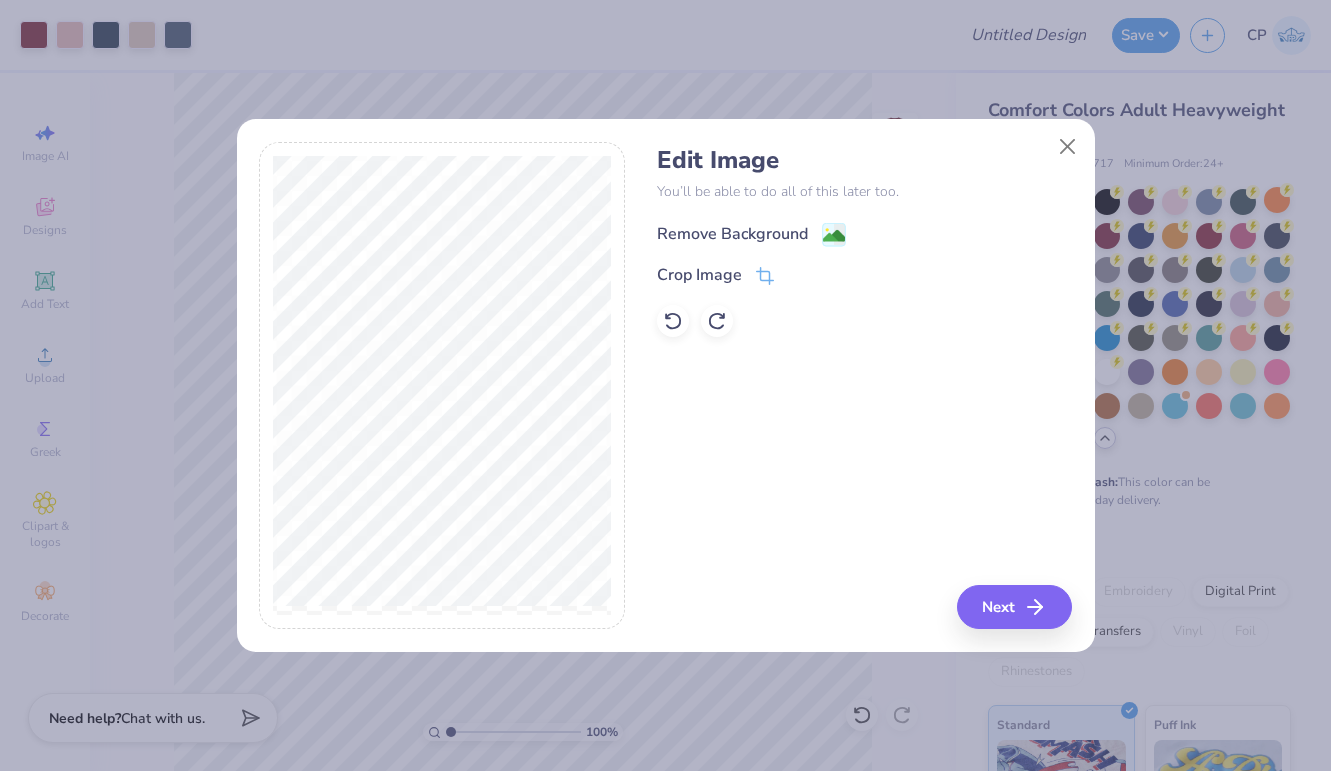 click on "Remove Background" at bounding box center (732, 234) 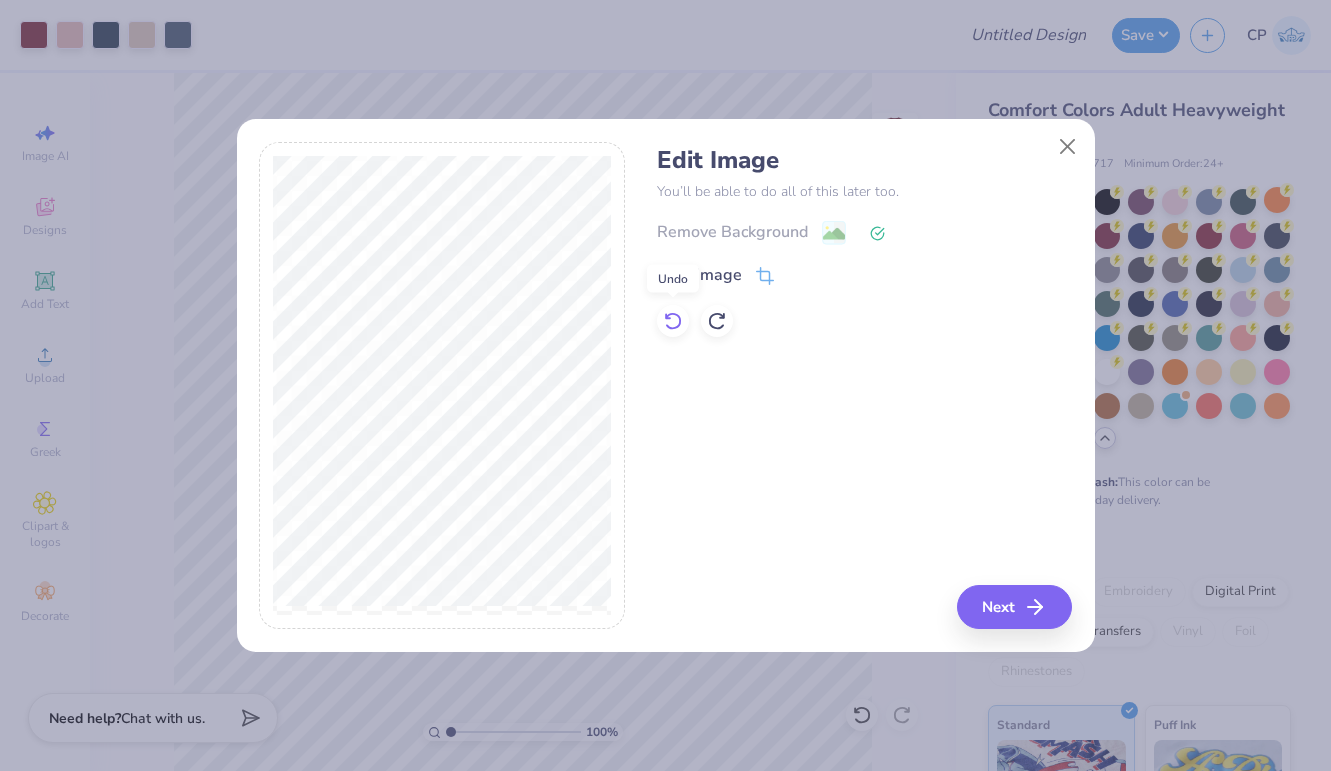 click 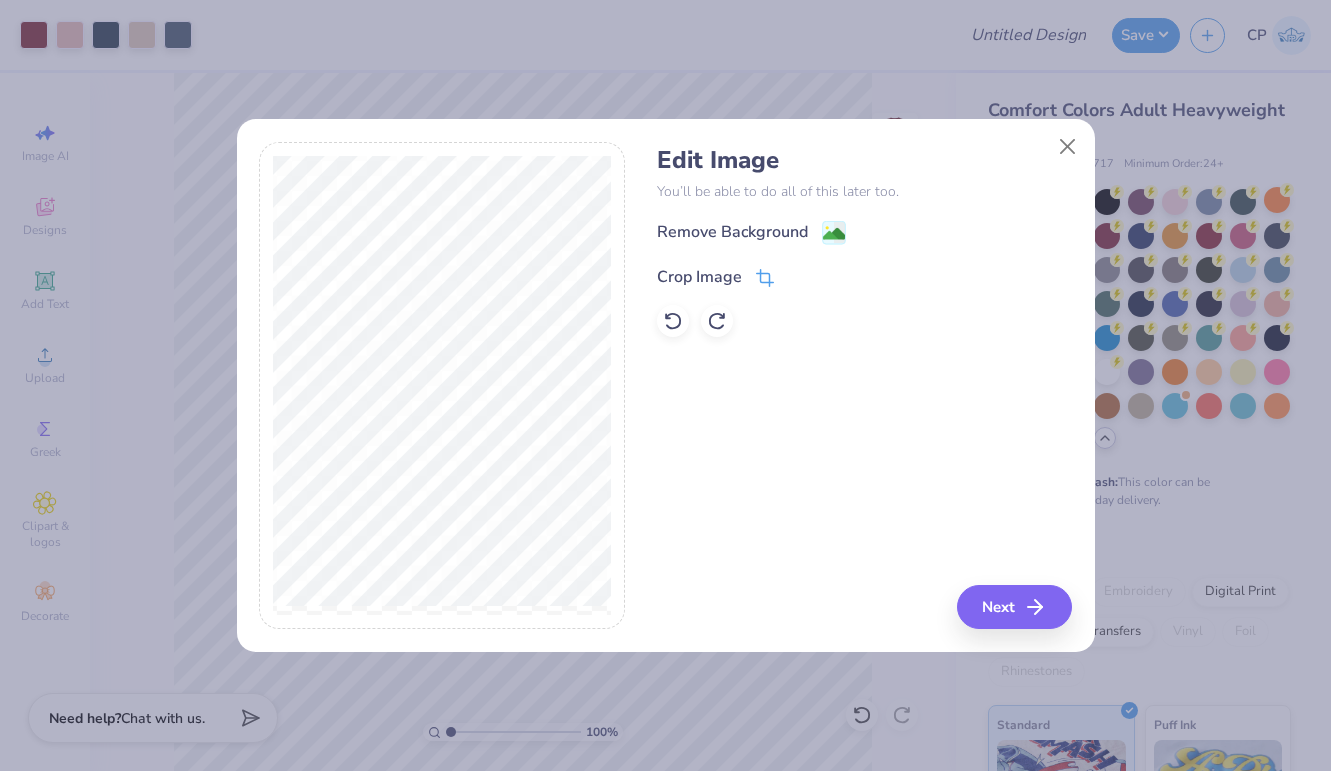 click 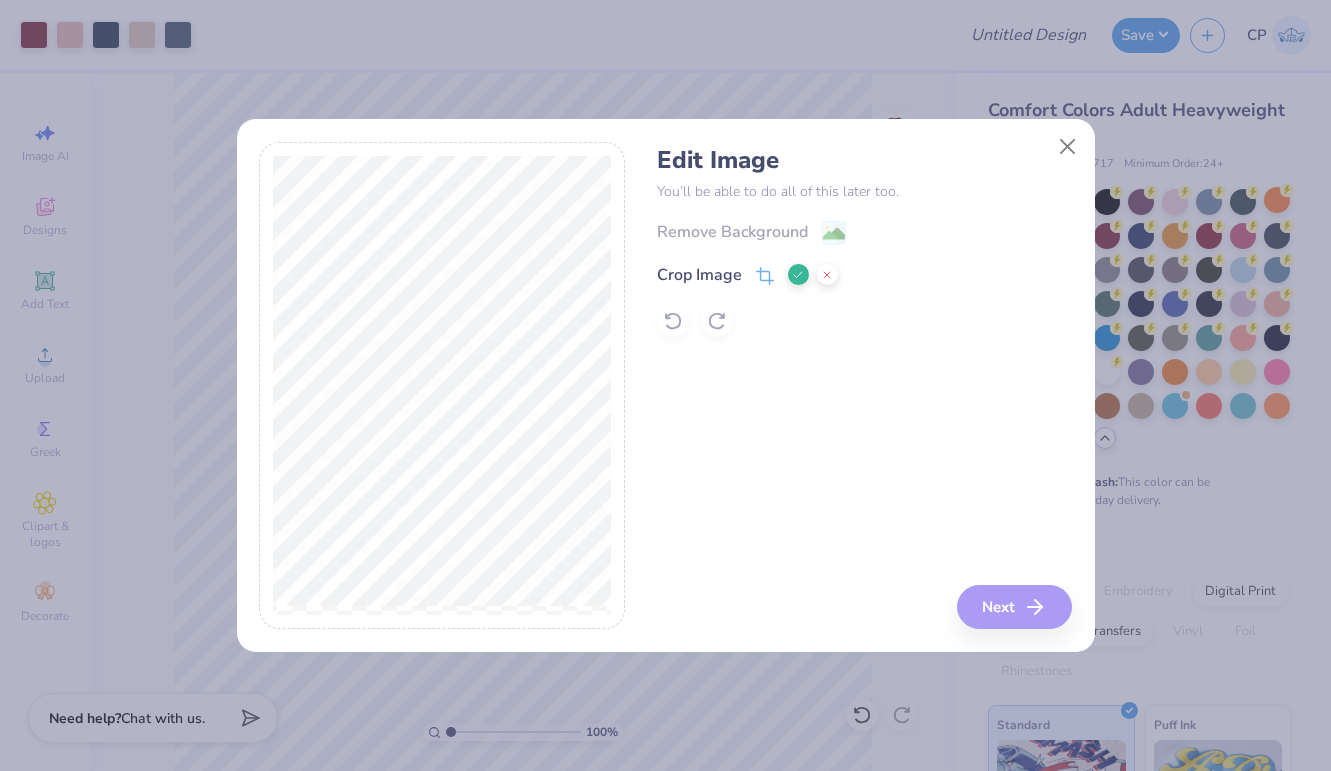 click 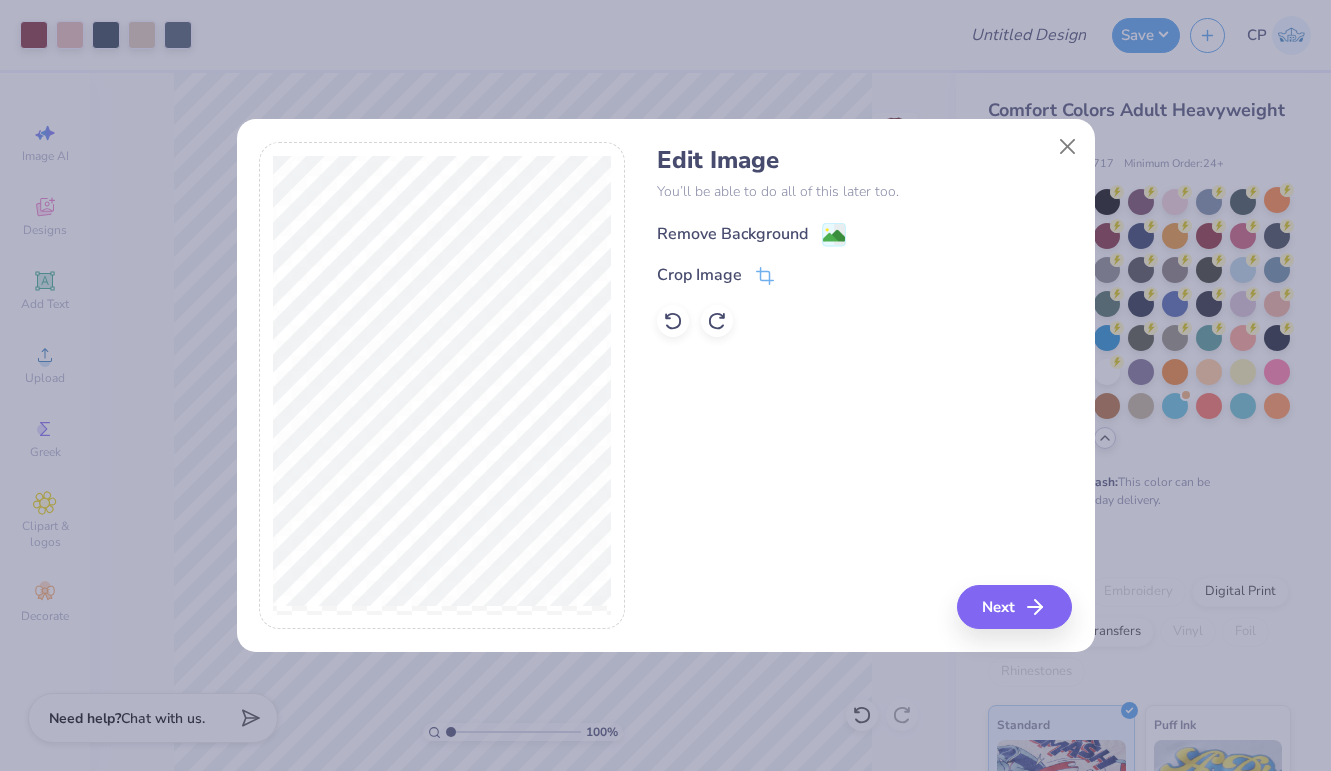 click 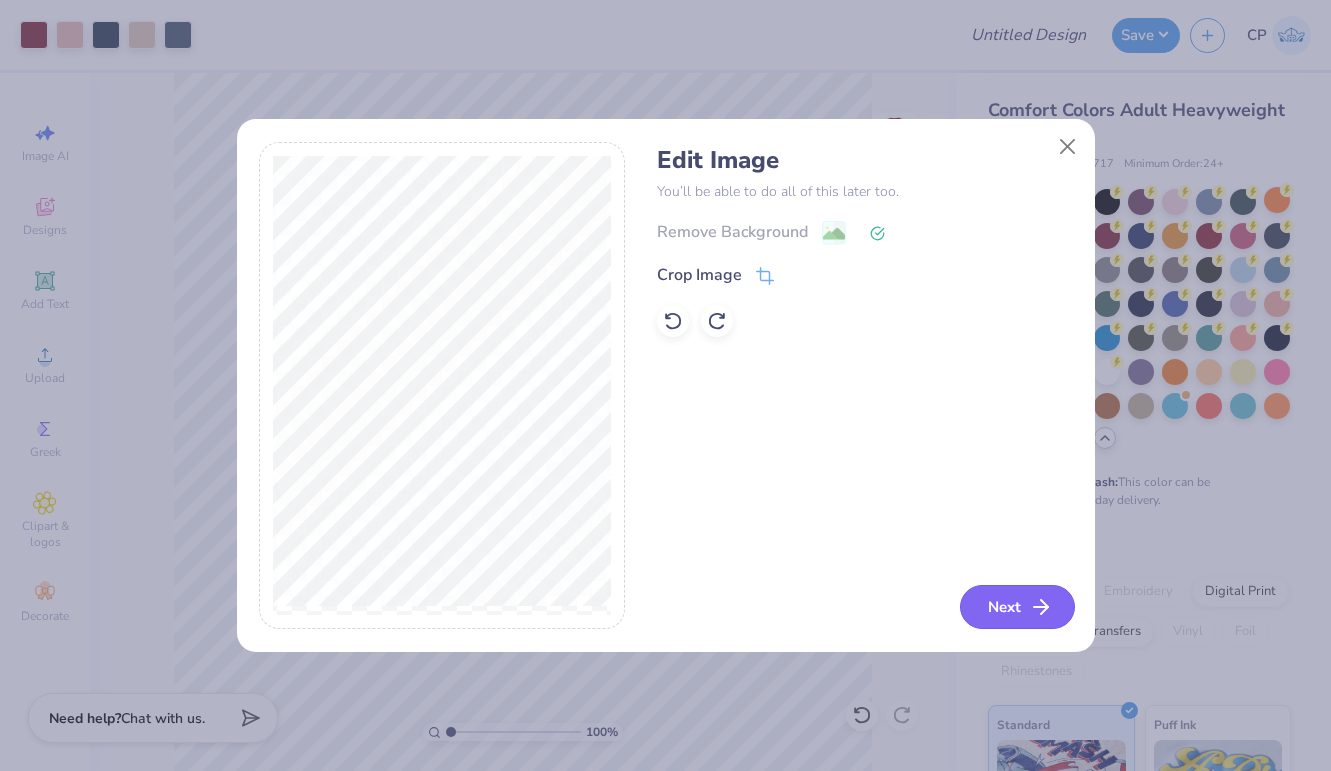 click on "Next" at bounding box center [1017, 607] 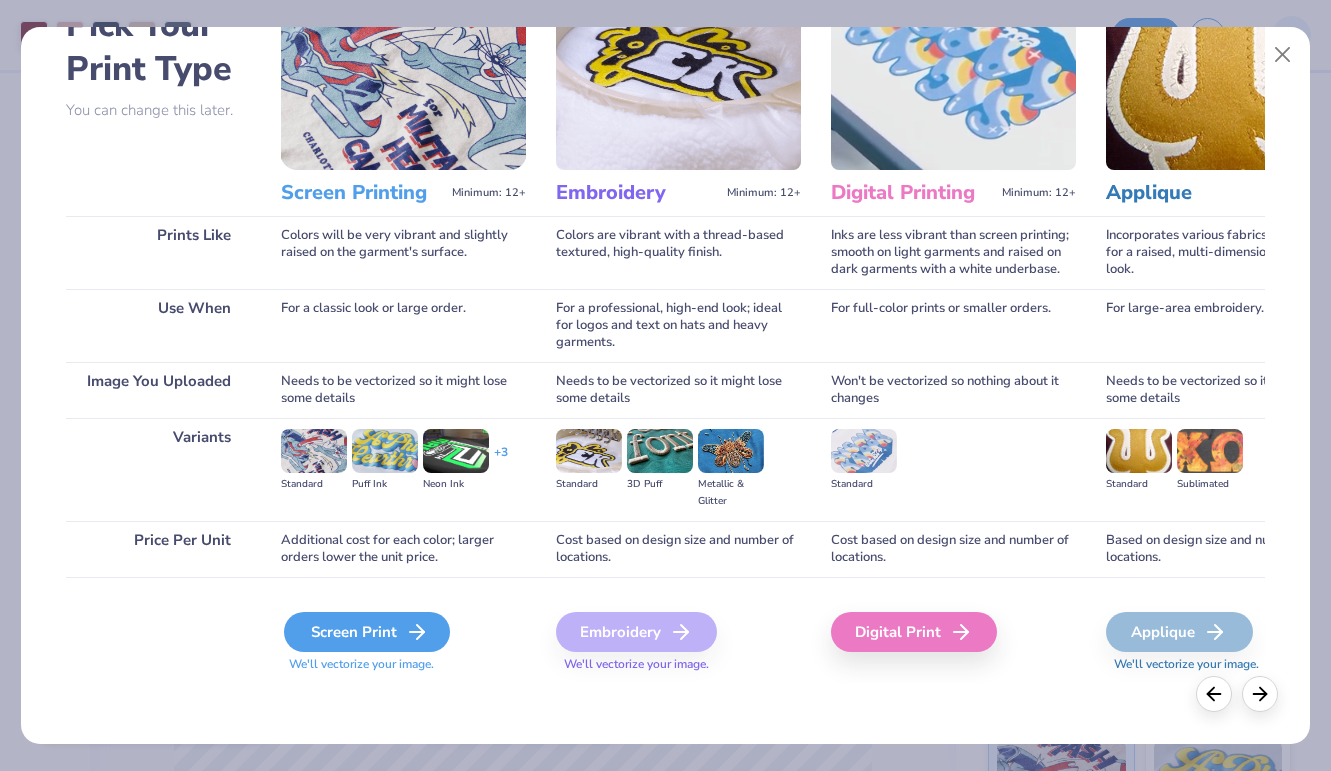 scroll, scrollTop: 126, scrollLeft: 0, axis: vertical 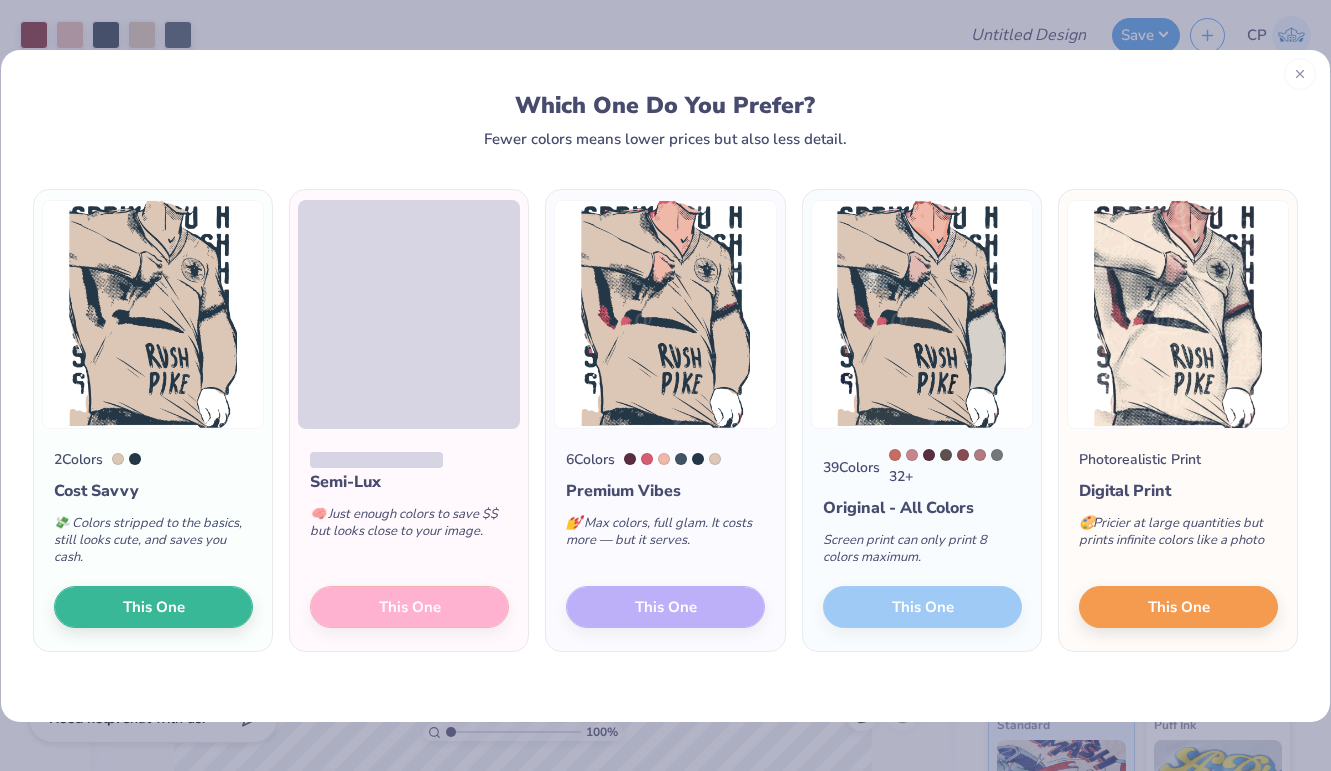 click at bounding box center (1300, 74) 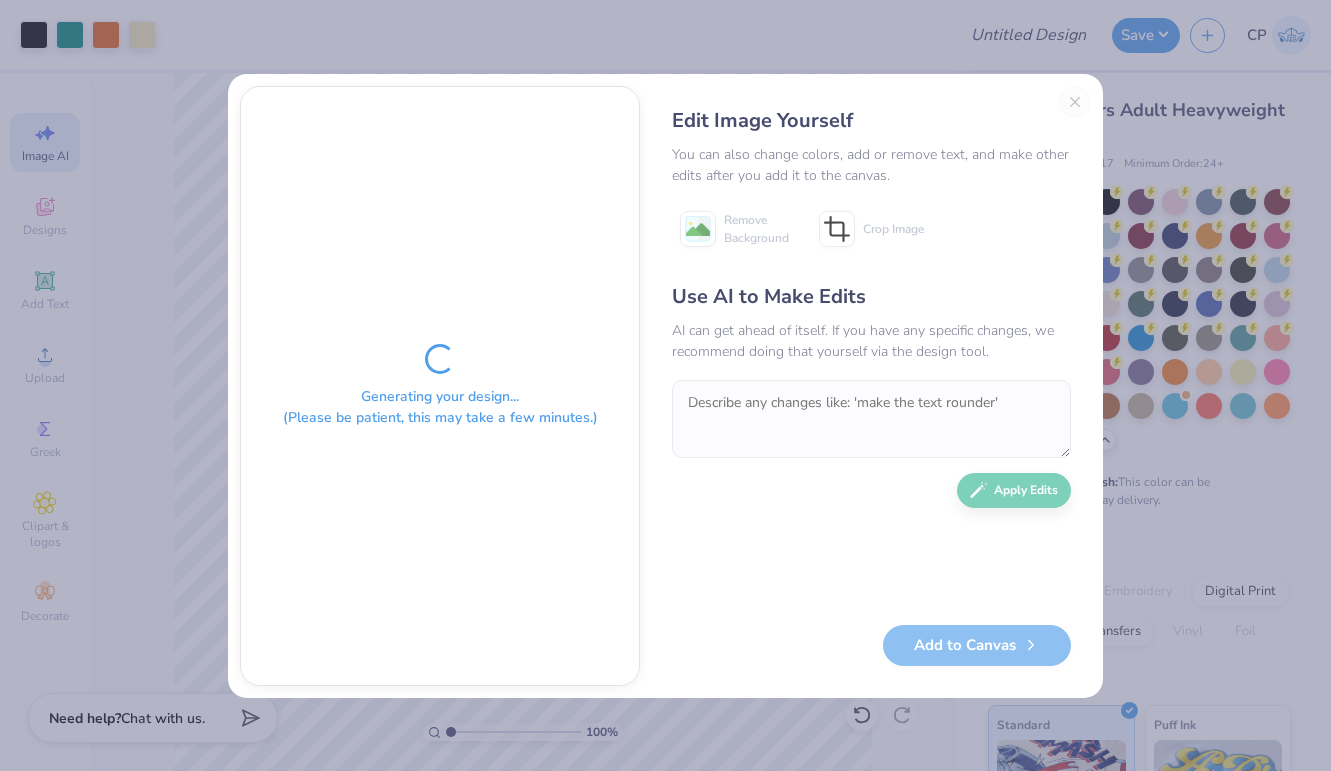 scroll, scrollTop: 0, scrollLeft: 0, axis: both 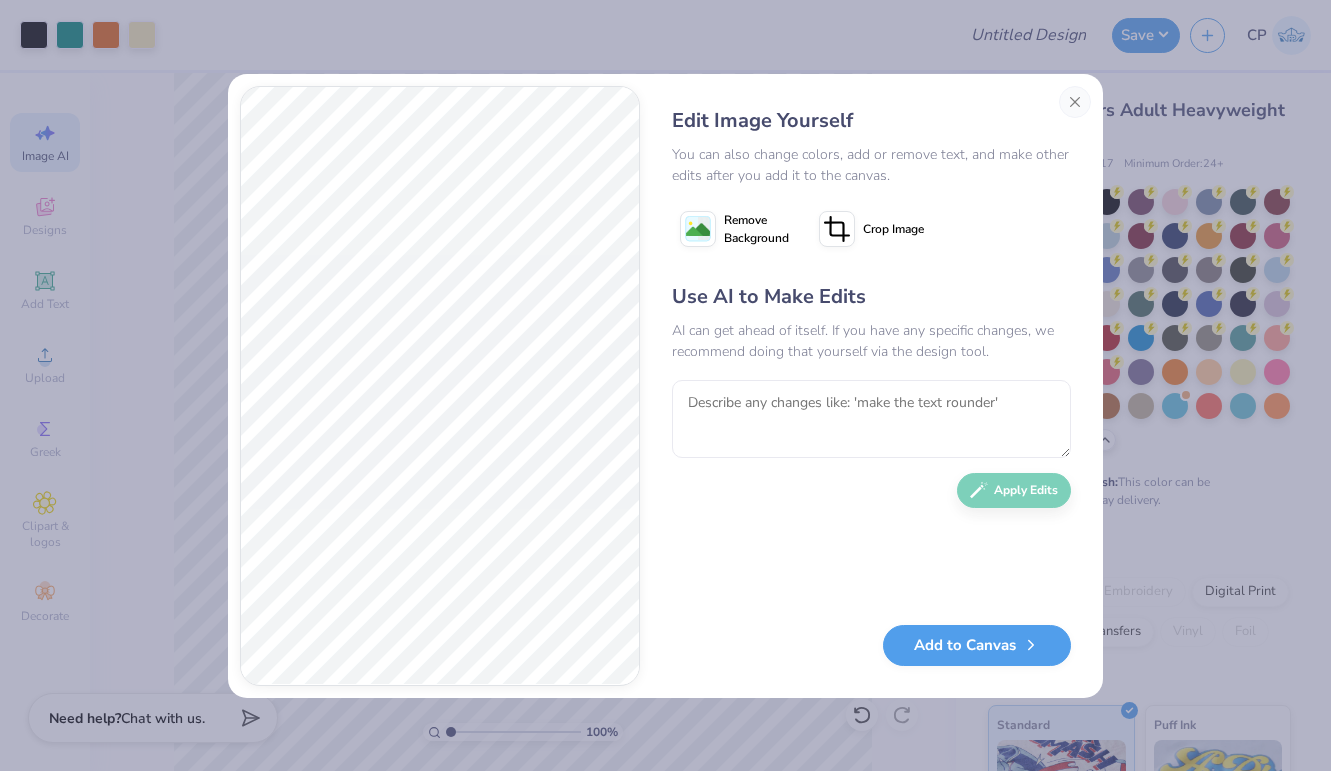 click 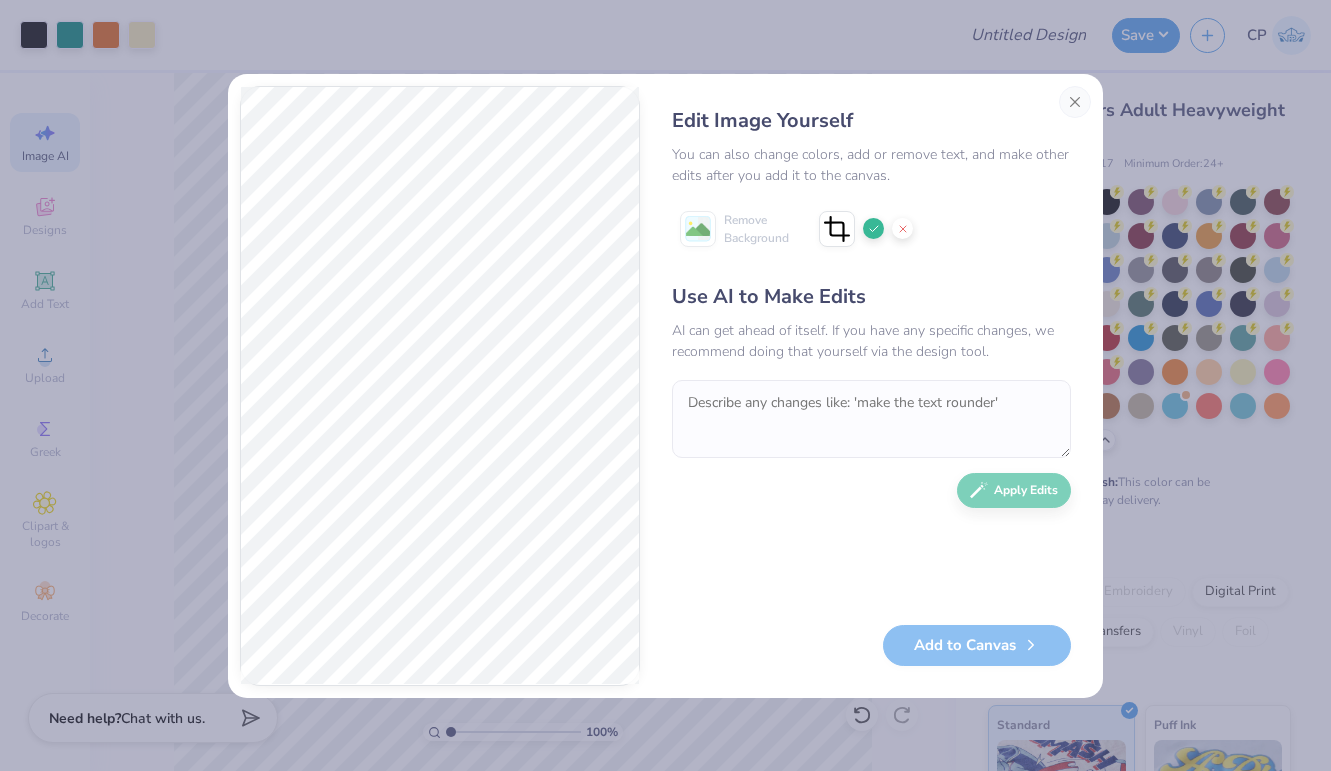 click on "Use AI to Make Edits AI can get ahead of itself. If you have any specific changes, we recommend doing that yourself via the design tool. Apply Edits" at bounding box center (871, 444) 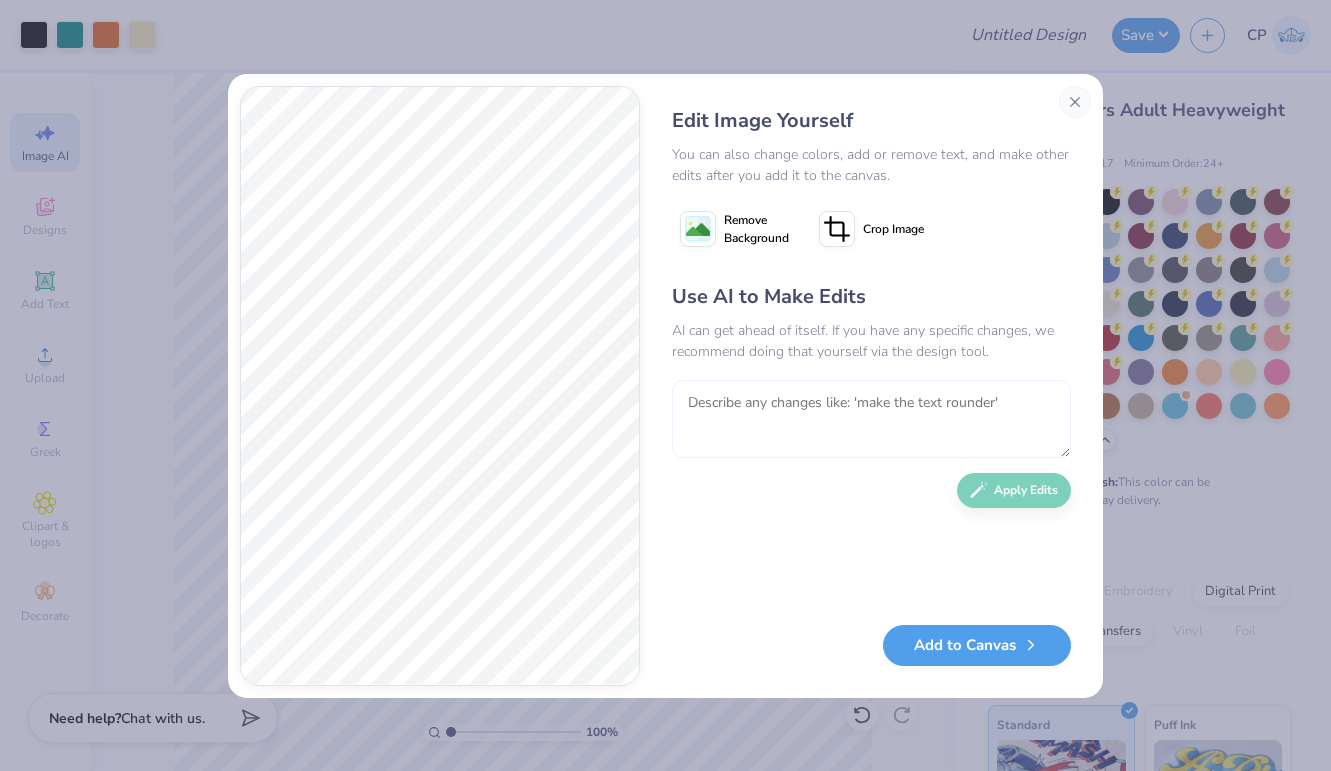 click at bounding box center (871, 419) 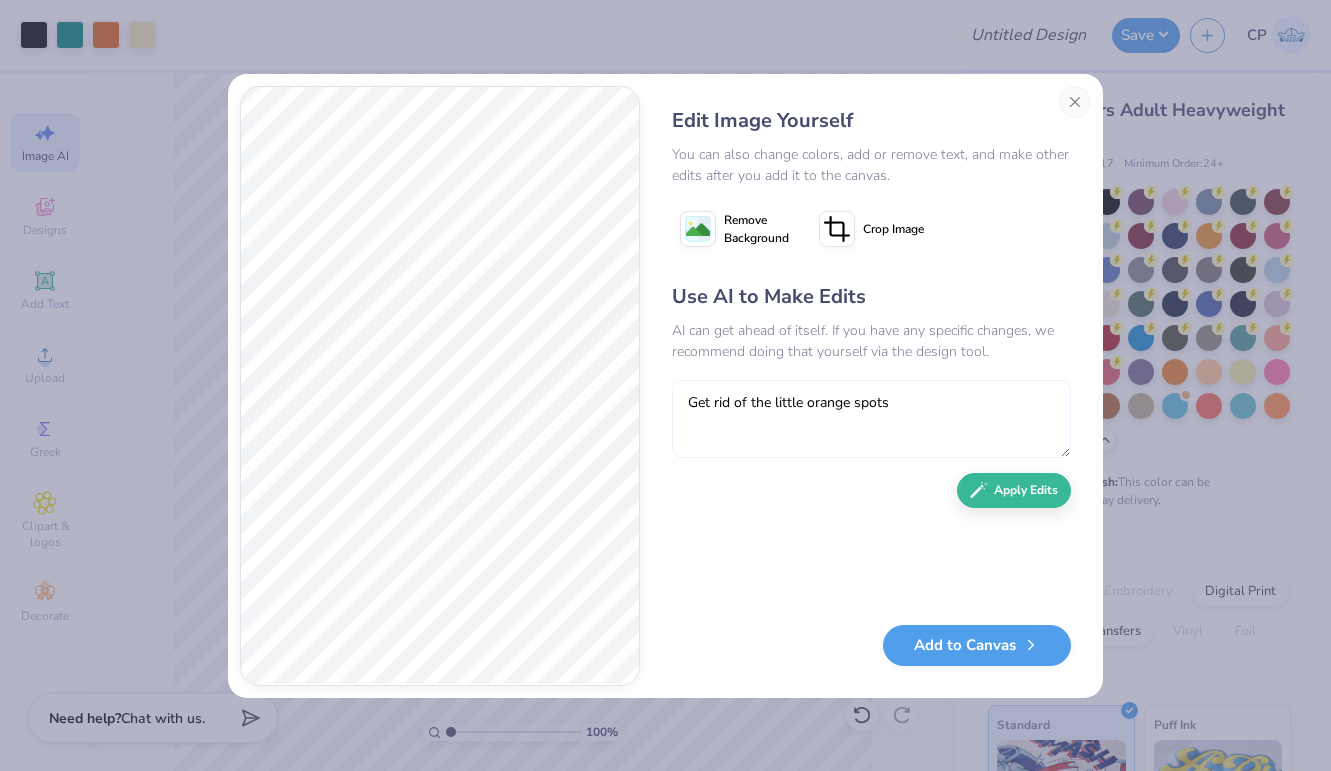 type on "Get rid of the little orange spots" 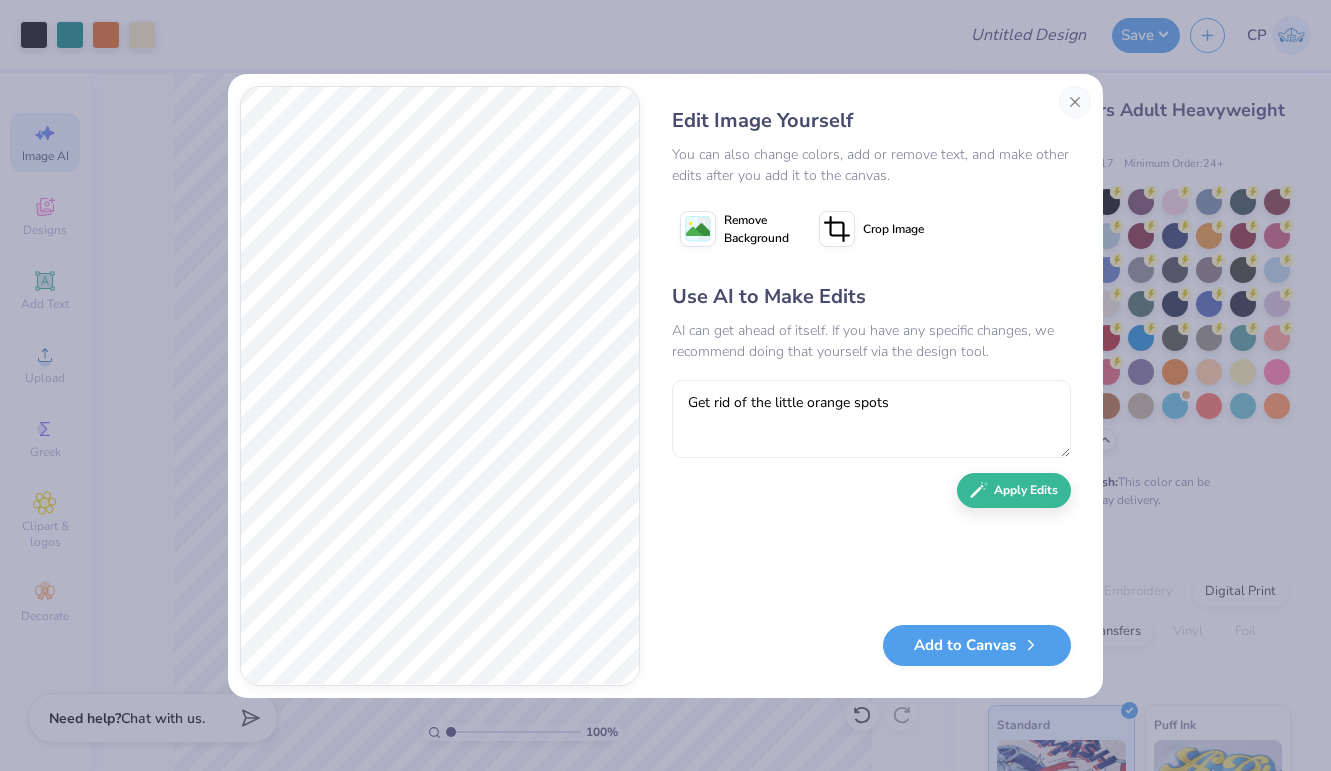 click on "Use AI to Make Edits AI can get ahead of itself. If you have any specific changes, we recommend doing that yourself via the design tool. Get rid of the little orange spots Apply Edits" at bounding box center (871, 444) 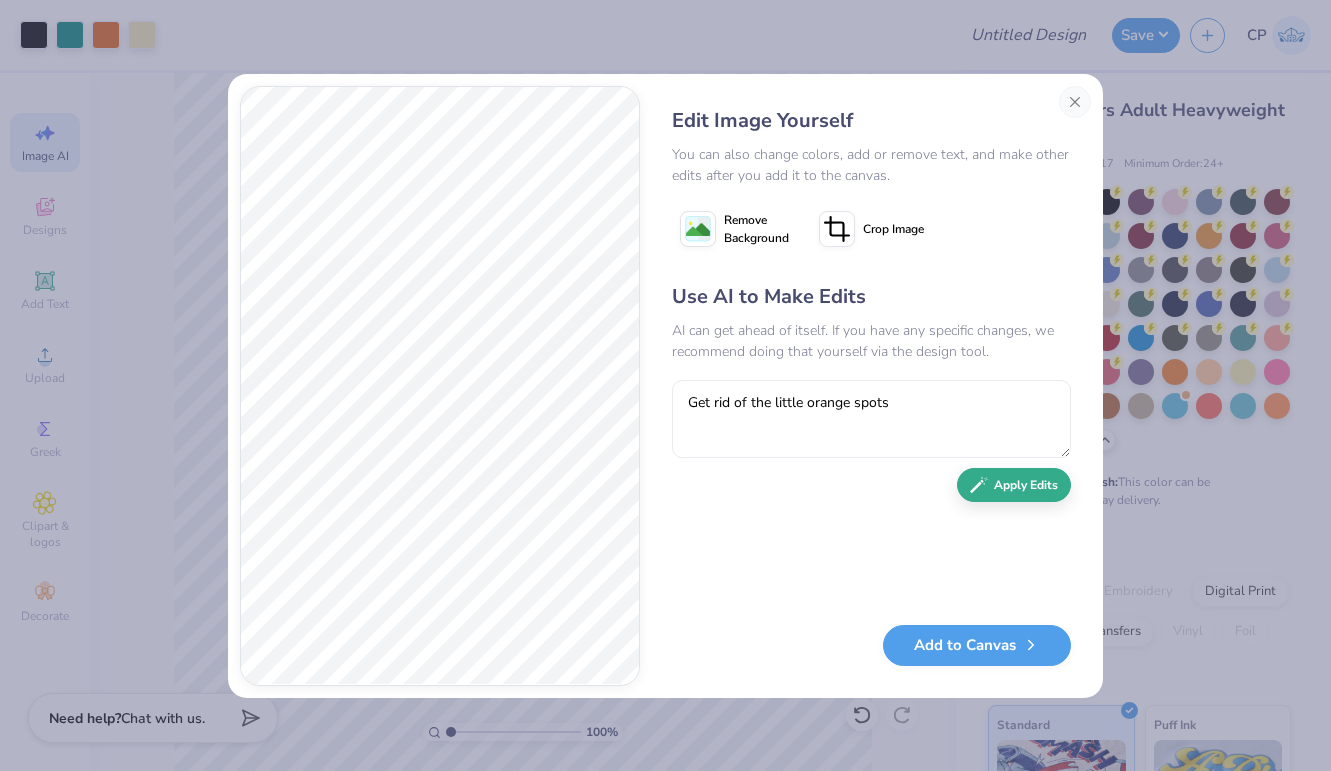 click on "Apply Edits" at bounding box center [1014, 485] 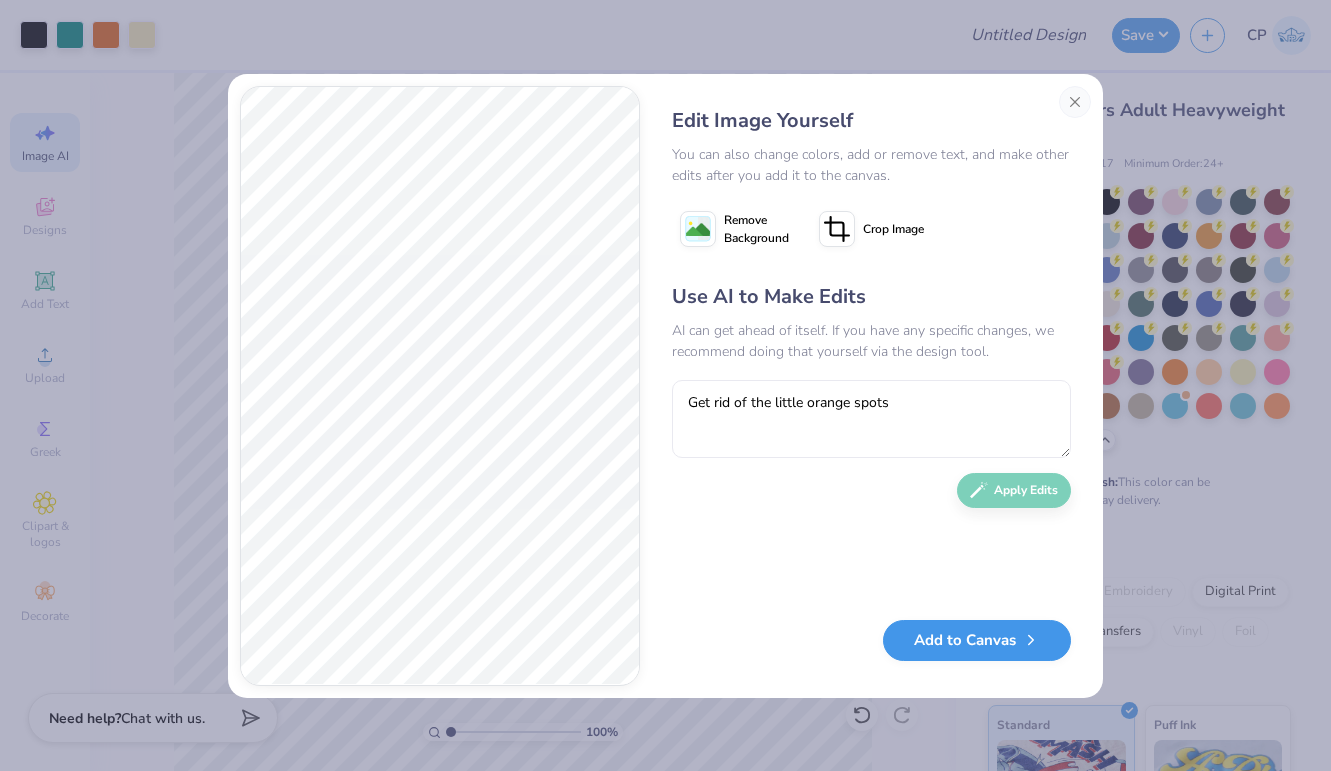 click on "Add to Canvas" at bounding box center [977, 640] 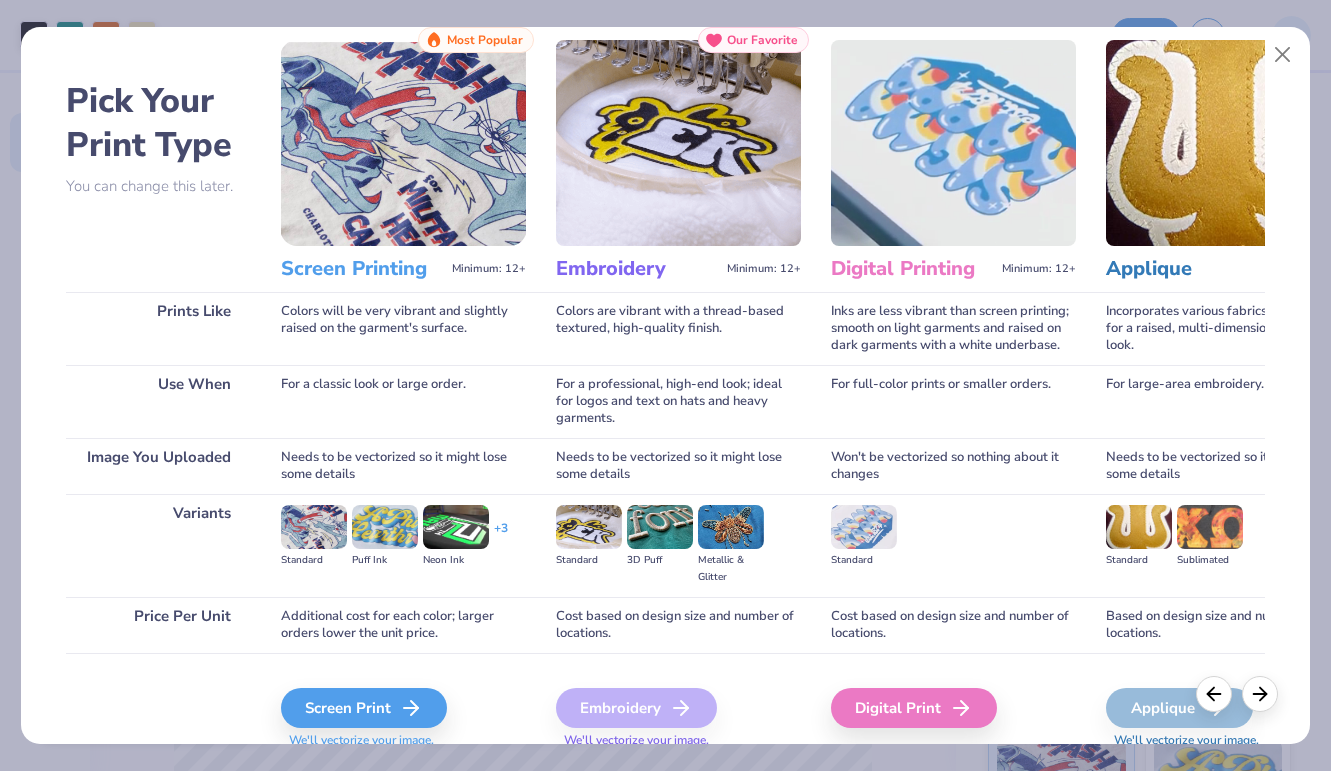 scroll, scrollTop: 67, scrollLeft: 0, axis: vertical 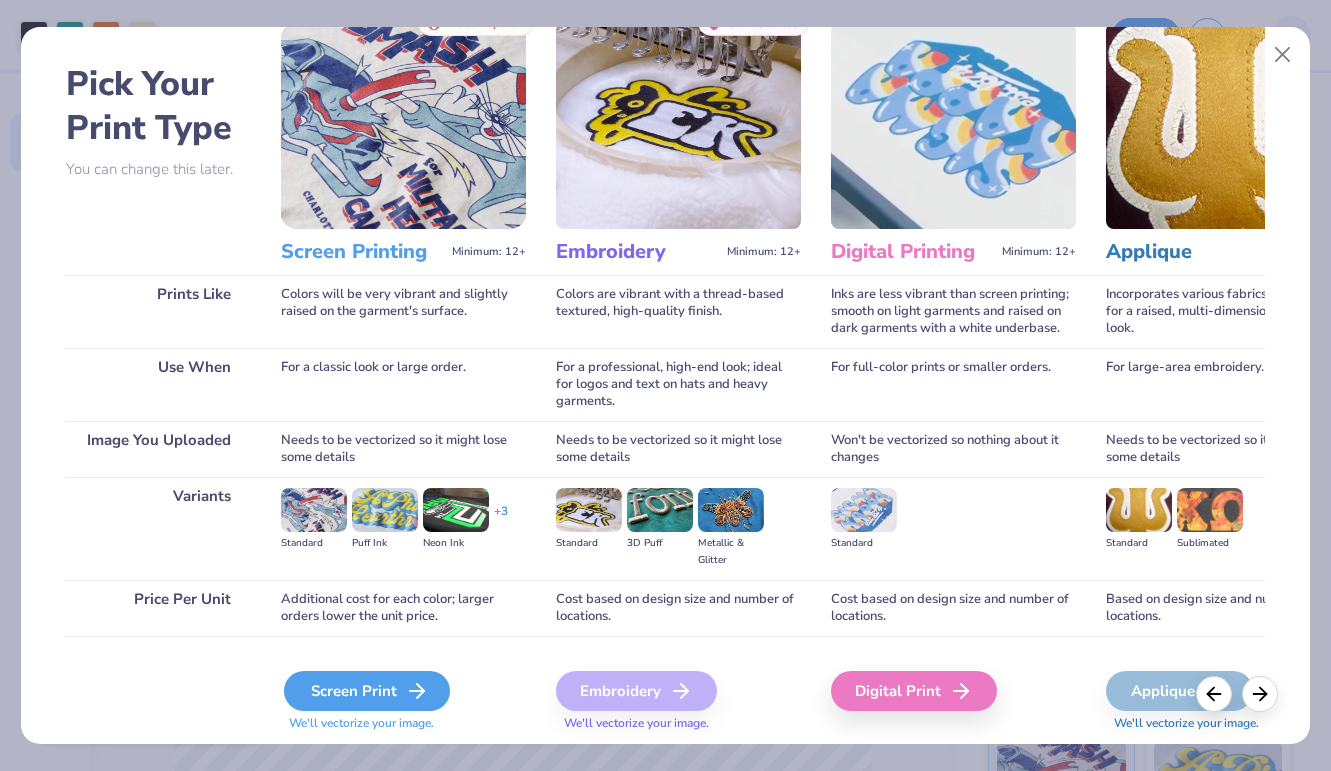 click on "Screen Print" at bounding box center [367, 691] 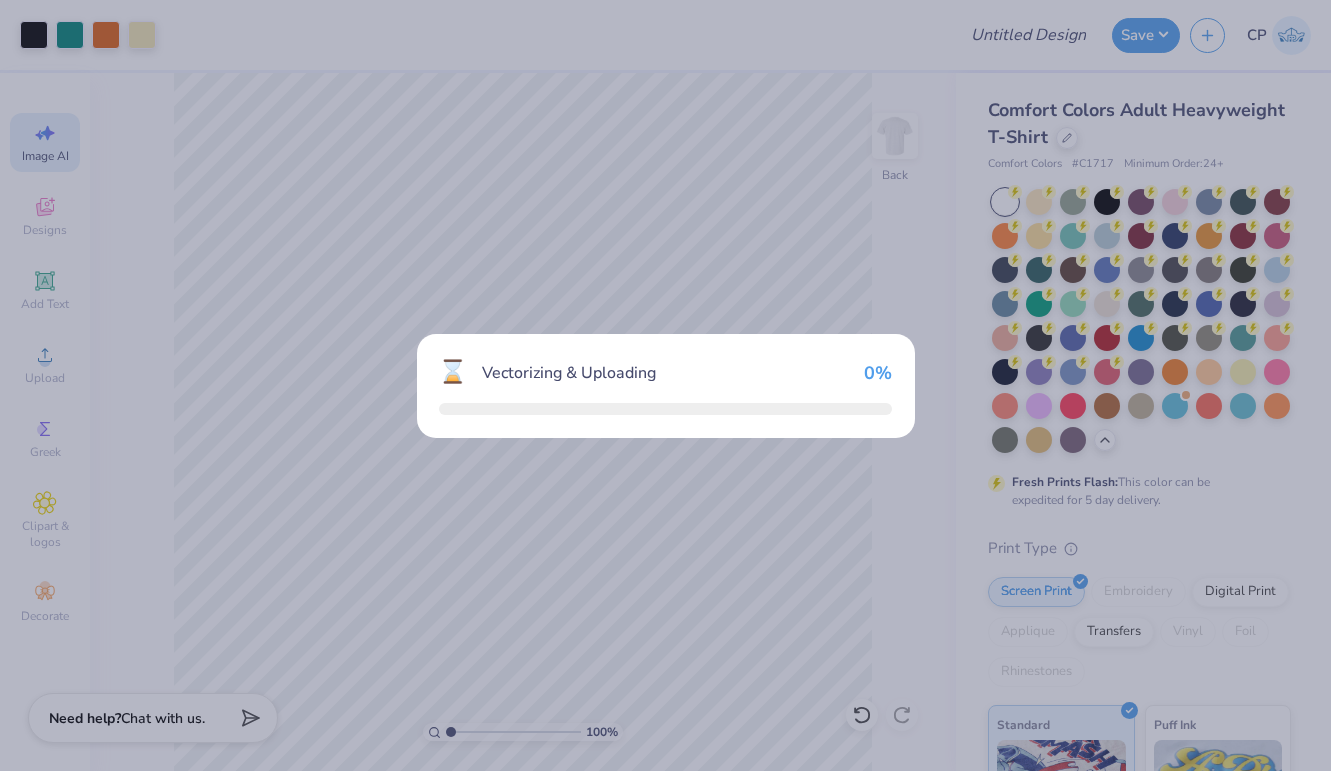 click on "⌛ Vectorizing & Uploading 0 %" at bounding box center (665, 385) 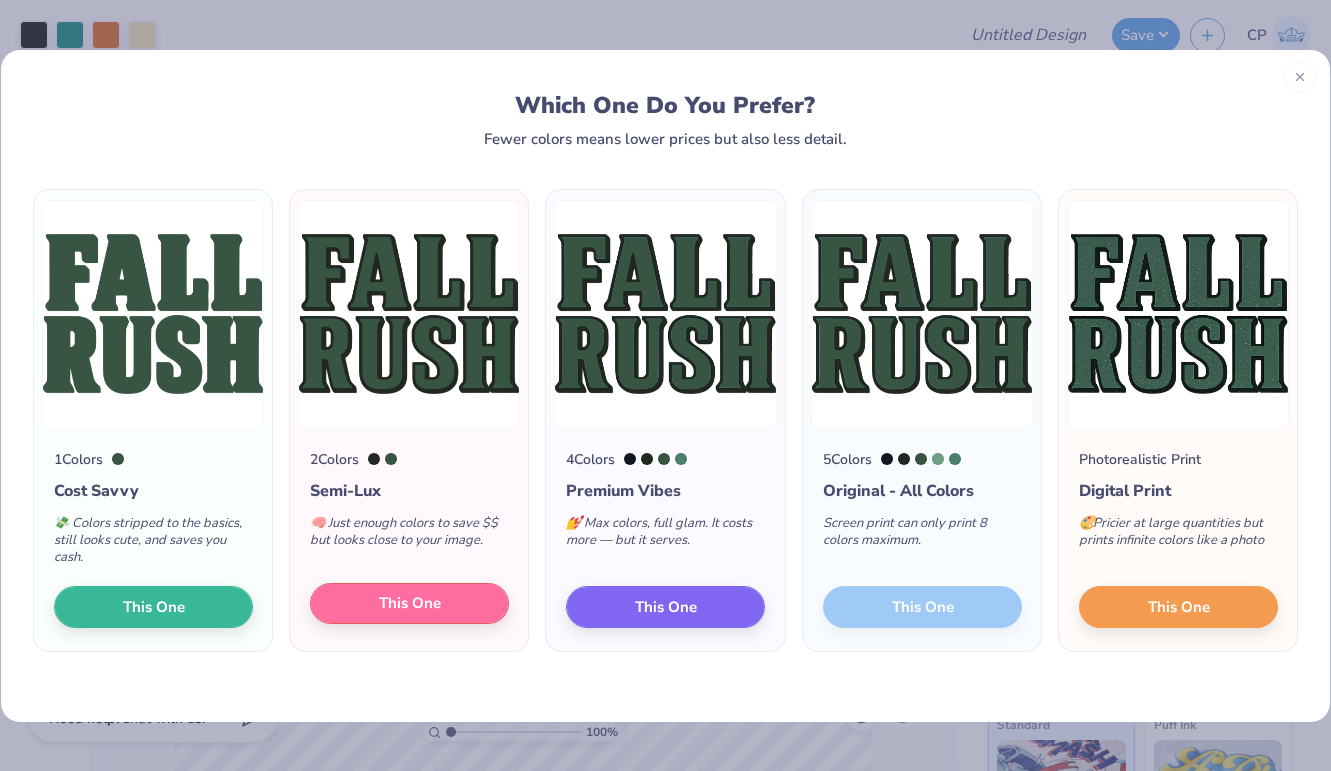 click on "This One" at bounding box center (409, 604) 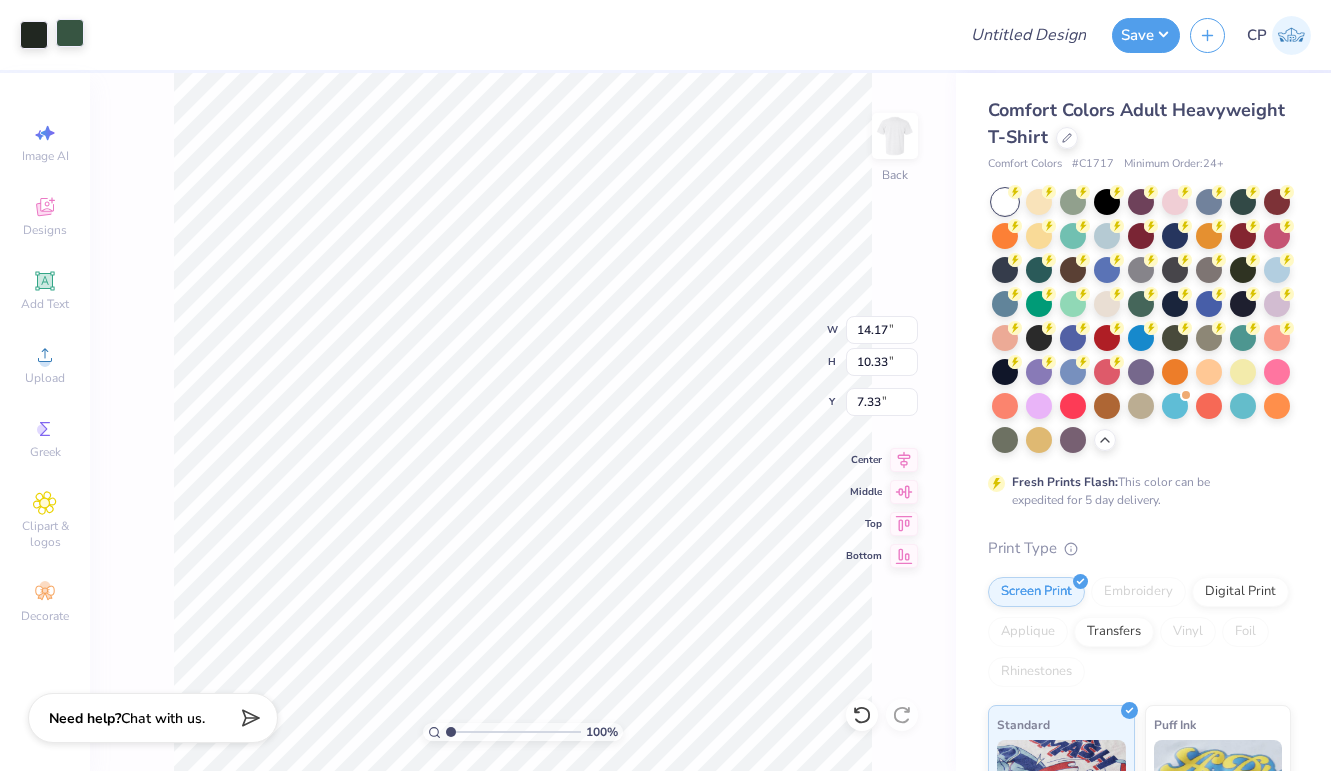 click at bounding box center [70, 33] 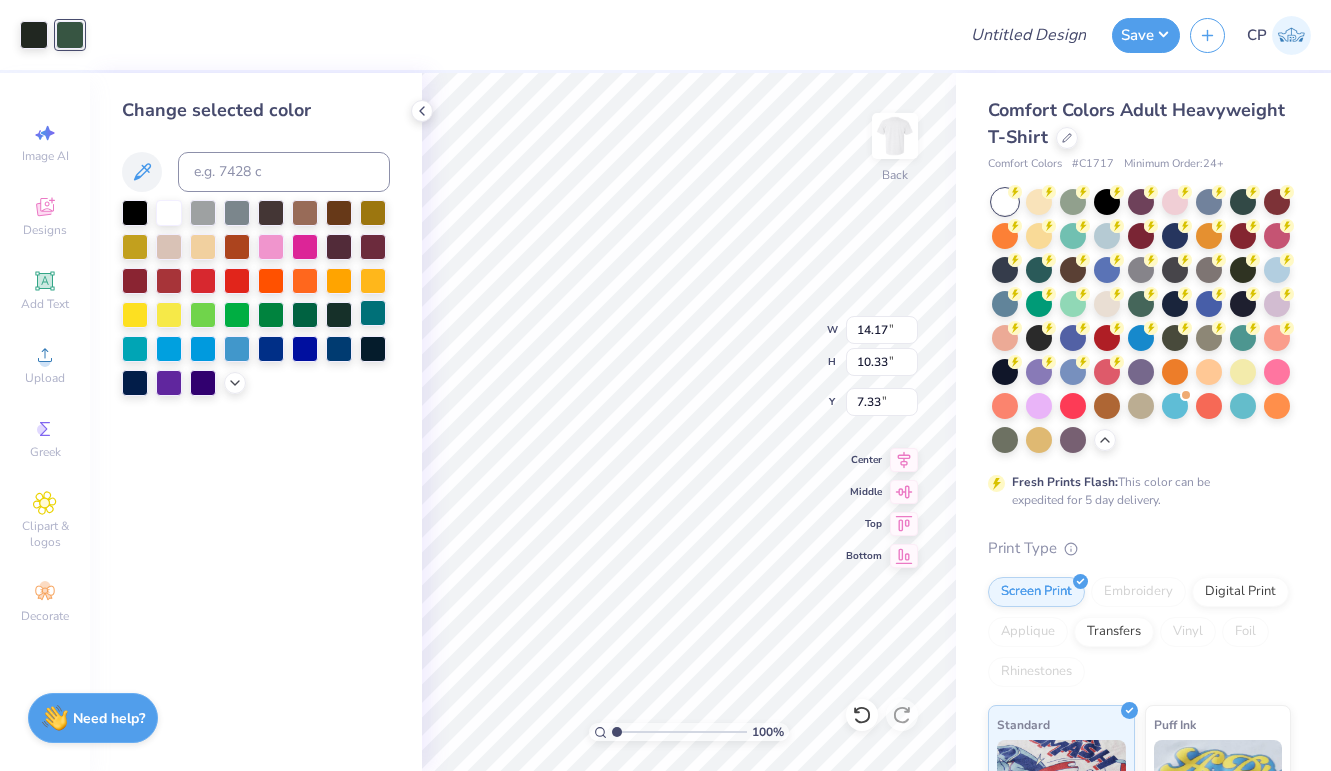 click at bounding box center [373, 313] 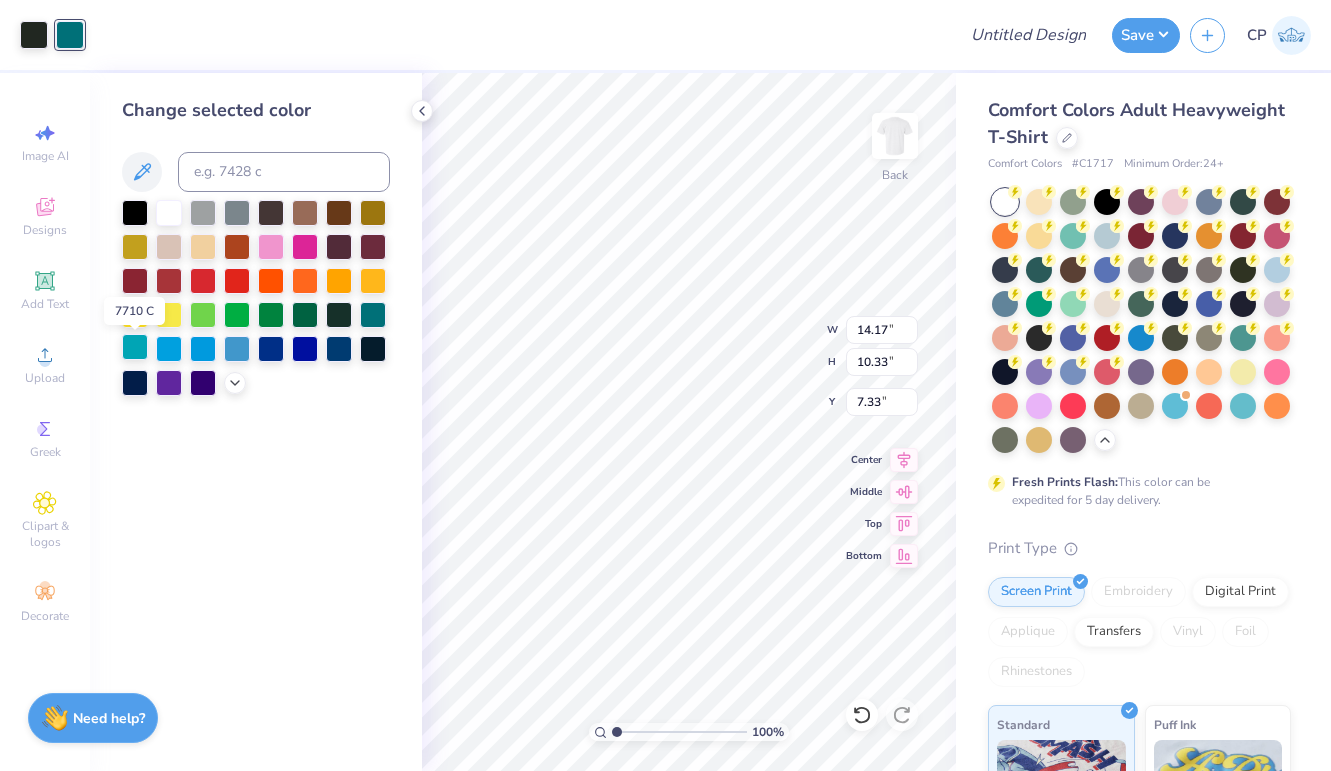 click at bounding box center [135, 347] 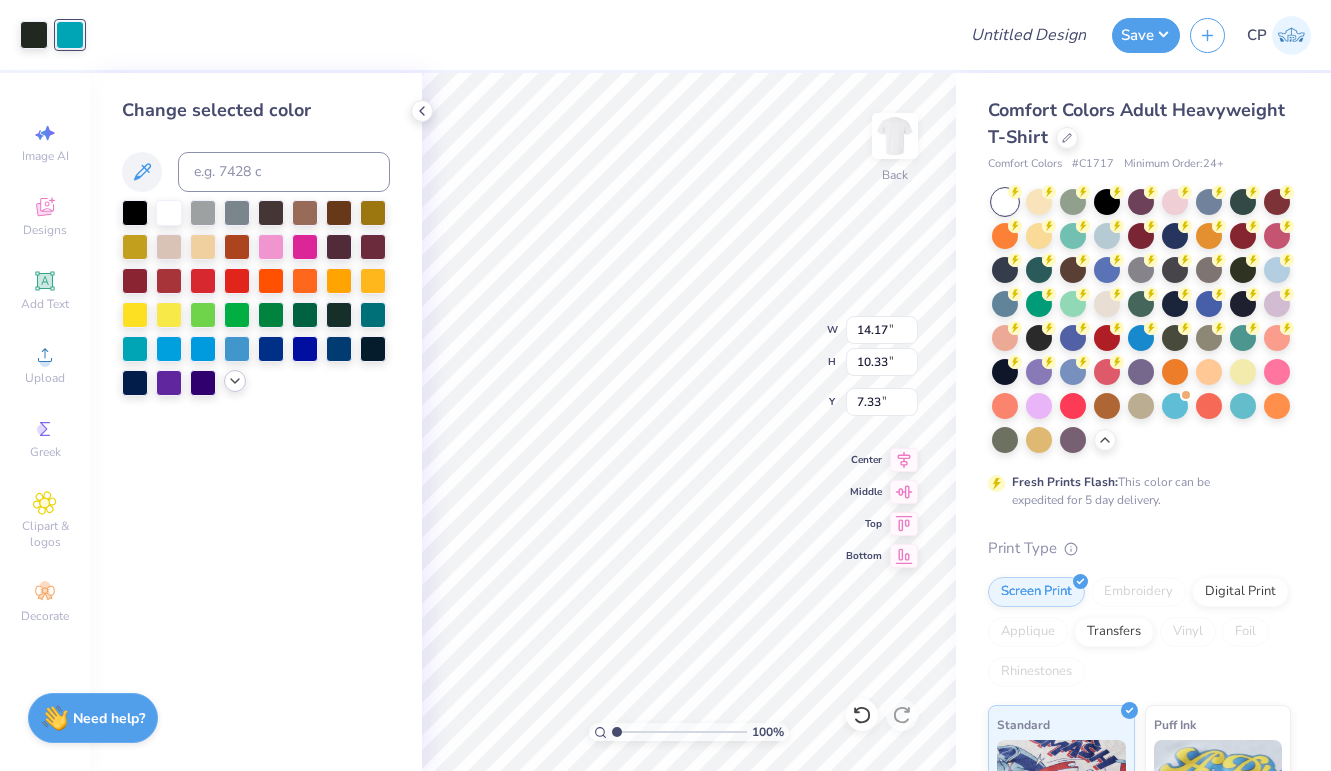 click at bounding box center (235, 381) 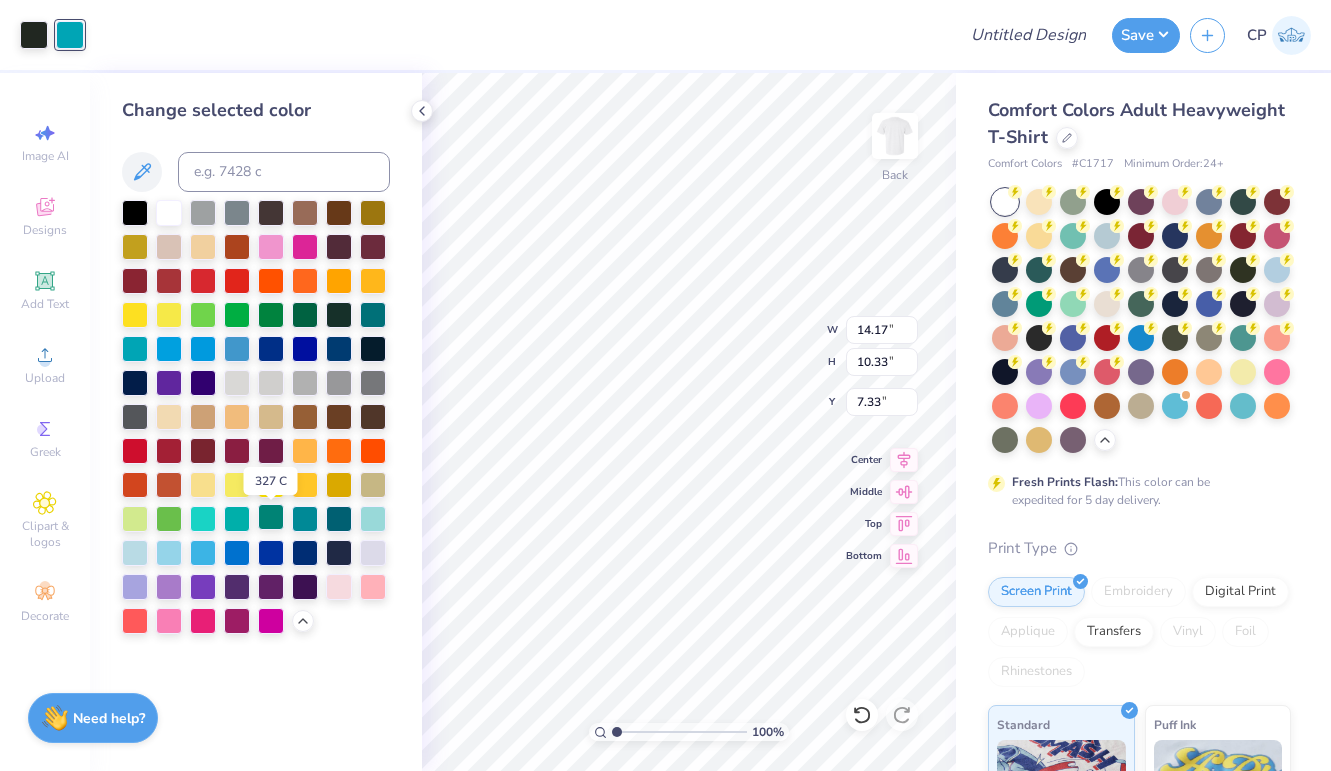 click at bounding box center (271, 517) 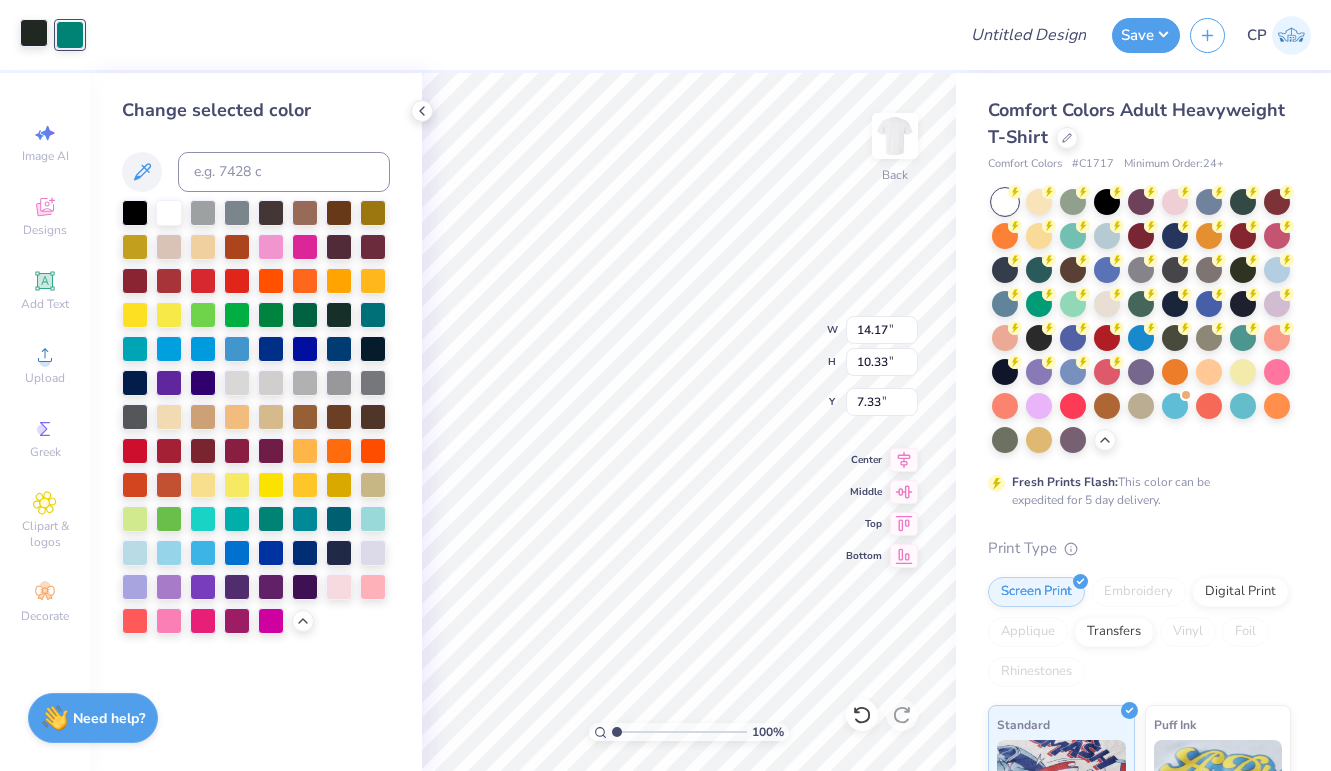 click at bounding box center (34, 33) 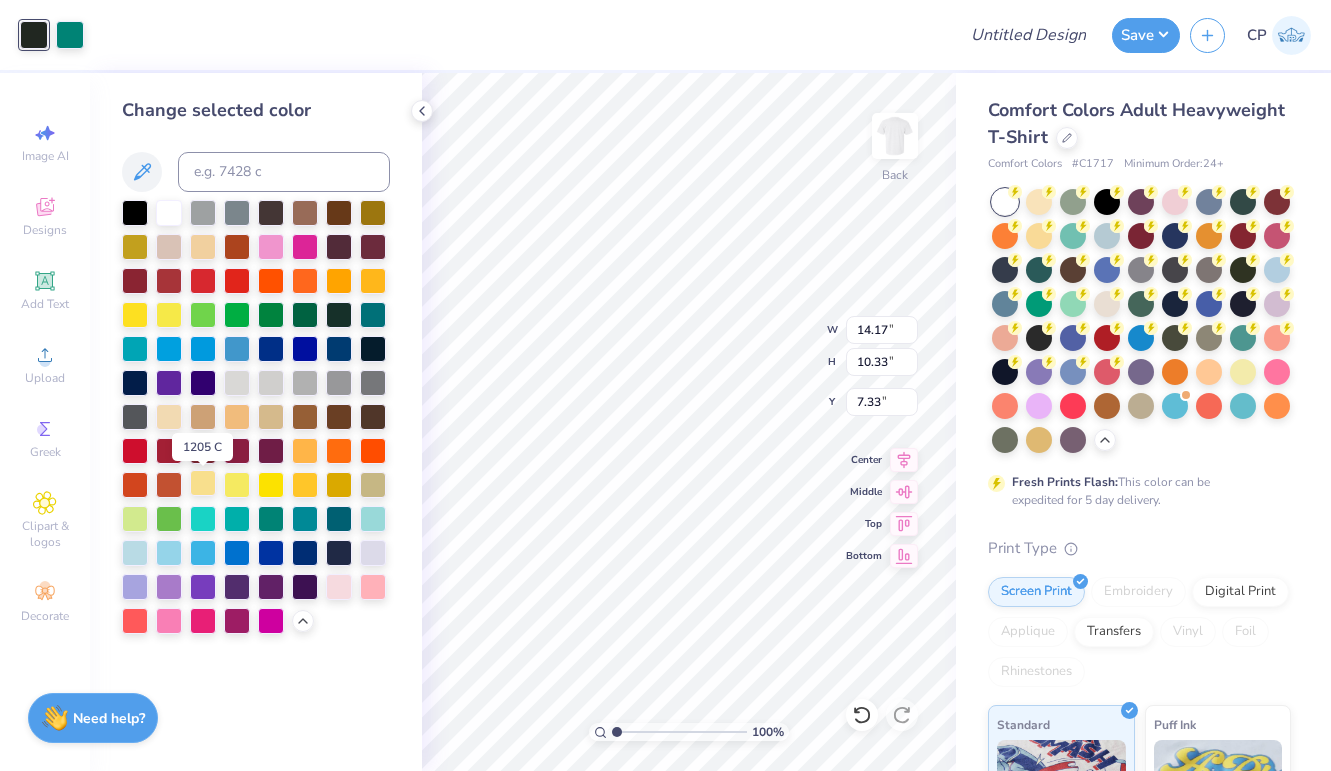 click at bounding box center (203, 483) 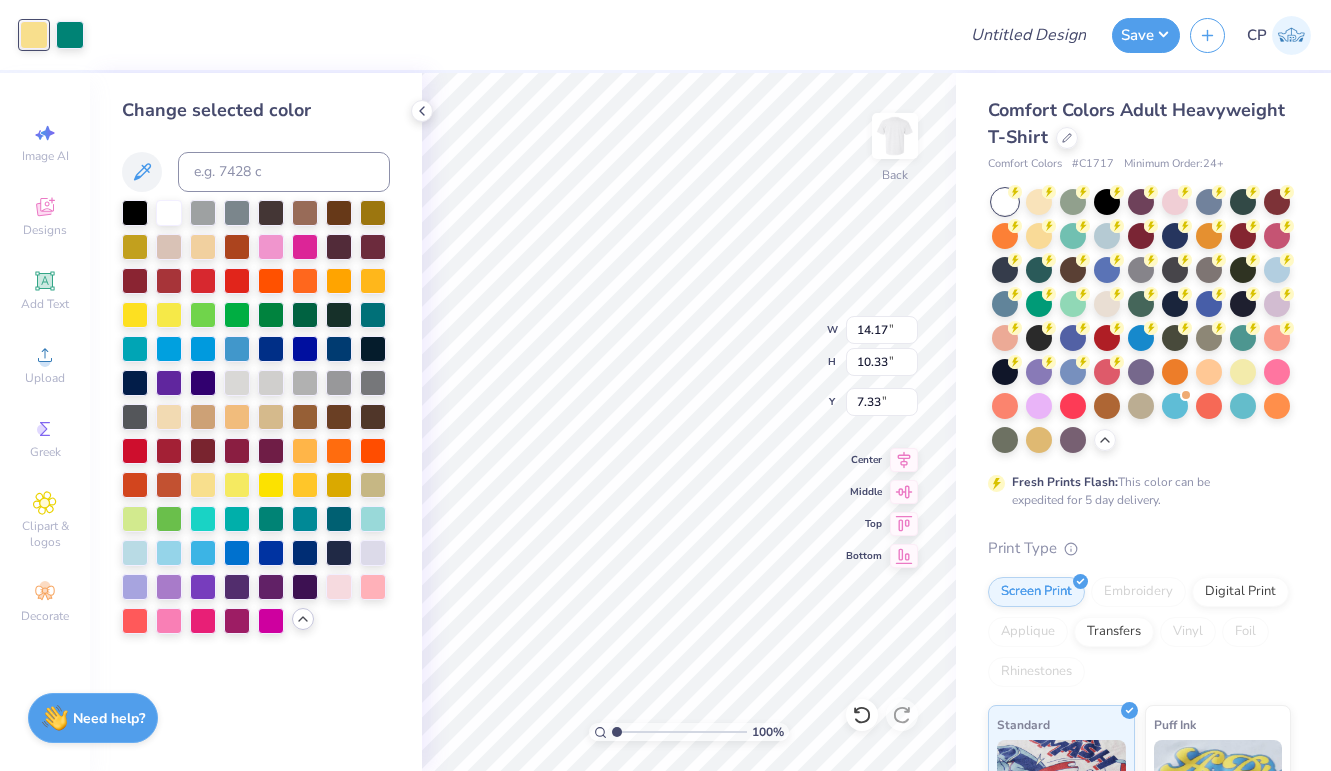 click at bounding box center (303, 619) 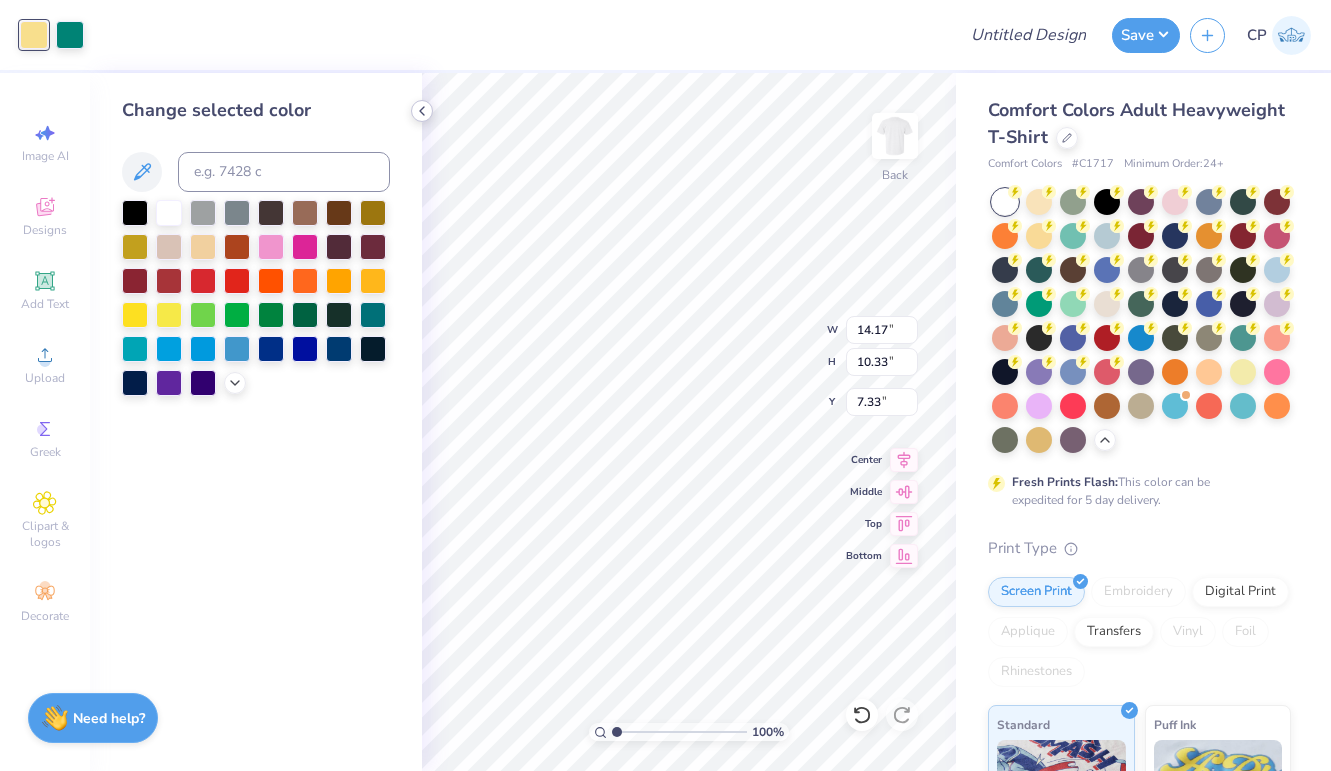 click 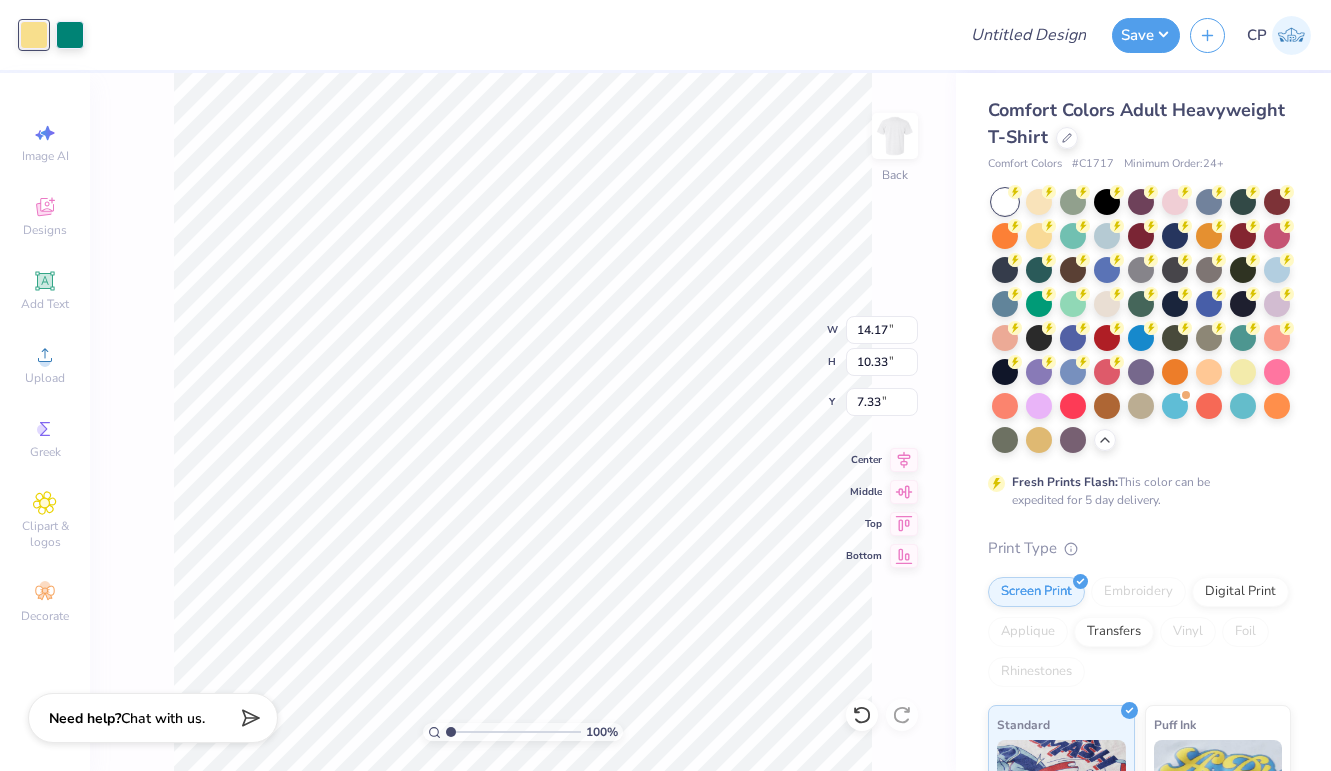 drag, startPoint x: 30, startPoint y: 29, endPoint x: 40, endPoint y: 42, distance: 16.40122 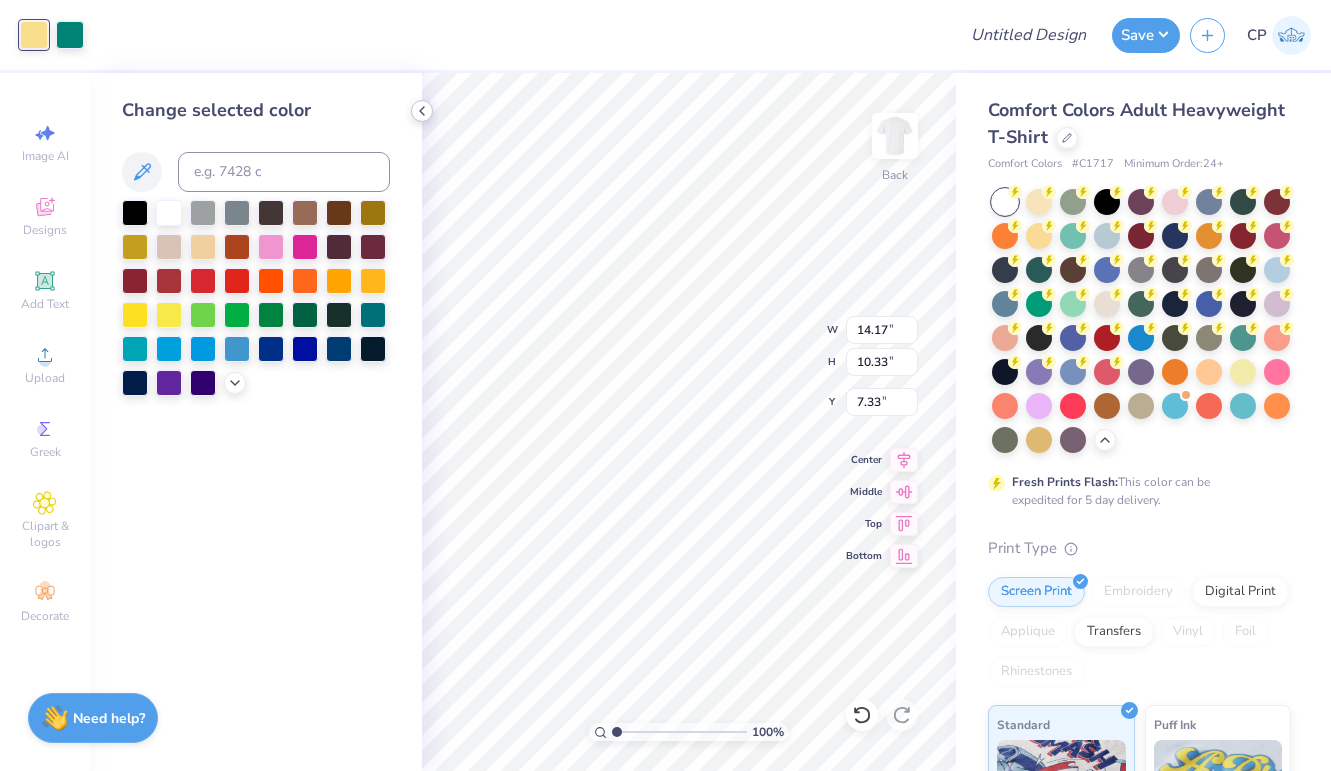 click at bounding box center (422, 111) 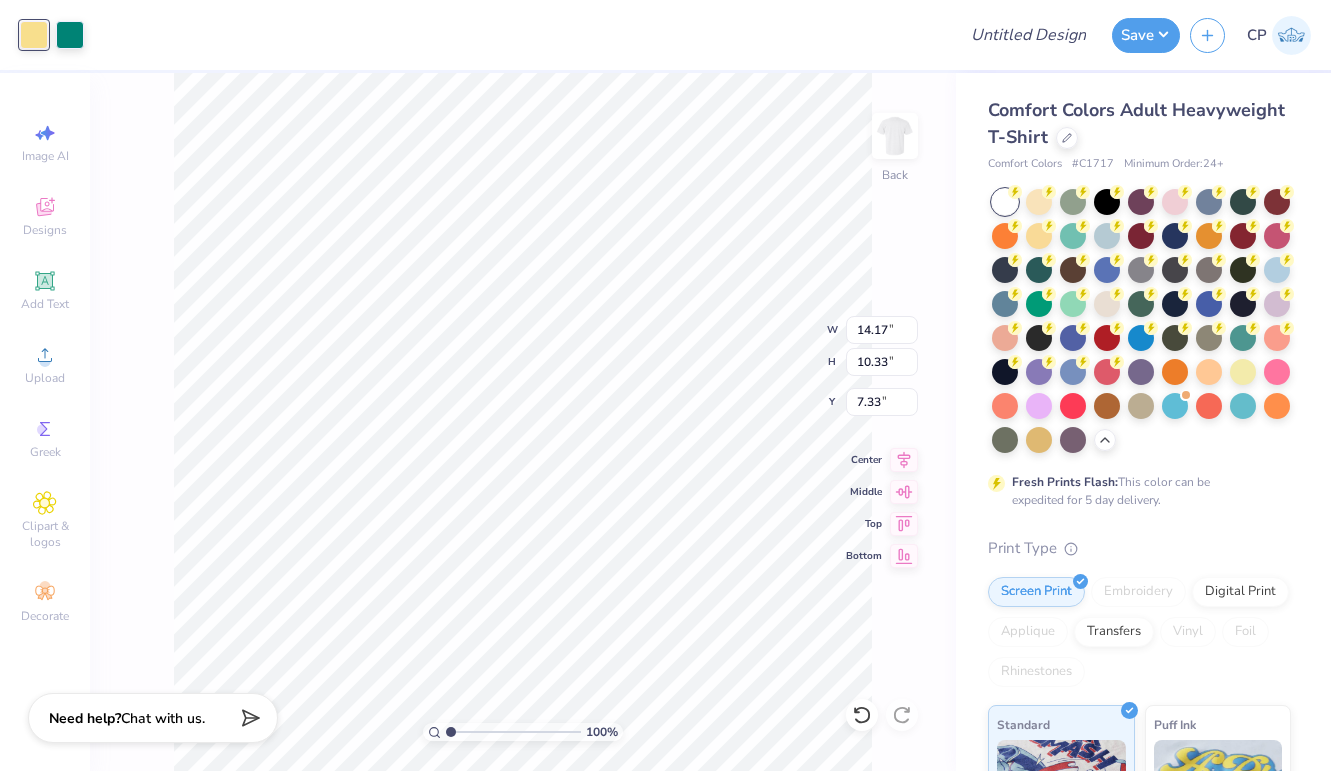 type on "10.54" 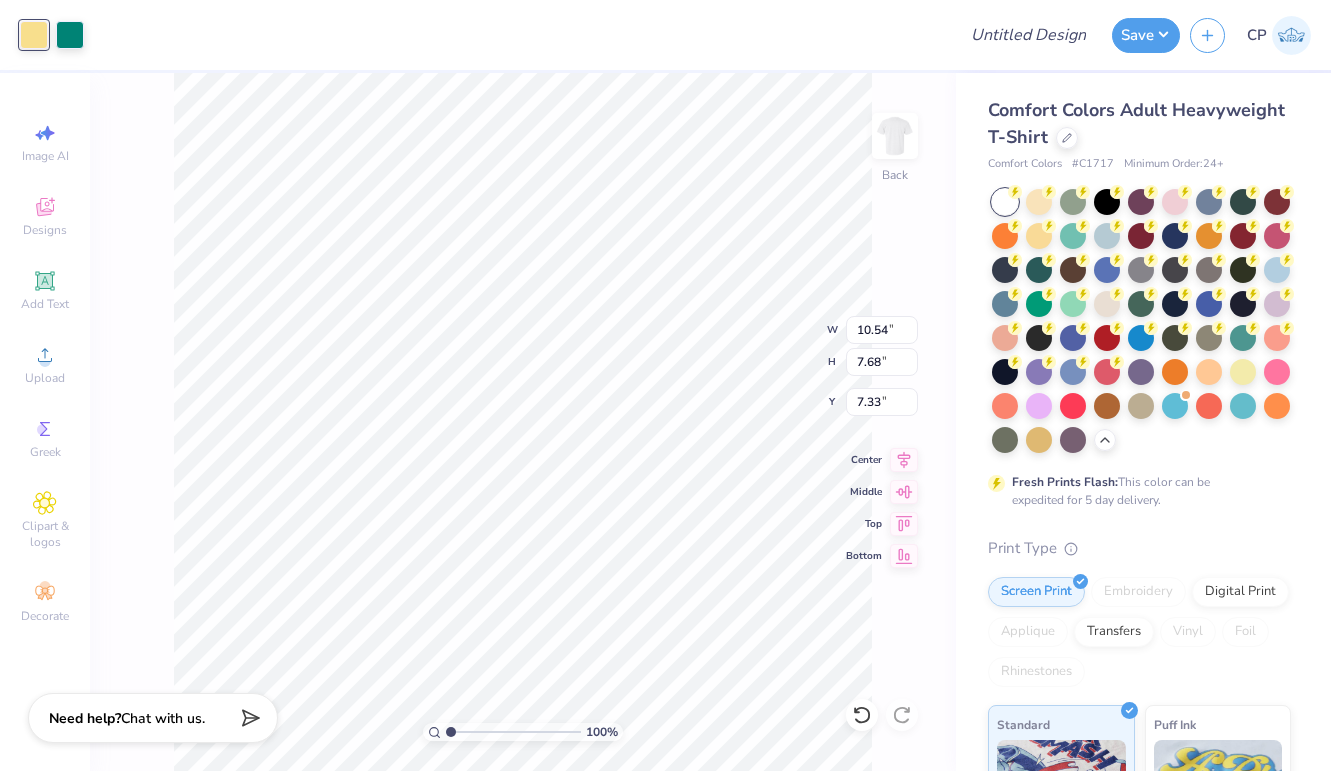 type on "16.82" 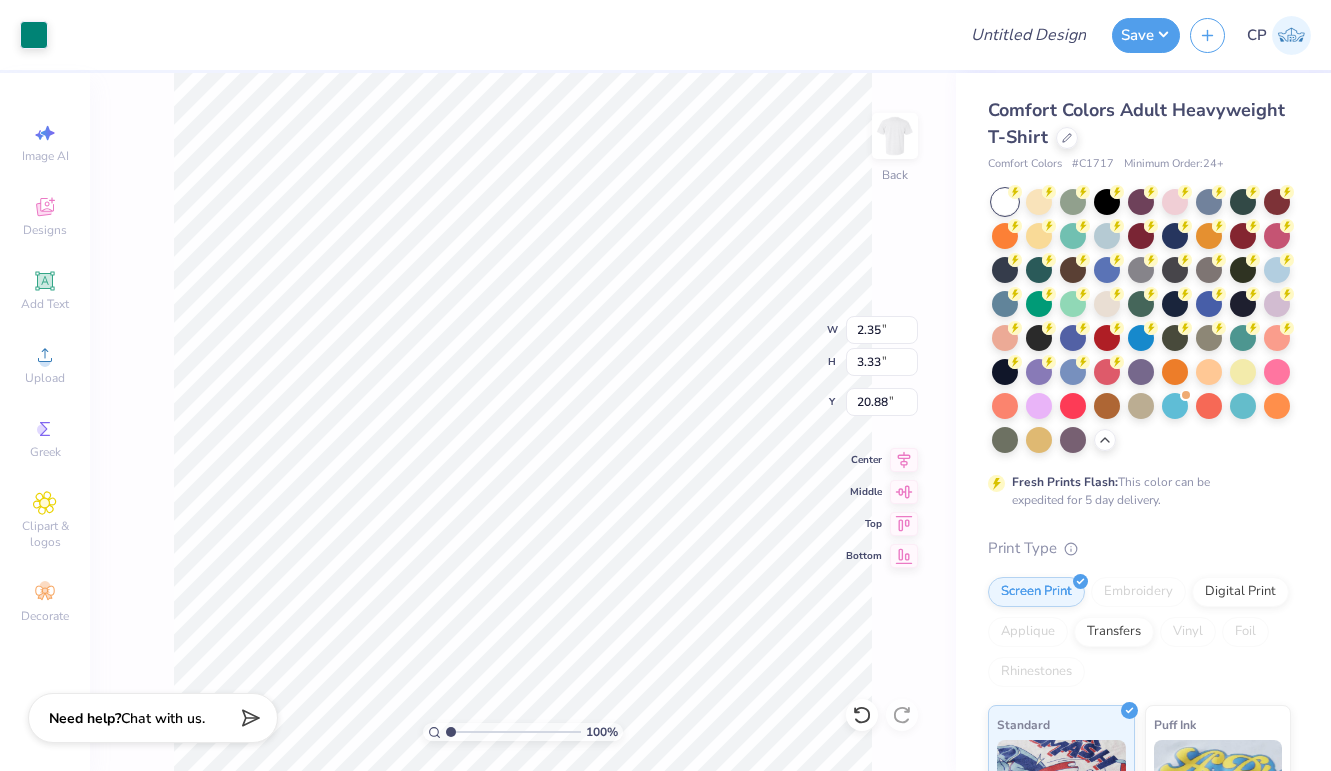 type on "20.71" 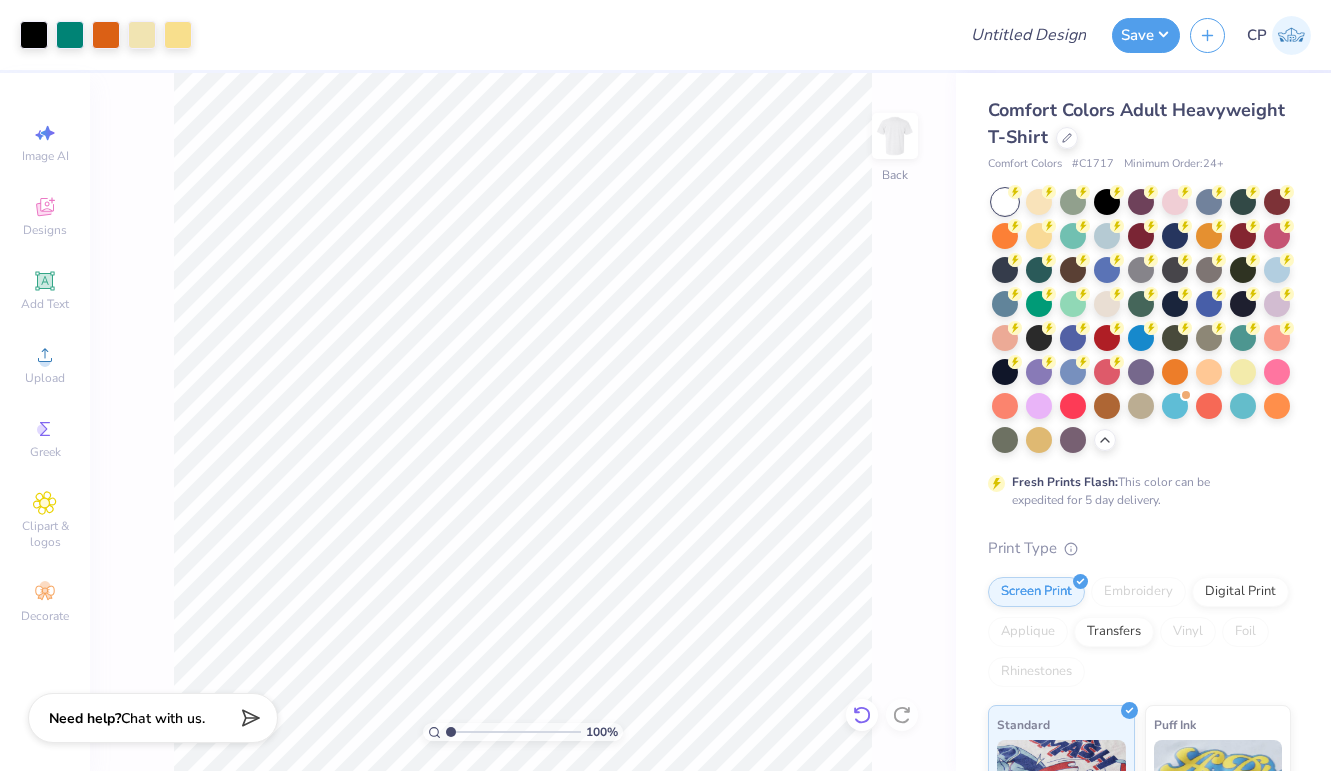 click 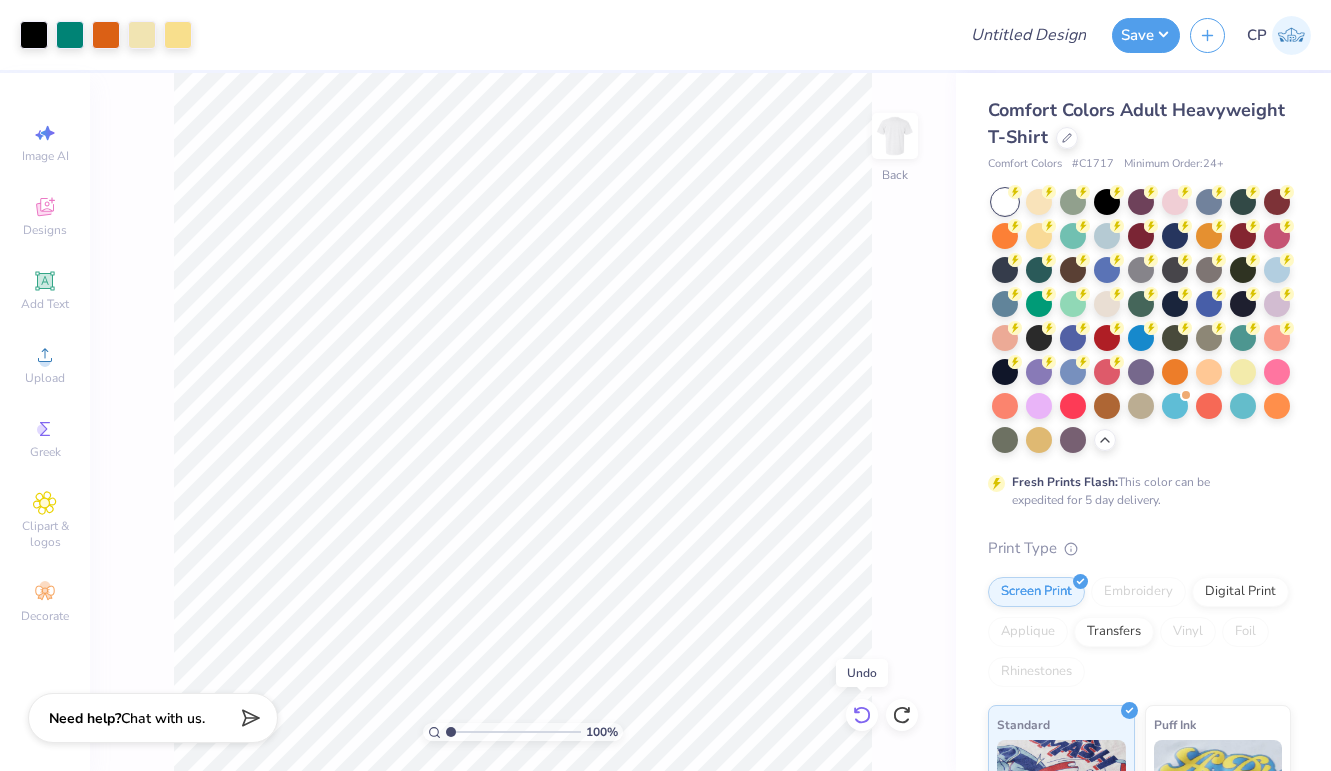 click 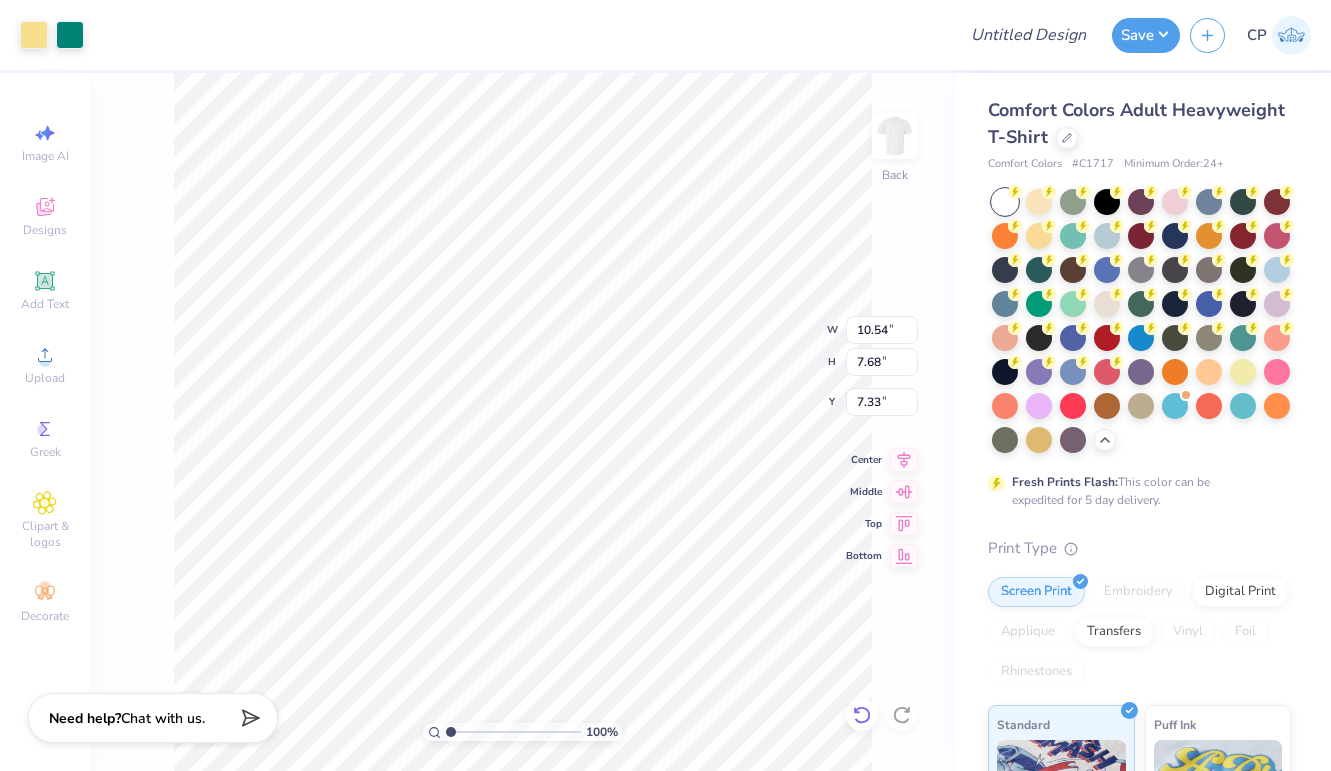 type on "7.05" 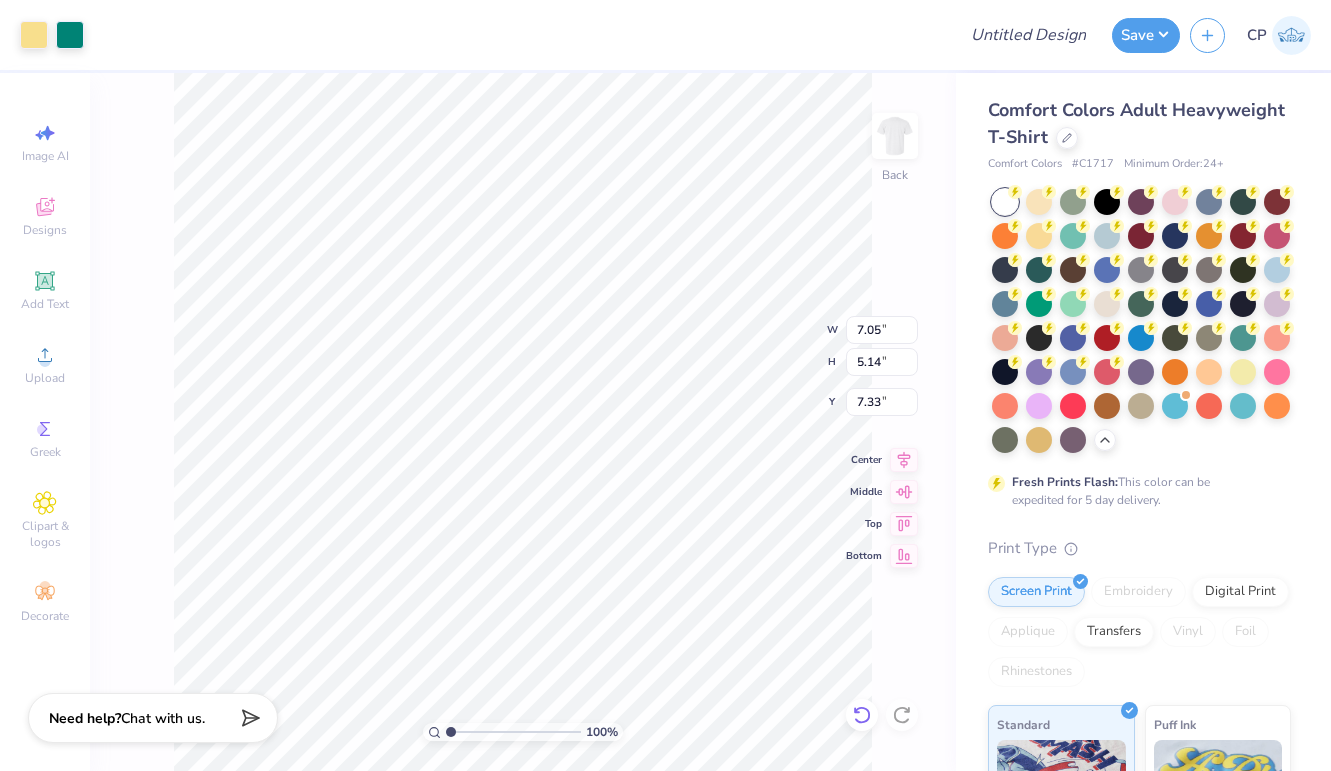 type on "18.10" 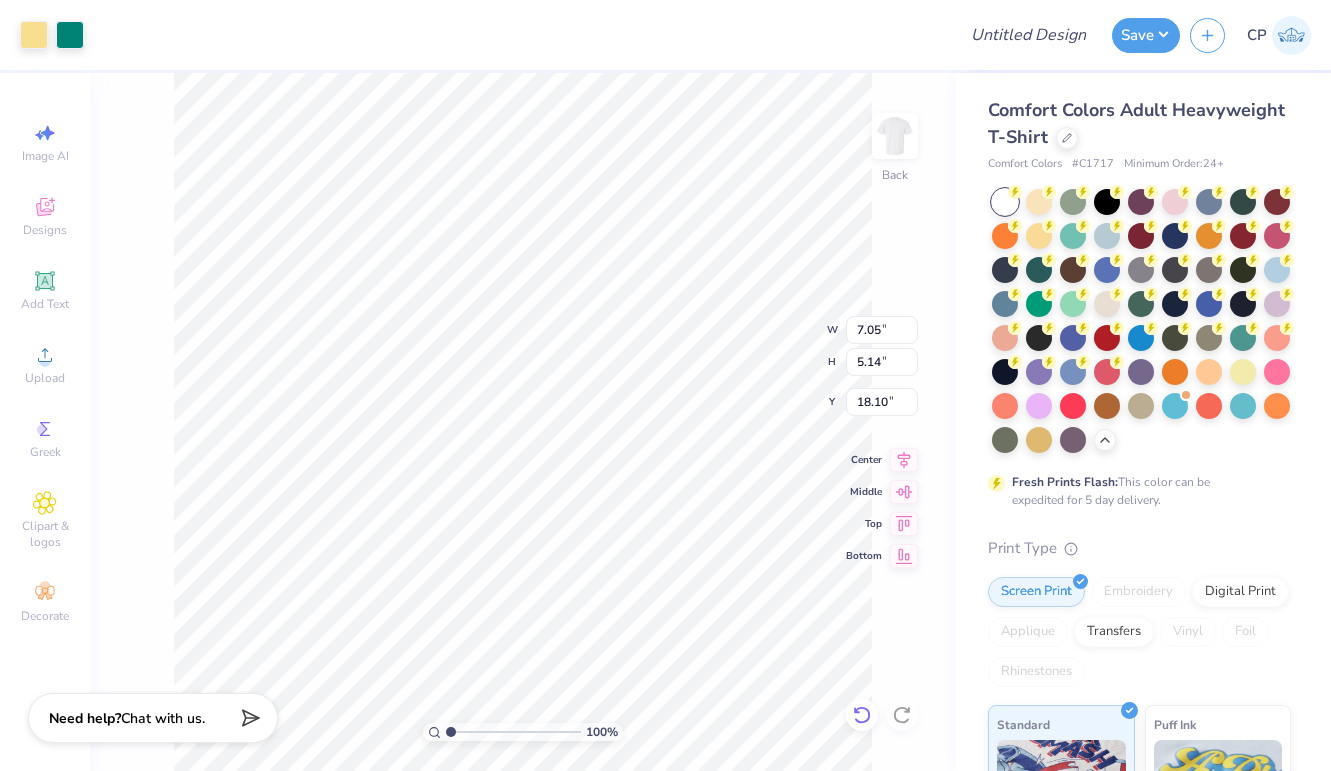 type on "4.35" 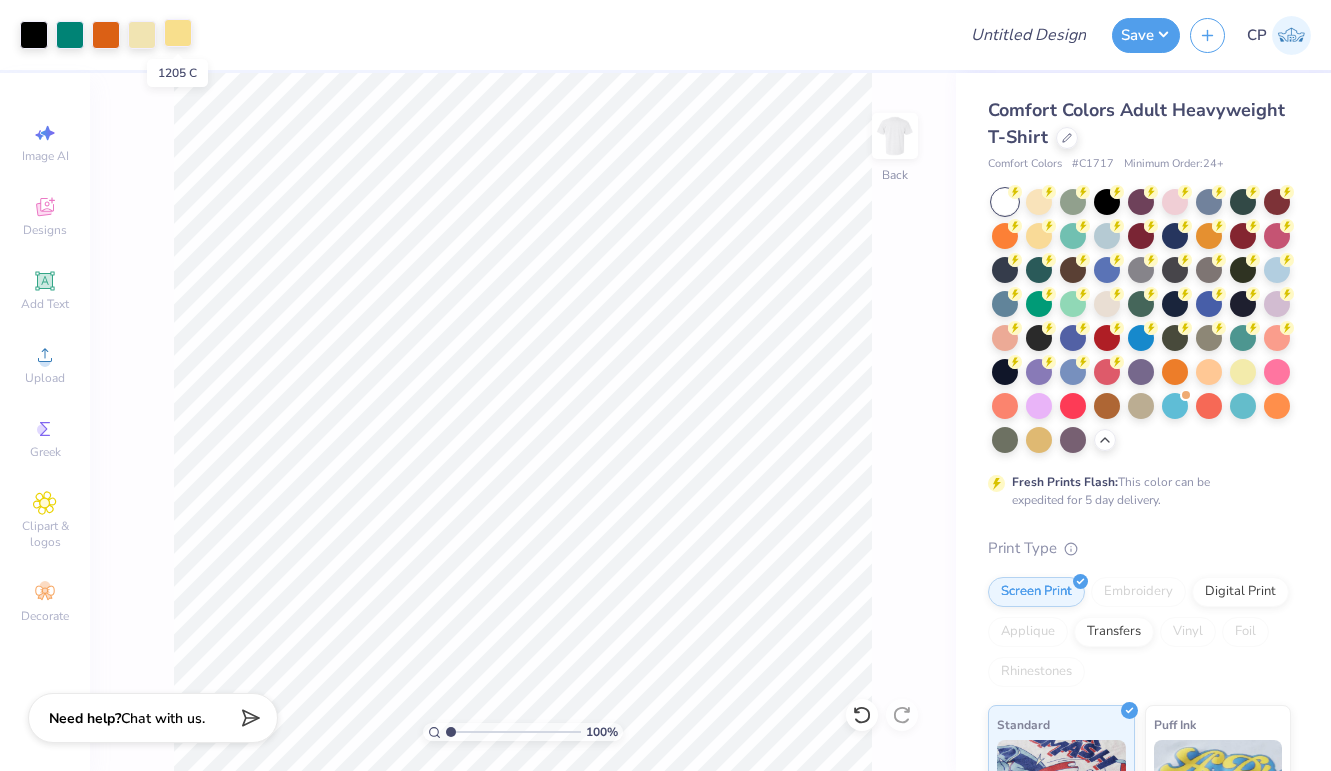 click at bounding box center [178, 33] 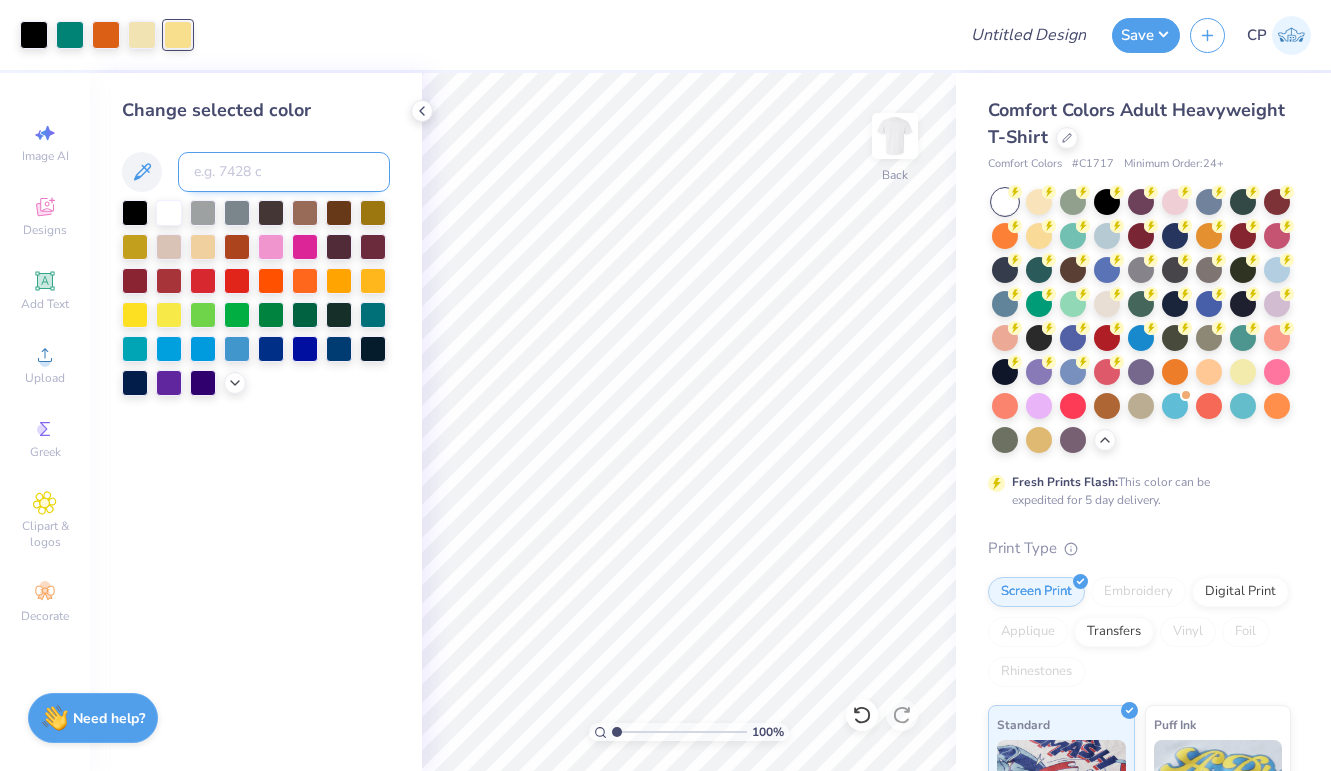 click at bounding box center (284, 172) 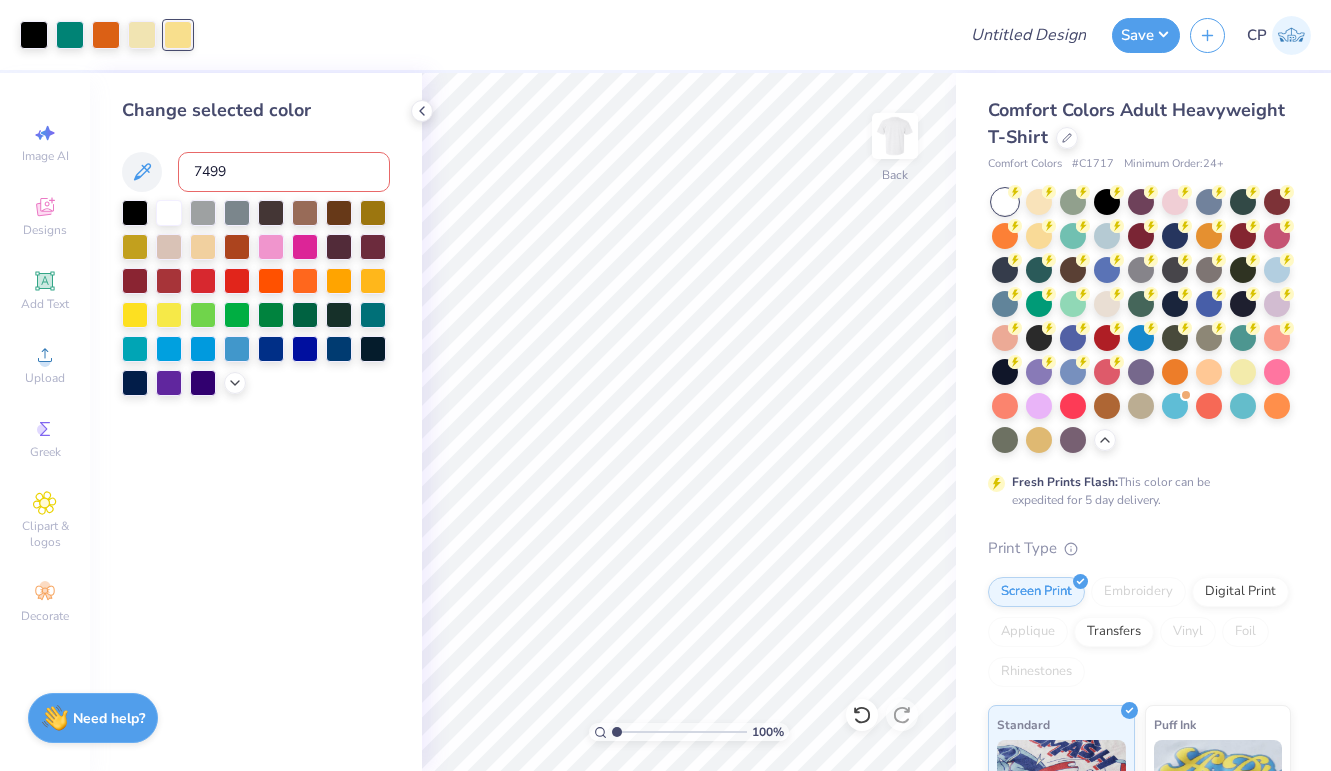 type on "7499" 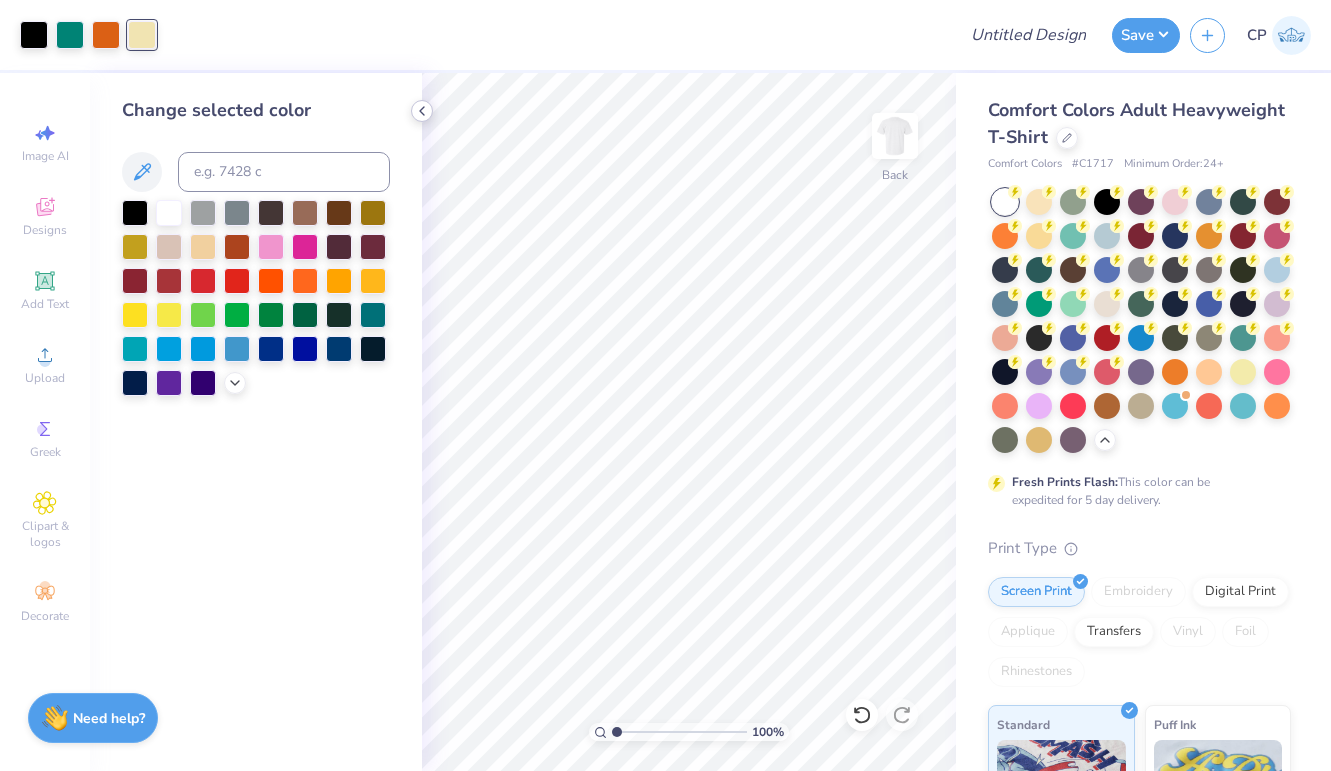 click 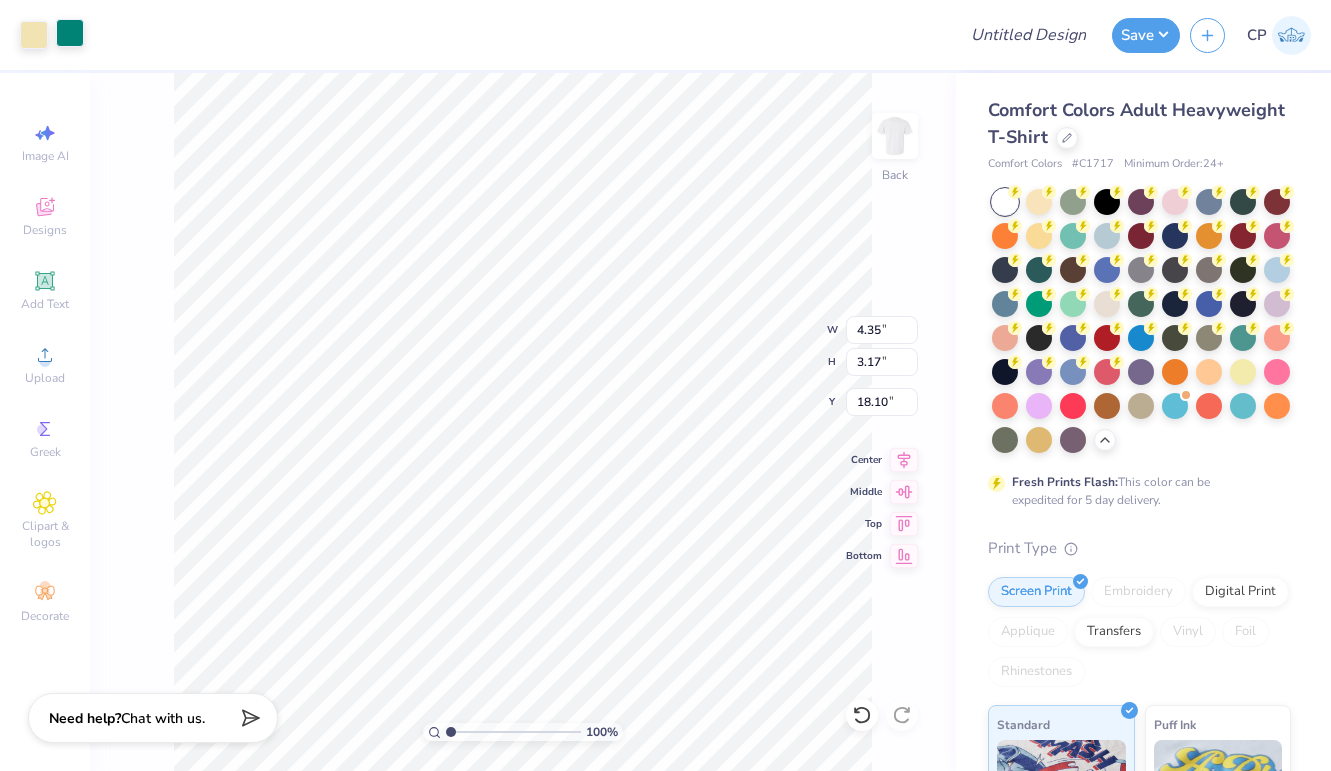 click at bounding box center [70, 33] 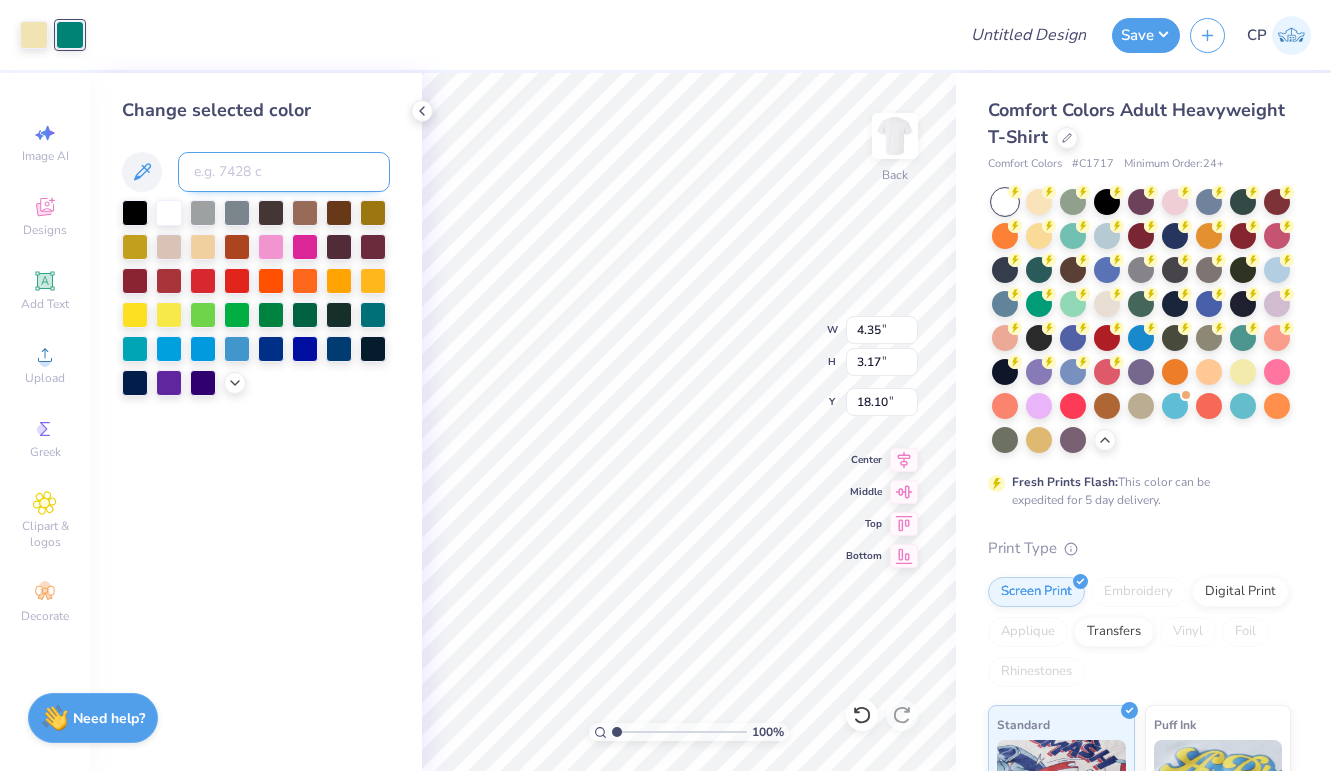 click at bounding box center (284, 172) 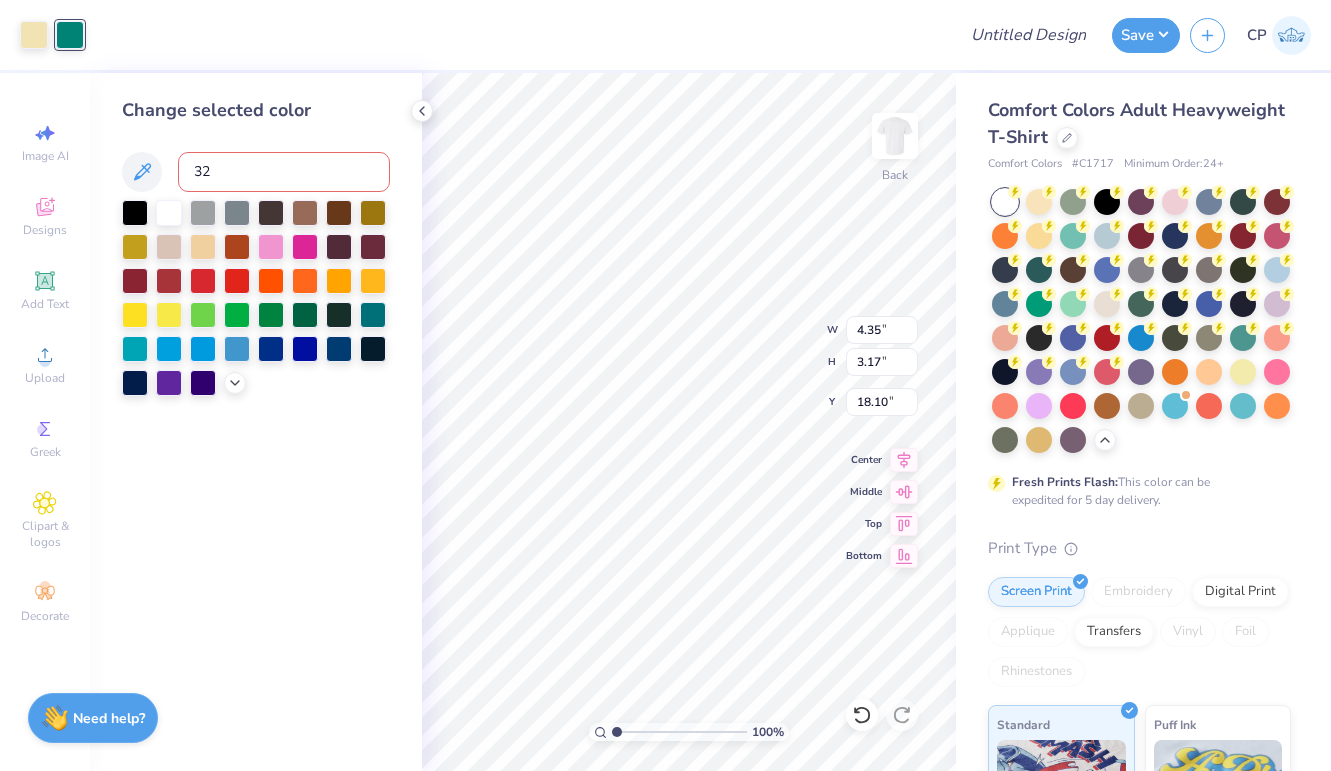 type on "327" 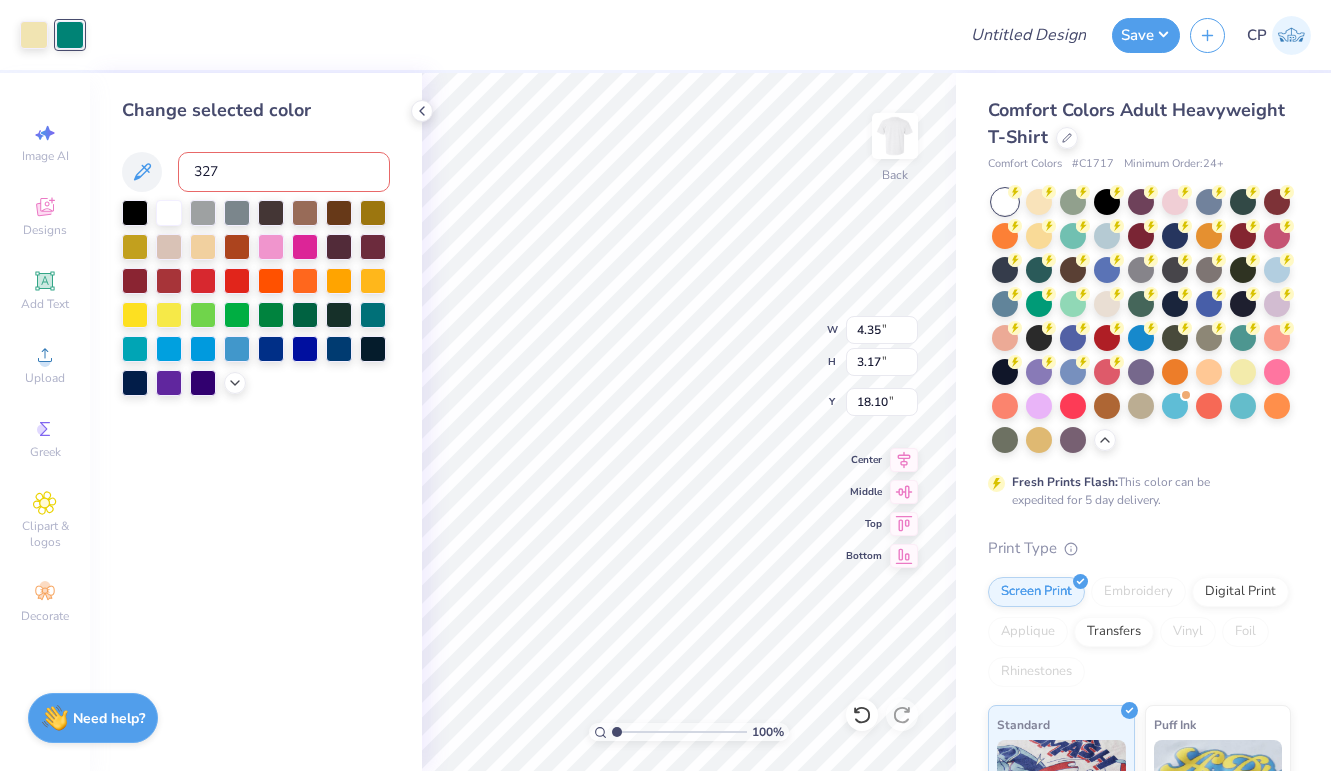 type 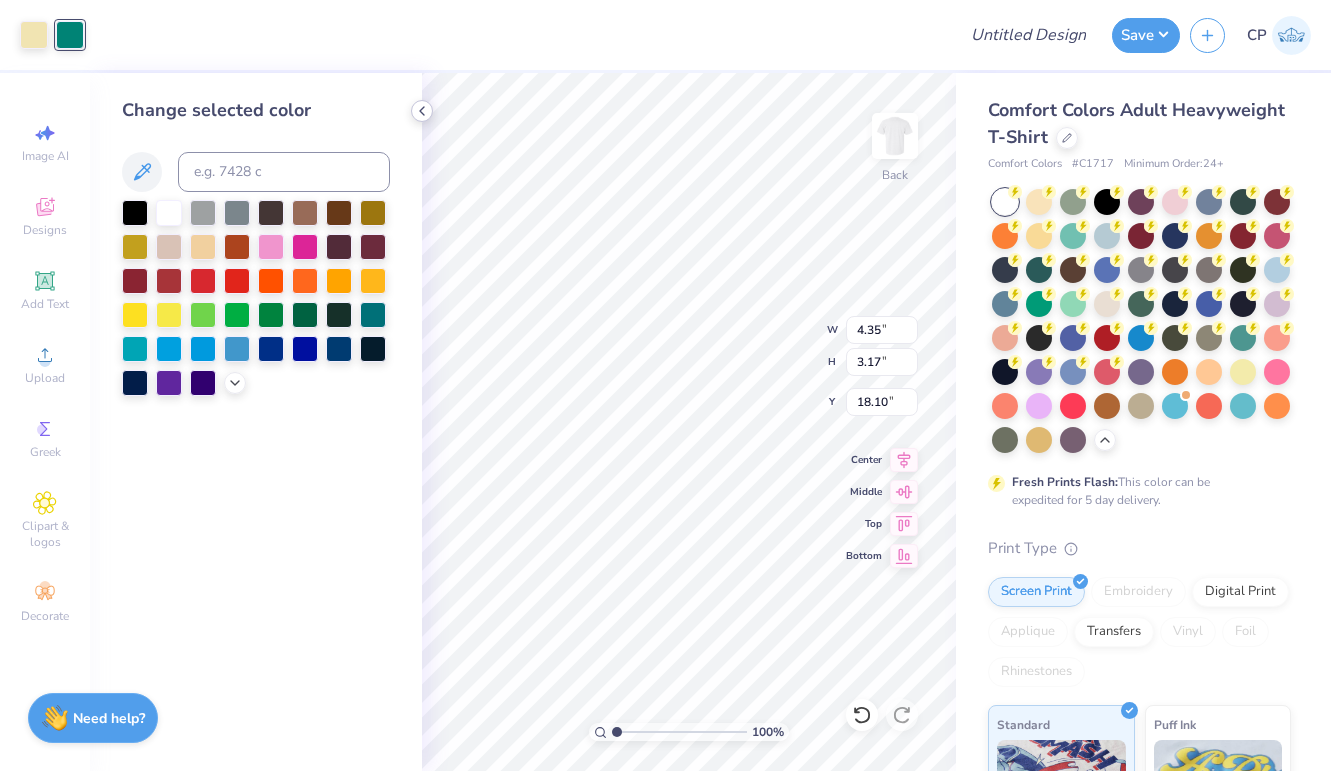 click 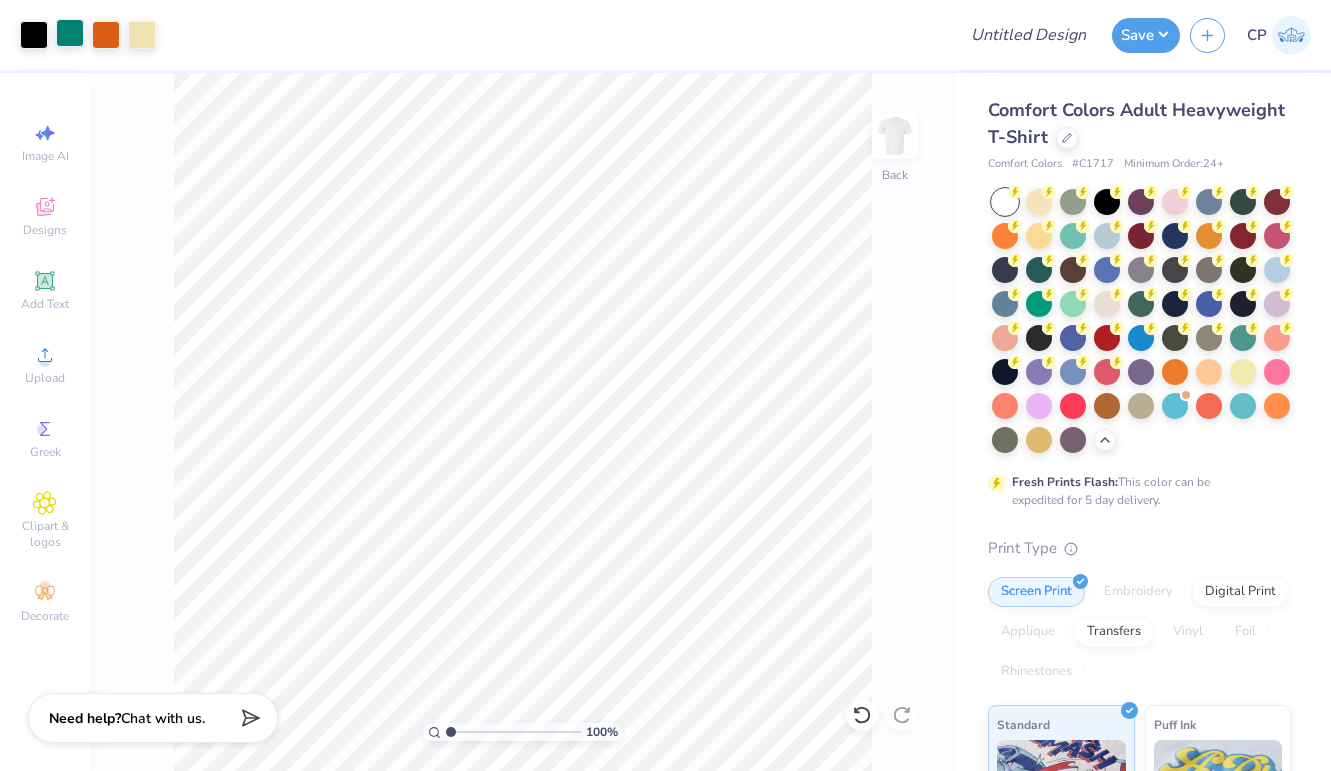 click at bounding box center [70, 33] 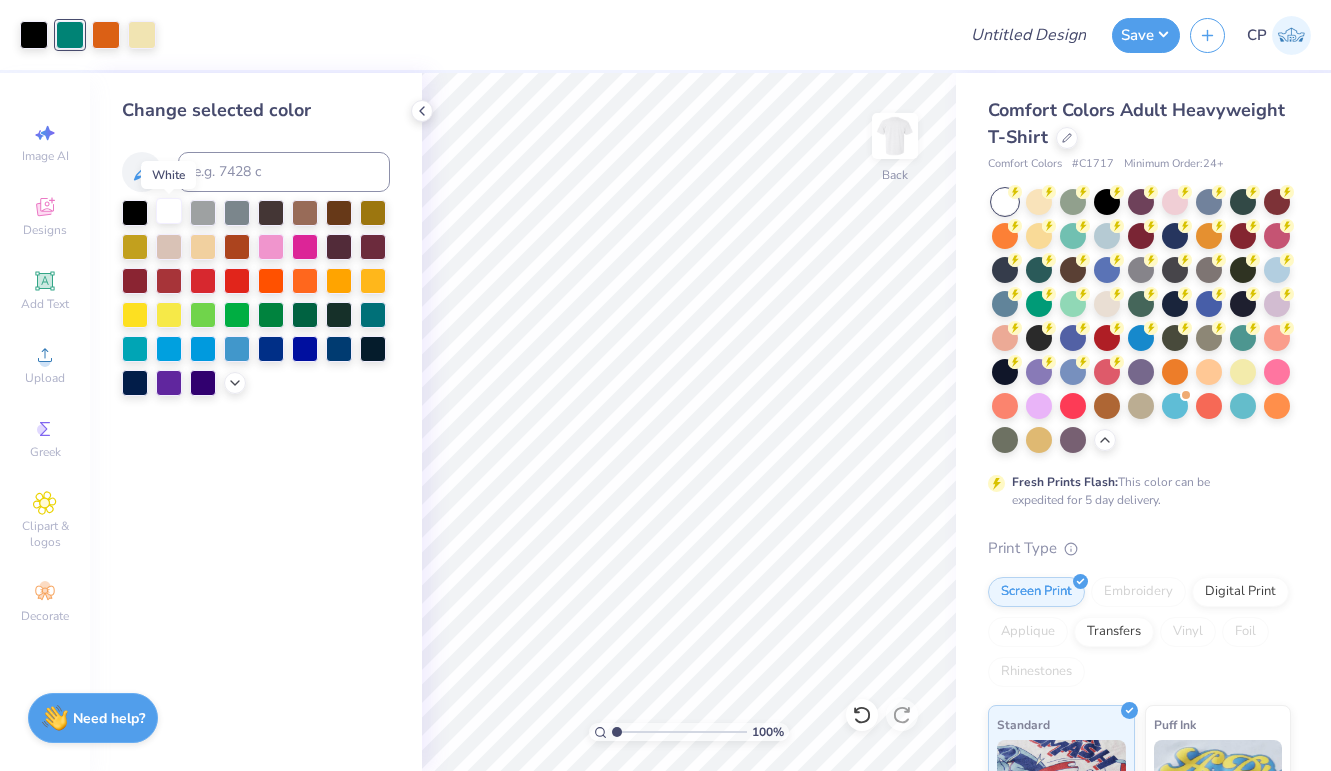 click at bounding box center [169, 211] 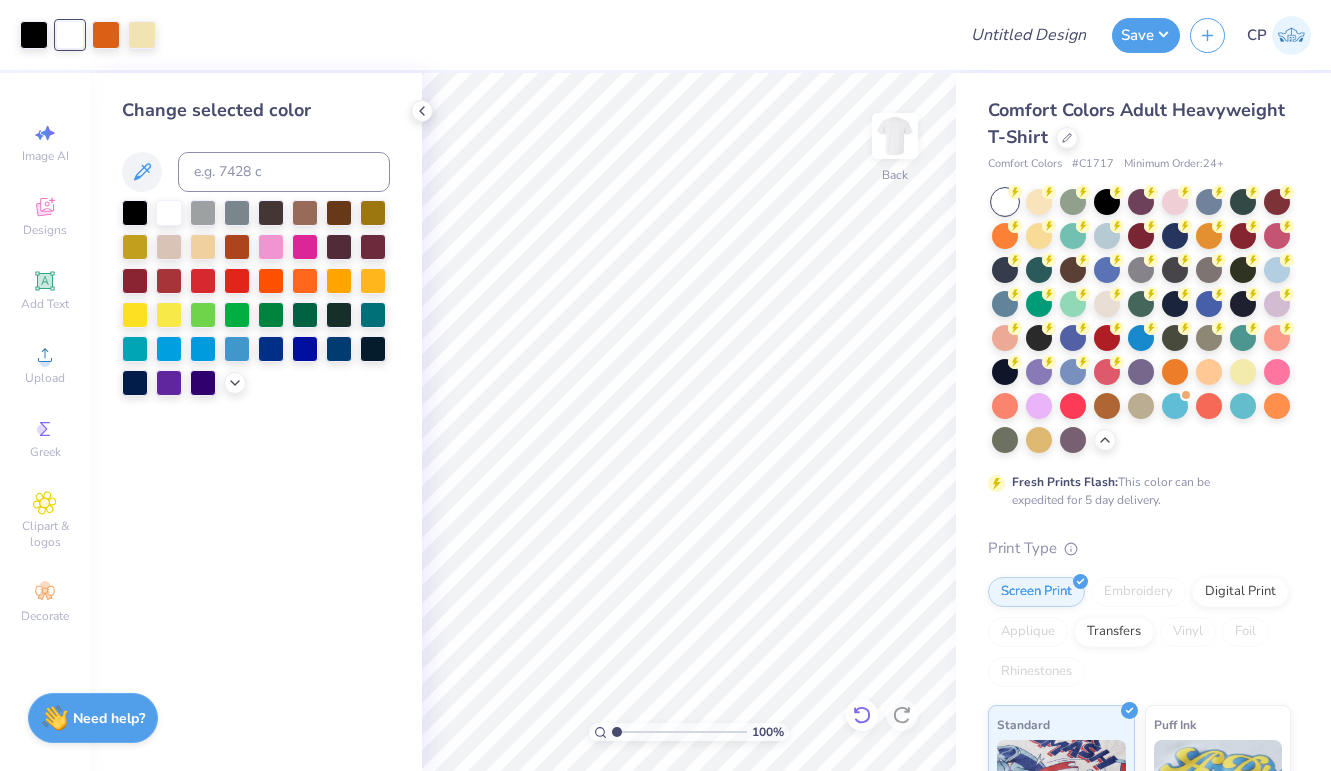 click 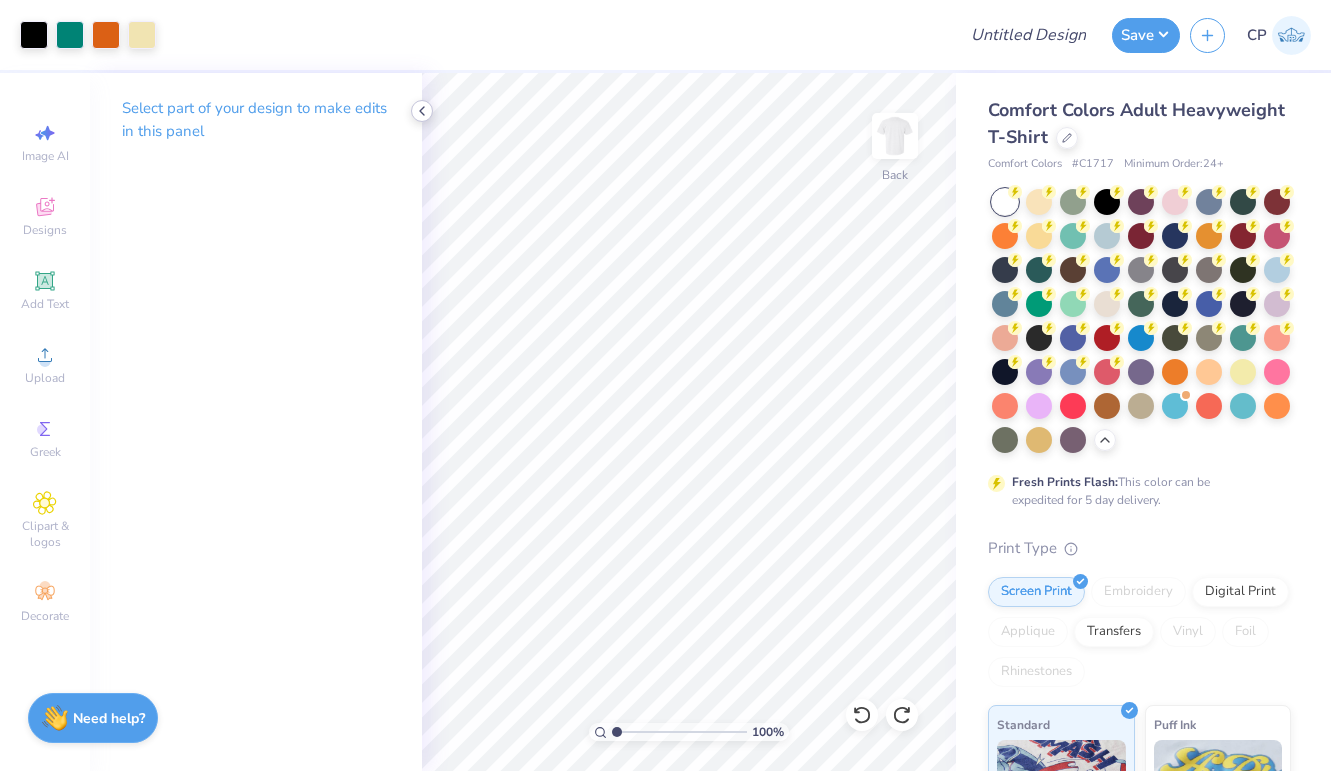 click 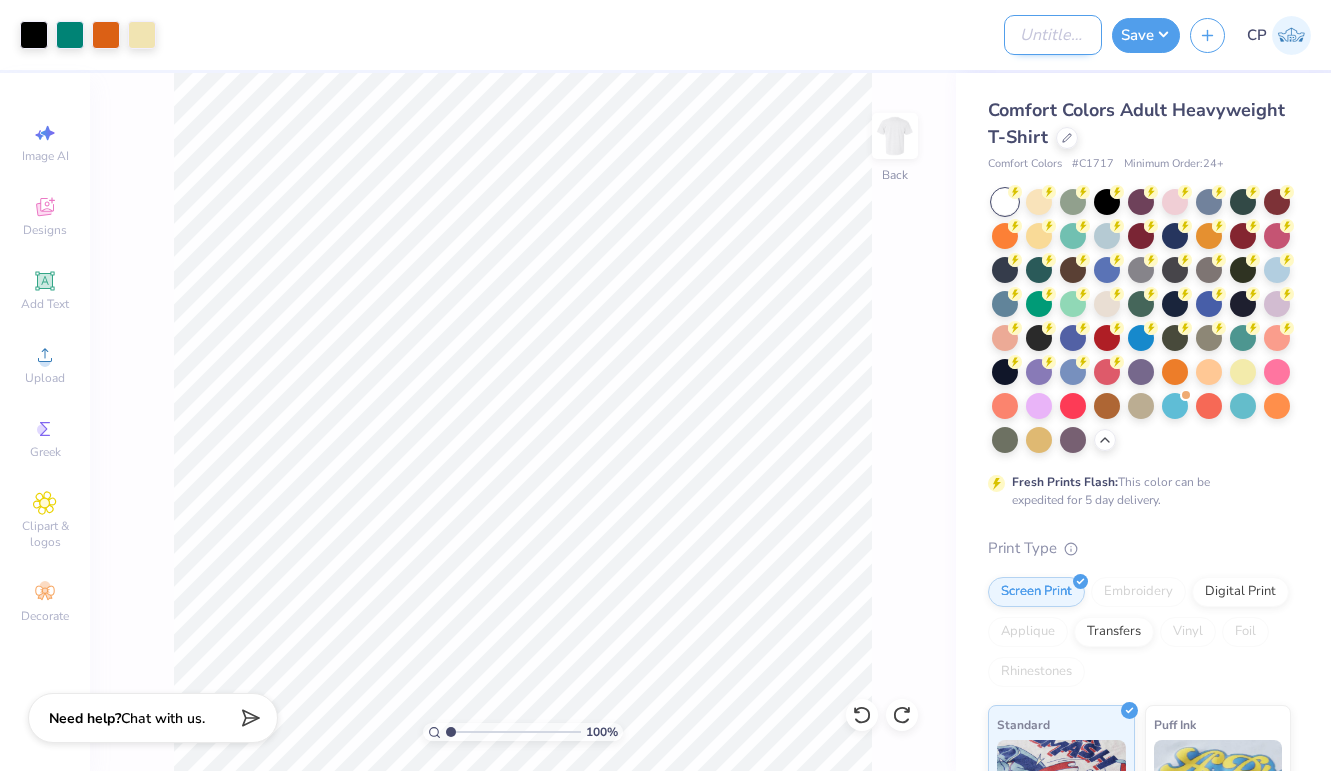 click on "Design Title" at bounding box center (1053, 35) 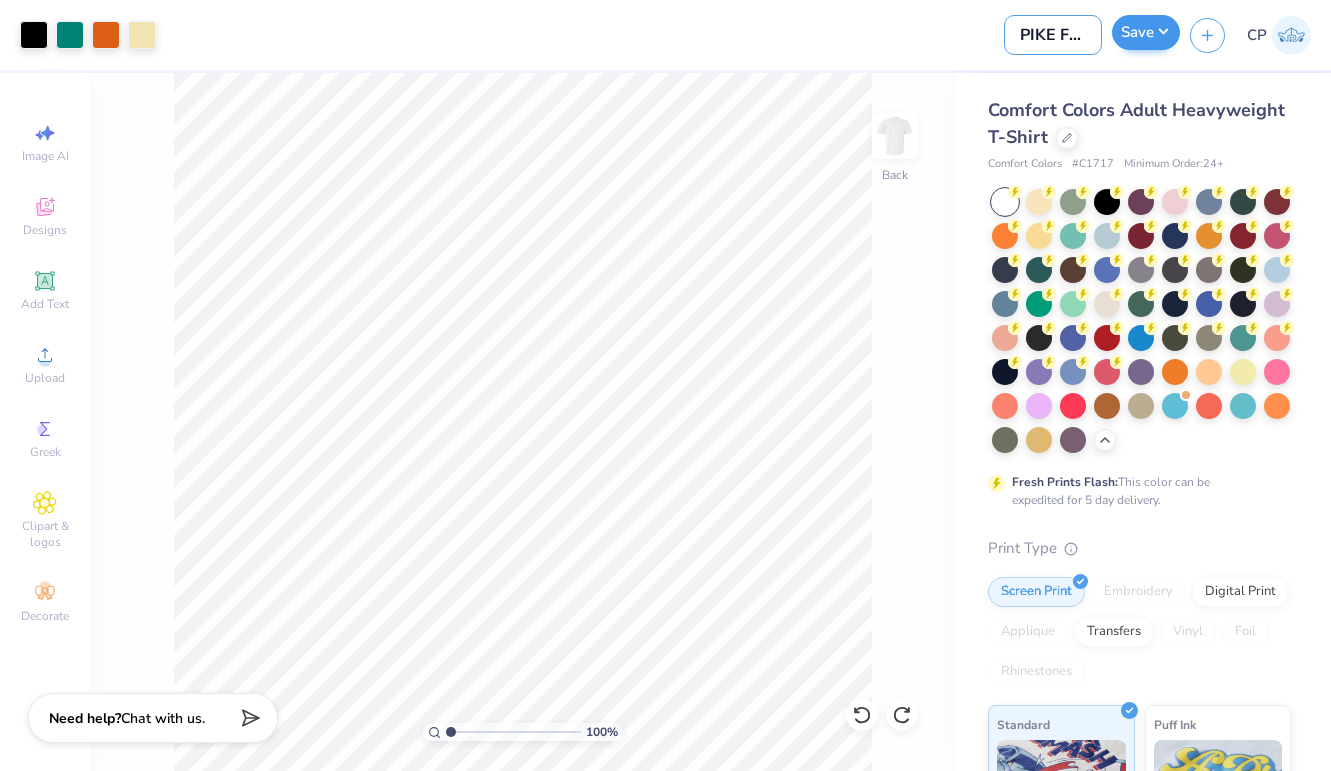 type on "PIKE Fall Rush" 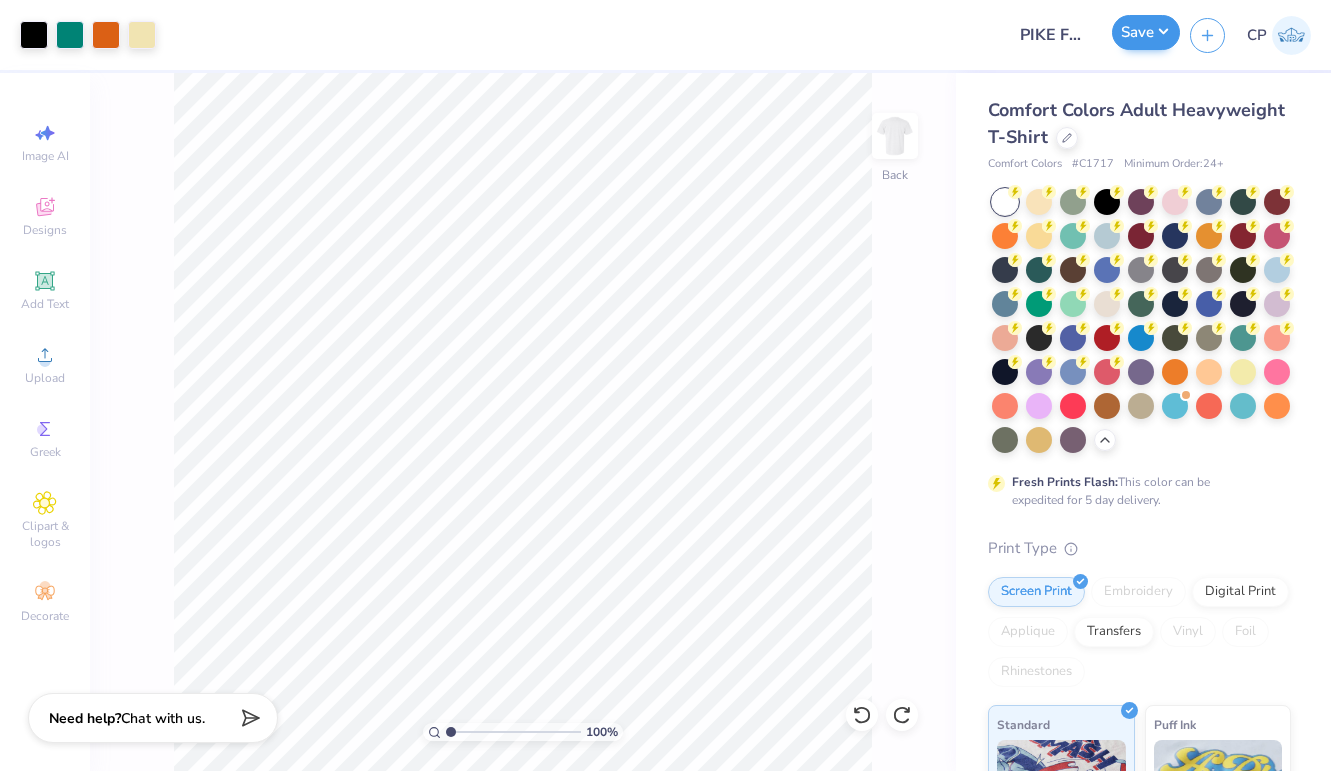 click on "Save" at bounding box center (1146, 32) 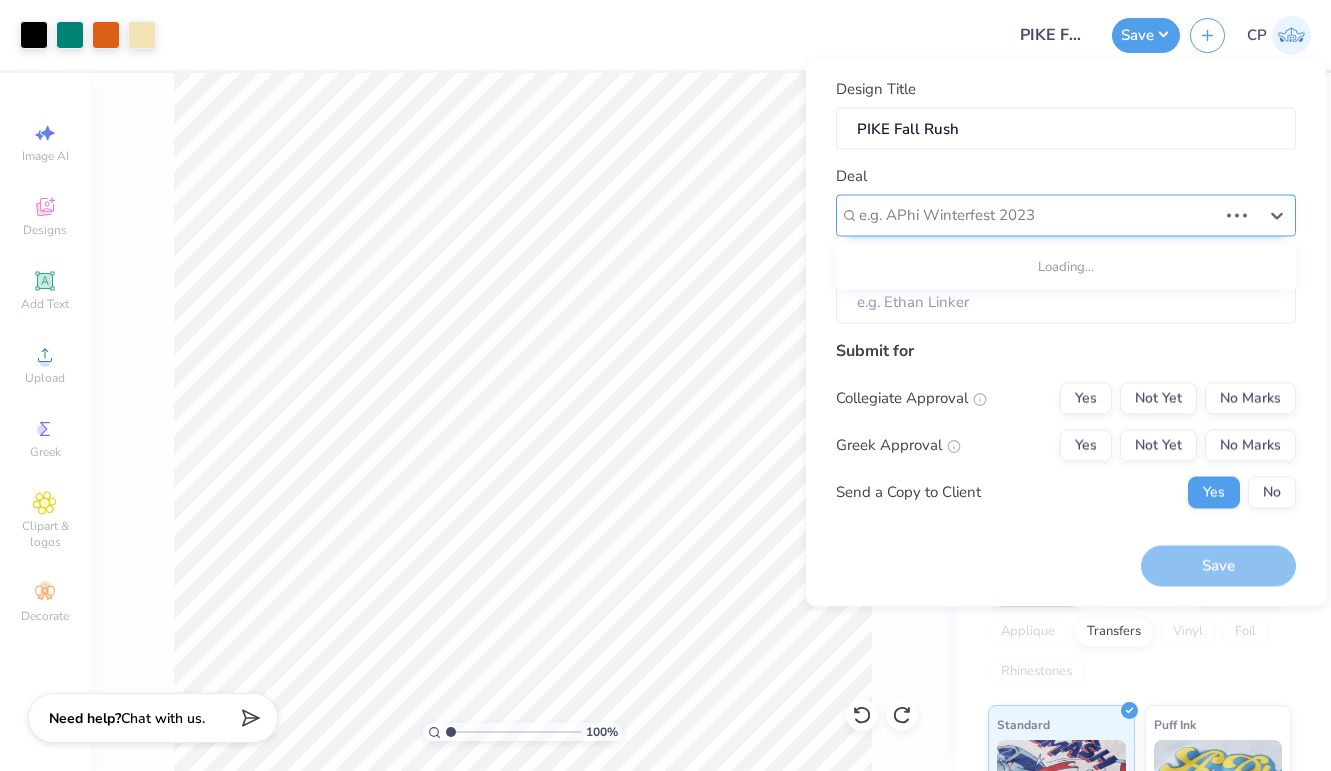 click on "e.g. APhi Winterfest 2023" at bounding box center [1066, 215] 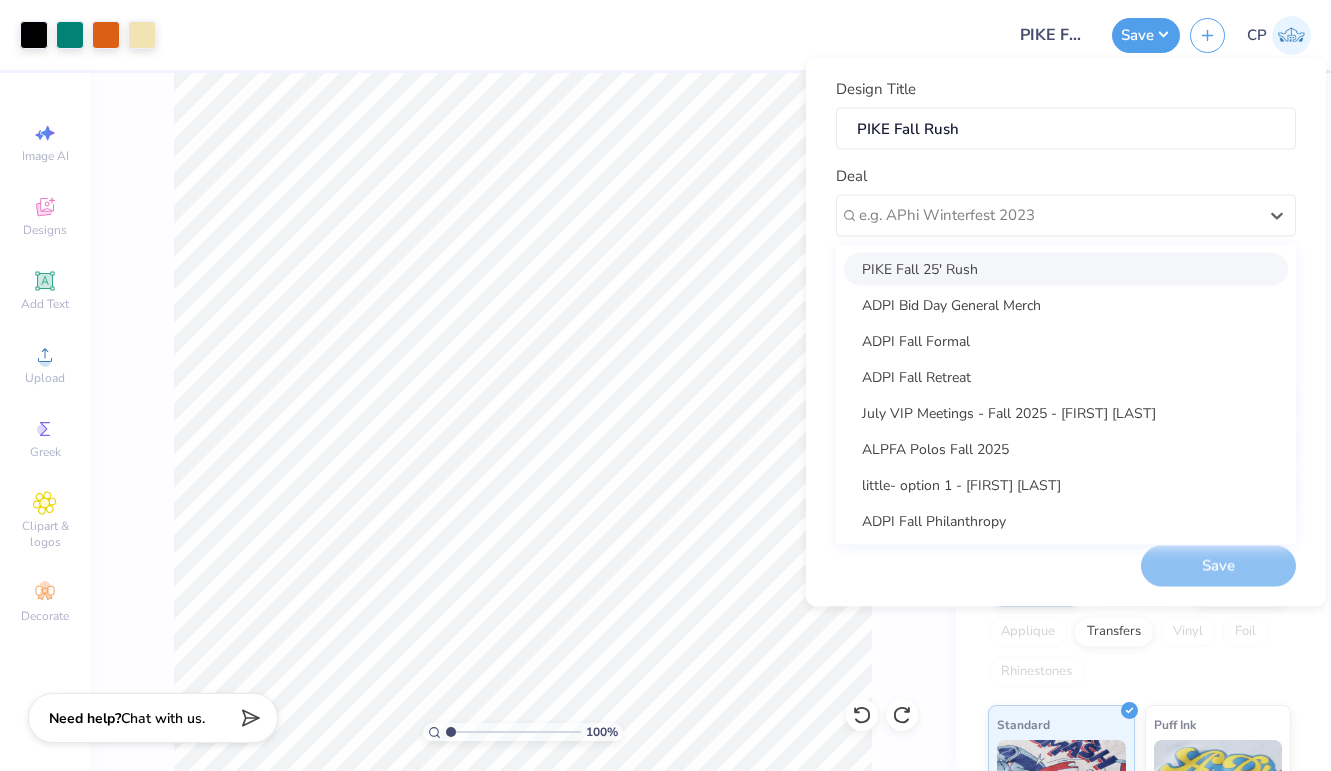 click on "PIKE Fall 25' Rush" at bounding box center (1066, 268) 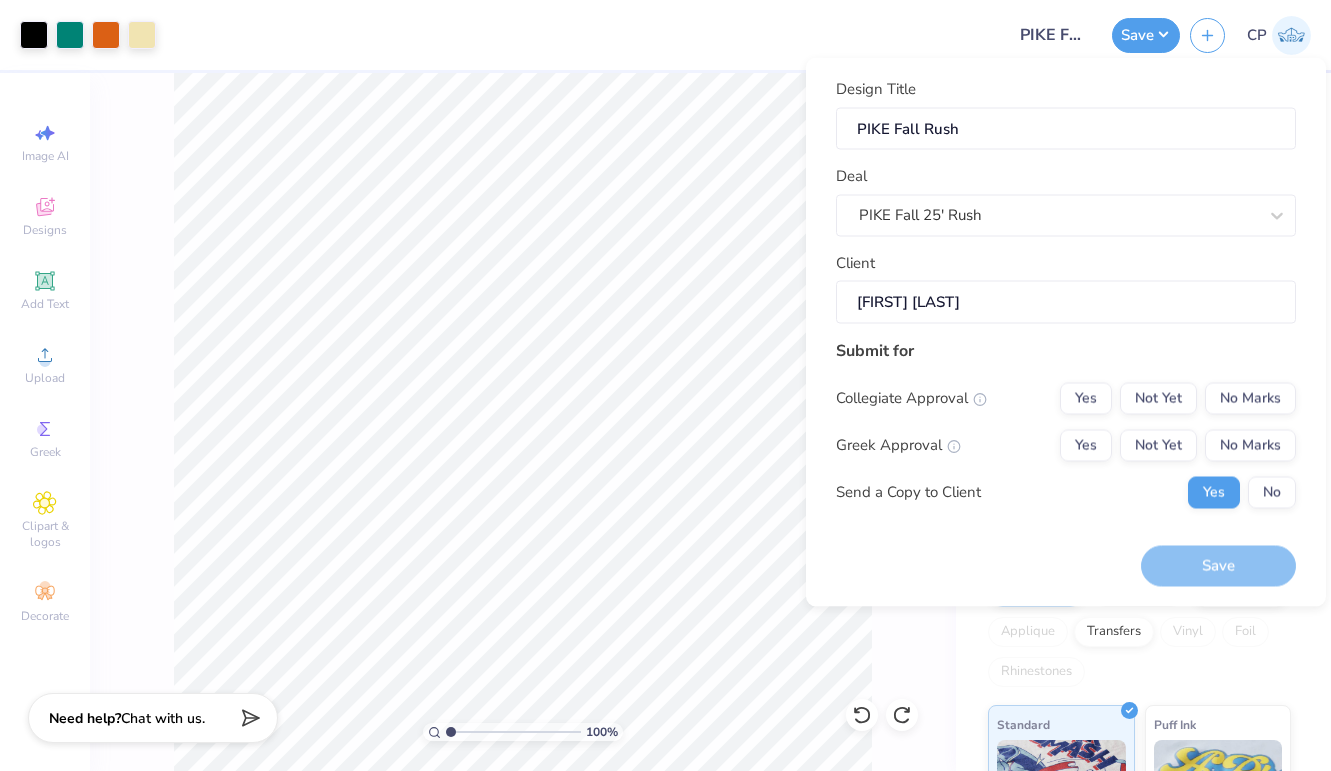 type on "Rodolfo Carvahlo" 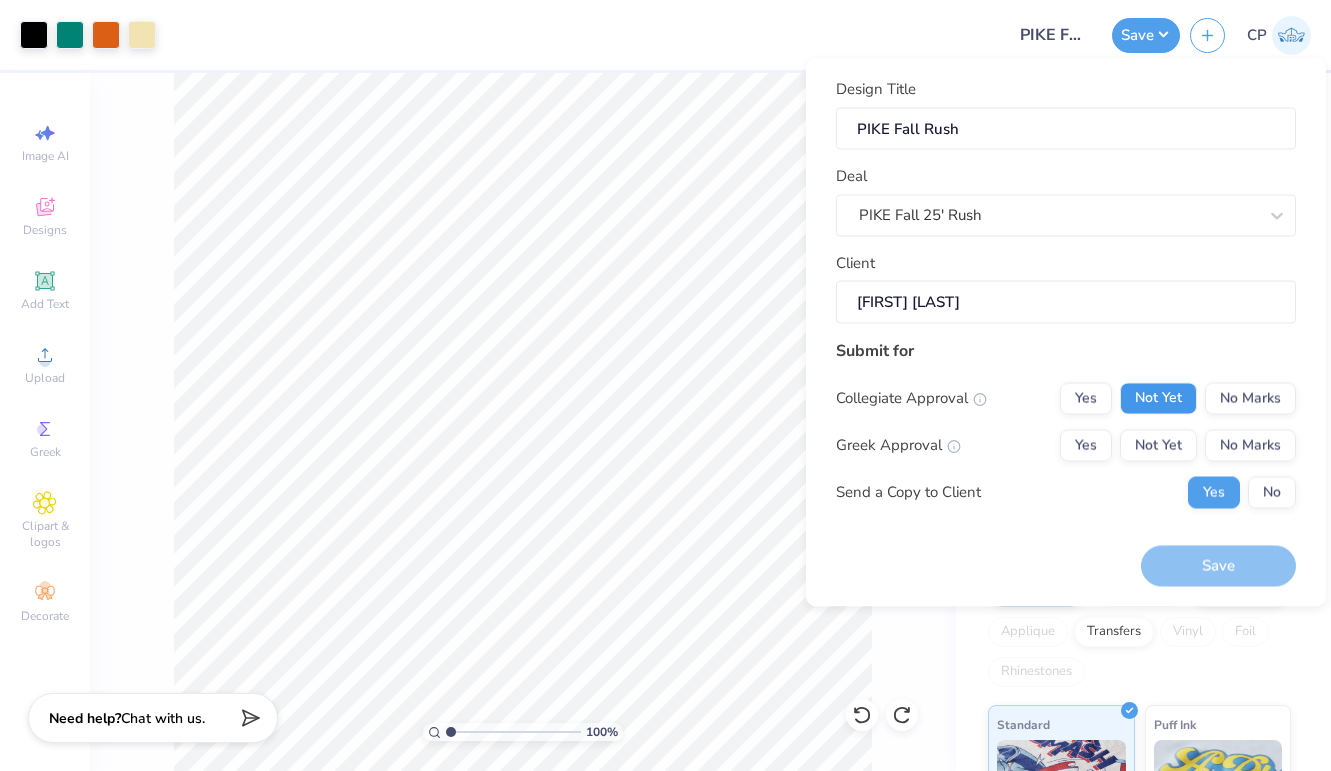 click on "Not Yet" at bounding box center (1158, 398) 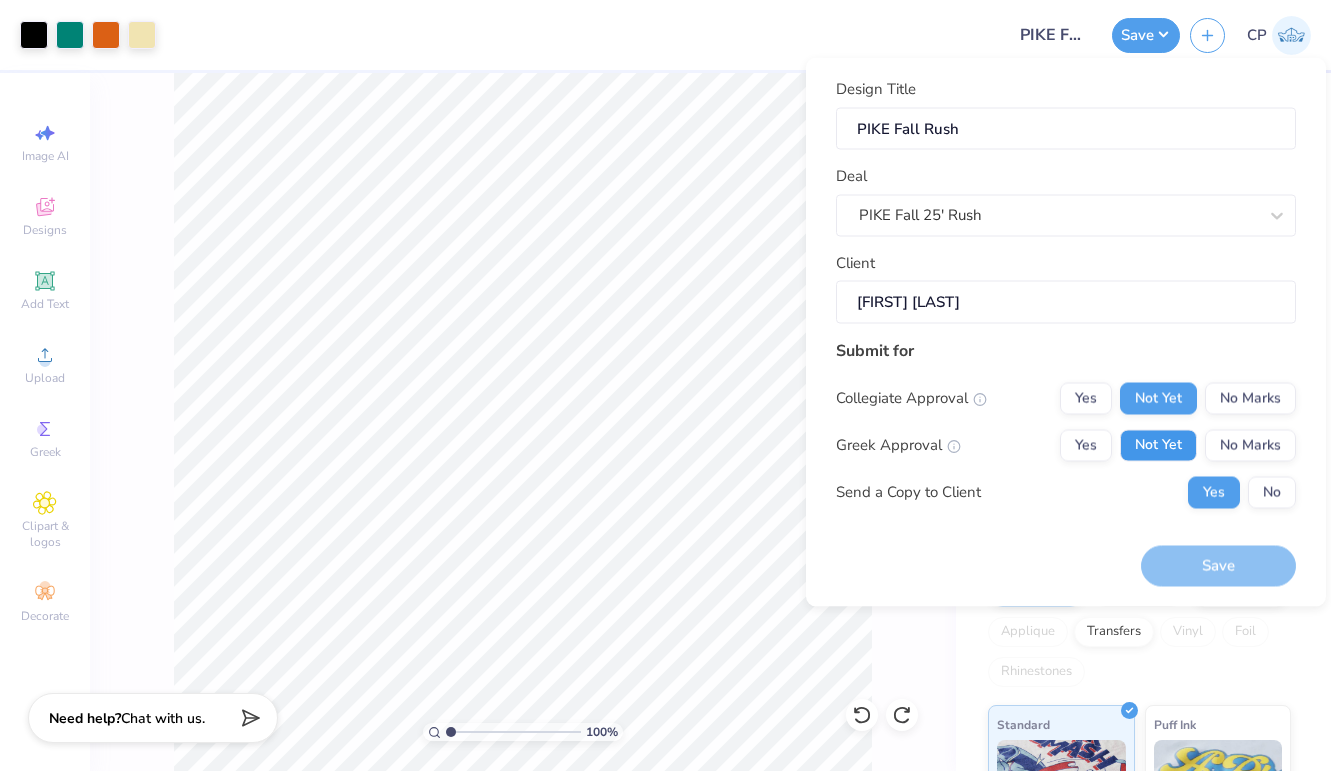 click on "Not Yet" at bounding box center (1158, 445) 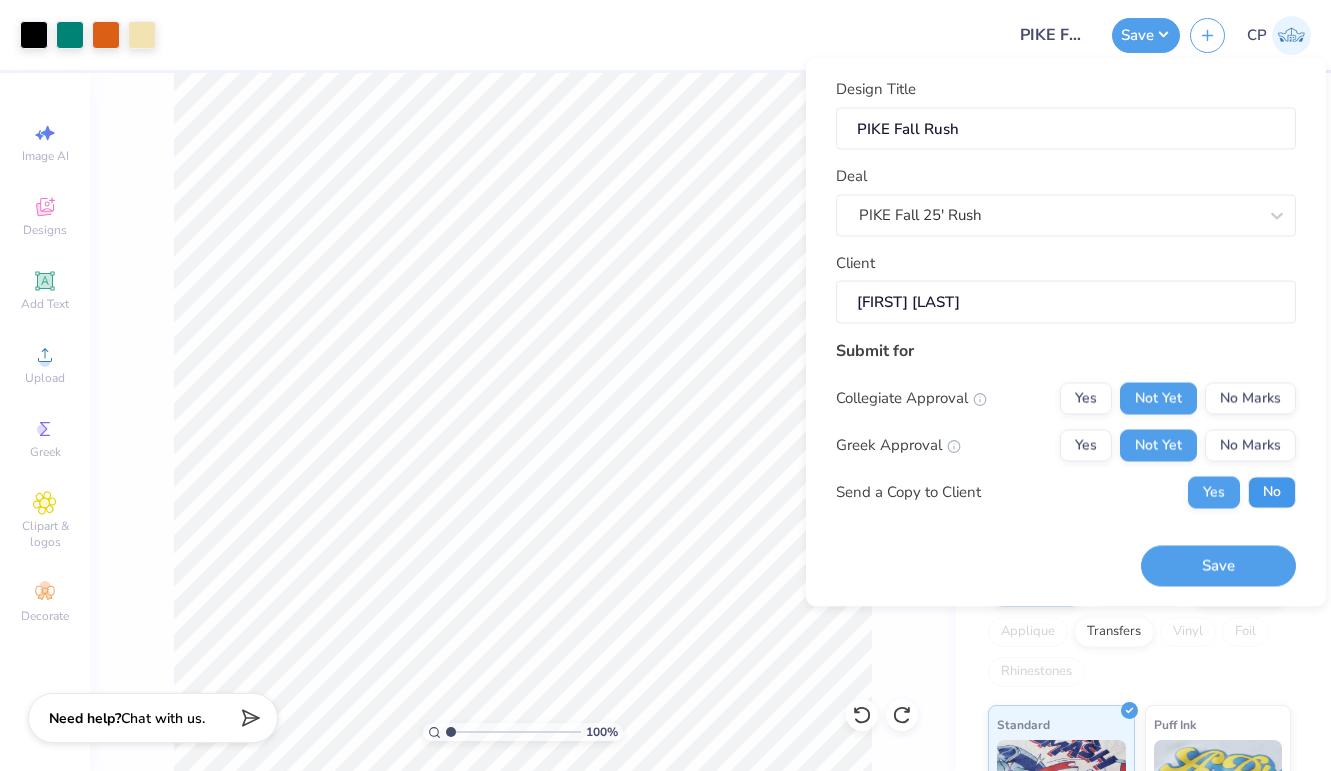 click on "No" at bounding box center (1272, 492) 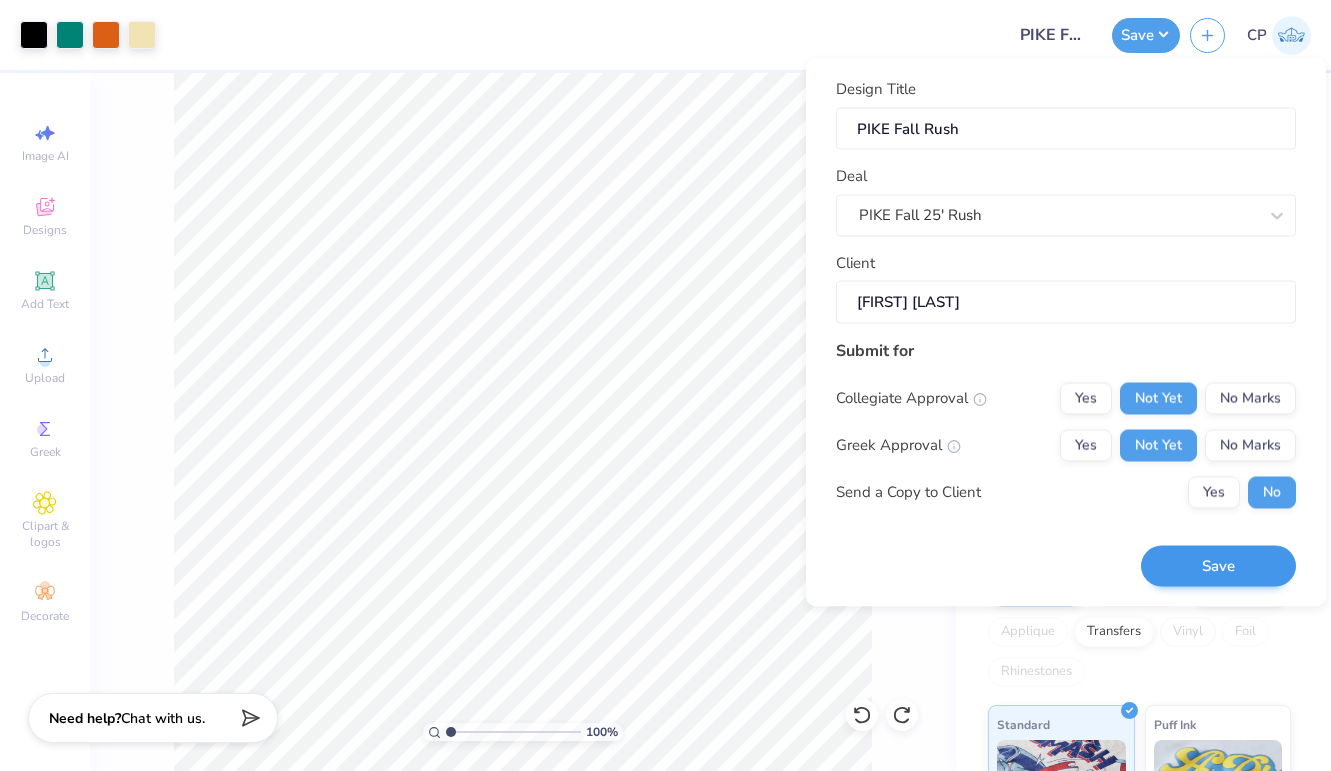 click on "Save" at bounding box center [1218, 566] 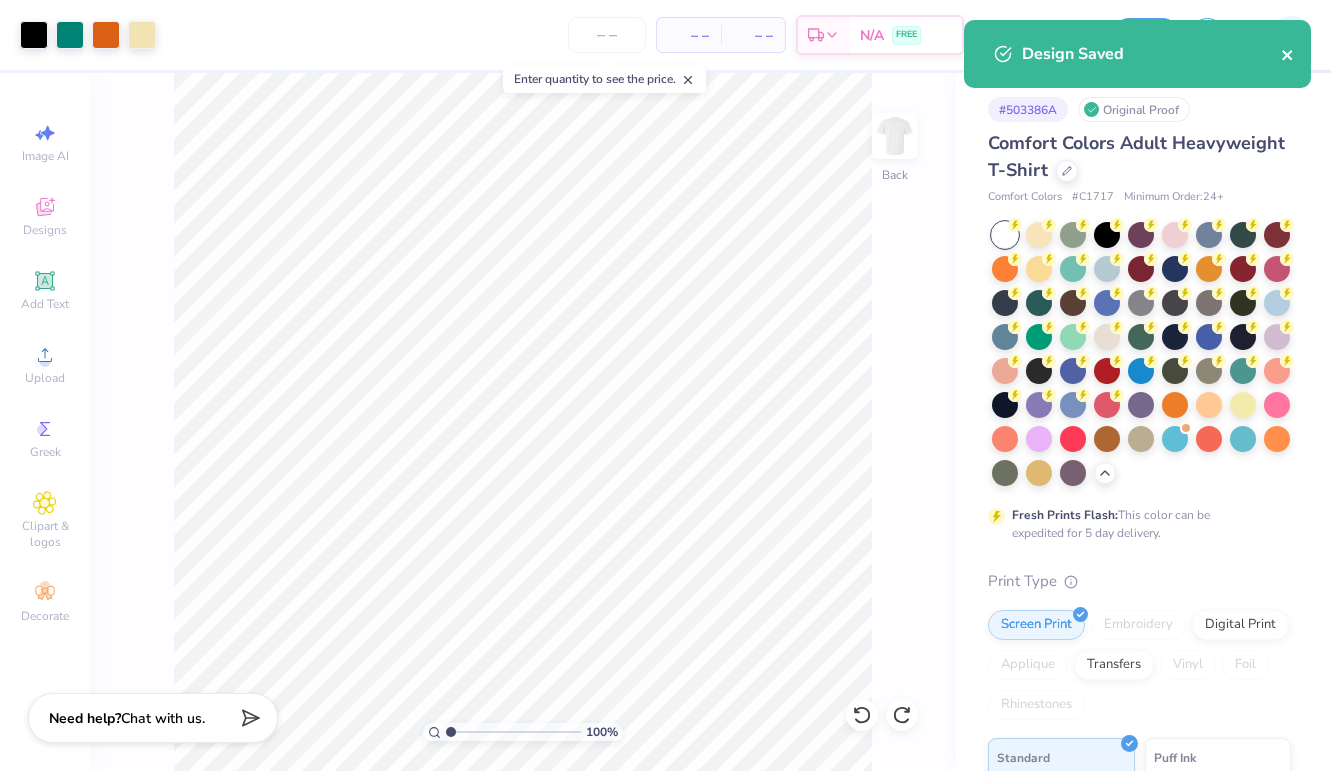 click 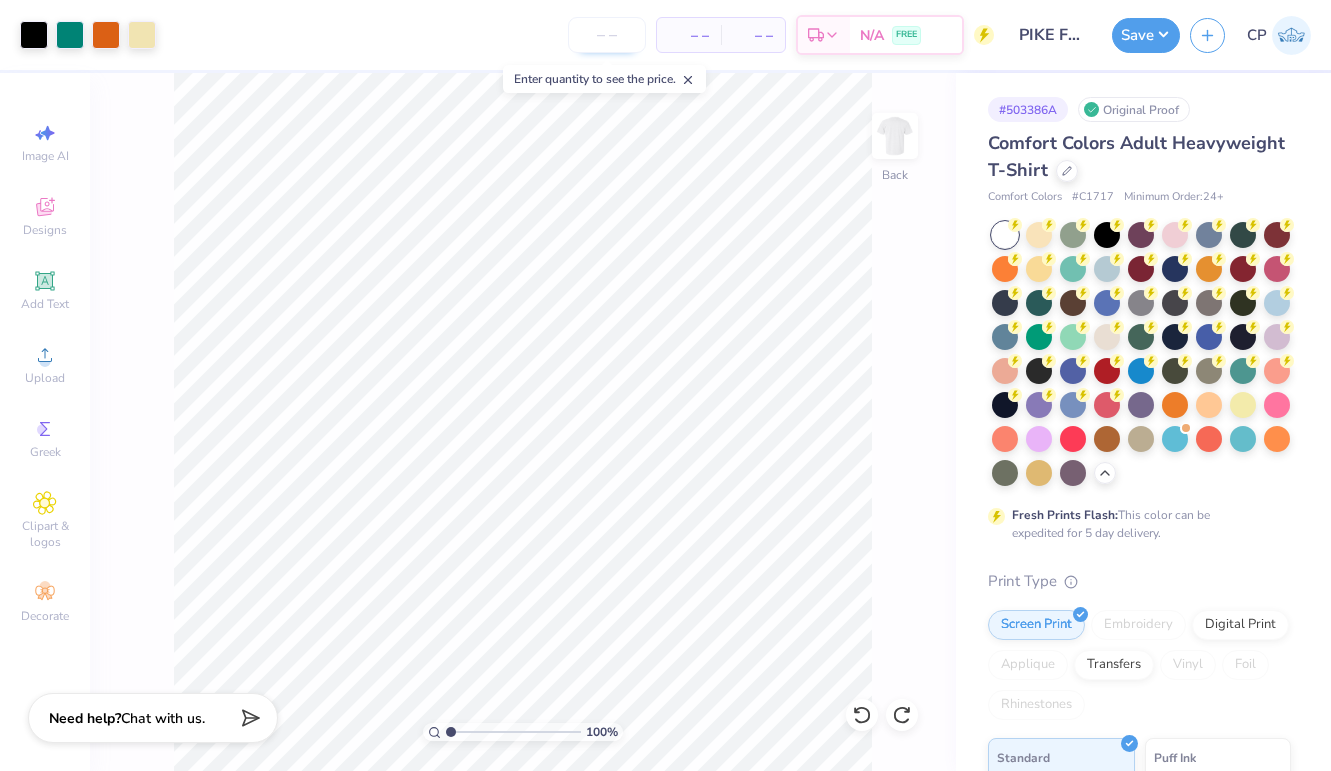 click at bounding box center (607, 35) 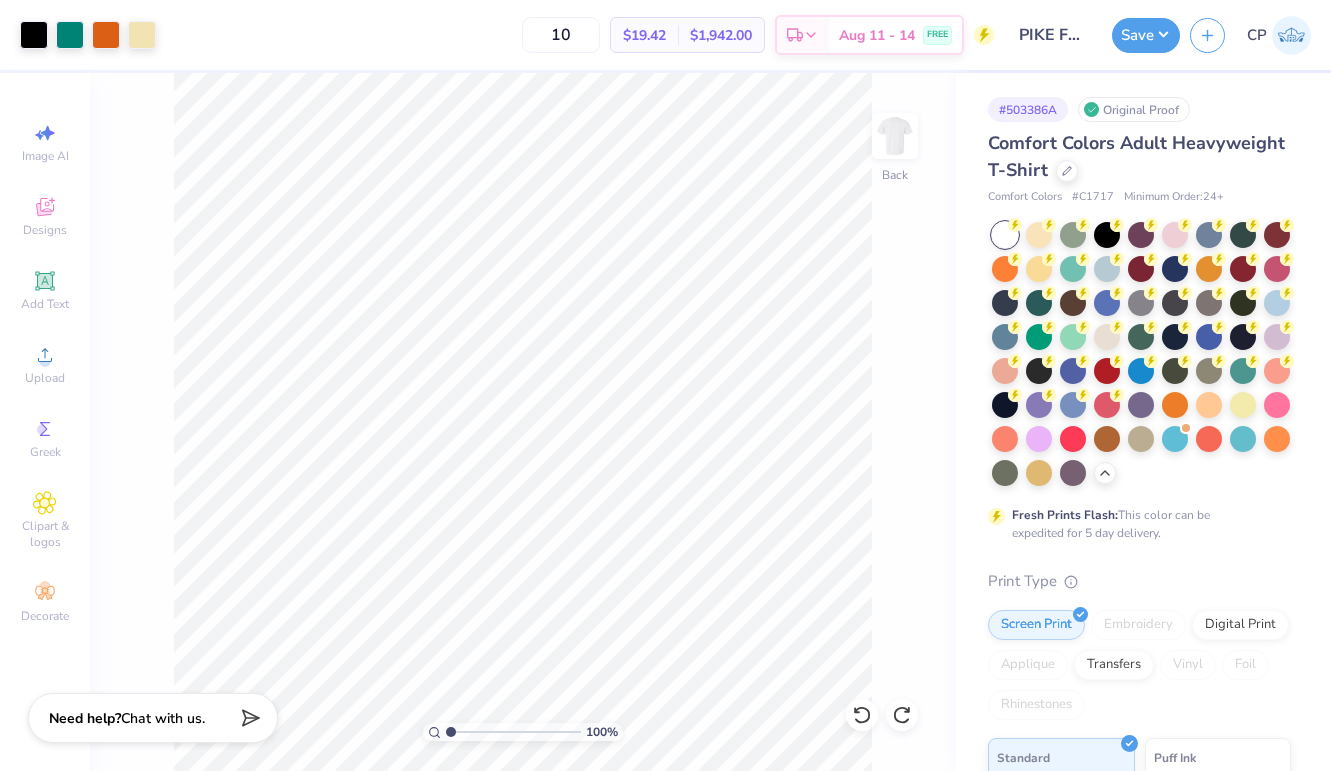 type on "1" 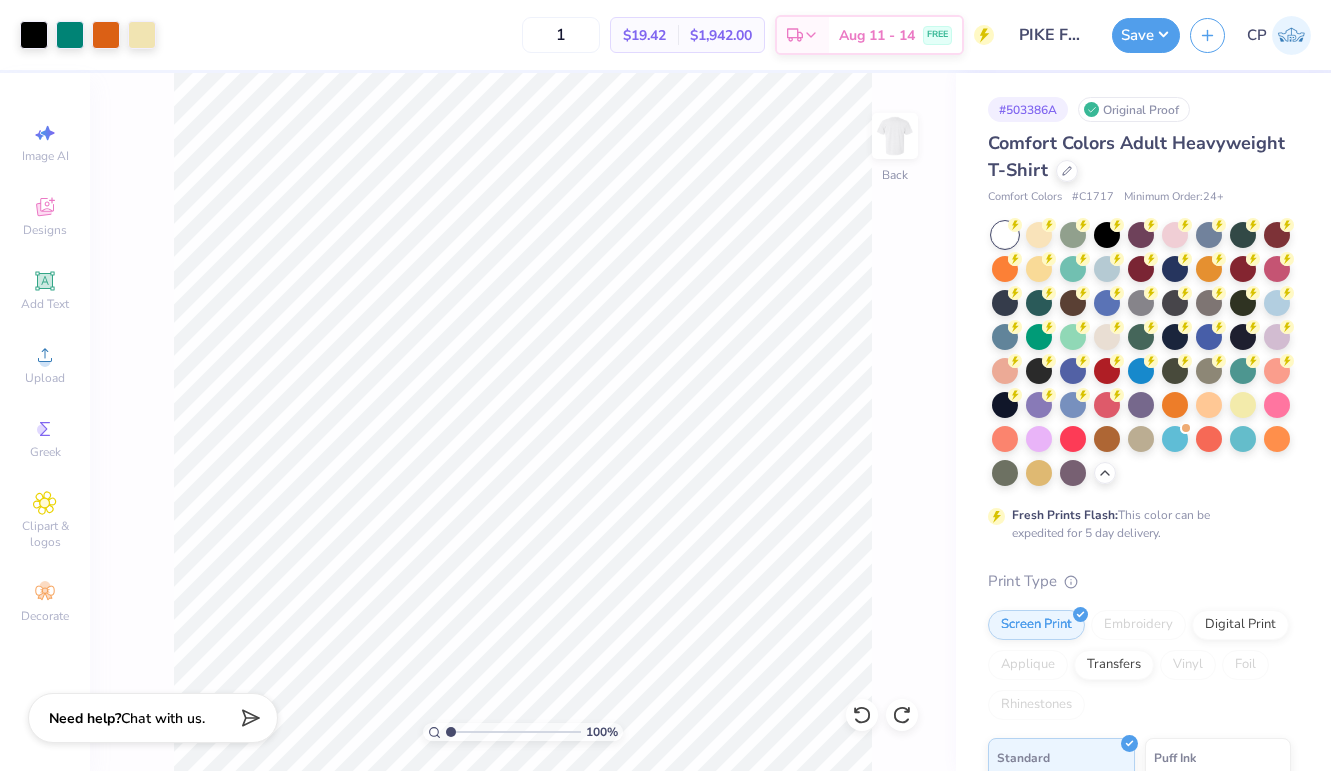 type 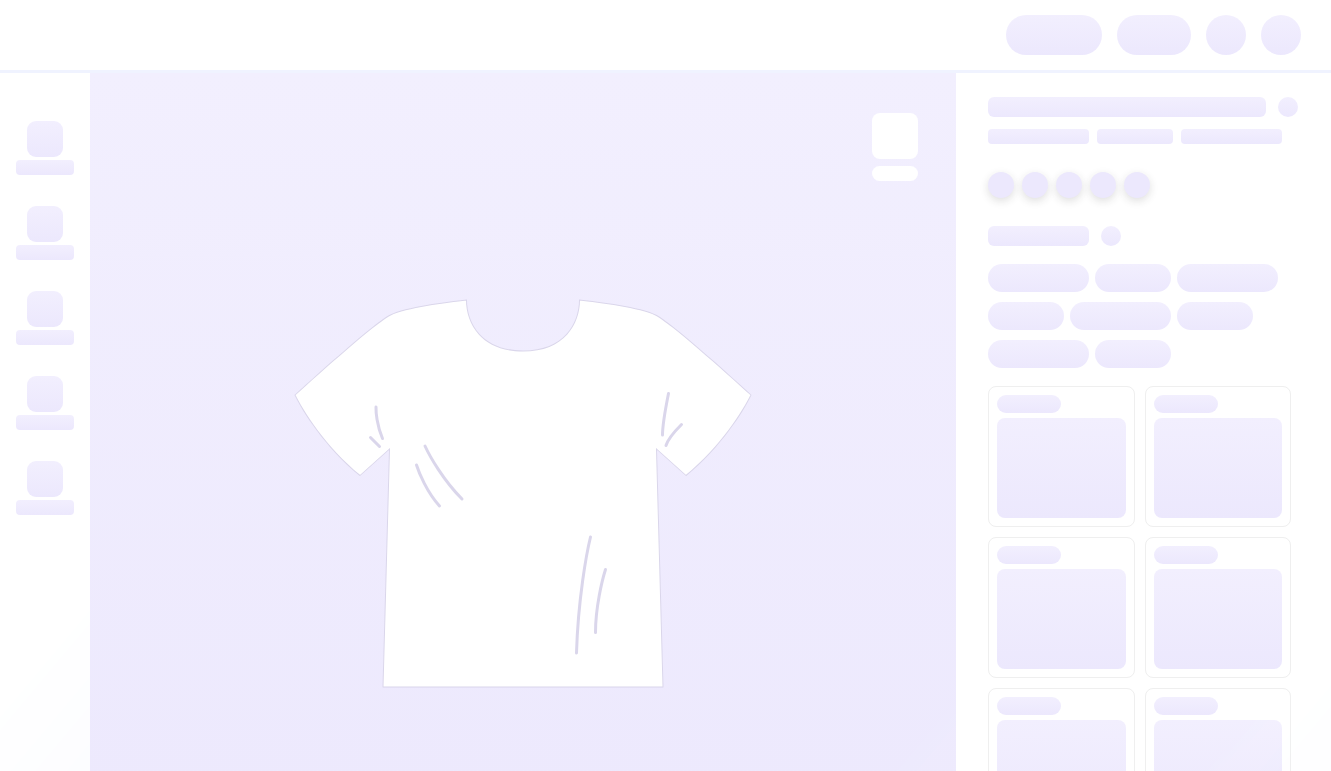 scroll, scrollTop: 0, scrollLeft: 0, axis: both 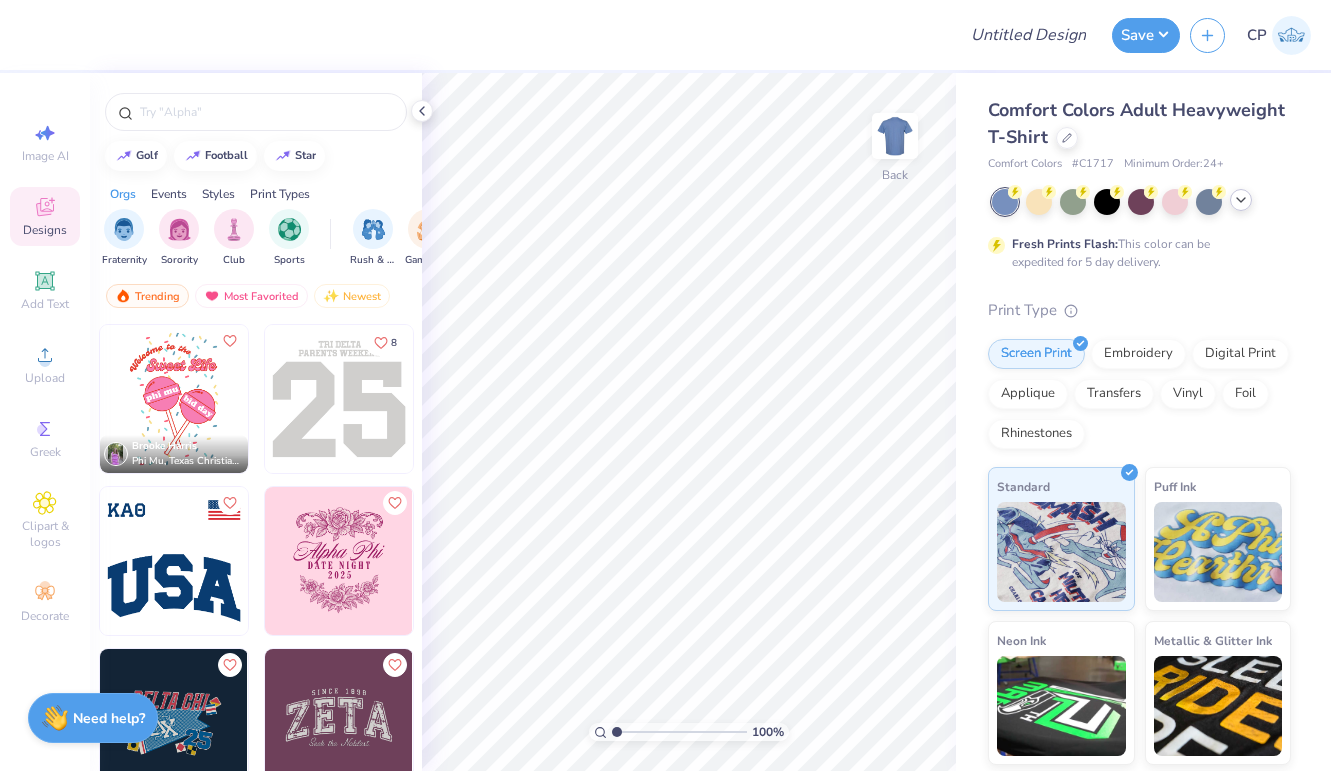 click 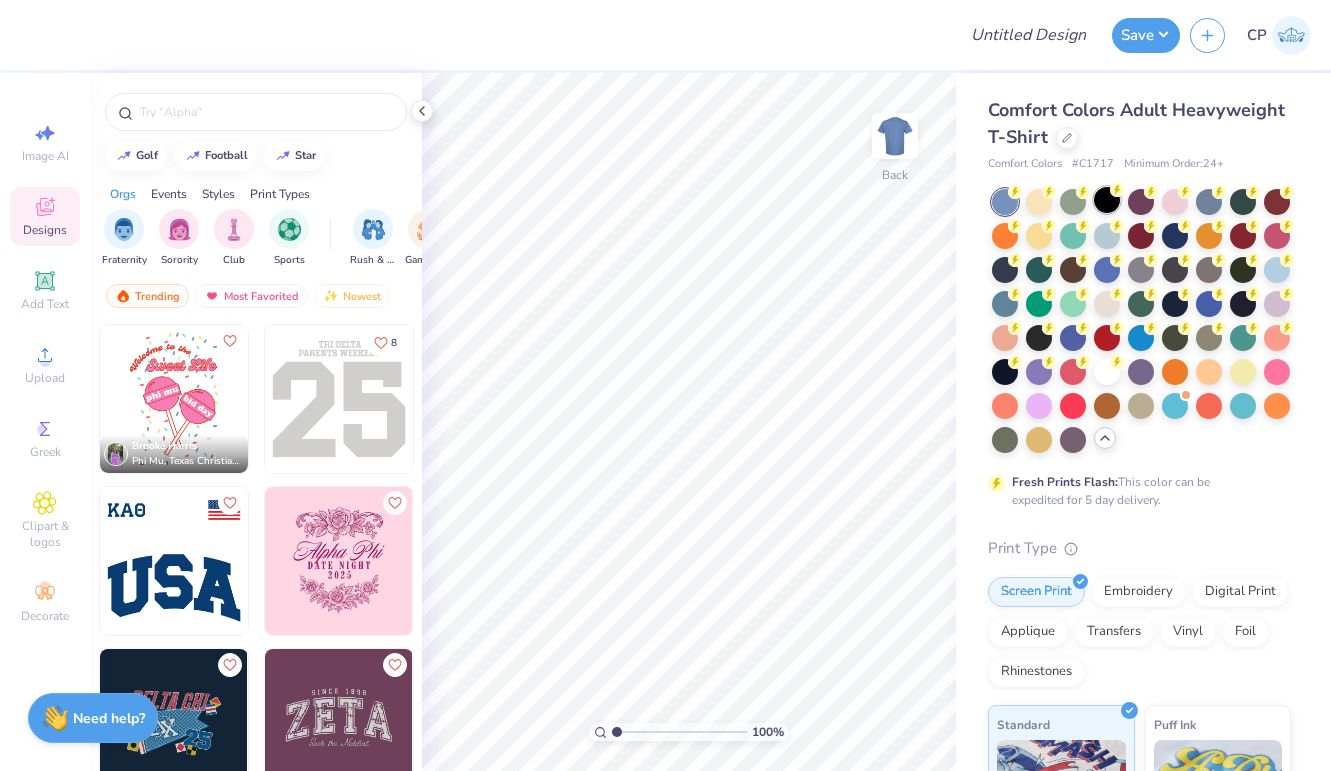 click at bounding box center [1107, 200] 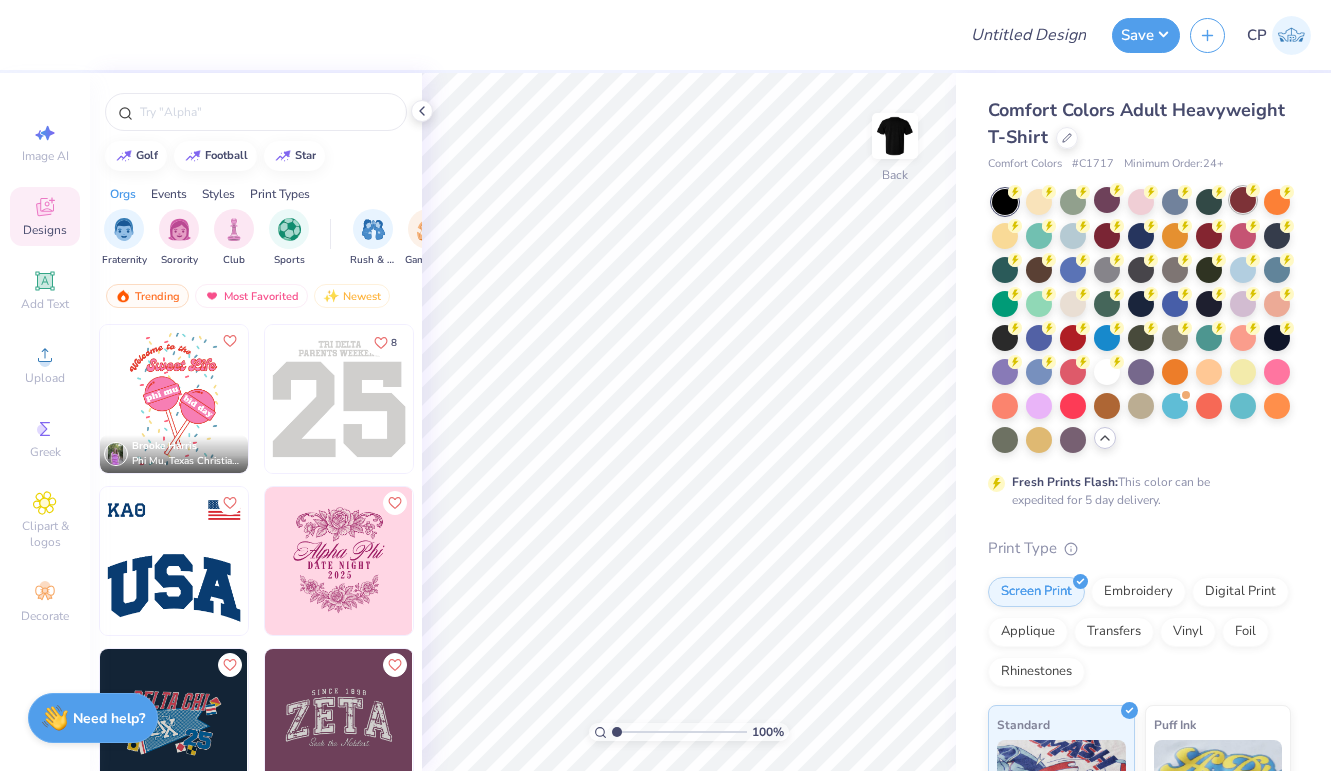 click at bounding box center (1243, 200) 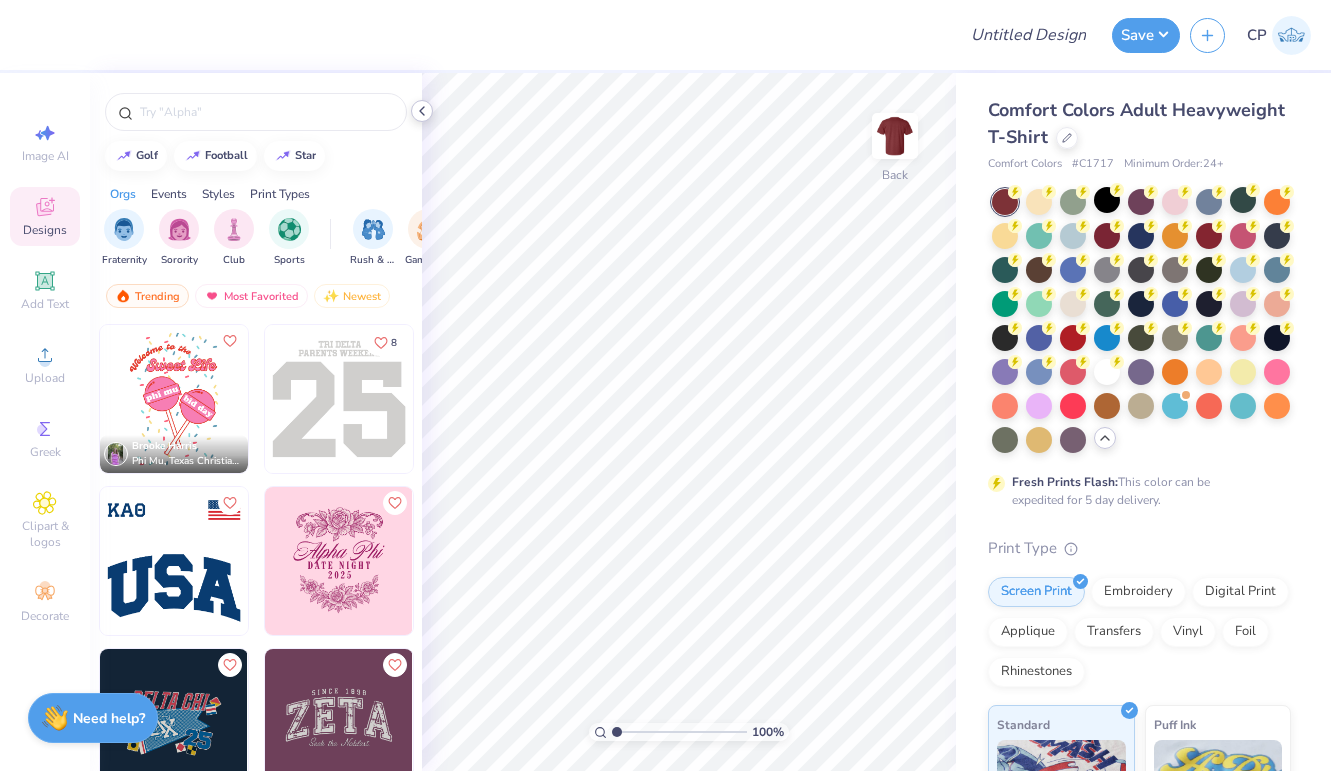 click 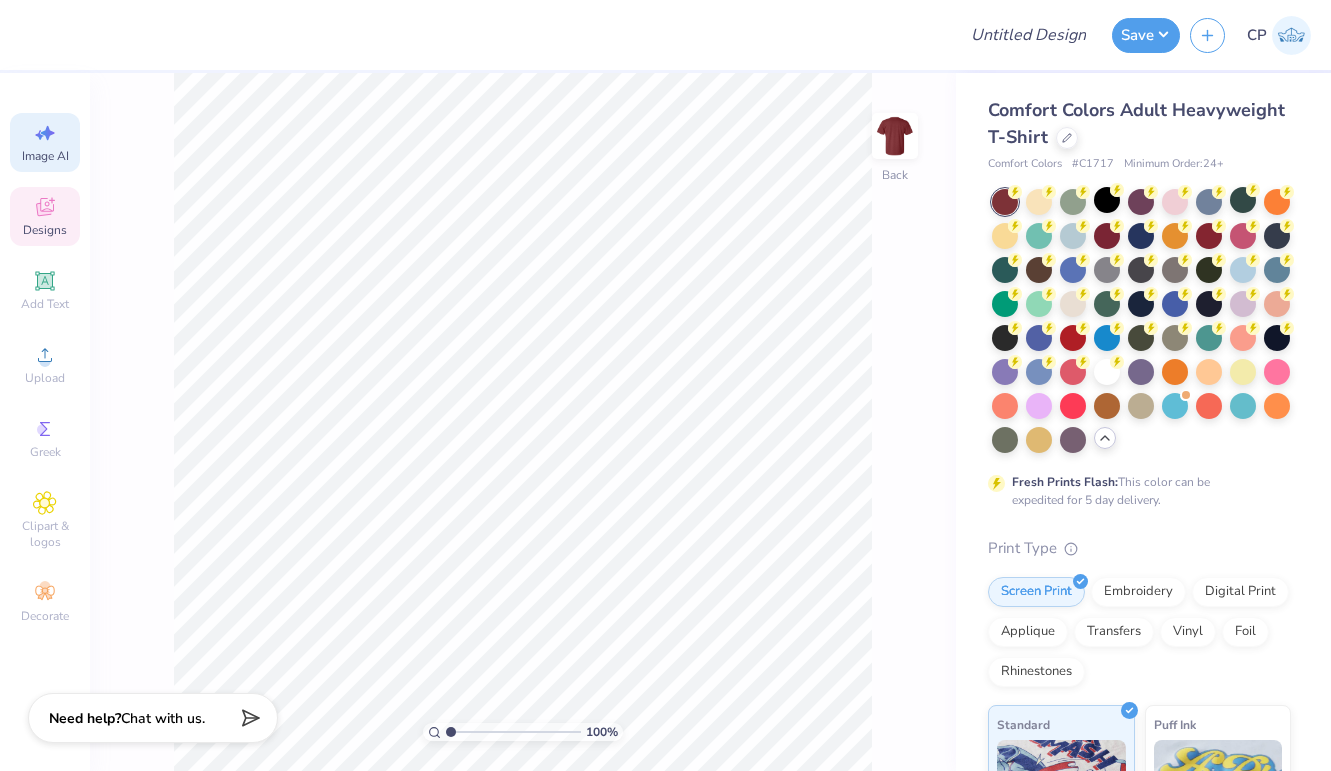 click on "Image AI" at bounding box center (45, 156) 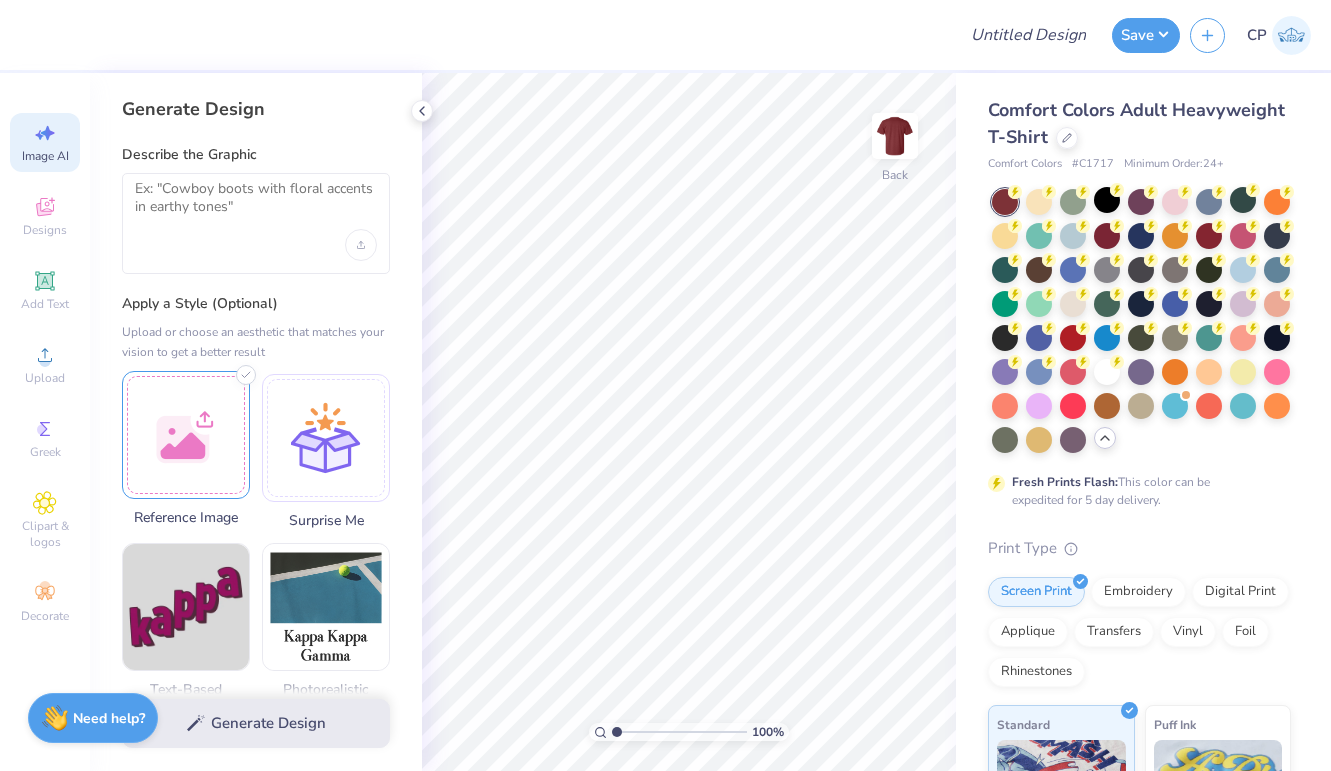 click at bounding box center [186, 435] 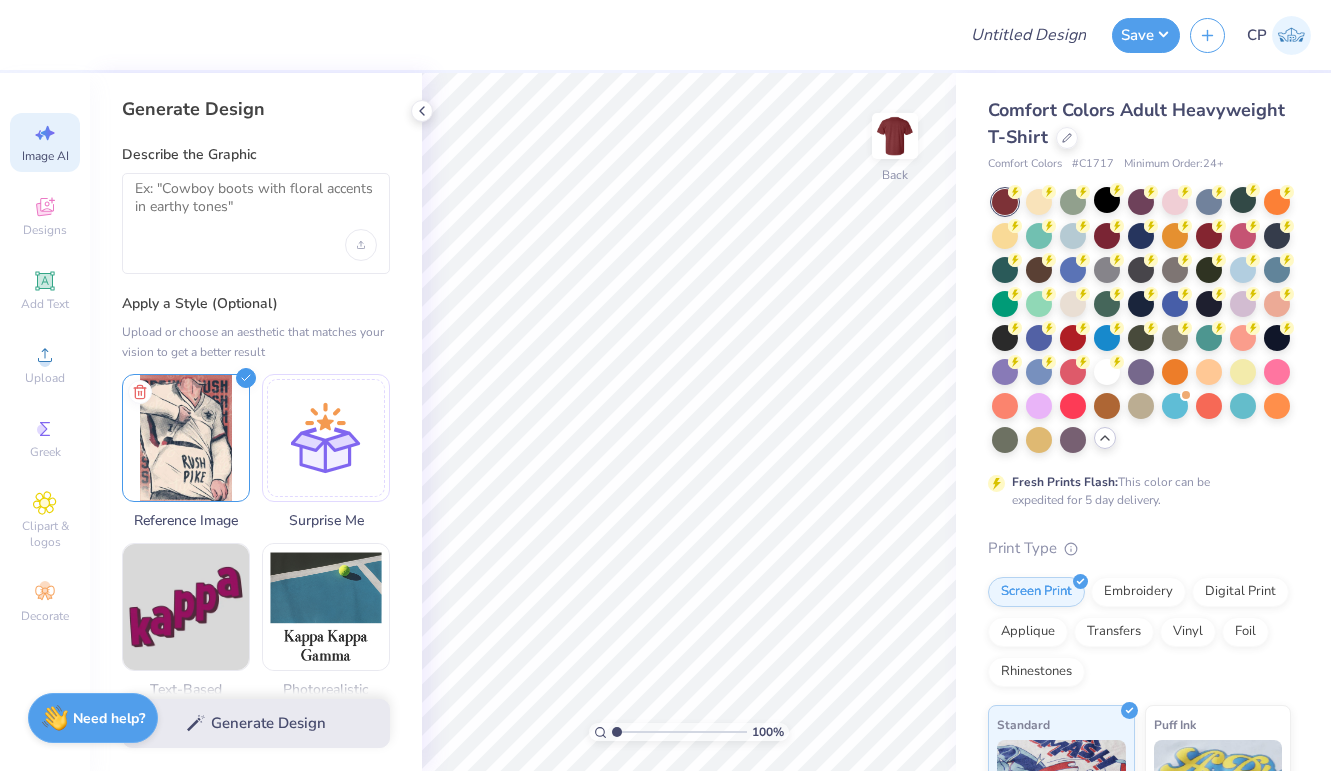click at bounding box center [256, 223] 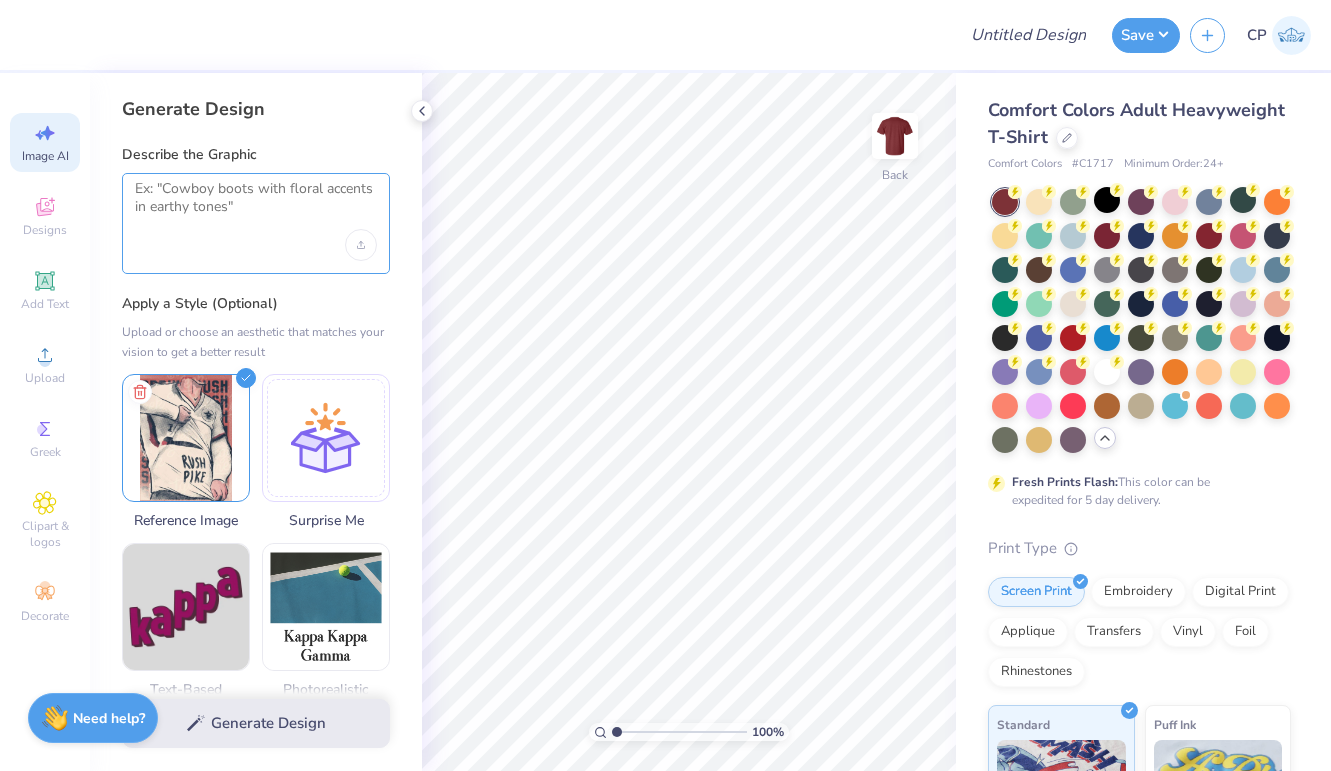 click at bounding box center [256, 205] 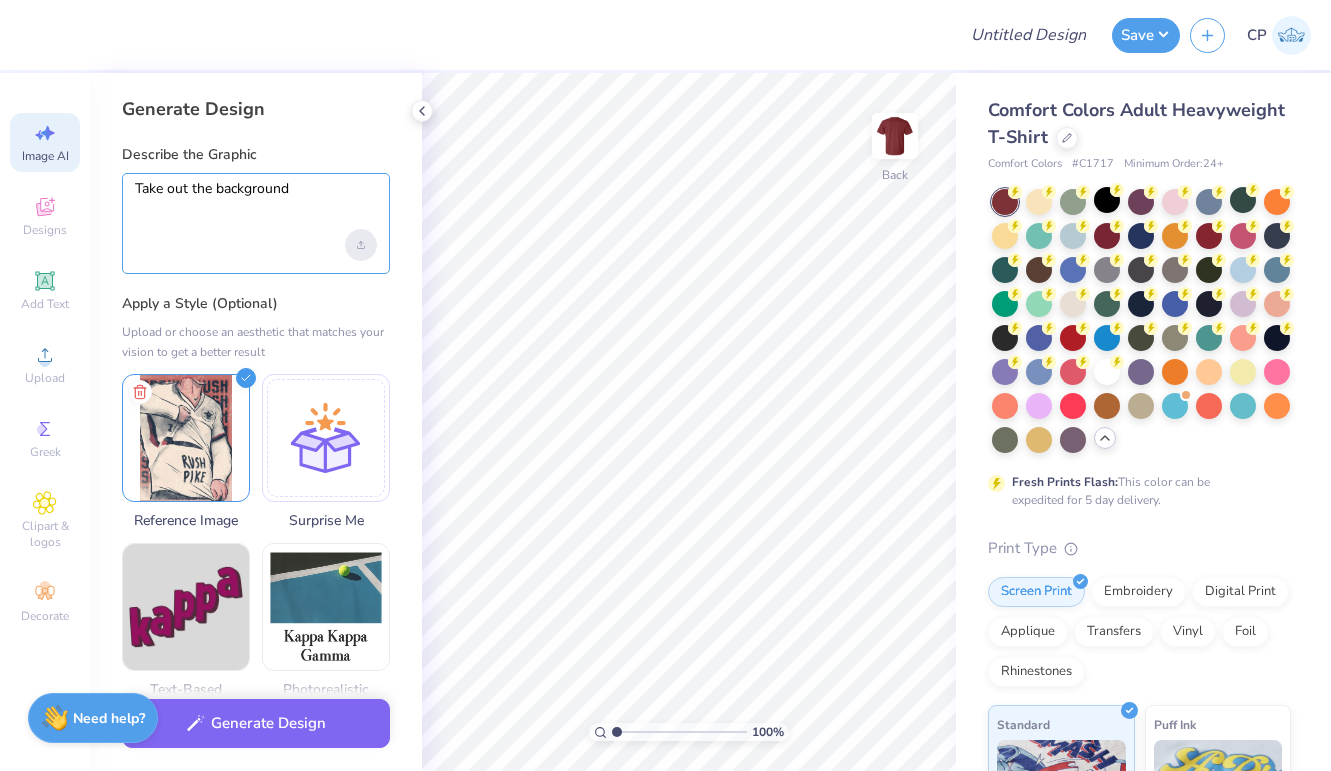 type on "Take out the background" 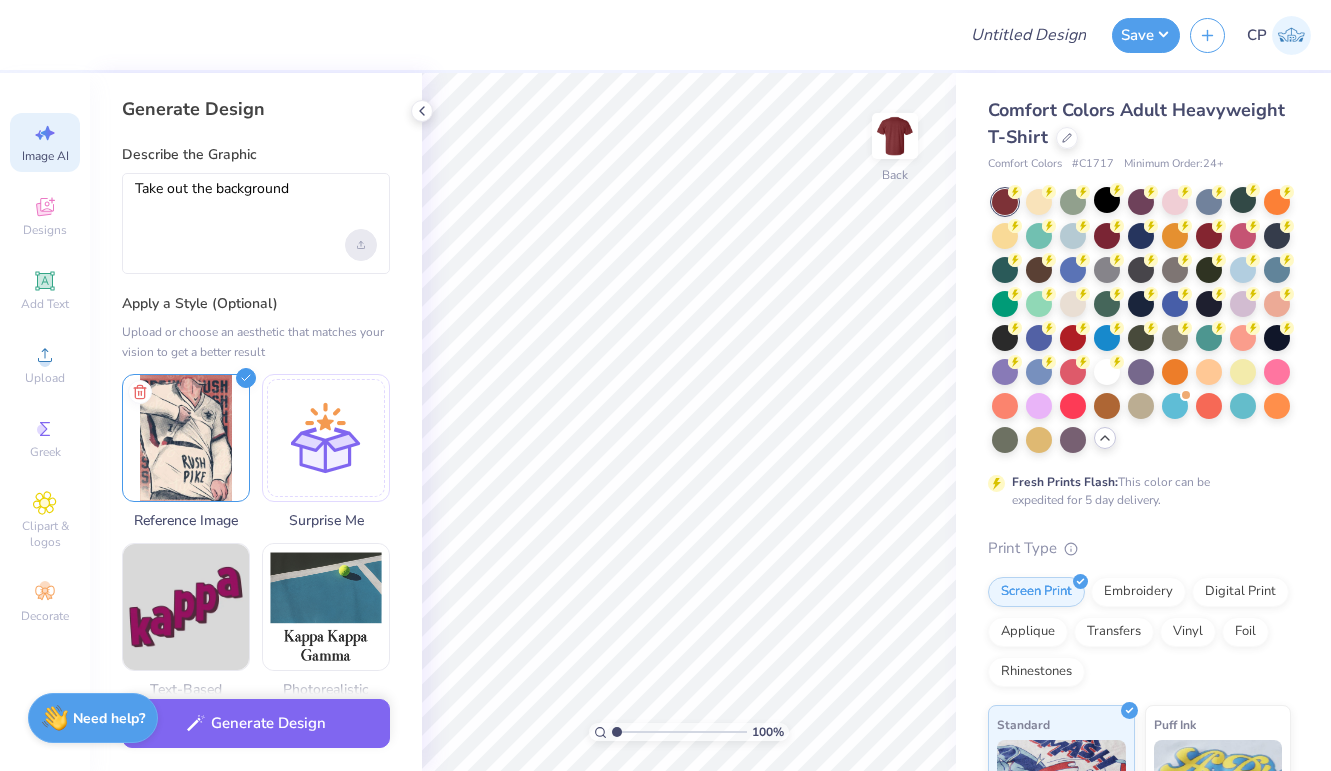 click at bounding box center [361, 245] 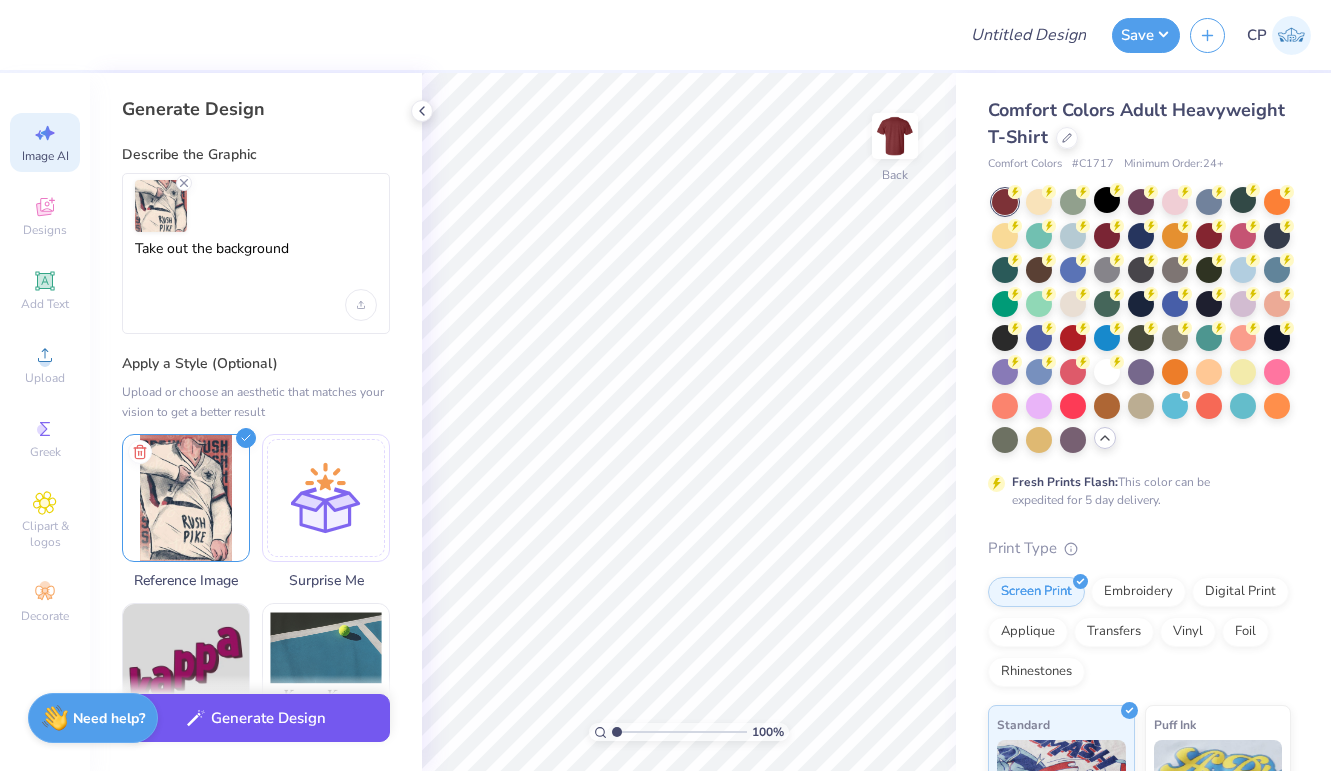click on "Generate Design" at bounding box center [256, 718] 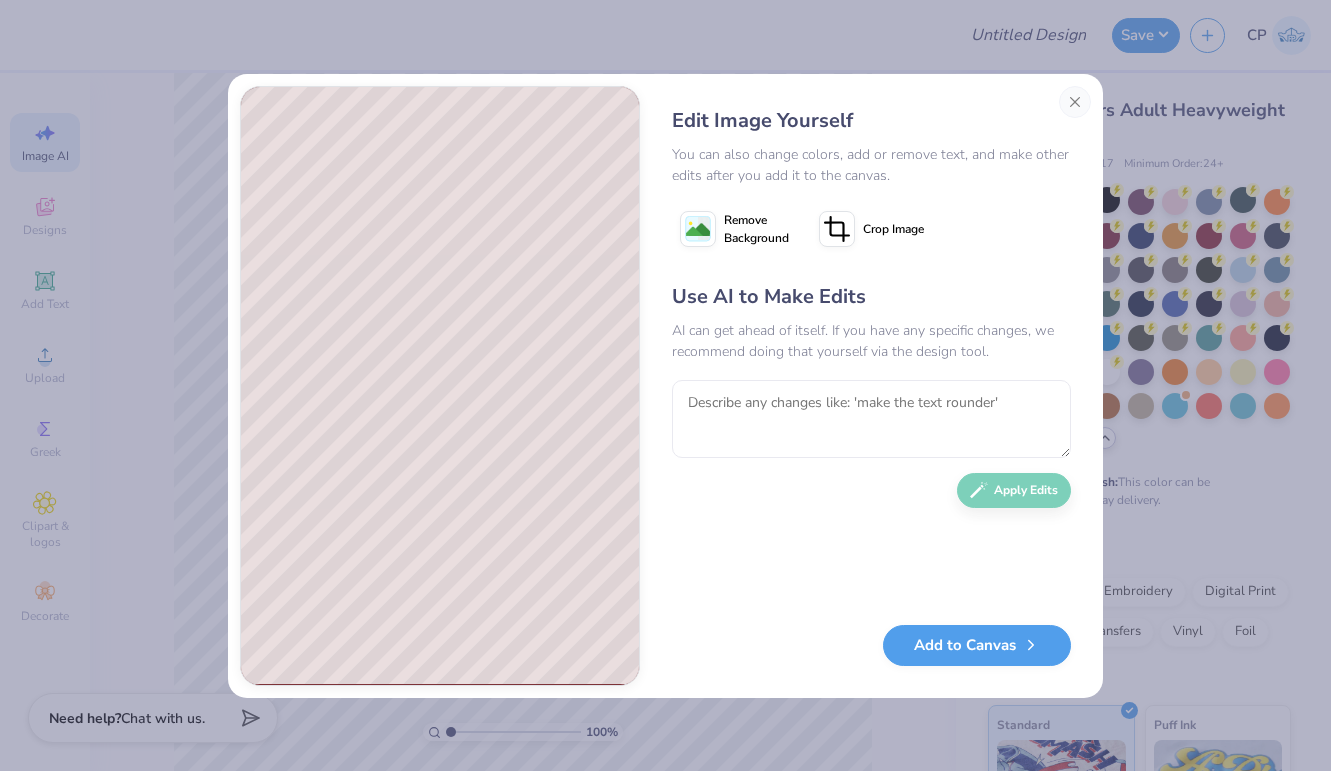 click on "Remove Background" at bounding box center [734, 229] 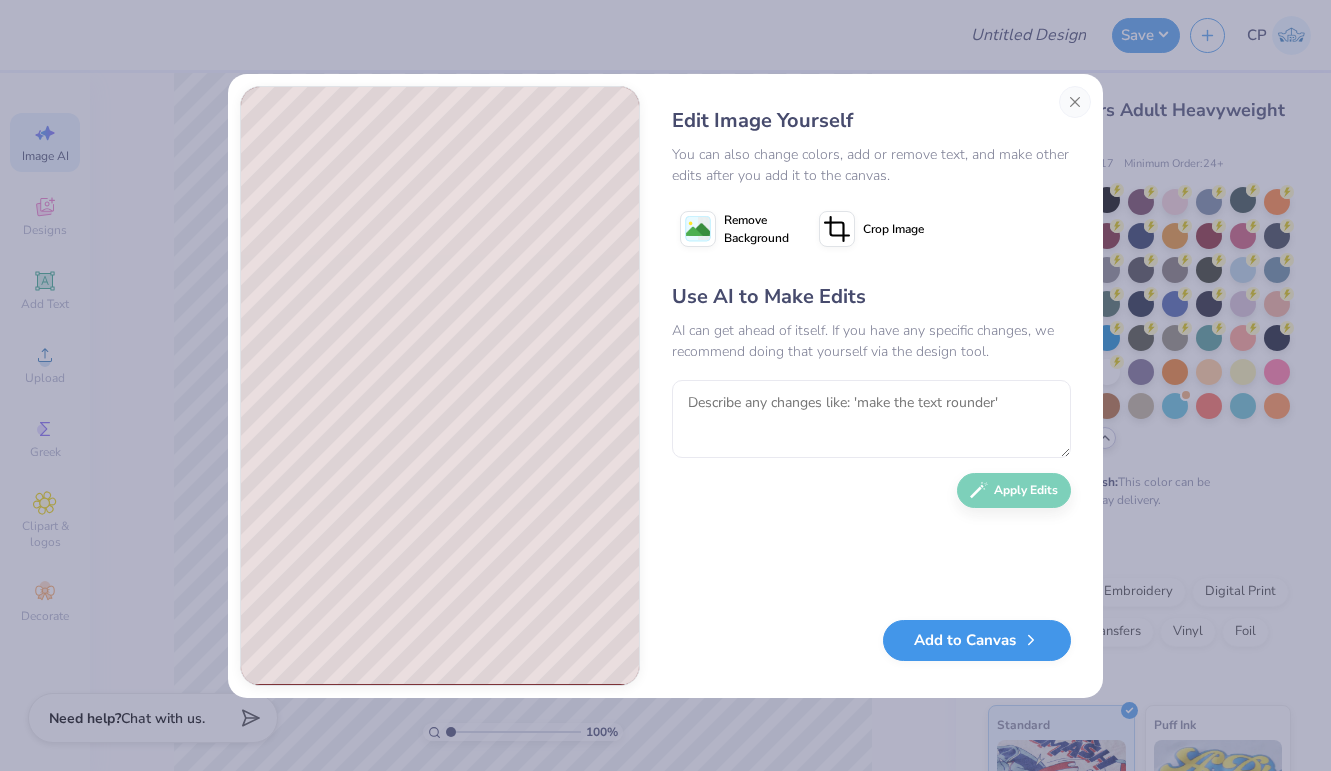 click on "Add to Canvas" at bounding box center [977, 640] 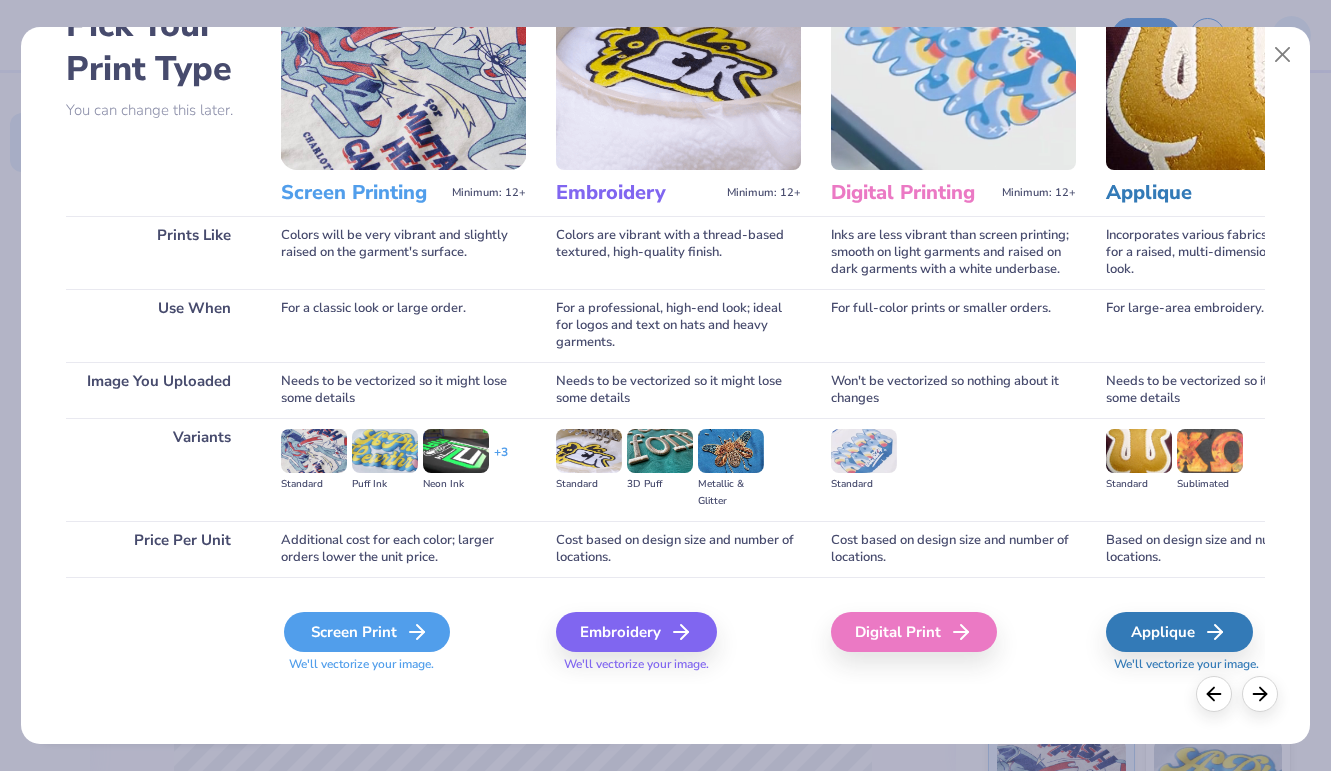 scroll, scrollTop: 126, scrollLeft: 0, axis: vertical 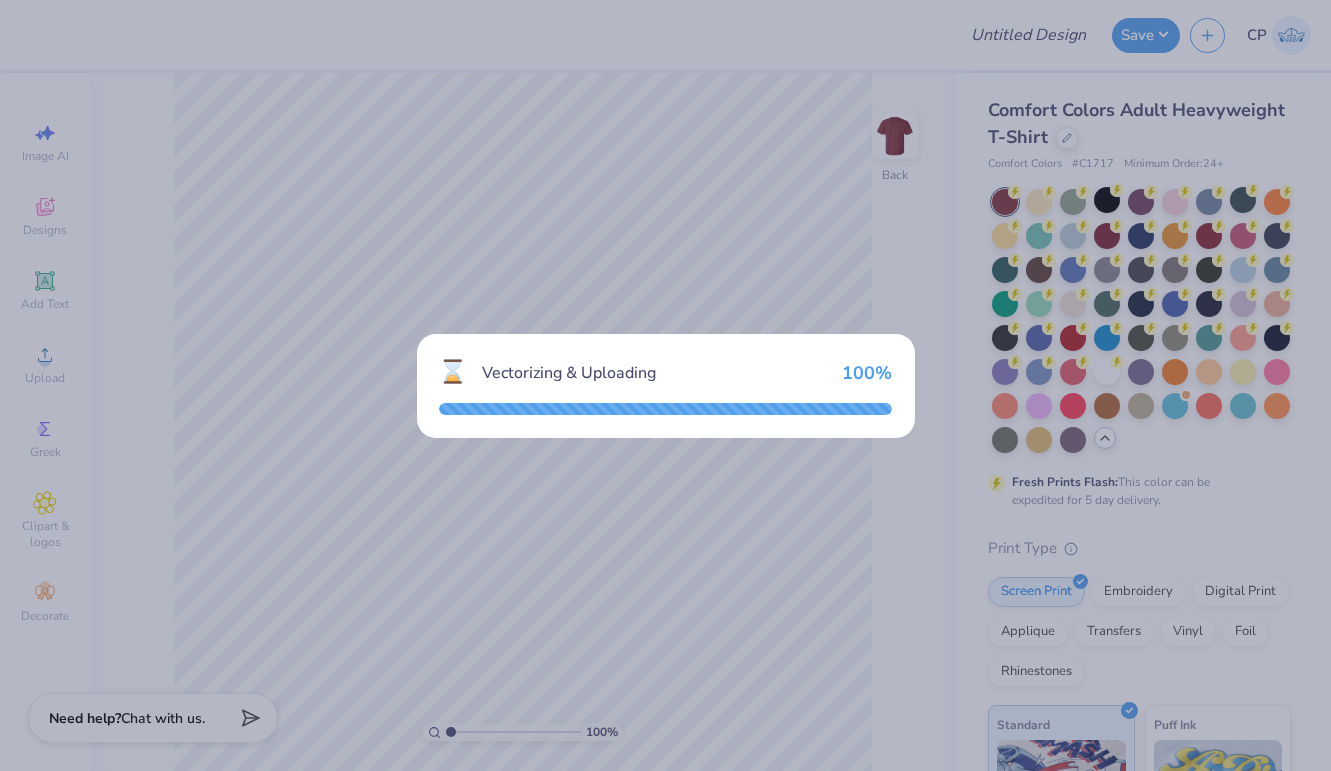 click on "⌛ Vectorizing & Uploading 100 %" at bounding box center (665, 385) 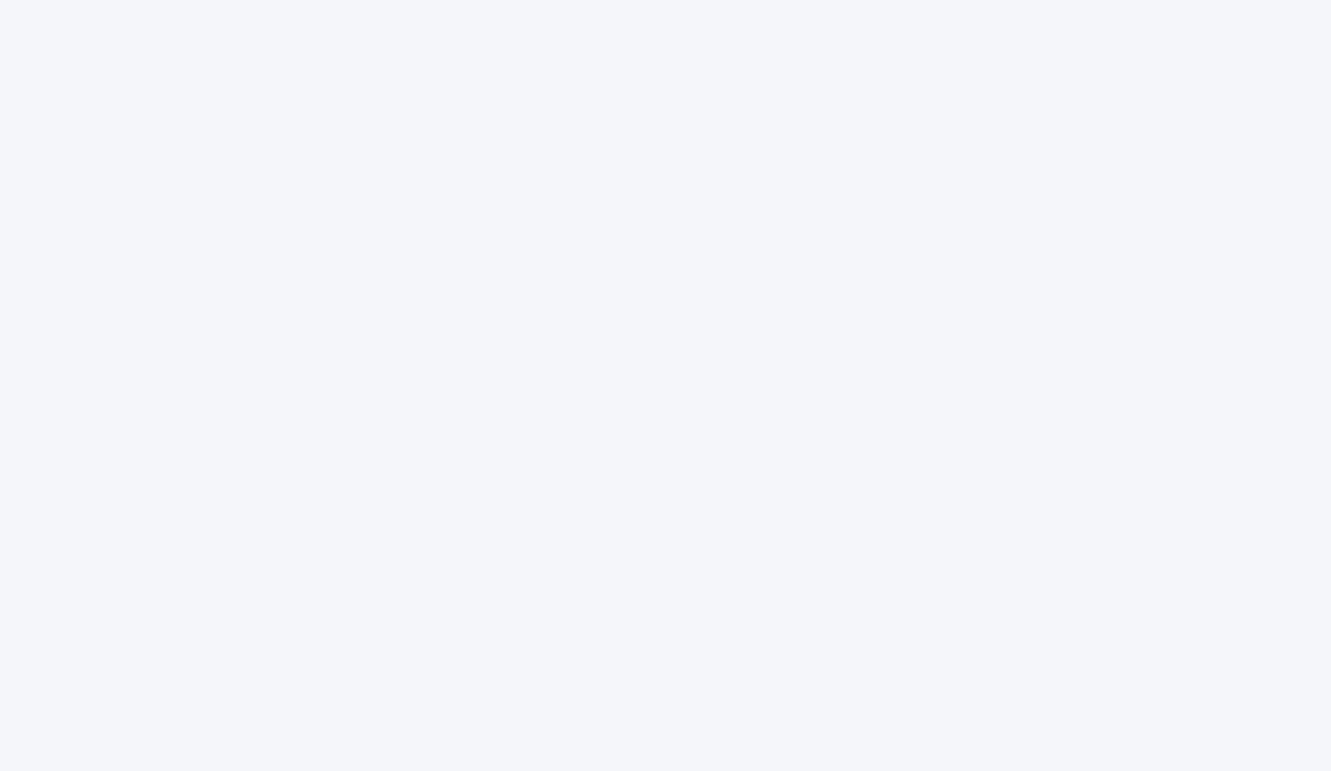 click at bounding box center (665, 385) 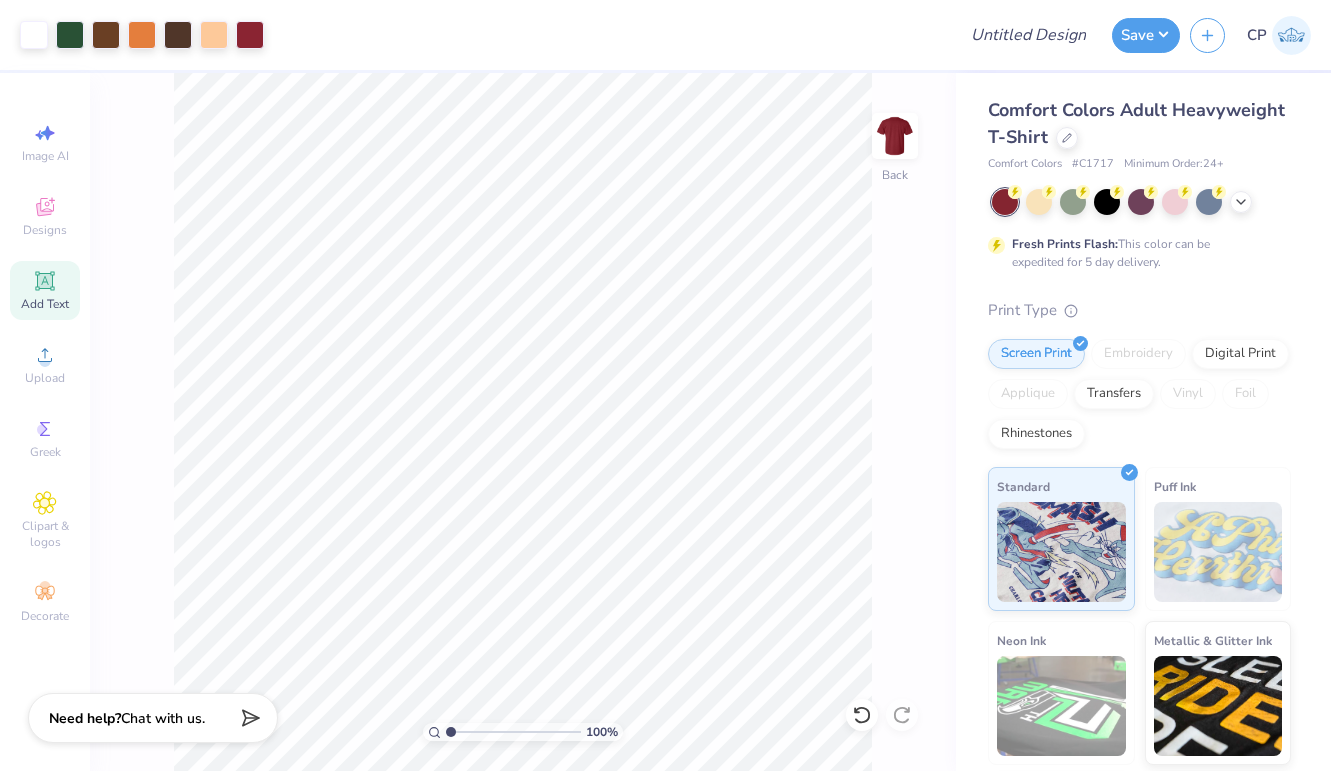 scroll, scrollTop: 0, scrollLeft: 0, axis: both 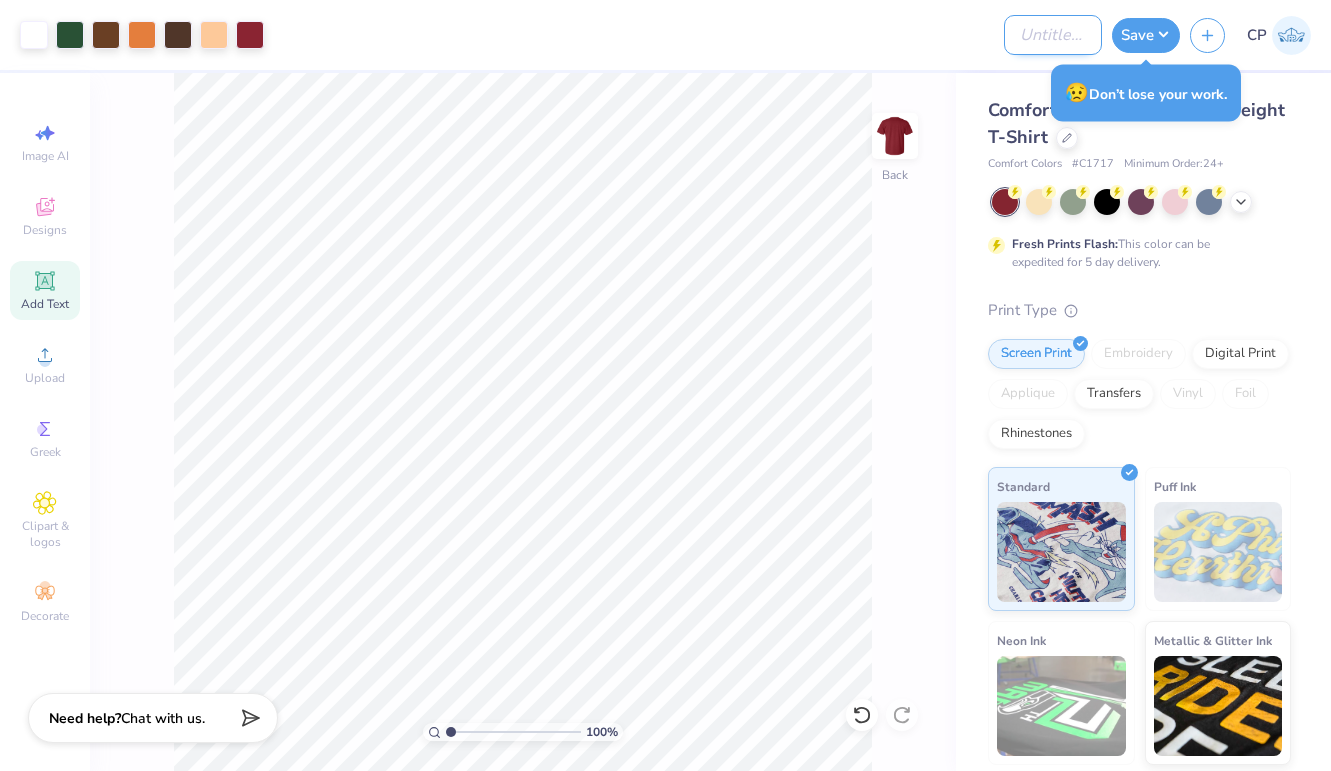click on "Design Title" at bounding box center [1053, 35] 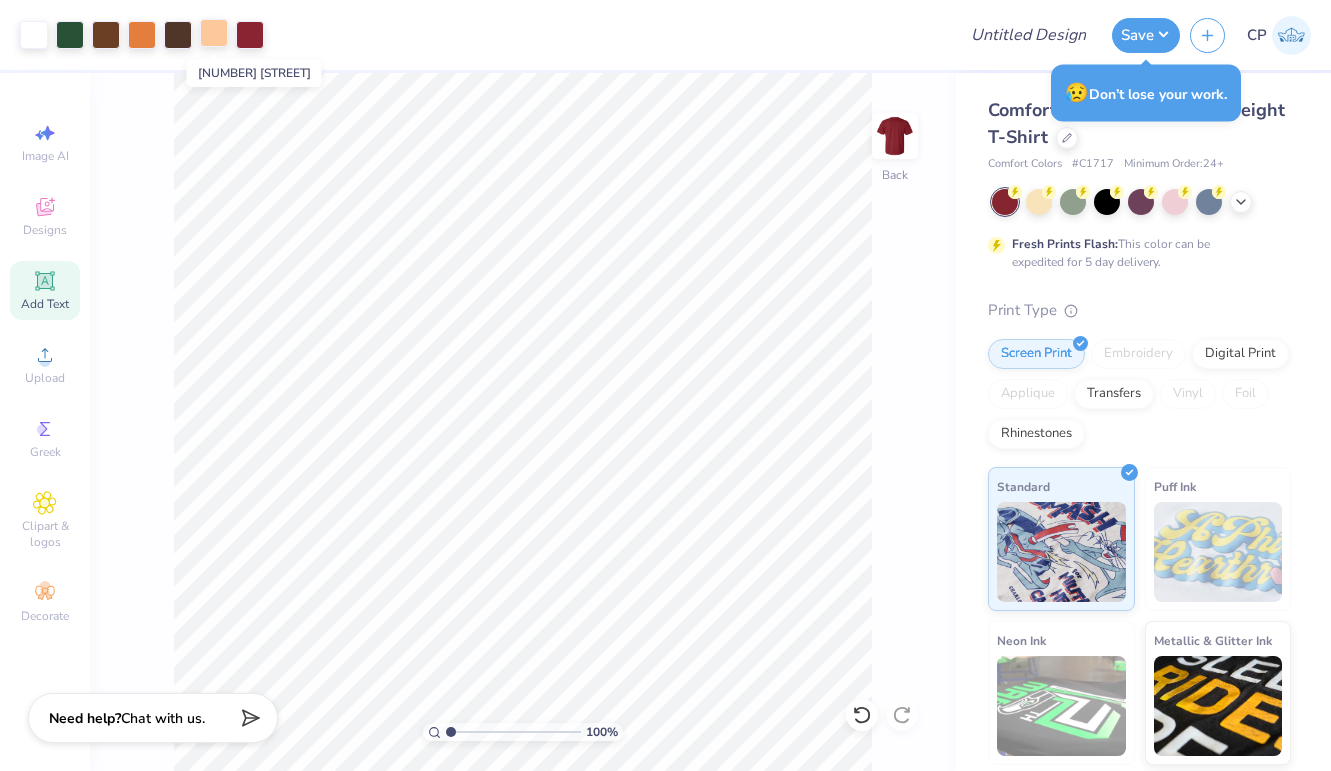 click at bounding box center [214, 33] 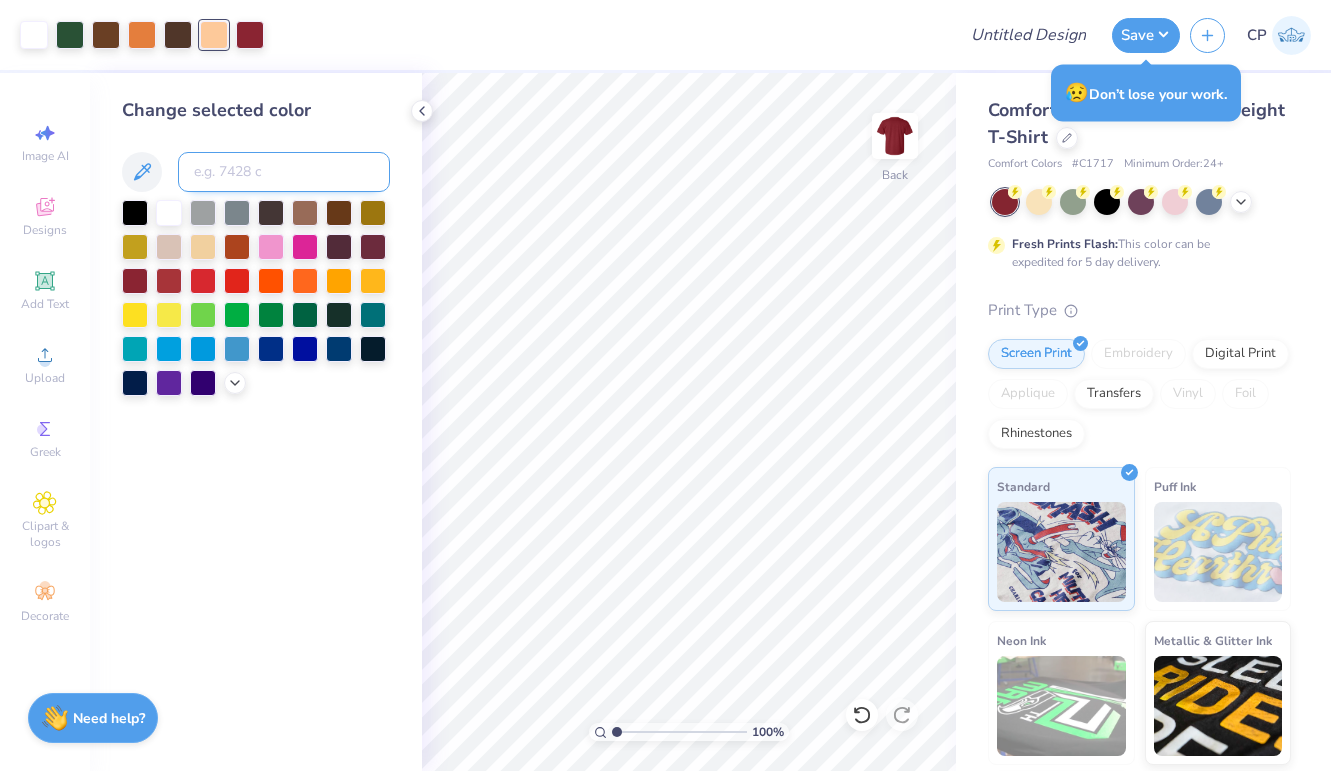 click at bounding box center (284, 172) 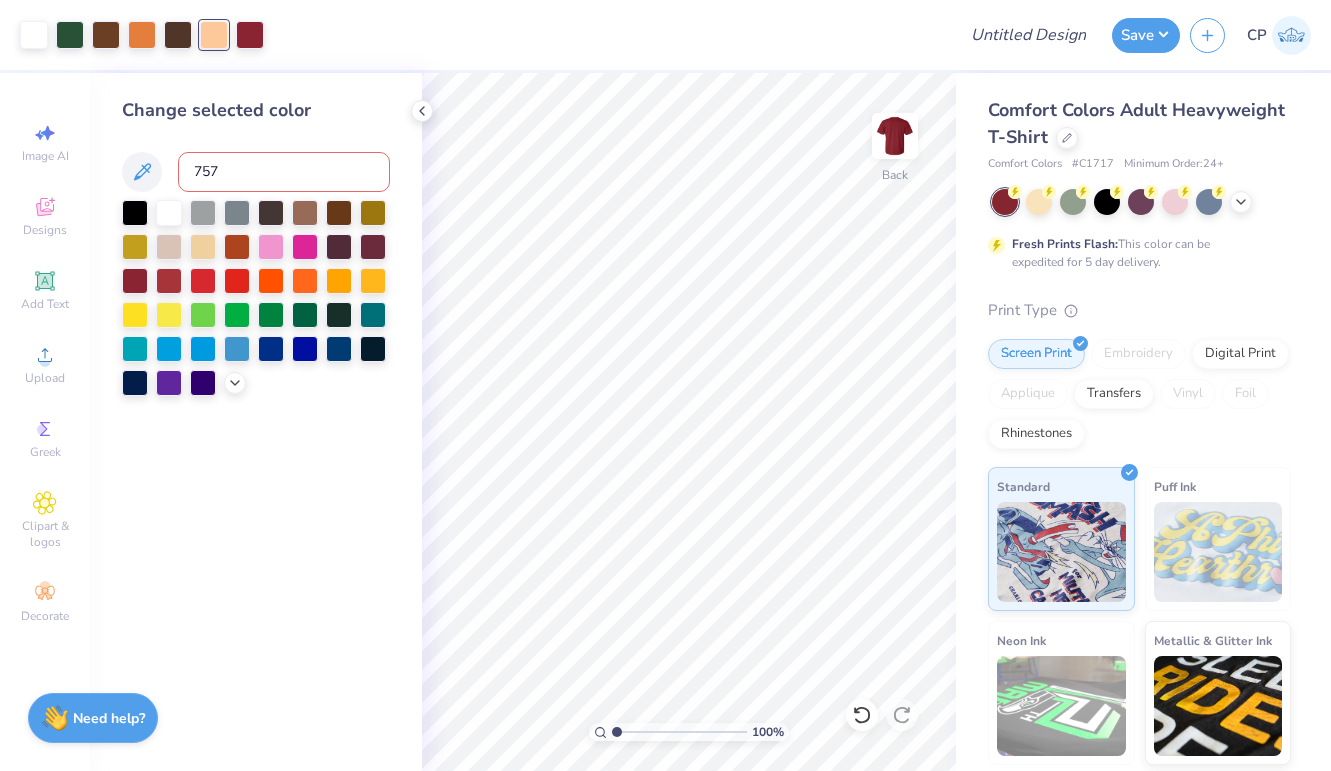 type on "7577" 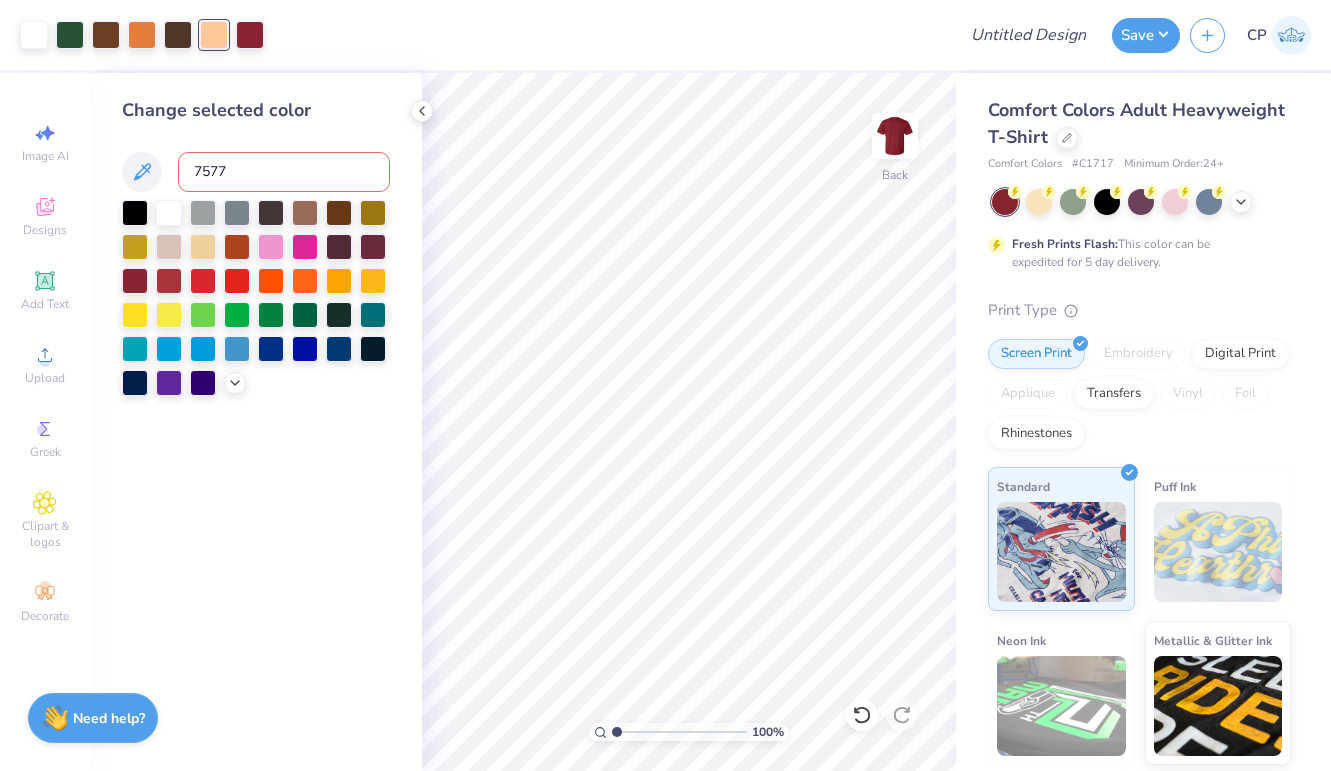 type 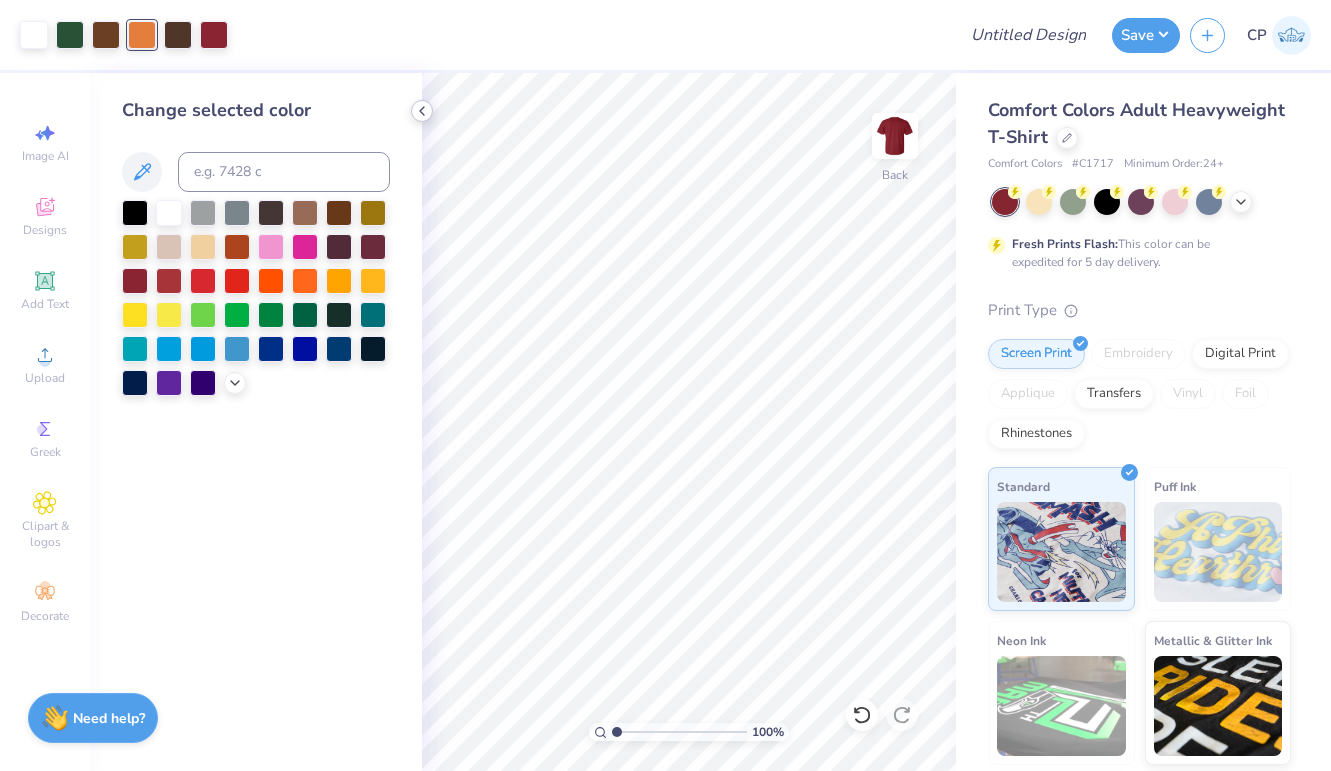click 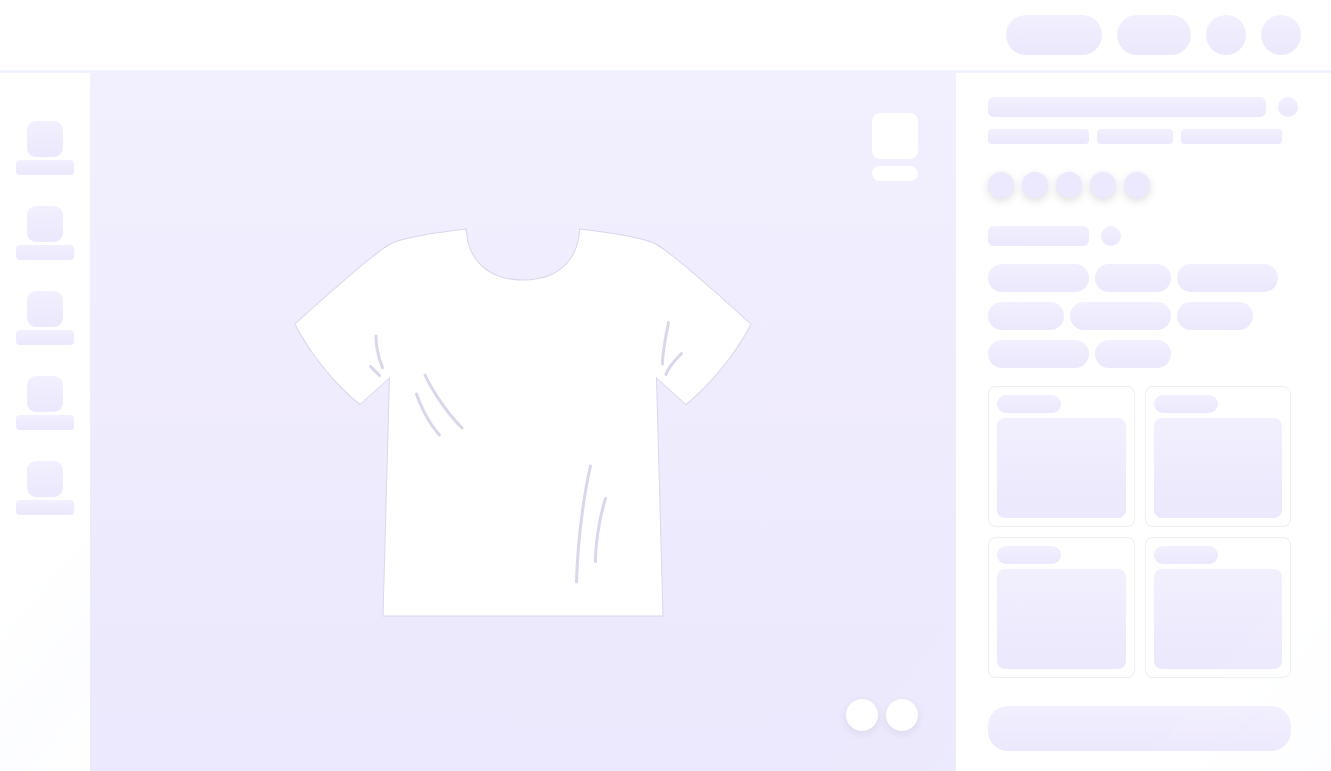 scroll, scrollTop: 0, scrollLeft: 0, axis: both 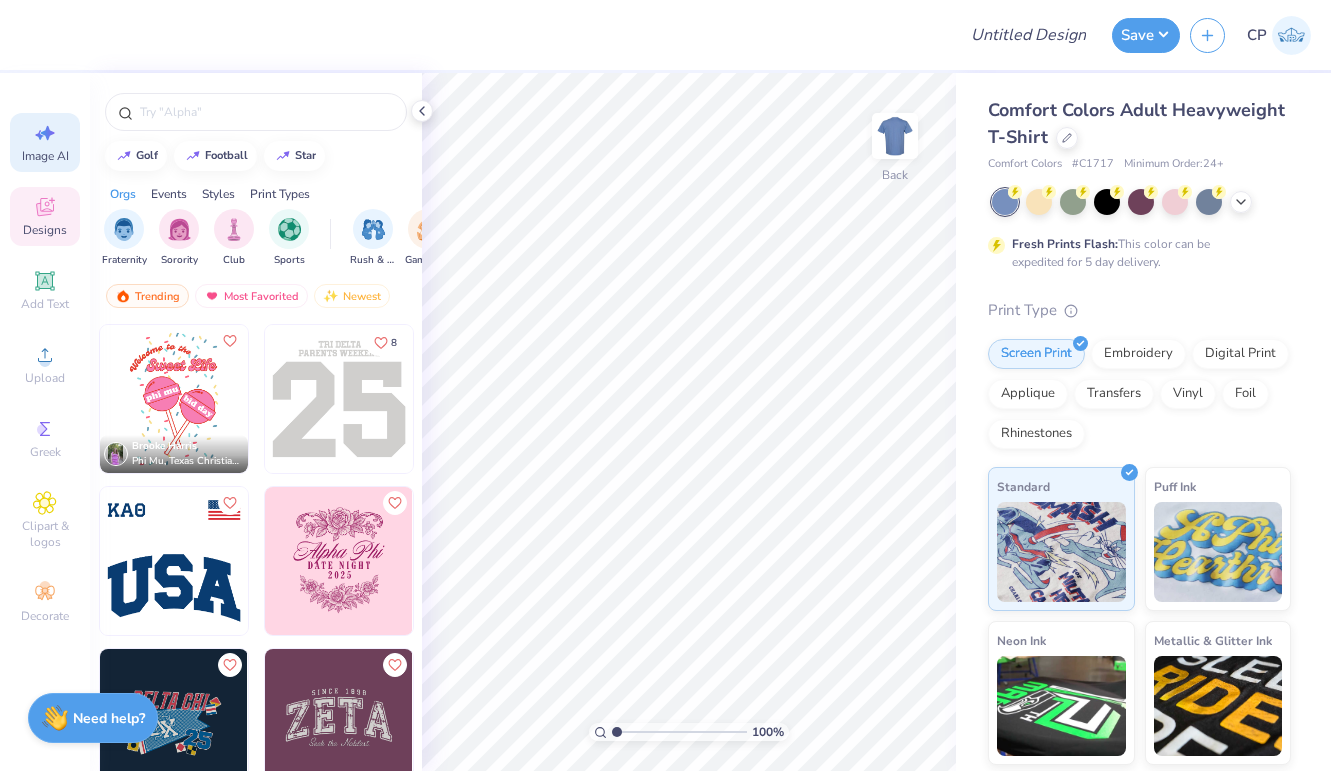 click on "Image AI" at bounding box center [45, 142] 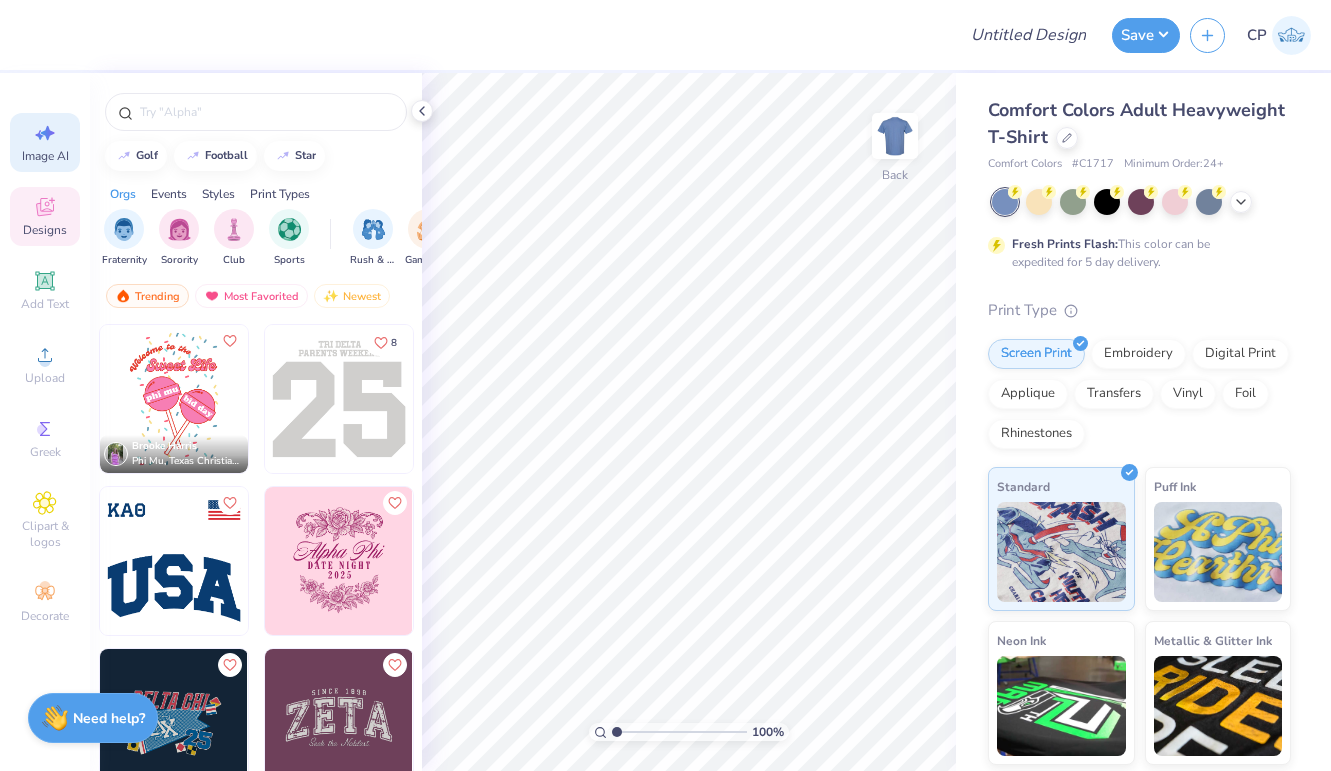 select on "4" 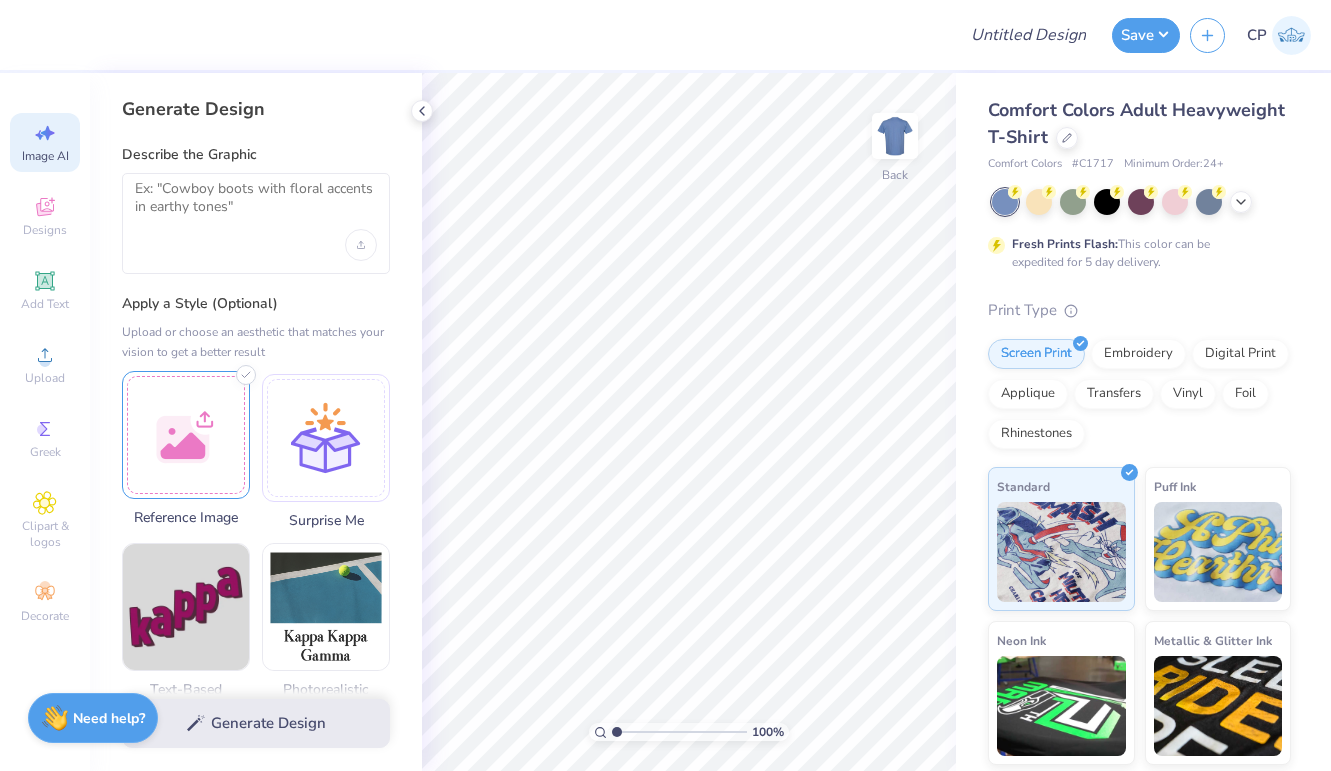 click at bounding box center [186, 435] 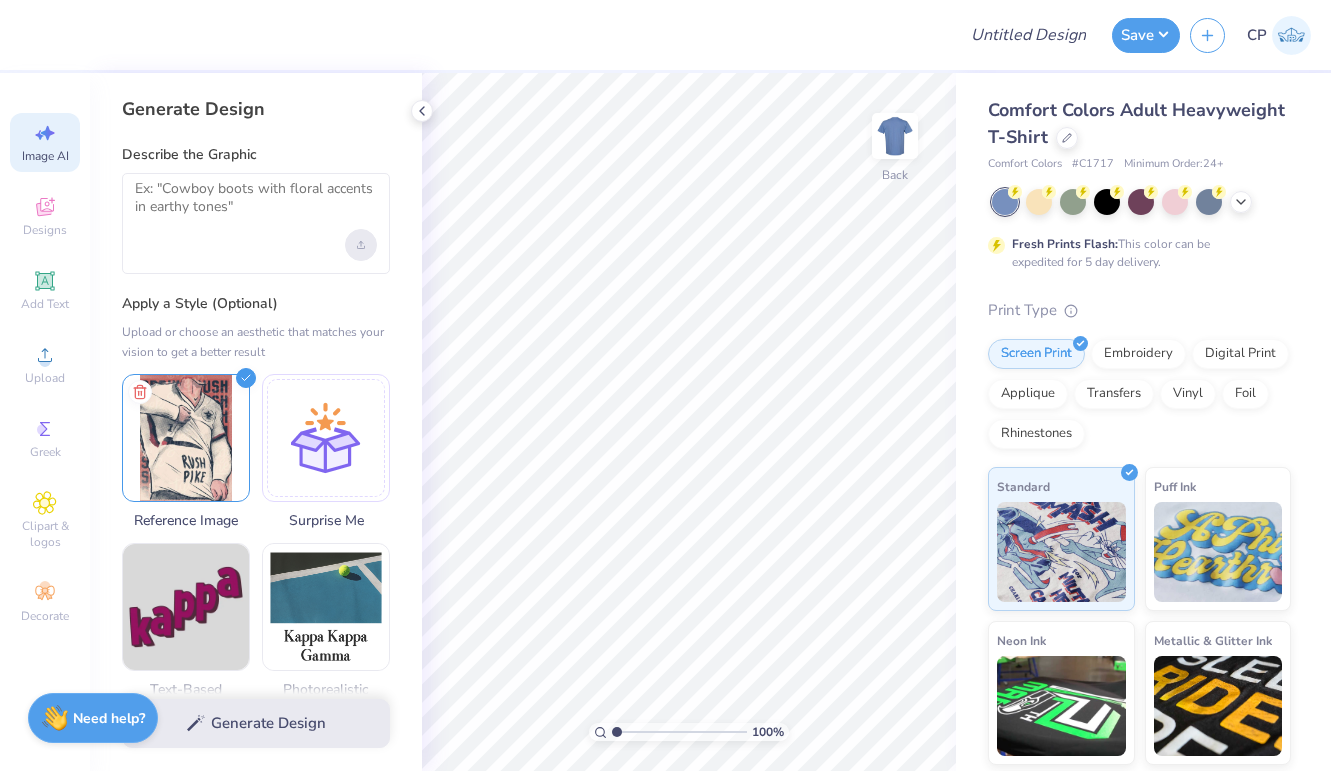 click at bounding box center [361, 245] 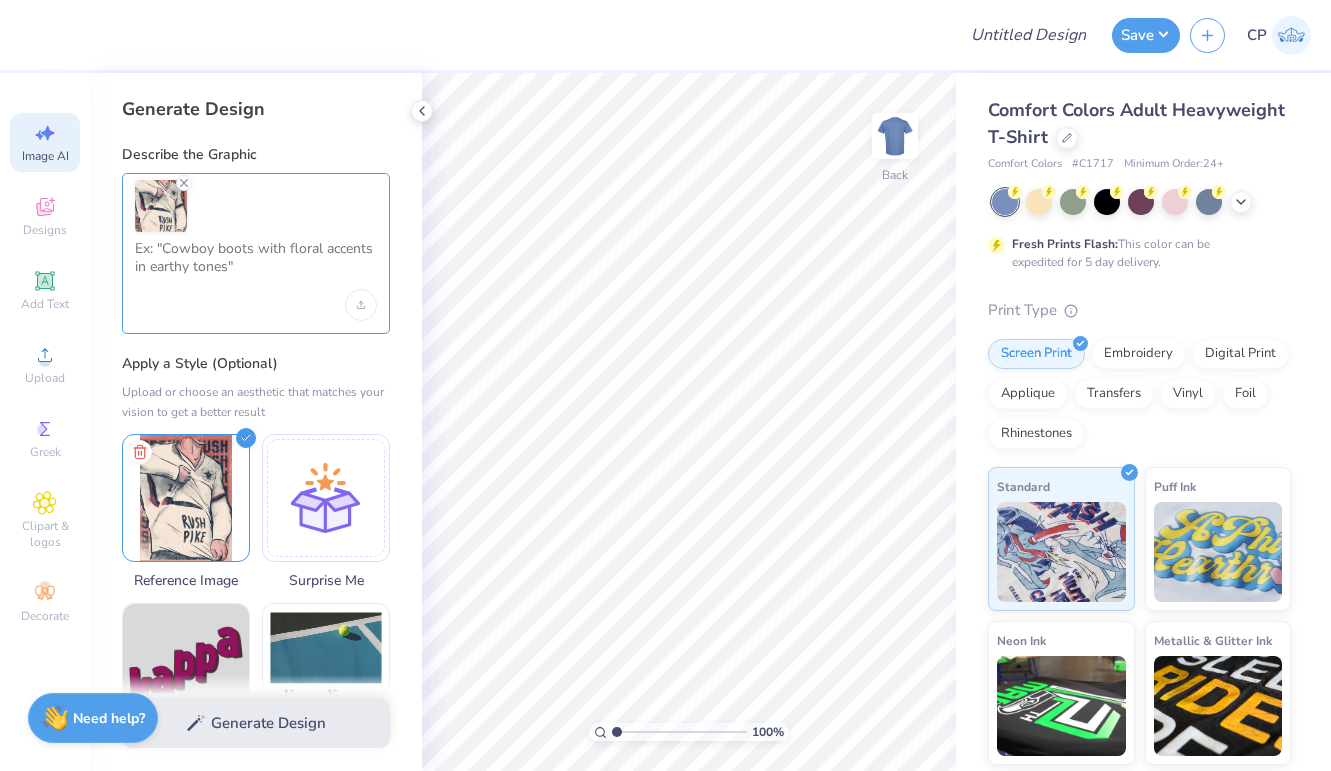 click at bounding box center [256, 265] 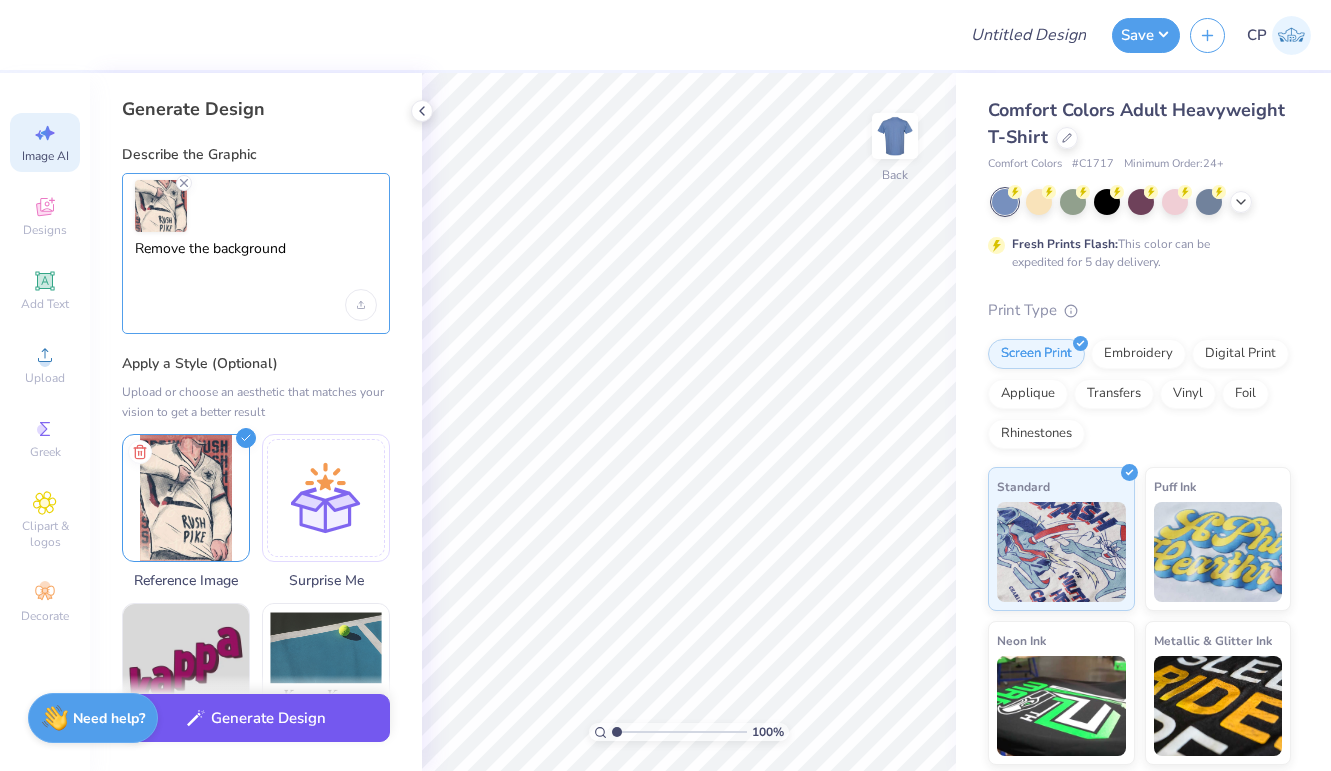 type on "Remove the background" 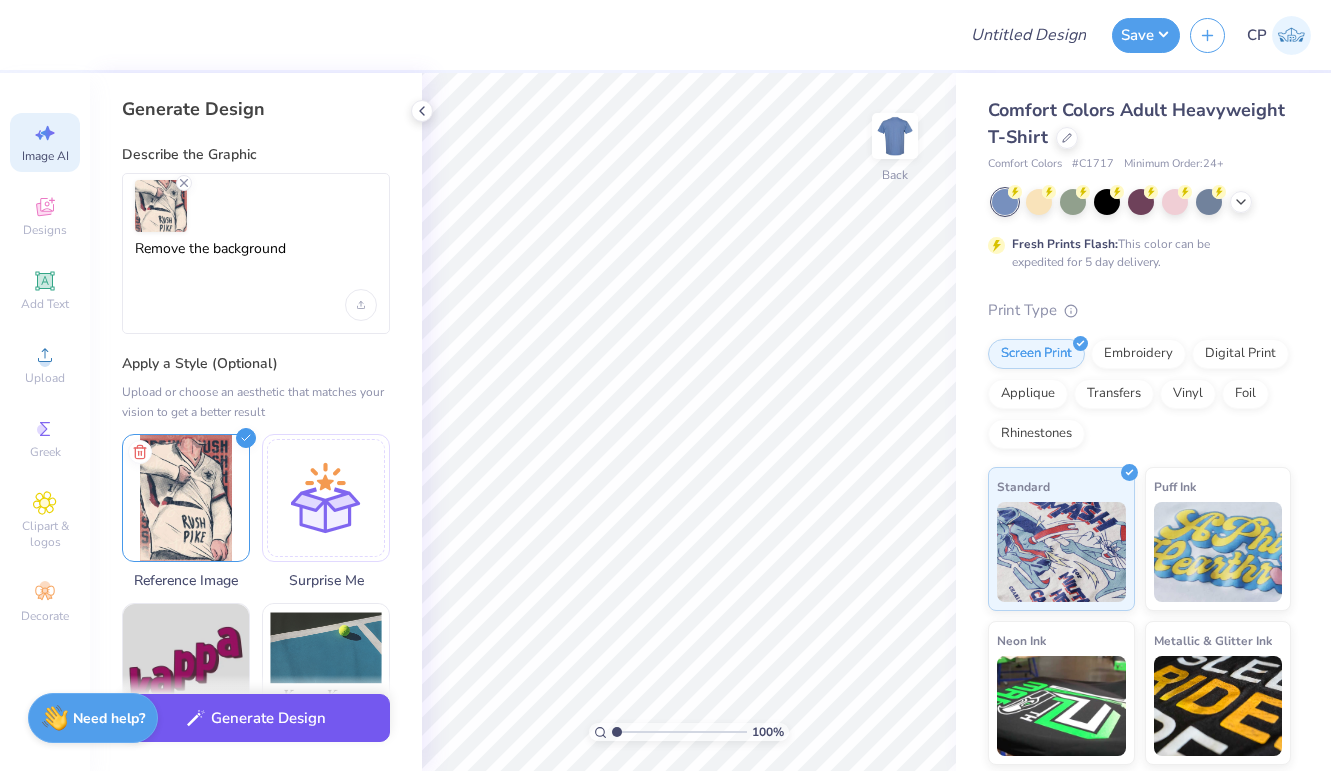 click on "Generate Design" at bounding box center [256, 718] 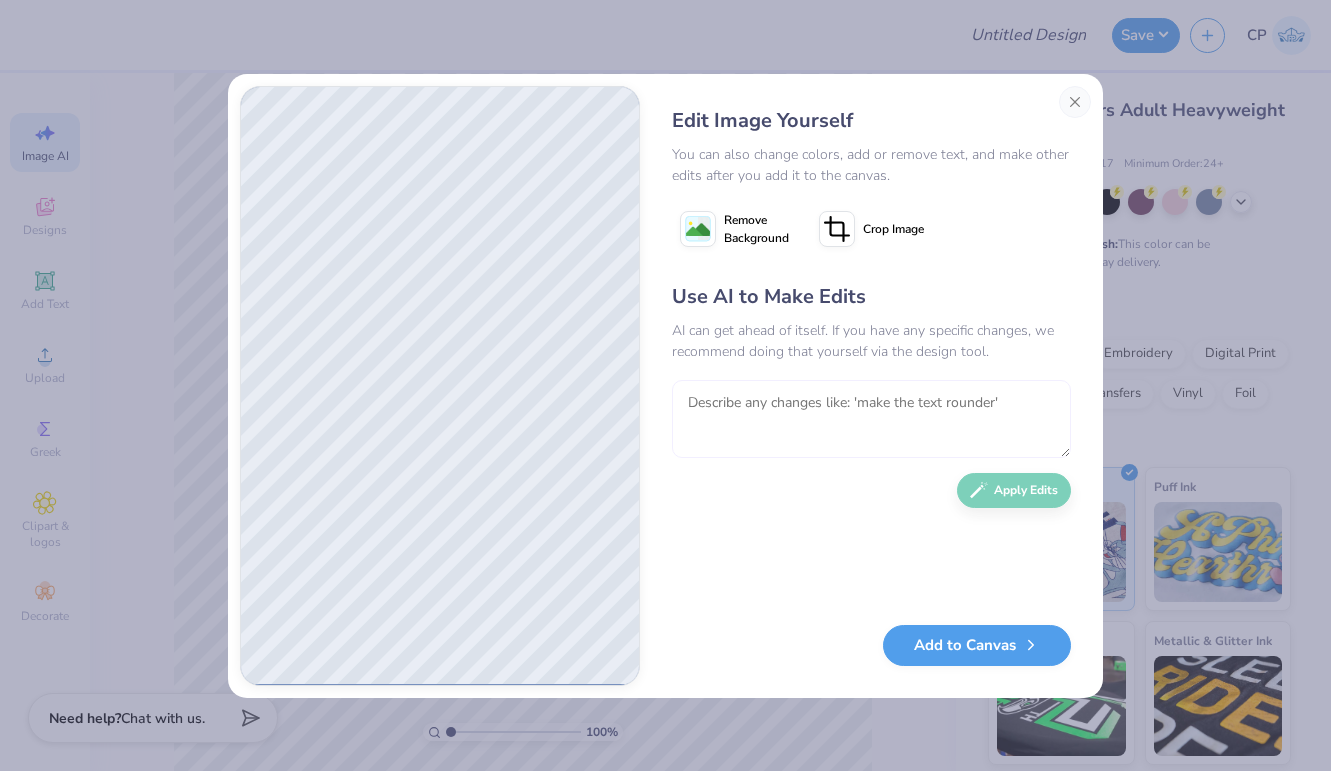click at bounding box center [871, 419] 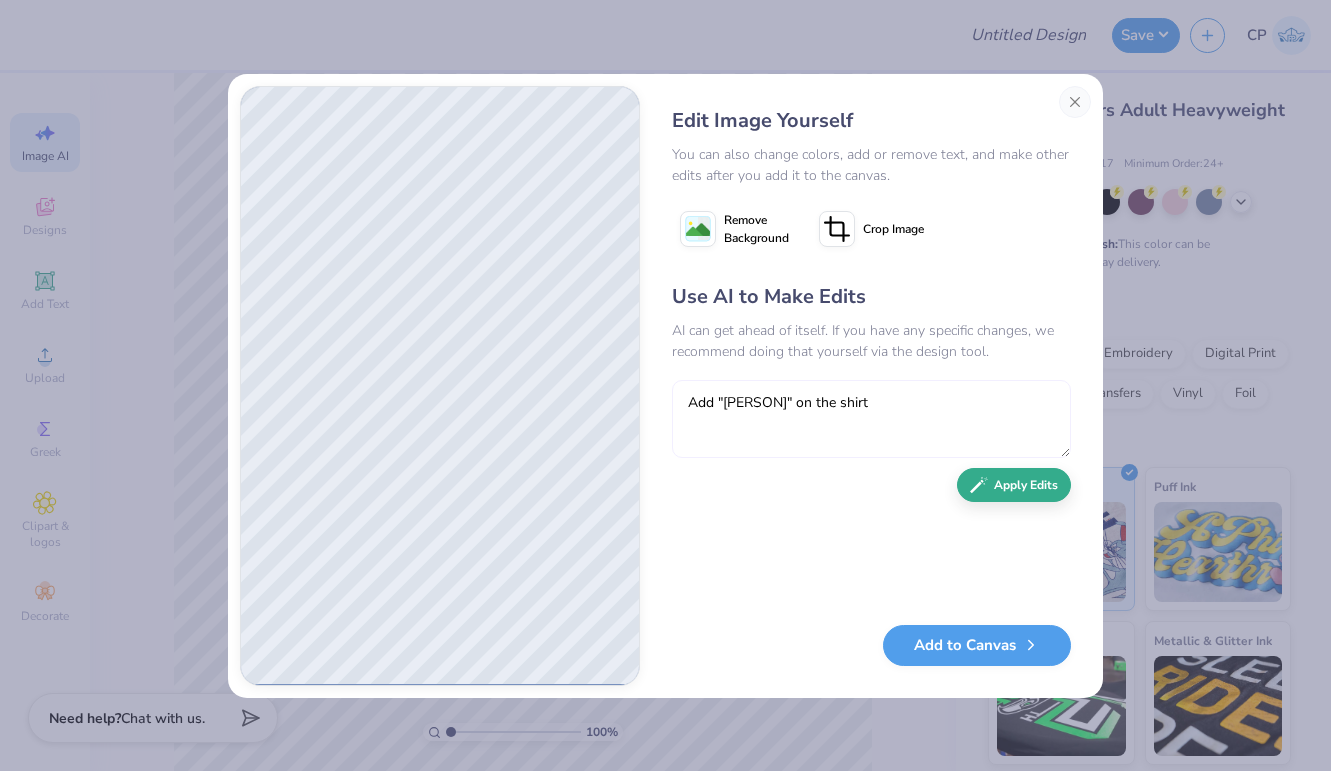 type on "Add "[PERSON]" on the shirt" 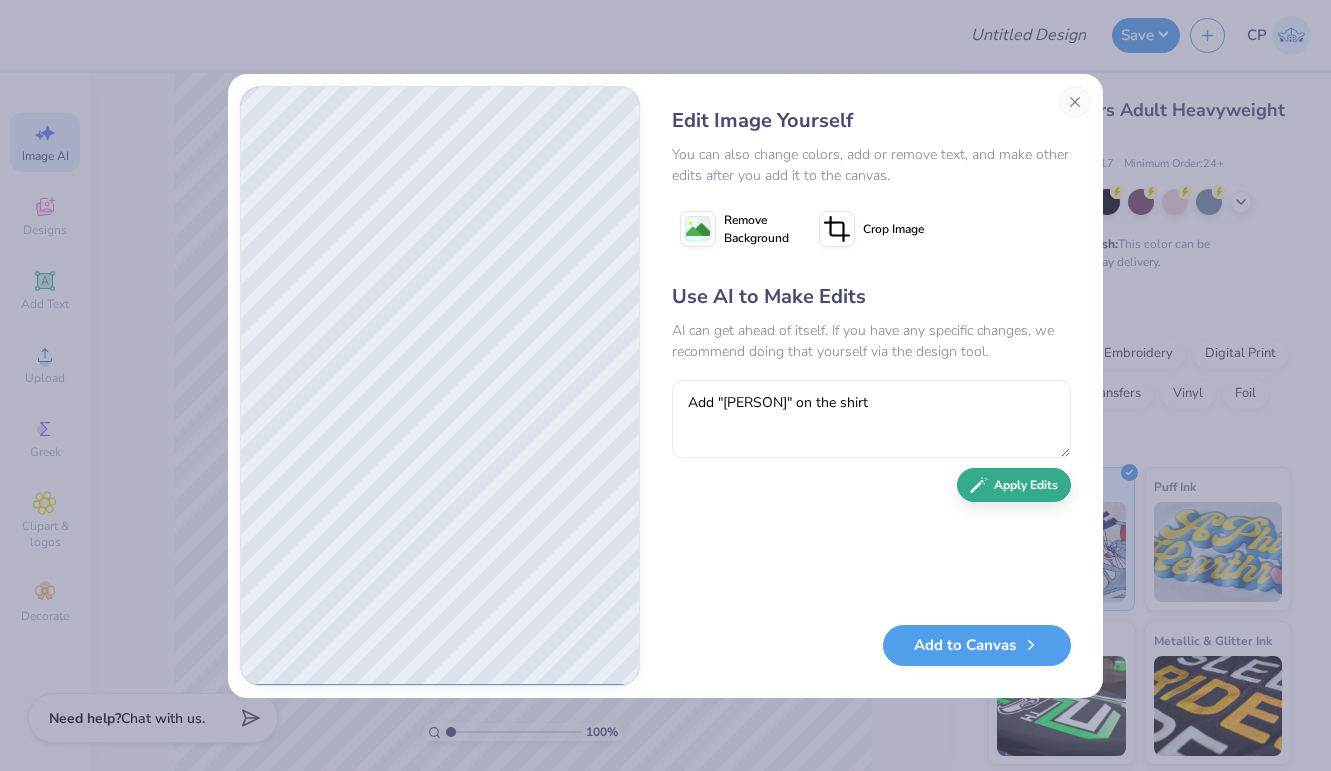 click on "Apply Edits" at bounding box center [1014, 485] 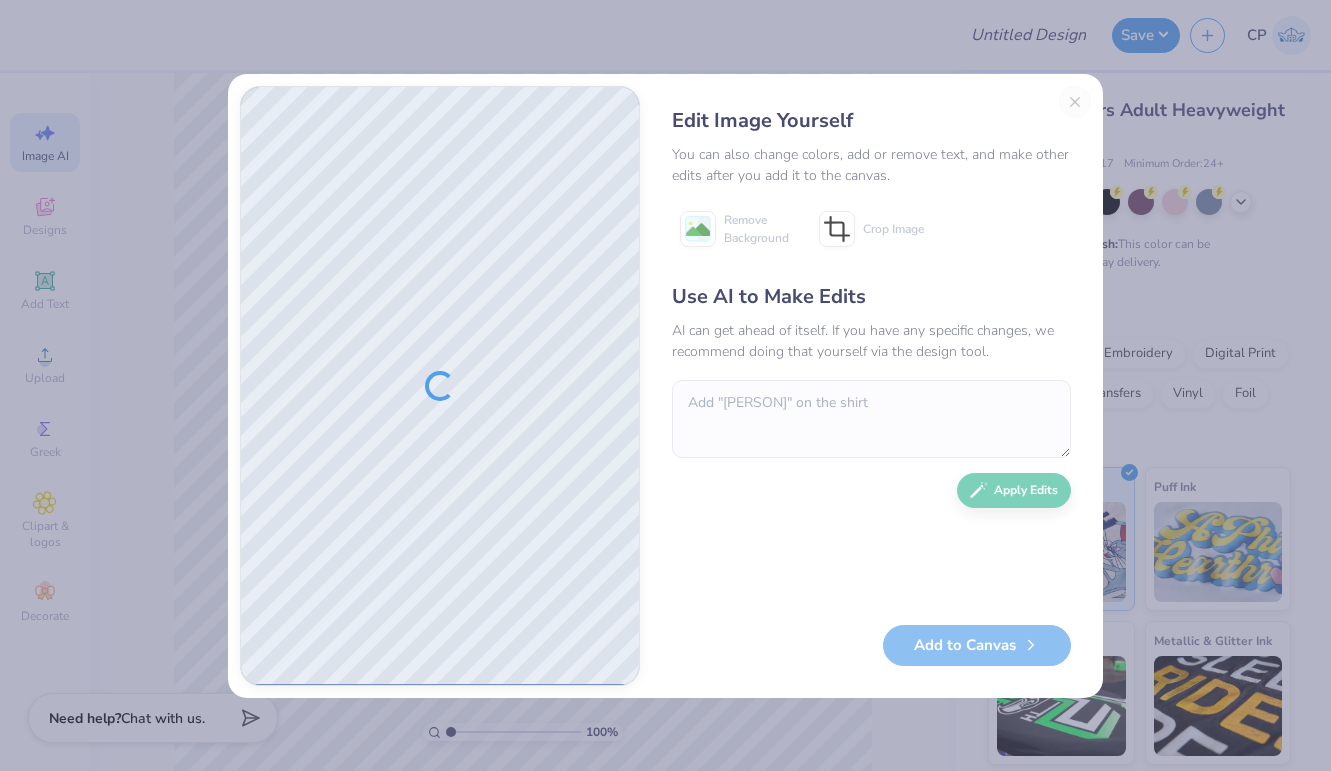 type 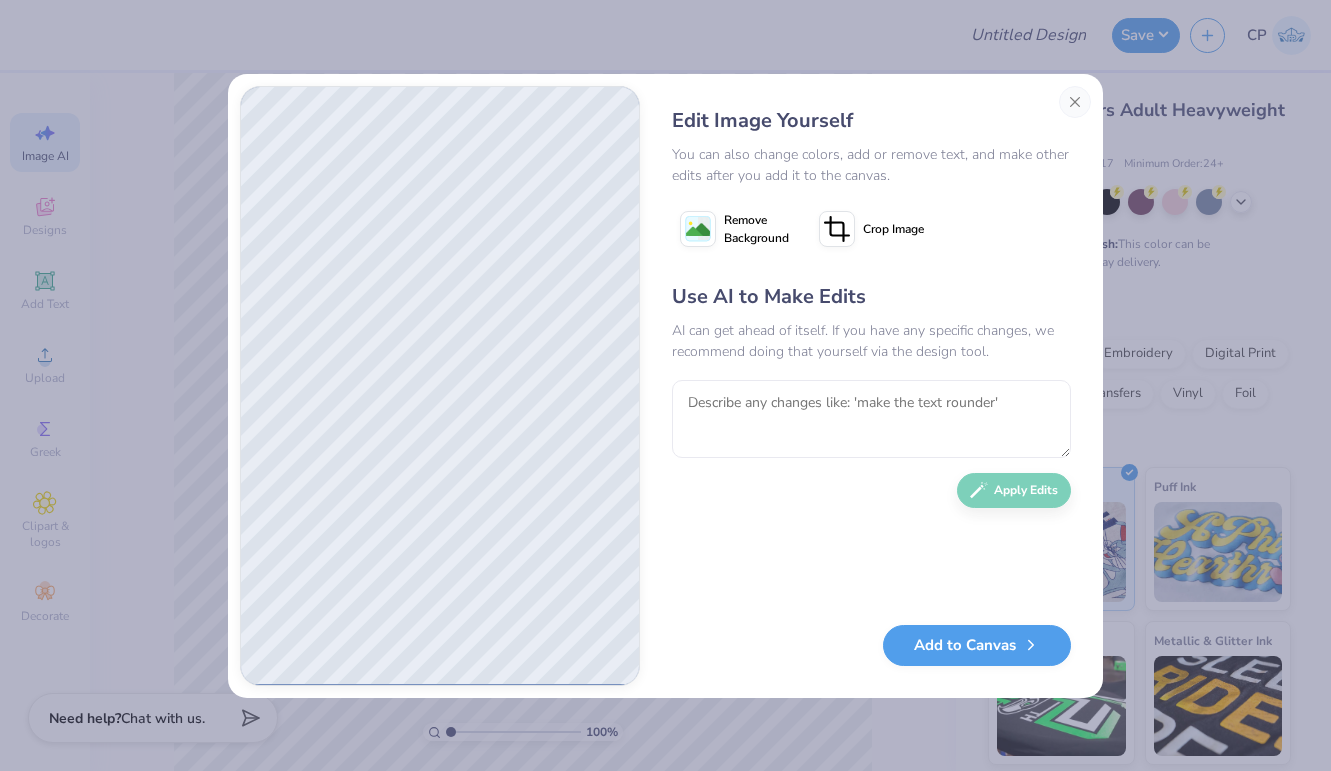 click on "Remove Background" at bounding box center [756, 229] 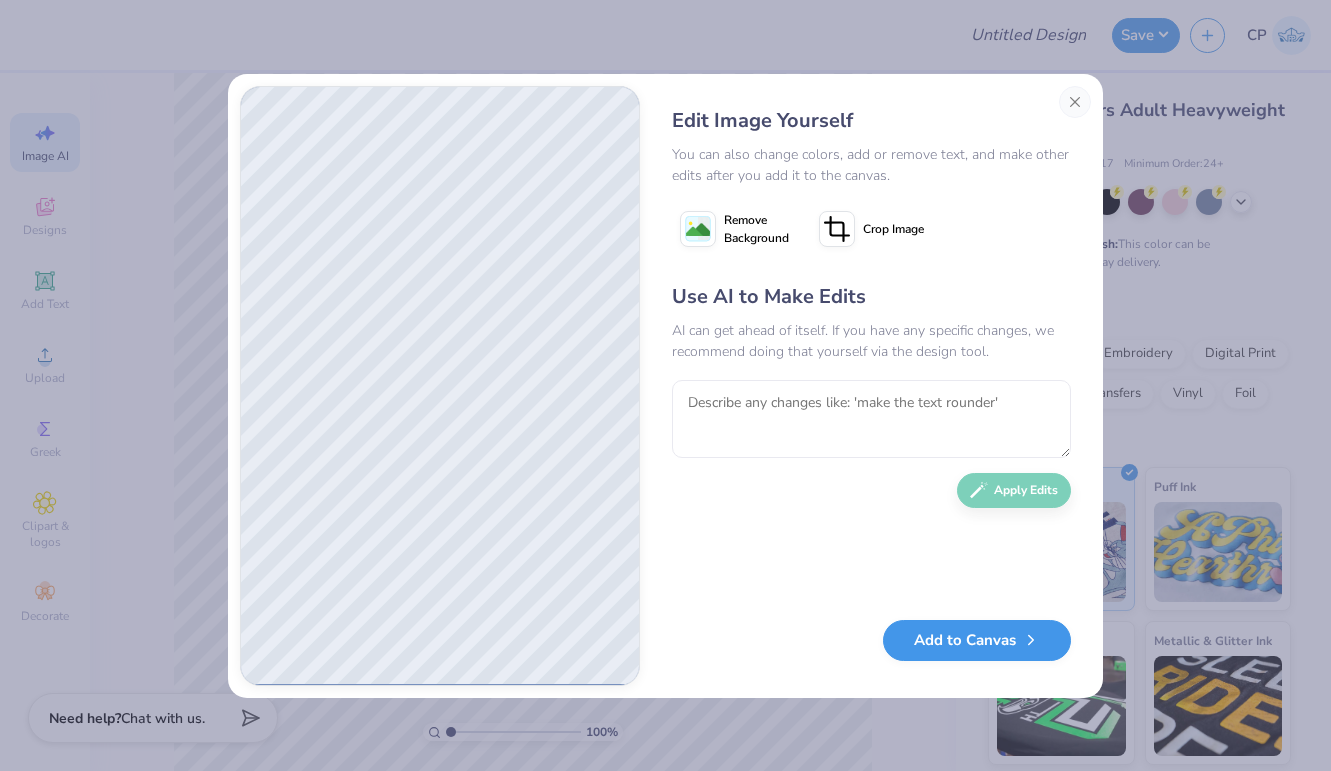 click on "Add to Canvas" at bounding box center (977, 640) 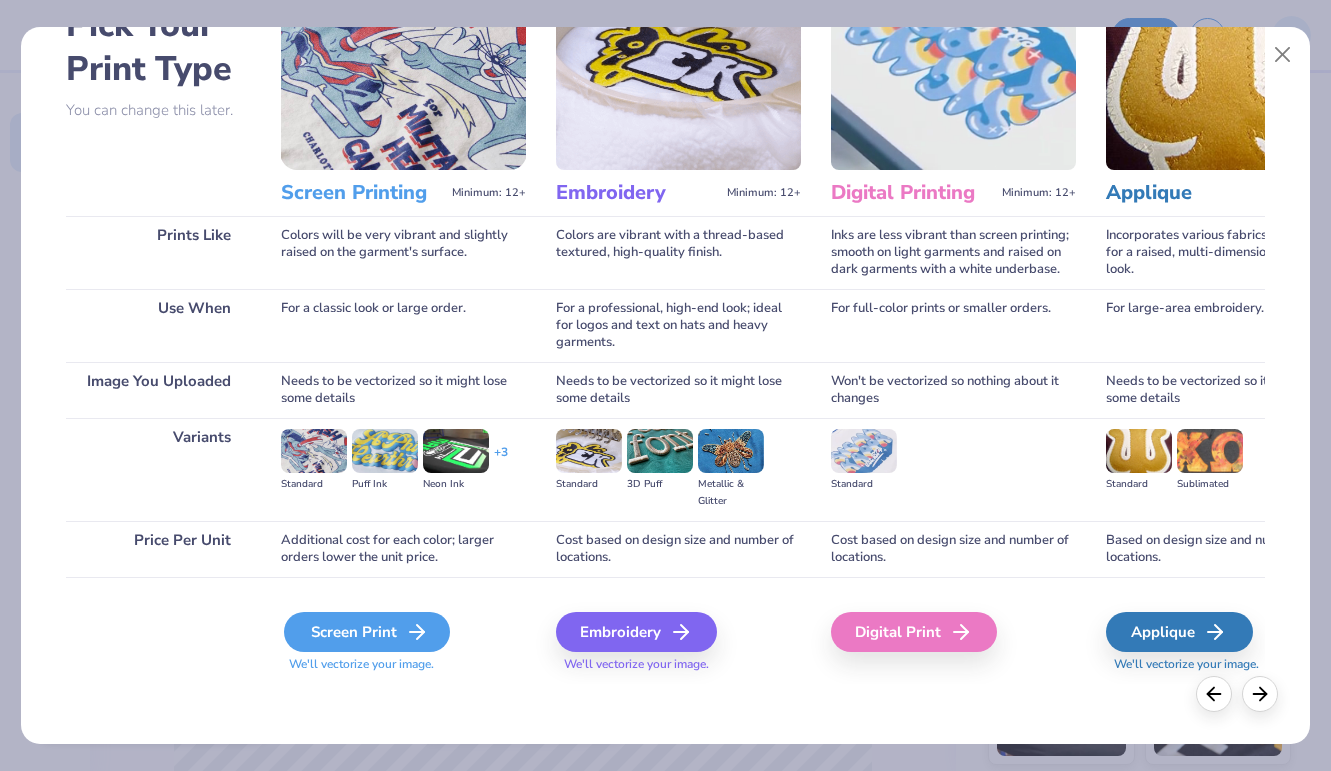 scroll, scrollTop: 126, scrollLeft: 0, axis: vertical 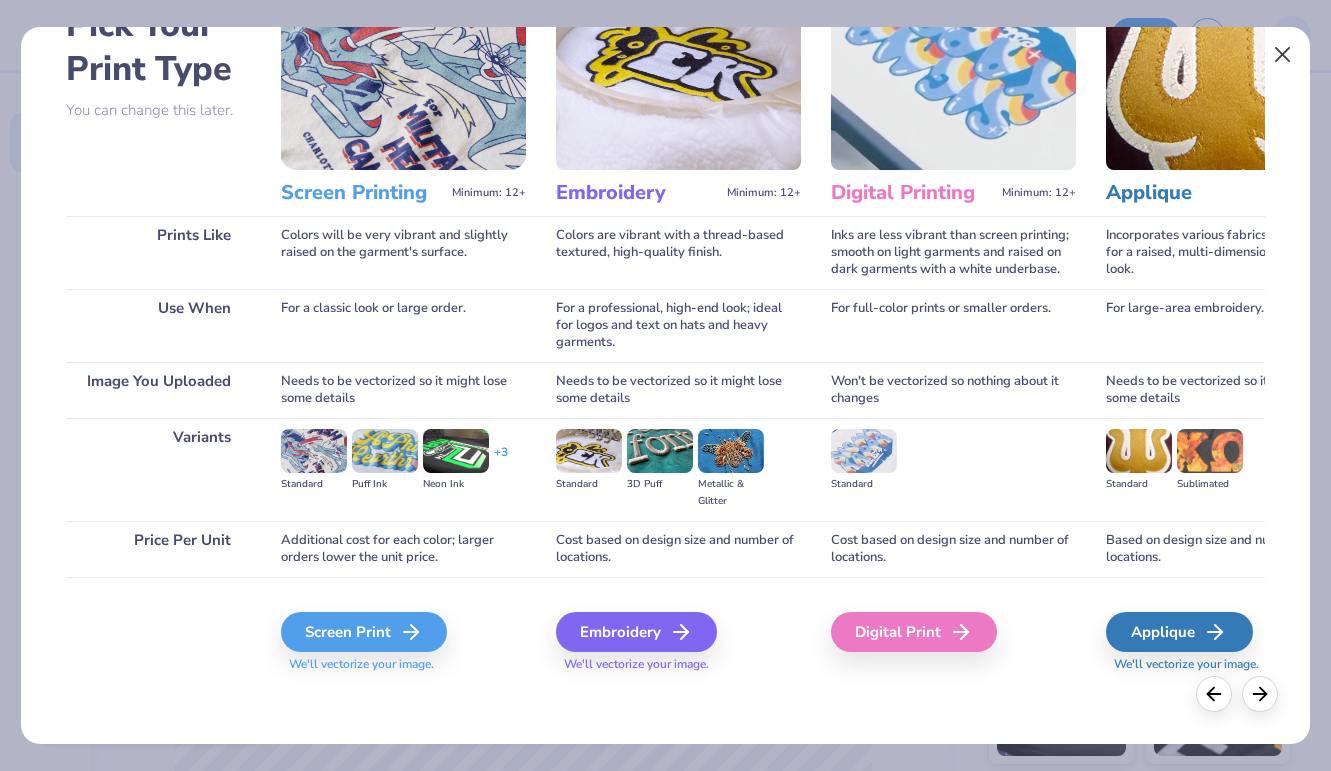 click at bounding box center [1283, 55] 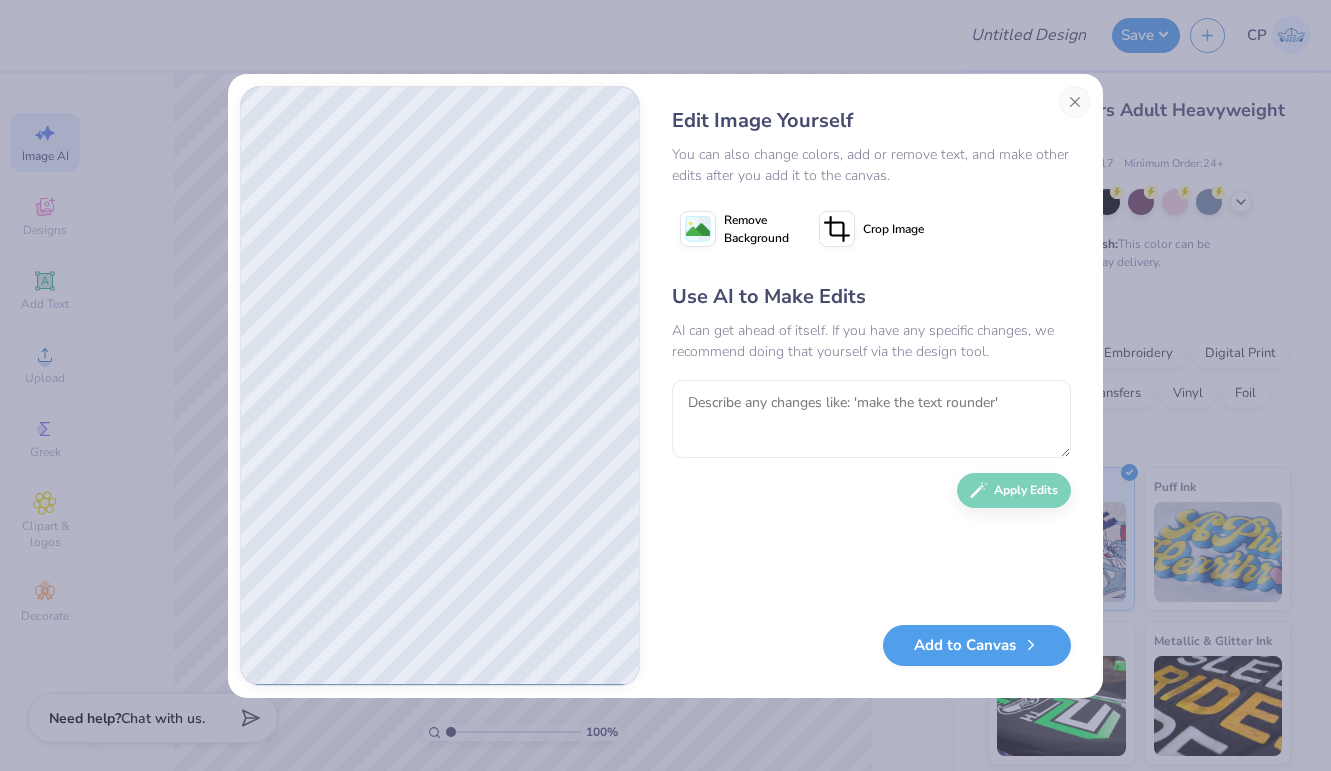 type 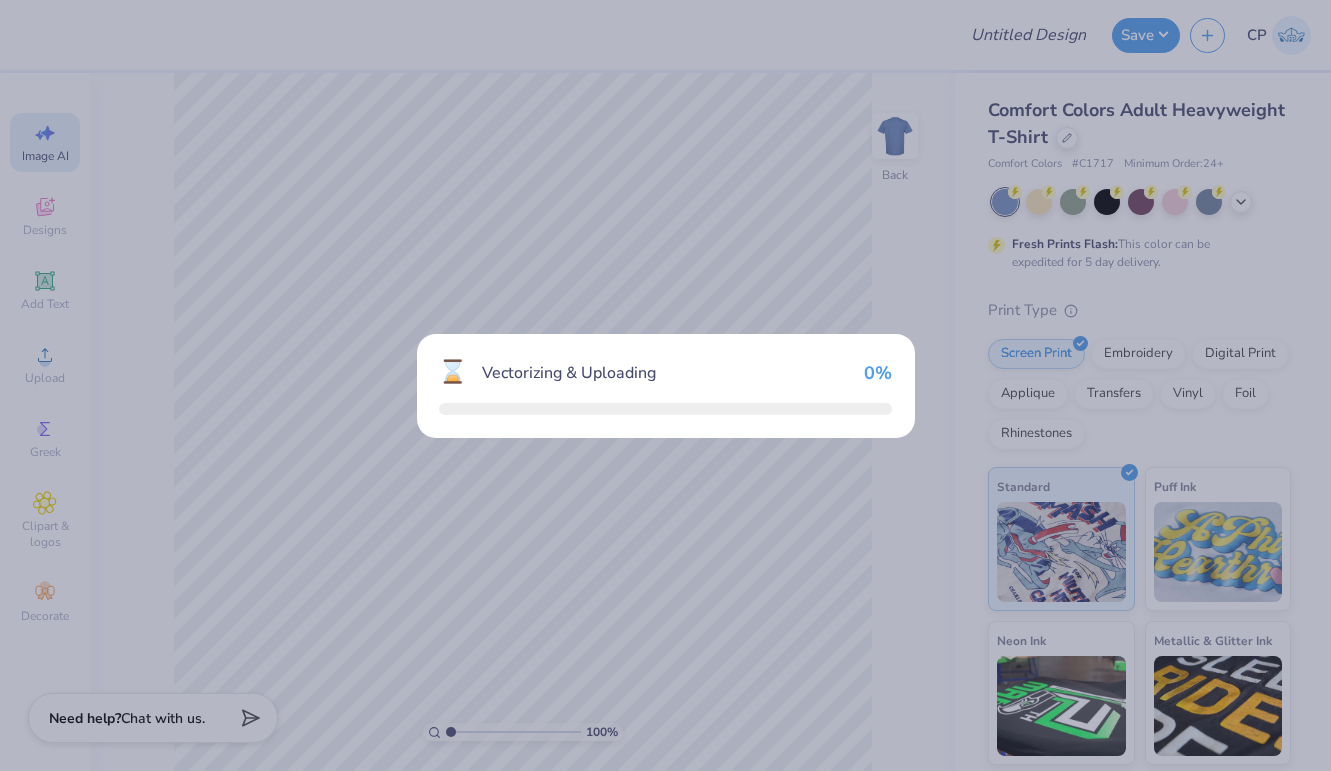 click on "⌛ Vectorizing & Uploading 0 %" at bounding box center (665, 385) 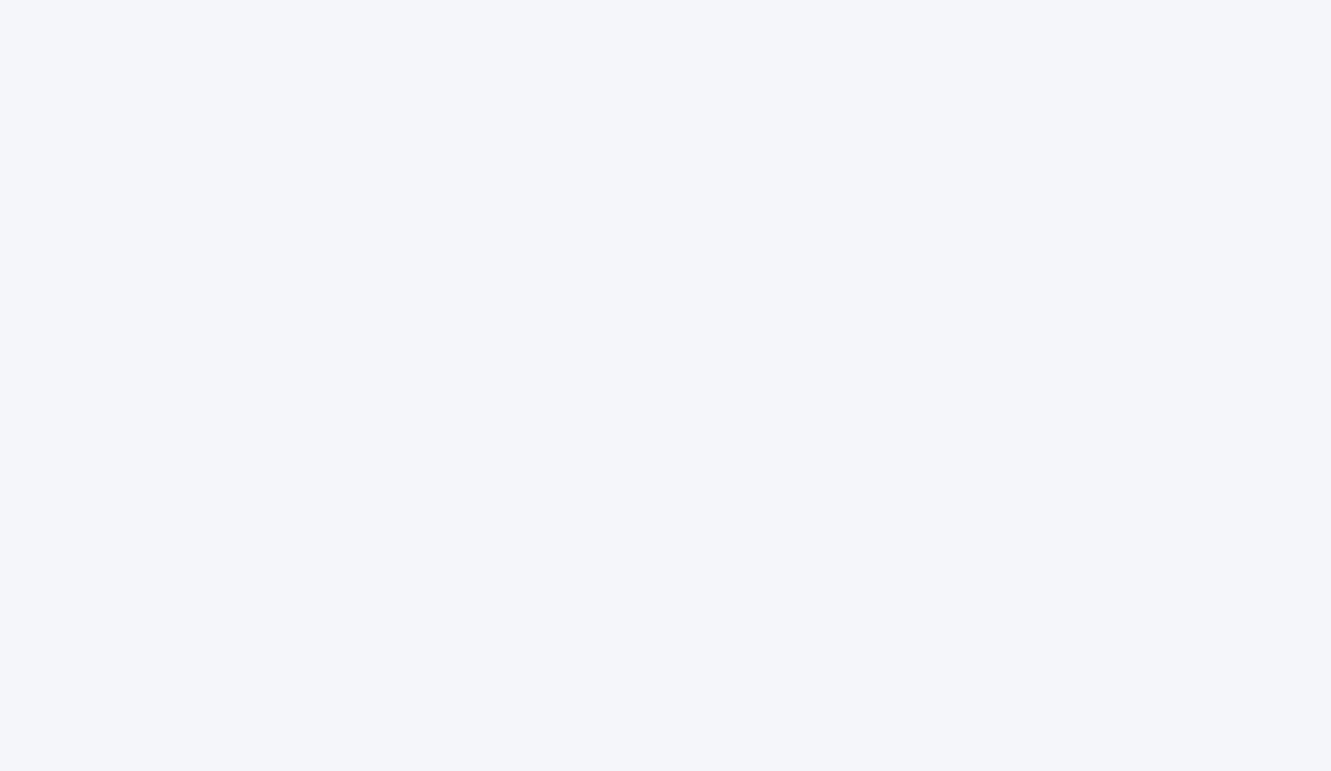 click at bounding box center (665, 385) 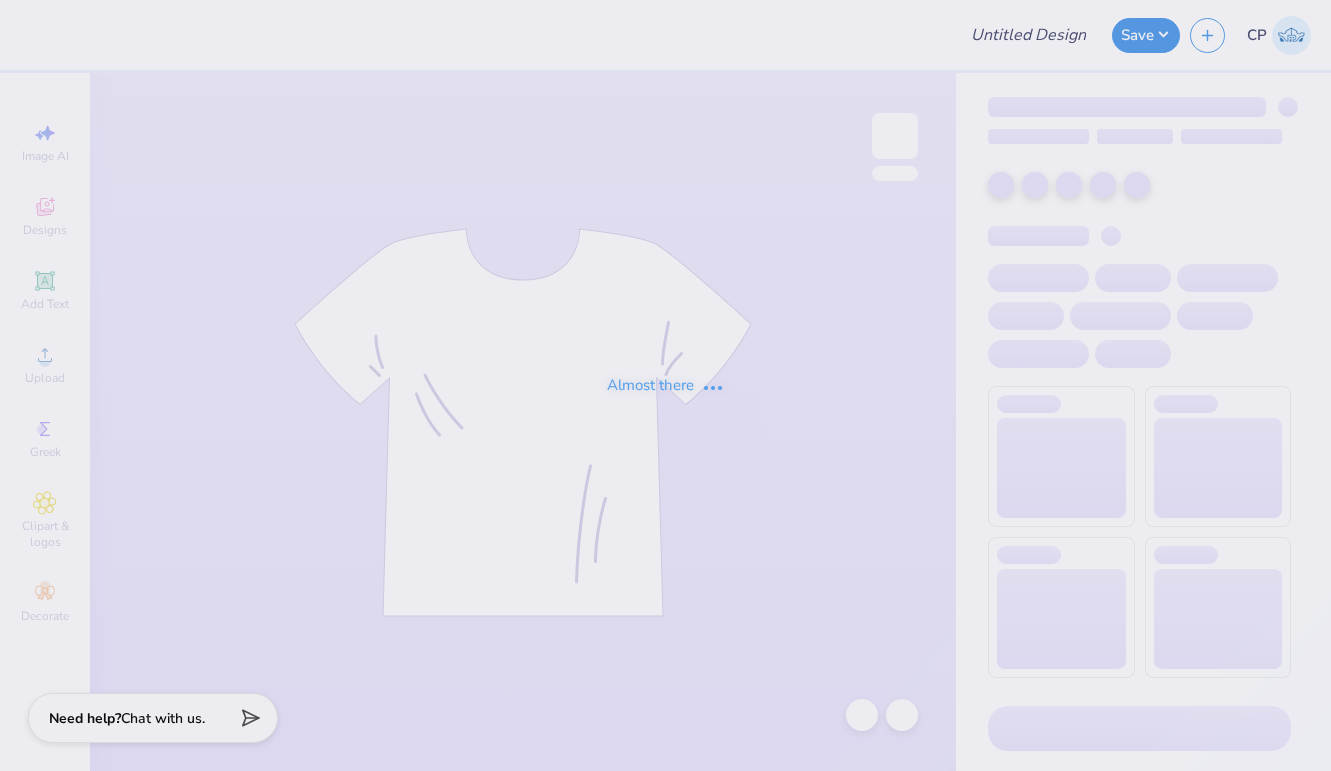 scroll, scrollTop: 0, scrollLeft: 0, axis: both 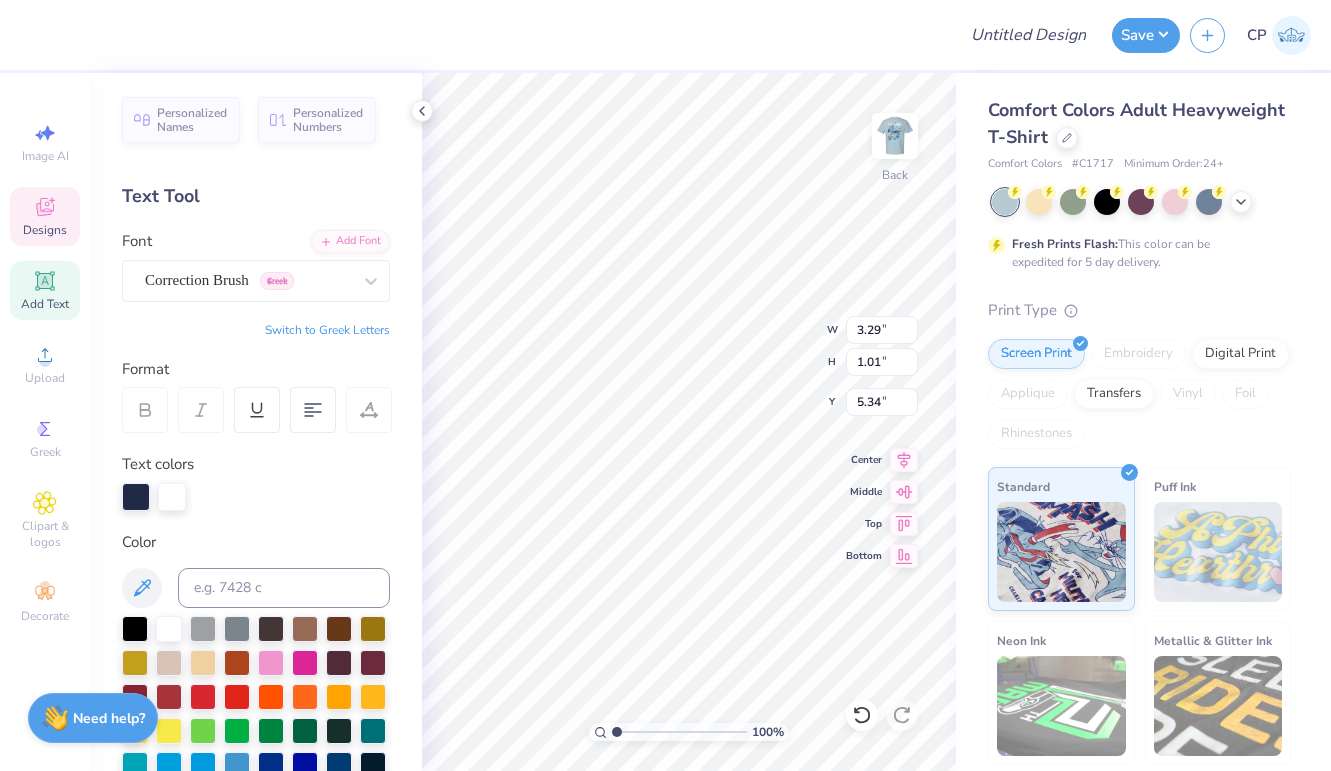 type on "K" 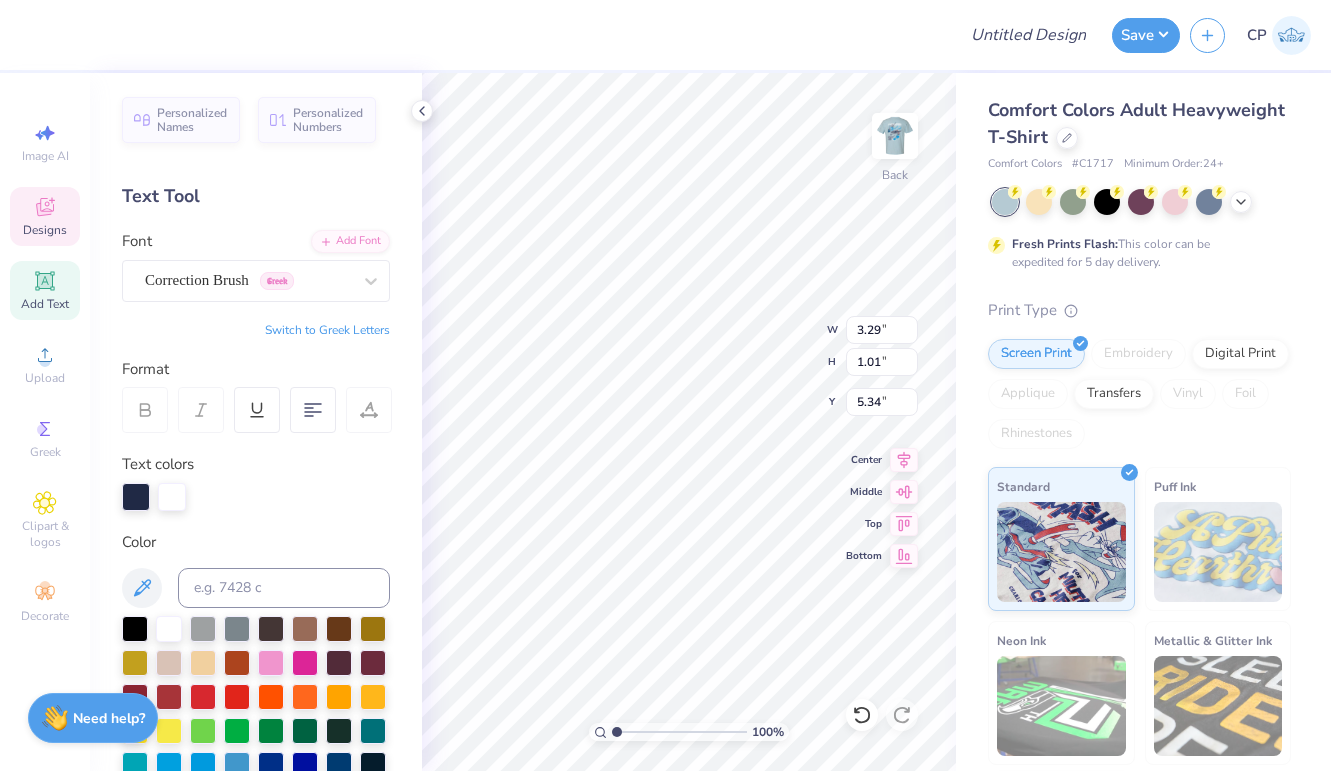 type on "3.27" 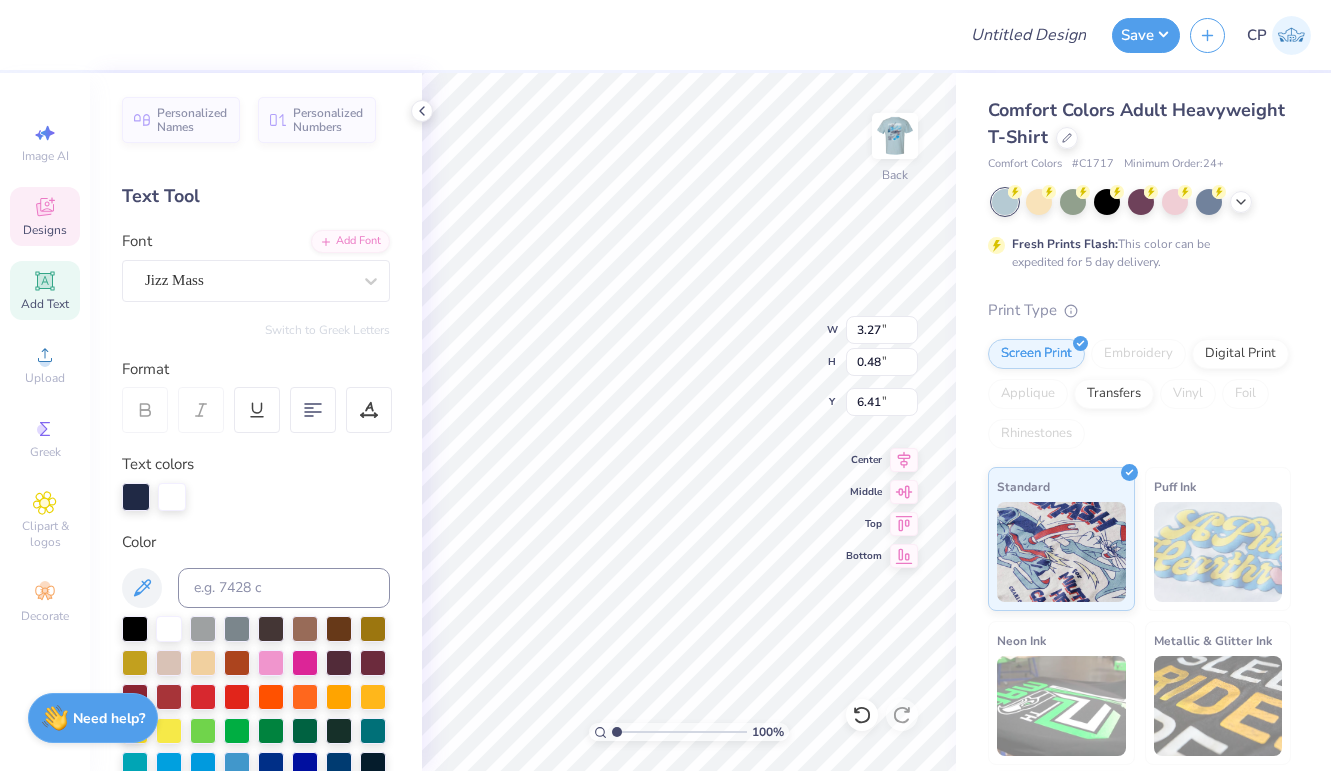 type on "Fall rush" 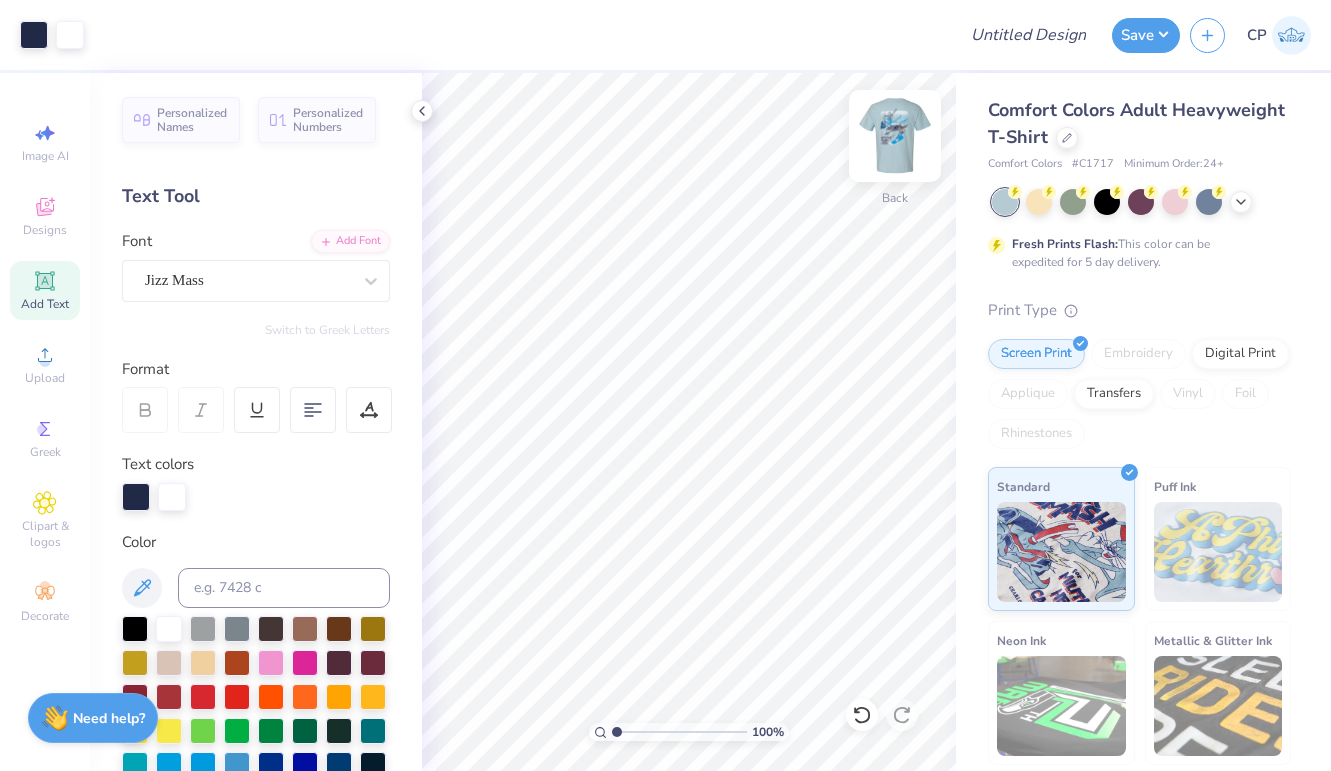 click at bounding box center (895, 136) 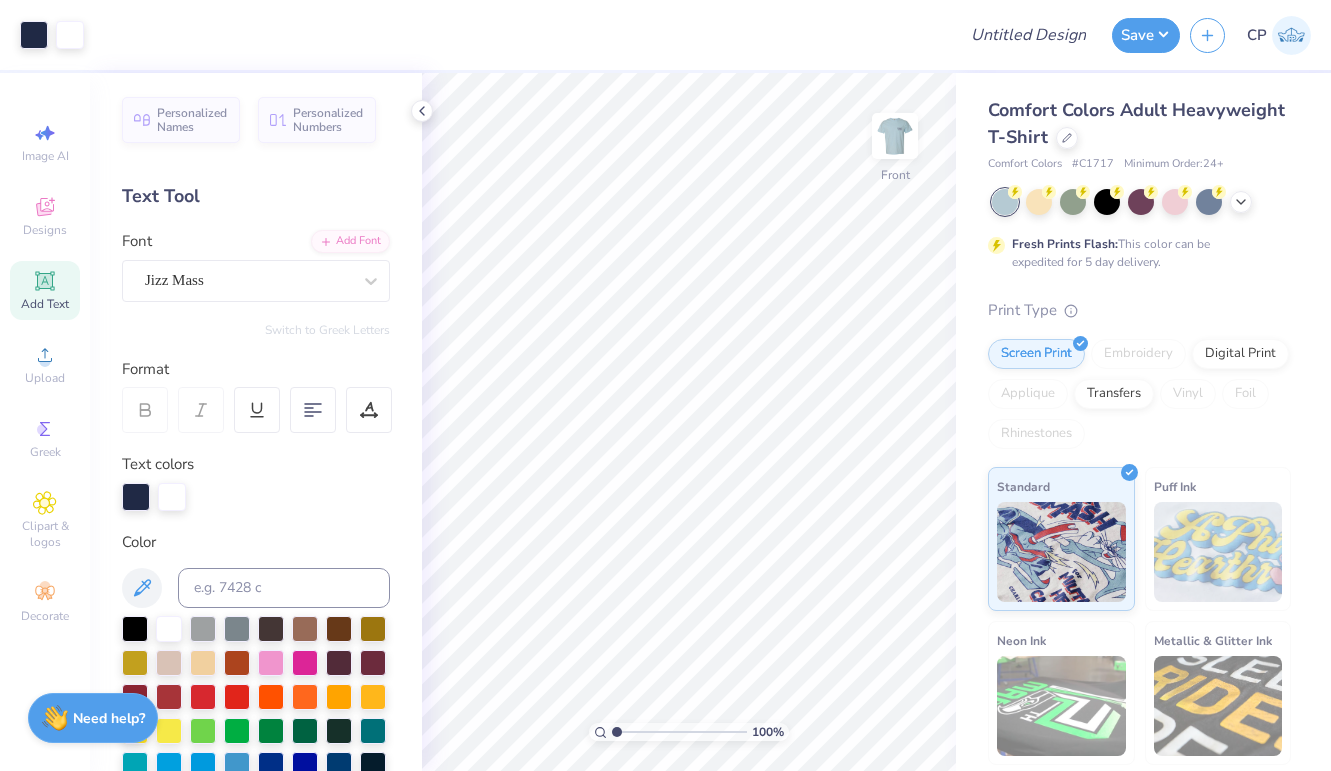 click at bounding box center (422, 111) 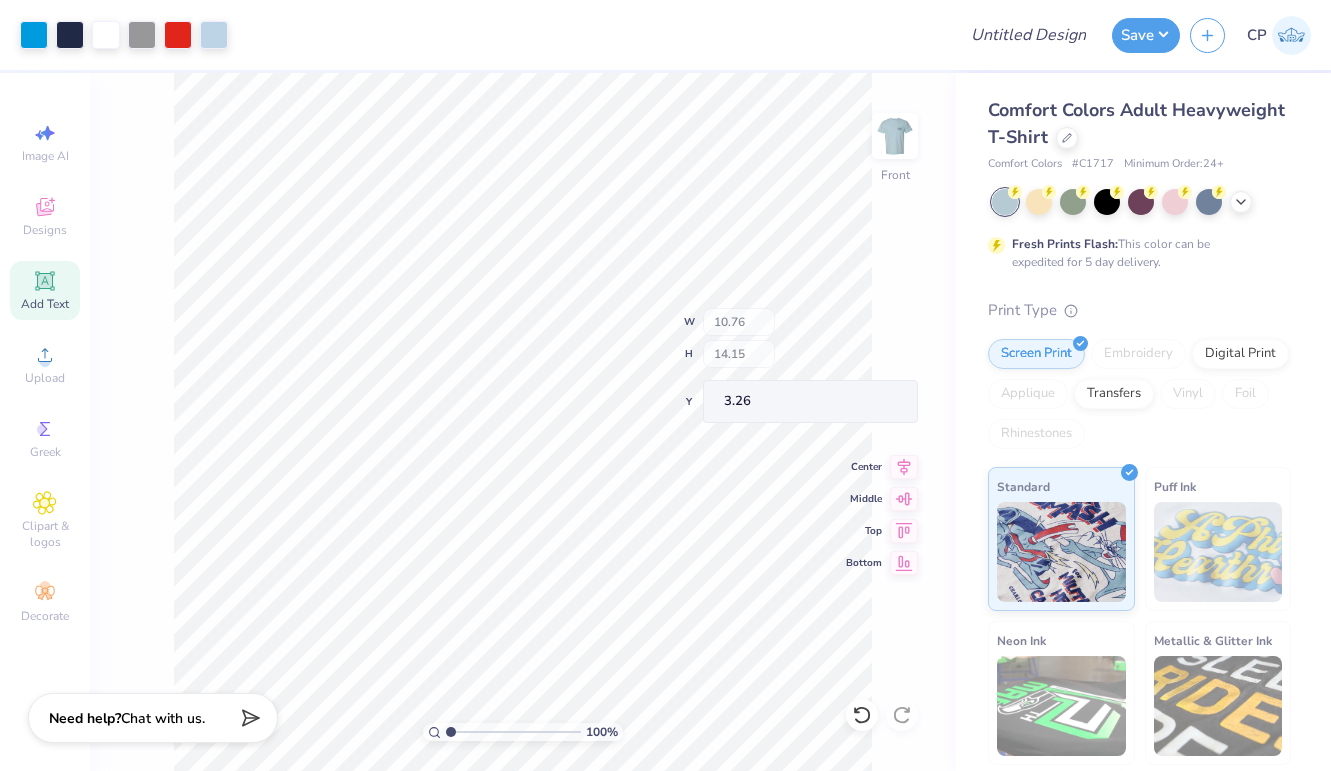 type on "3.87" 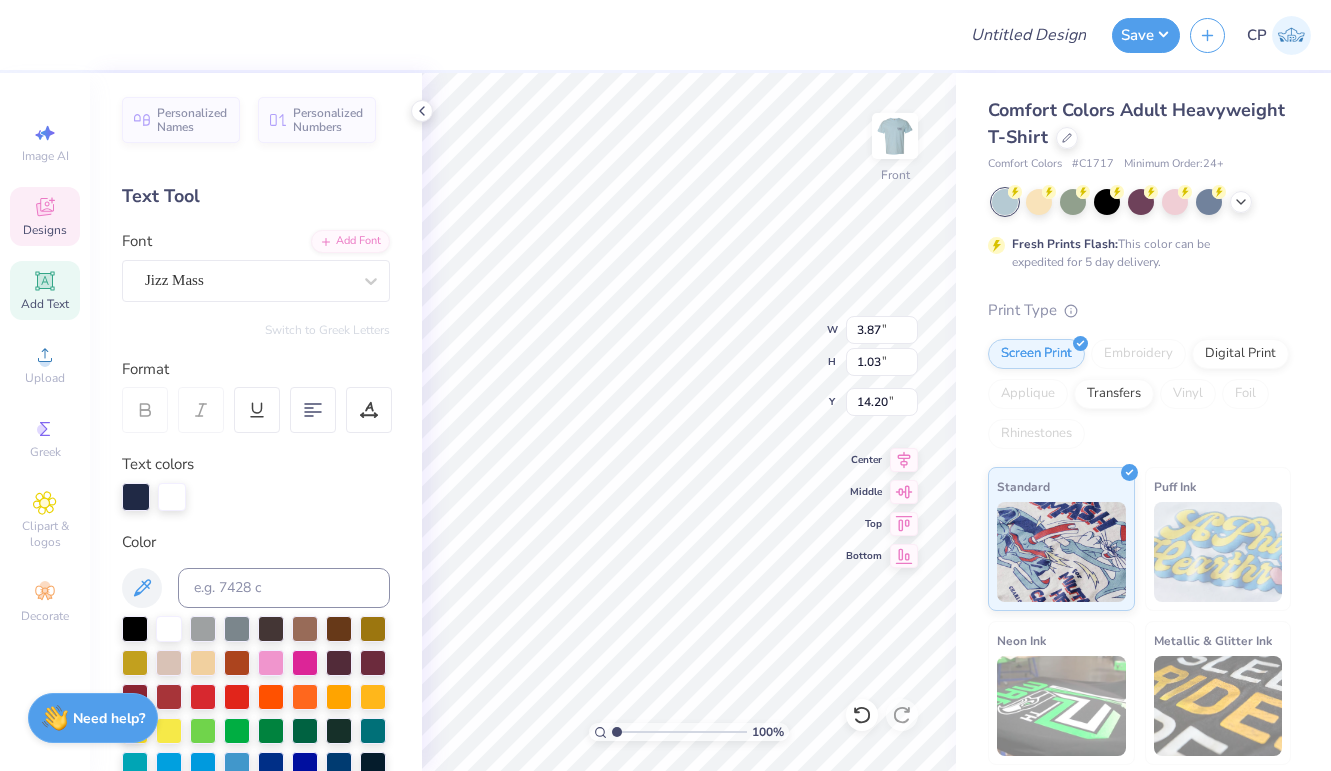 click at bounding box center [257, 410] 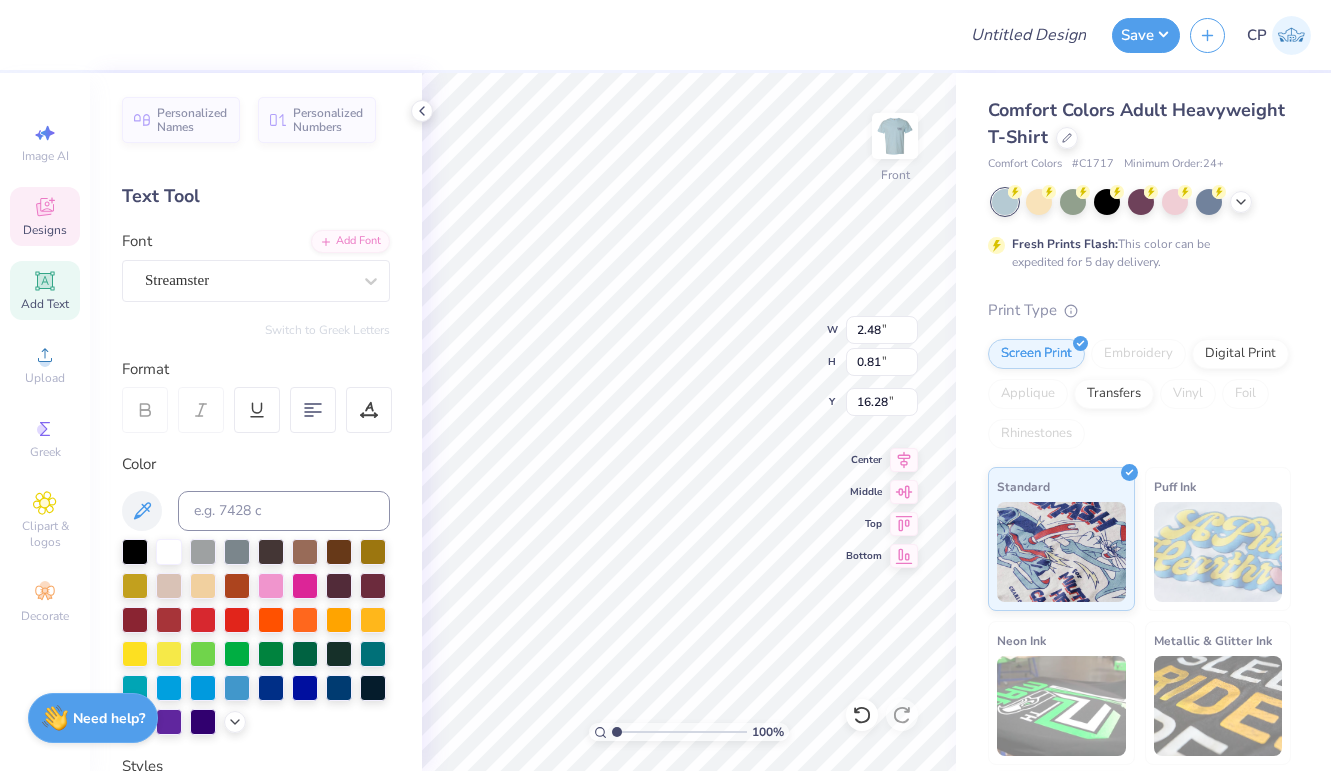 type on "2.48" 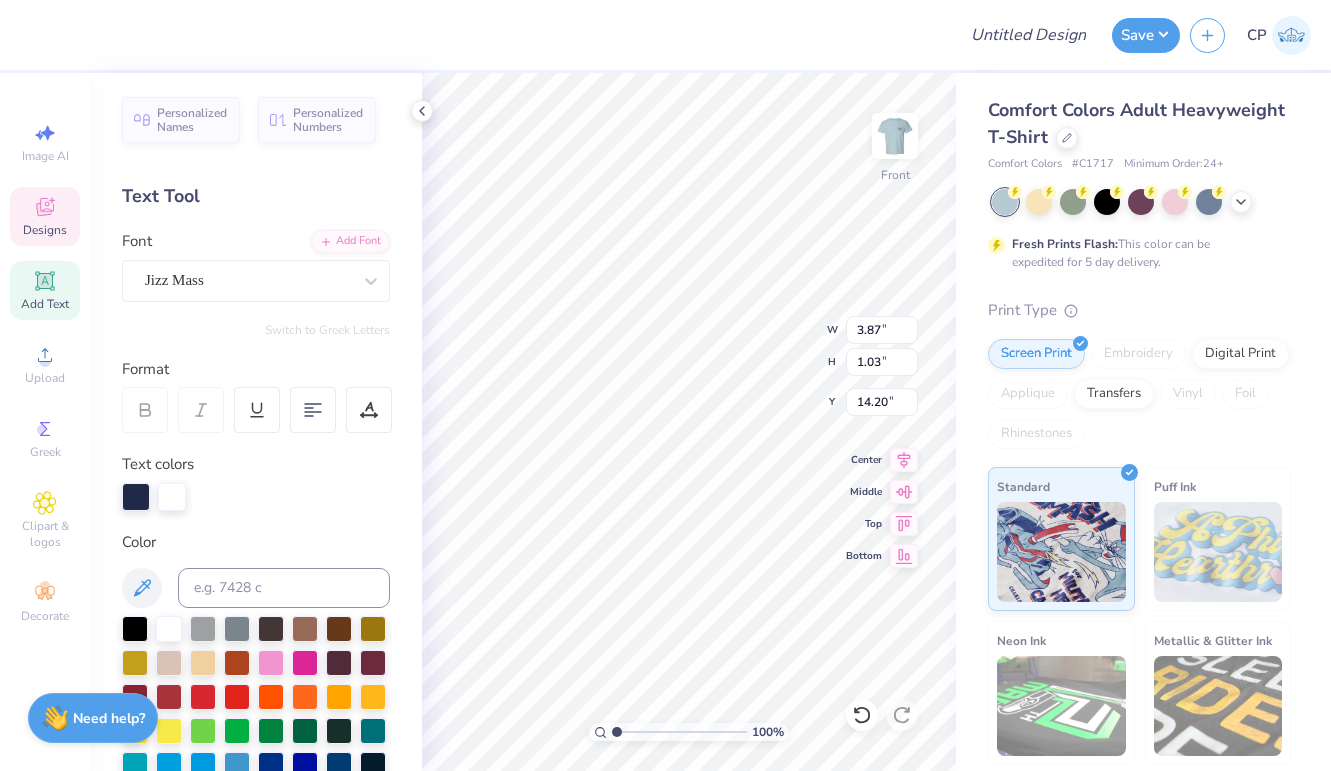 type on "3.87" 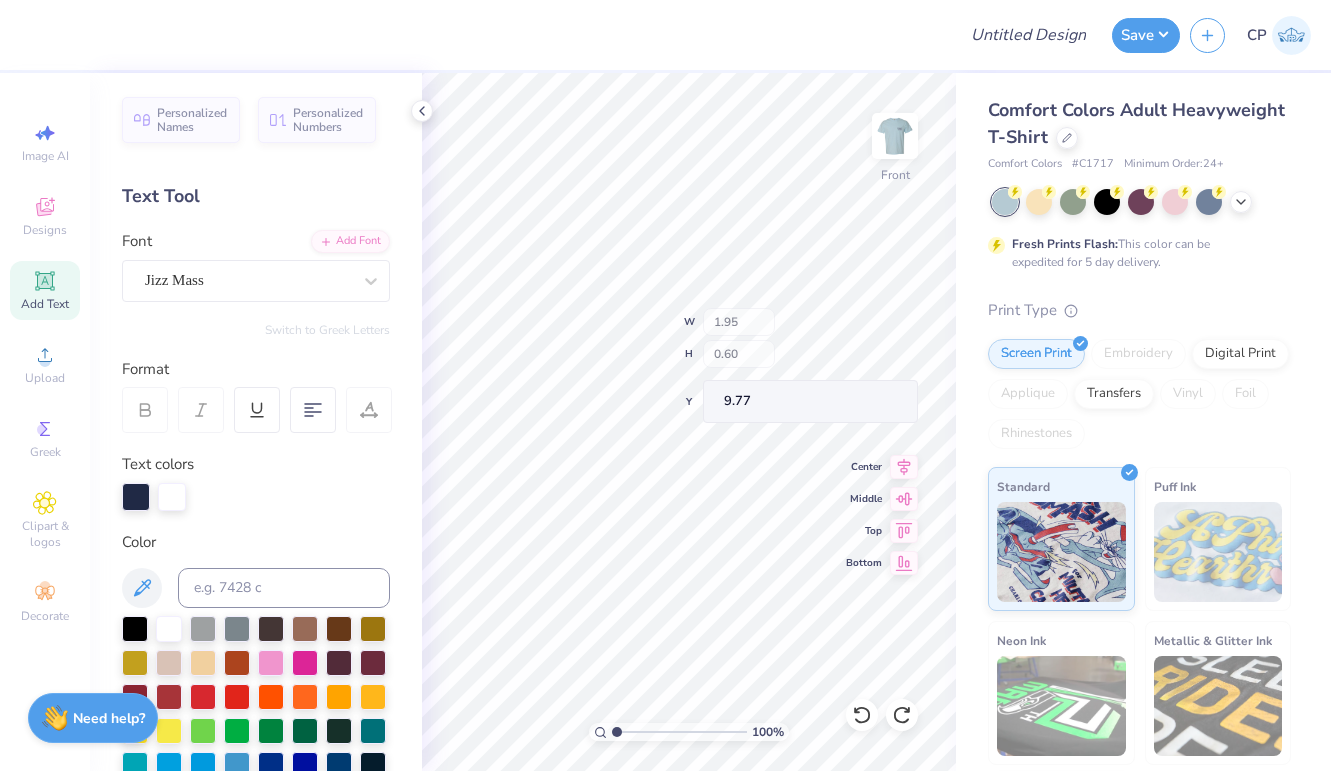 type on "1.97" 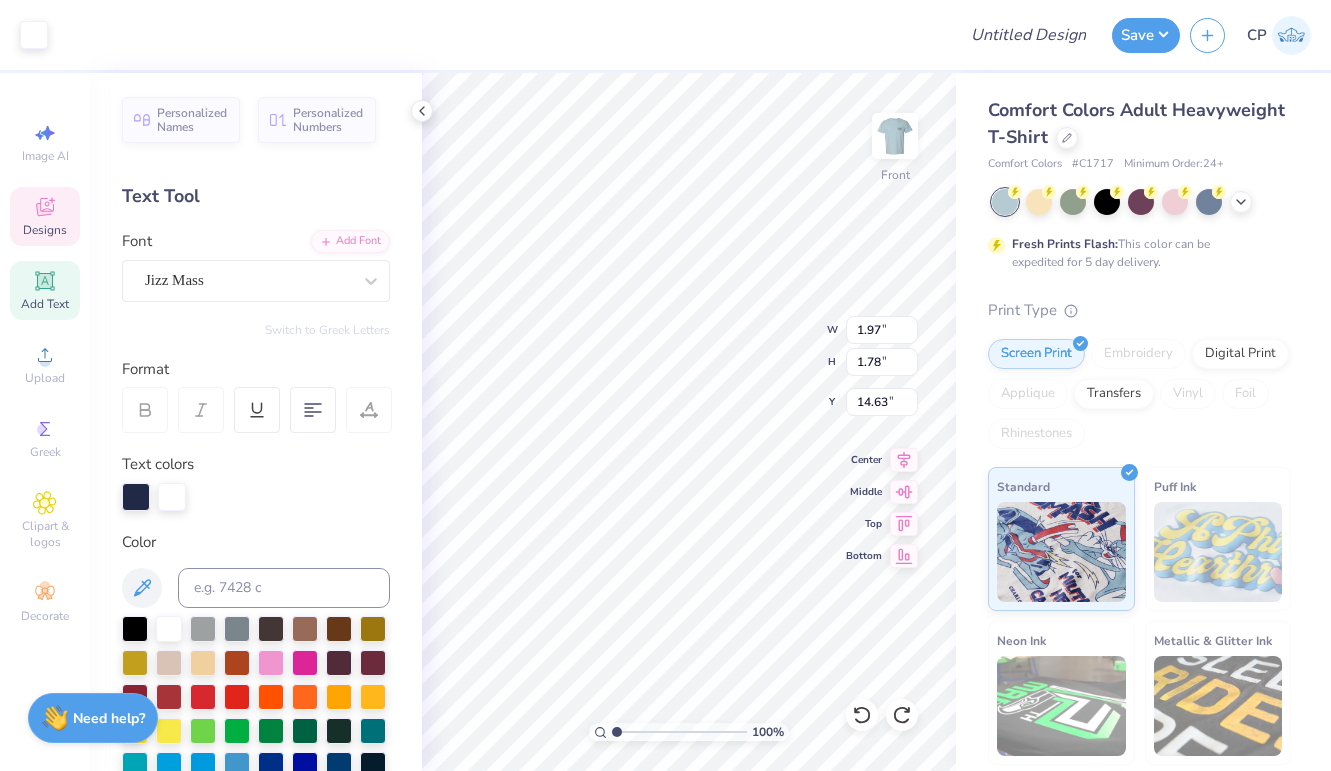 type on "1.95" 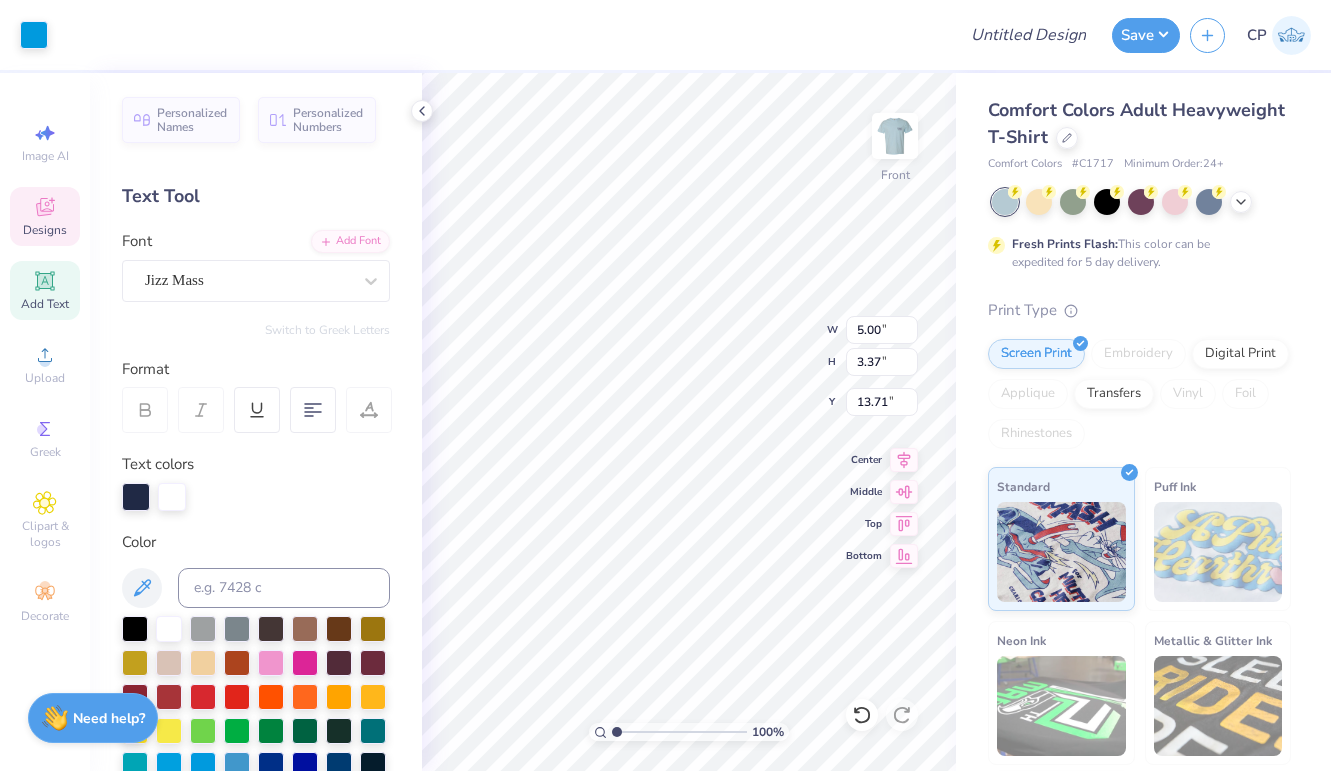 type on "17.41" 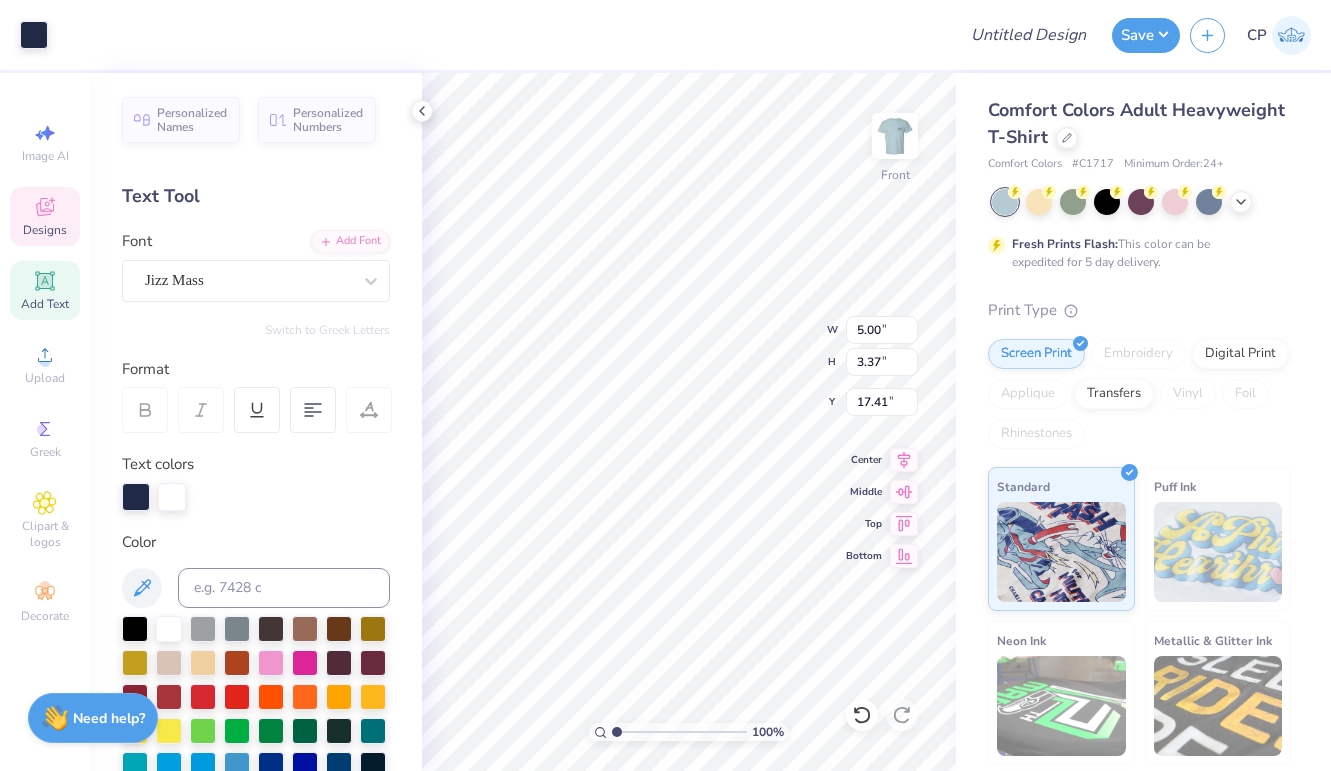 type on "1.97" 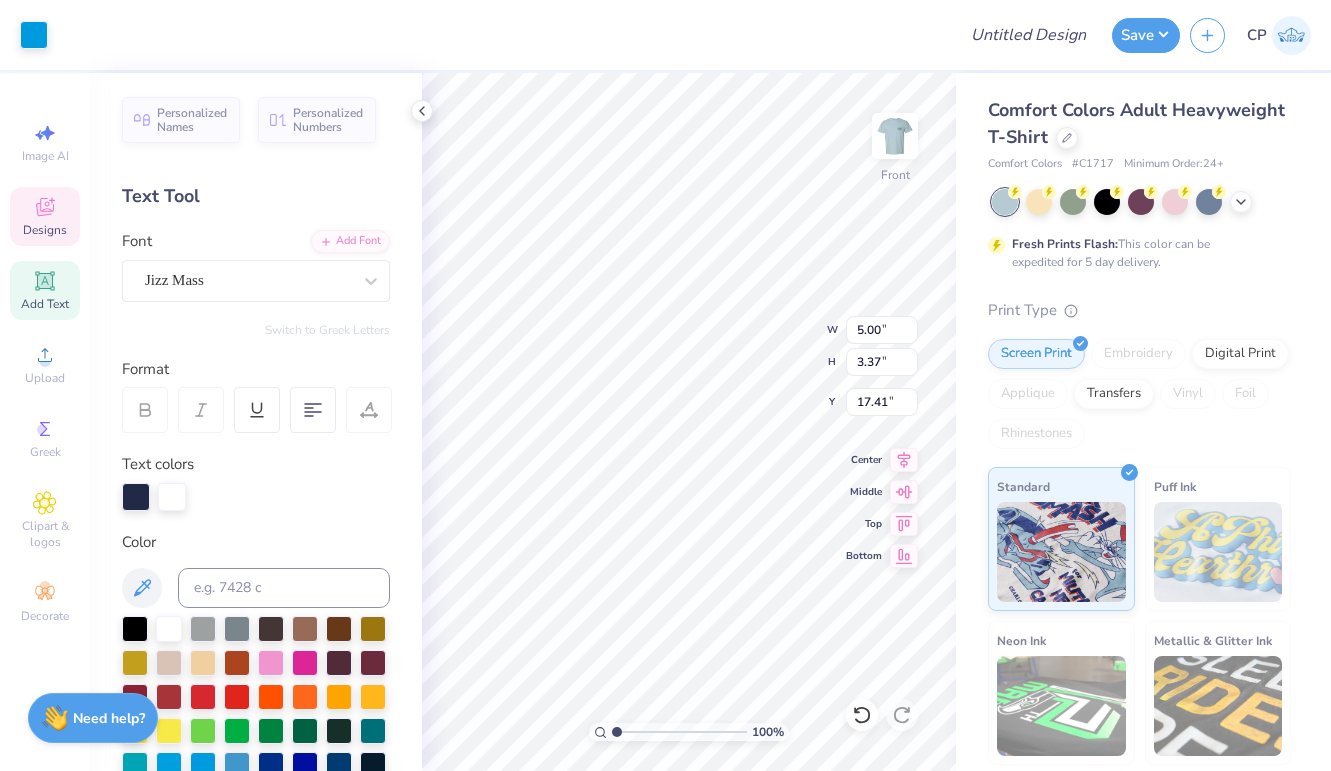 type on "13.75" 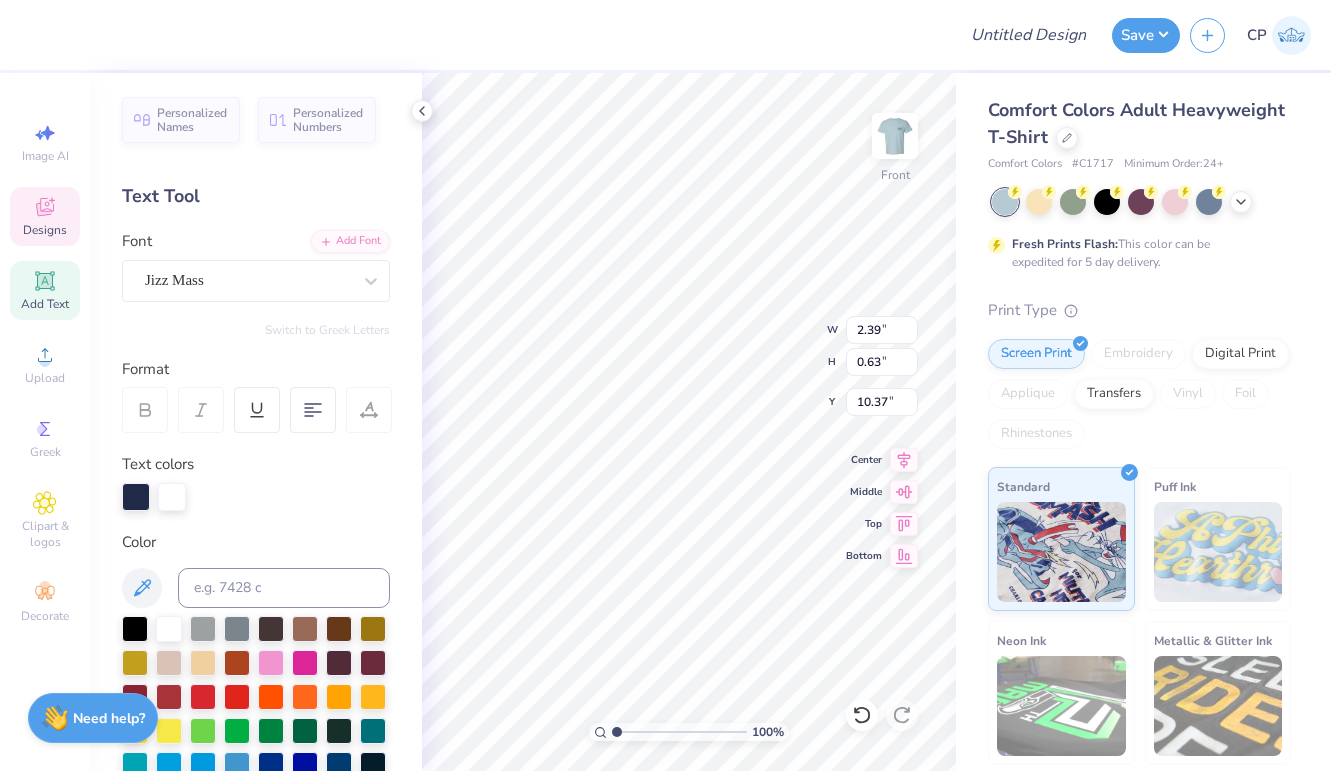 type on "Pike" 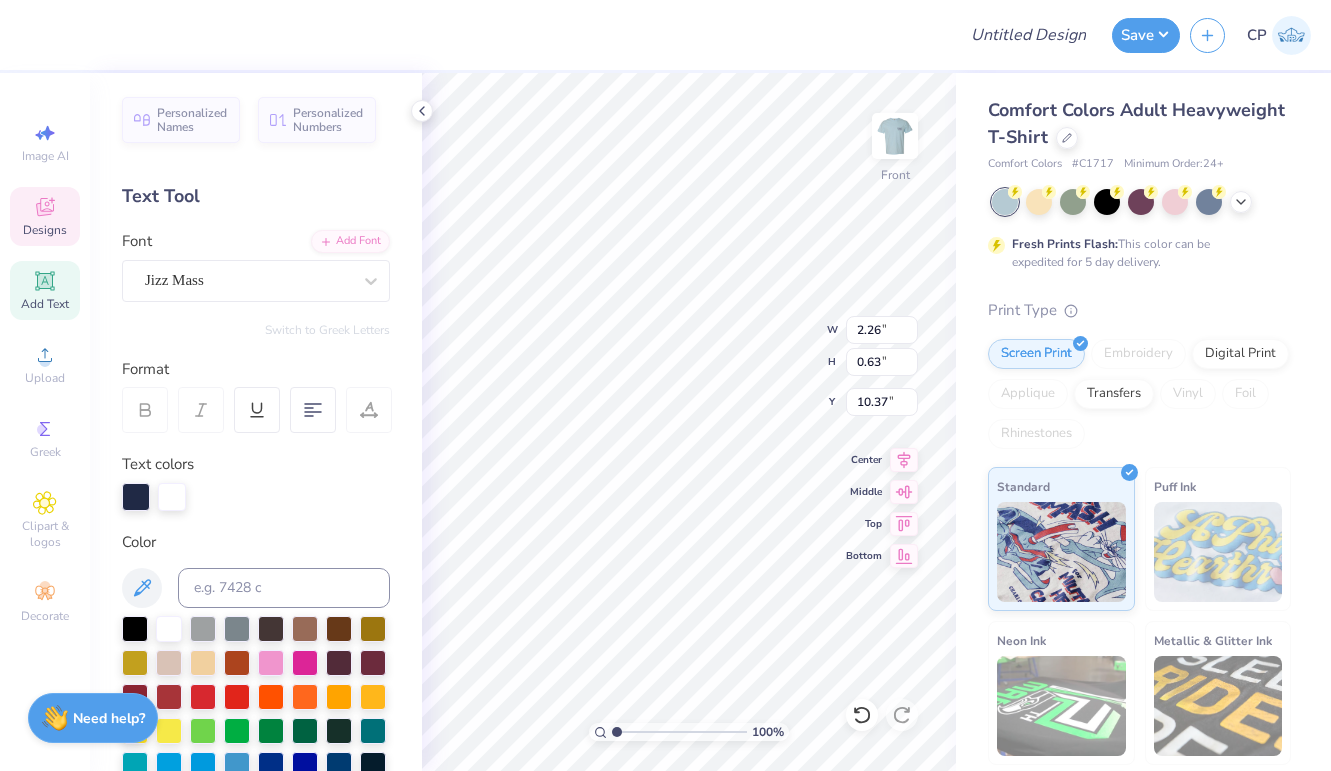 type on "0.70" 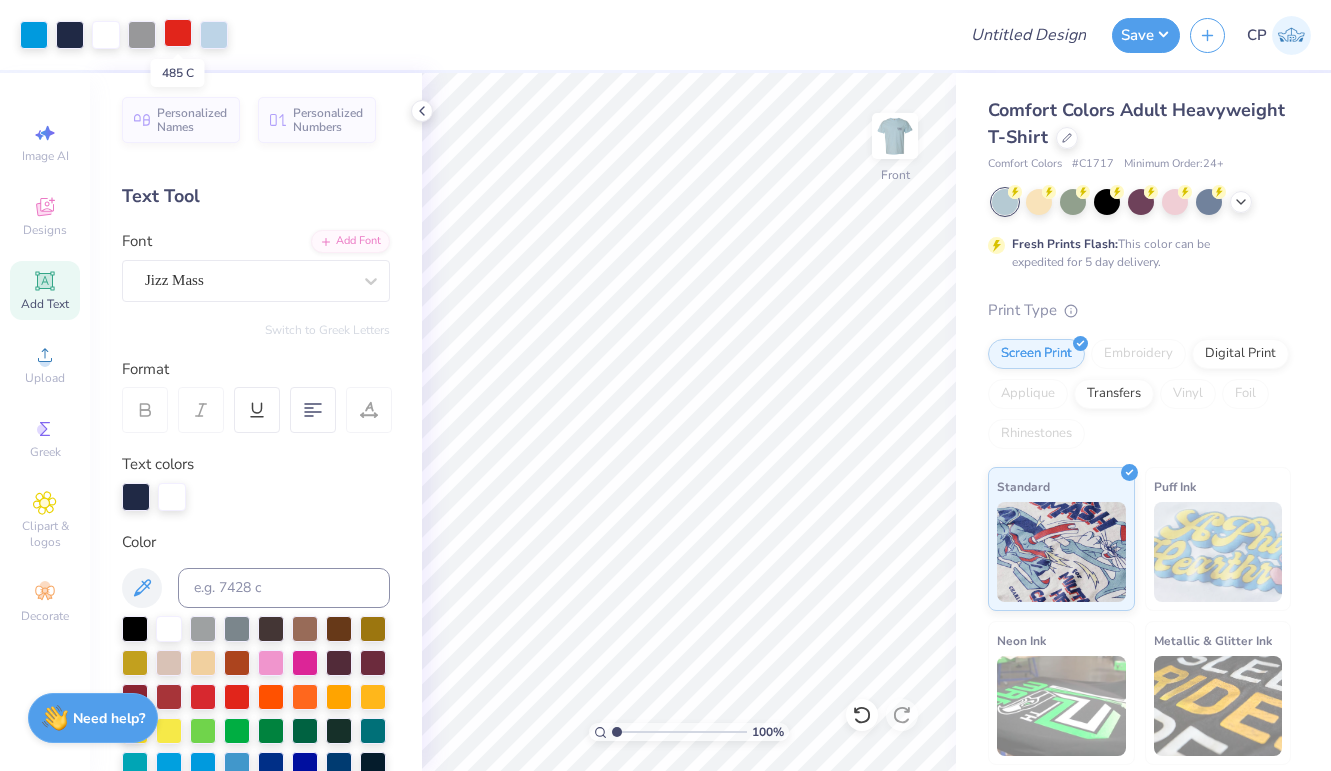 click at bounding box center [178, 33] 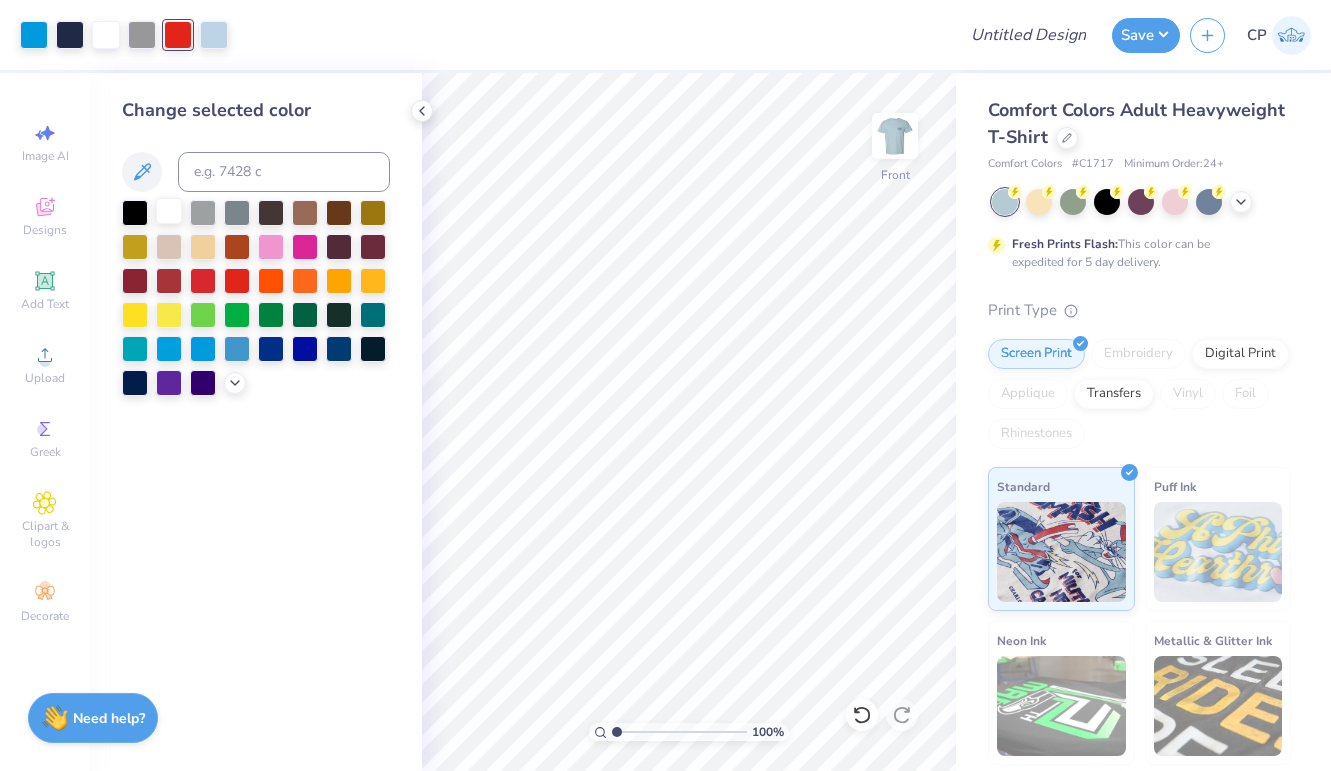 click at bounding box center (169, 211) 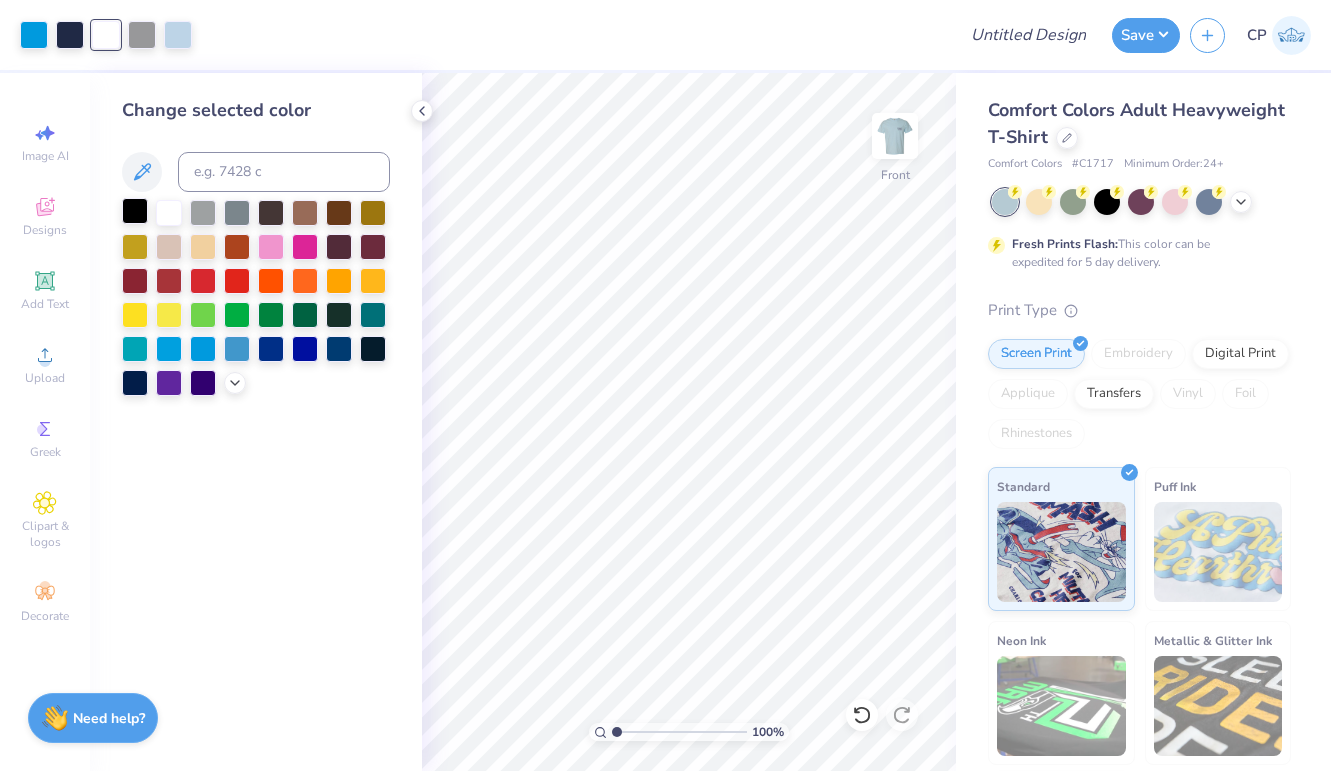 click at bounding box center [135, 211] 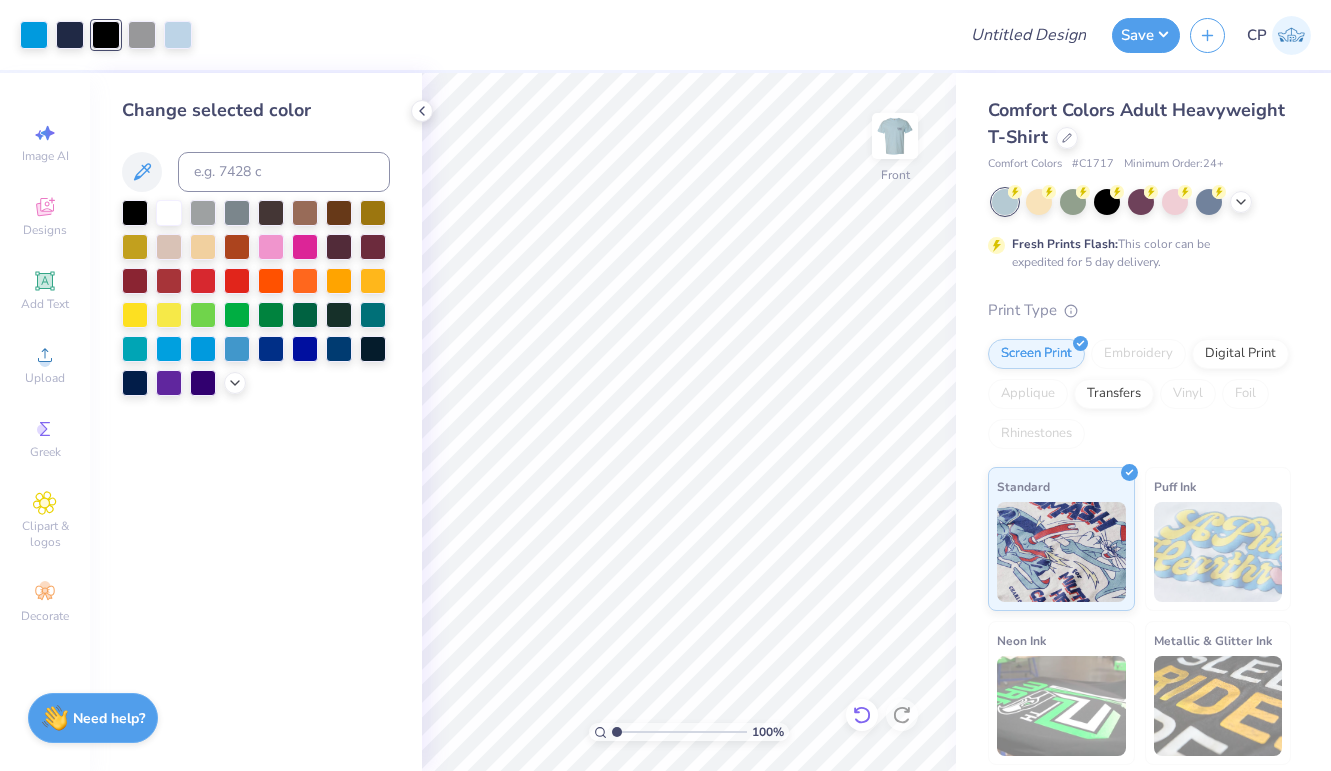 click 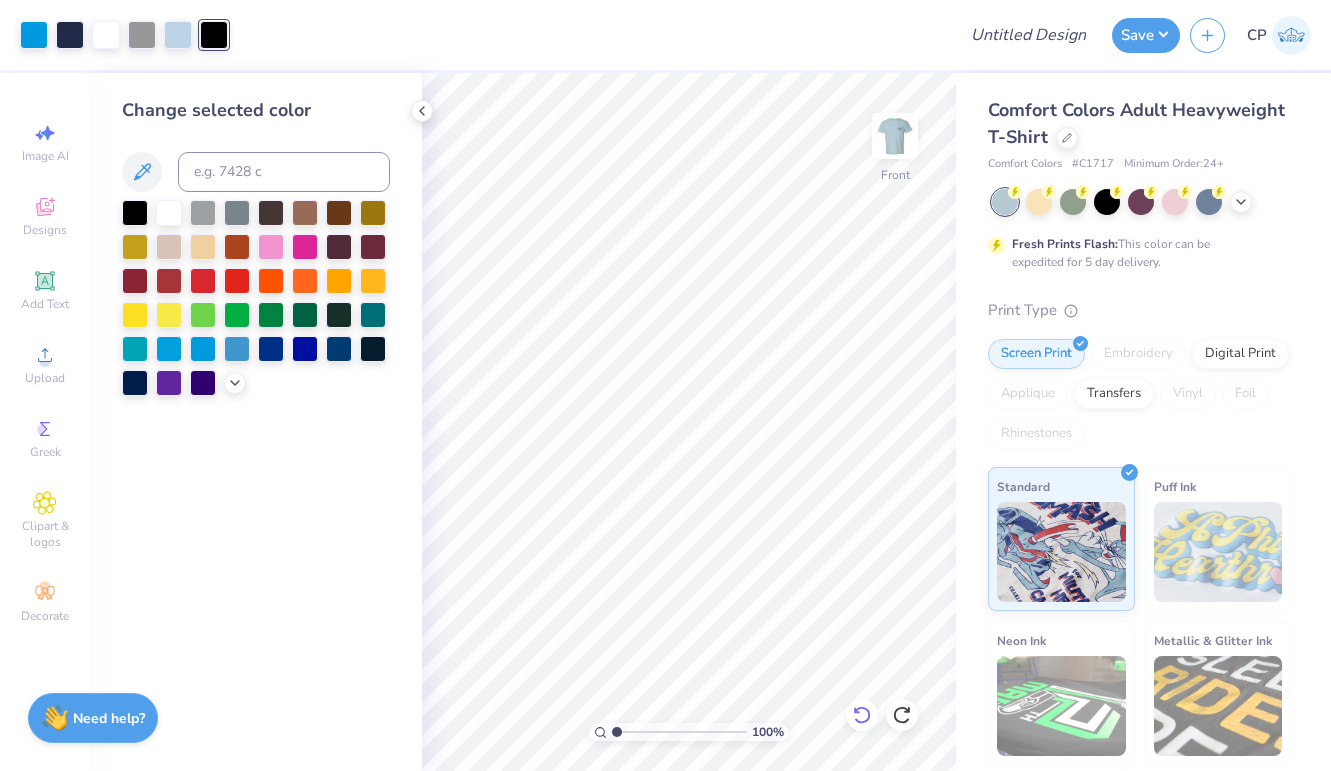 click 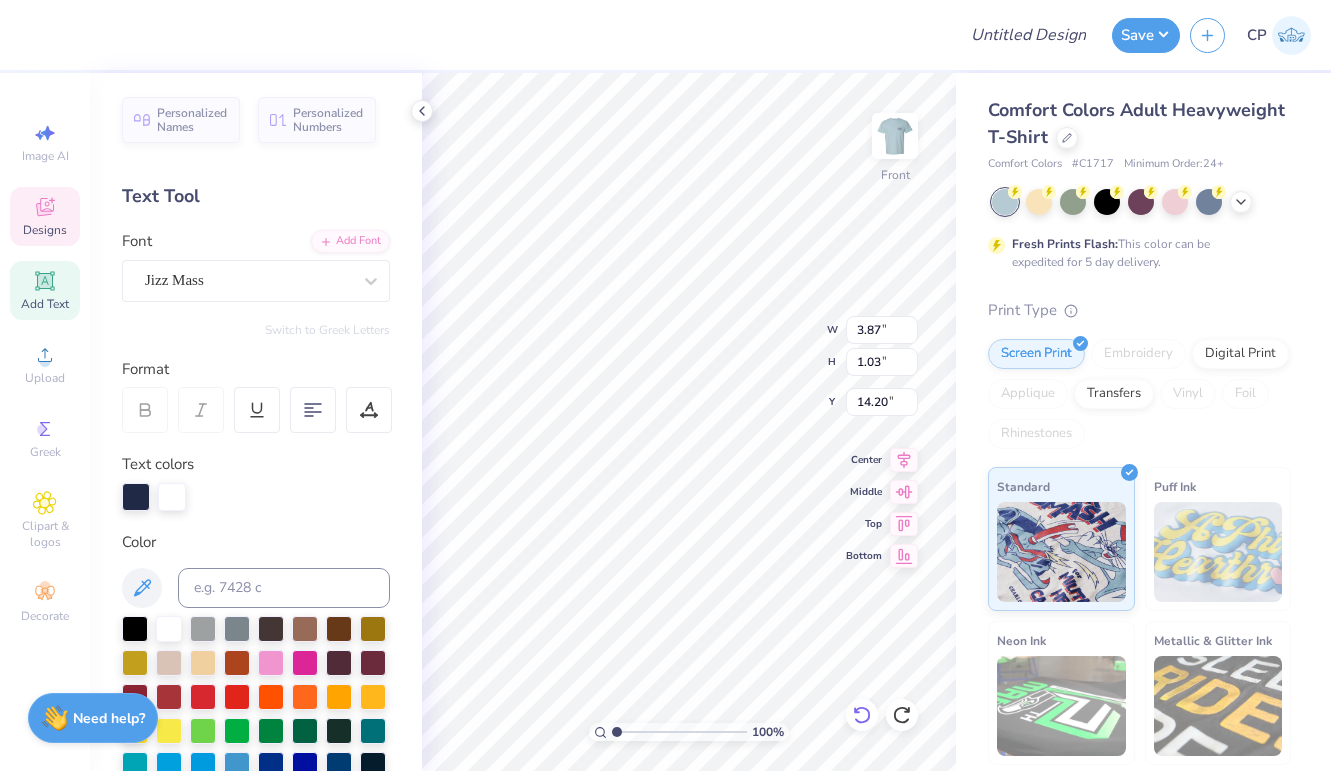 type on "Fall" 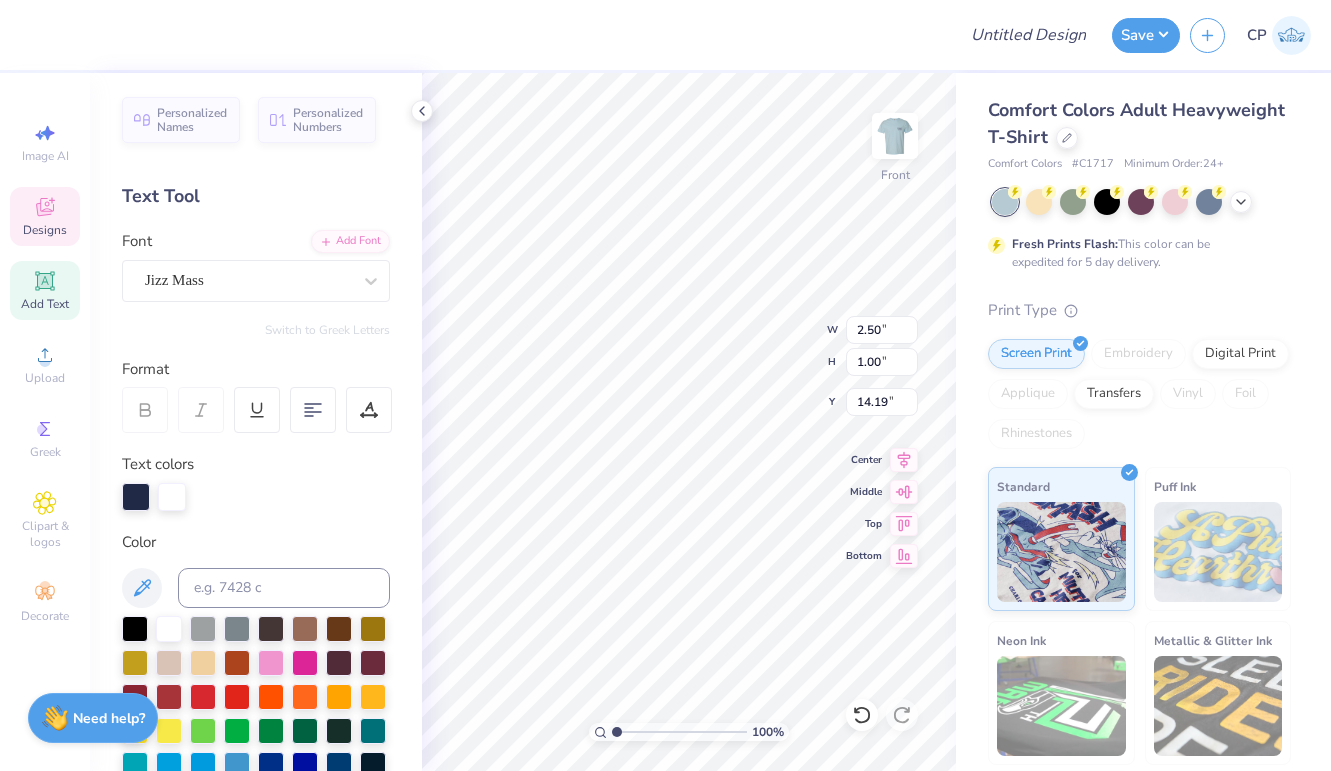 type on "14.19" 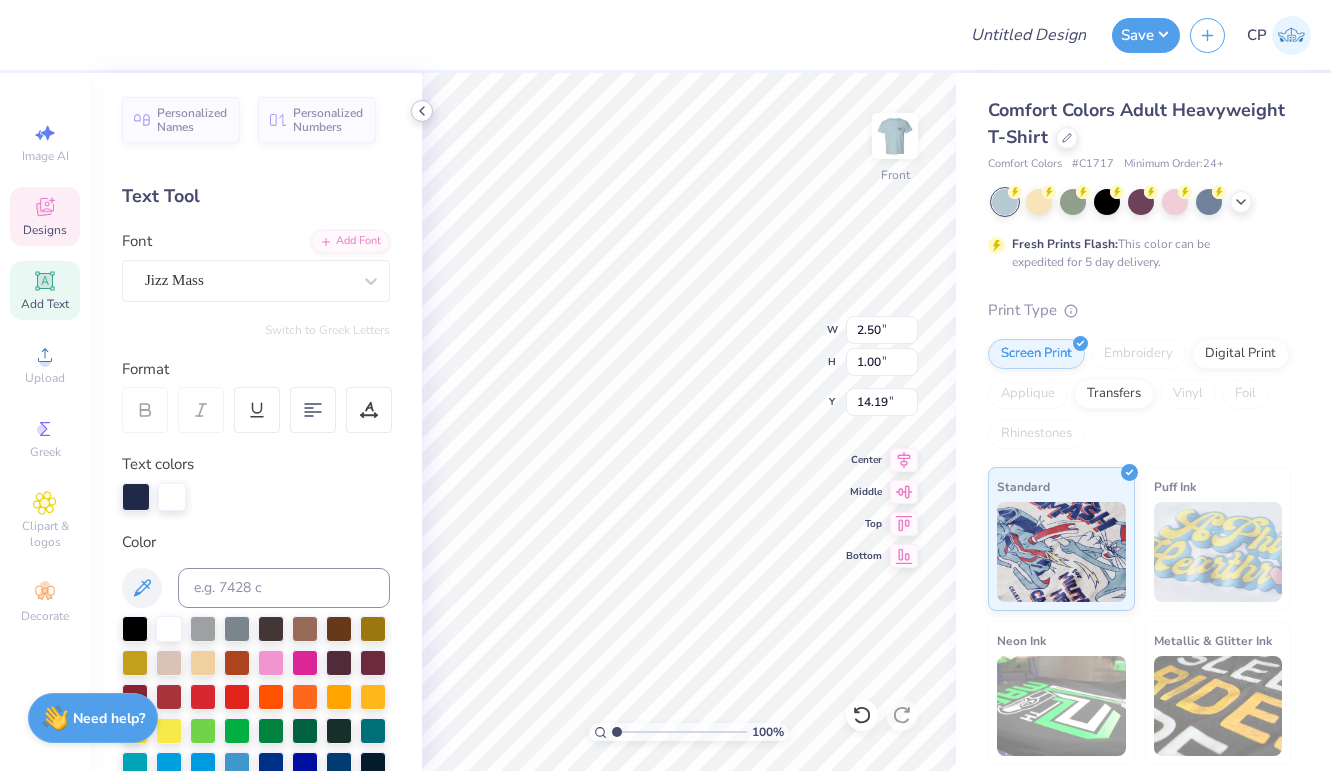 click 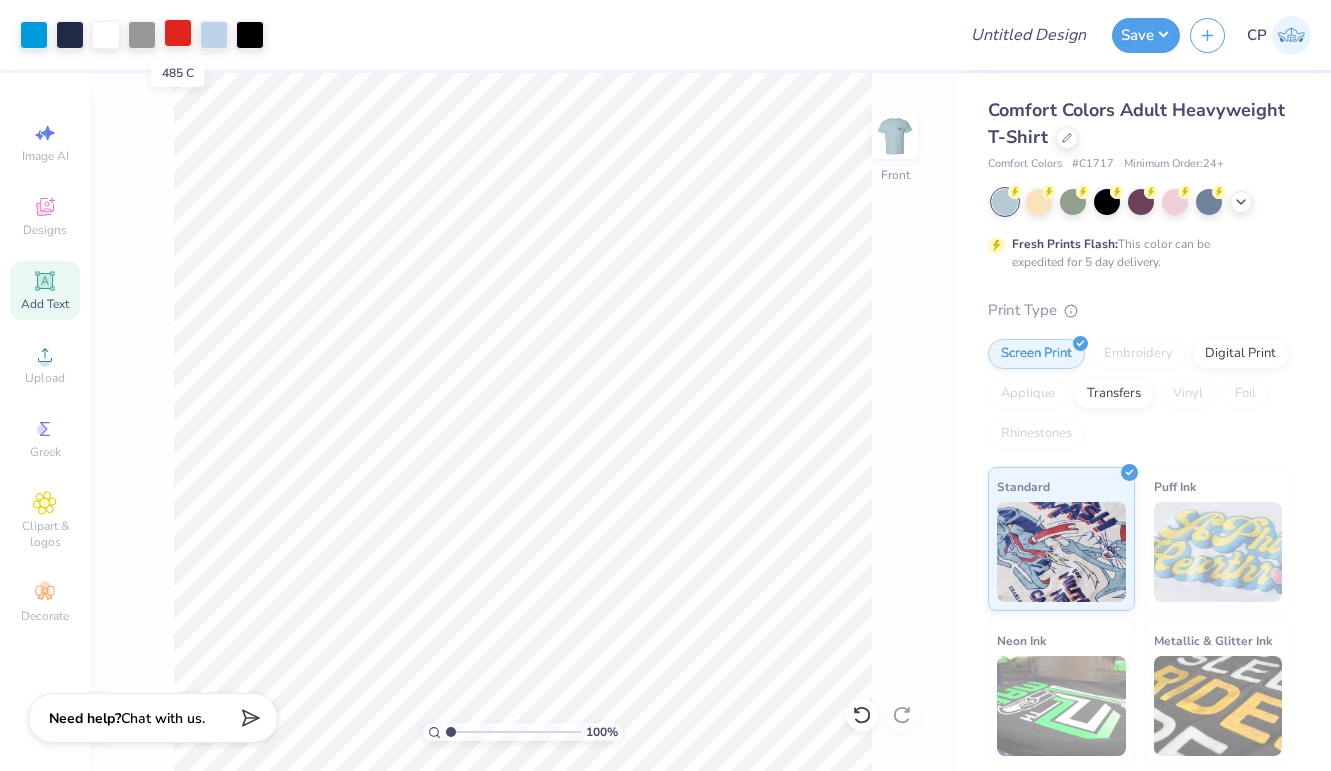 click at bounding box center (178, 33) 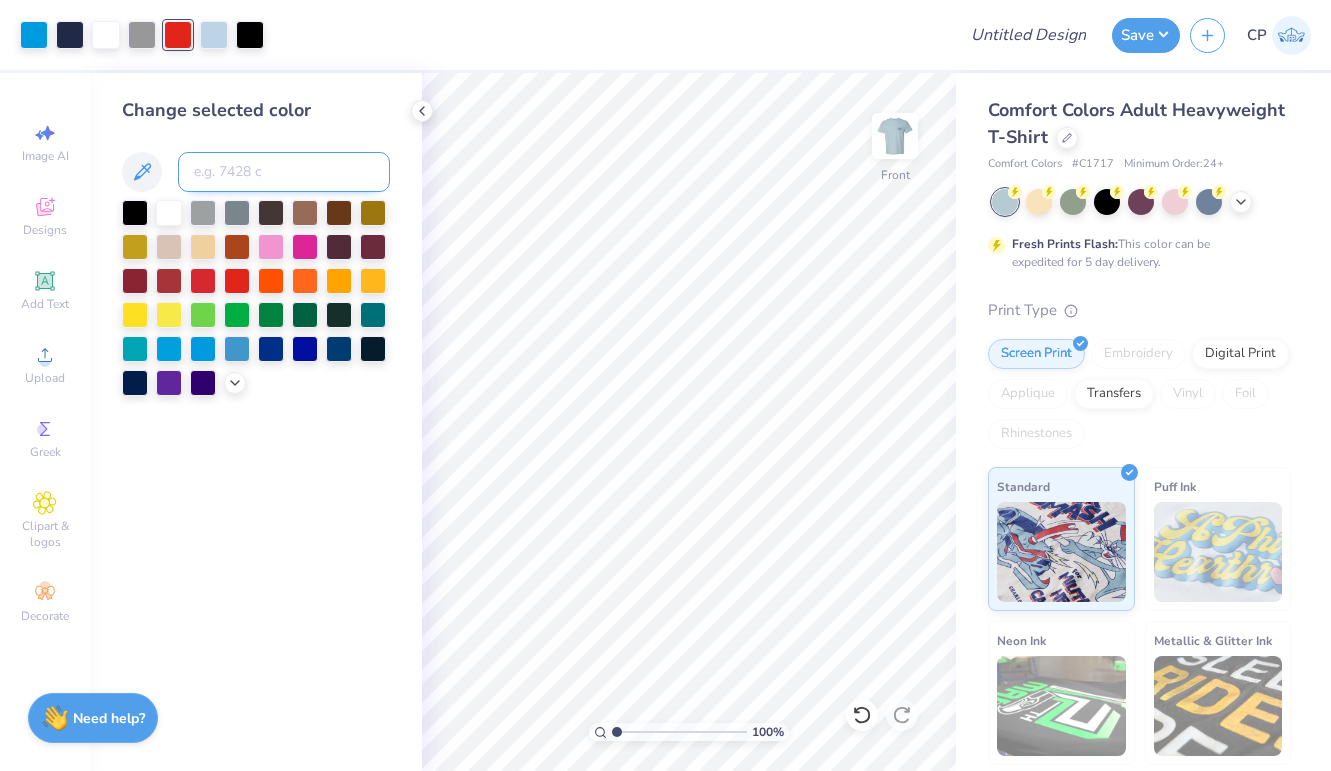 click at bounding box center [284, 172] 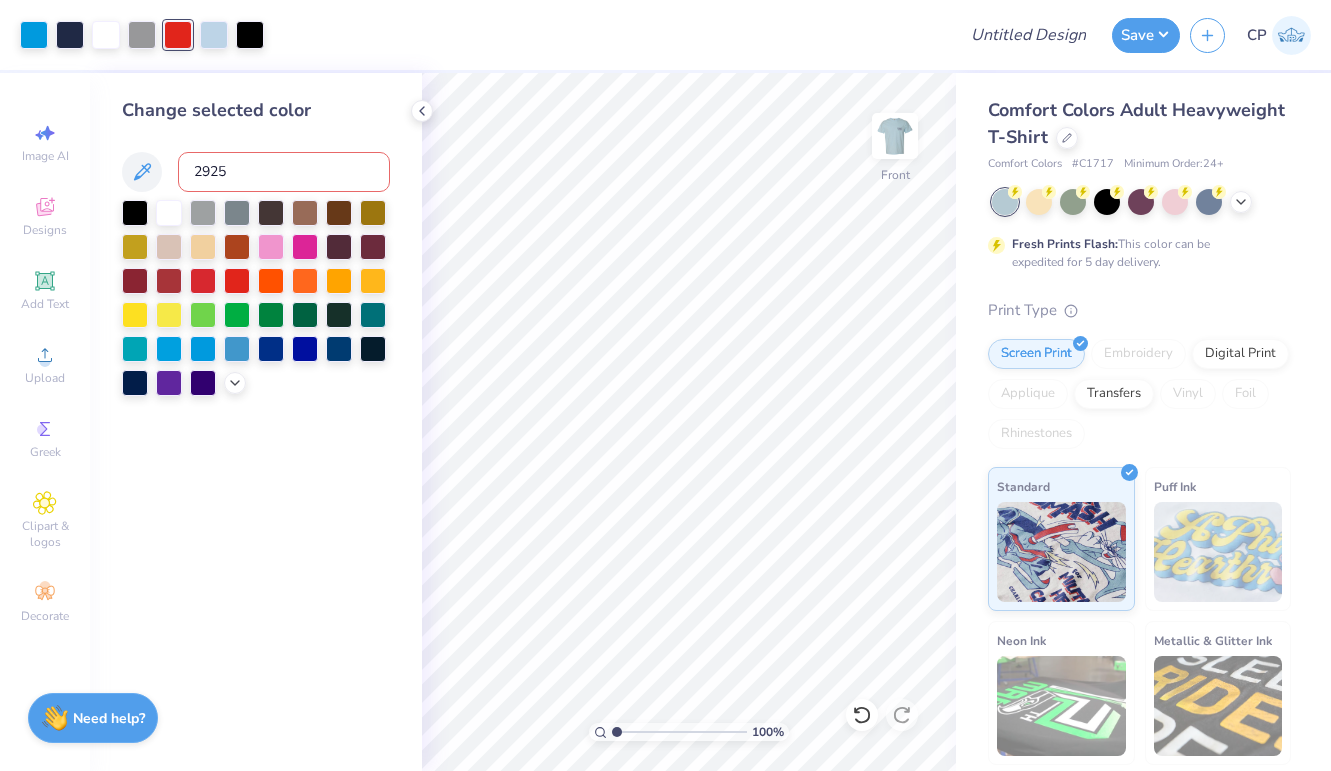 type on "2925" 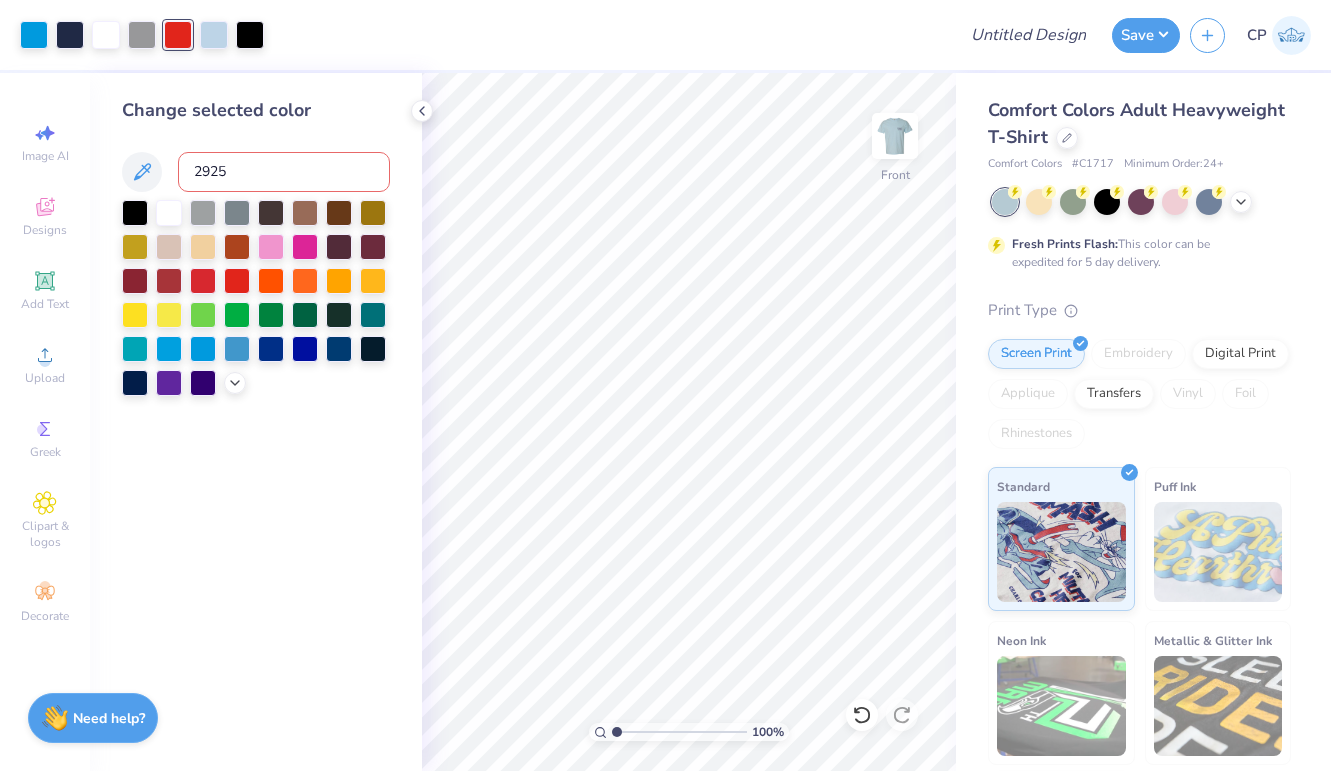 type 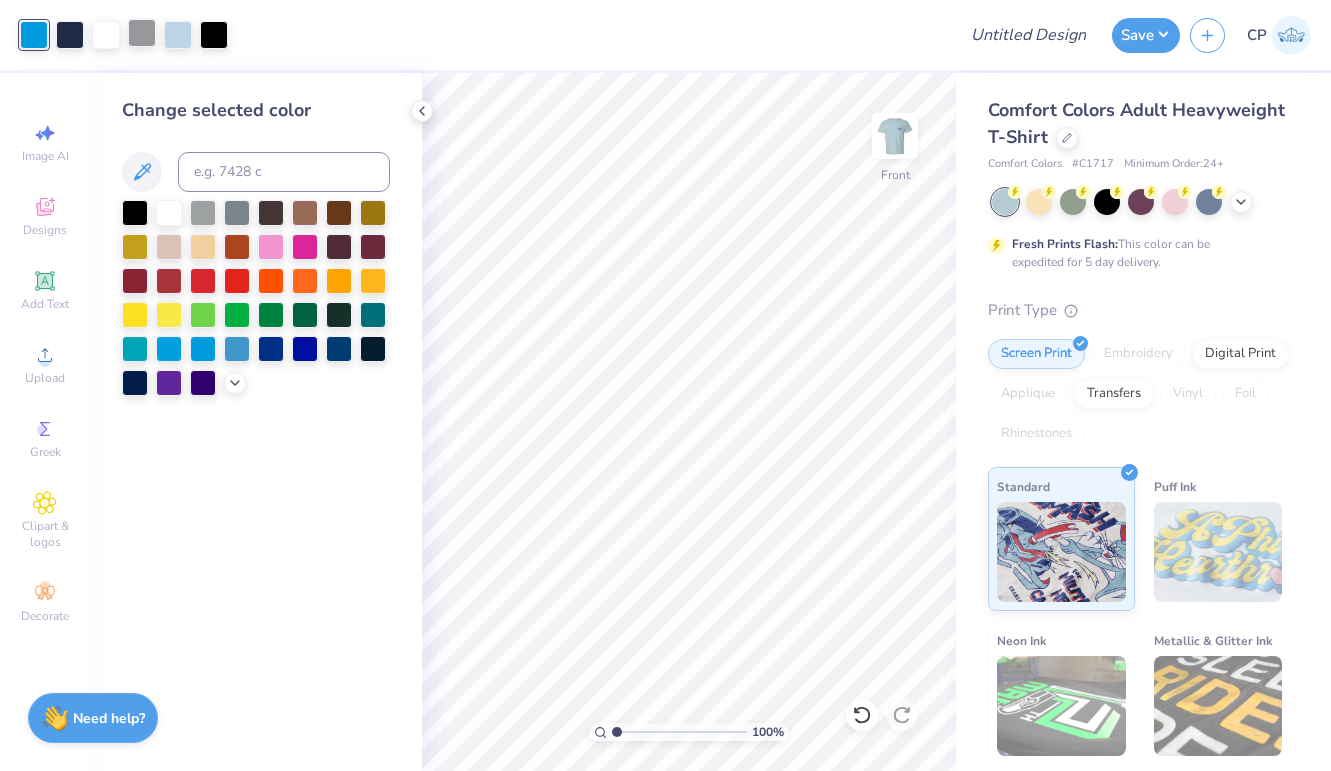 click at bounding box center (142, 33) 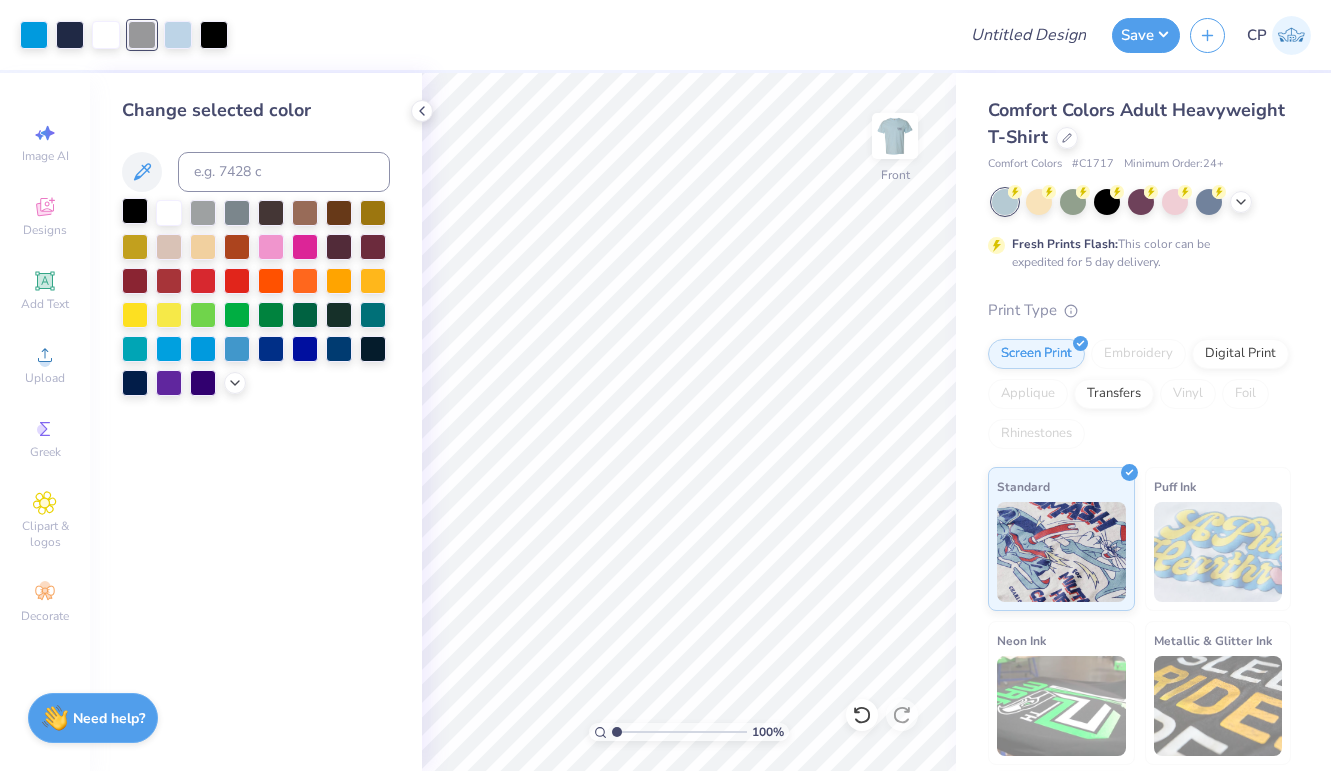 click at bounding box center (135, 211) 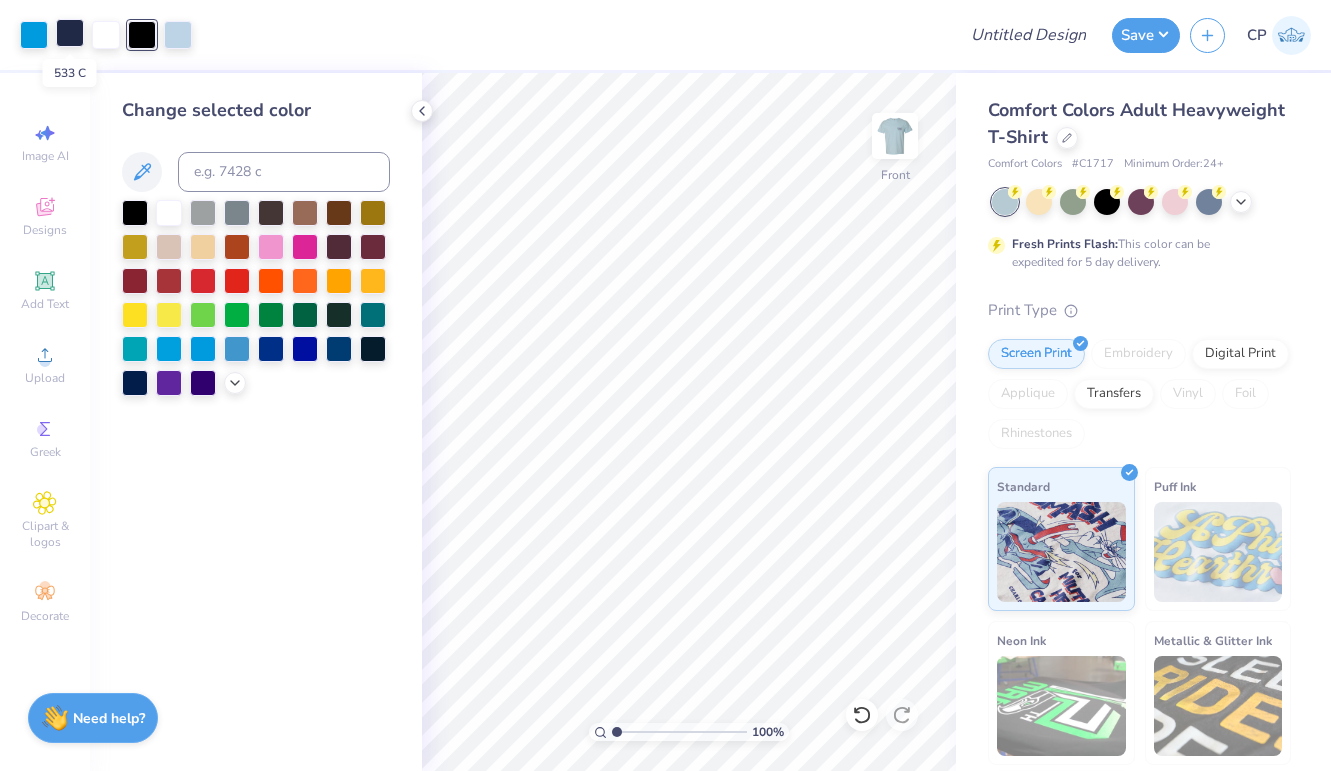 click at bounding box center [70, 33] 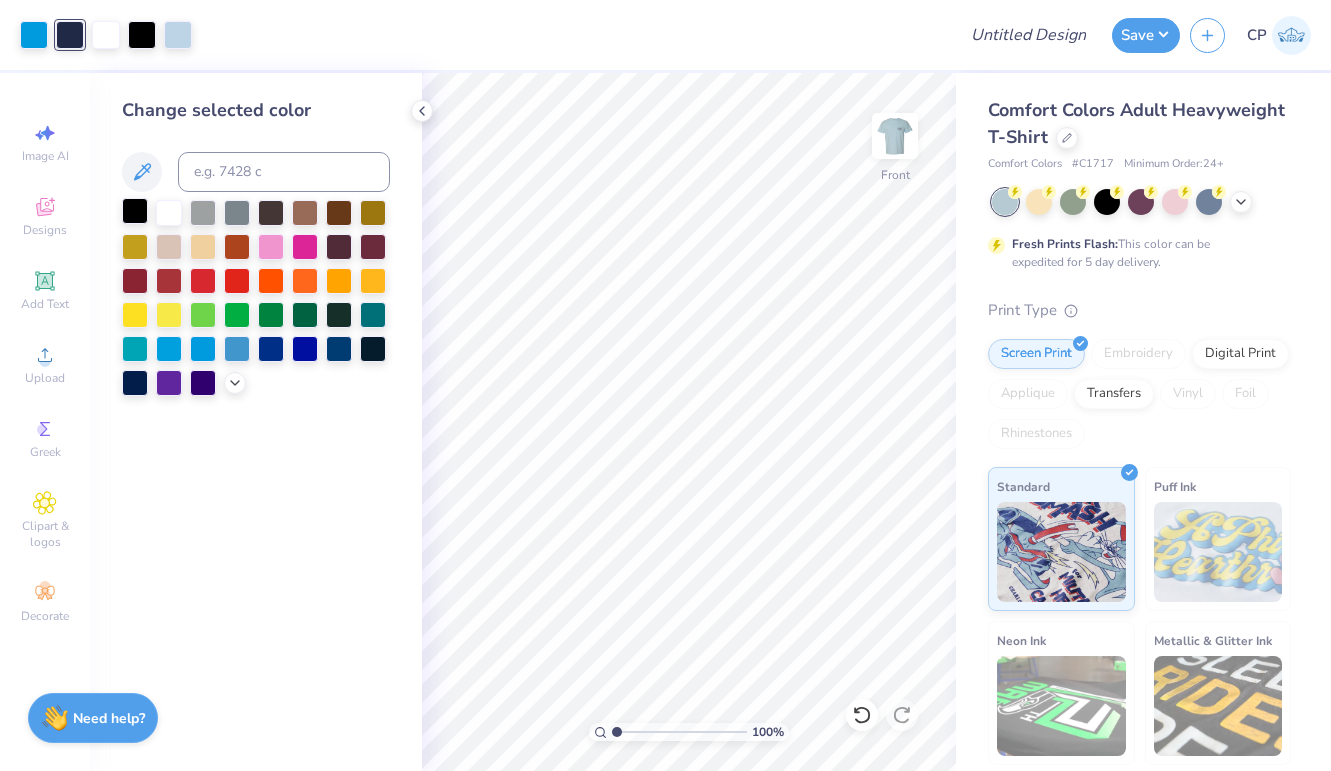 click at bounding box center (135, 211) 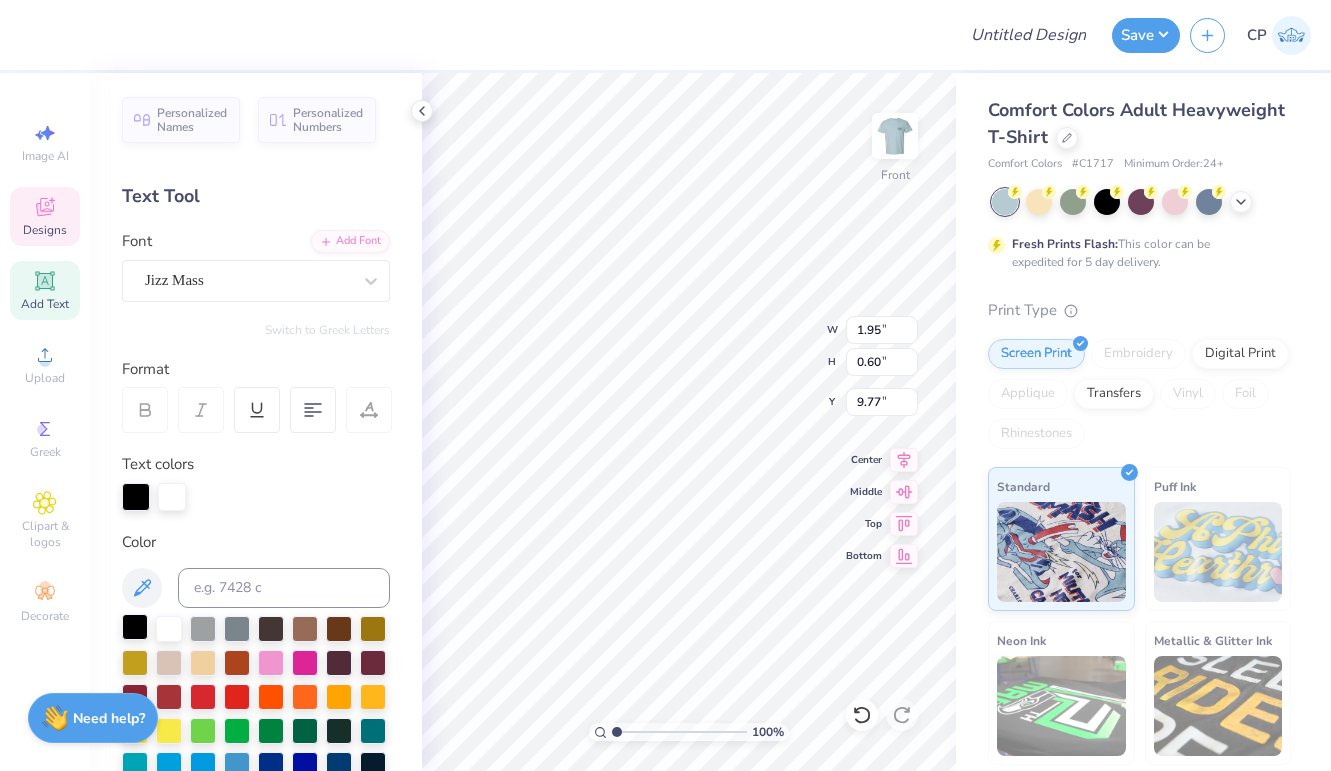 click at bounding box center (135, 627) 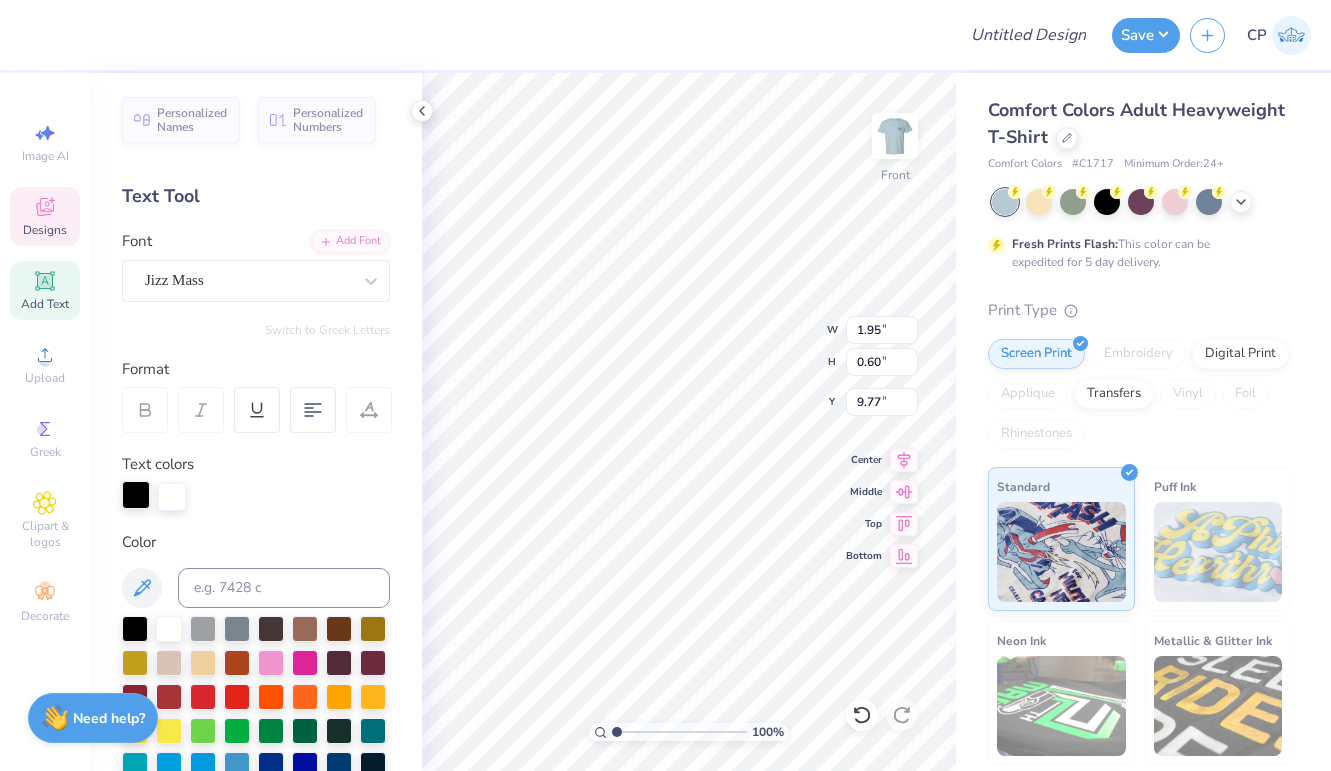 click at bounding box center (136, 495) 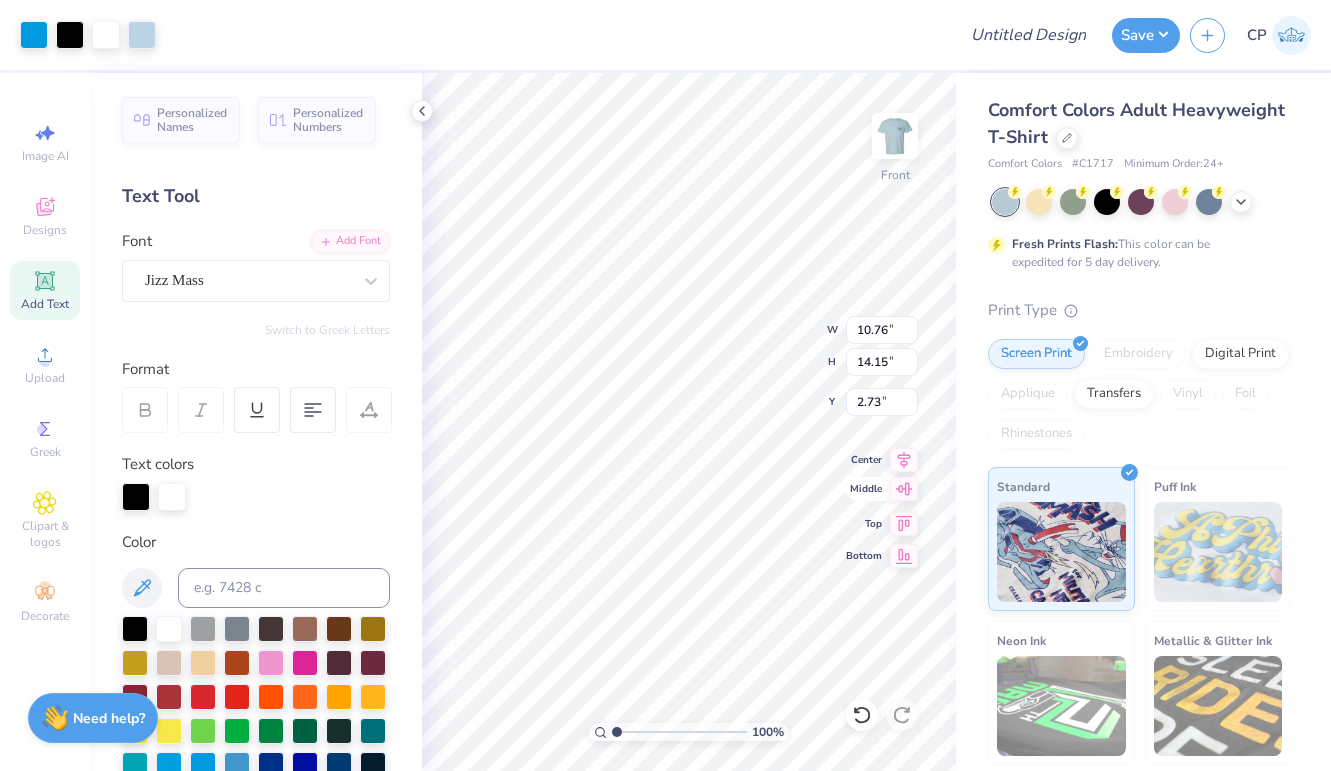 click 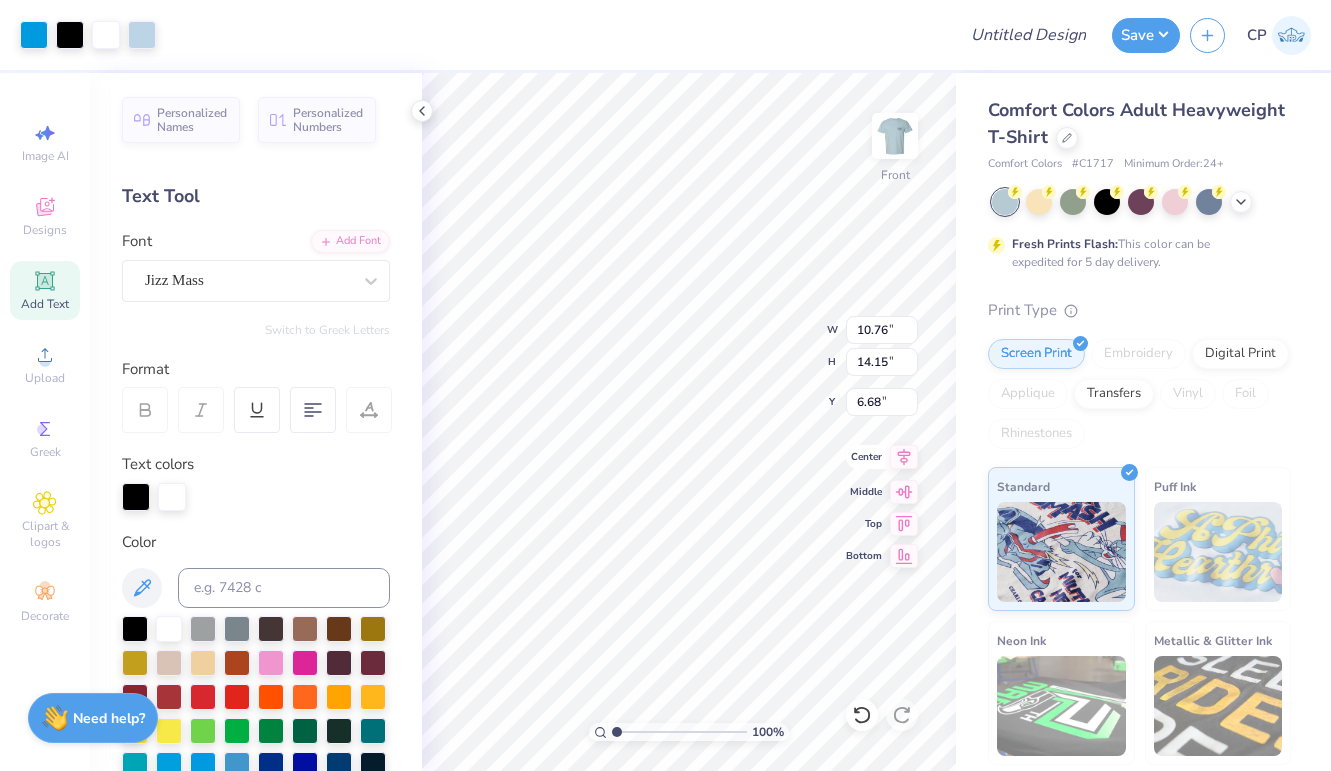 click 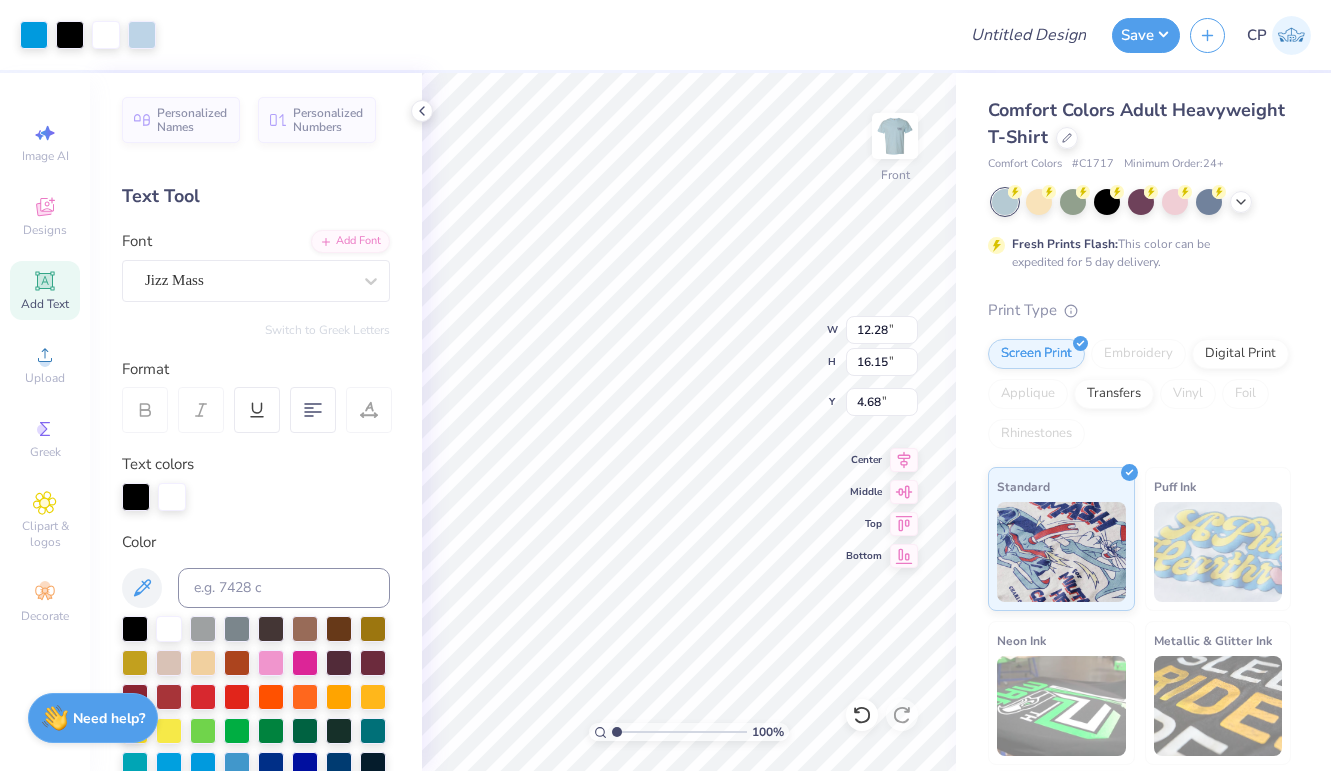 type on "12.28" 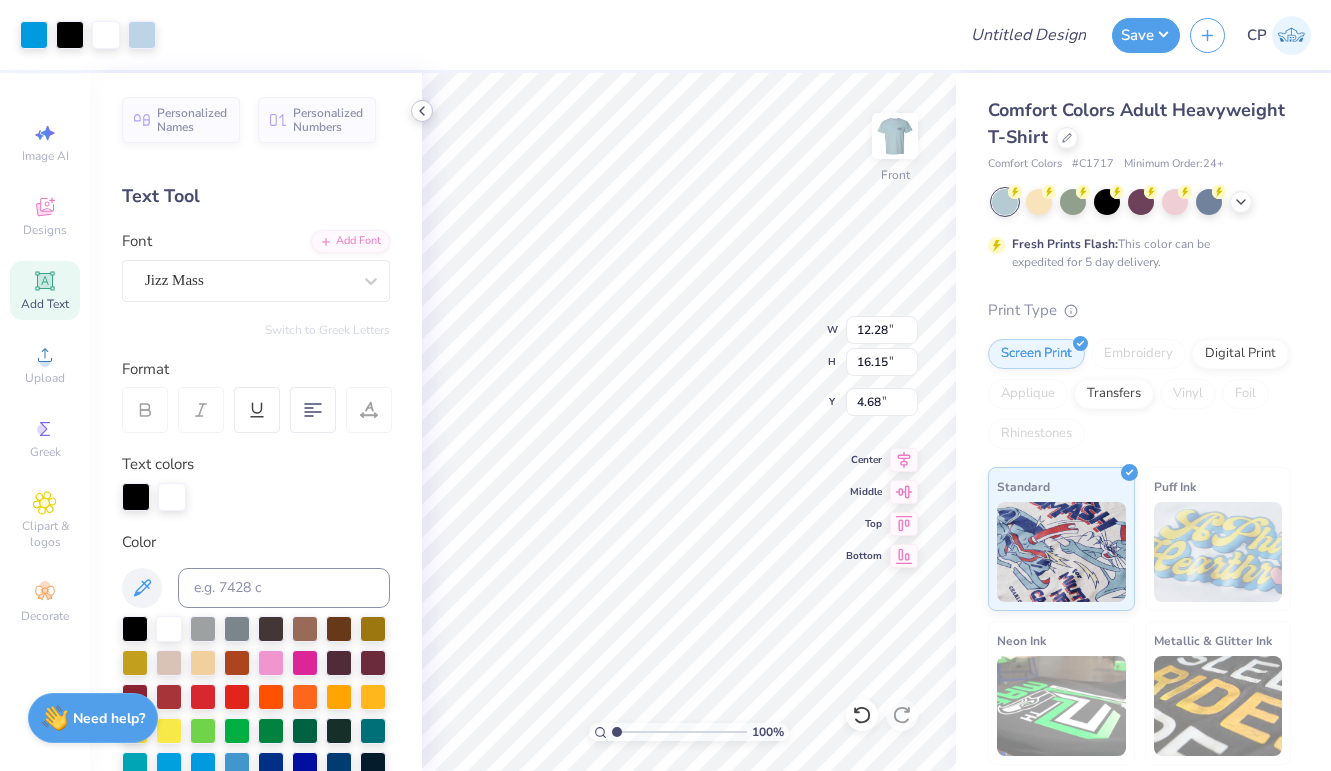 type on "3.00" 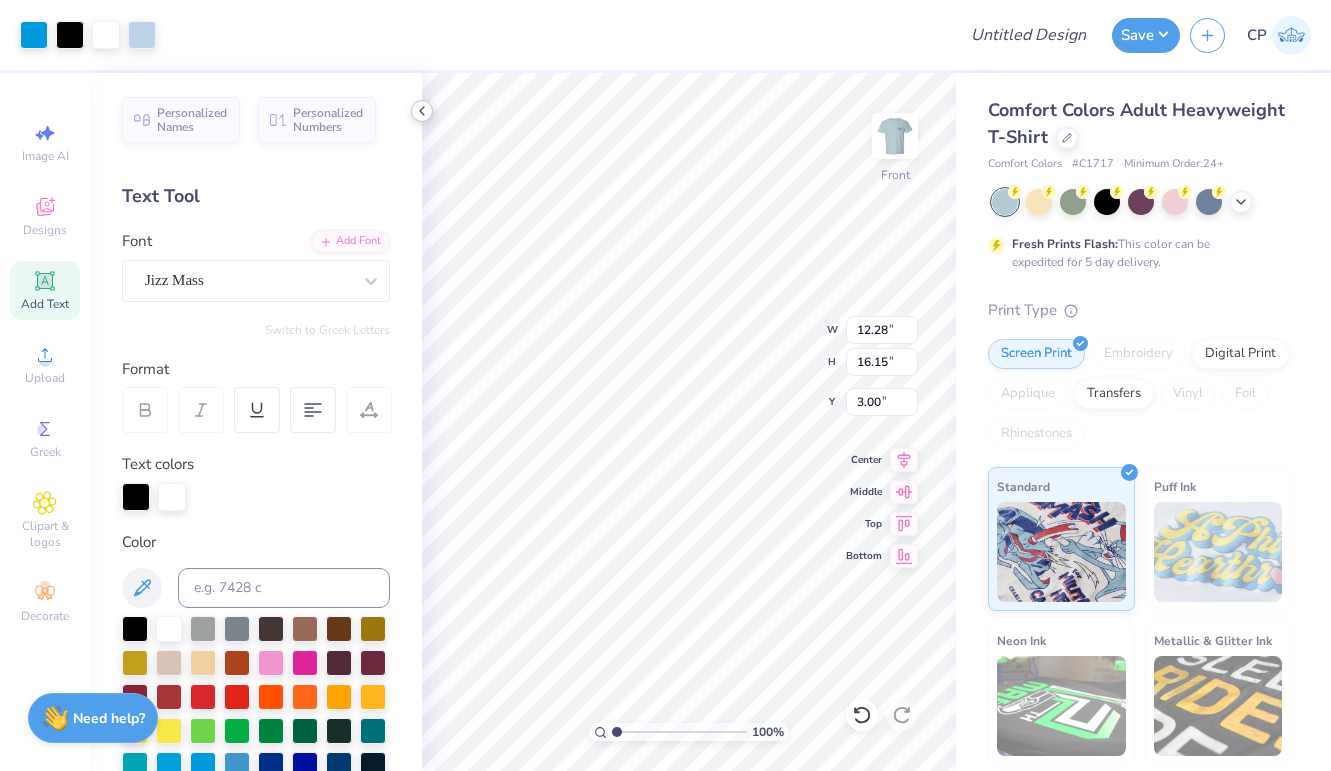 click 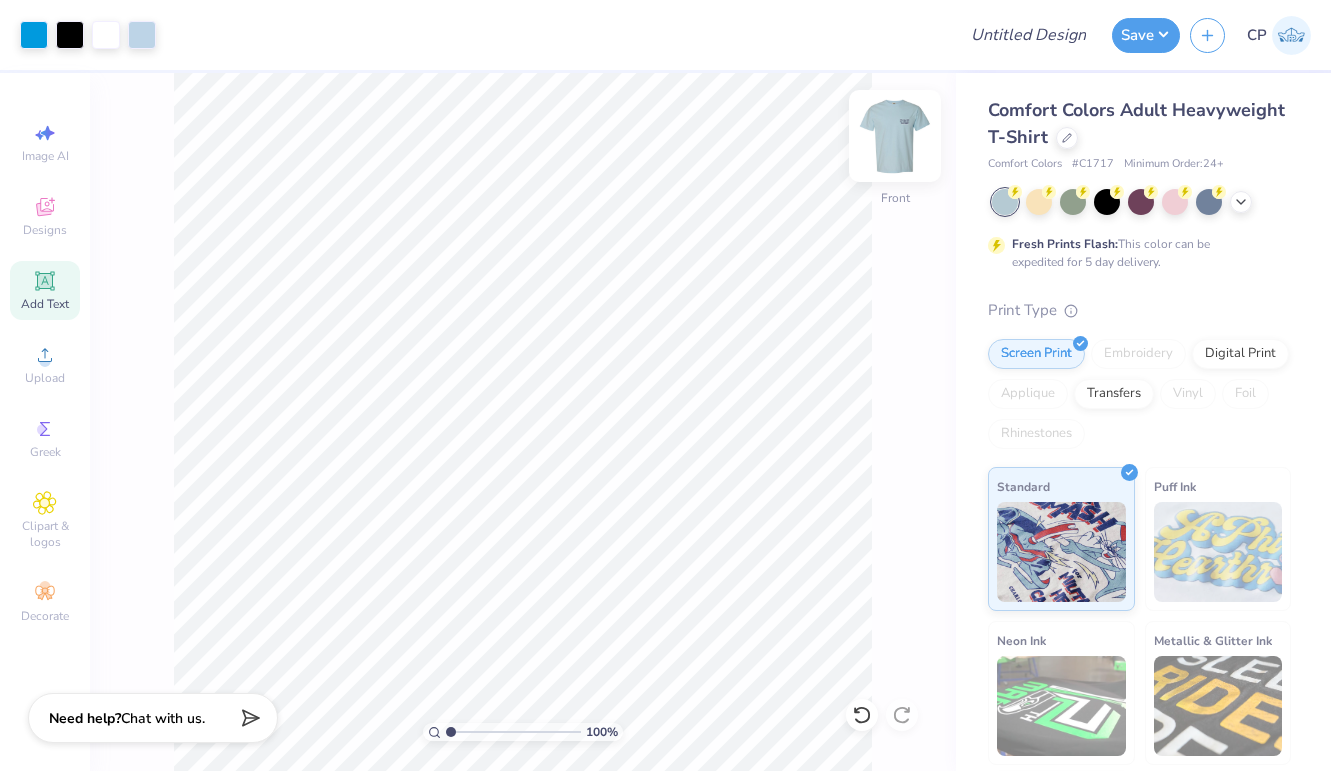 click at bounding box center [895, 136] 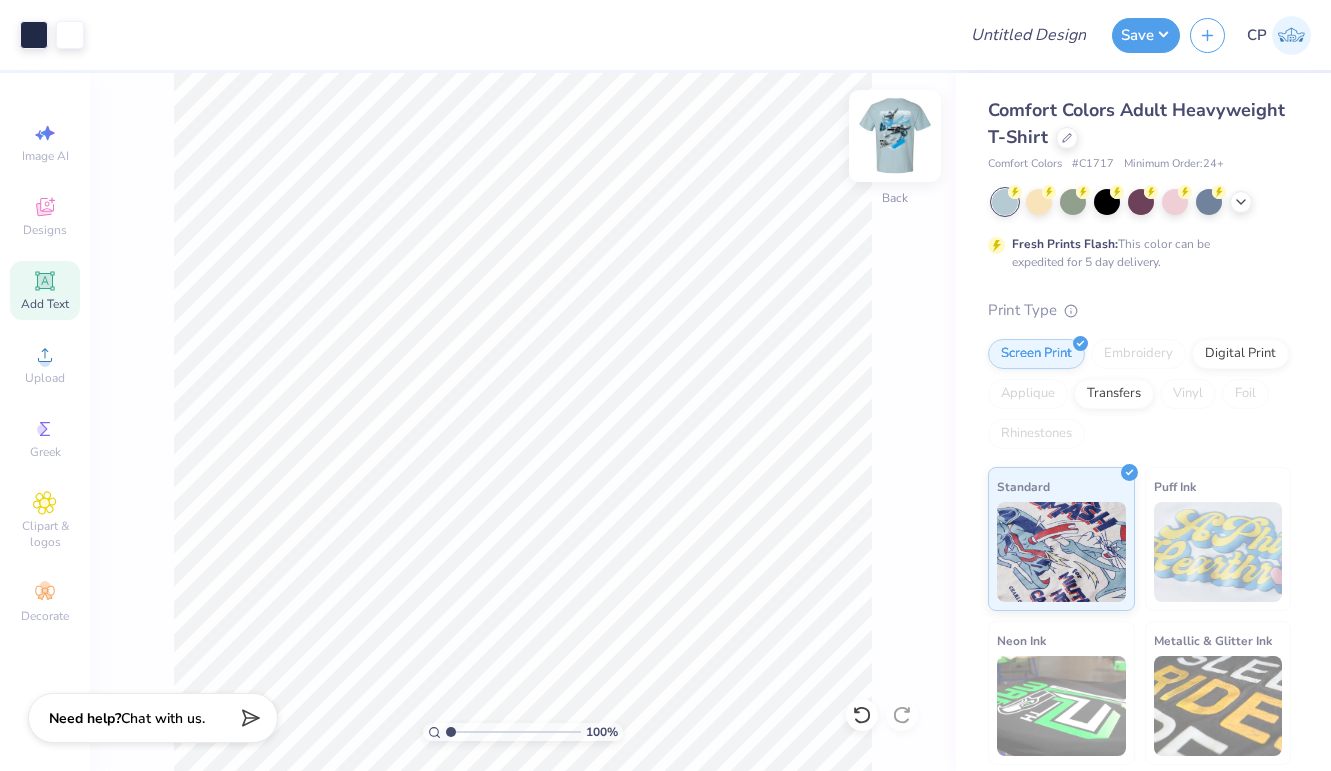 click at bounding box center (895, 136) 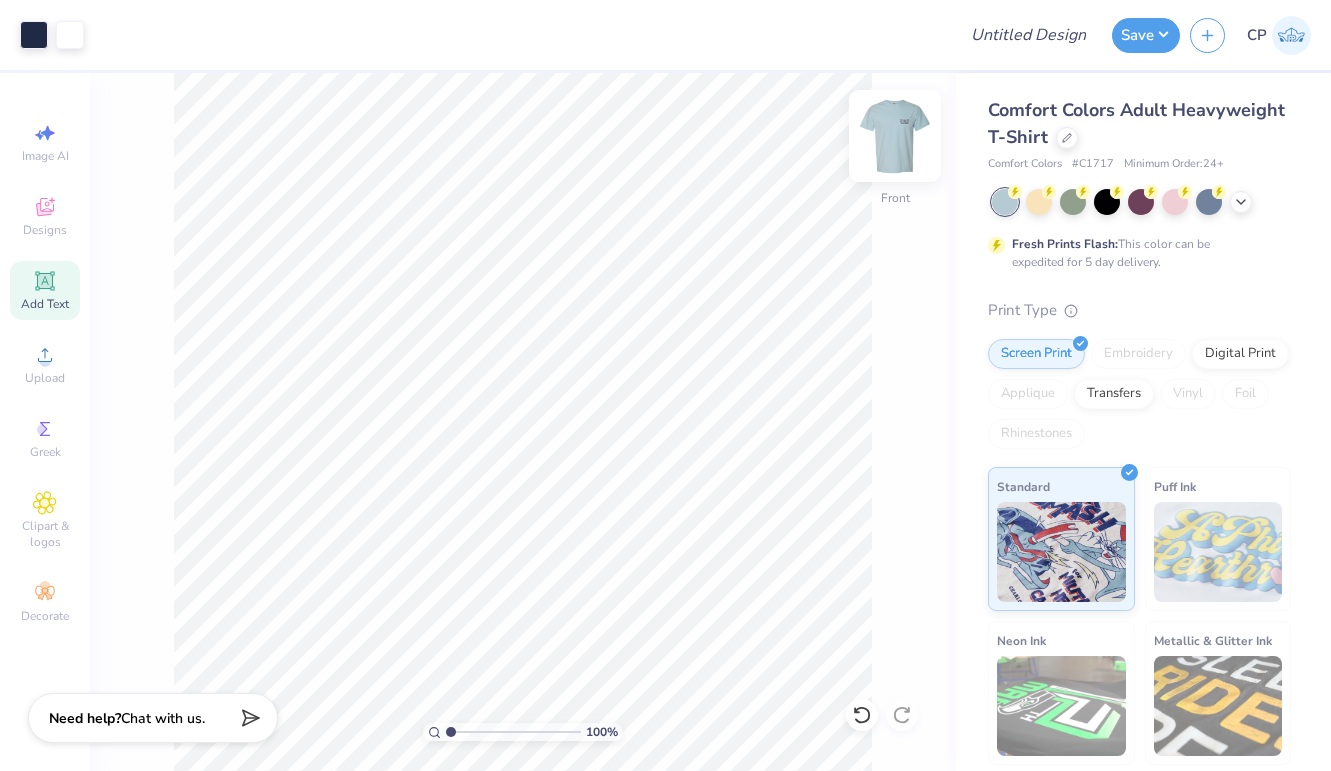 click at bounding box center (895, 136) 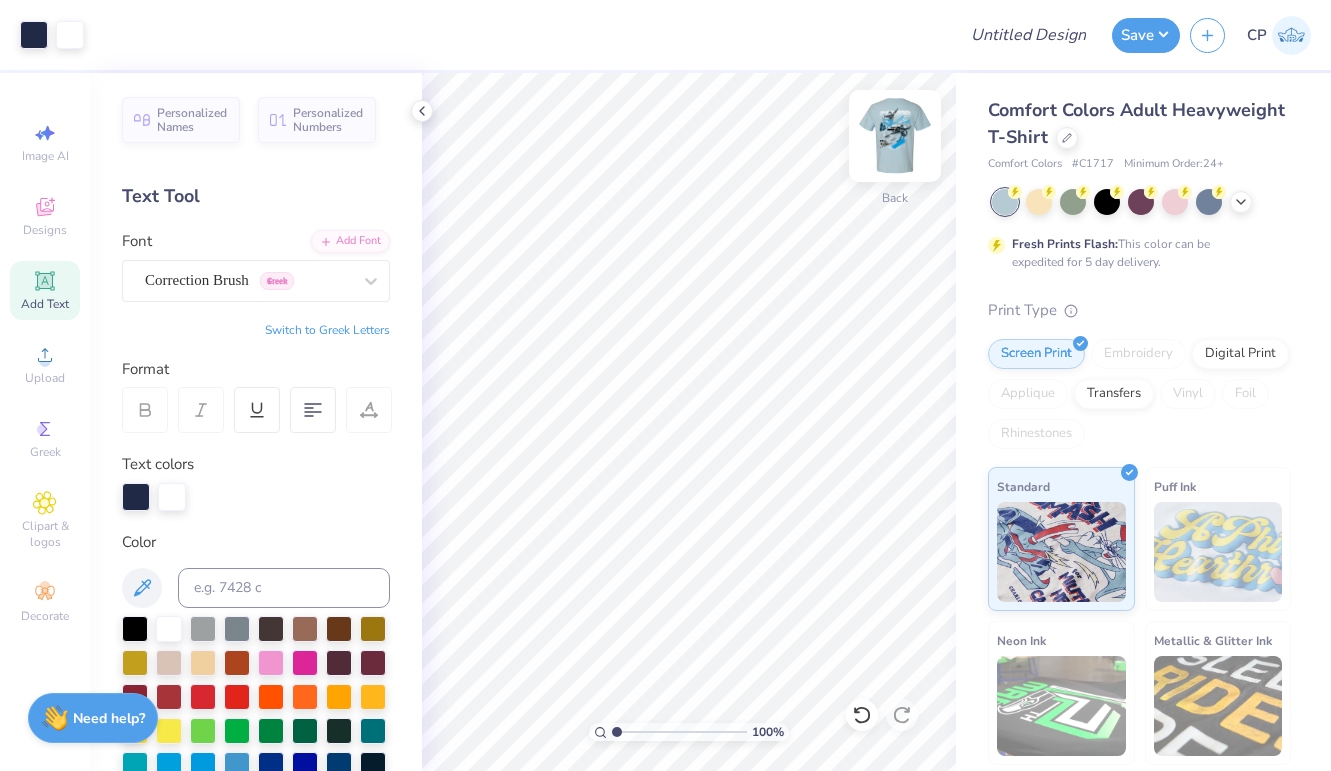 click at bounding box center [895, 136] 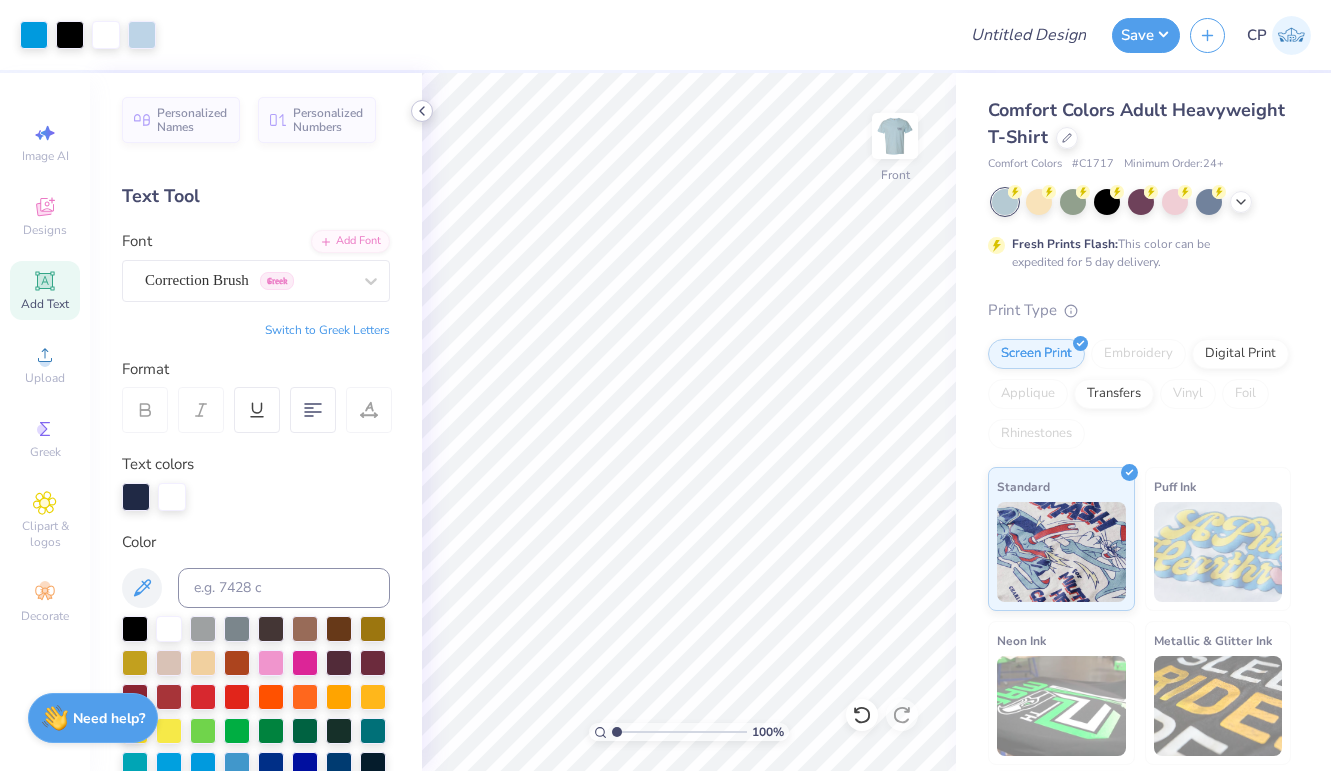 click 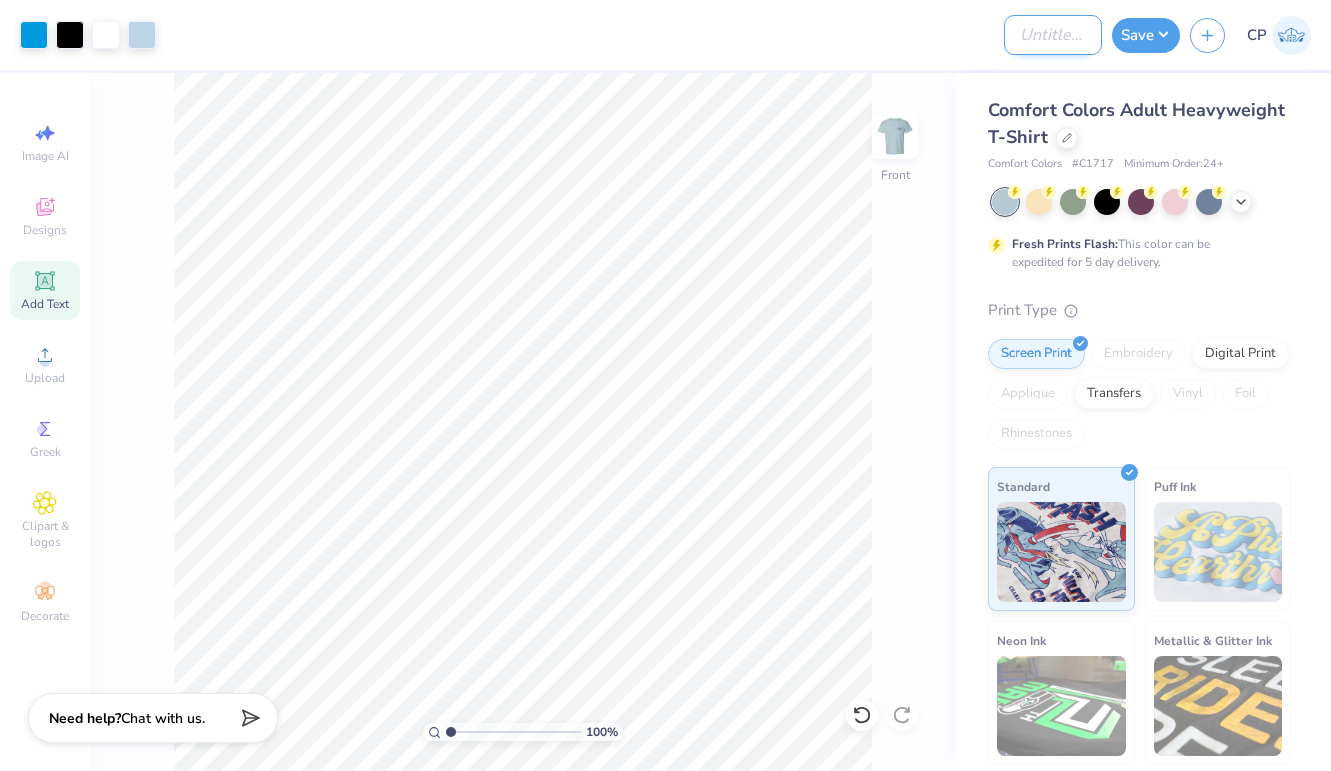 click on "Design Title" at bounding box center [1053, 35] 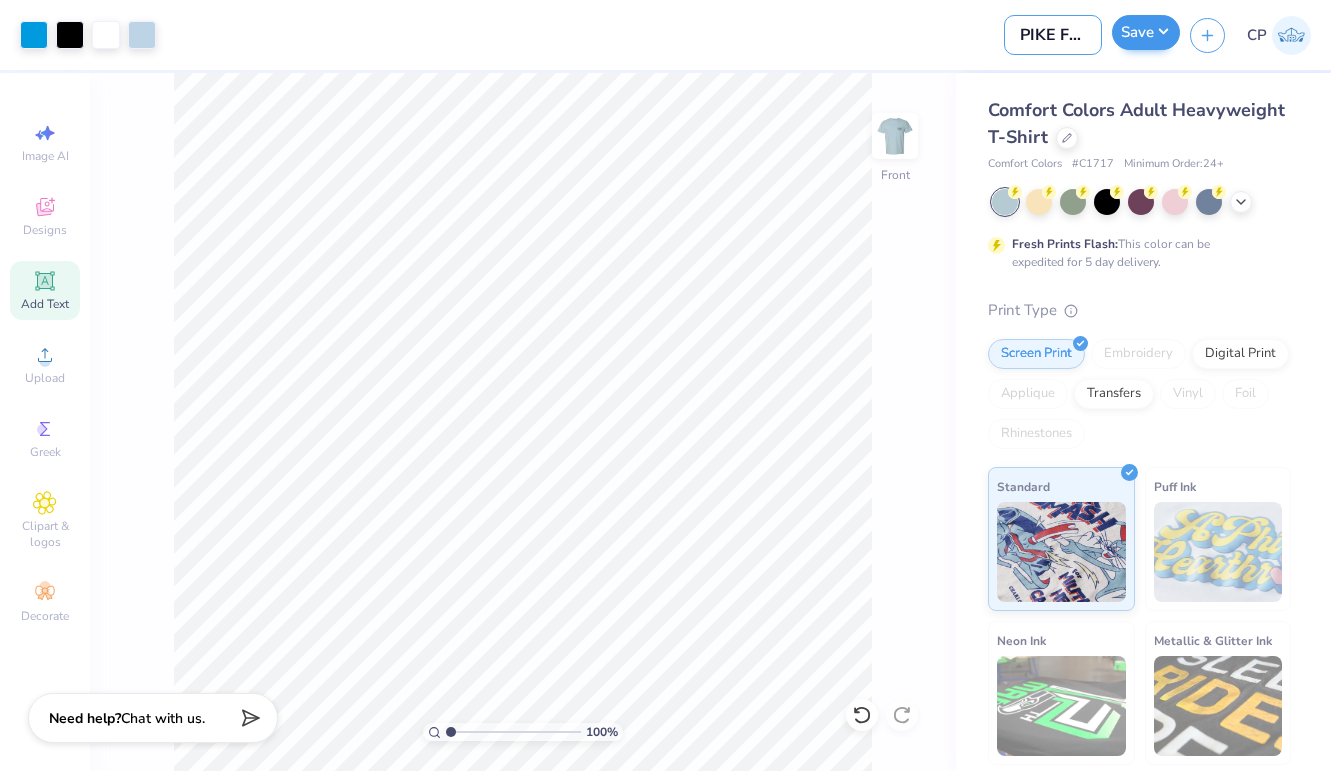type on "PIKE Fall Rush" 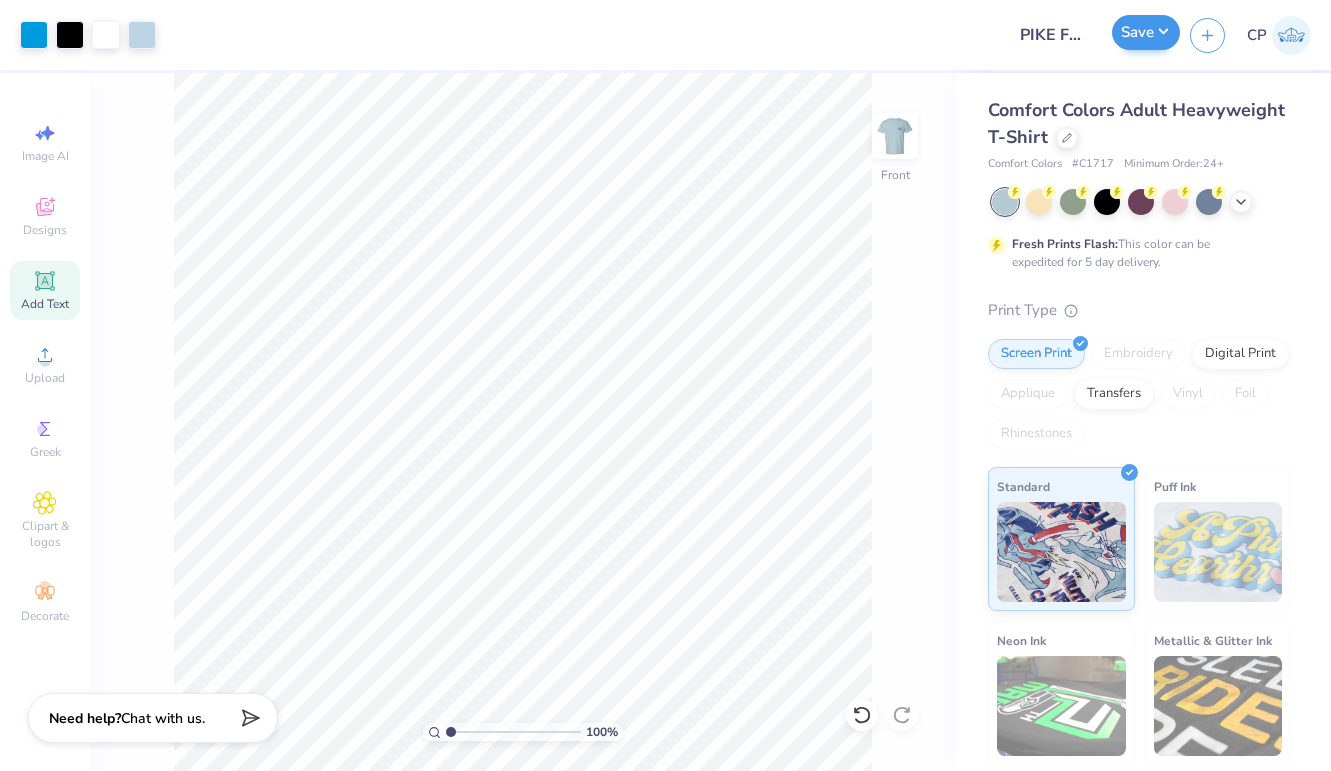 click on "Save" at bounding box center (1146, 32) 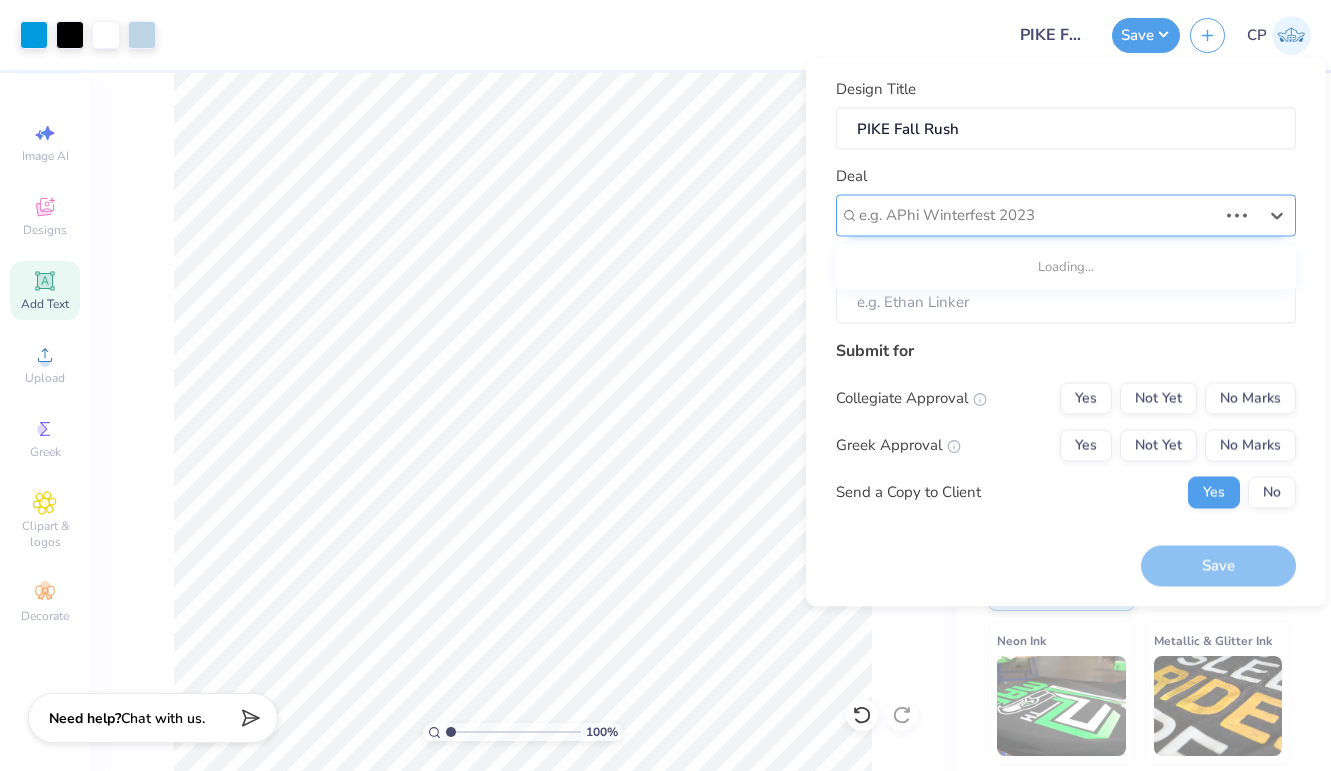 click at bounding box center (1038, 215) 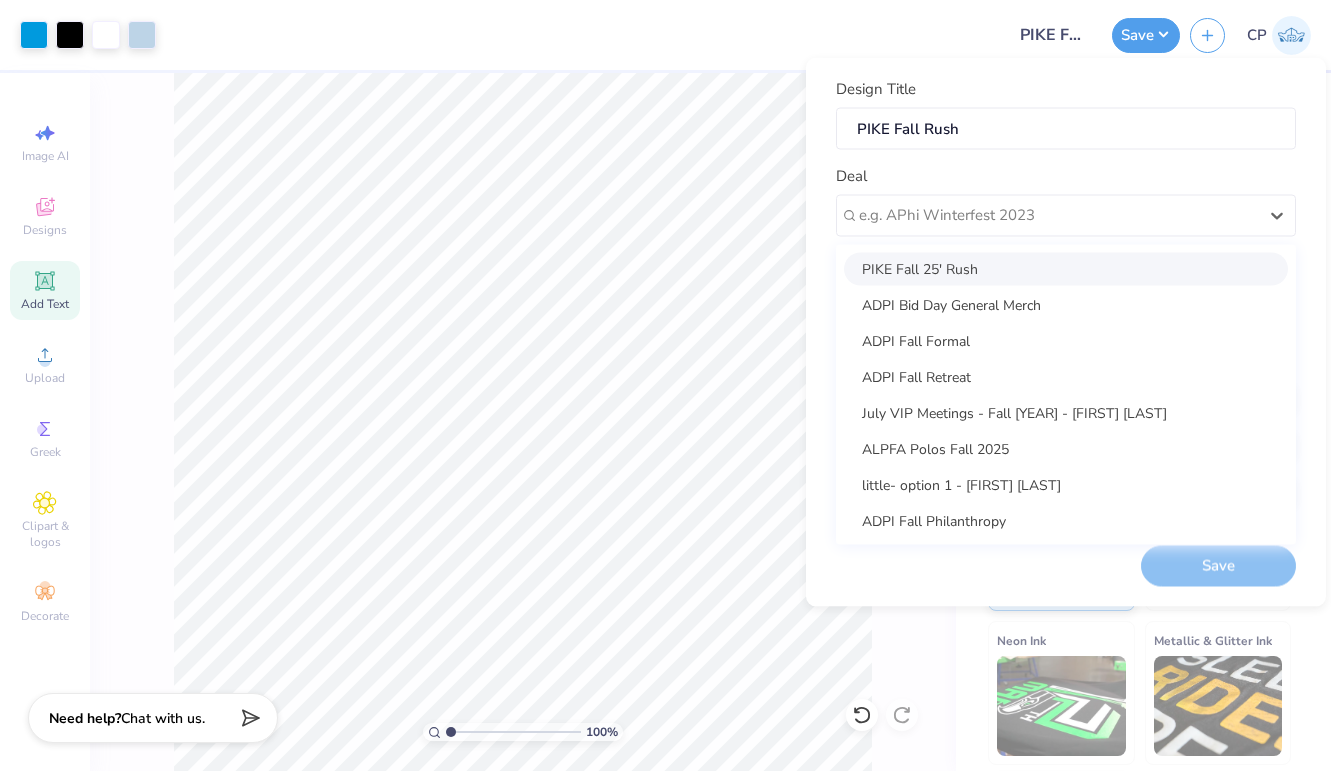 click on "PIKE Fall 25' Rush" at bounding box center [1066, 268] 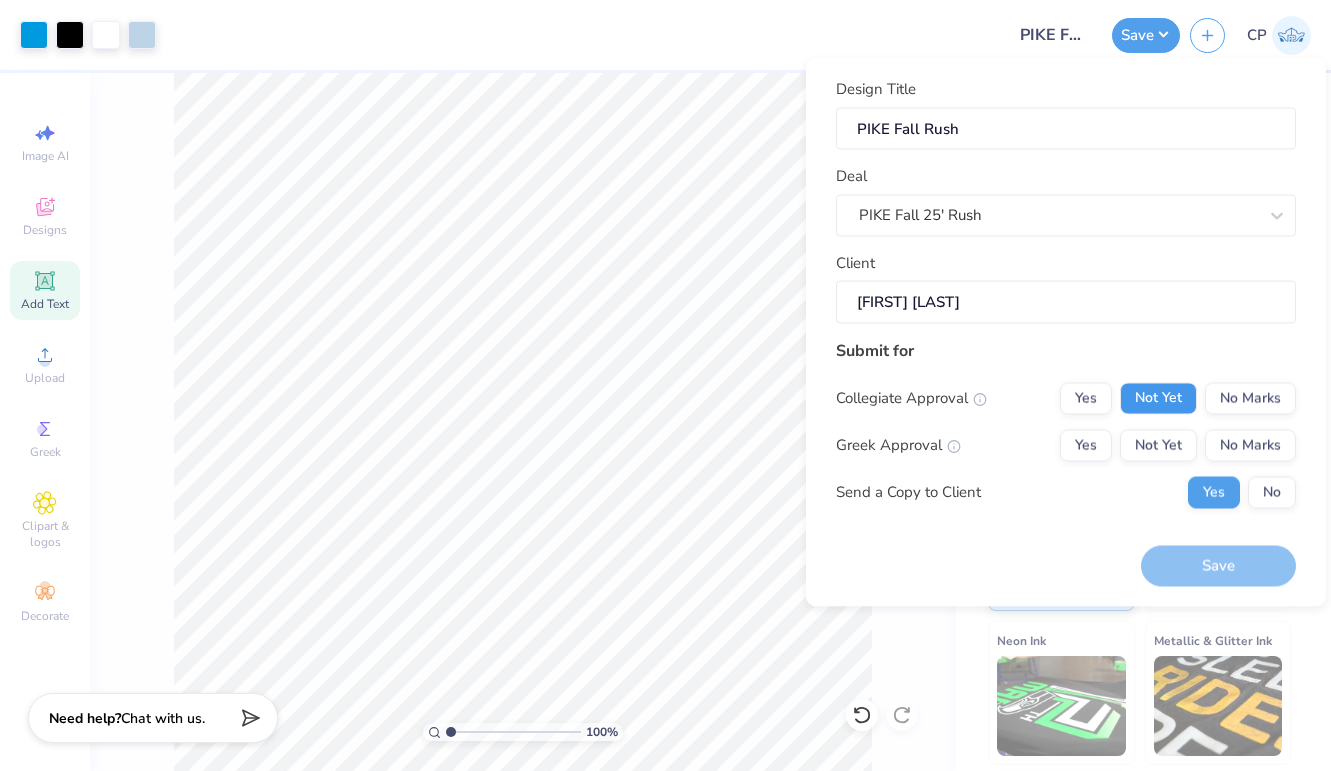 click on "Not Yet" at bounding box center [1158, 398] 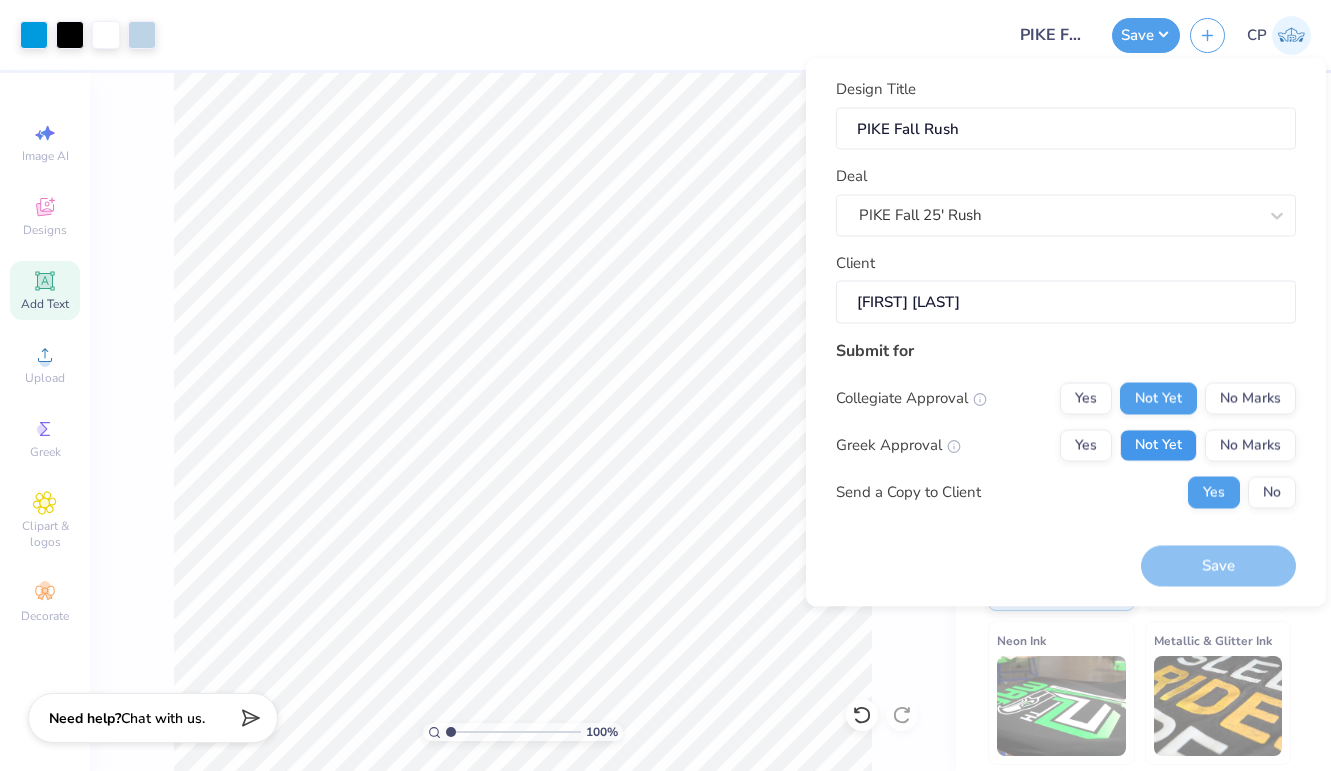 click on "Not Yet" at bounding box center (1158, 445) 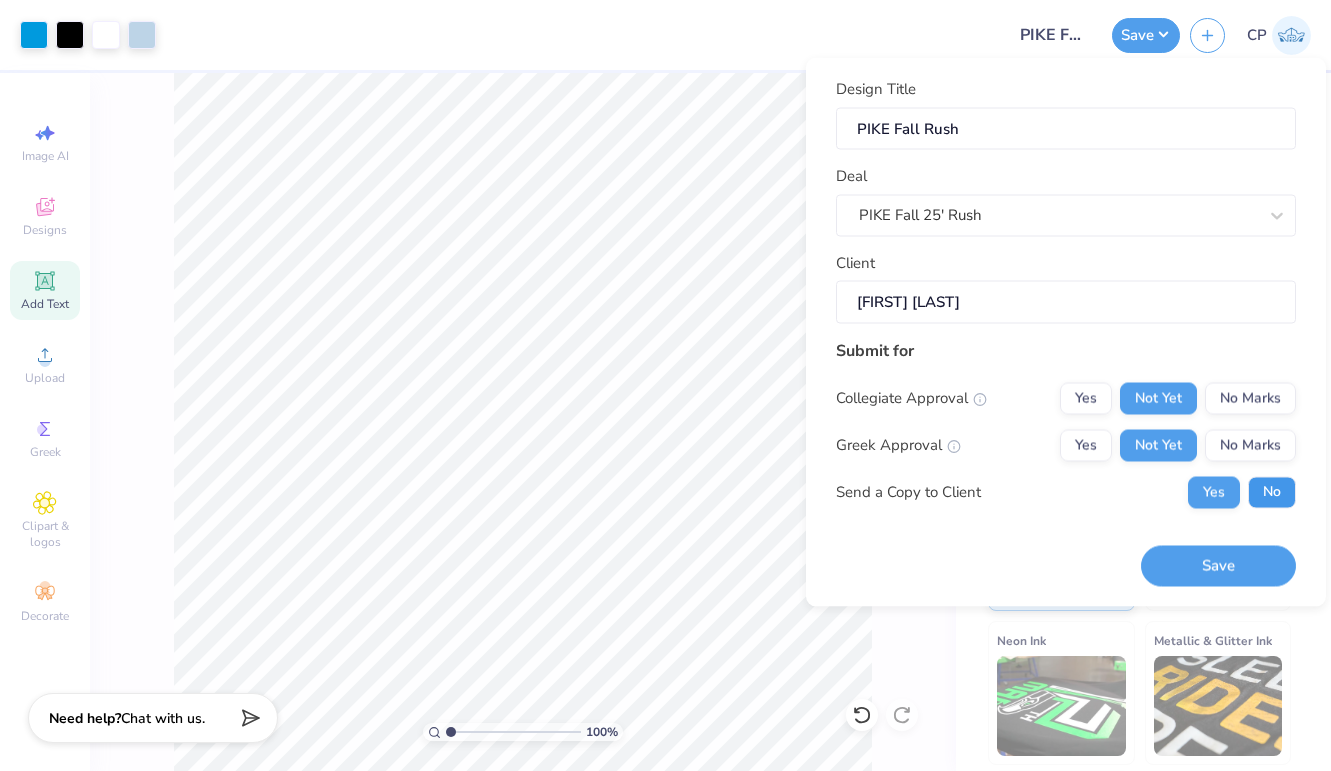 click on "No" at bounding box center (1272, 492) 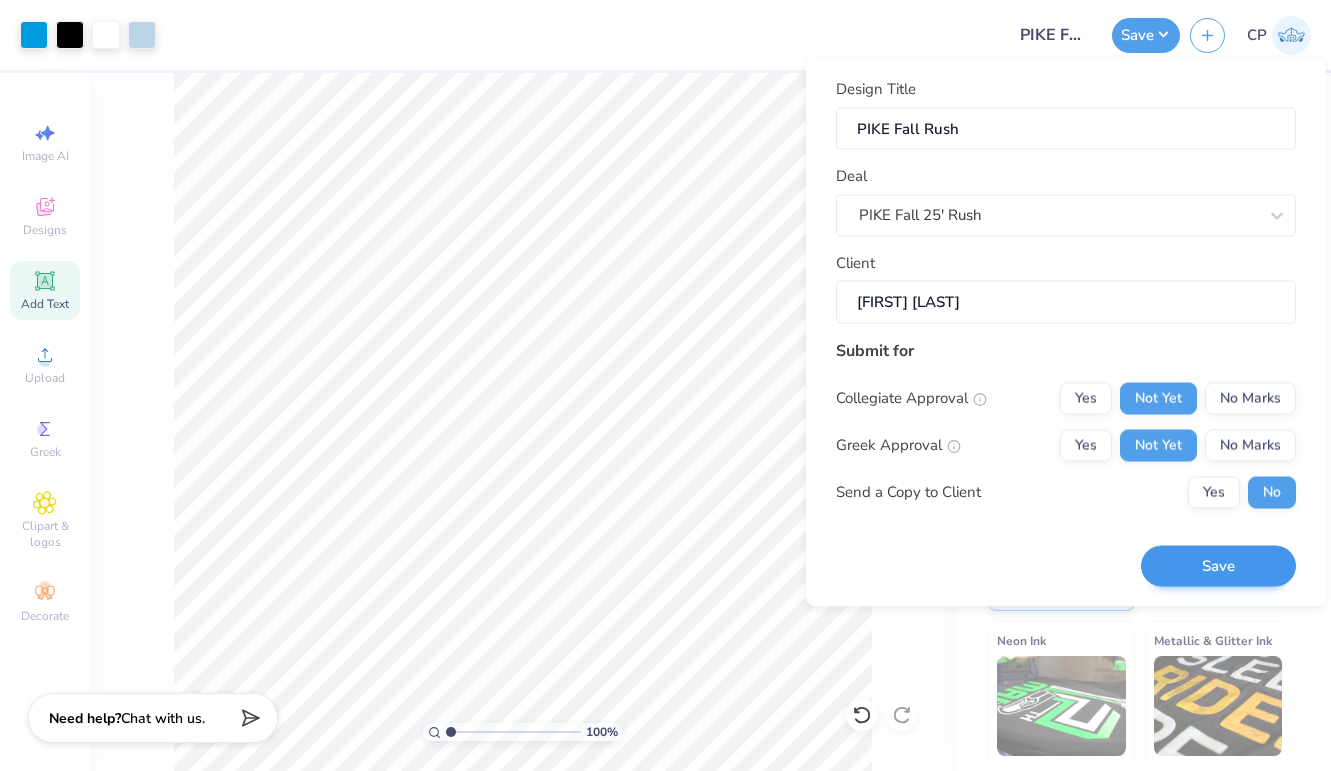click on "Save" at bounding box center [1218, 566] 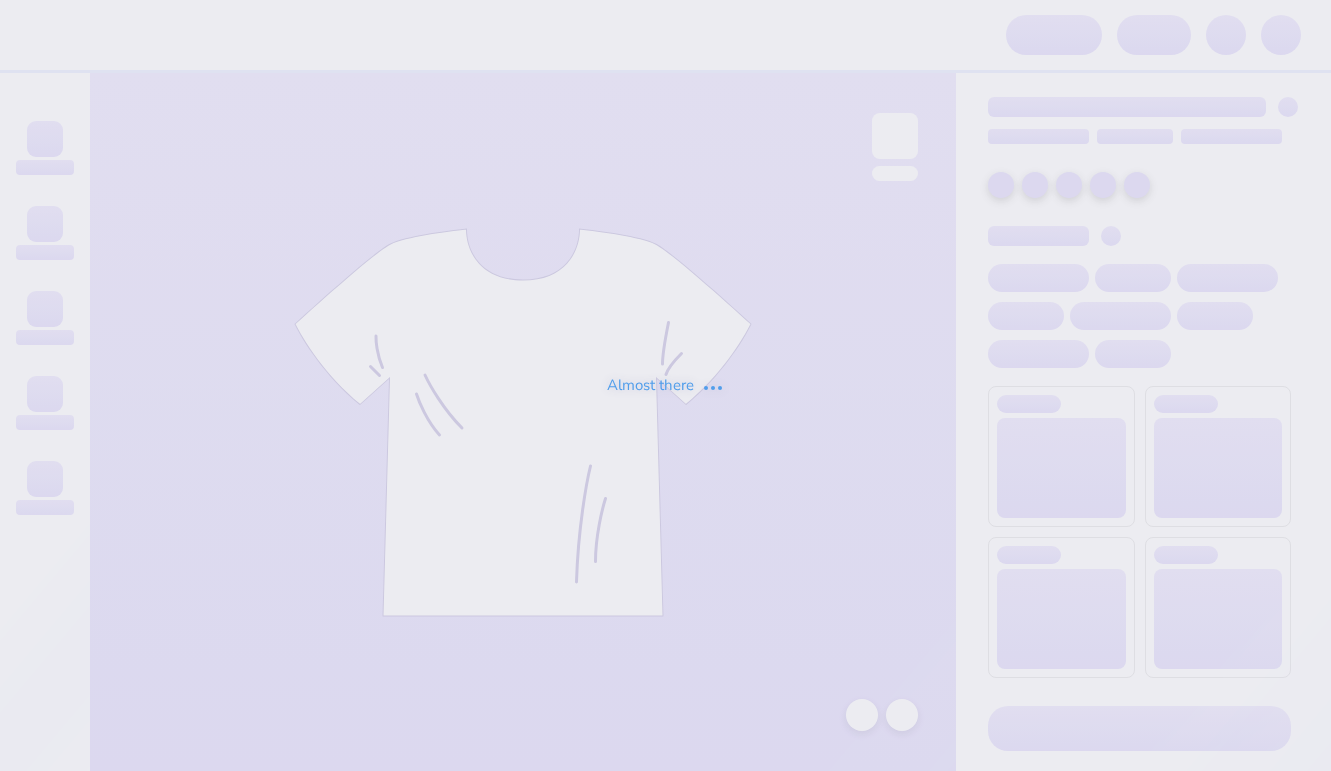 scroll, scrollTop: 0, scrollLeft: 0, axis: both 